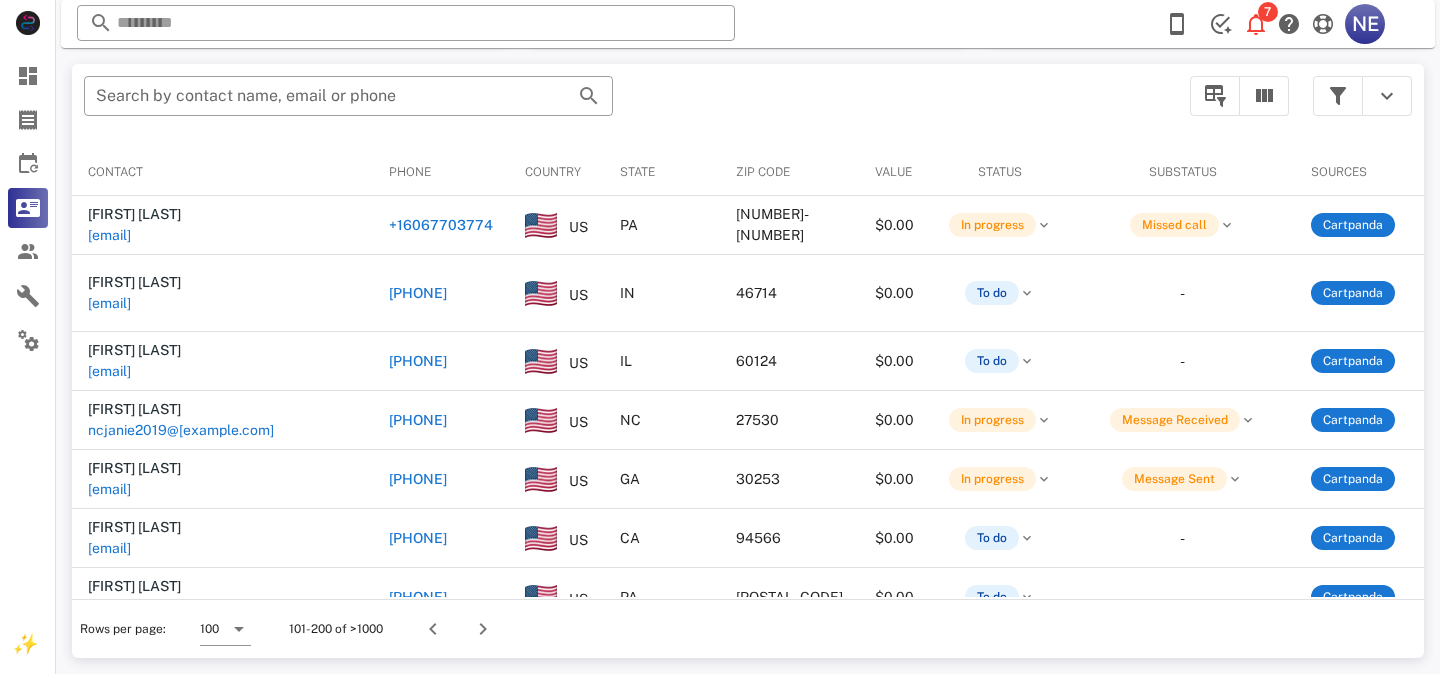 scroll, scrollTop: 380, scrollLeft: 0, axis: vertical 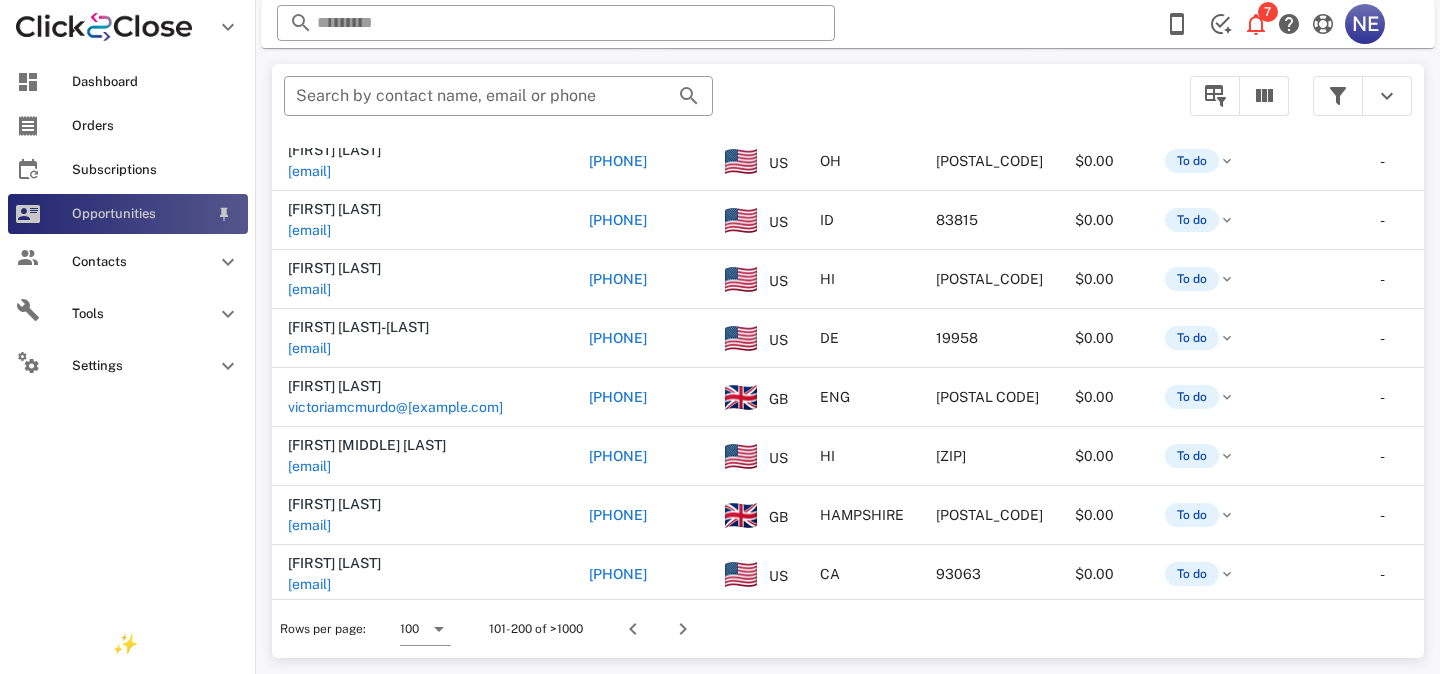 click at bounding box center (28, 214) 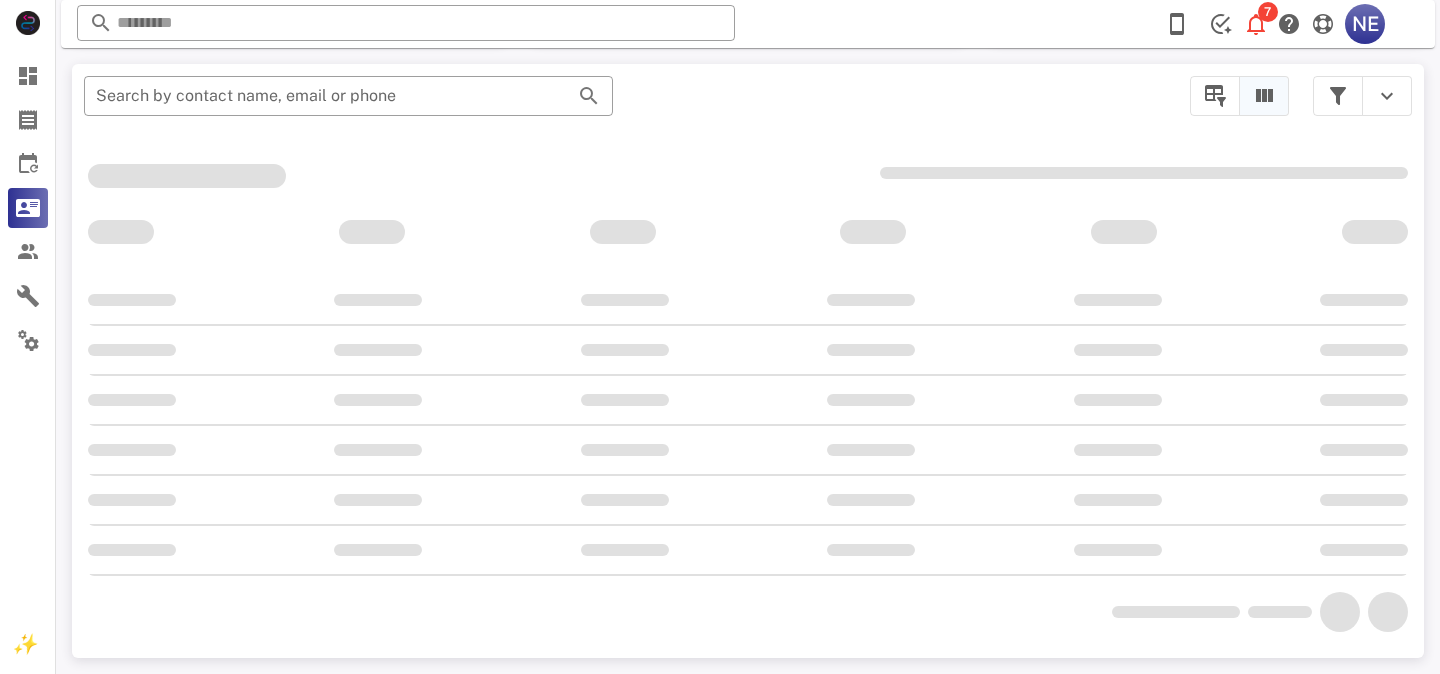 scroll, scrollTop: 378, scrollLeft: 0, axis: vertical 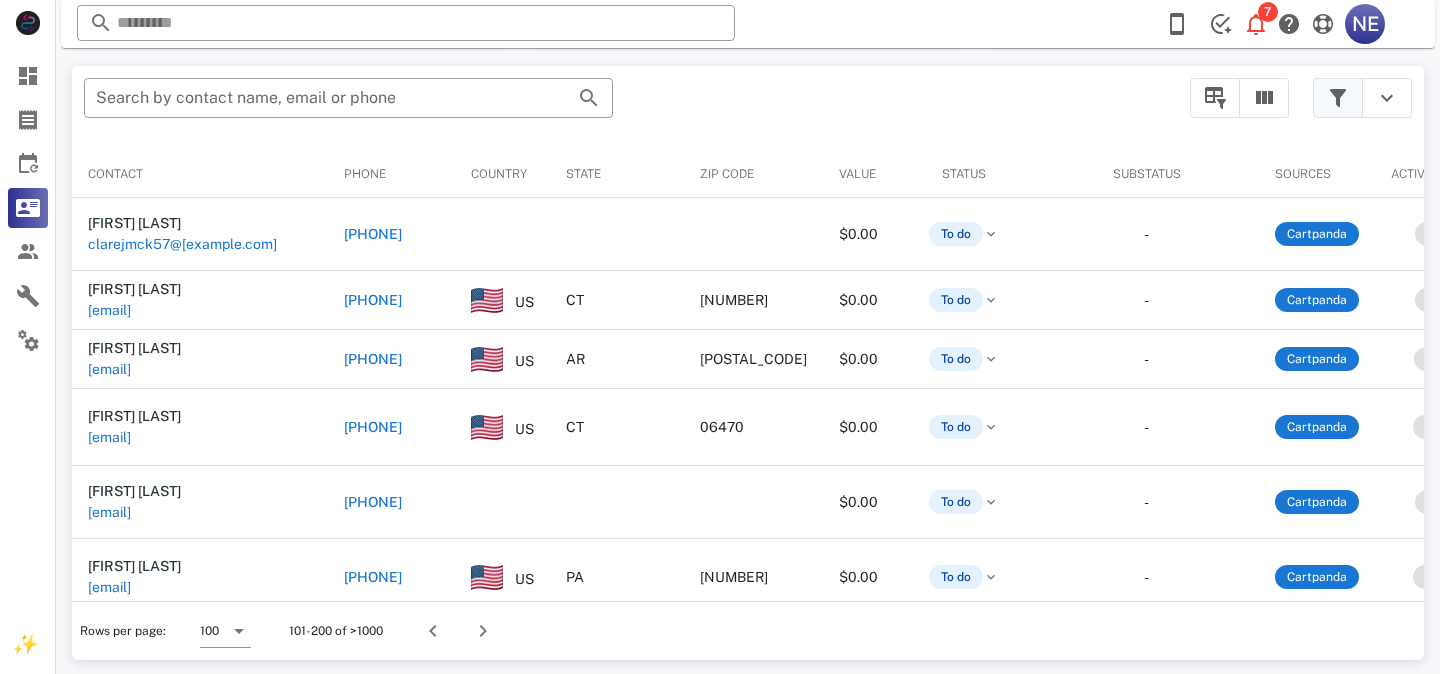 click at bounding box center [1338, 98] 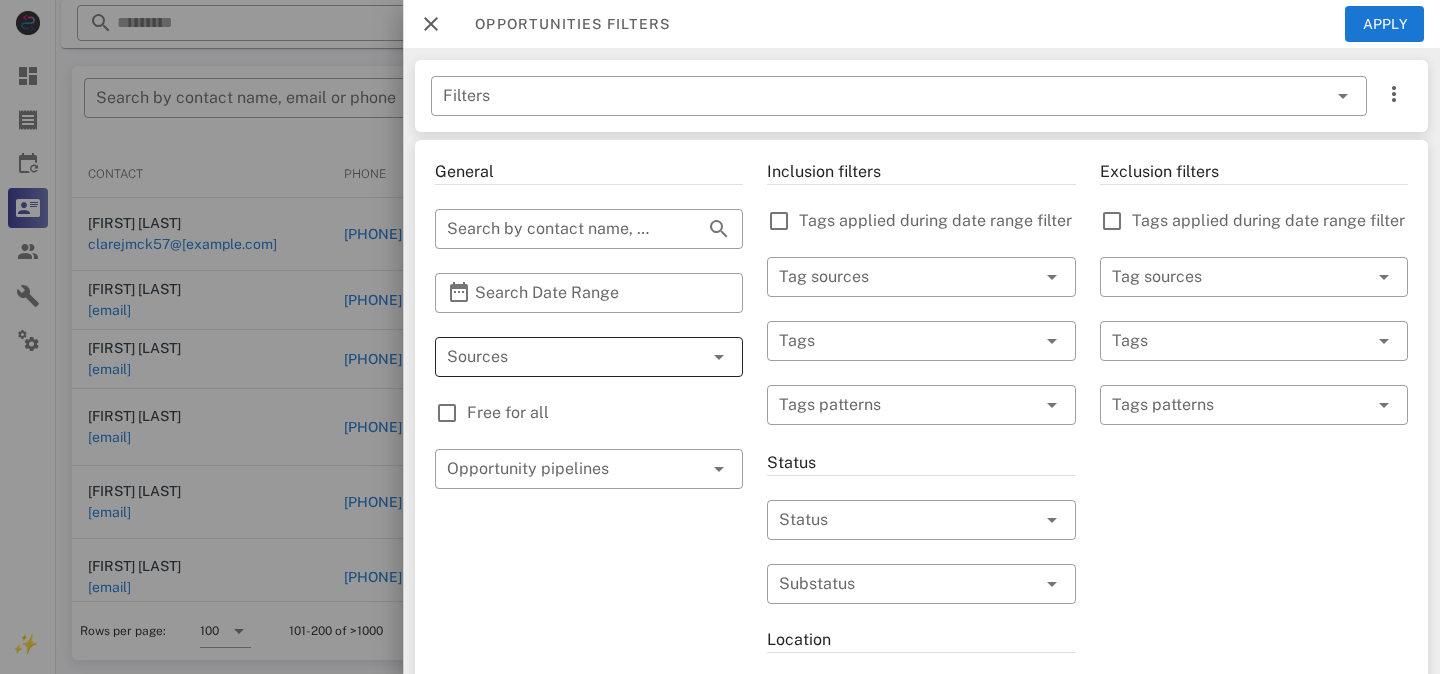 click at bounding box center [561, 357] 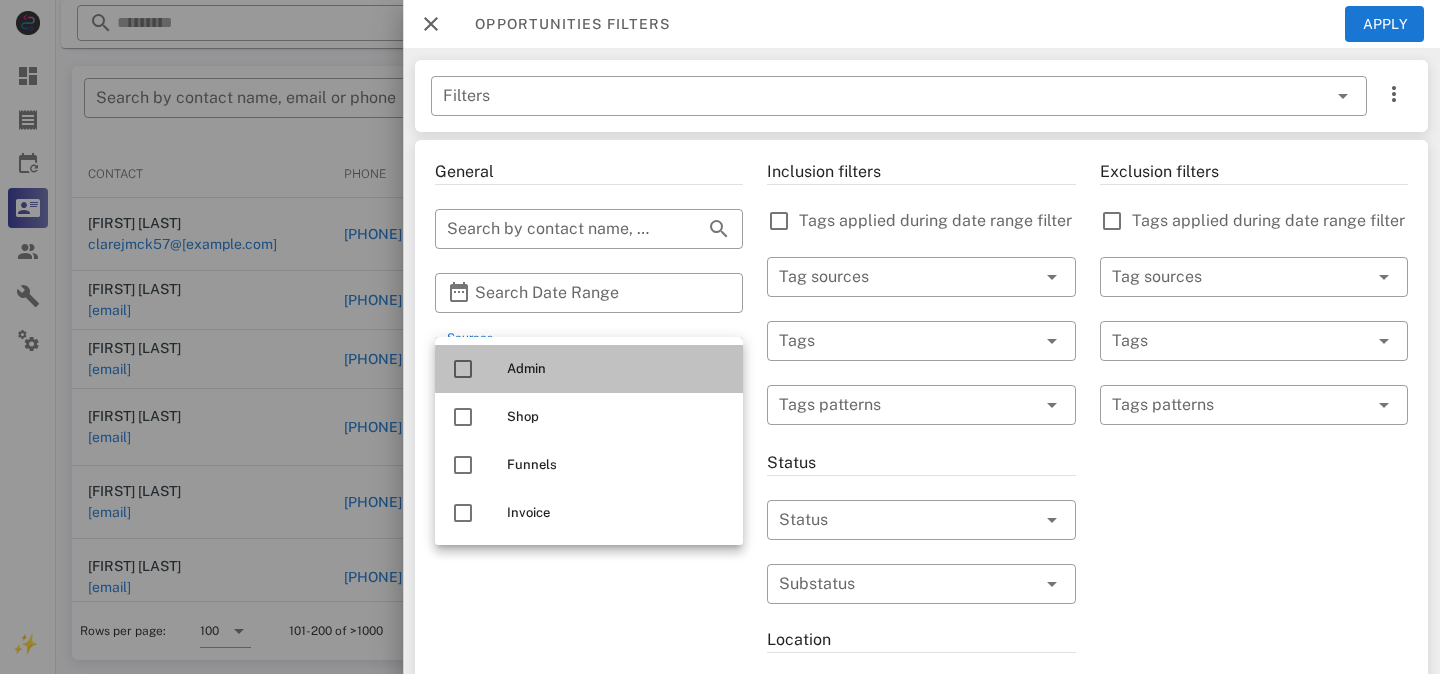 click on "Admin" at bounding box center [589, 369] 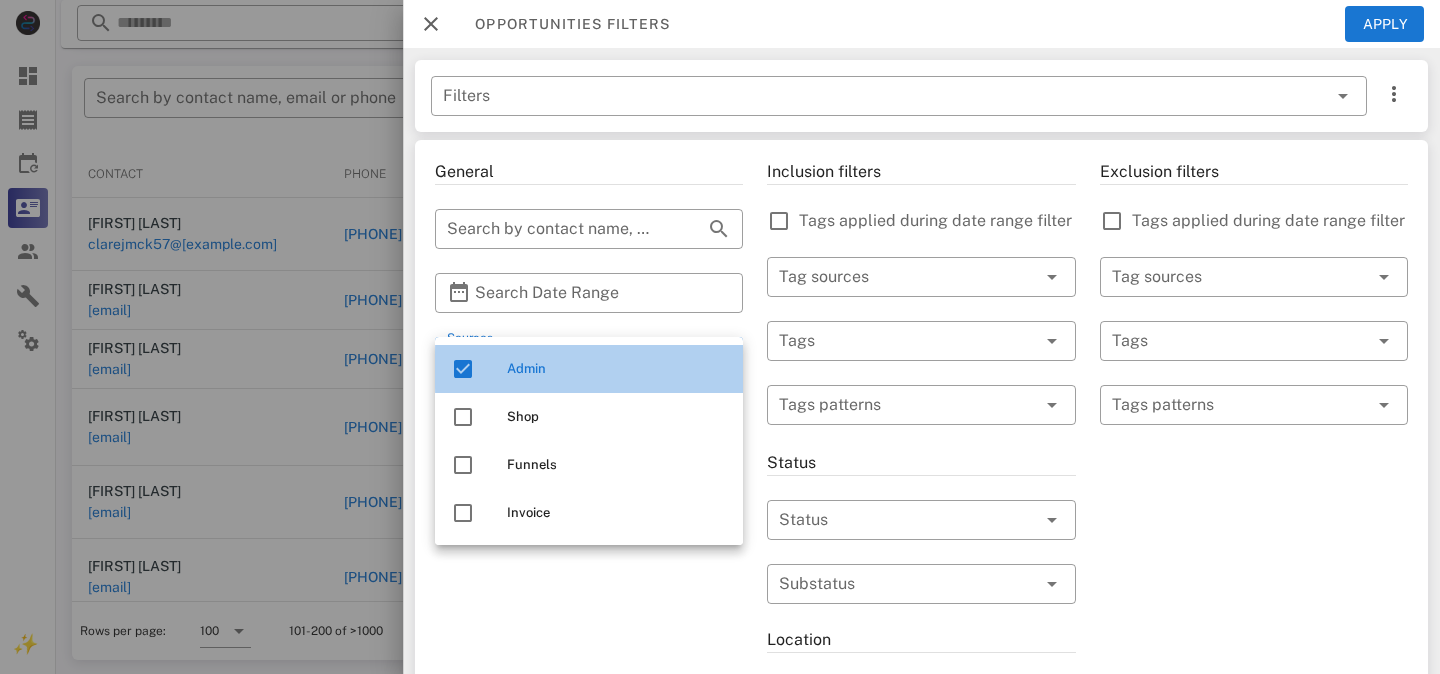 click on "Admin" at bounding box center (617, 369) 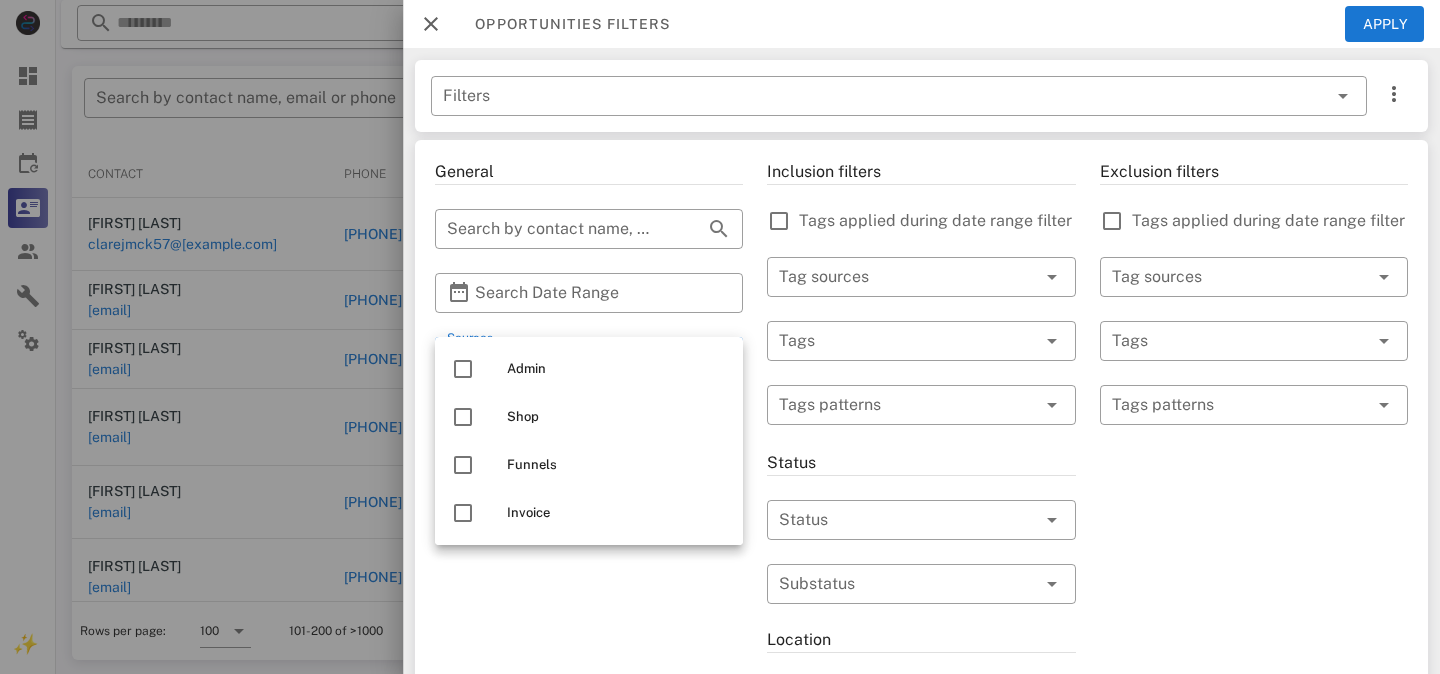click on "General ​ Search by contact name, email or phone ​ Search Date Range ​ Sources Free for all ​ Opportunity pipelines" at bounding box center (589, 709) 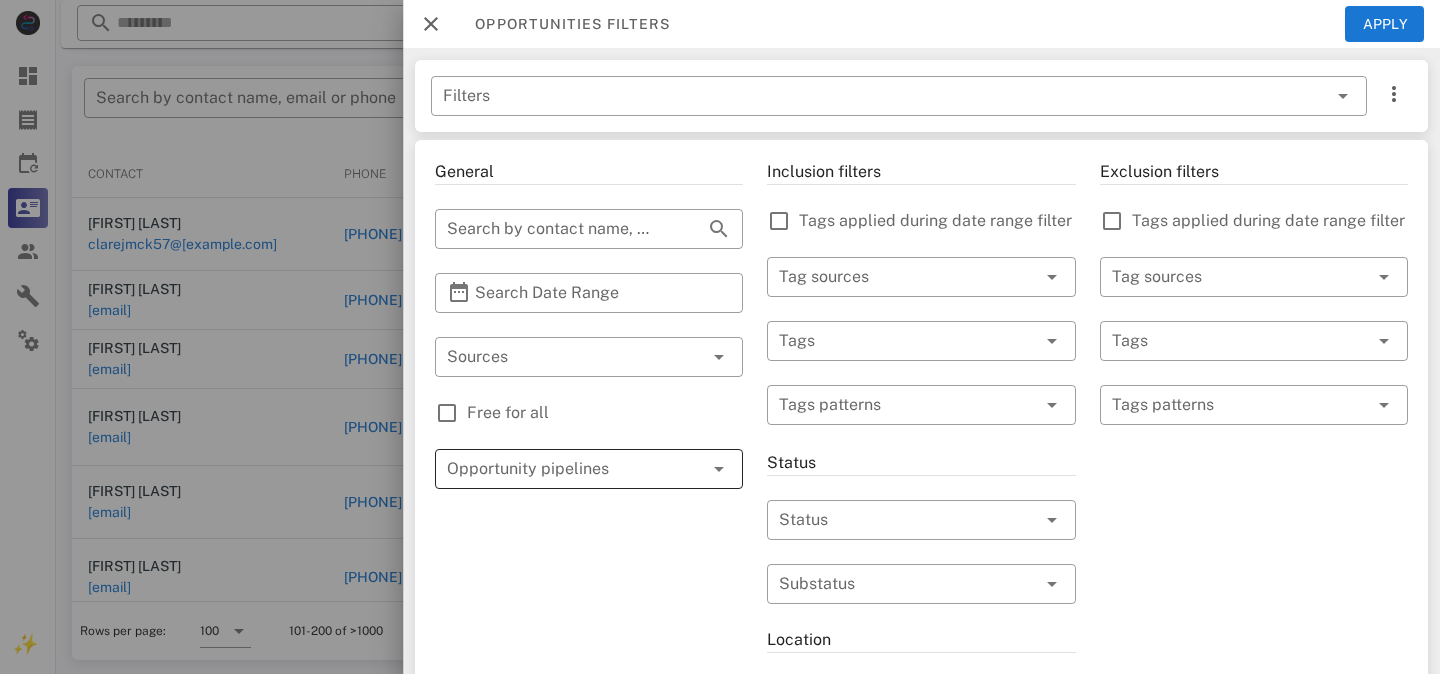 click at bounding box center (561, 469) 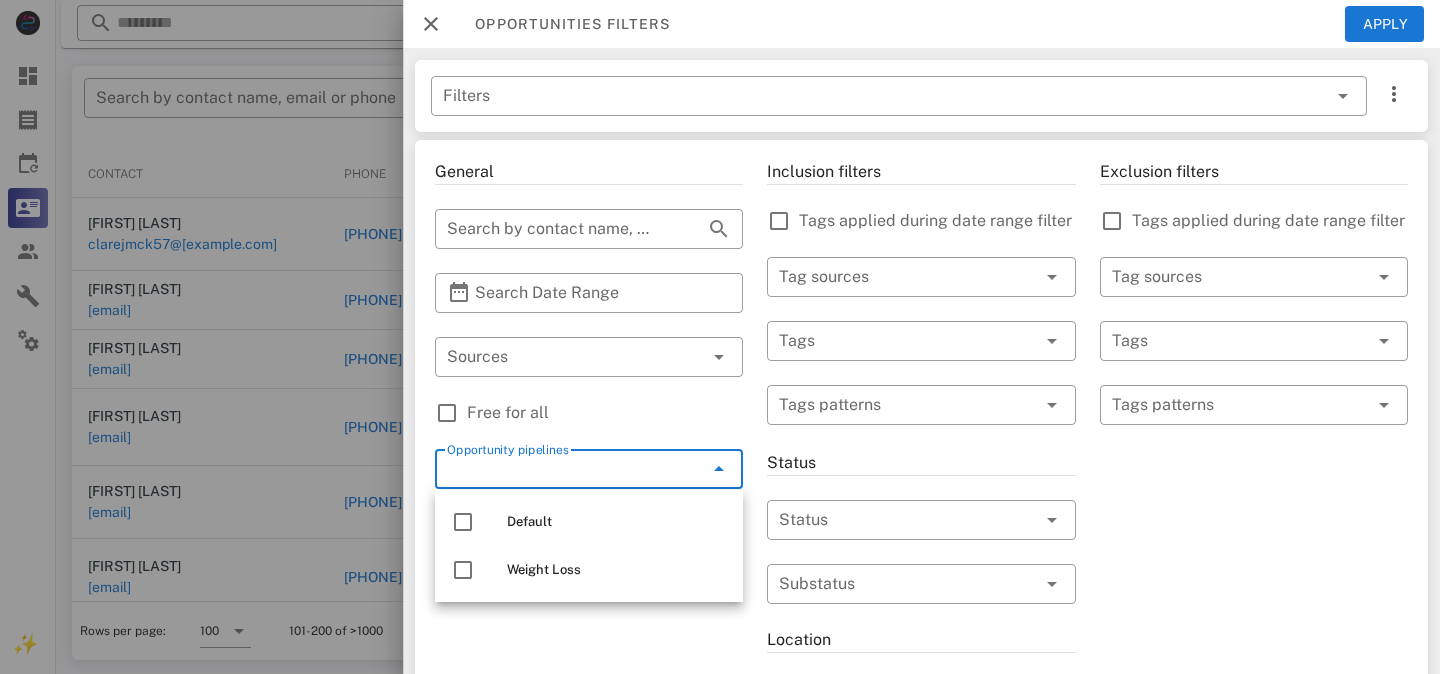 click on "Opportunity pipelines" at bounding box center [561, 469] 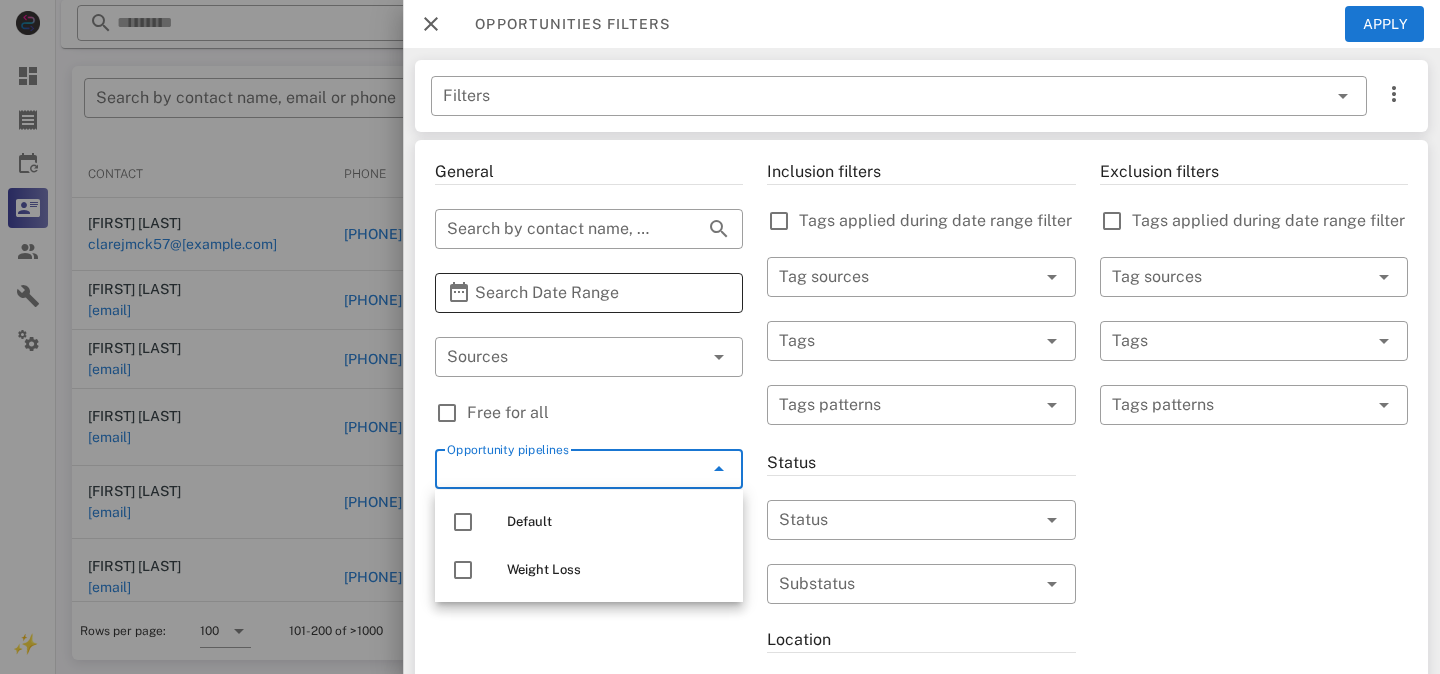 click on "Search Date Range" at bounding box center [589, 293] 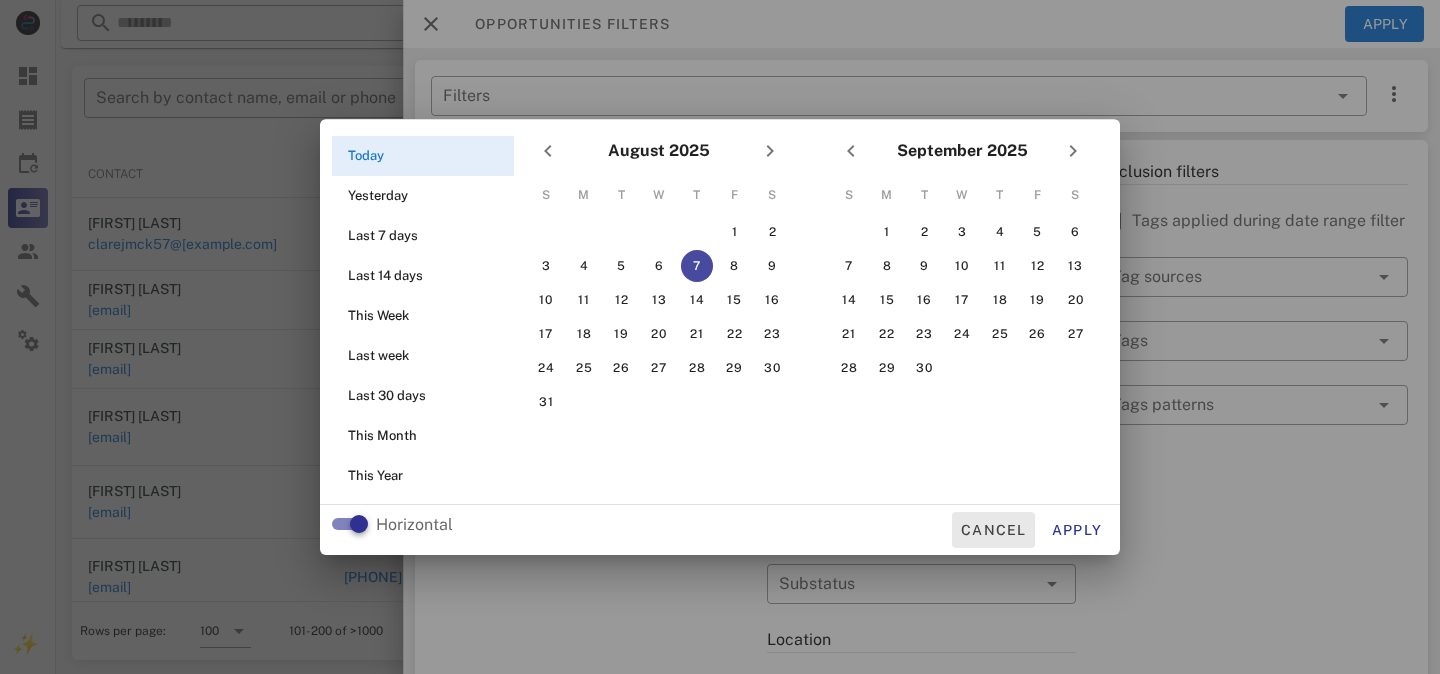 click on "Cancel" at bounding box center [993, 530] 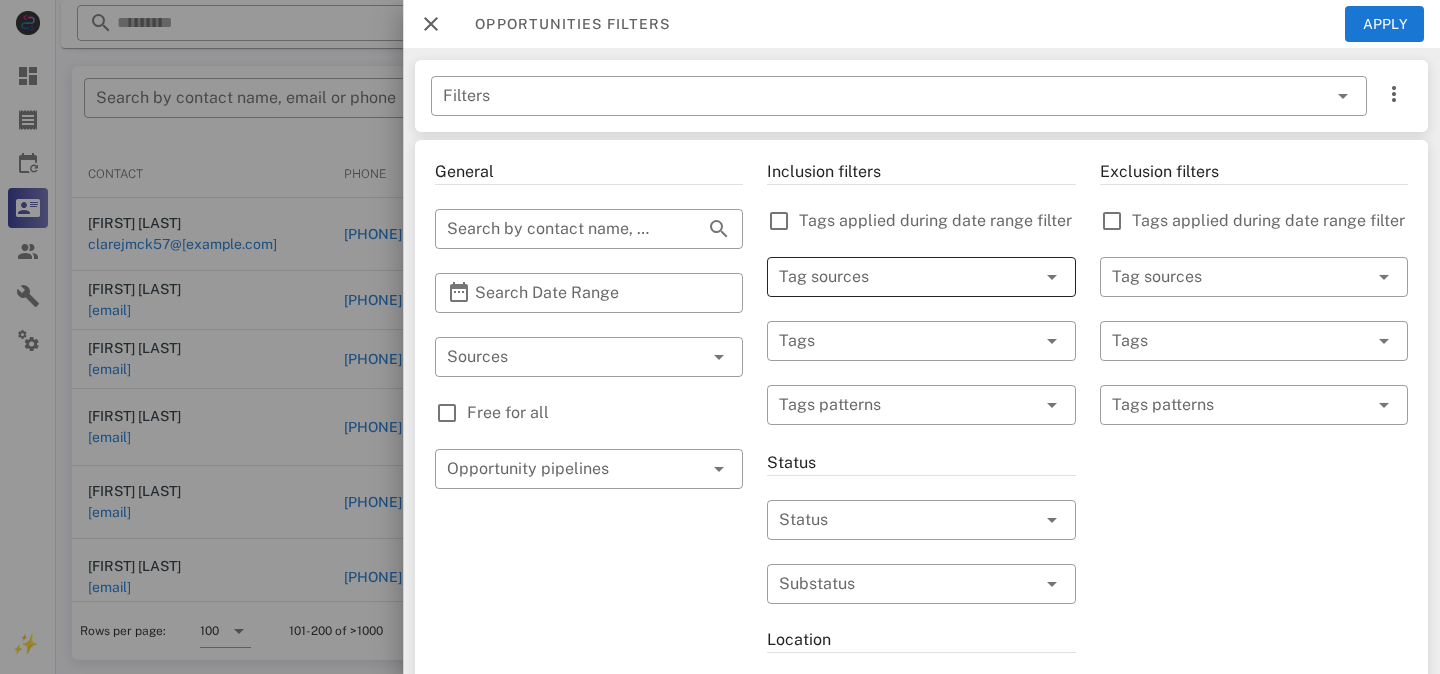 click at bounding box center (893, 277) 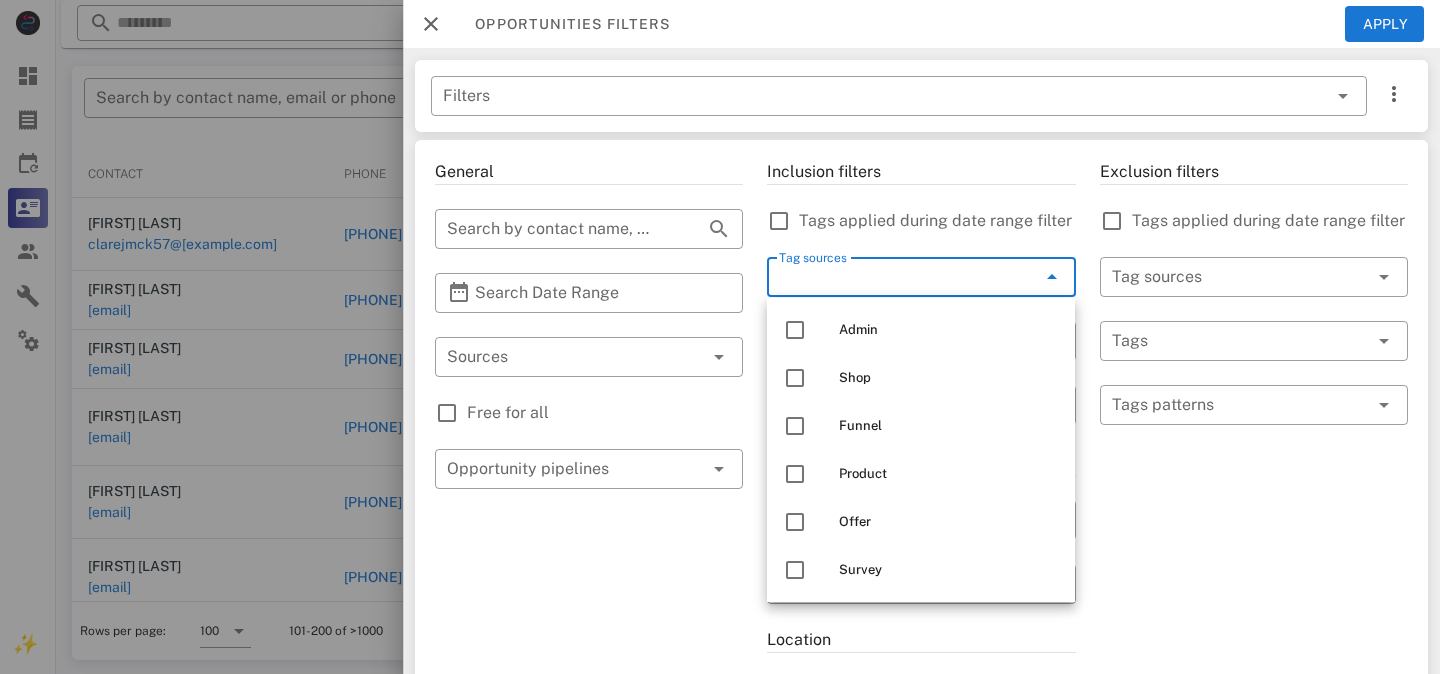 click on "Tag sources" at bounding box center (893, 277) 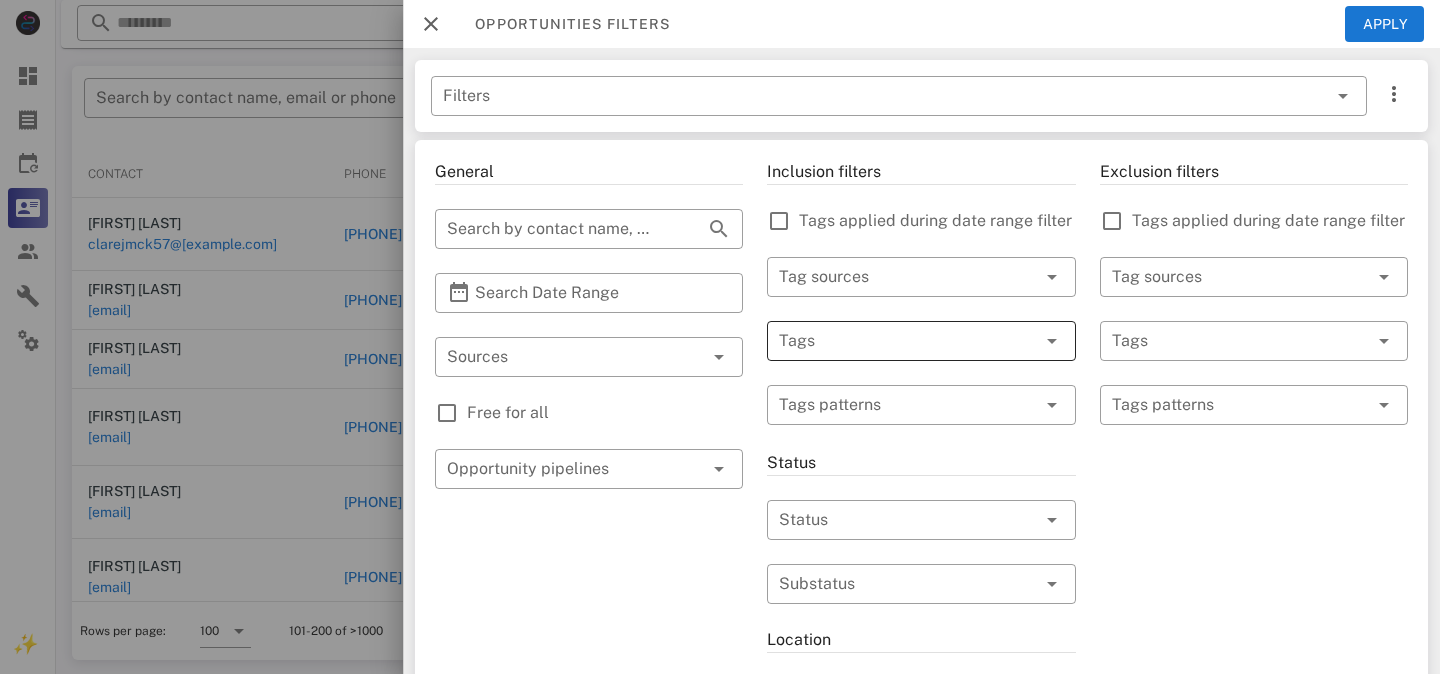 click at bounding box center [893, 341] 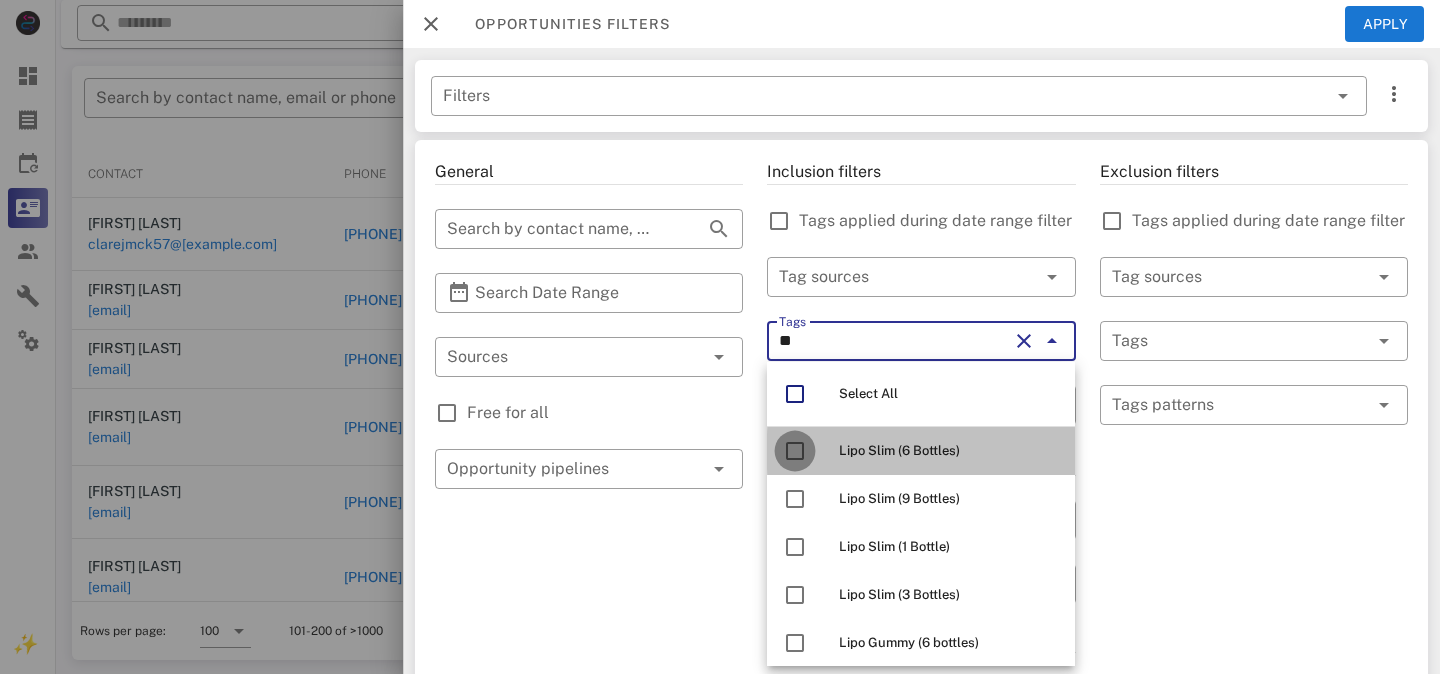 click at bounding box center (795, 451) 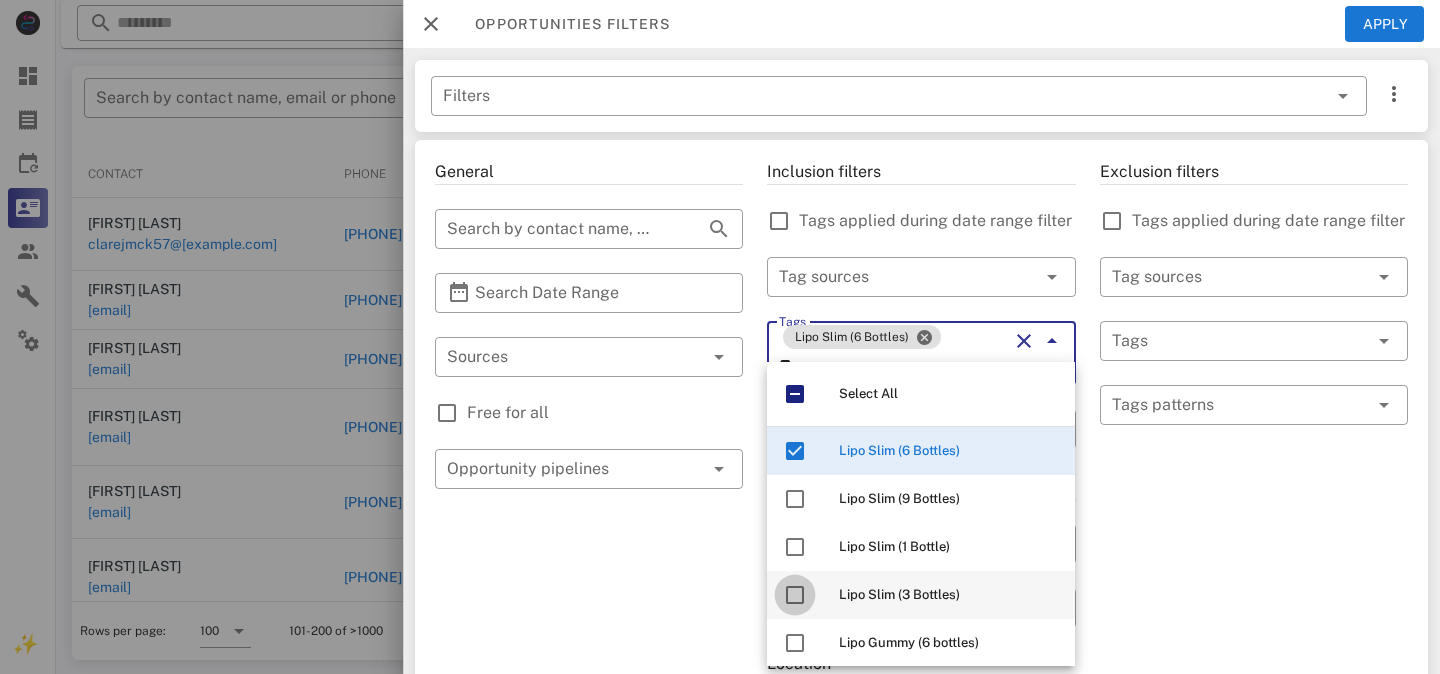 click at bounding box center (795, 595) 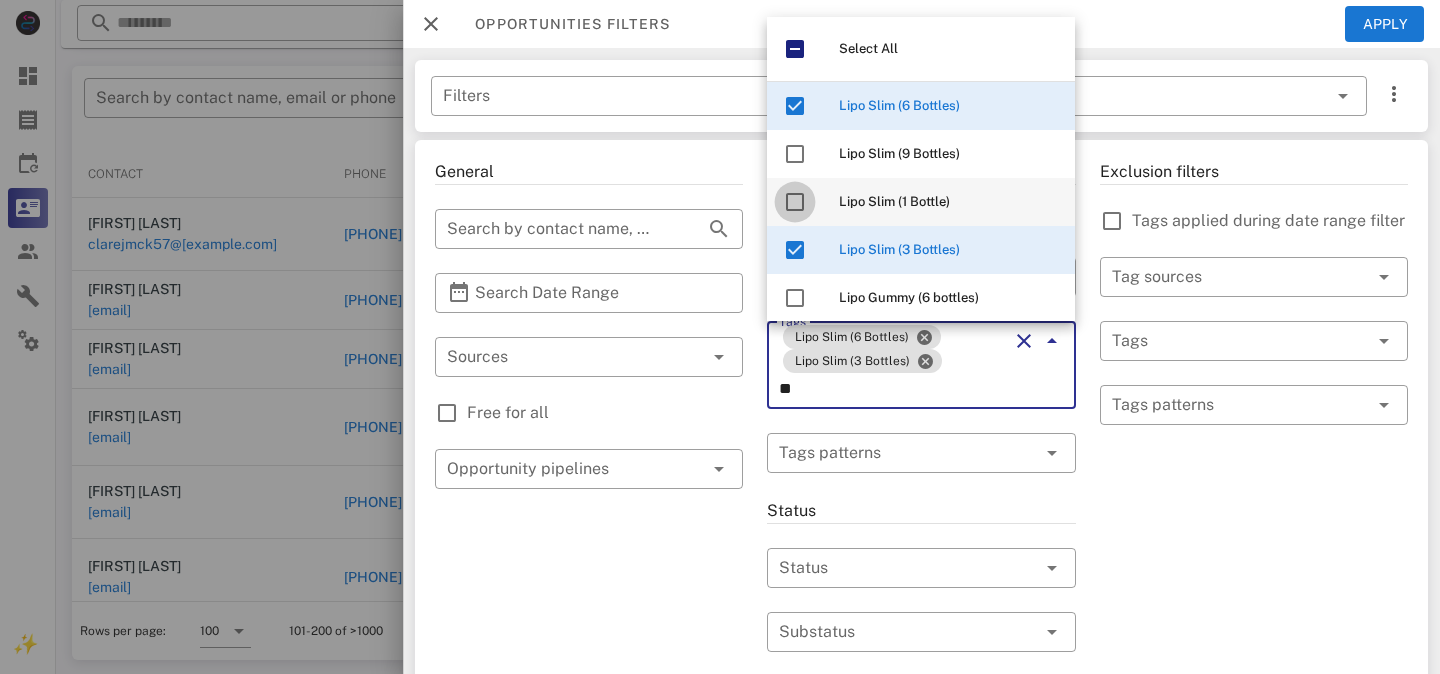 click at bounding box center (795, 202) 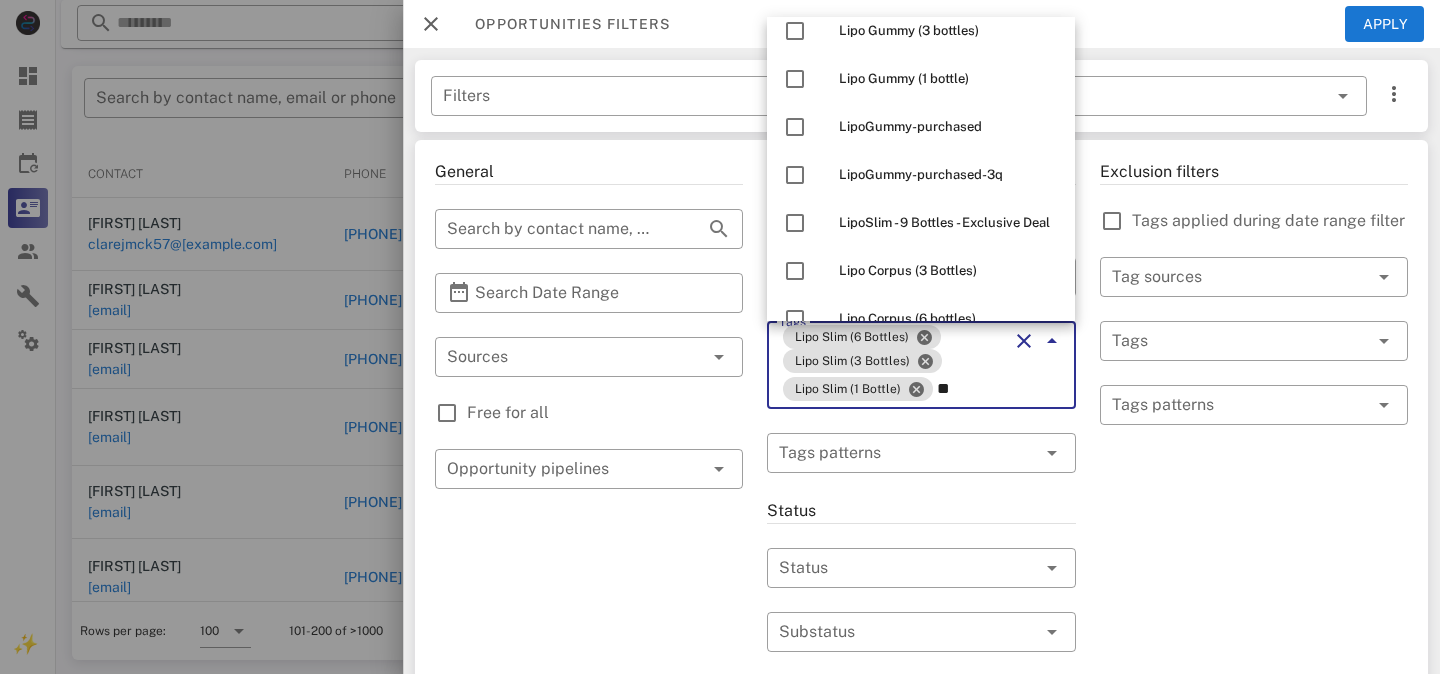 scroll, scrollTop: 321, scrollLeft: 0, axis: vertical 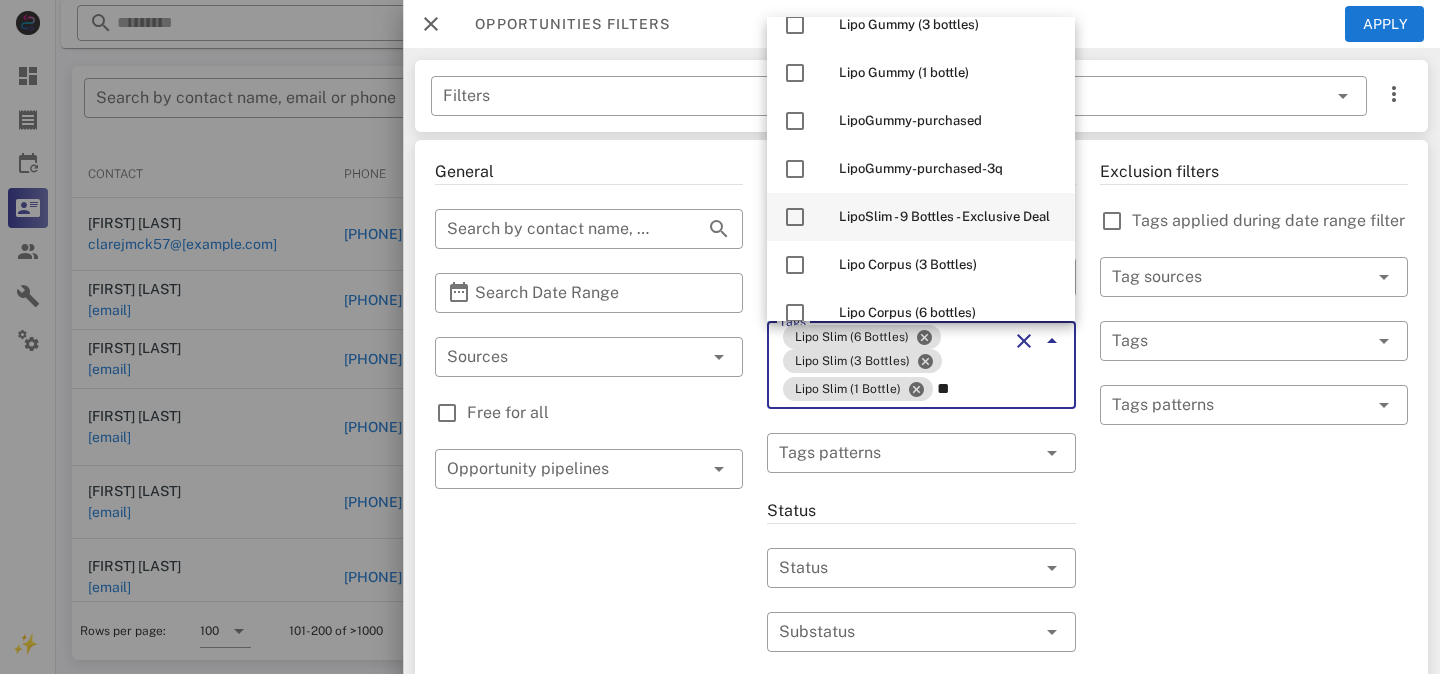 type on "*" 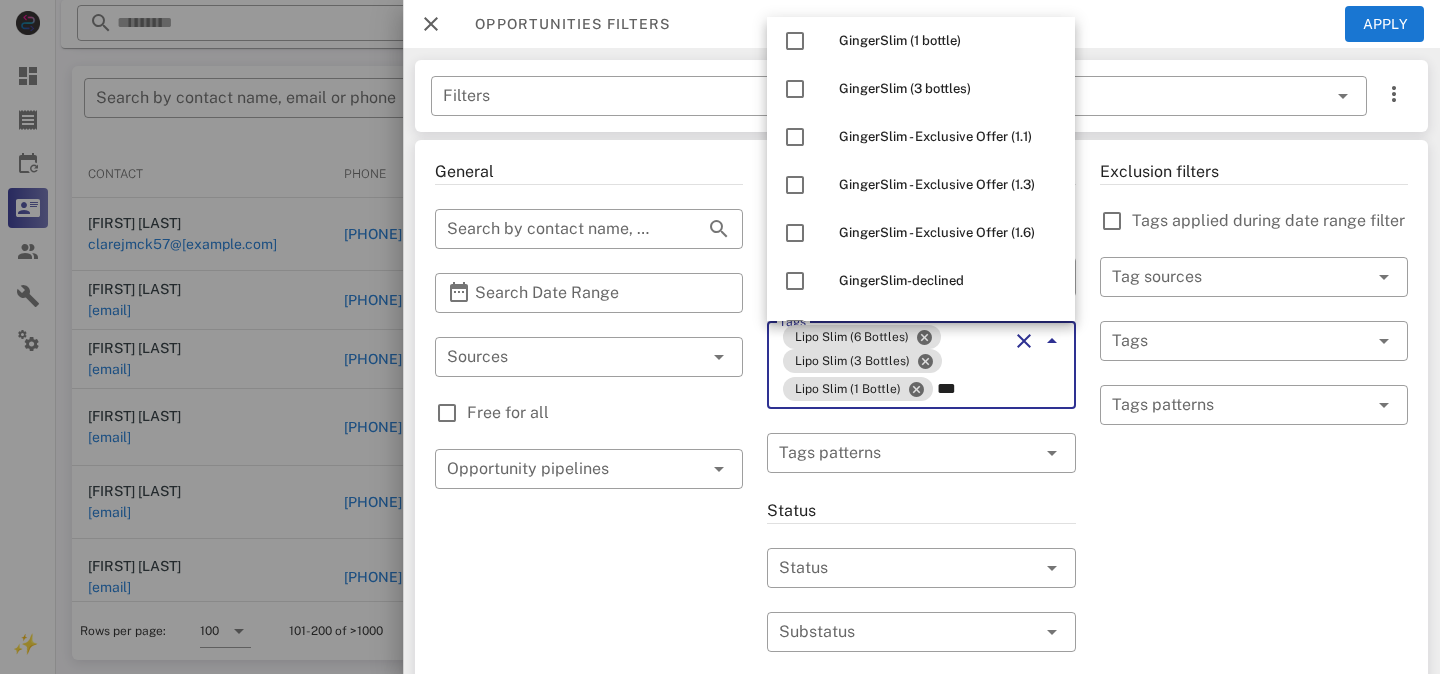 scroll, scrollTop: 0, scrollLeft: 0, axis: both 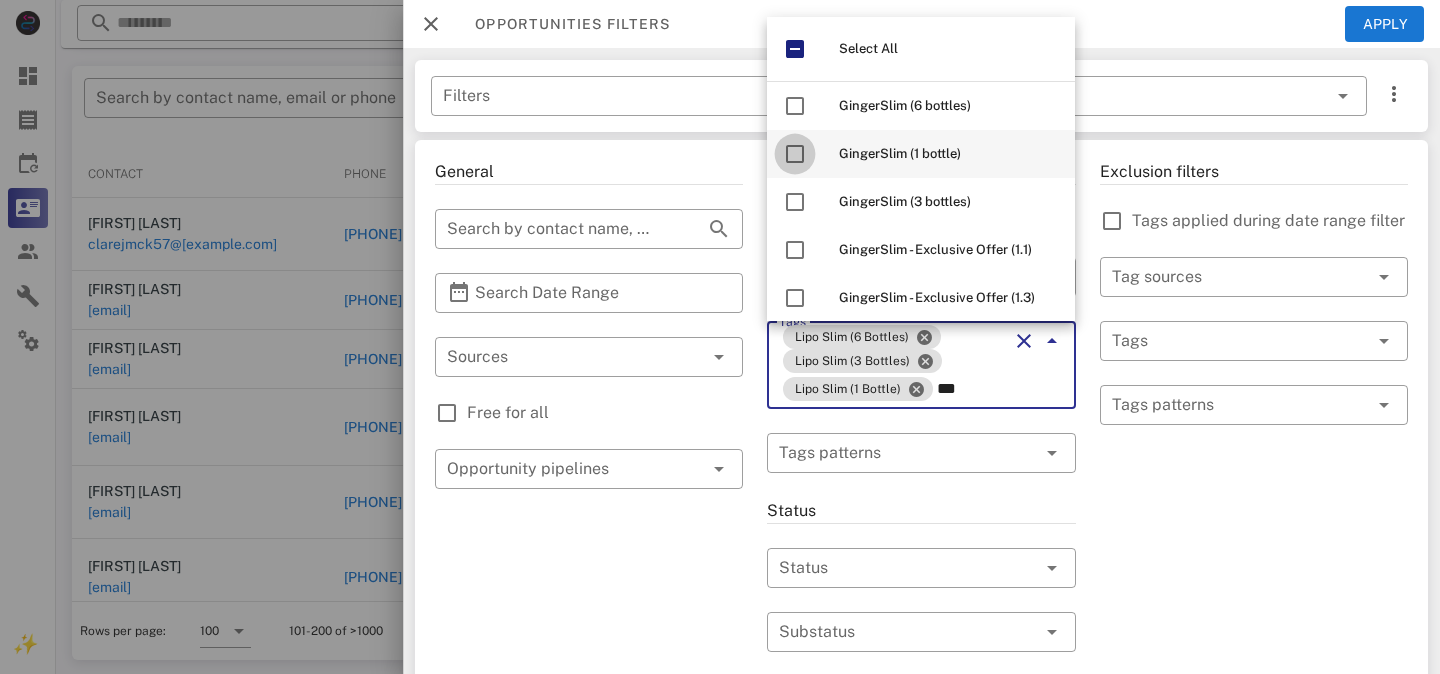 click at bounding box center [795, 154] 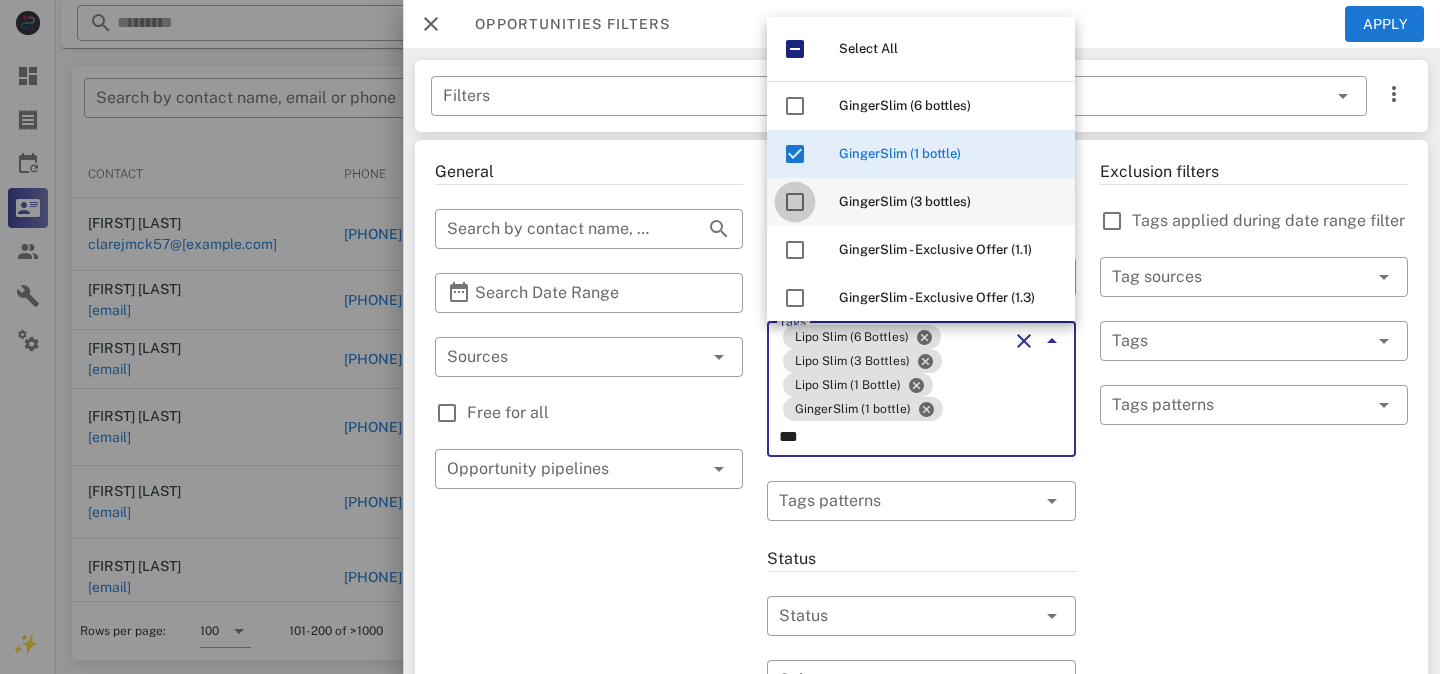 click at bounding box center [795, 202] 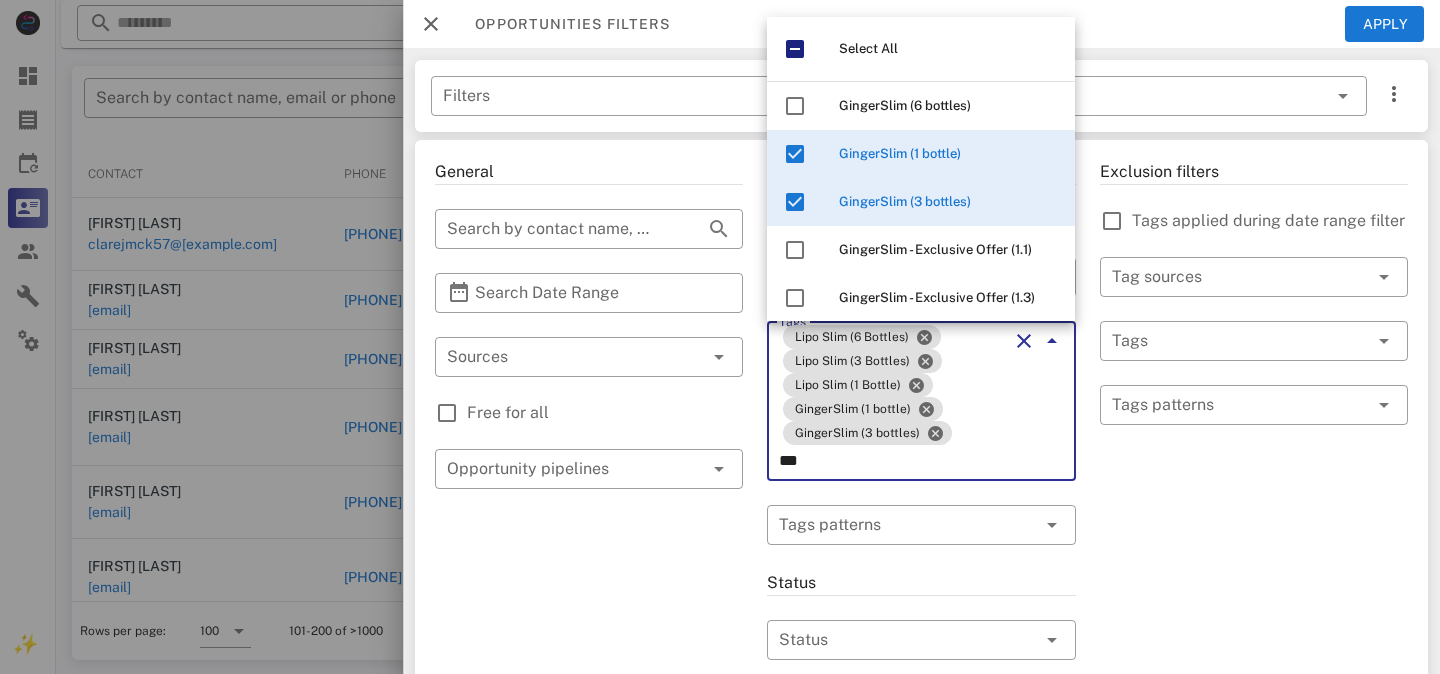 type on "***" 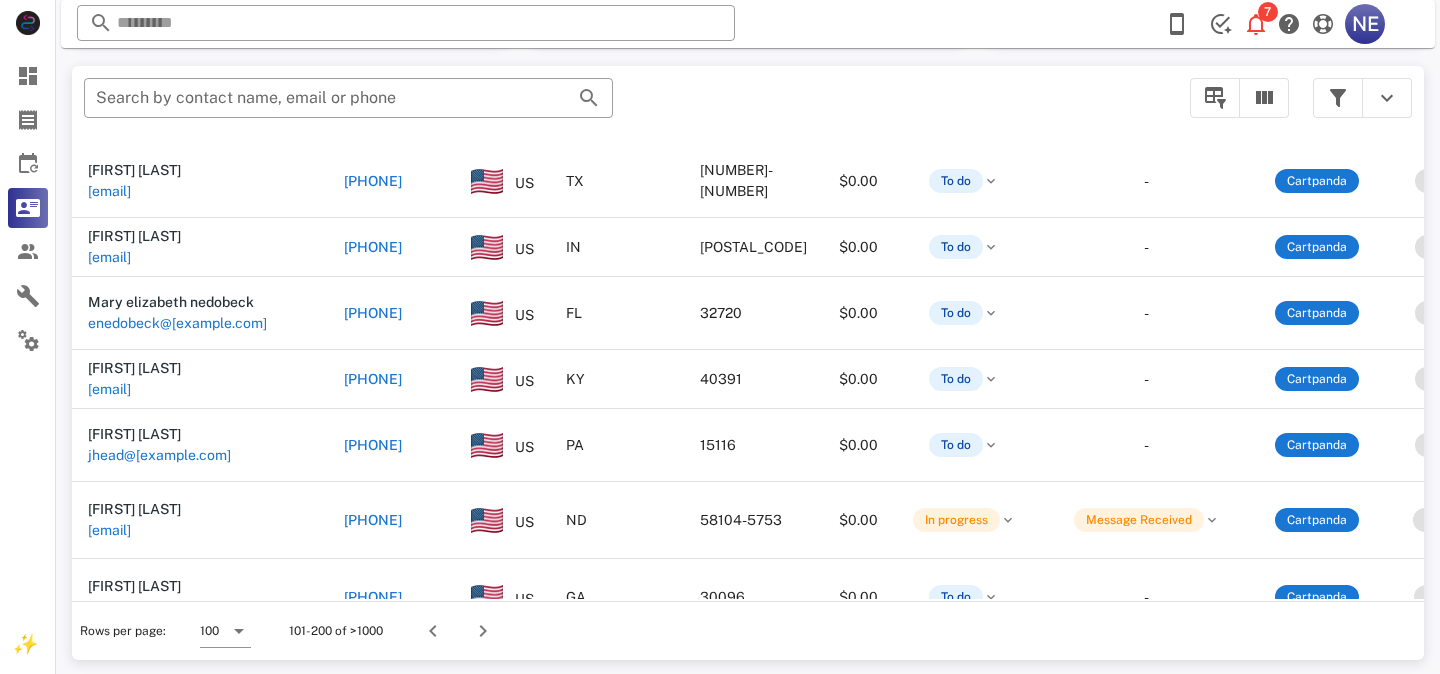 scroll, scrollTop: 6630, scrollLeft: 0, axis: vertical 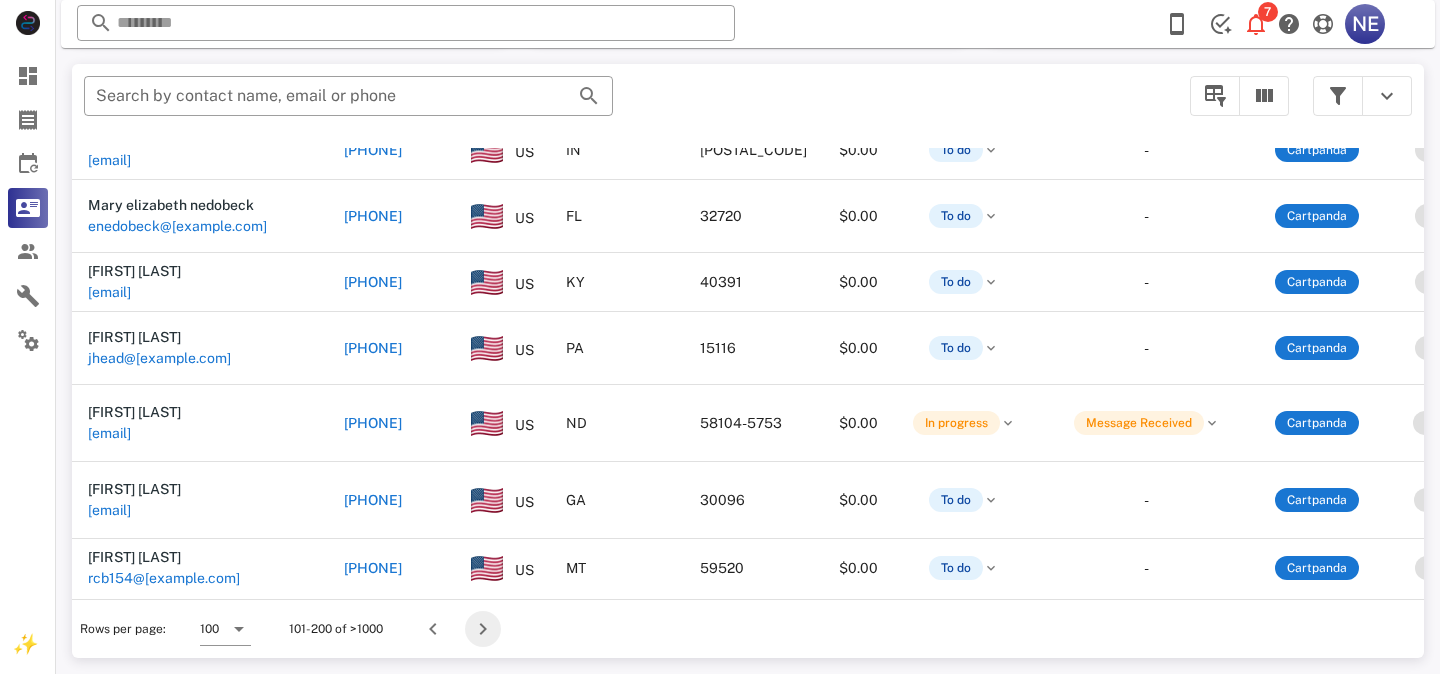 click at bounding box center [483, 629] 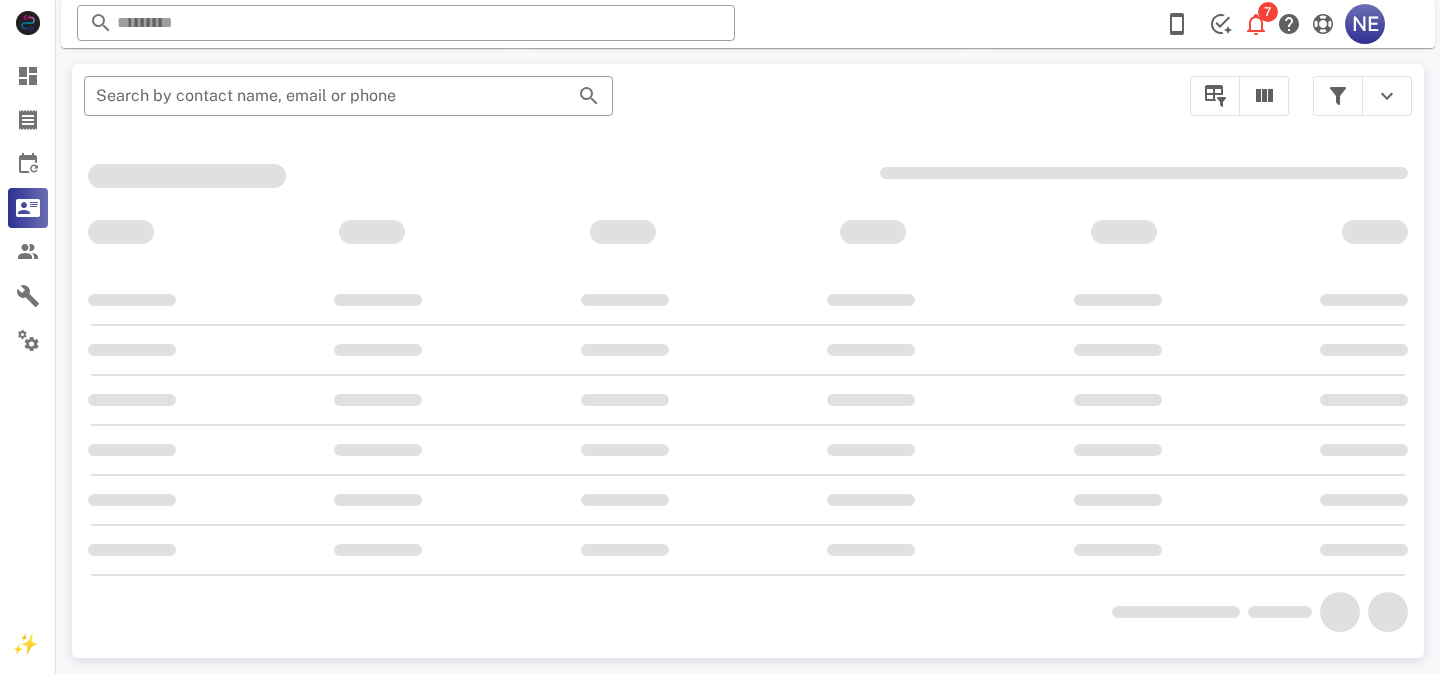 scroll, scrollTop: 380, scrollLeft: 0, axis: vertical 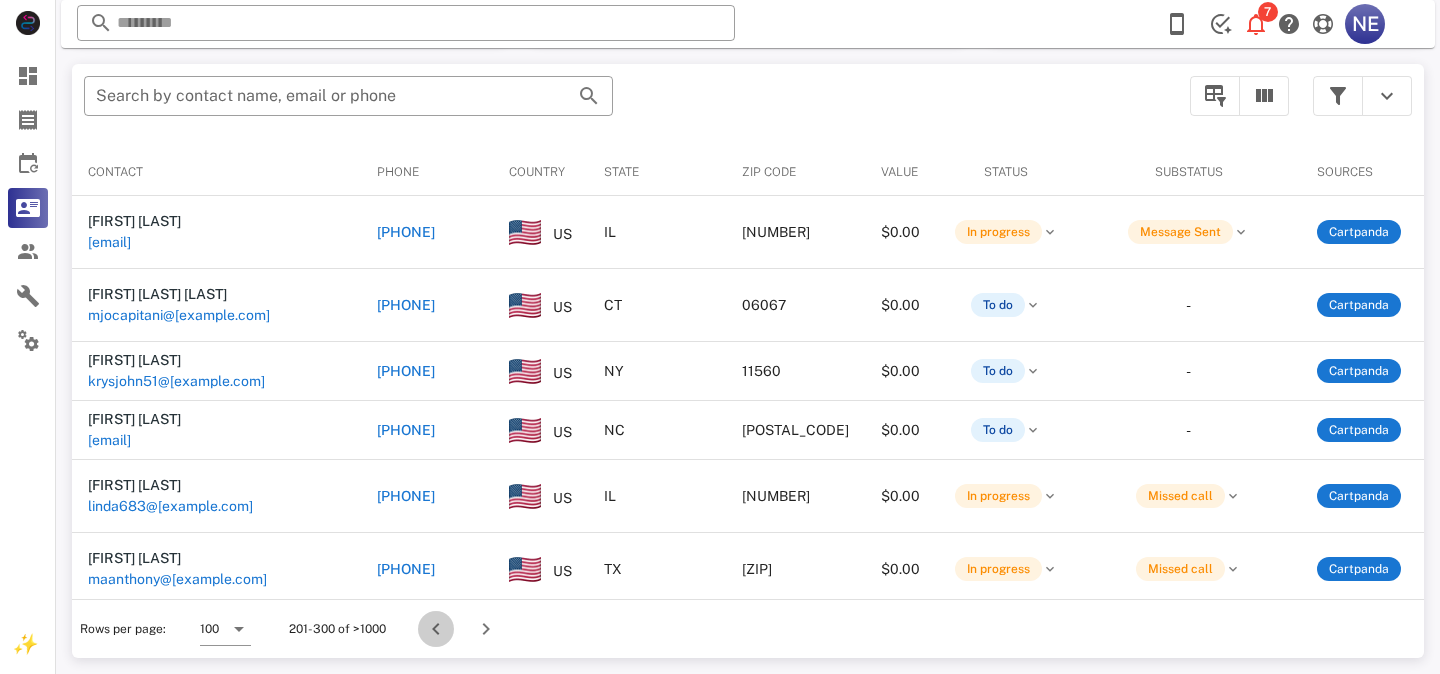 click at bounding box center (436, 629) 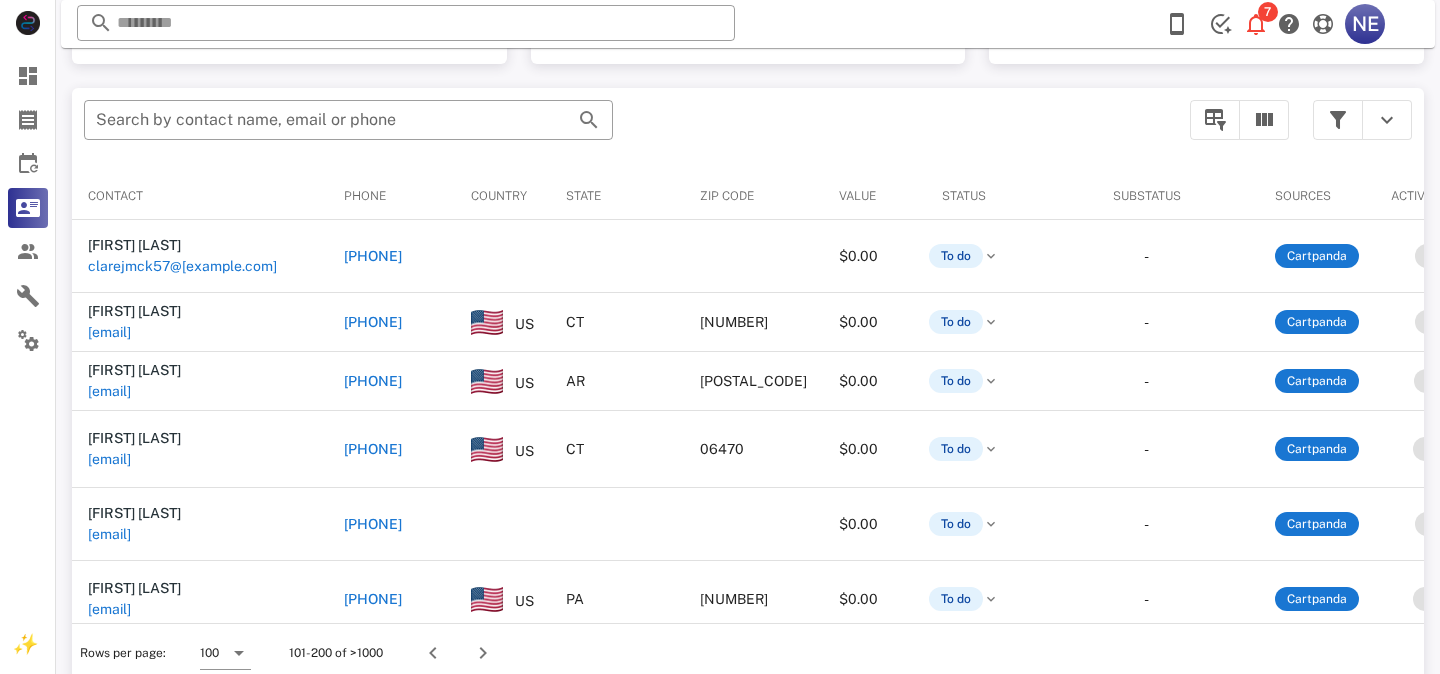 scroll, scrollTop: 380, scrollLeft: 0, axis: vertical 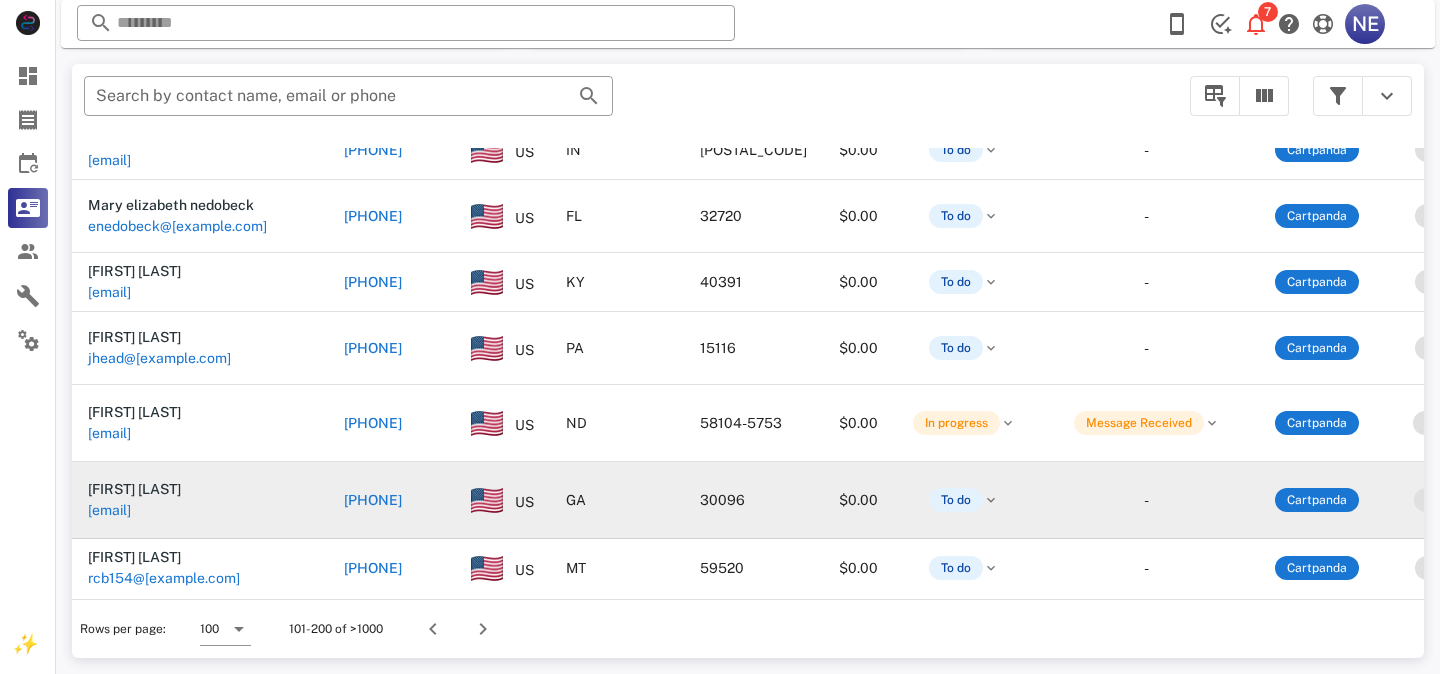 click on "[PHONE]" at bounding box center (373, 500) 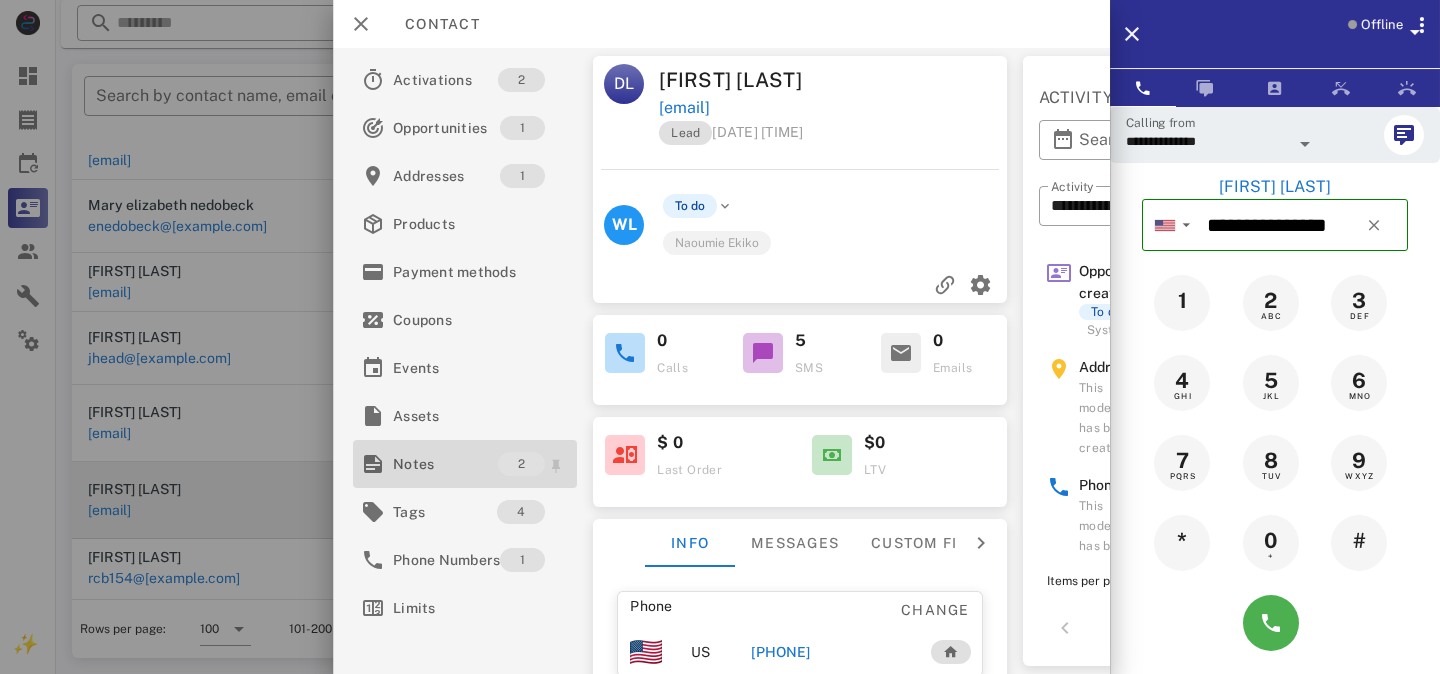 click on "Notes" at bounding box center [445, 464] 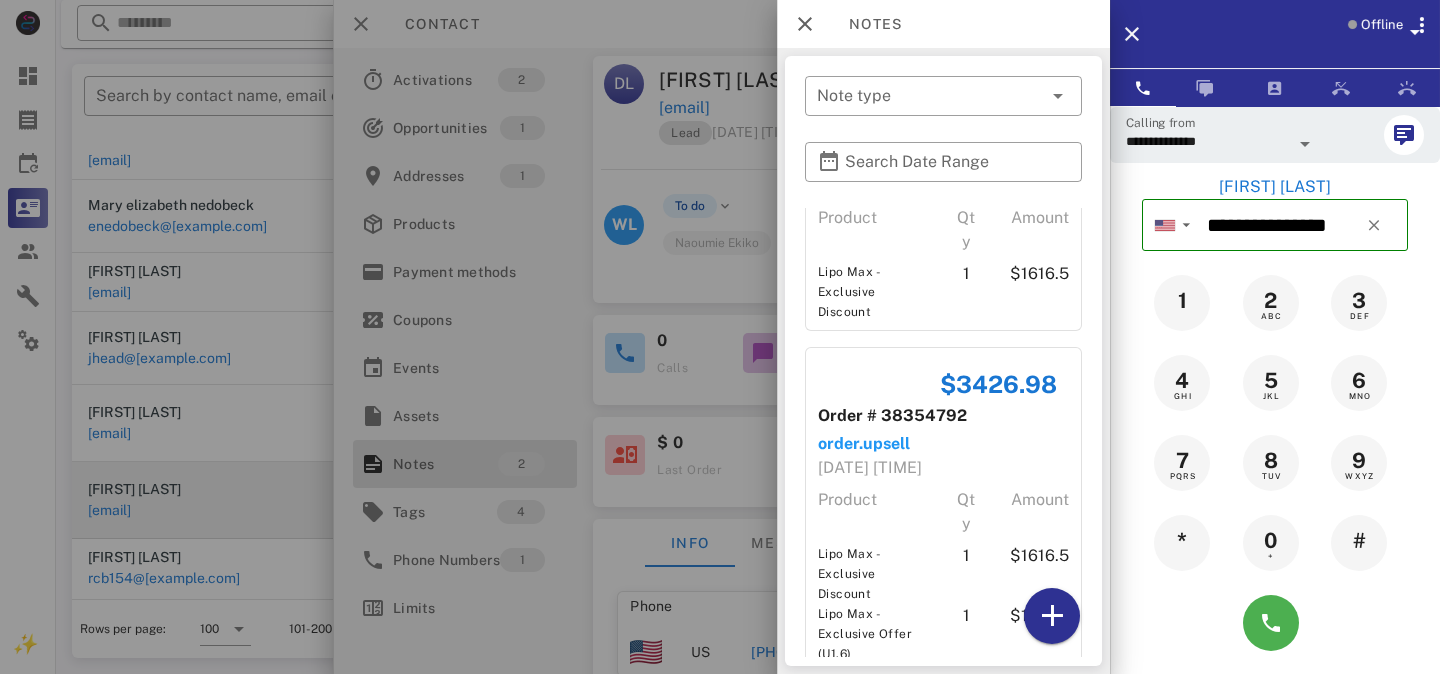 scroll, scrollTop: 0, scrollLeft: 0, axis: both 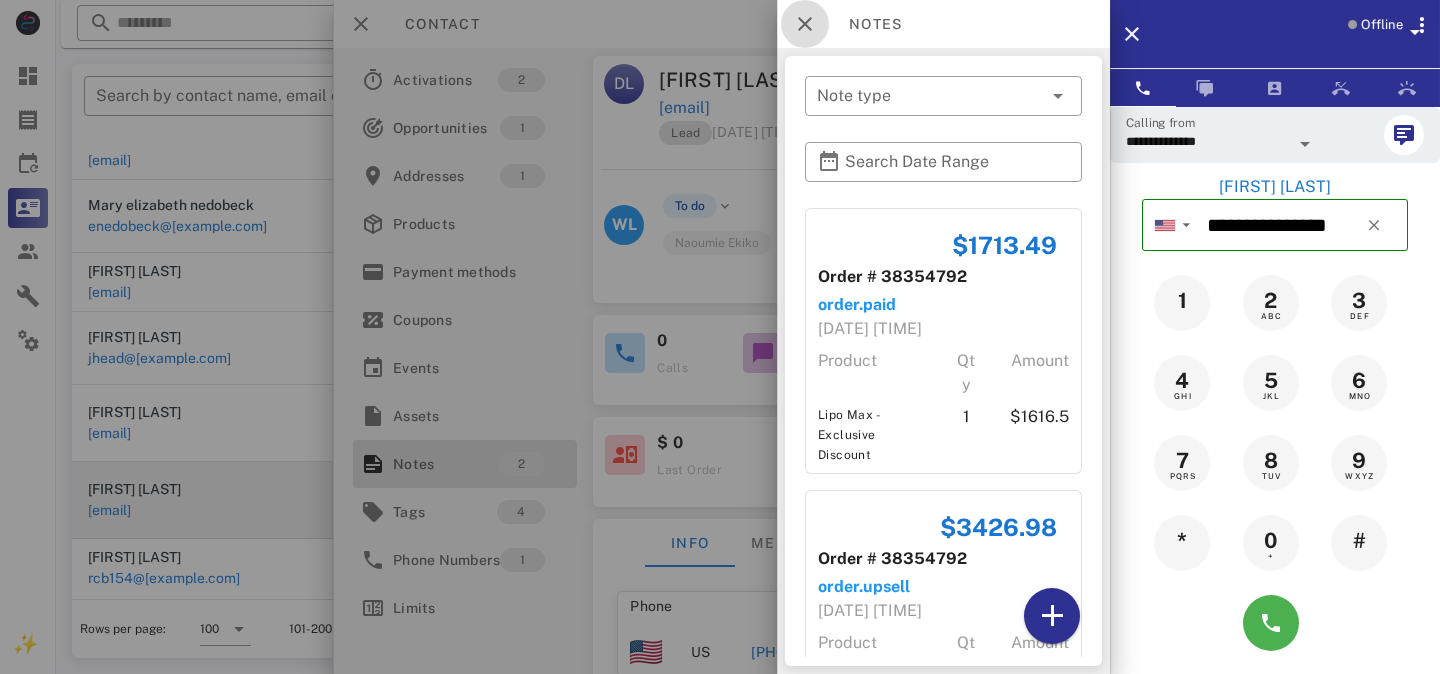 click at bounding box center (805, 24) 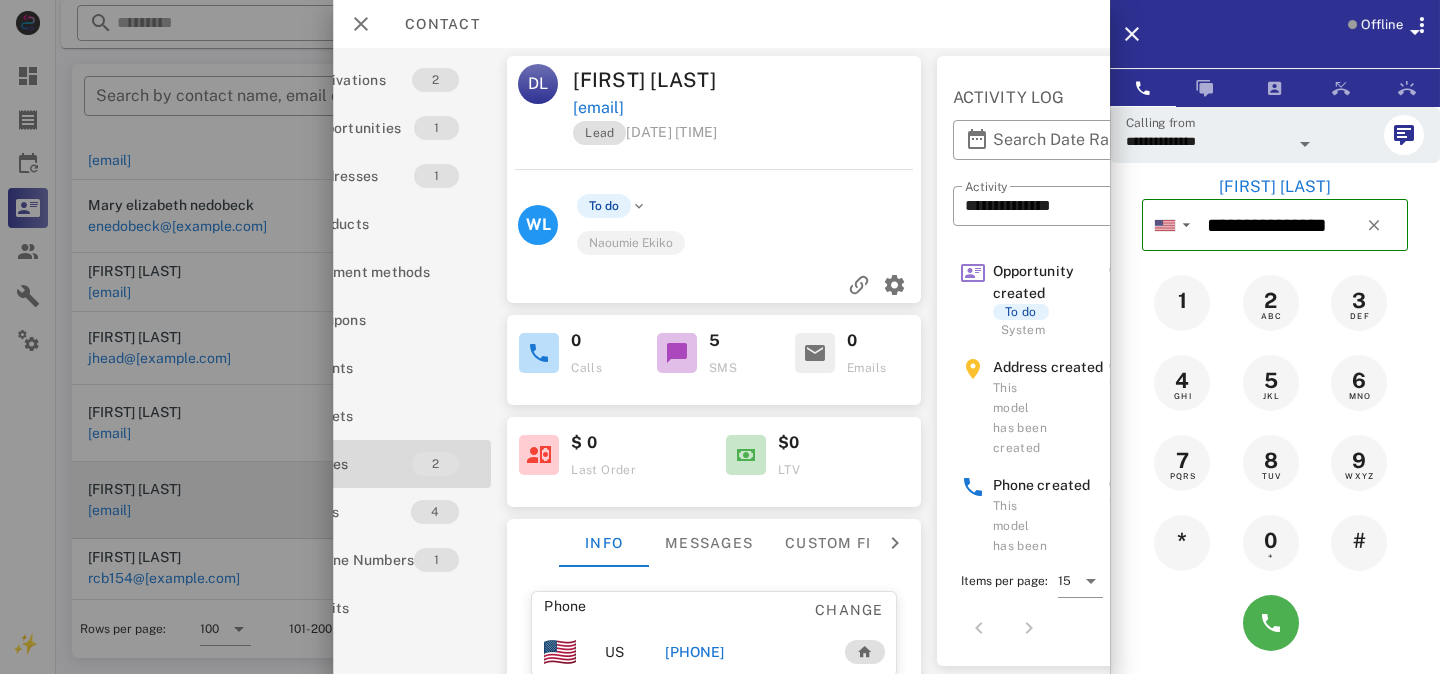 scroll, scrollTop: 0, scrollLeft: 0, axis: both 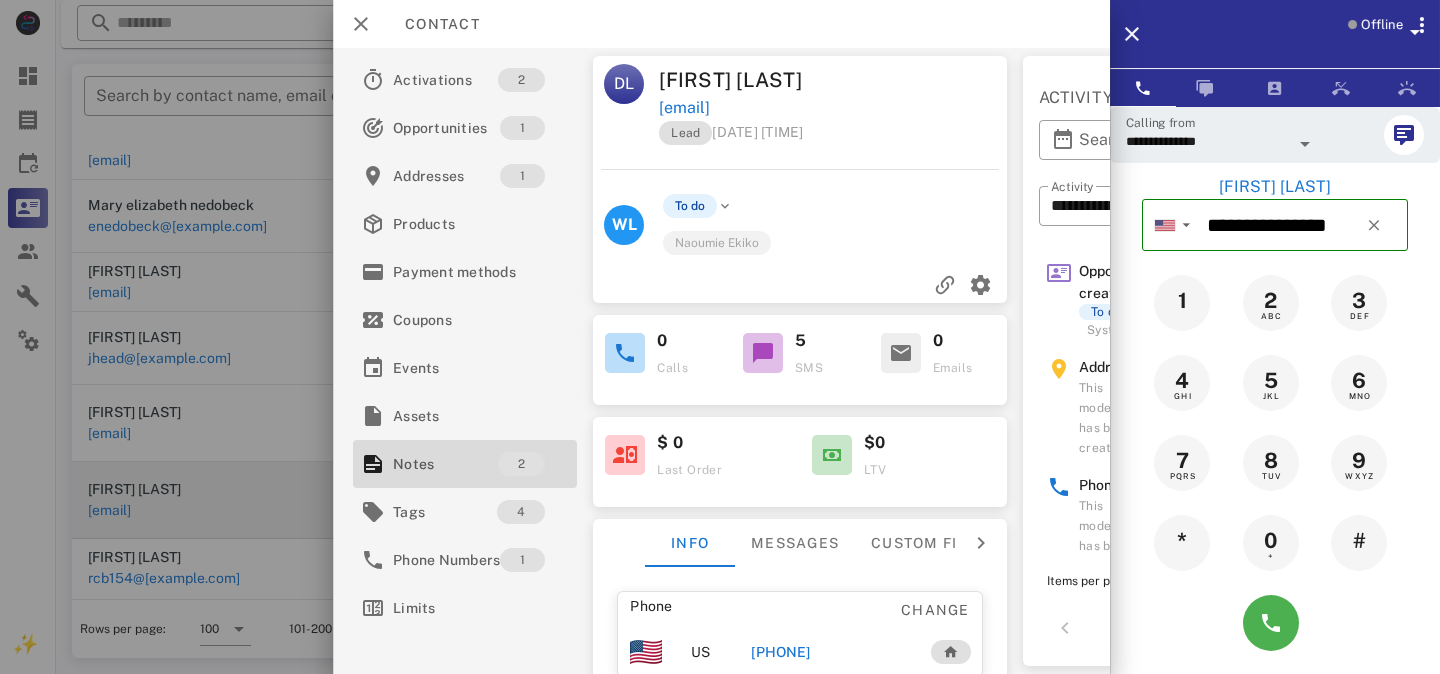 click on "Offline" at bounding box center [1382, 25] 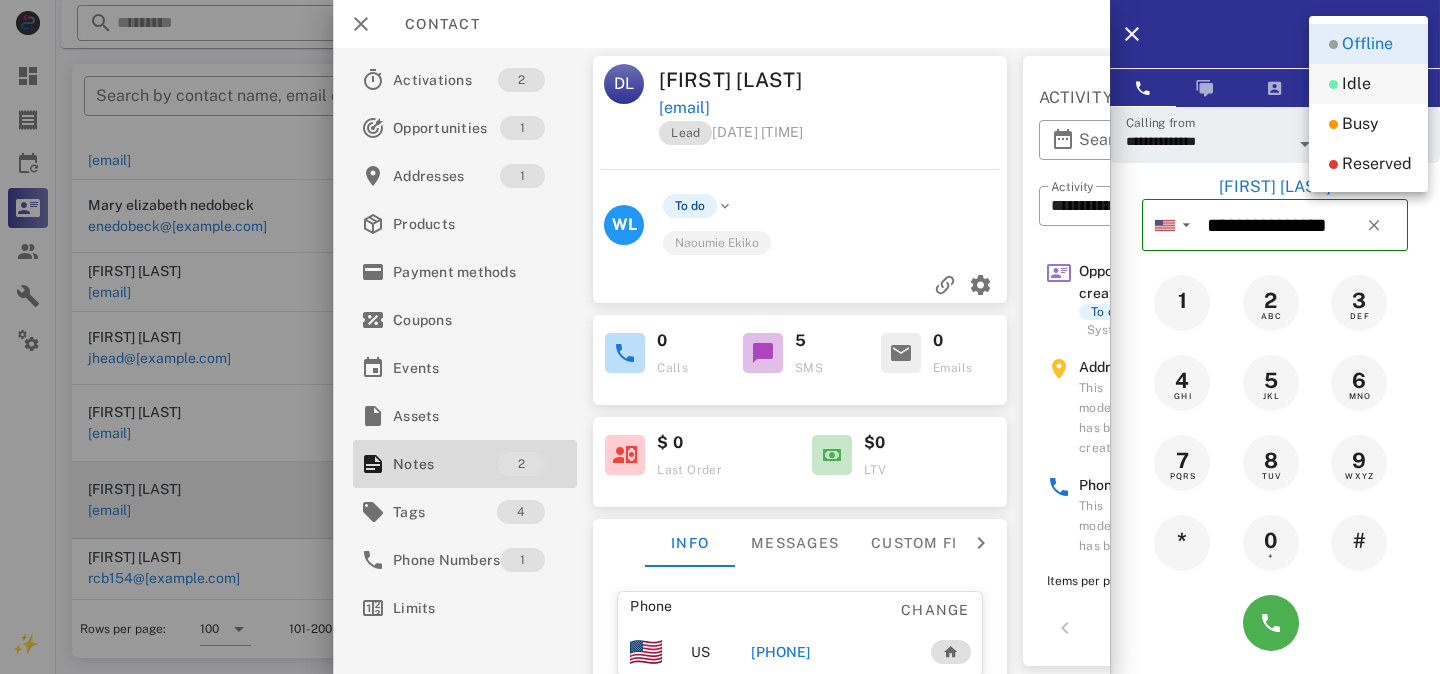 click on "Idle" at bounding box center [1356, 84] 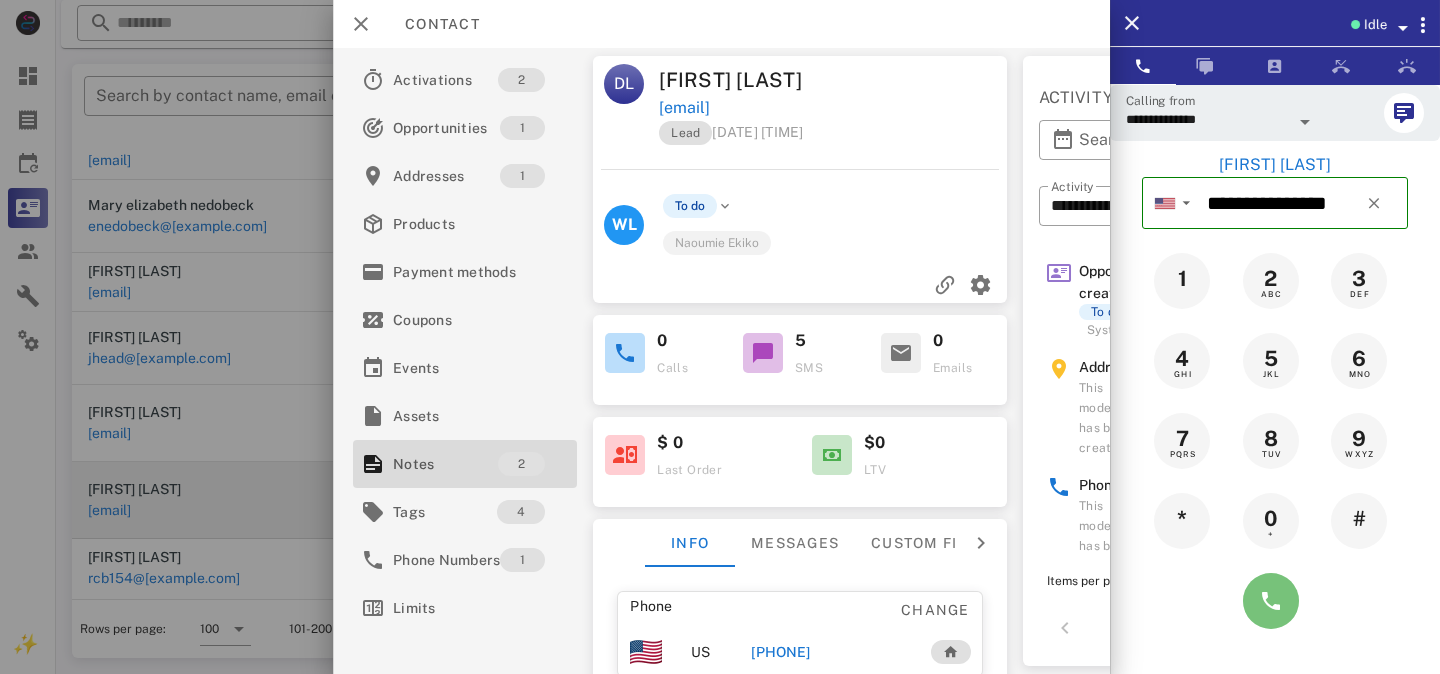 click at bounding box center [1271, 601] 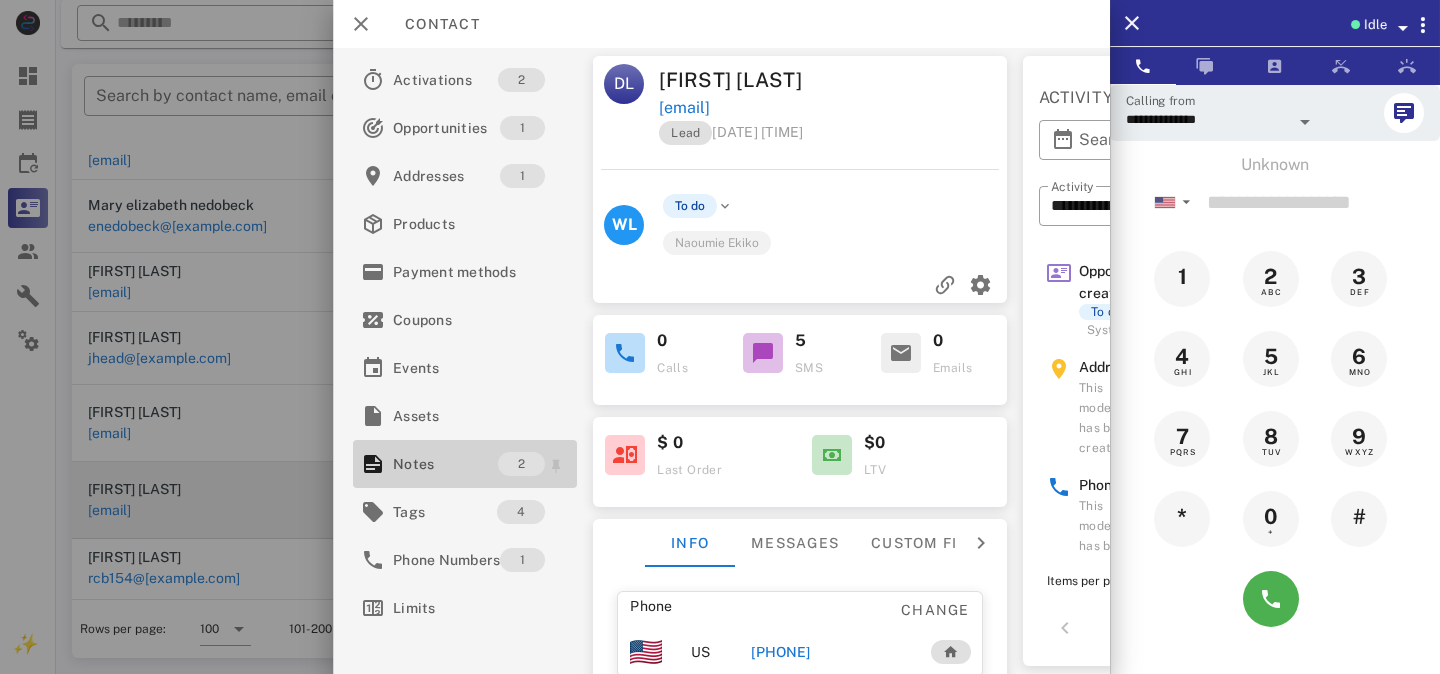 click on "Notes" at bounding box center (445, 464) 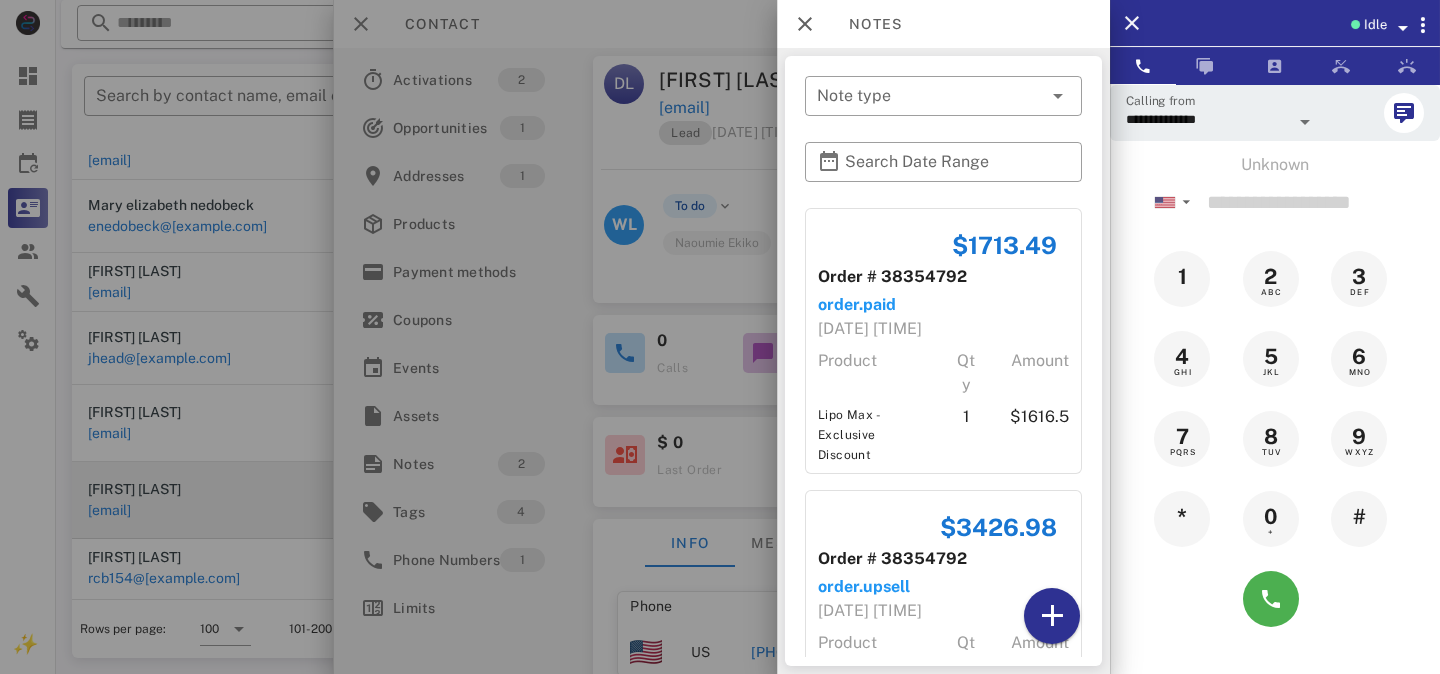 click at bounding box center (720, 337) 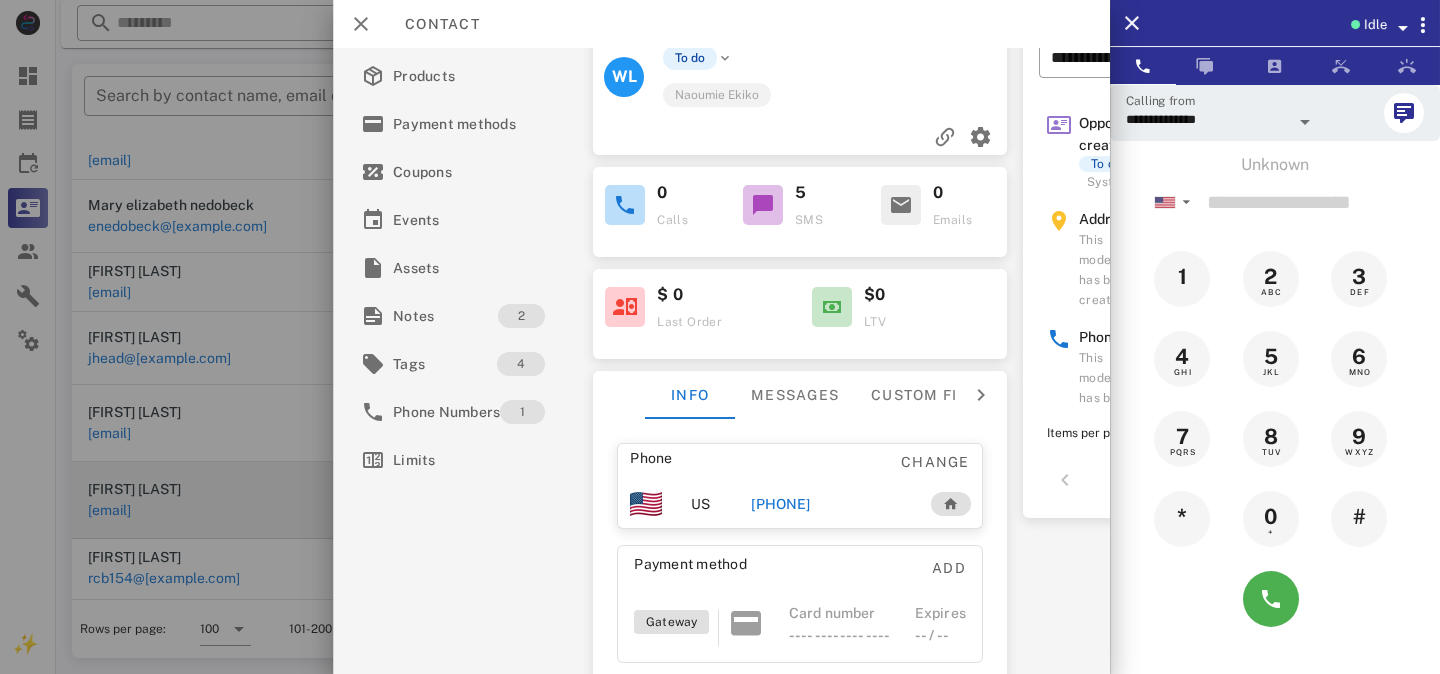 scroll, scrollTop: 306, scrollLeft: 0, axis: vertical 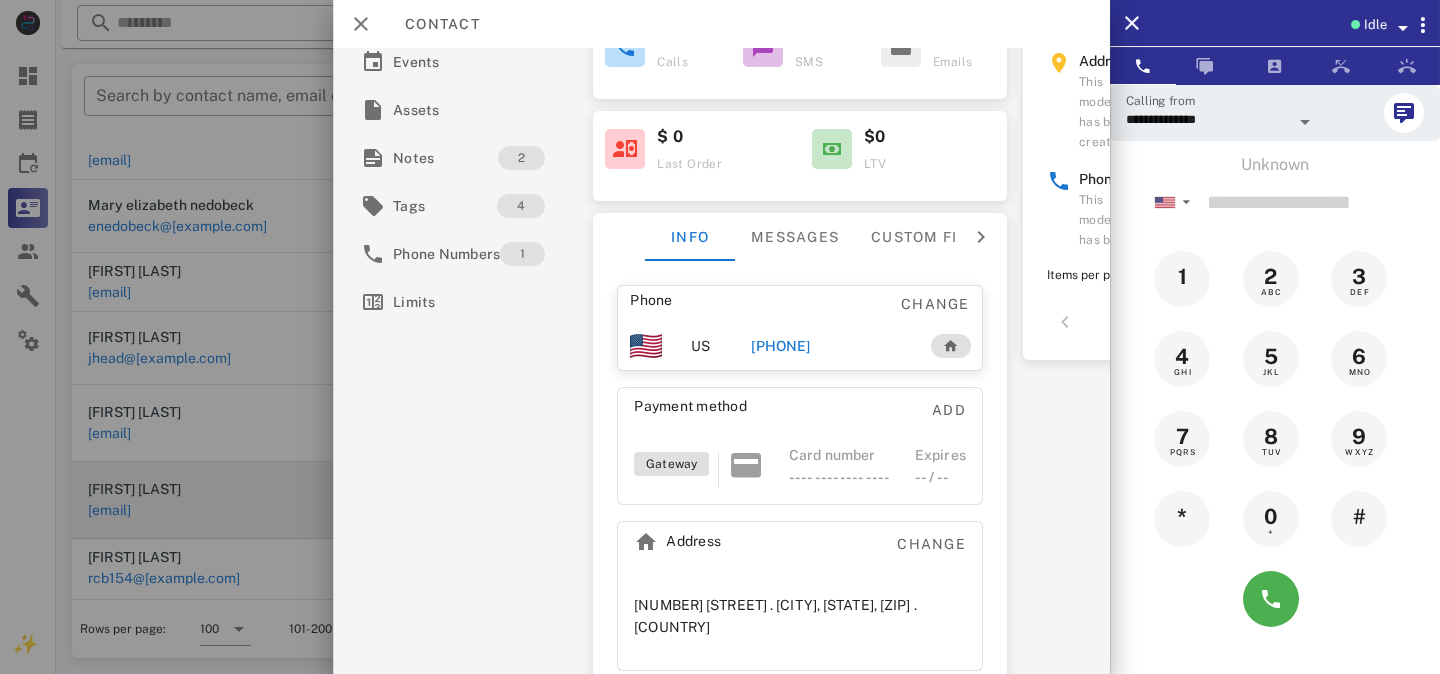 click on "[PHONE]" at bounding box center (780, 346) 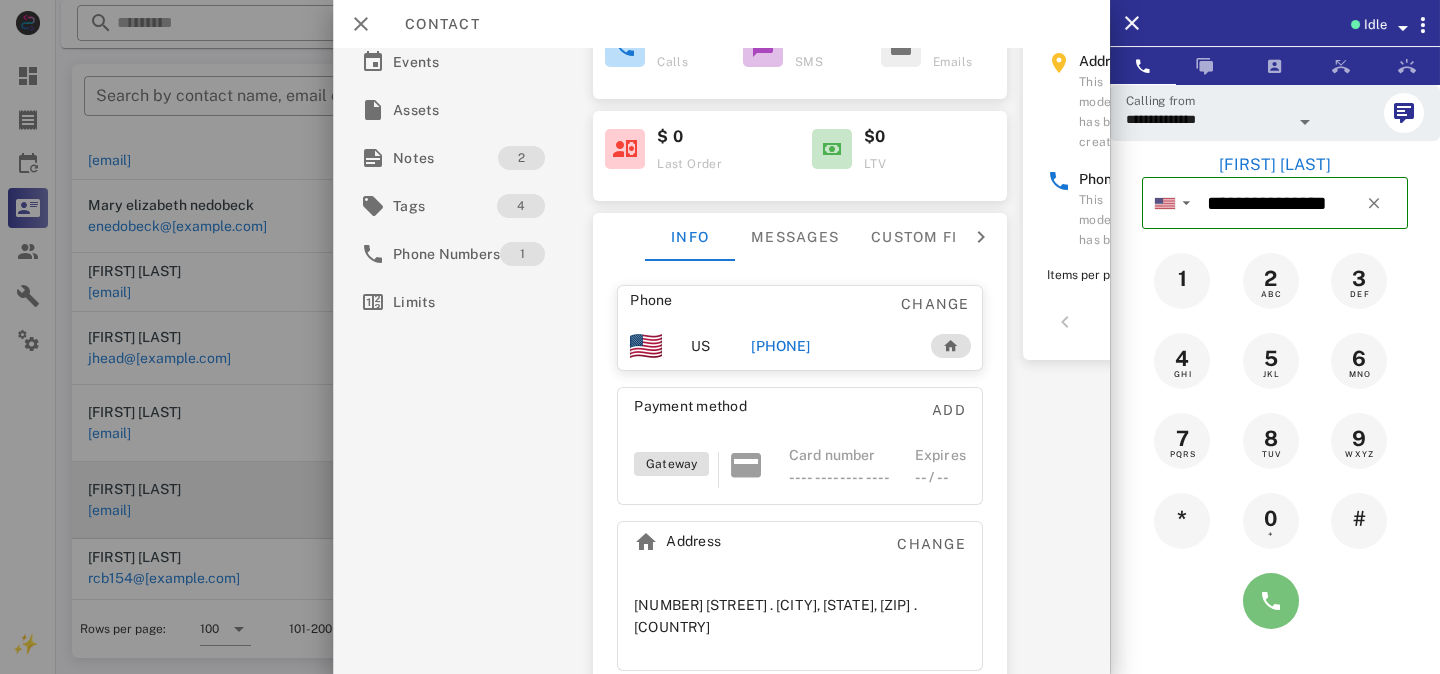 click at bounding box center (1271, 601) 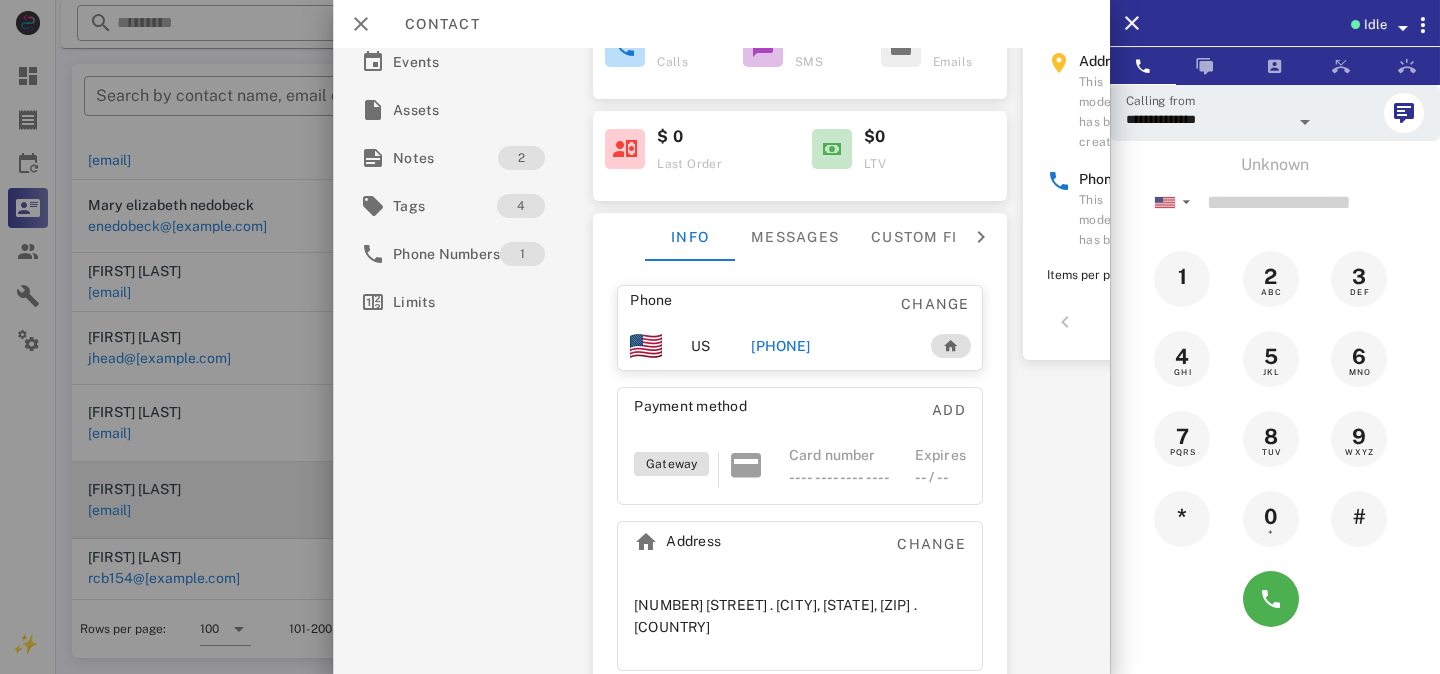 click on "[PHONE]" at bounding box center (780, 346) 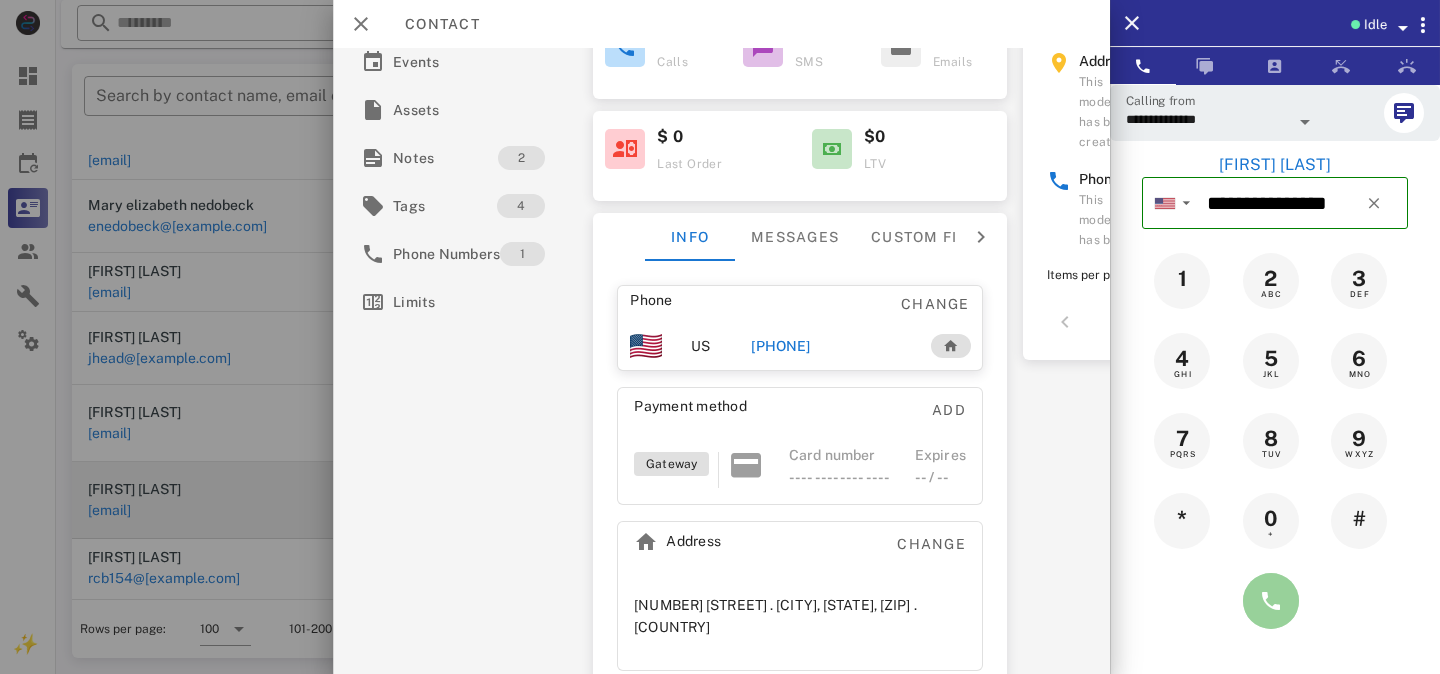 click at bounding box center [1271, 601] 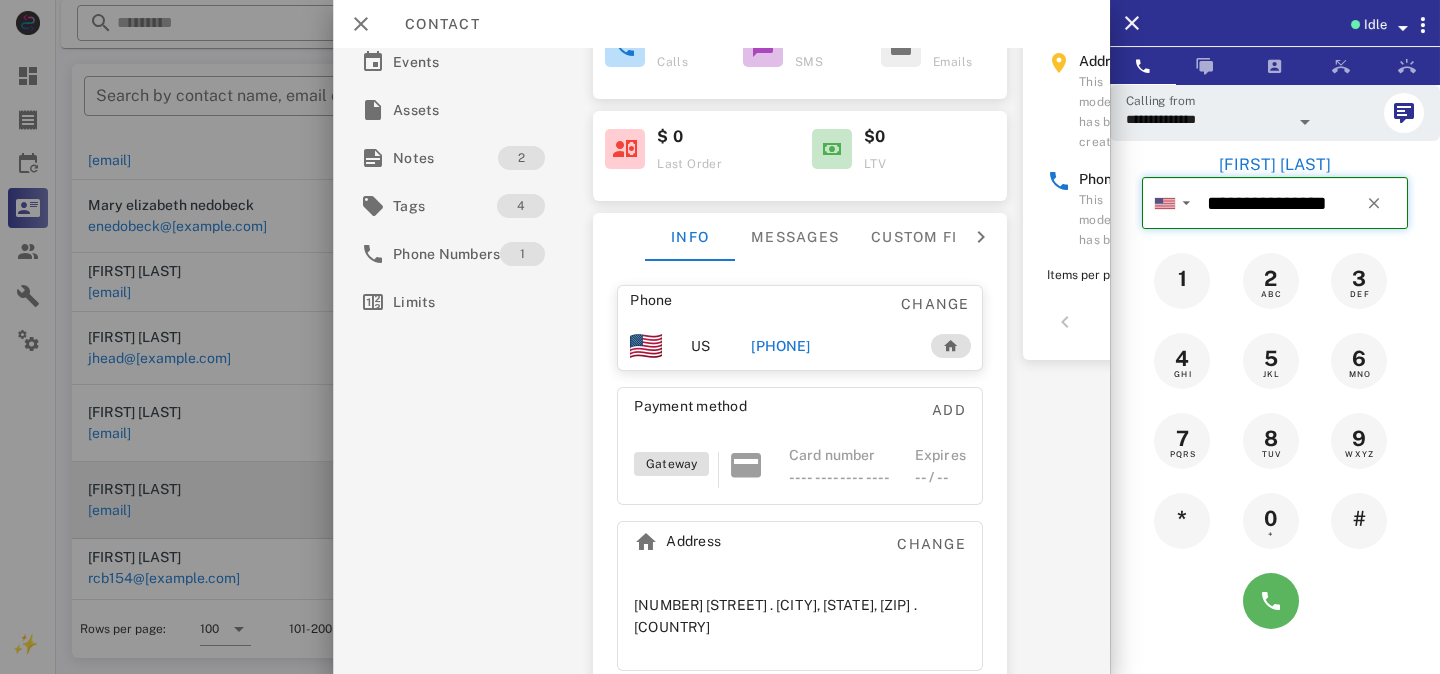 type 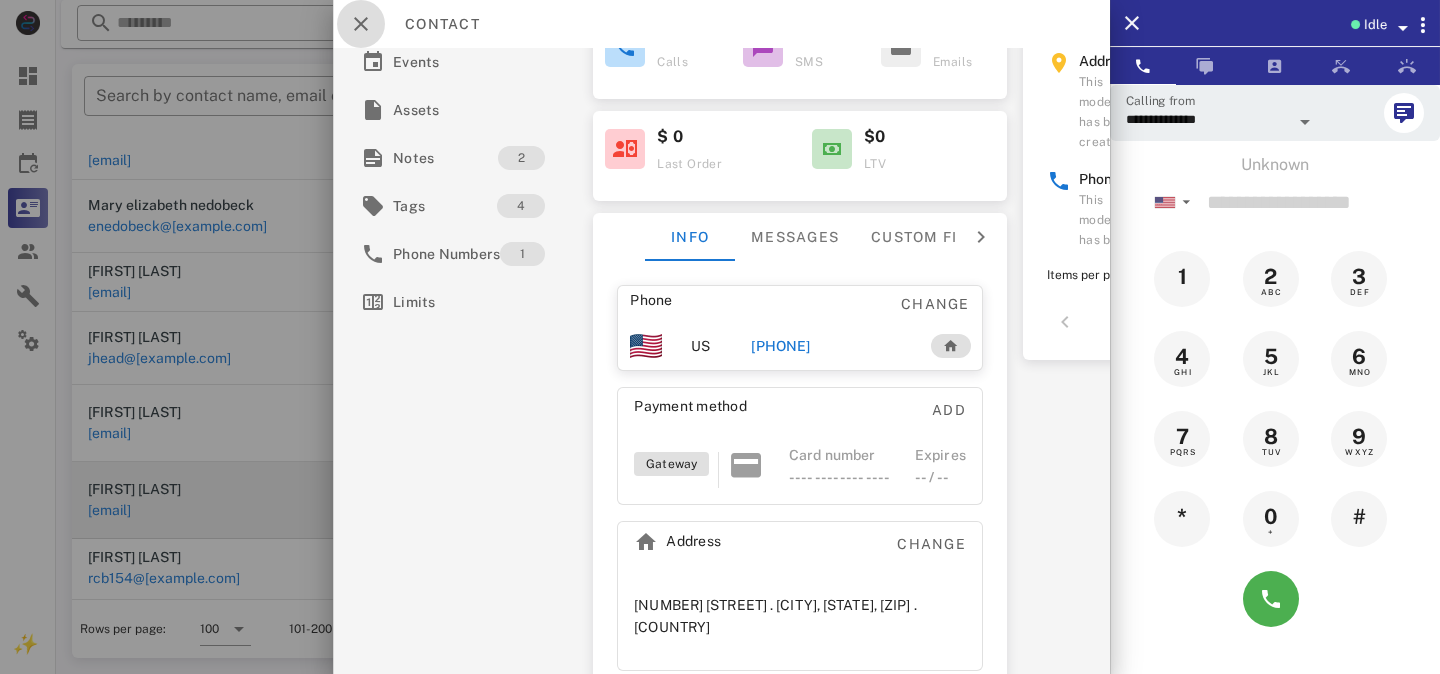 click at bounding box center (361, 24) 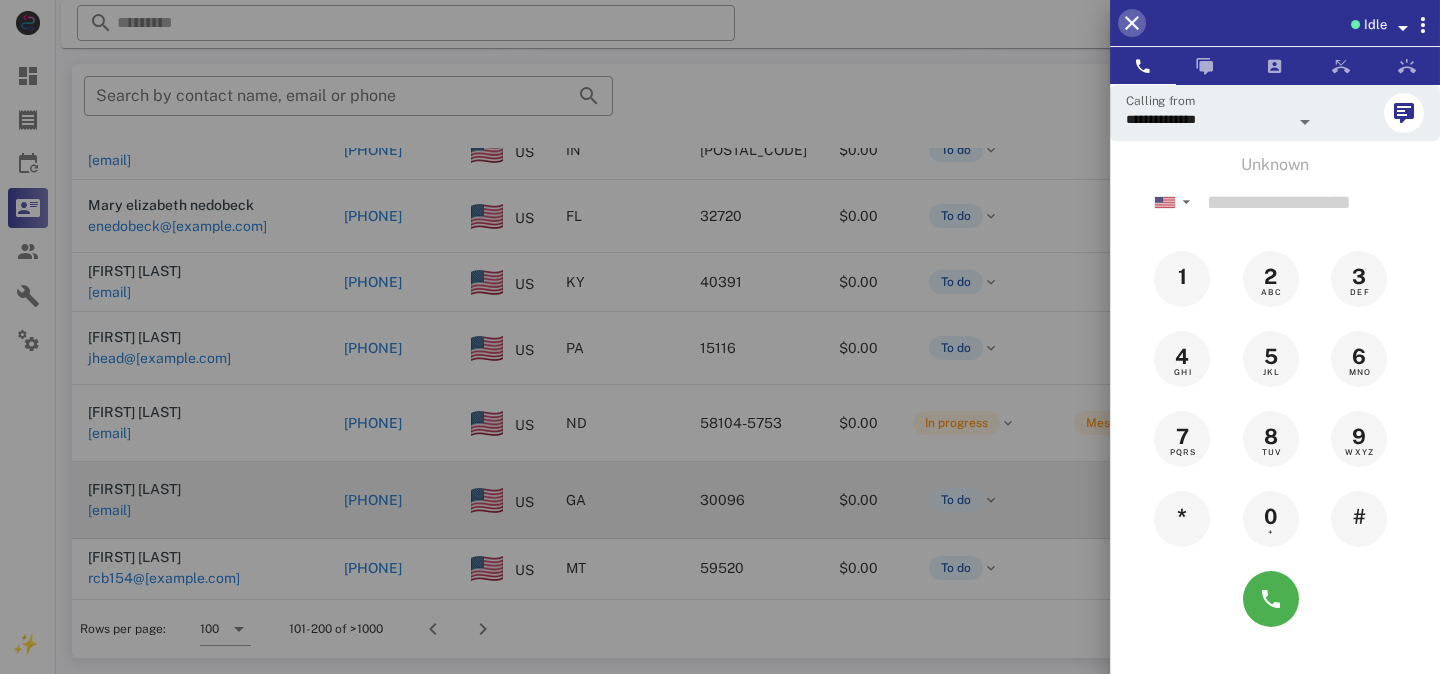 click at bounding box center (1132, 23) 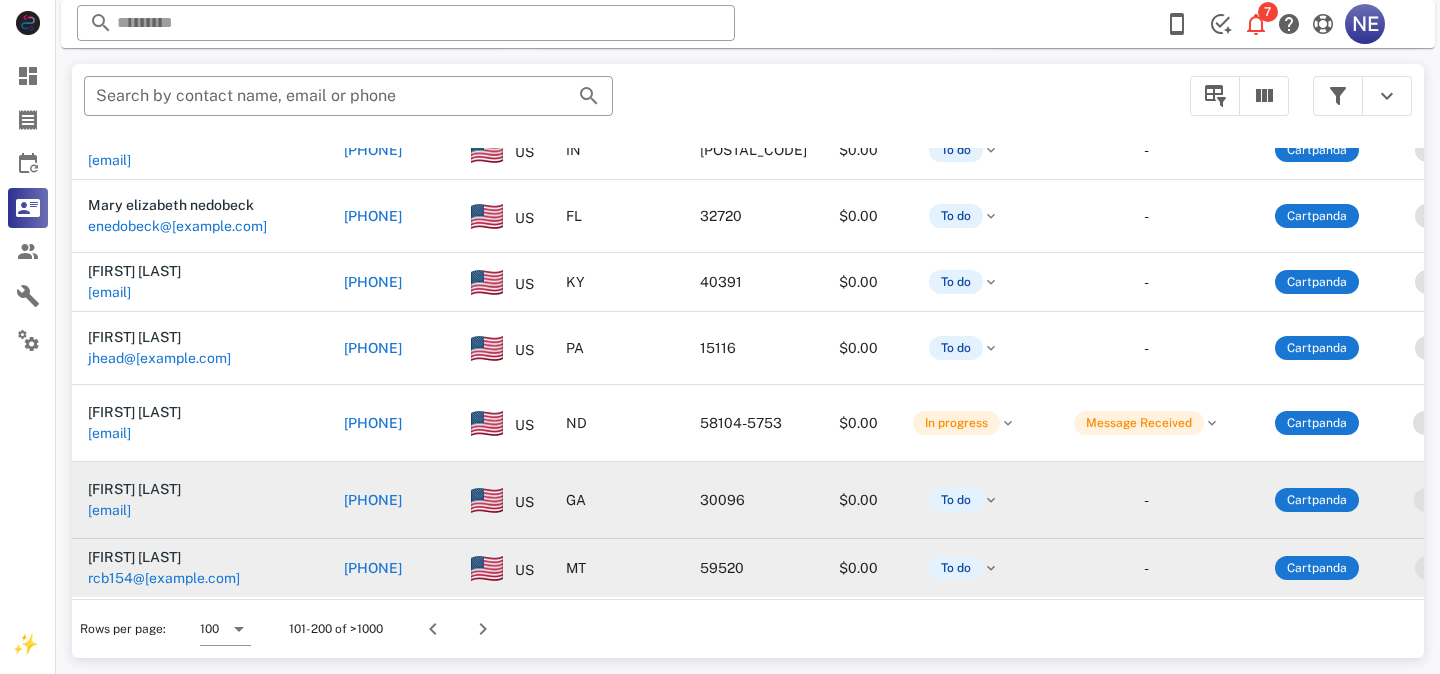 click on "[PHONE]" at bounding box center [373, 568] 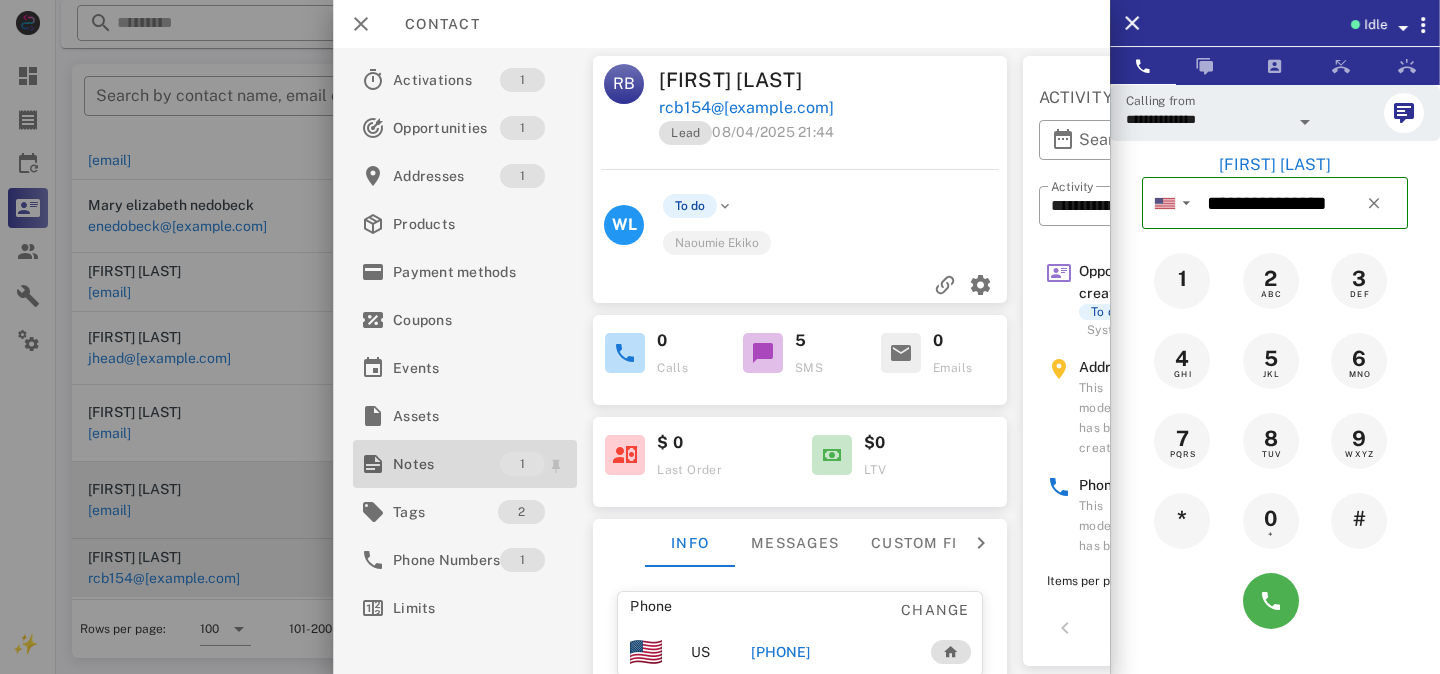 click on "Notes" at bounding box center (446, 464) 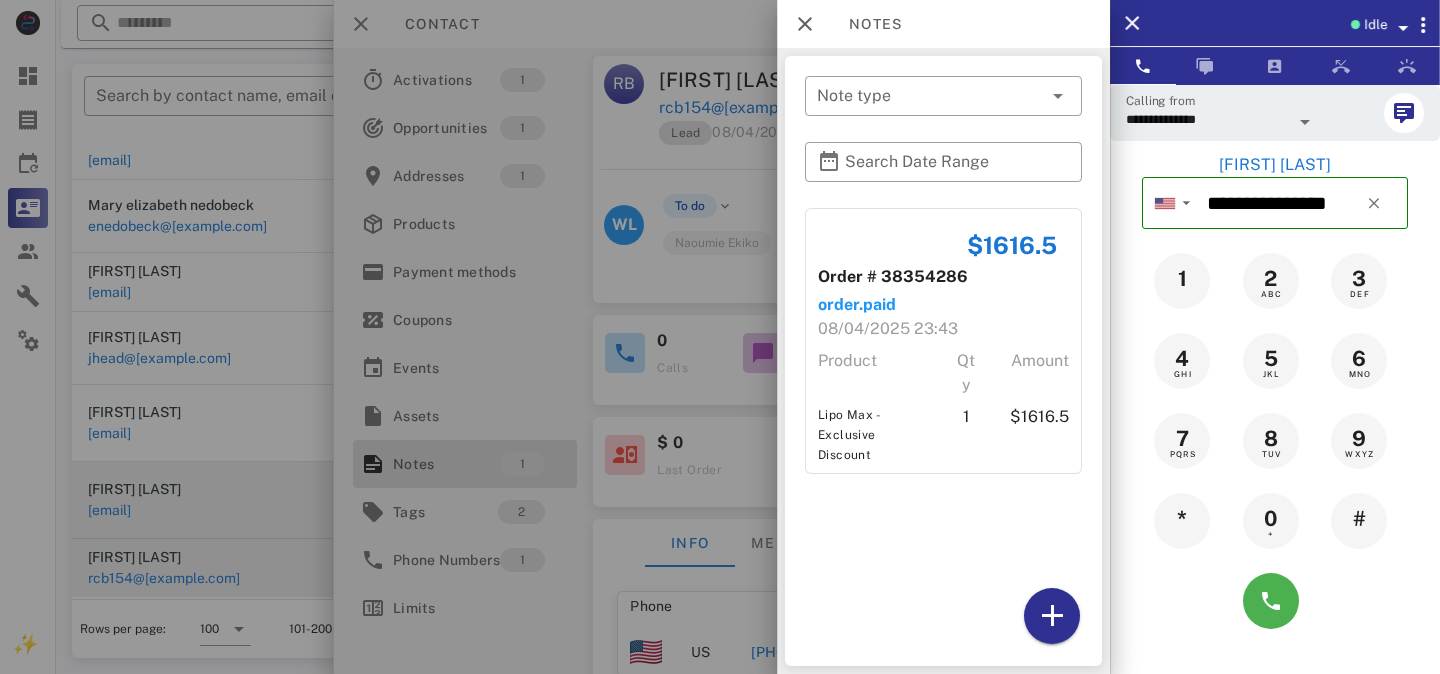 click at bounding box center [720, 337] 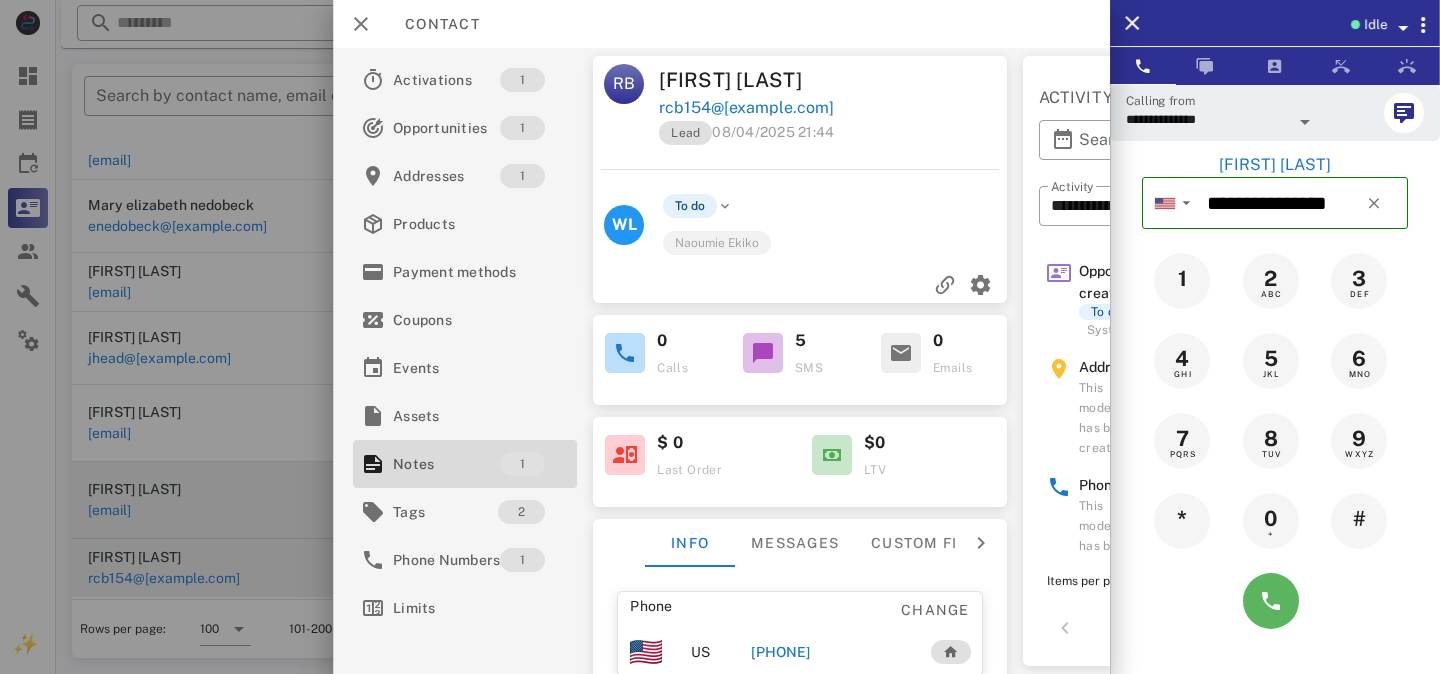 click at bounding box center (1271, 601) 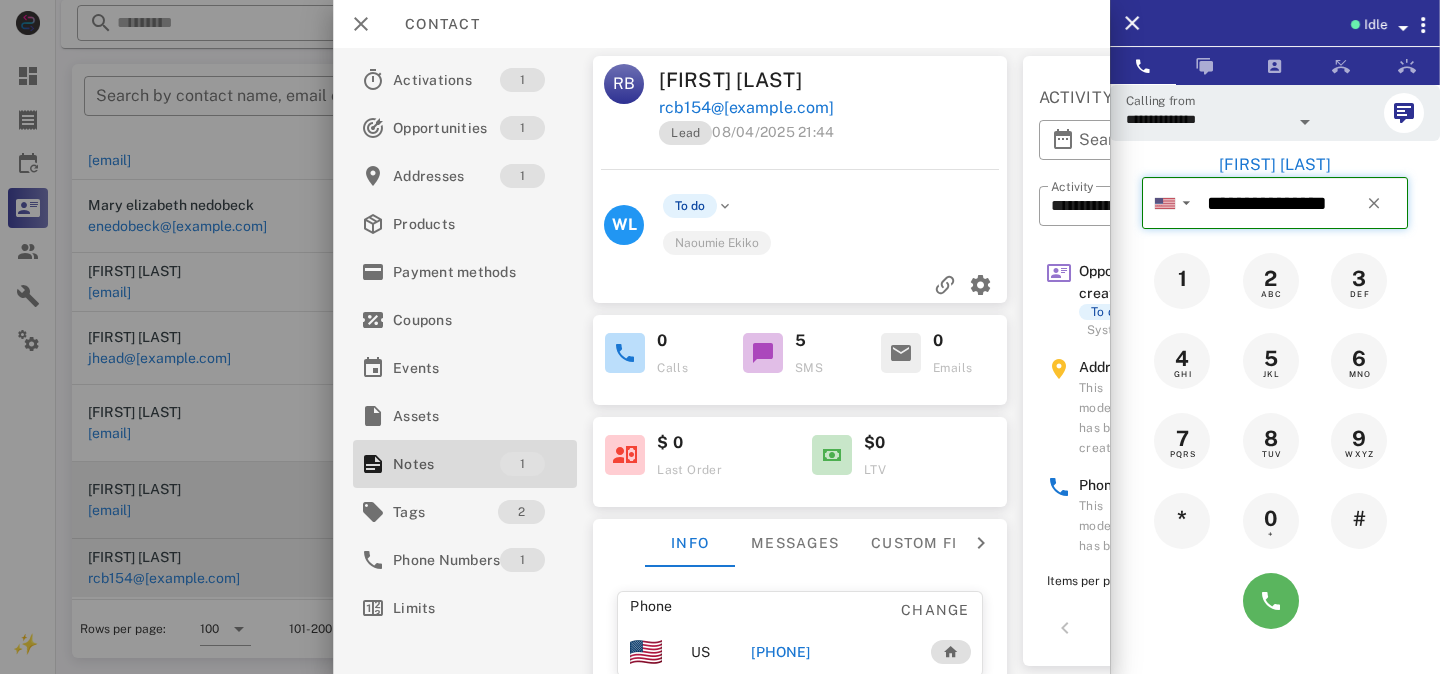 type 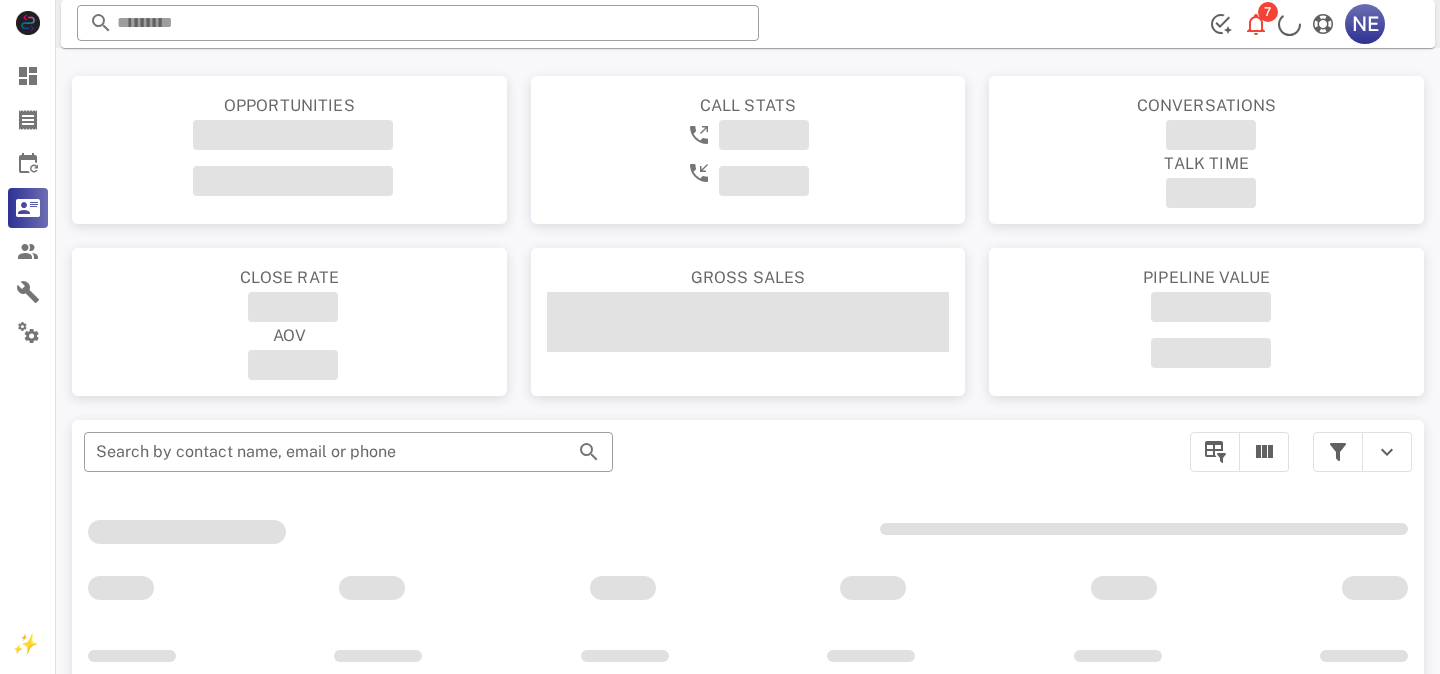 scroll, scrollTop: 356, scrollLeft: 0, axis: vertical 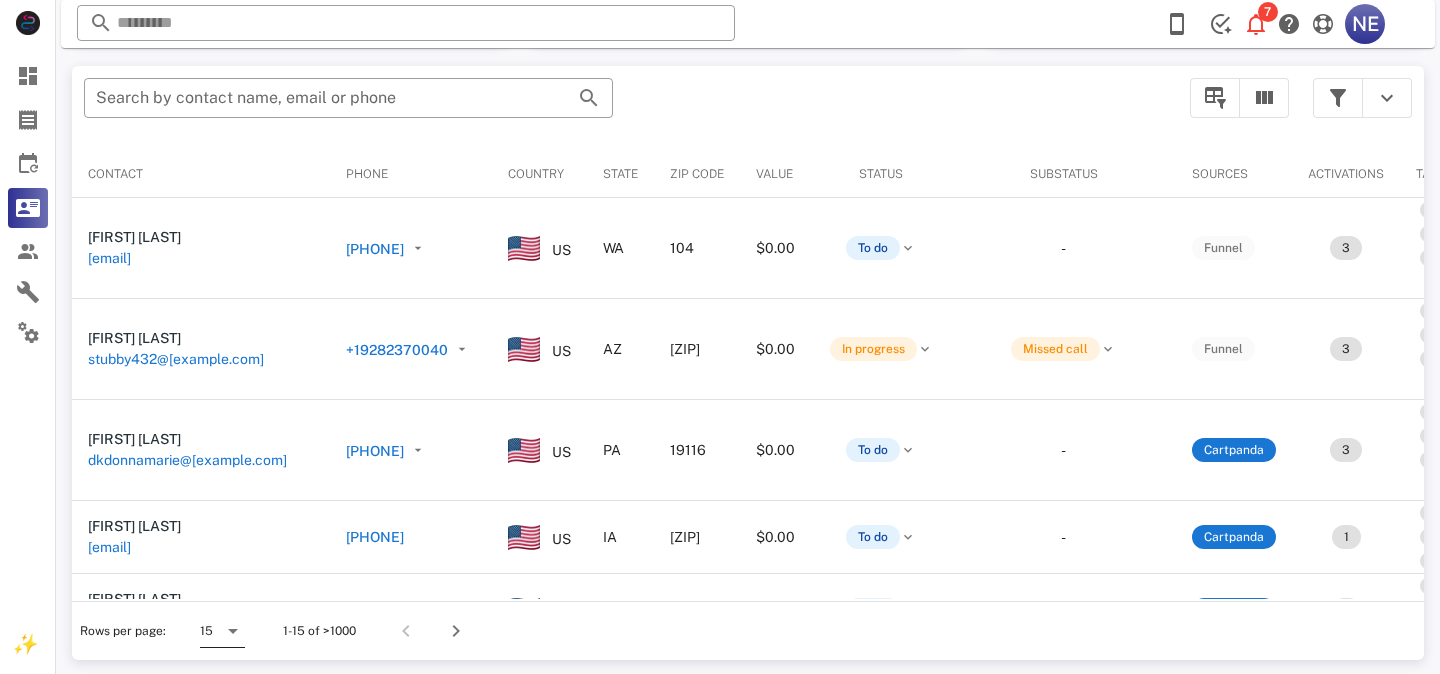 click at bounding box center [233, 631] 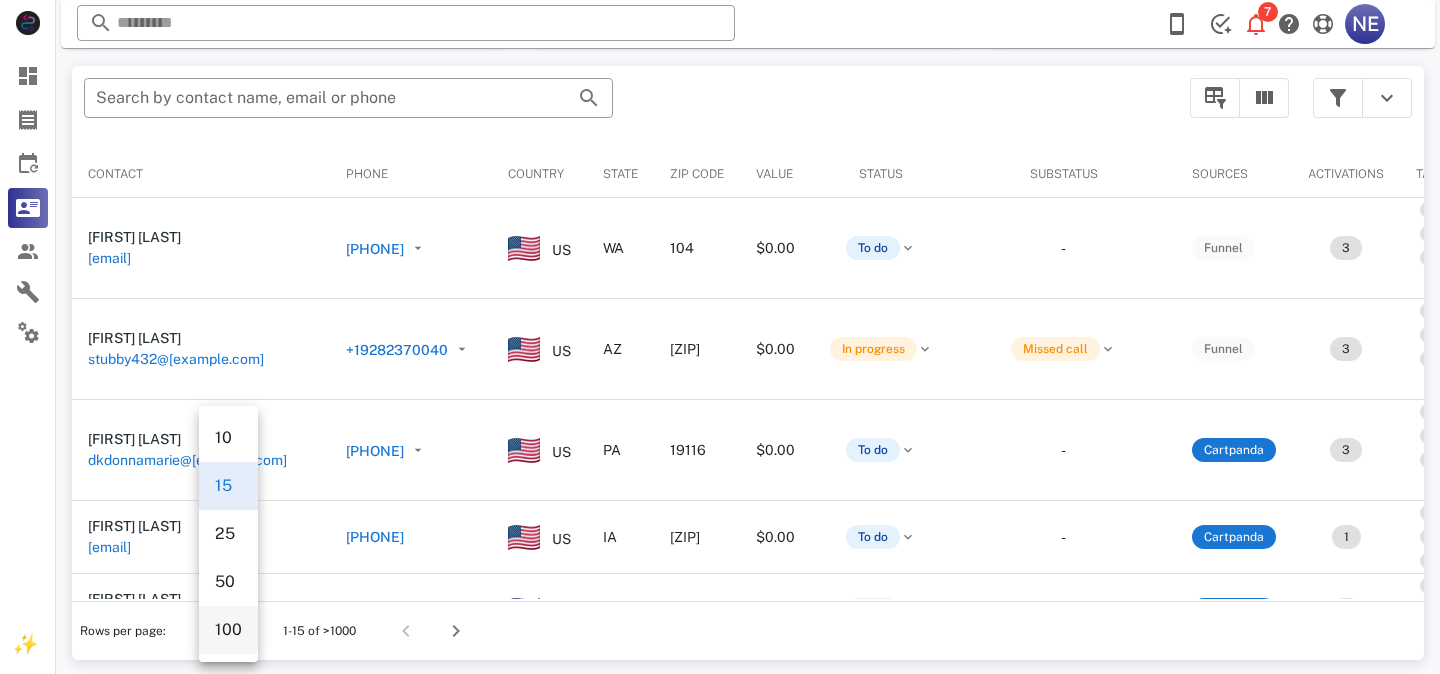 click on "100" at bounding box center (228, 629) 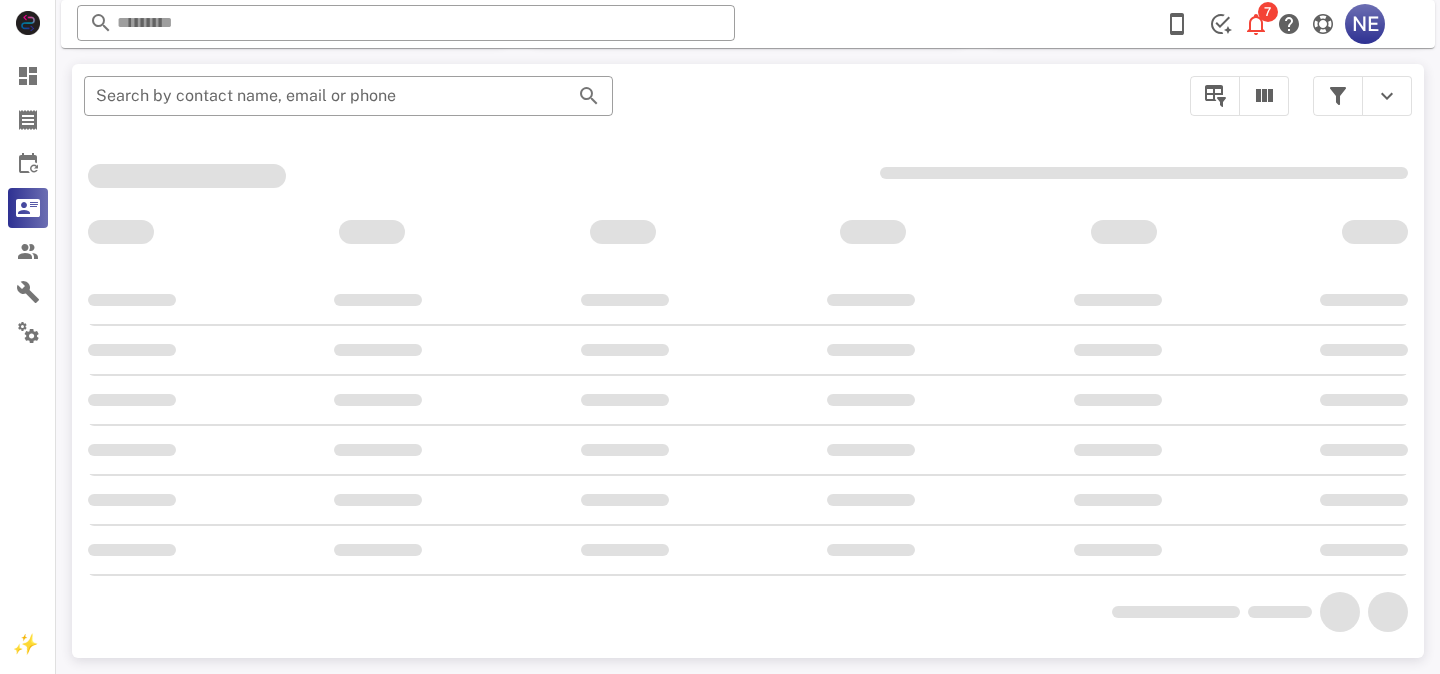 scroll, scrollTop: 378, scrollLeft: 0, axis: vertical 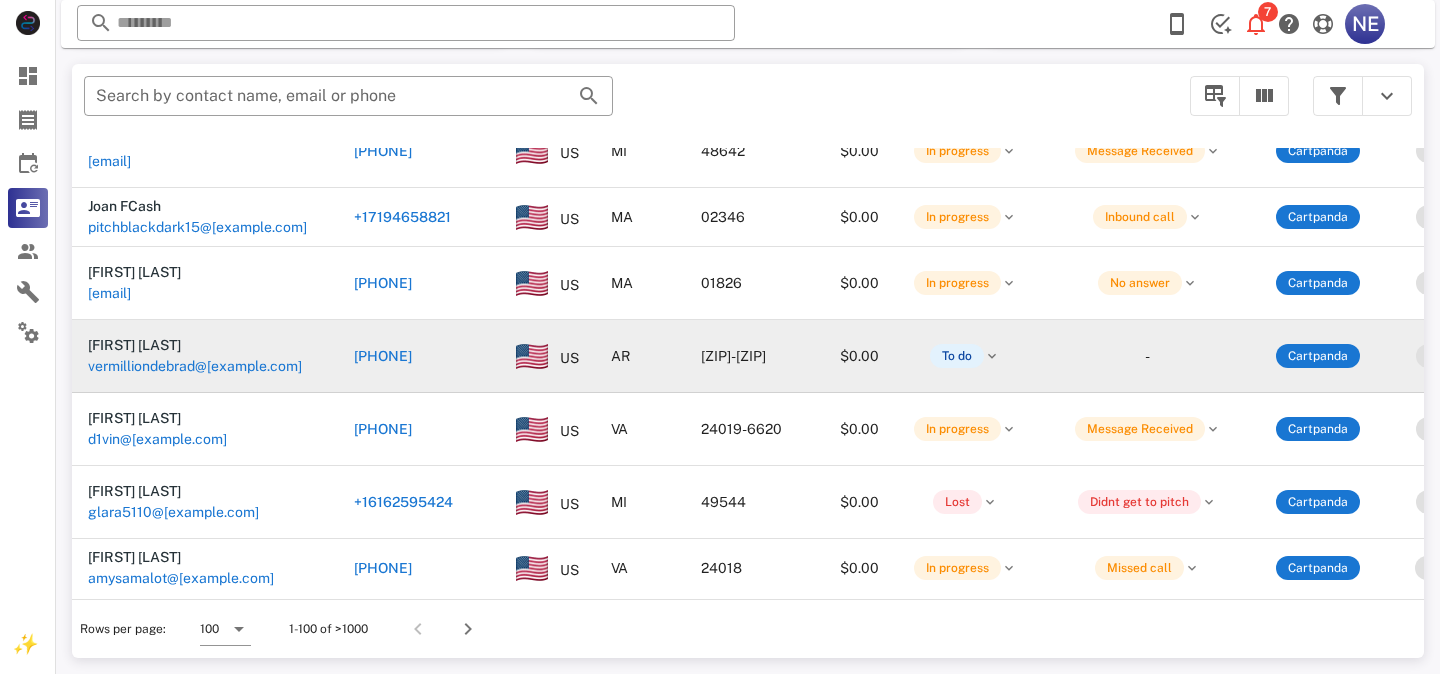 click on "+15018045238" at bounding box center (383, 356) 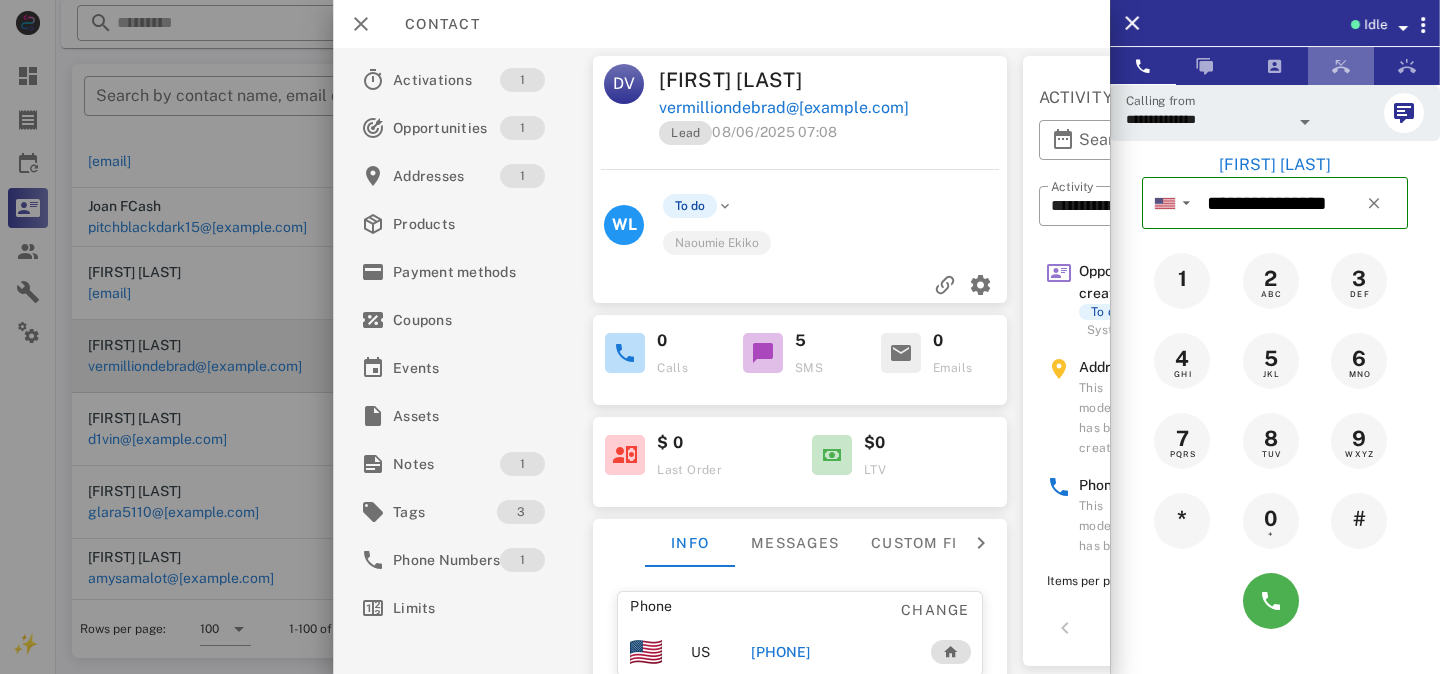 click at bounding box center (1341, 66) 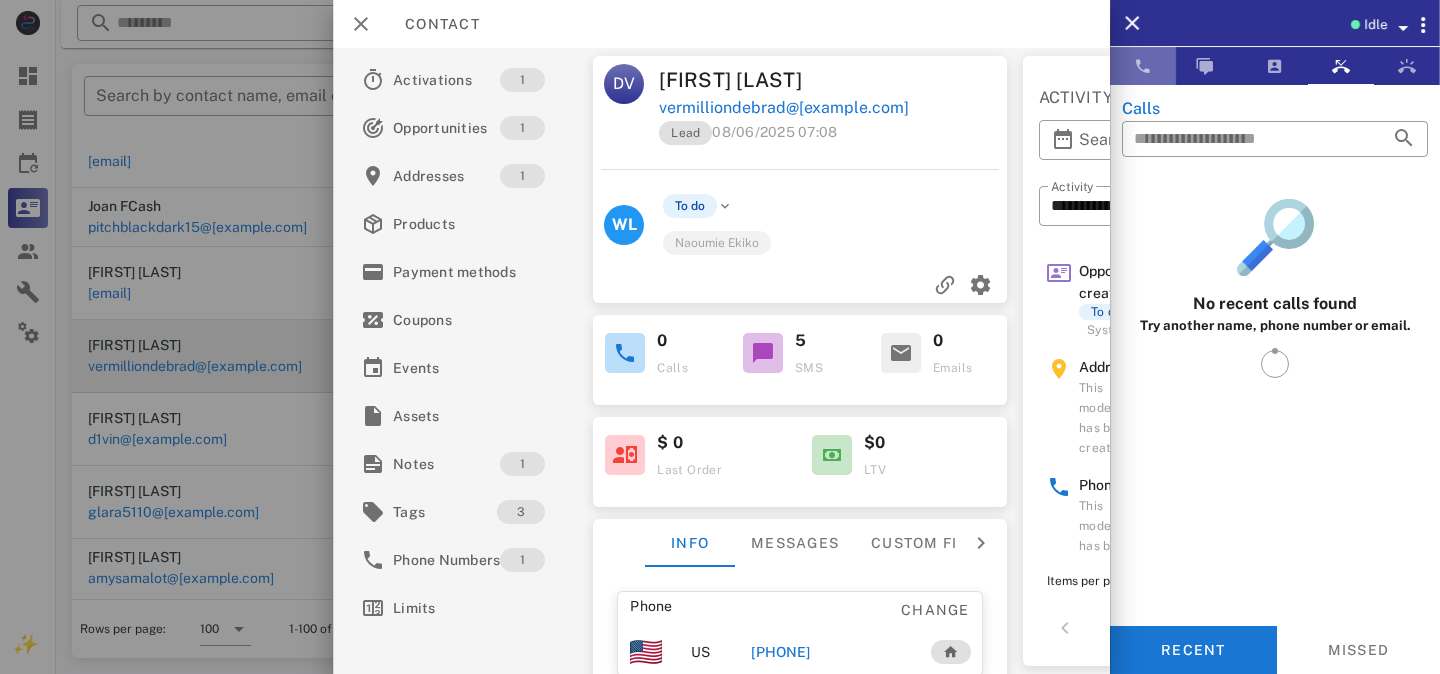 click at bounding box center (1143, 66) 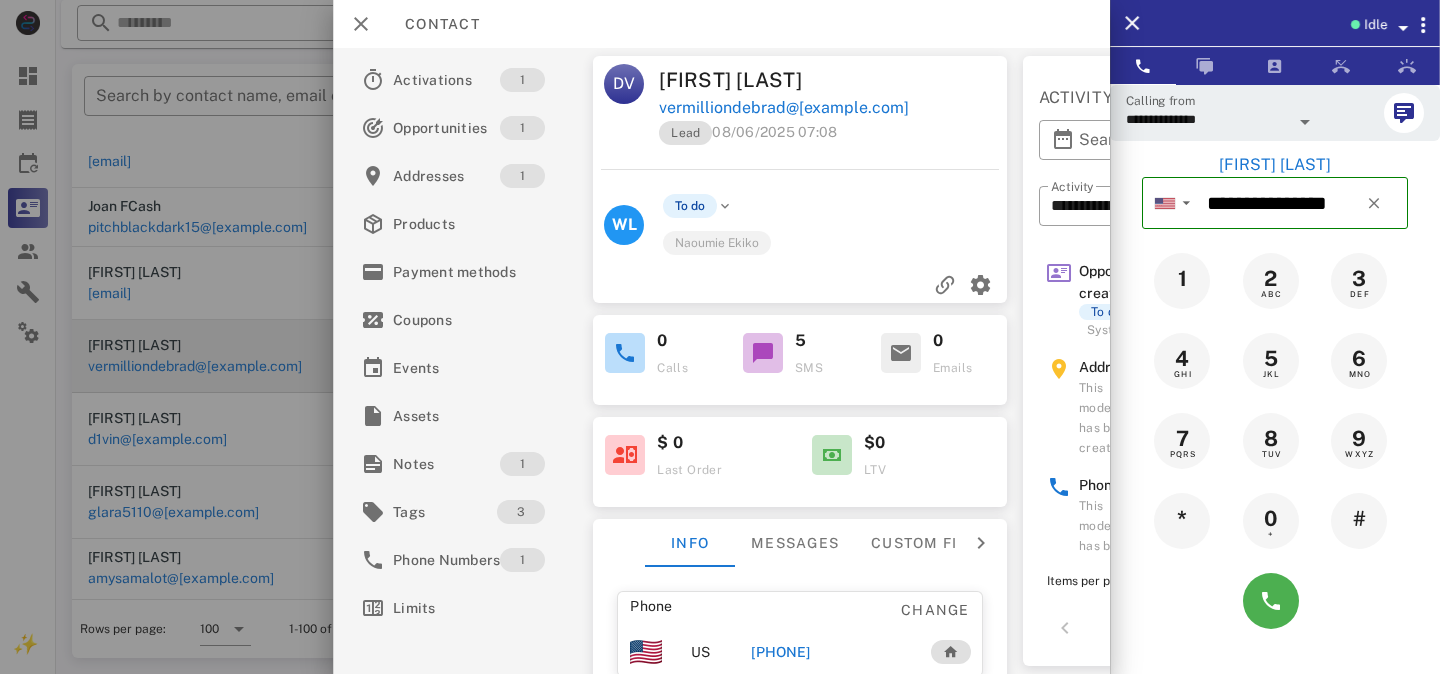 click at bounding box center [1305, 122] 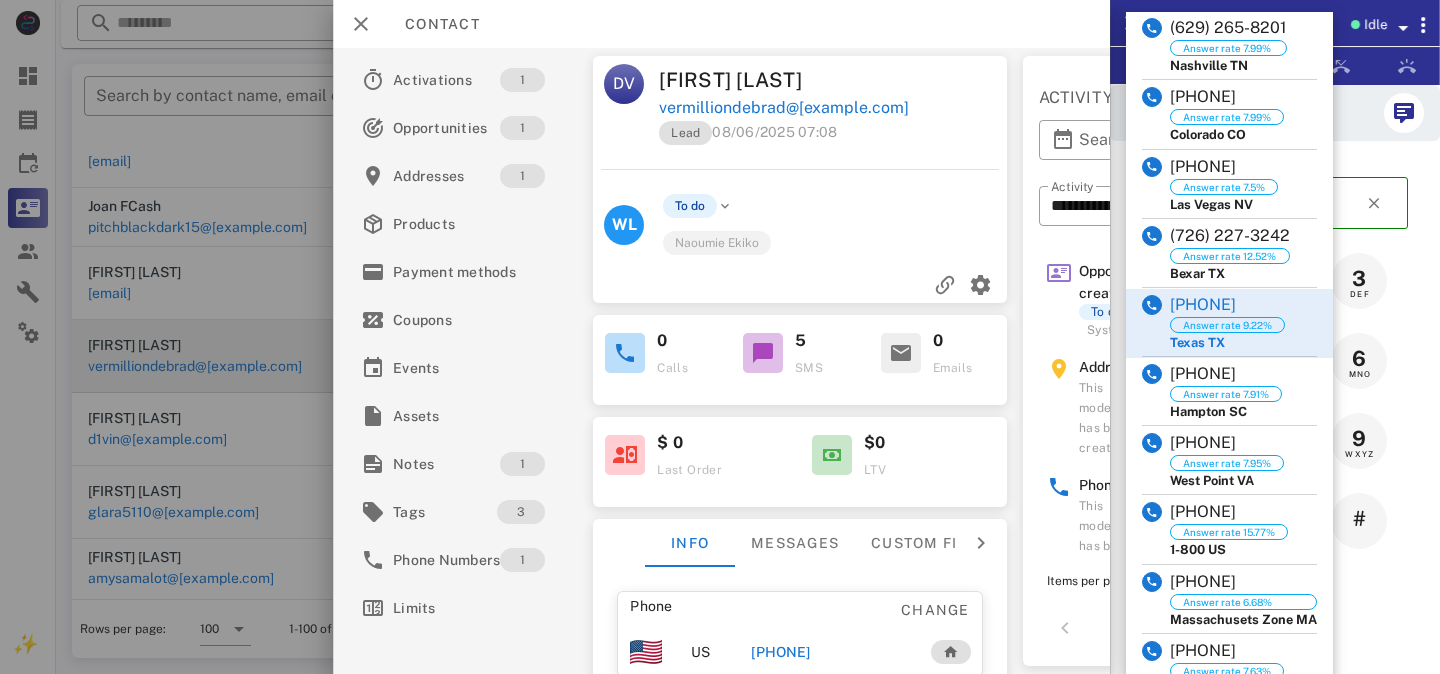scroll, scrollTop: 1539, scrollLeft: 0, axis: vertical 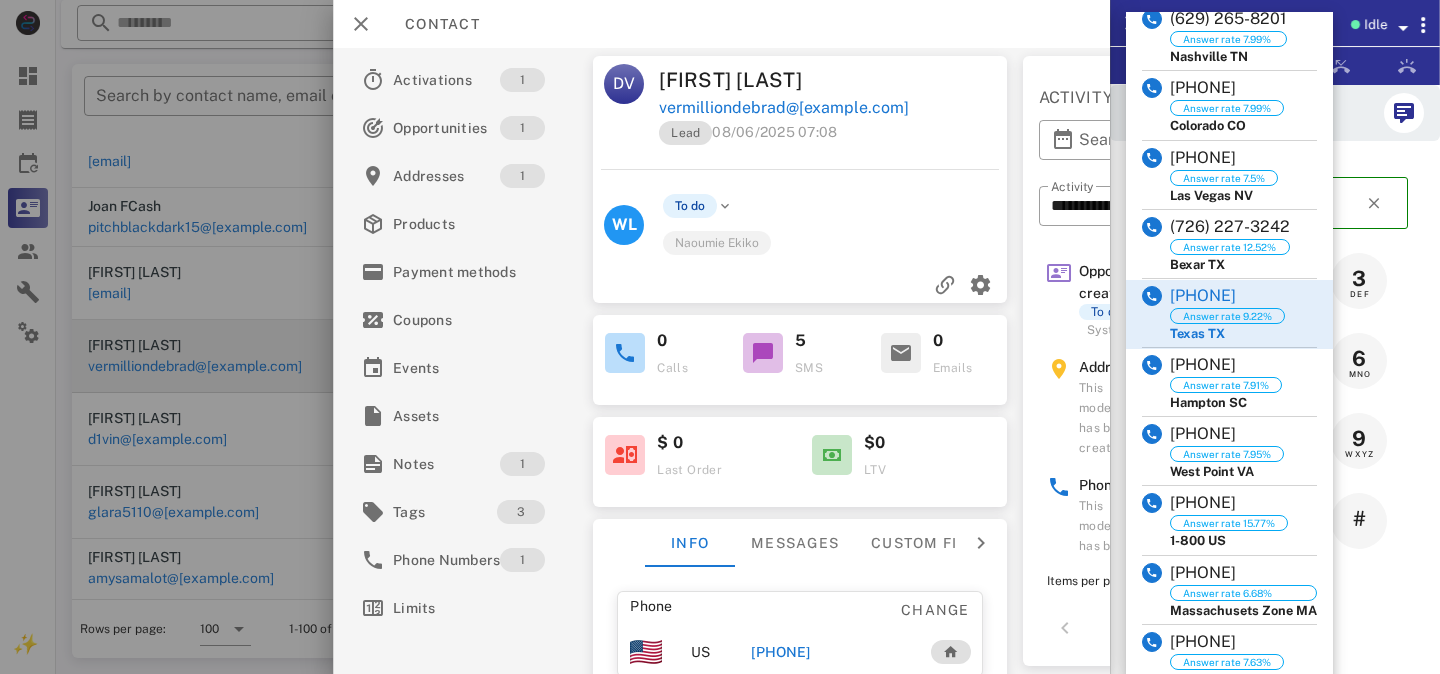 click at bounding box center [1382, 113] 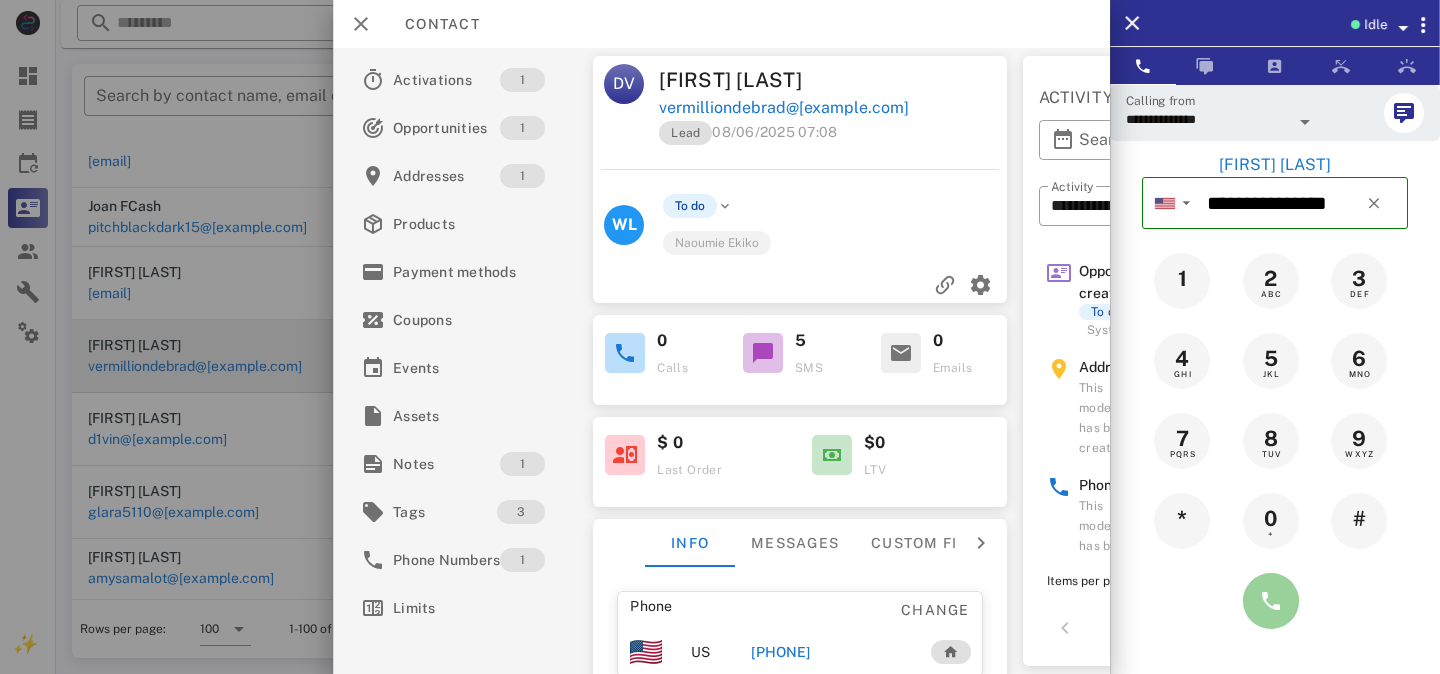 click at bounding box center [1271, 601] 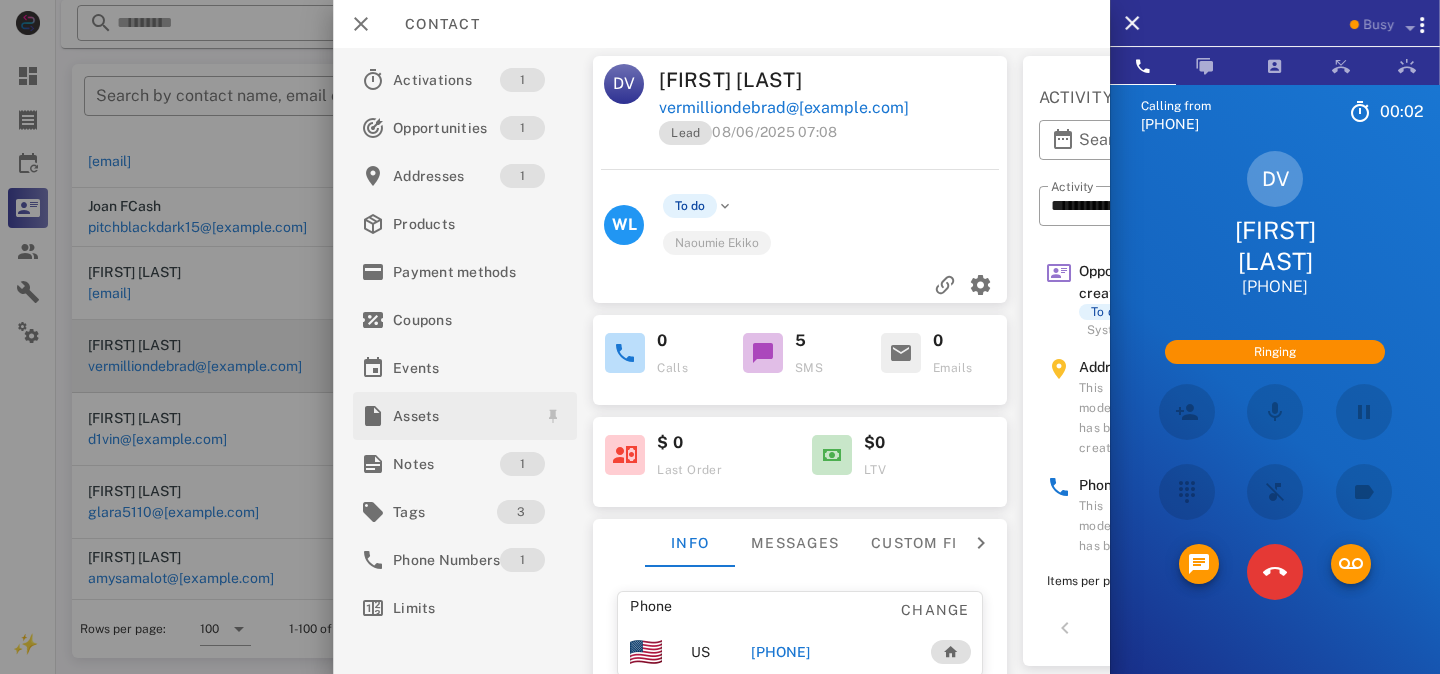 scroll, scrollTop: 6437, scrollLeft: 0, axis: vertical 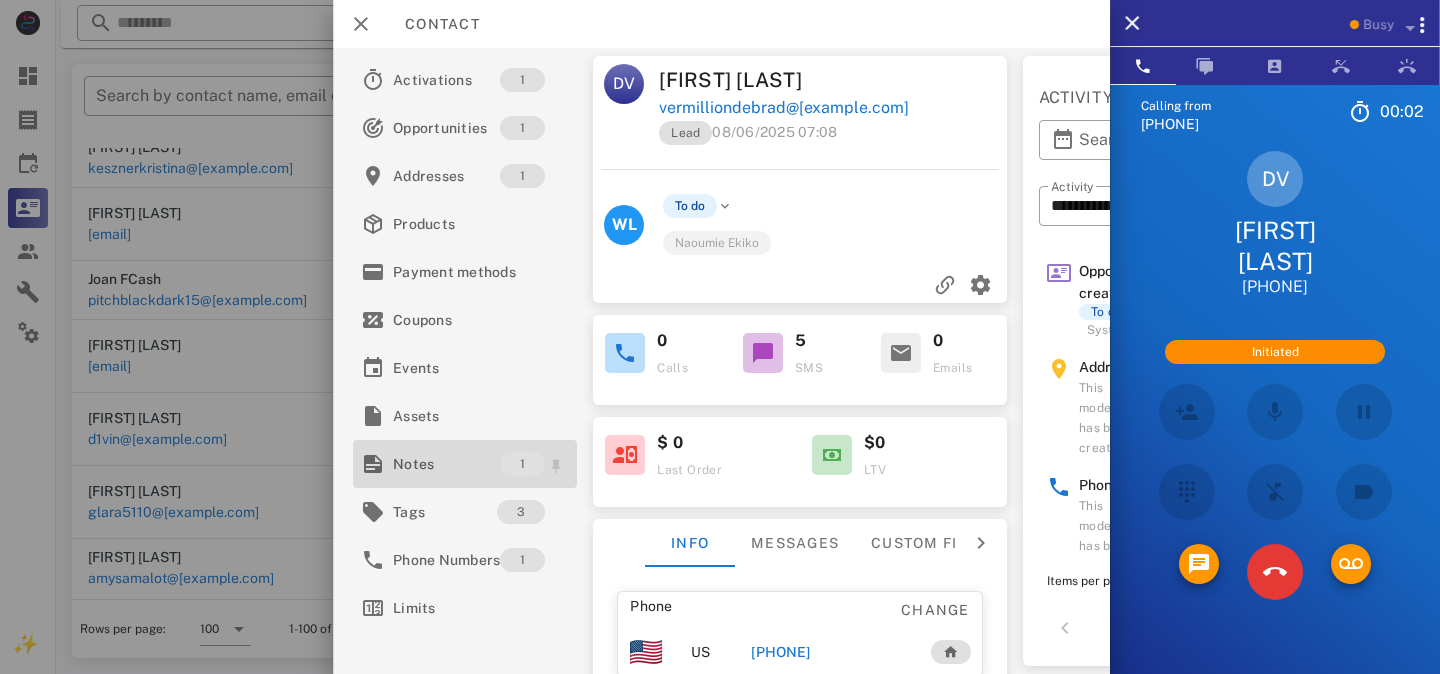 click on "Notes" at bounding box center (446, 464) 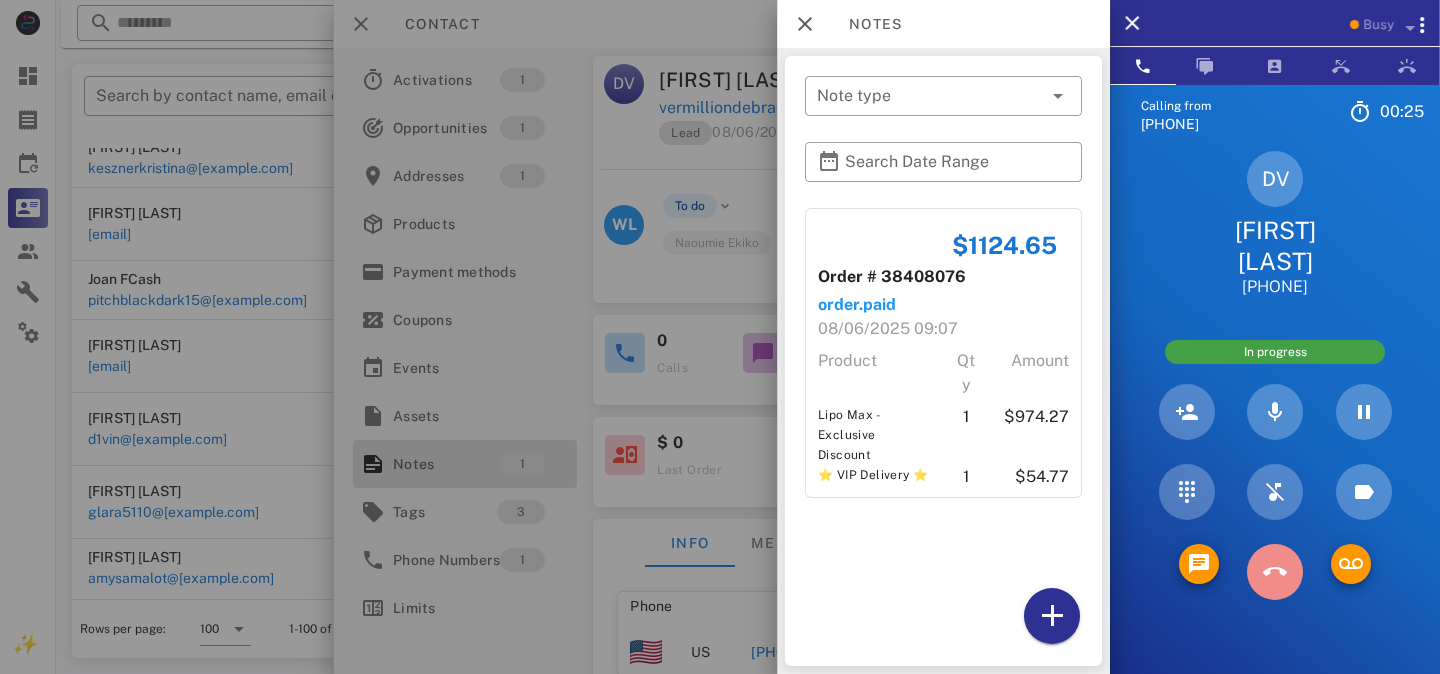 click at bounding box center [1275, 572] 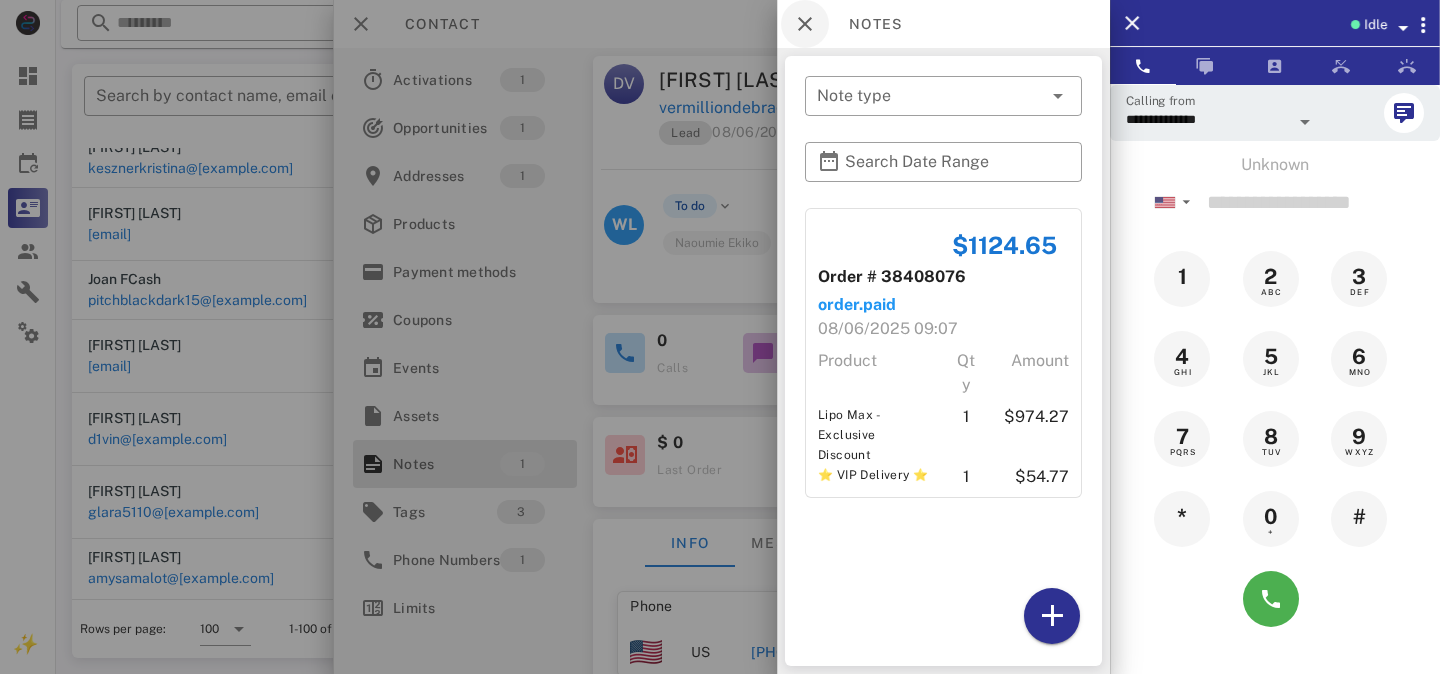 click at bounding box center [805, 24] 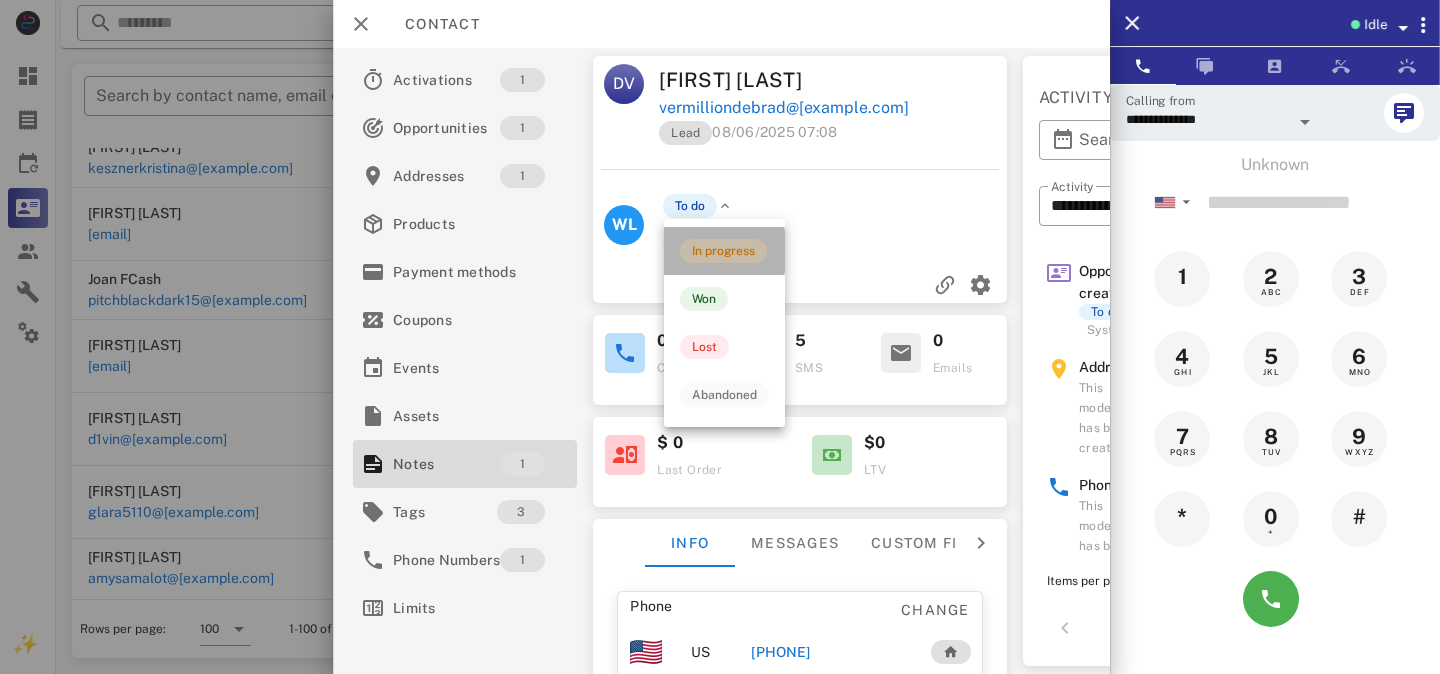 click on "In progress" at bounding box center (723, 251) 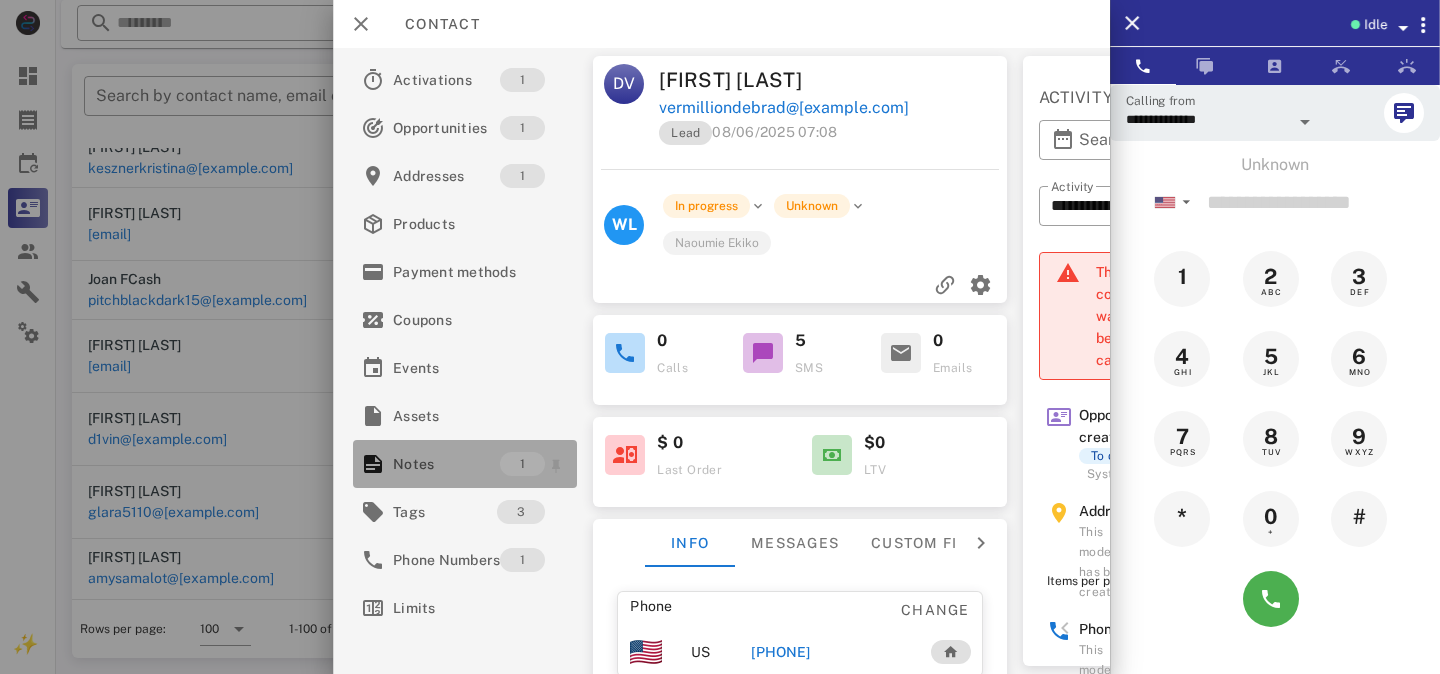 click on "Notes" at bounding box center (446, 464) 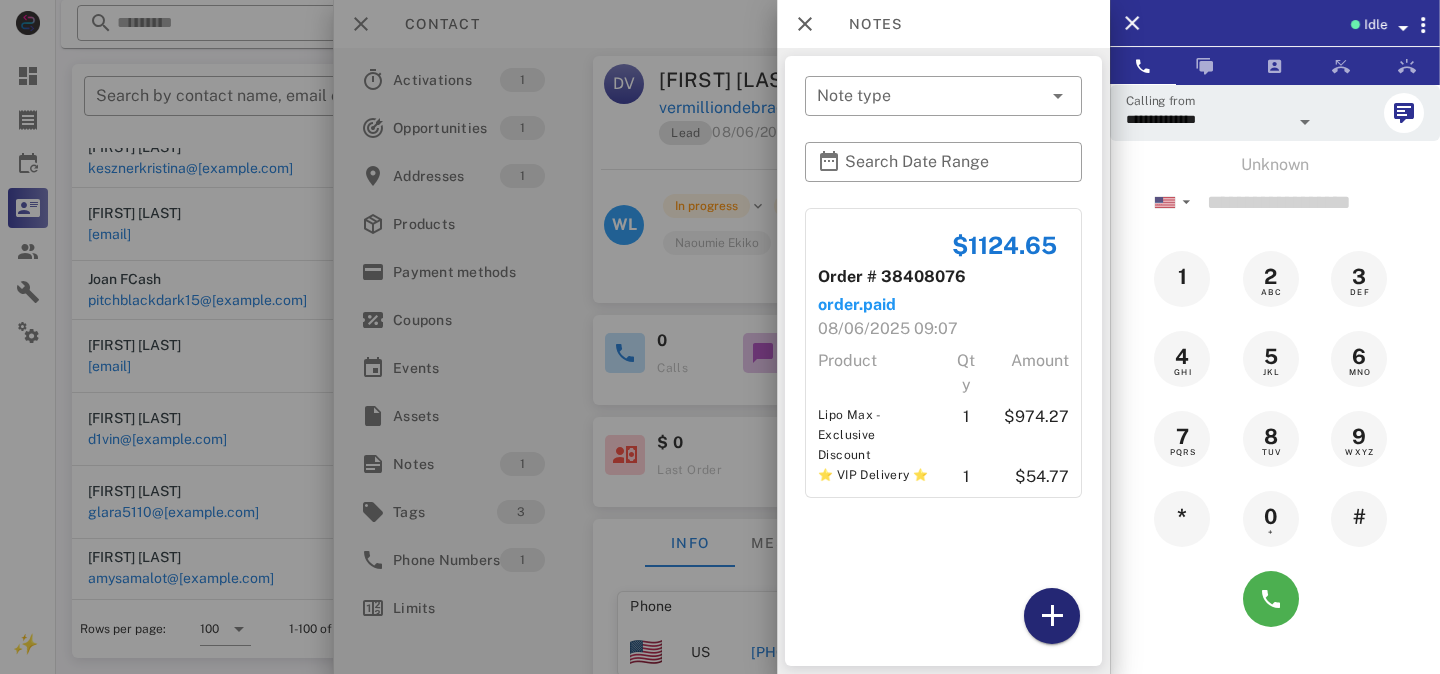 click at bounding box center [1052, 616] 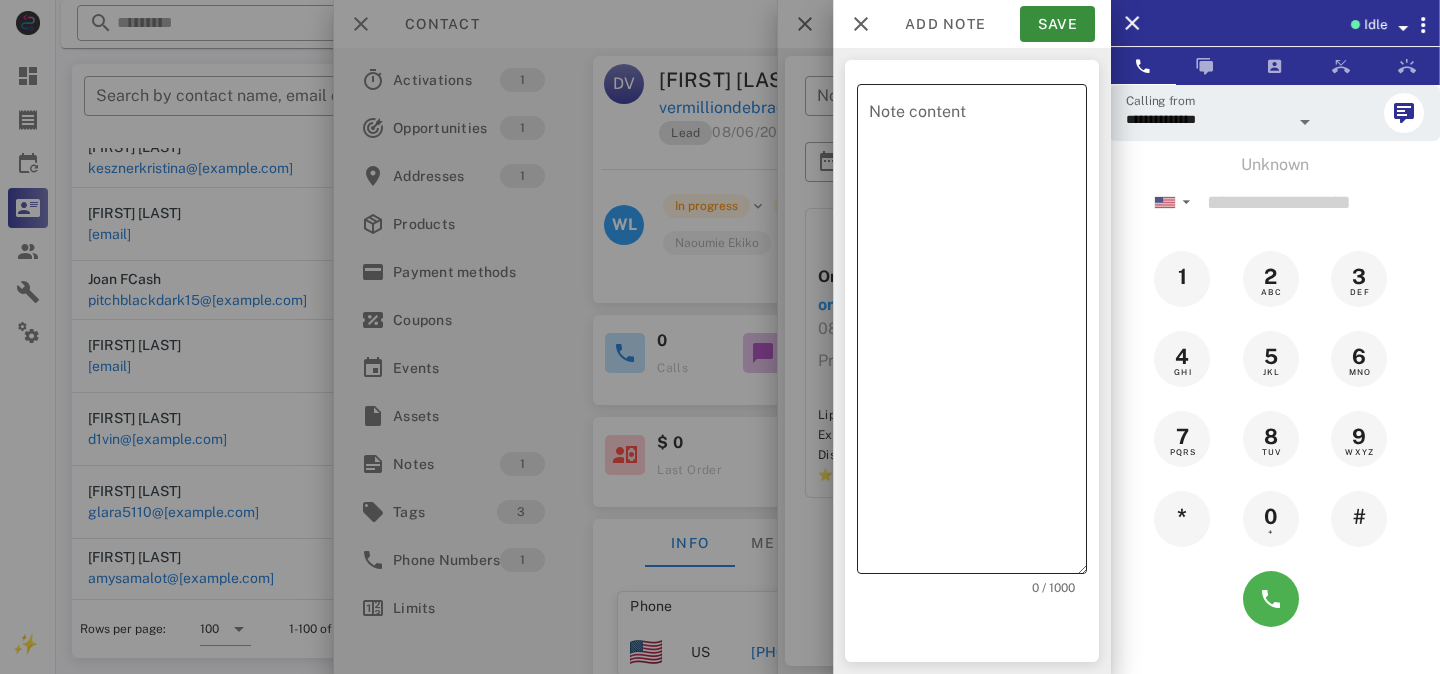 click on "Note content" at bounding box center (978, 334) 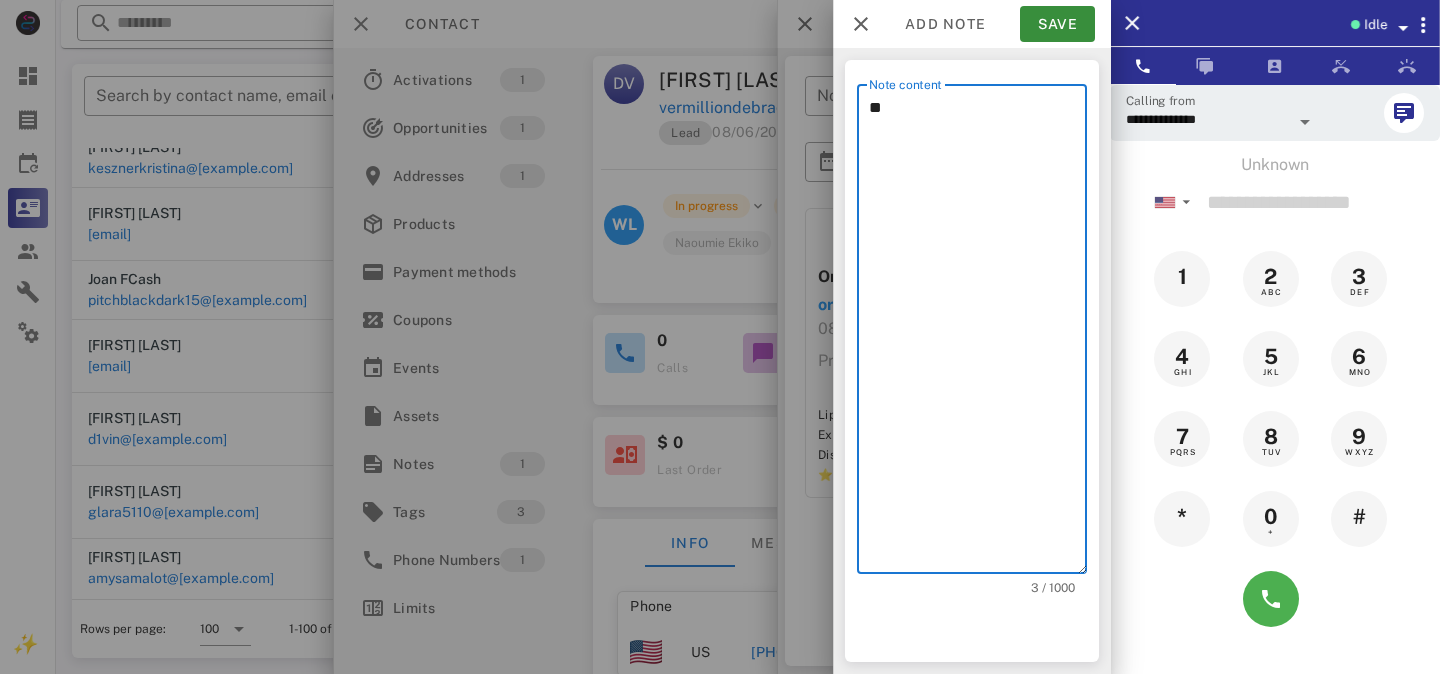 type on "*" 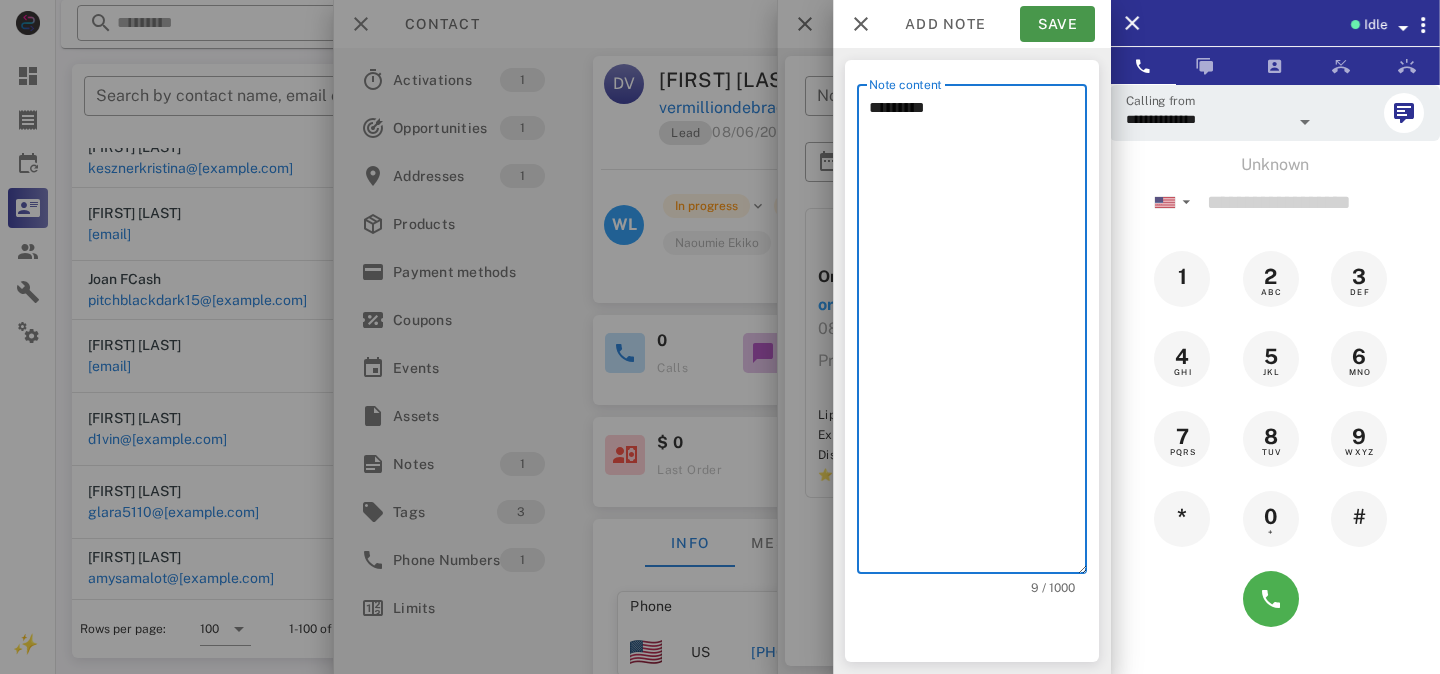 type on "********" 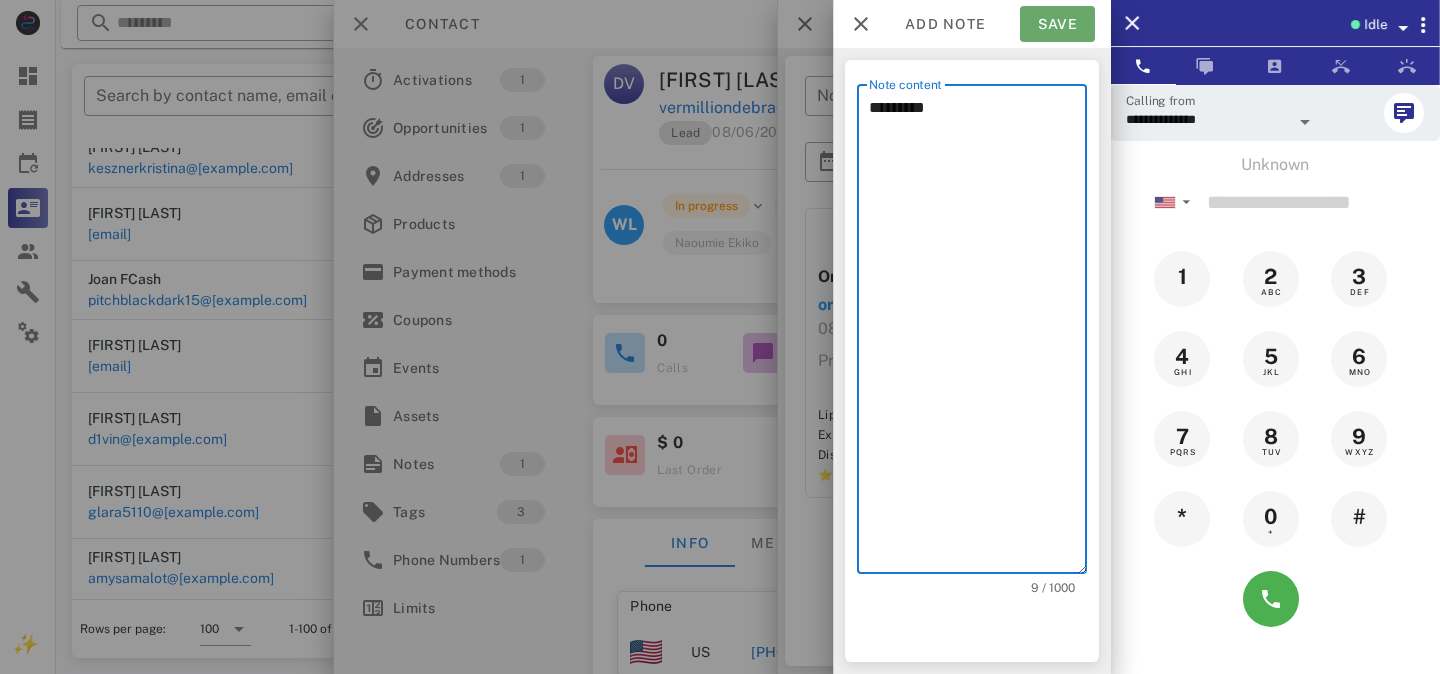 click on "Save" at bounding box center (1057, 24) 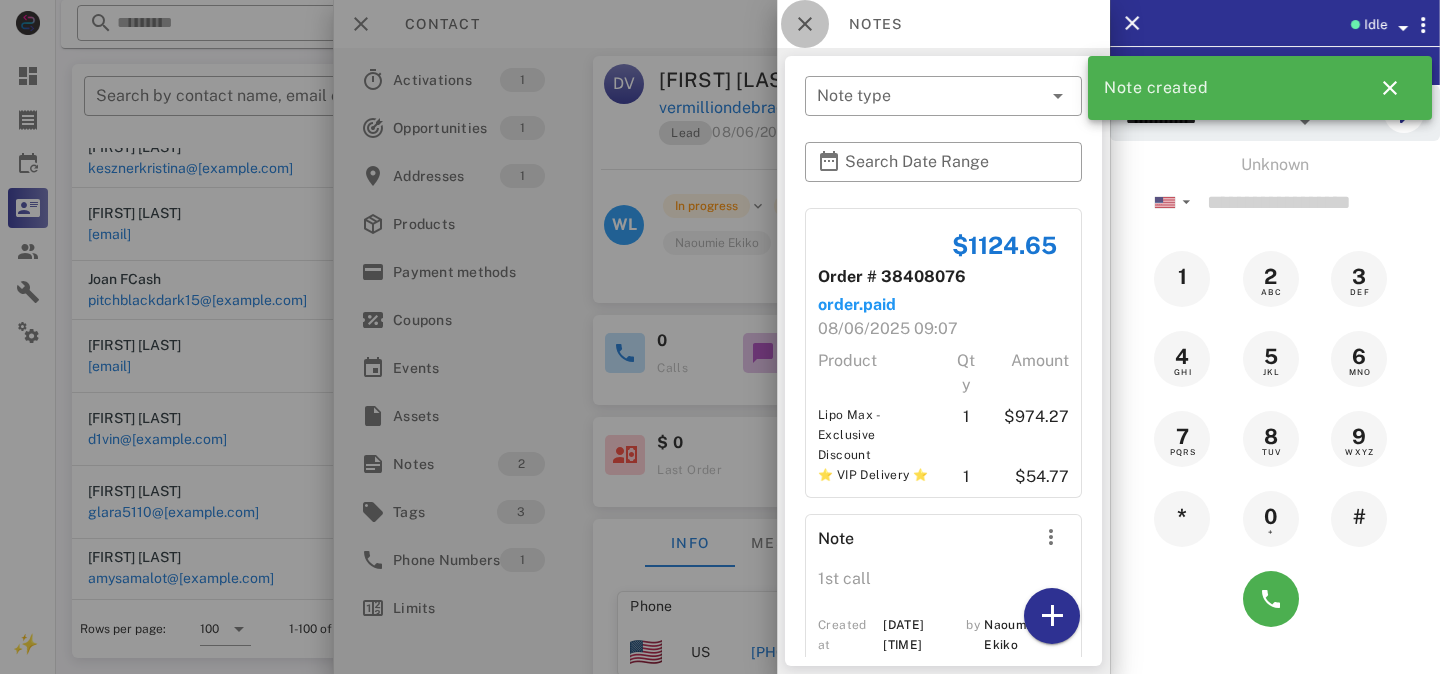 click at bounding box center [805, 24] 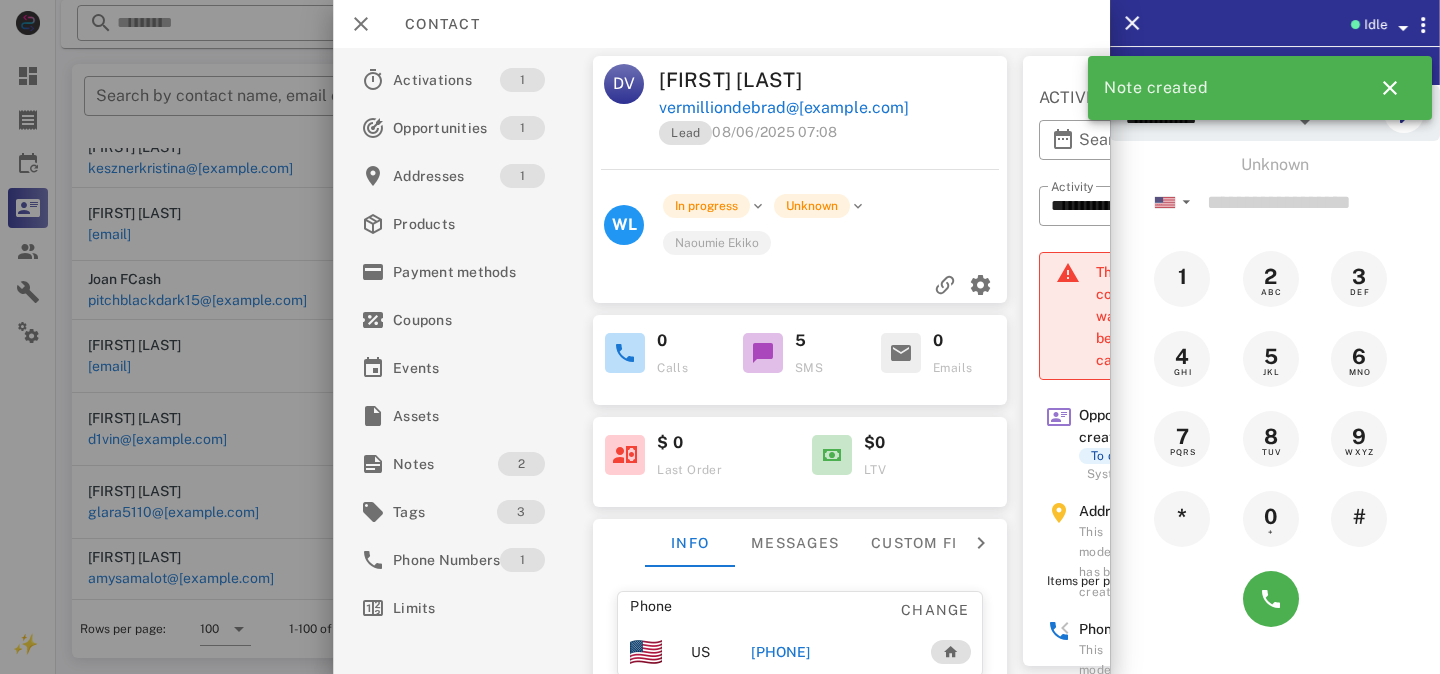 scroll, scrollTop: 328, scrollLeft: 0, axis: vertical 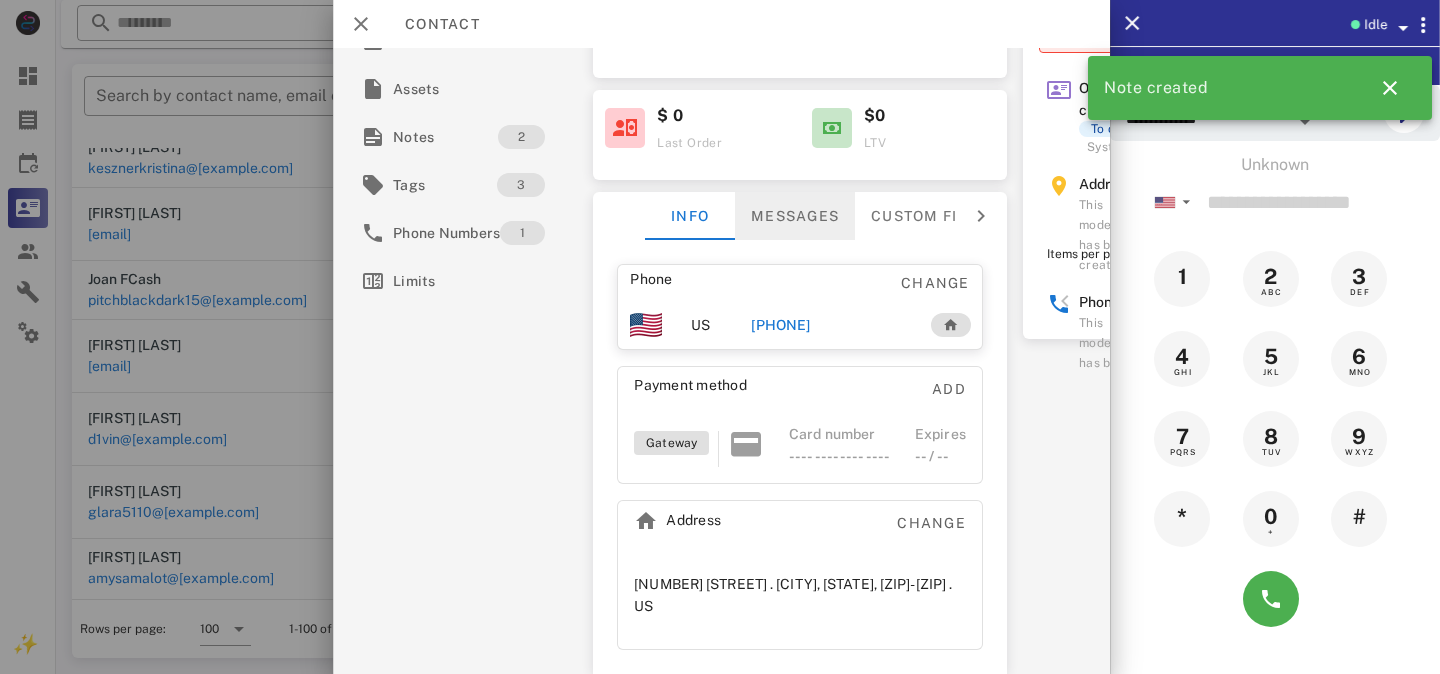 click on "Messages" at bounding box center (795, 216) 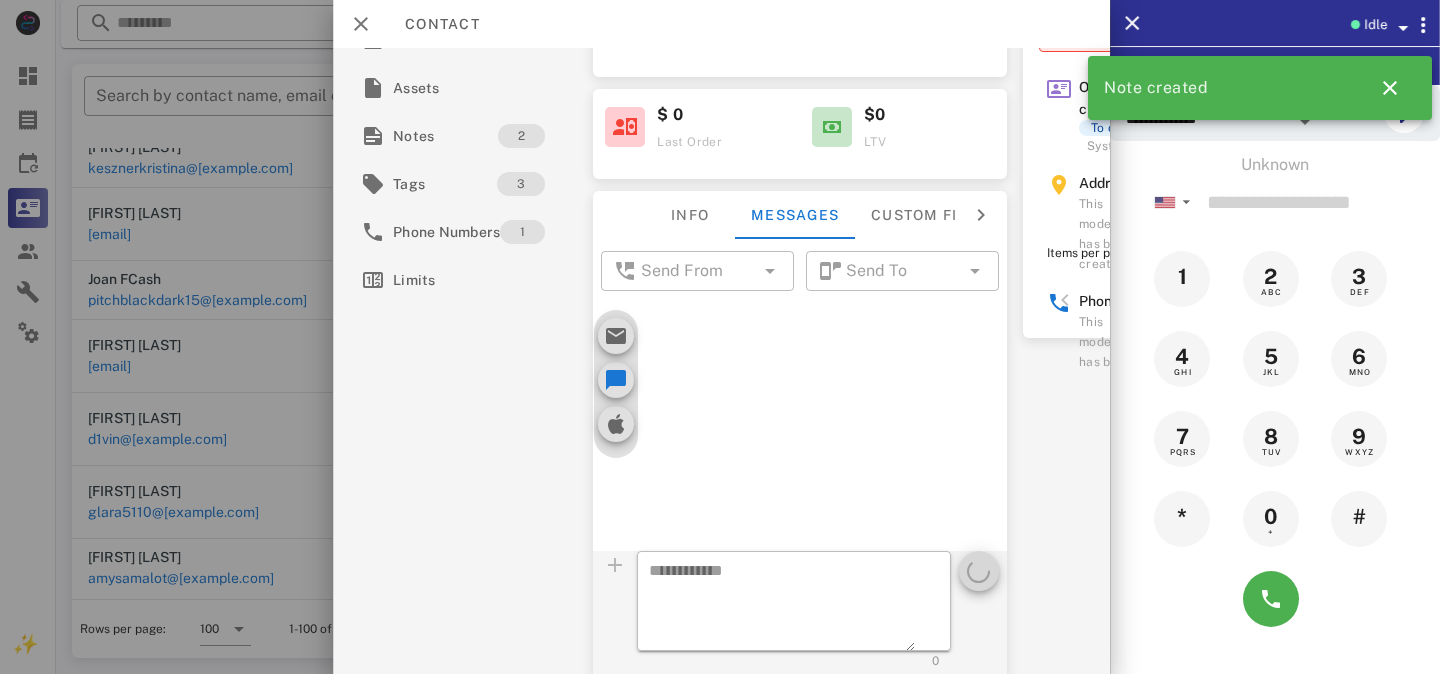 scroll, scrollTop: 702, scrollLeft: 0, axis: vertical 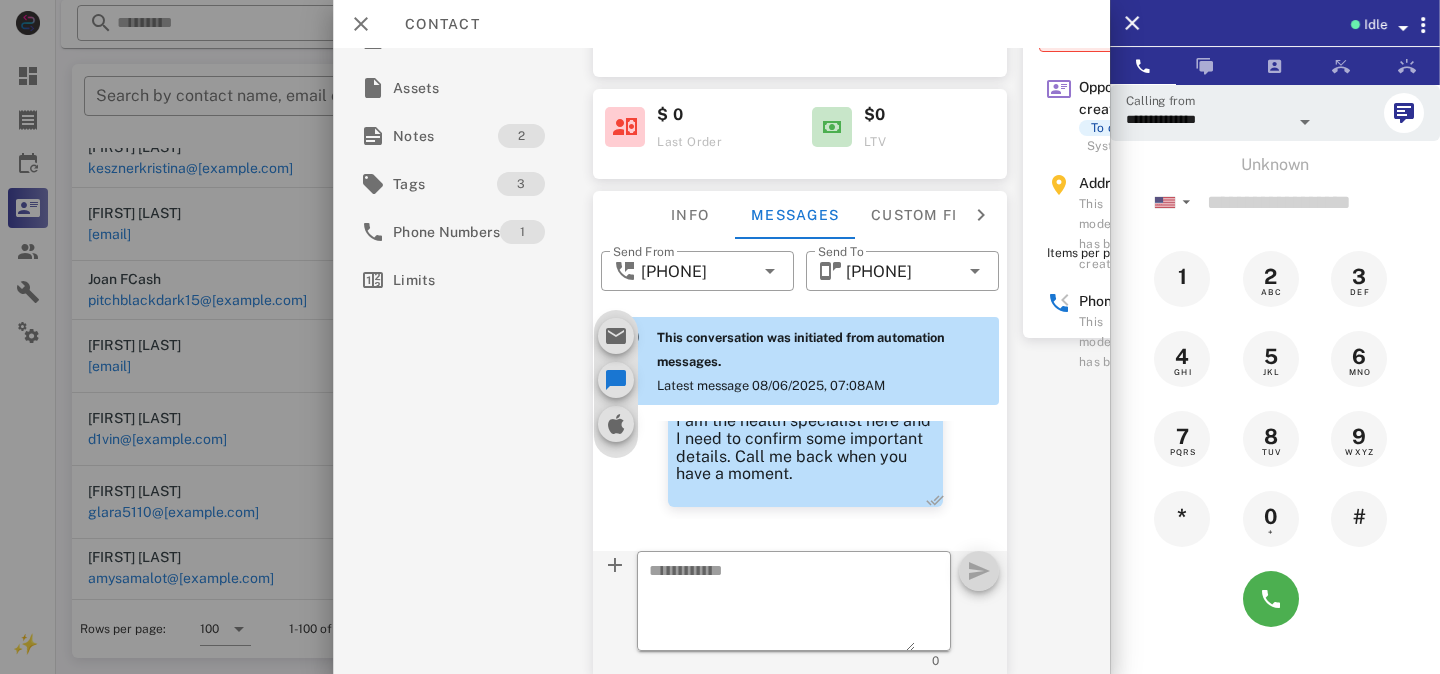 click on "08/06/2025, 07:08AM System automation  I am the health specialist here and I need to confirm some important details. Call me back when you have a moment." at bounding box center (804, 445) 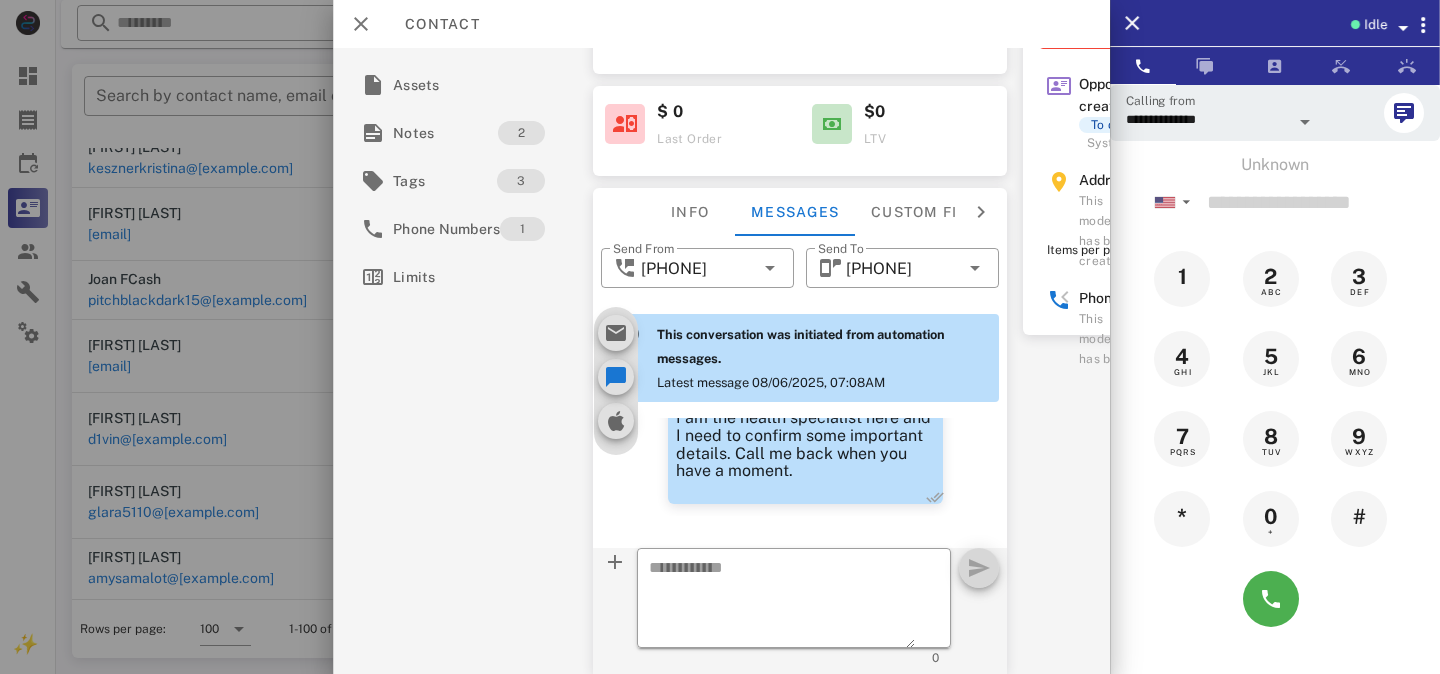 scroll, scrollTop: 702, scrollLeft: 0, axis: vertical 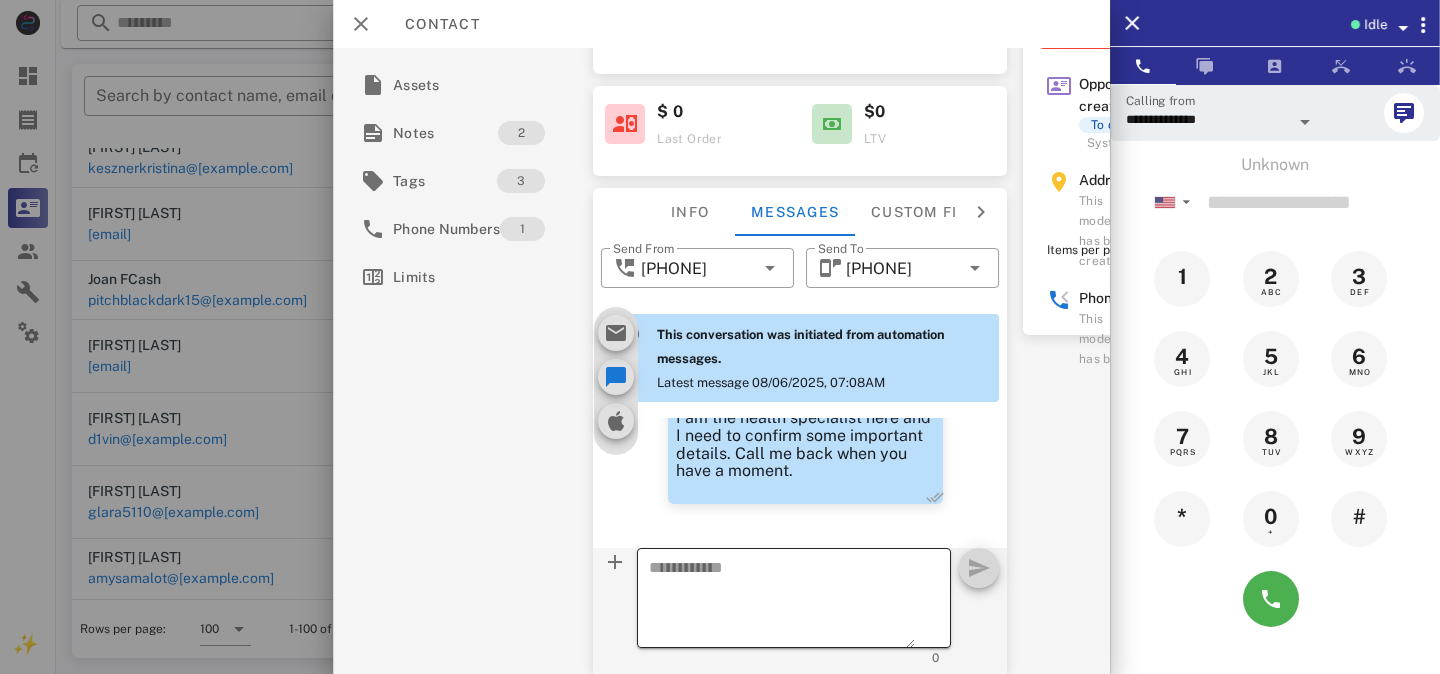 click at bounding box center [782, 601] 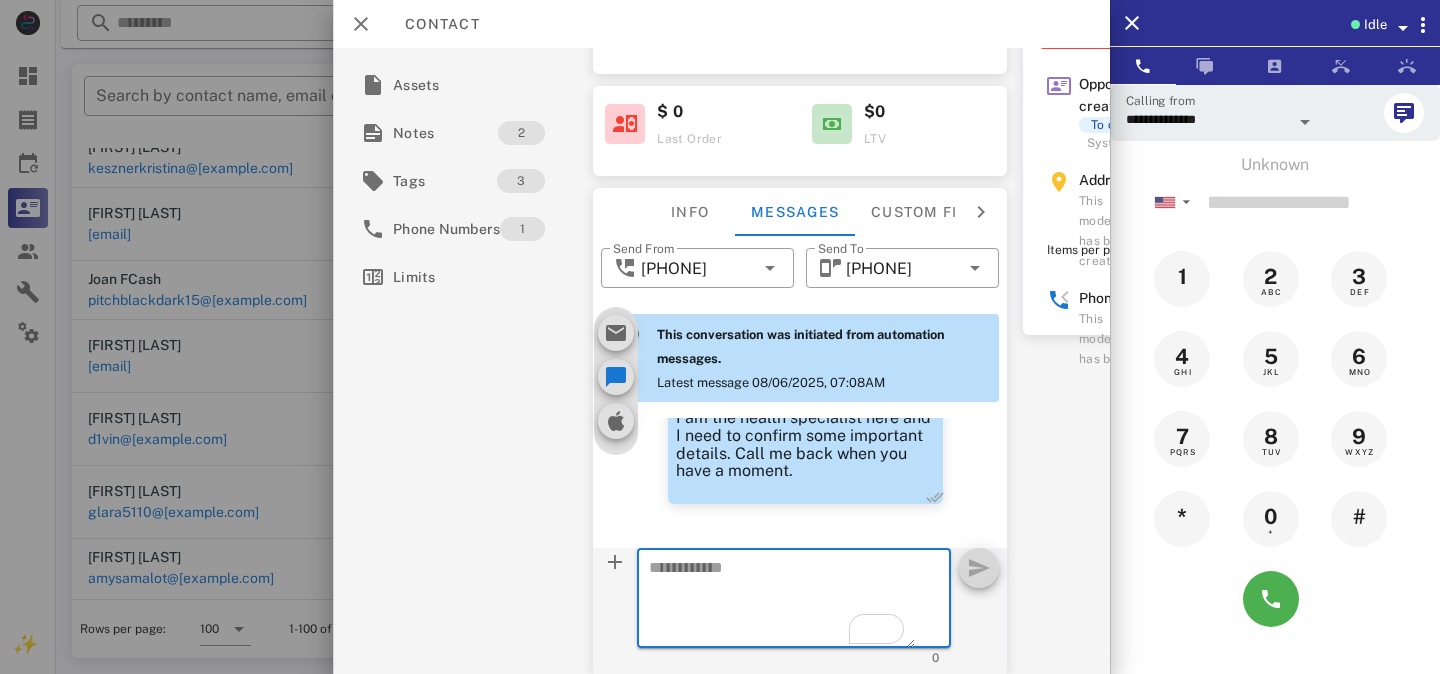 paste on "**********" 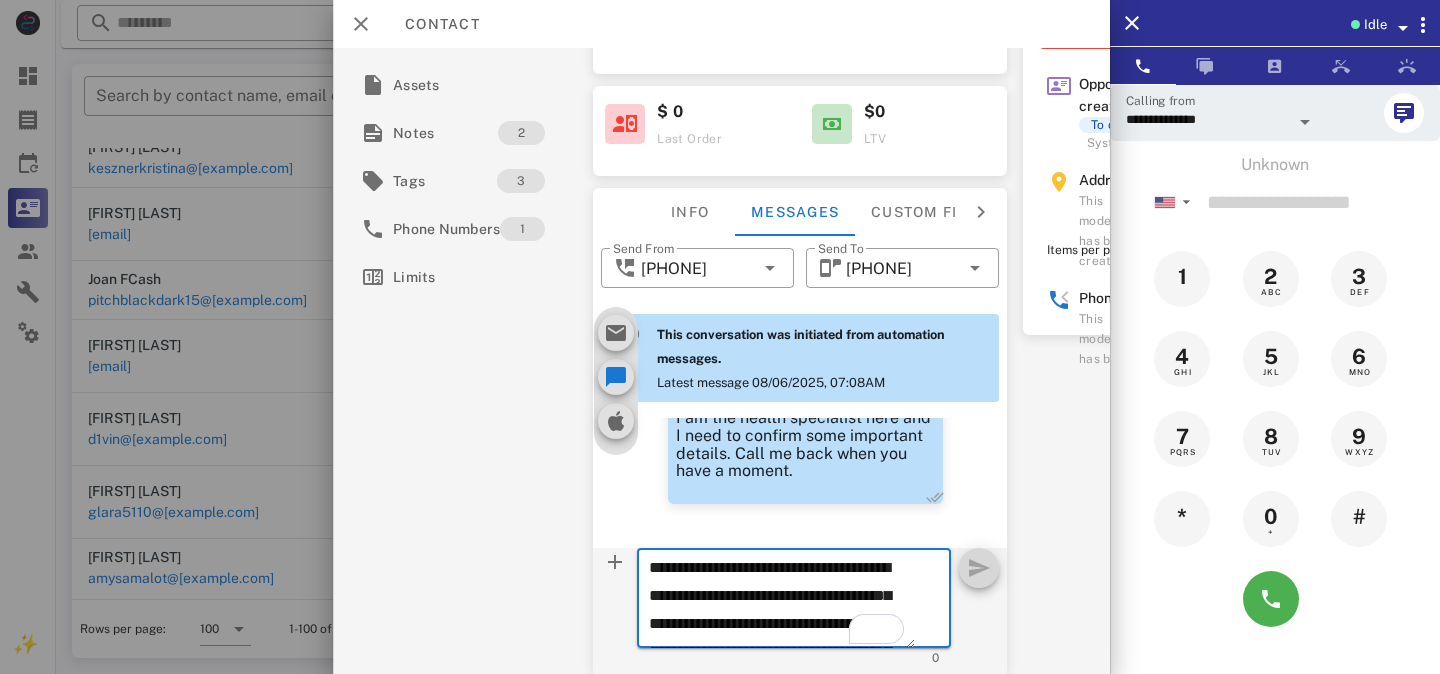 scroll, scrollTop: 153, scrollLeft: 0, axis: vertical 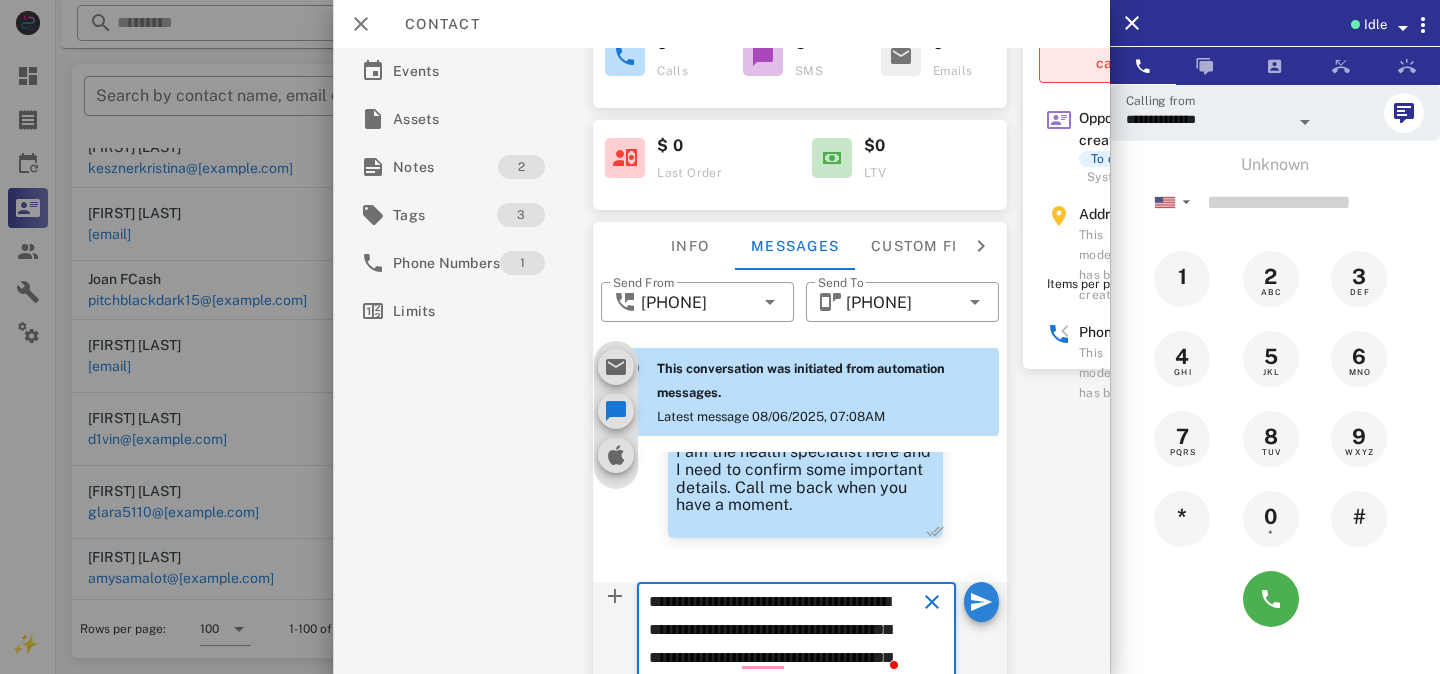 type on "**********" 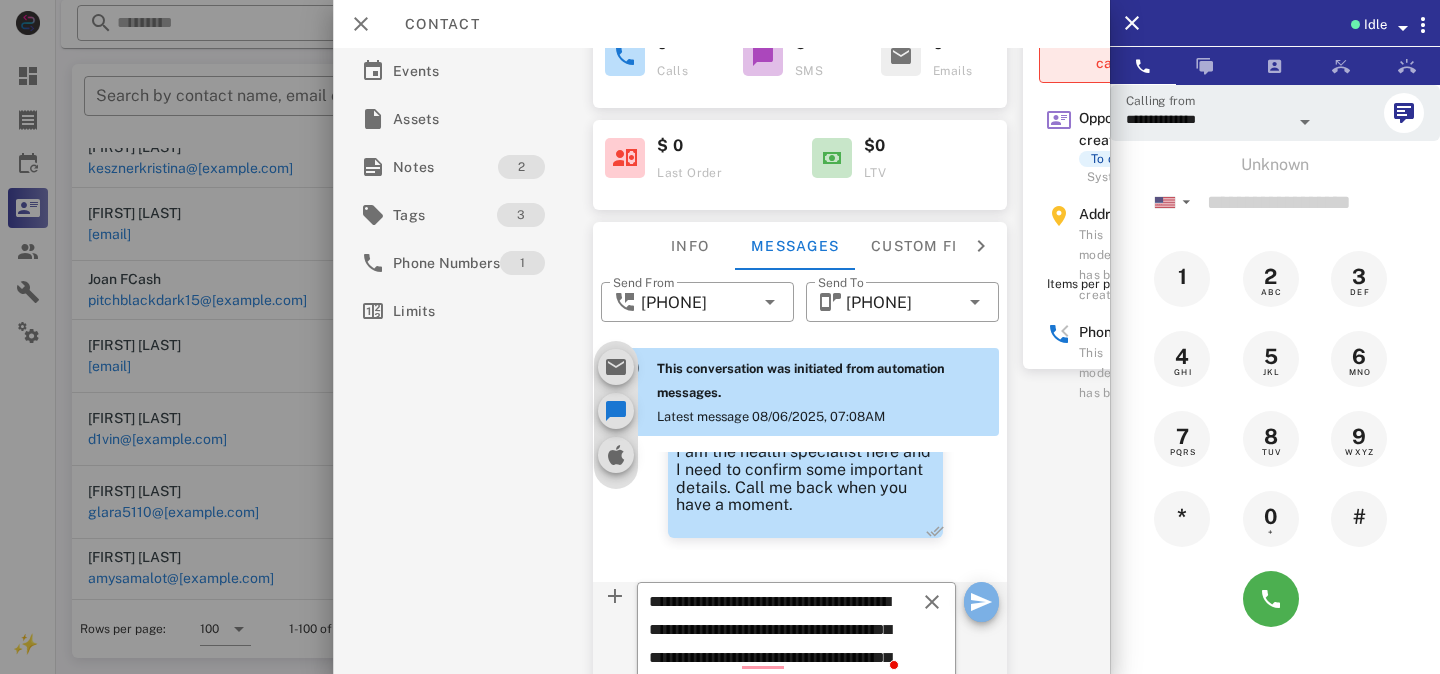 click at bounding box center [981, 602] 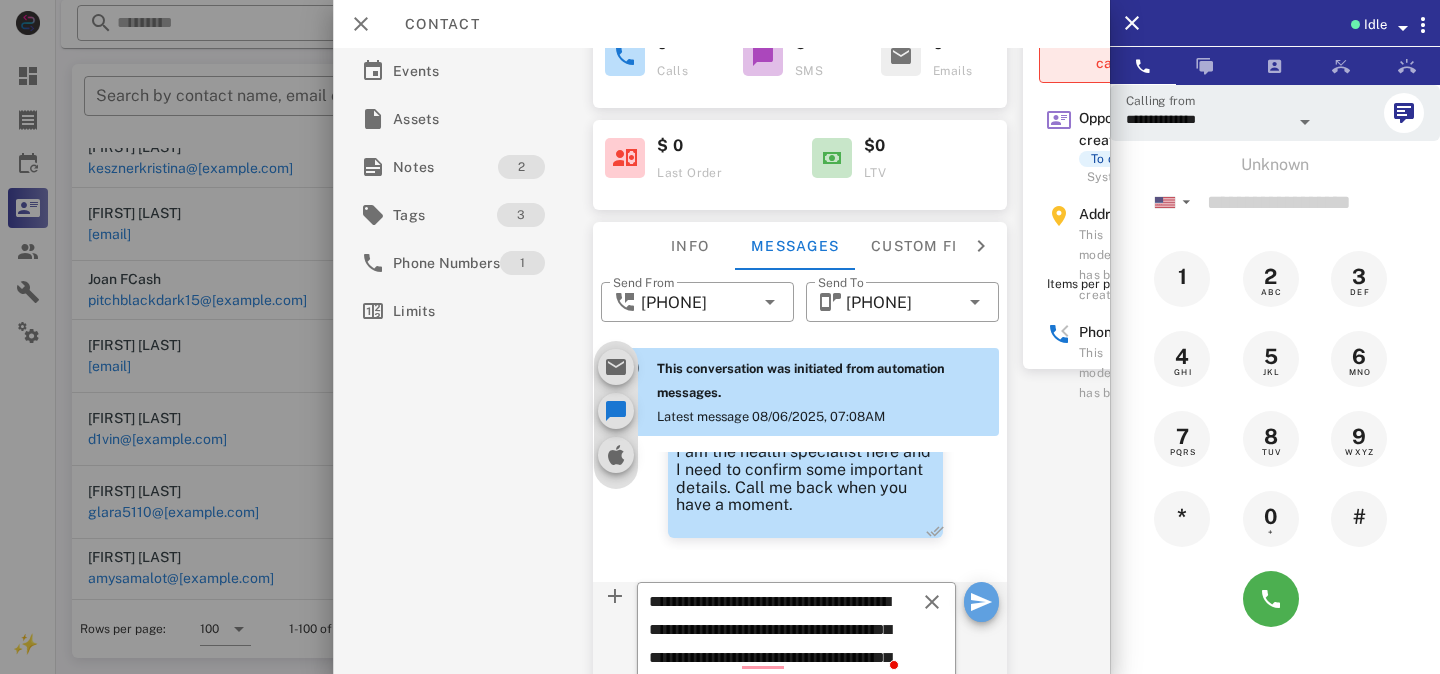 type 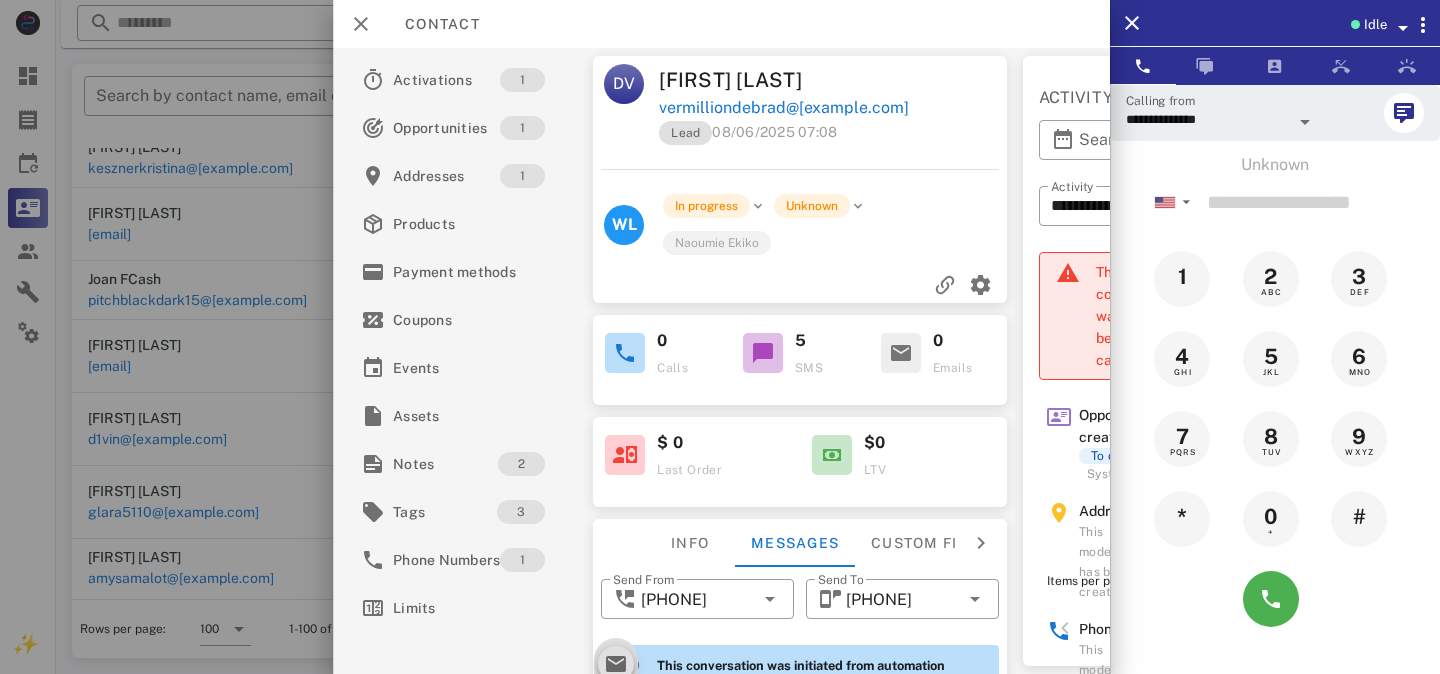 click on "**********" at bounding box center [1156, 234] 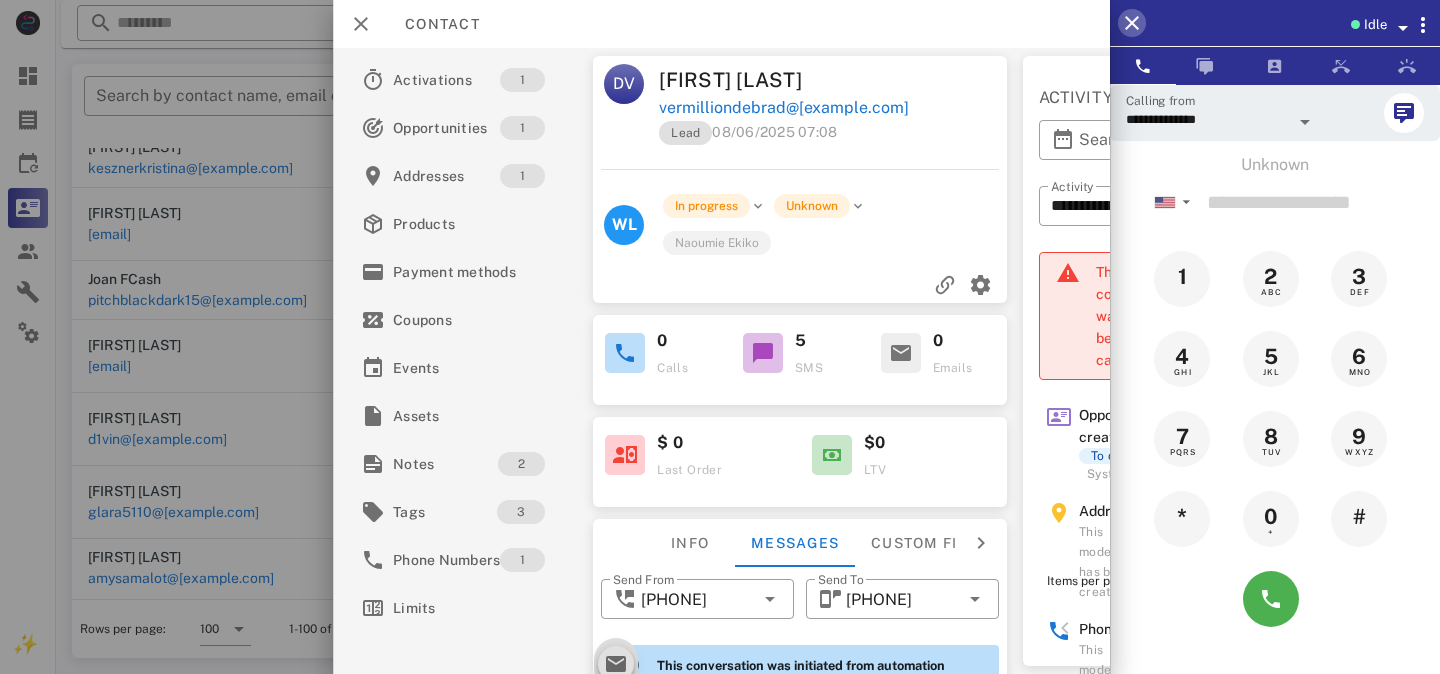 click at bounding box center (1132, 23) 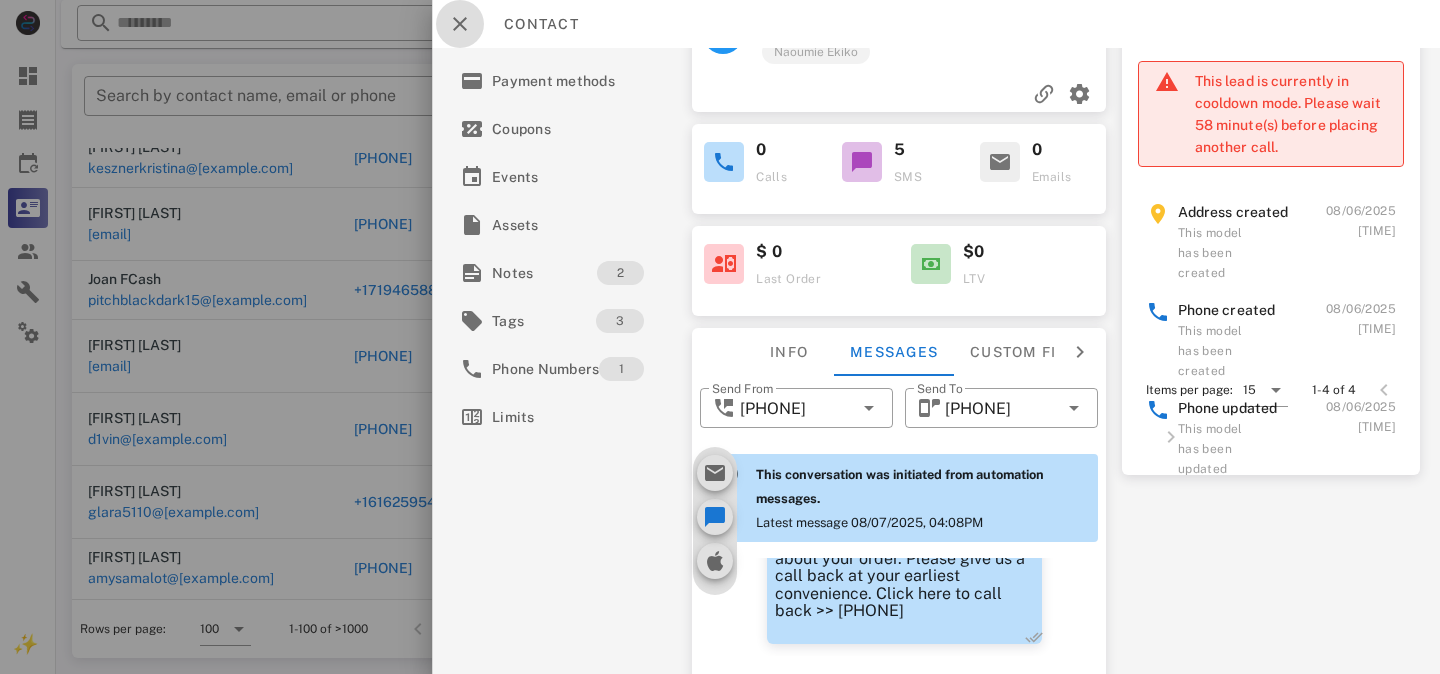 click at bounding box center (460, 24) 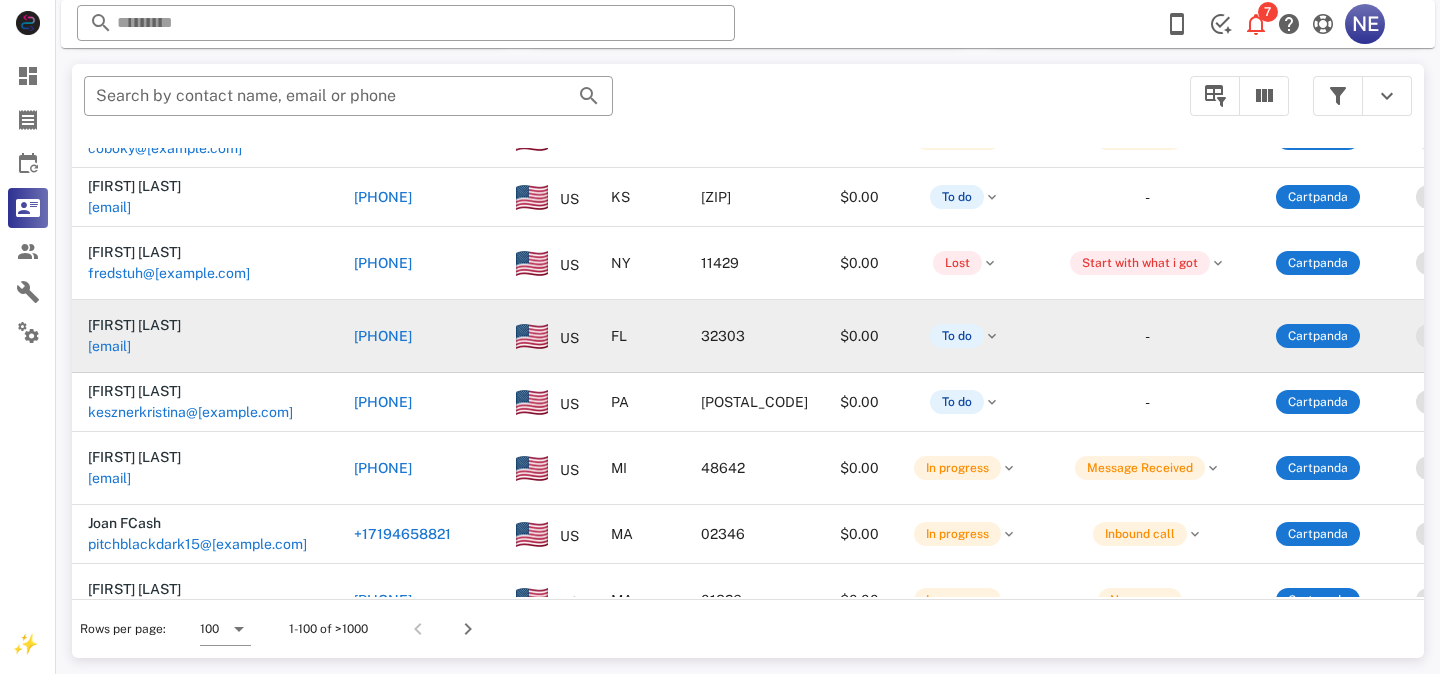 click on "+18504087140" at bounding box center (383, 336) 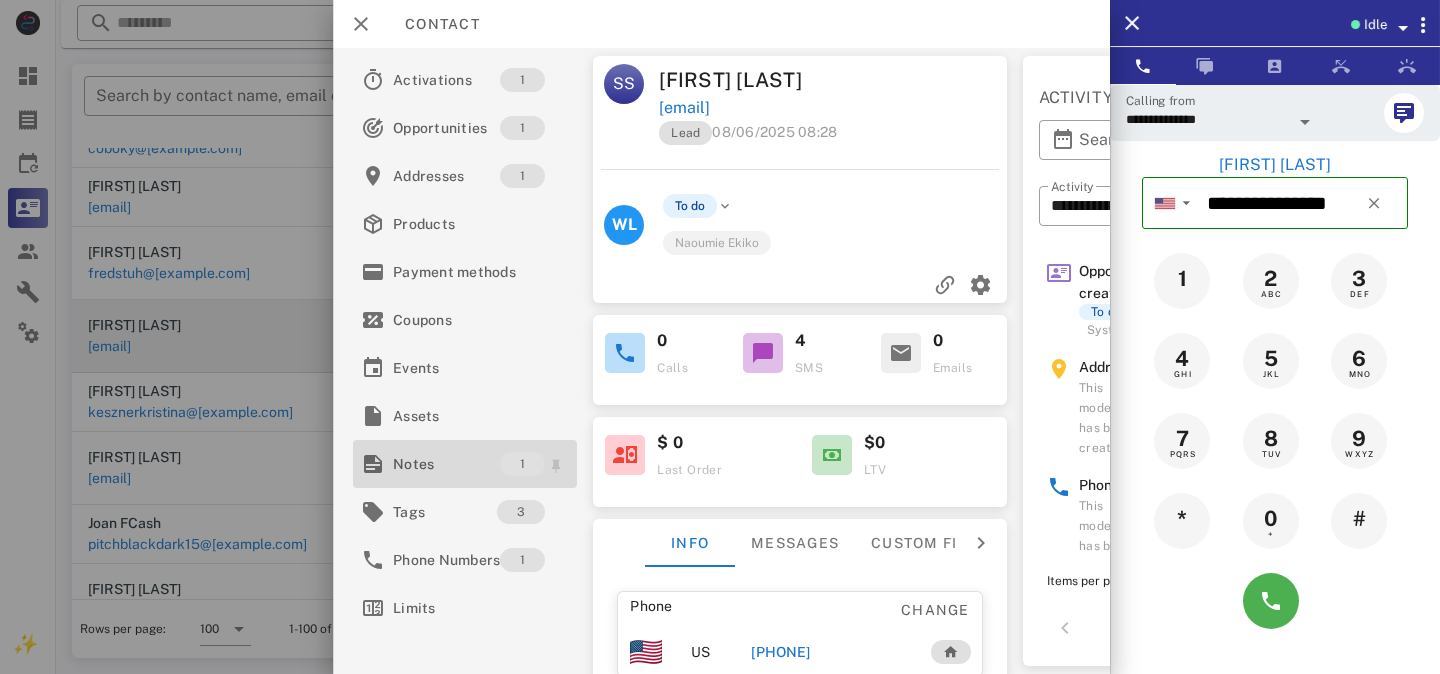 click on "Notes" at bounding box center [446, 464] 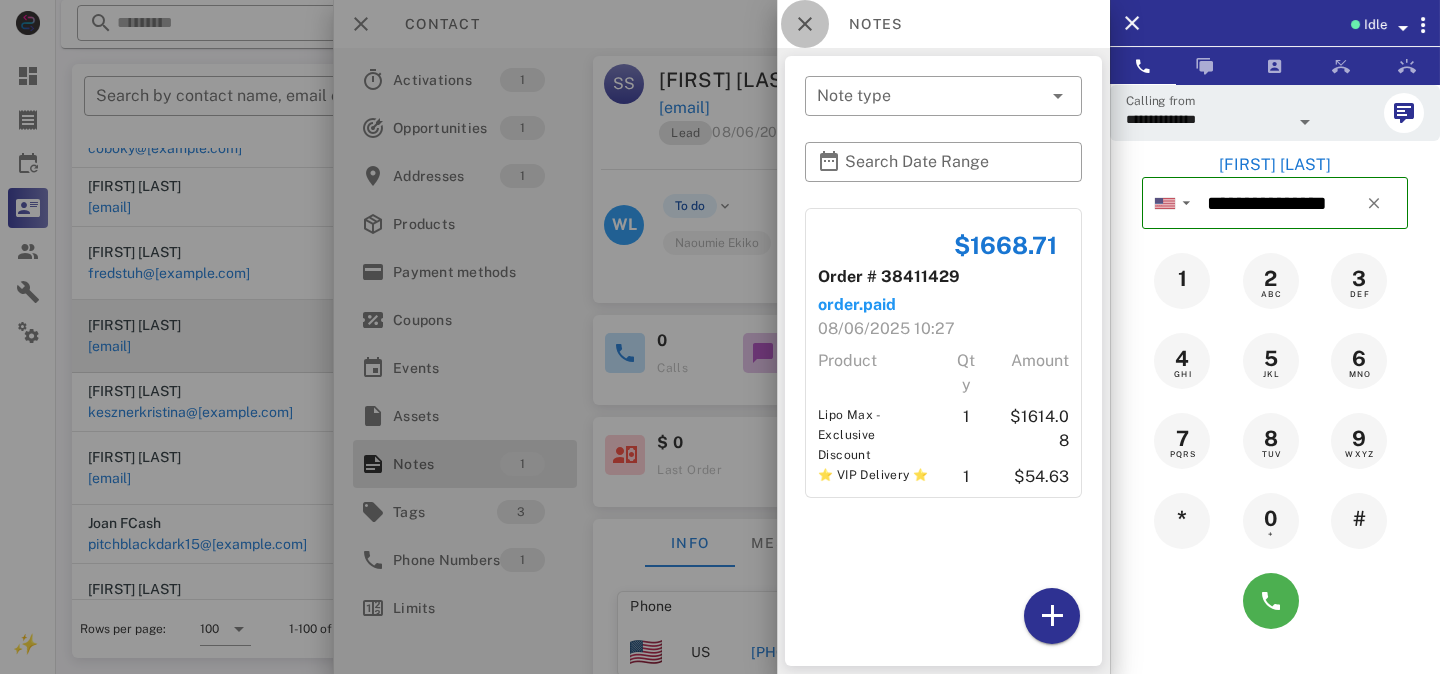 click at bounding box center (805, 24) 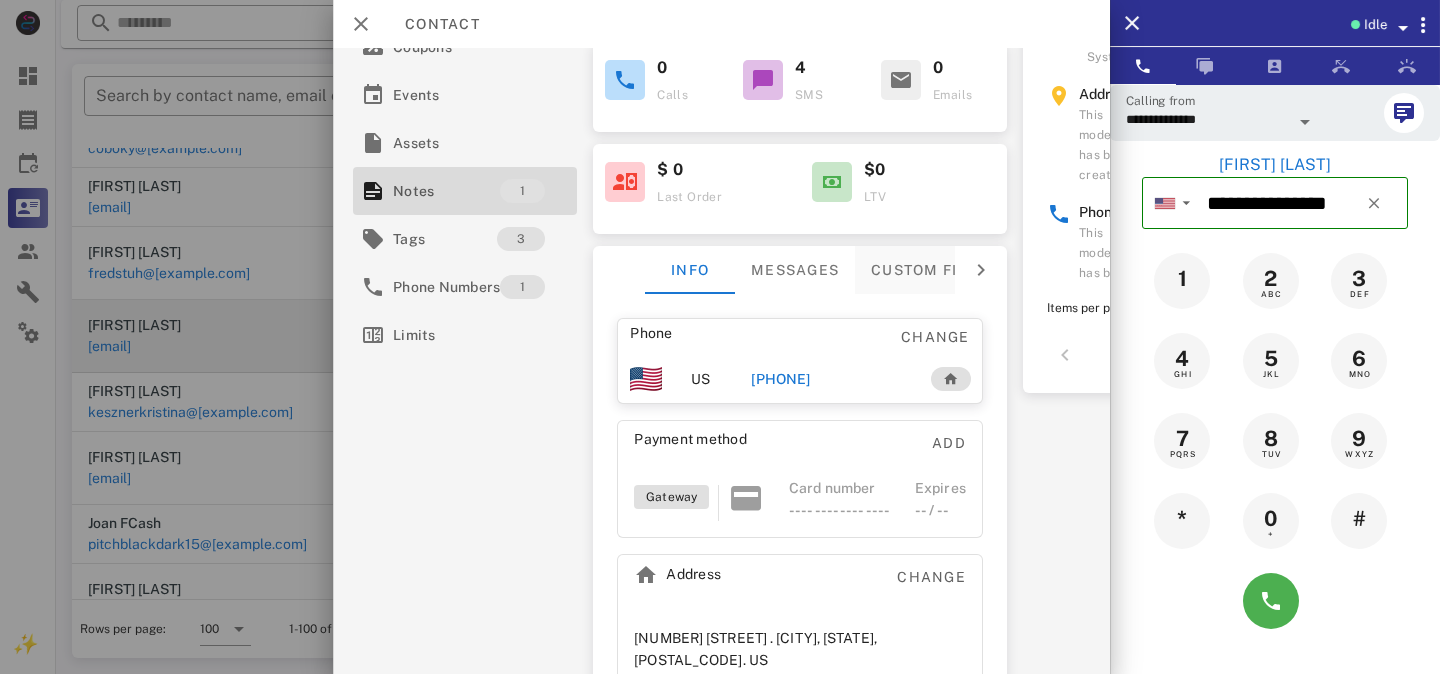 scroll, scrollTop: 328, scrollLeft: 0, axis: vertical 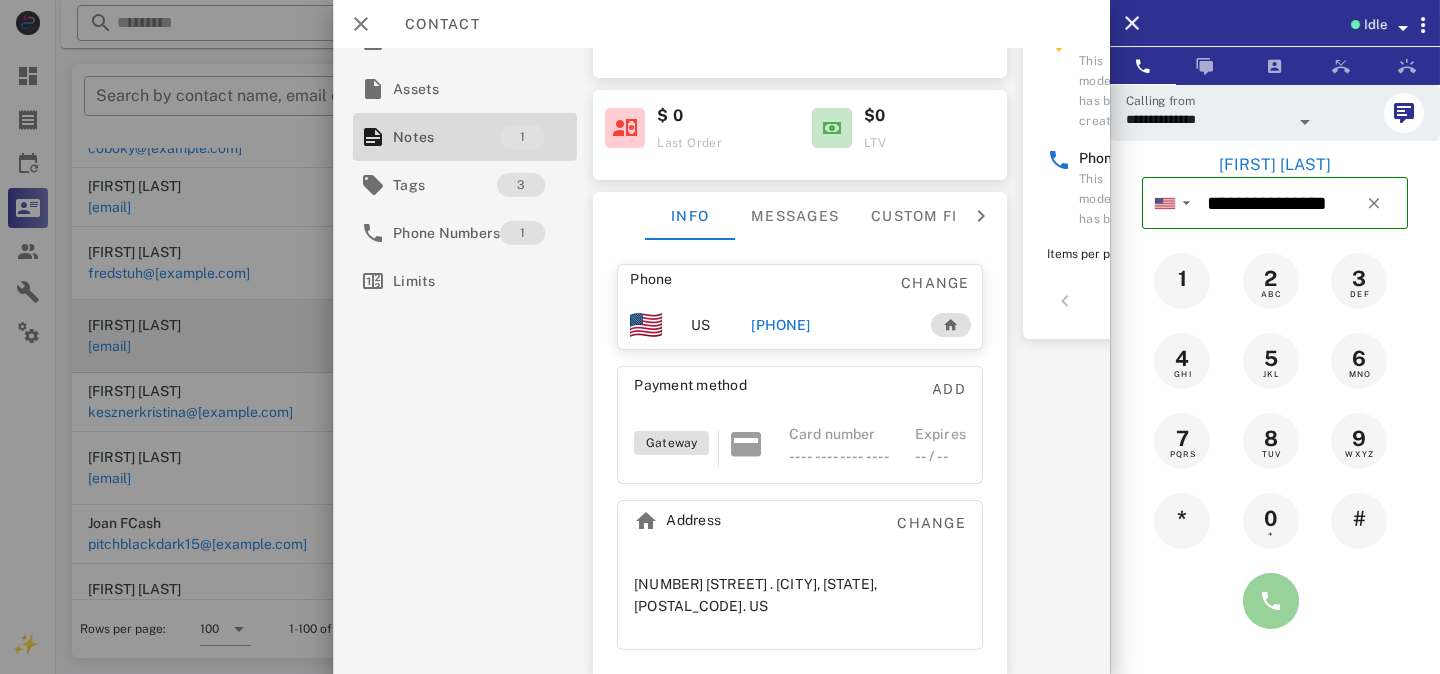 click at bounding box center (1271, 601) 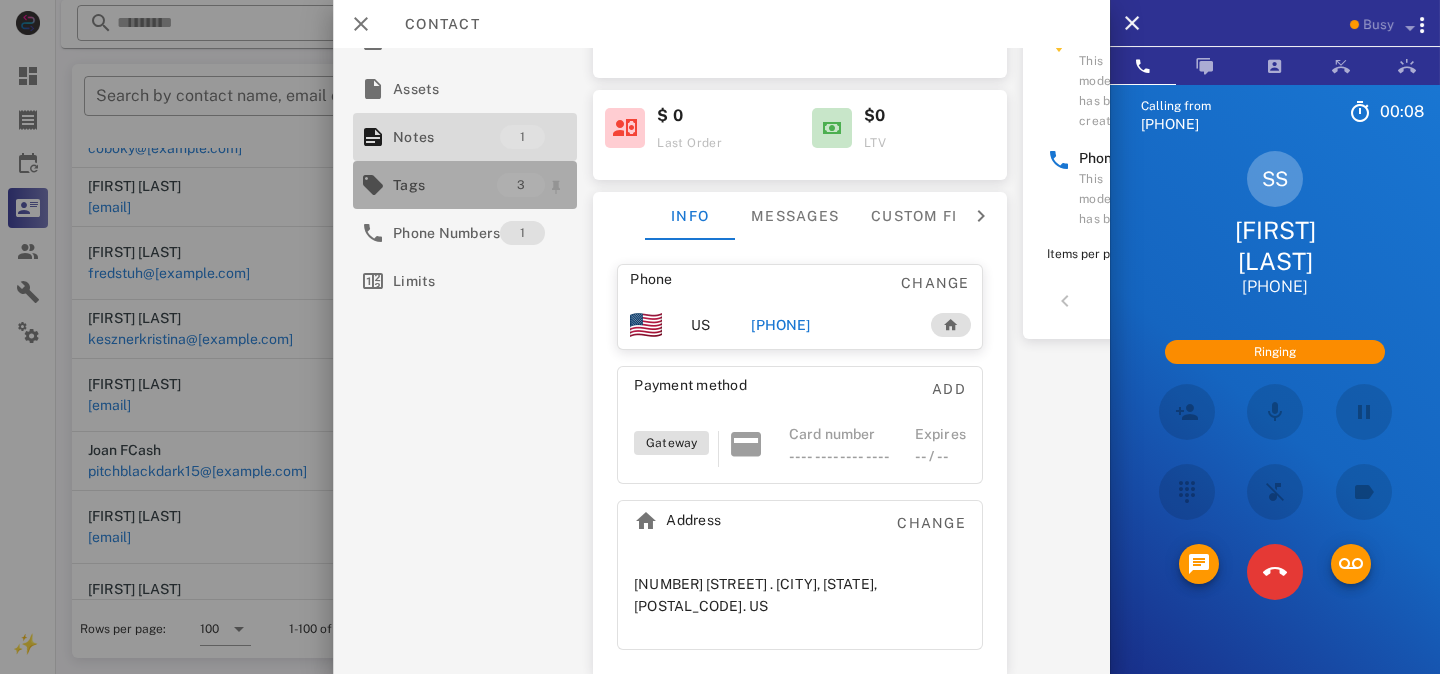 click on "Tags" at bounding box center [445, 185] 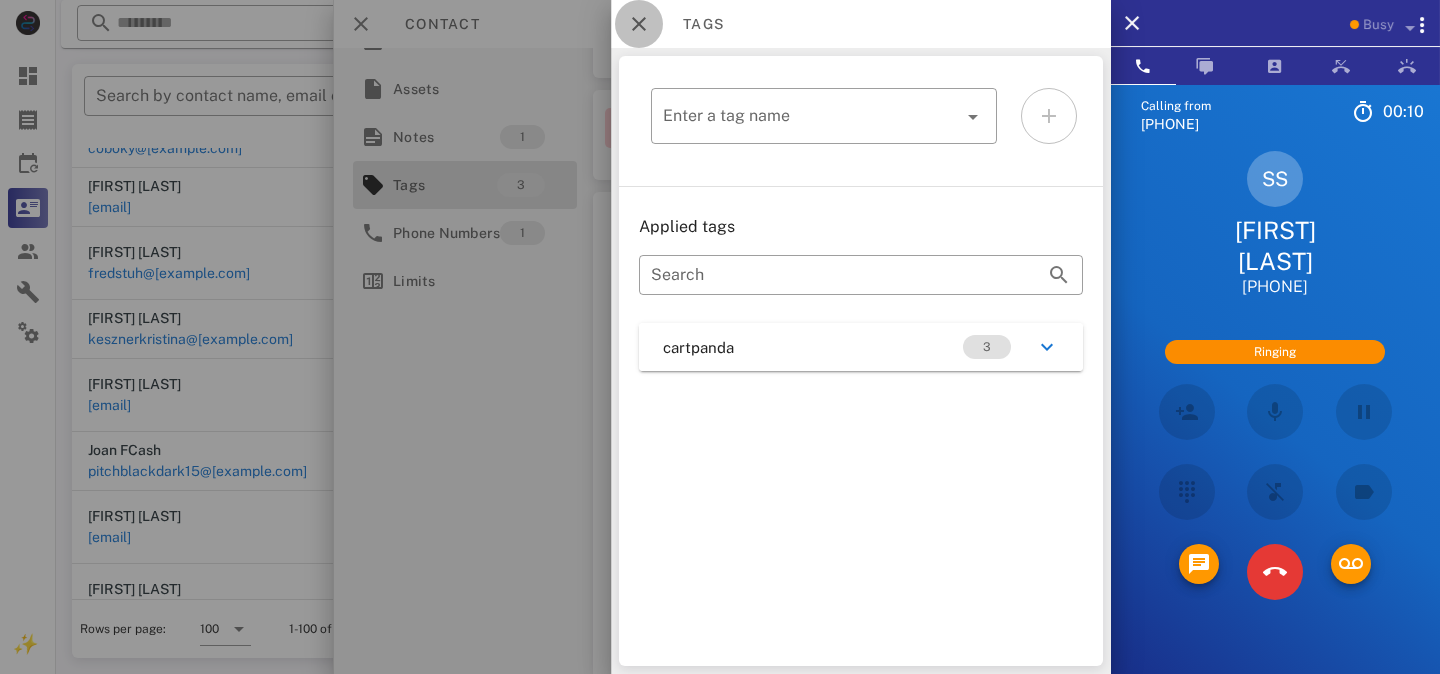 click at bounding box center (639, 24) 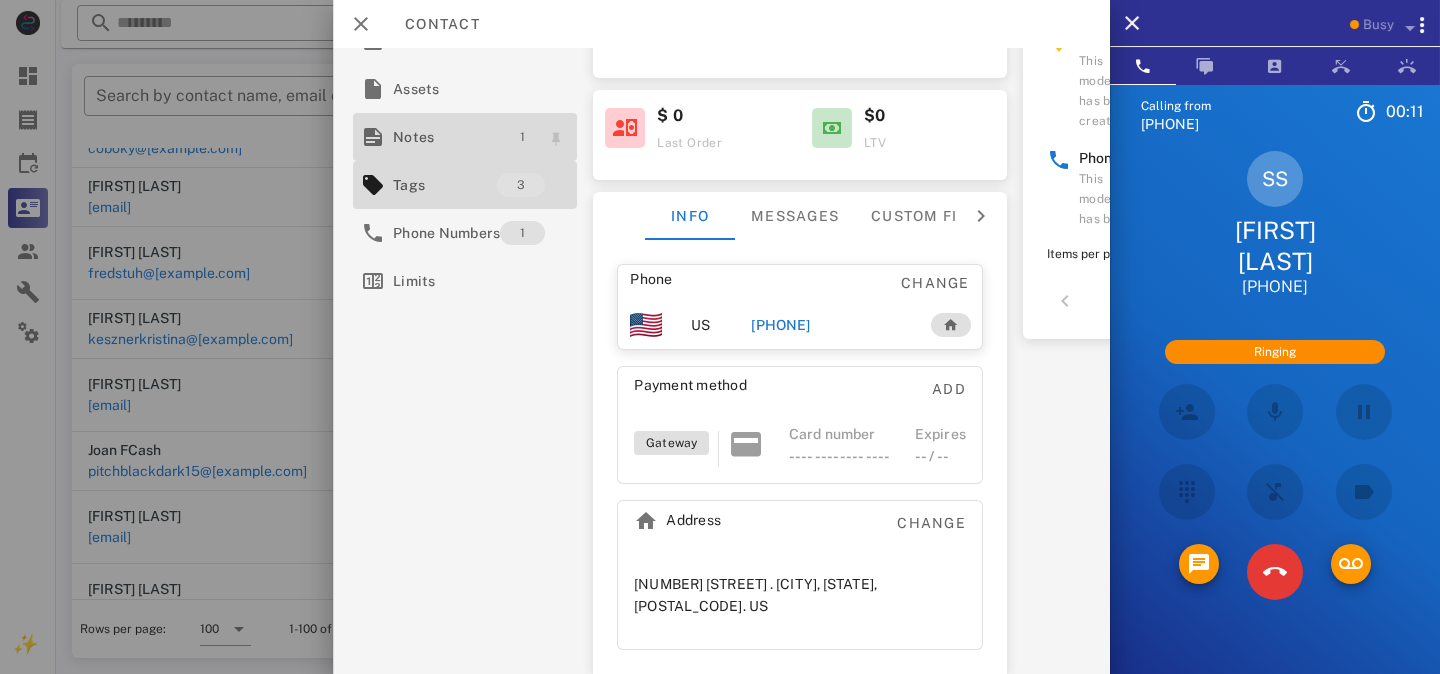 click on "1" at bounding box center (522, 137) 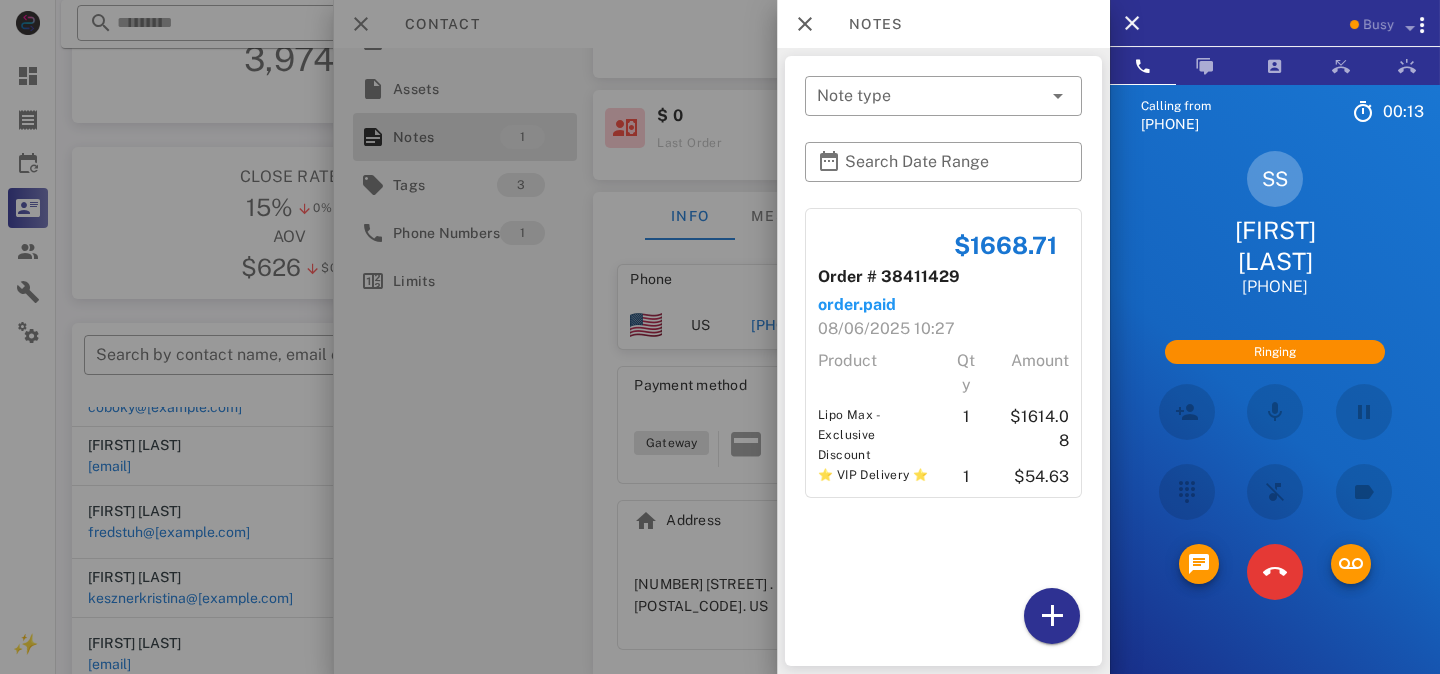 scroll, scrollTop: 0, scrollLeft: 0, axis: both 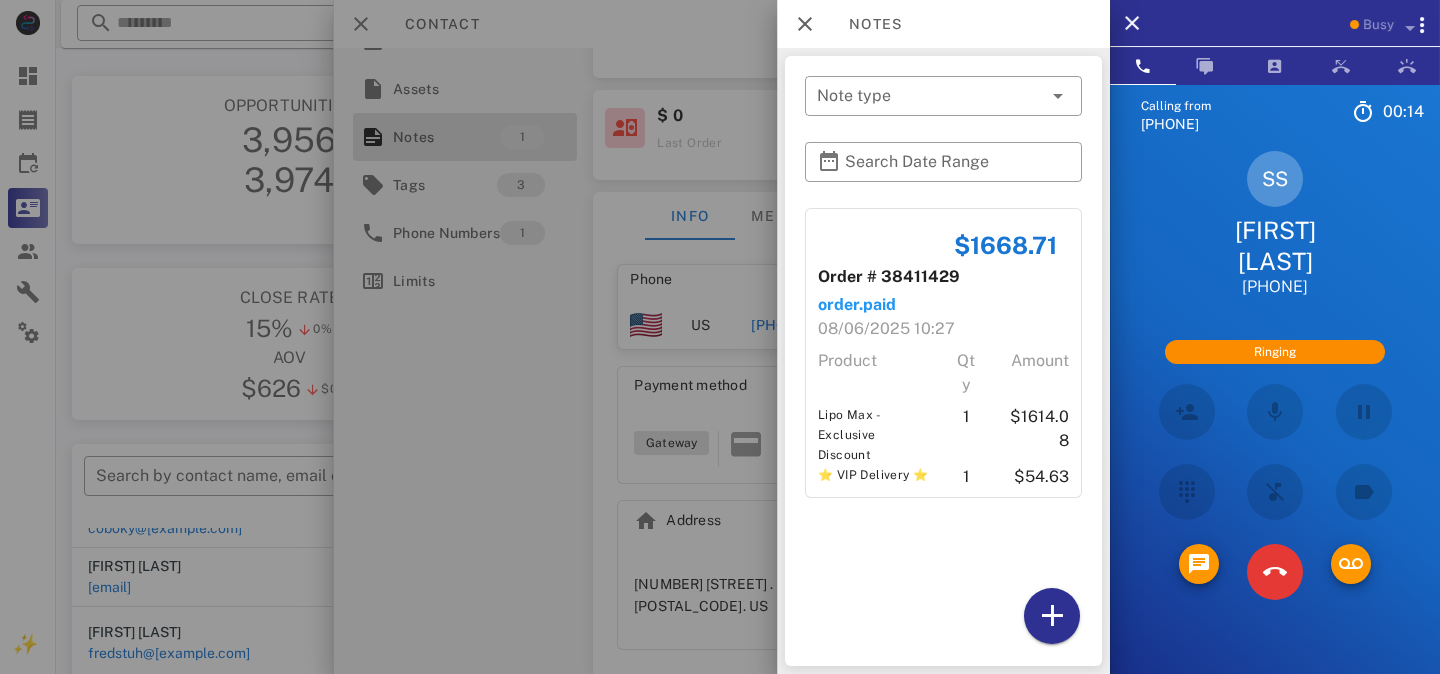click at bounding box center (720, 337) 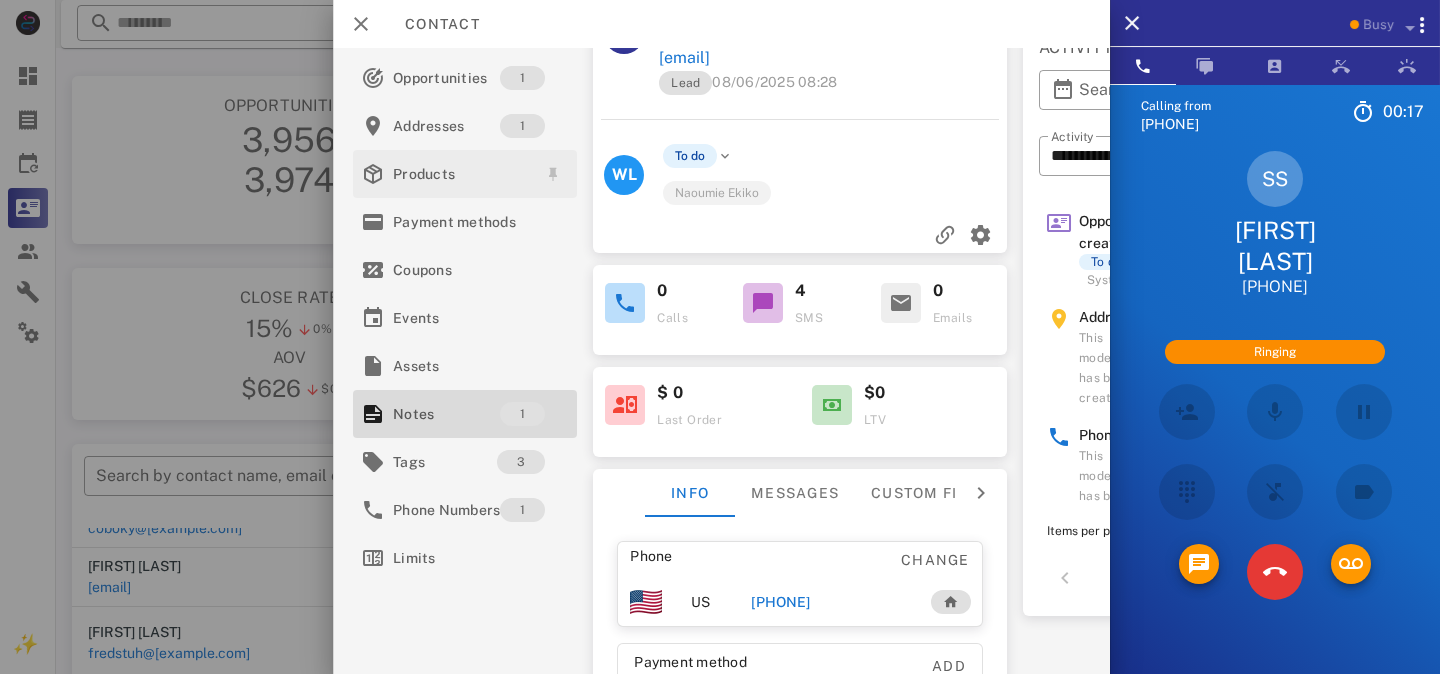 scroll, scrollTop: 0, scrollLeft: 0, axis: both 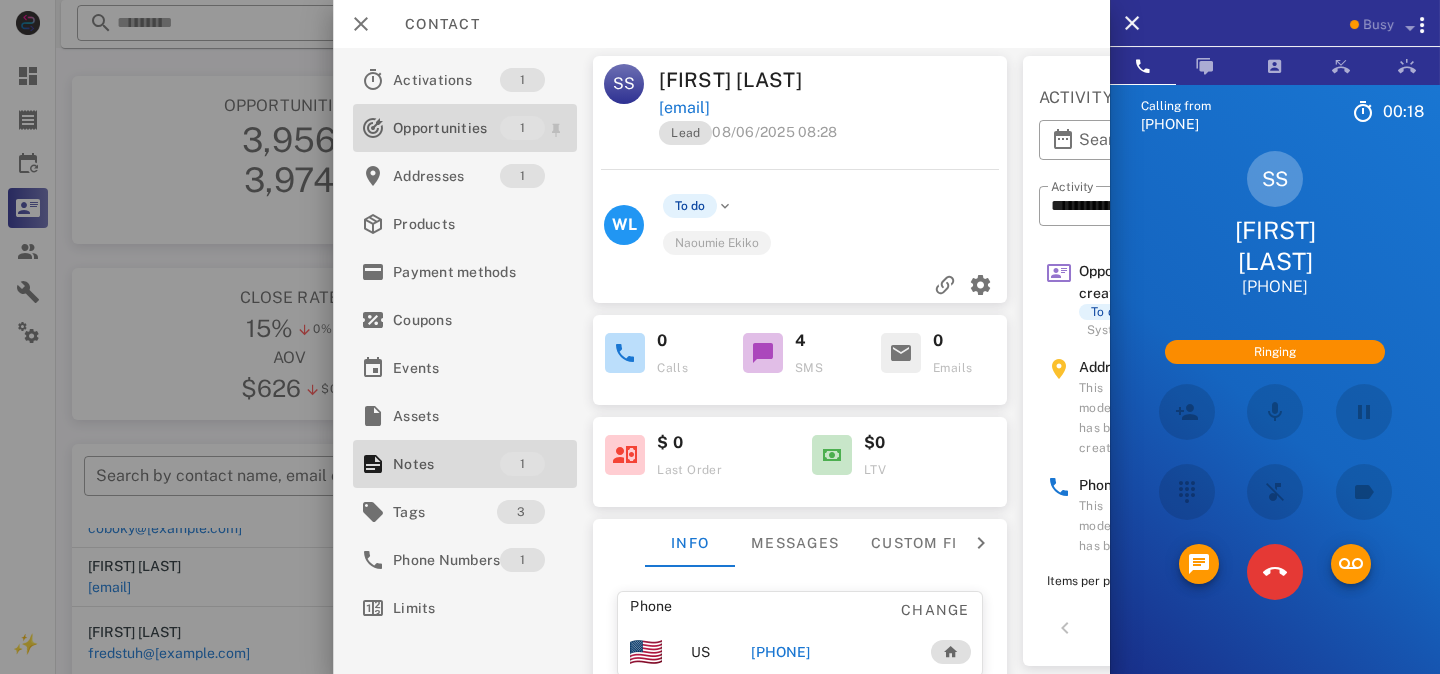 click on "Opportunities" at bounding box center [446, 128] 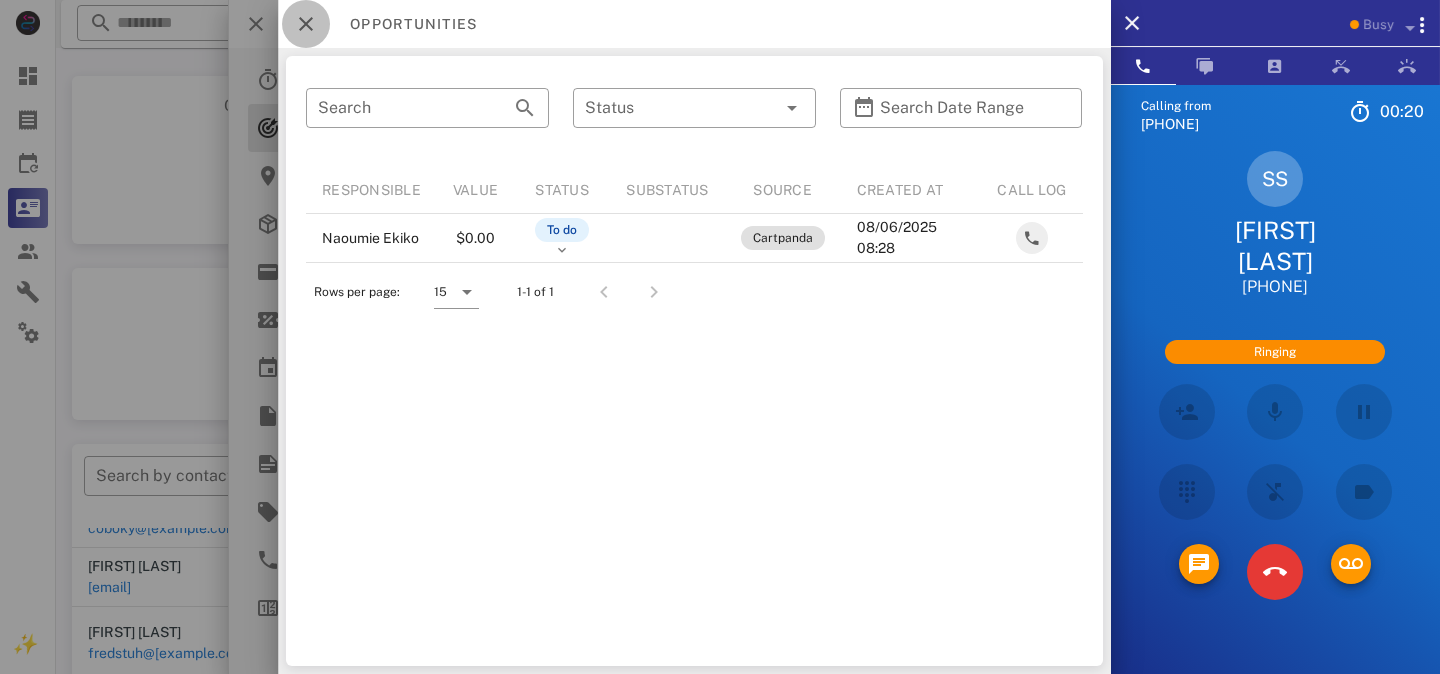 click at bounding box center (306, 24) 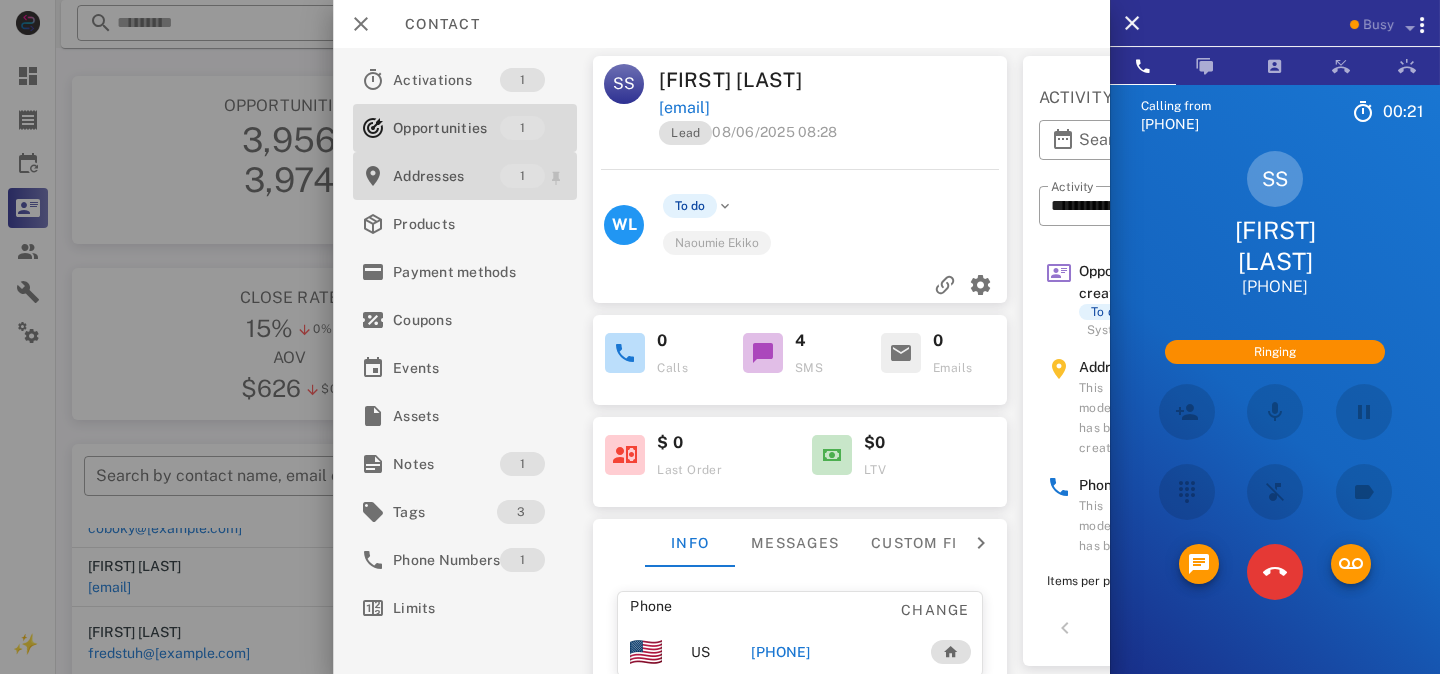 click on "Addresses" at bounding box center [446, 176] 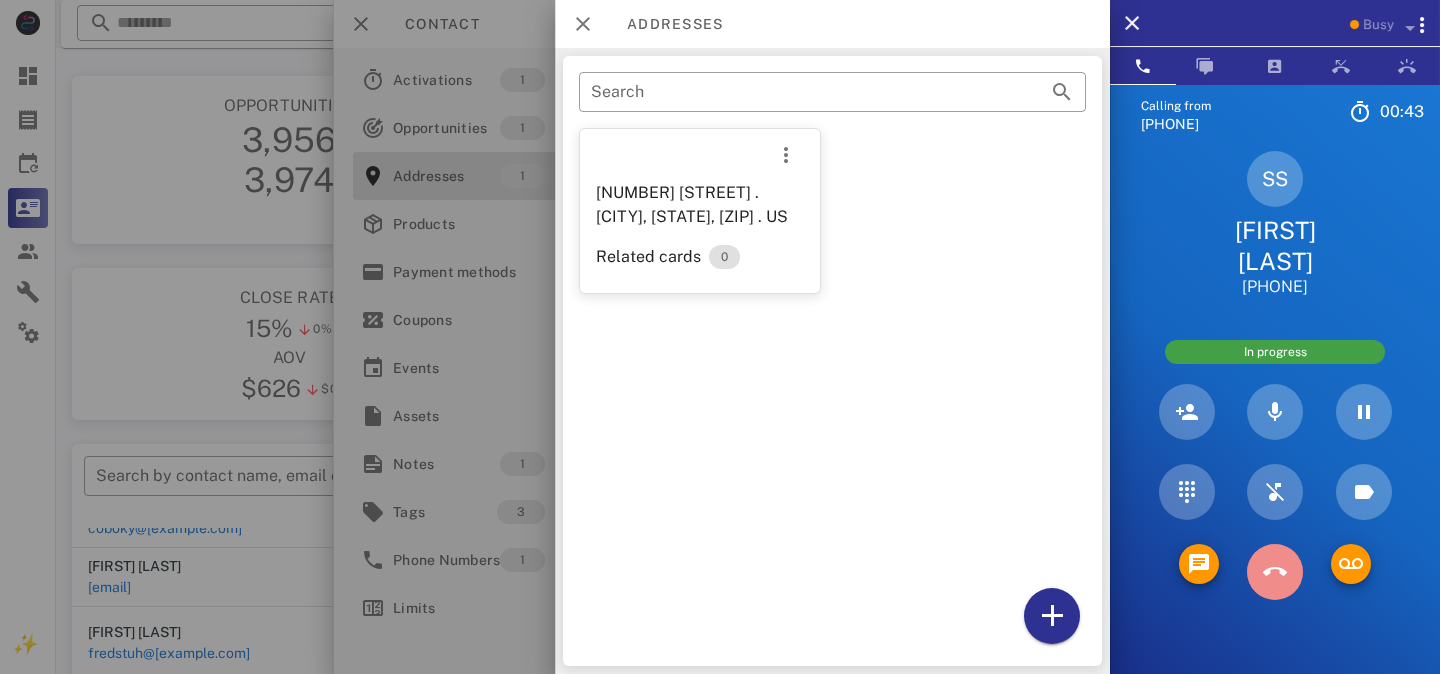 click at bounding box center [1275, 572] 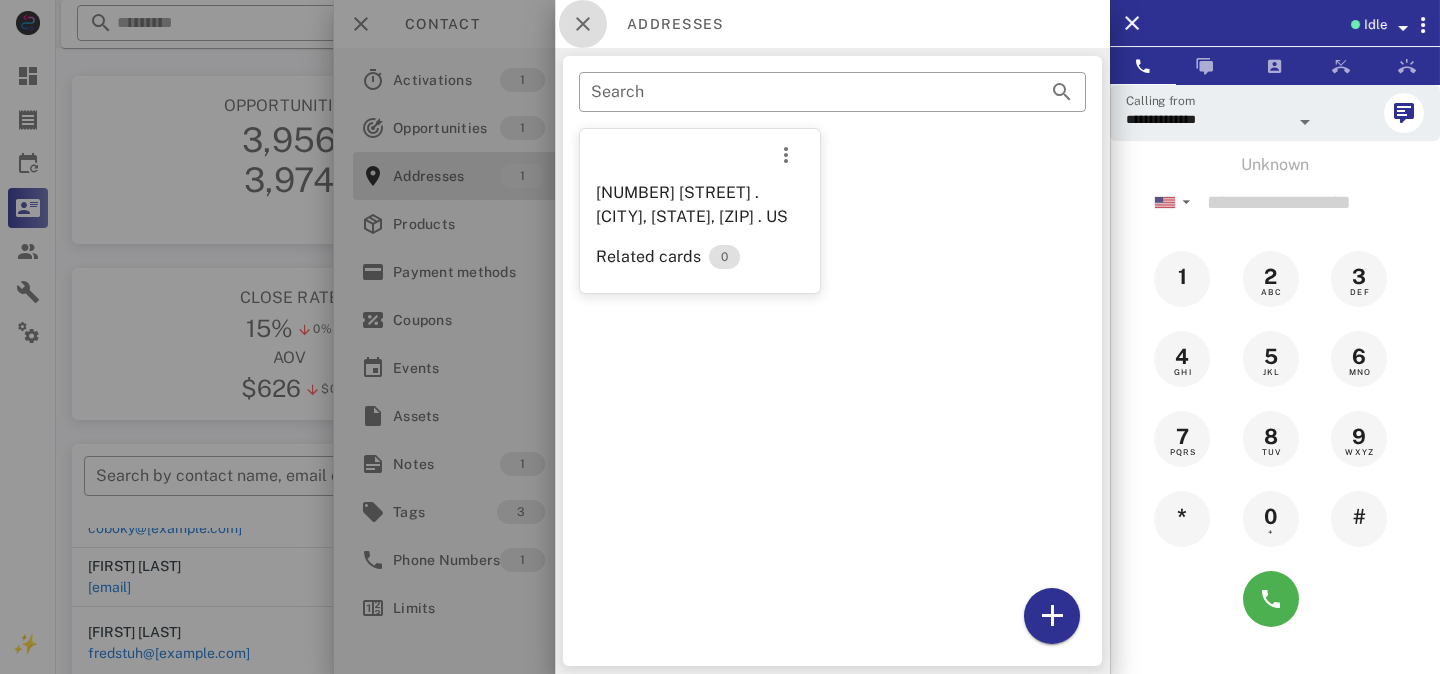click at bounding box center (583, 24) 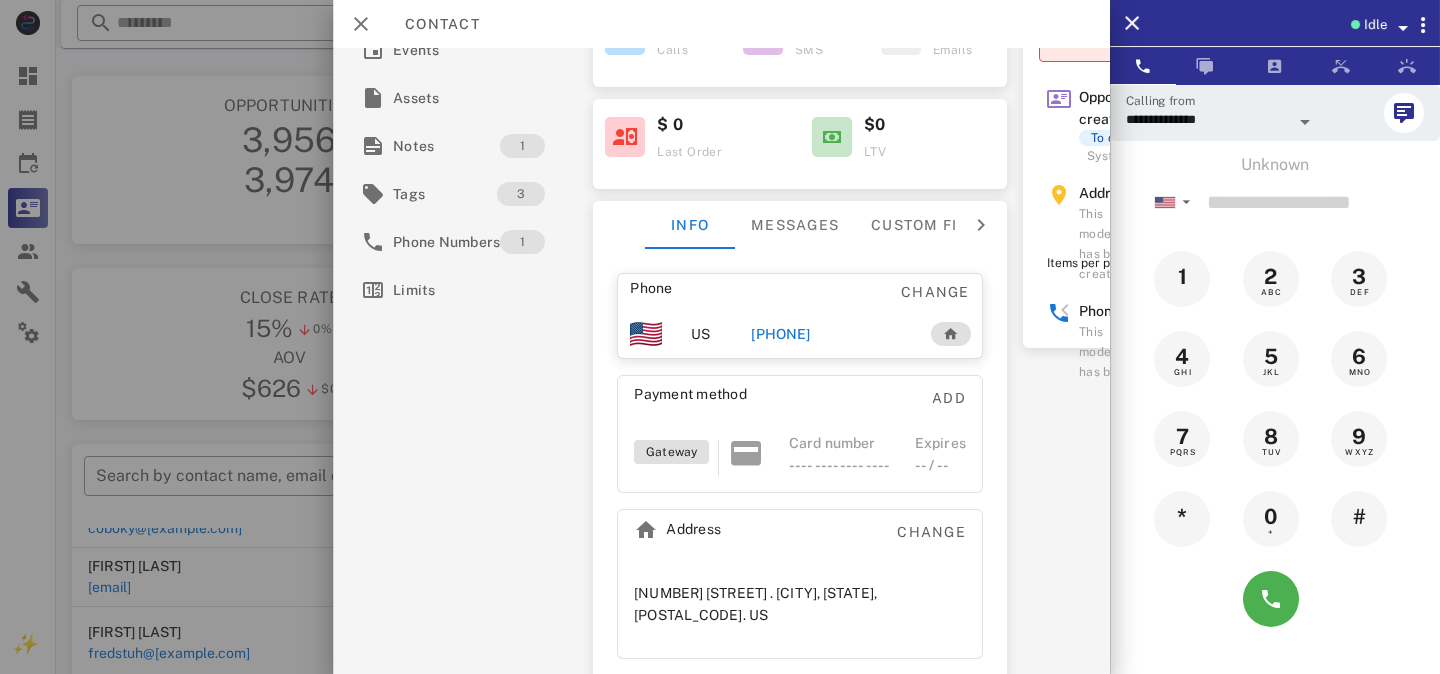 scroll, scrollTop: 328, scrollLeft: 0, axis: vertical 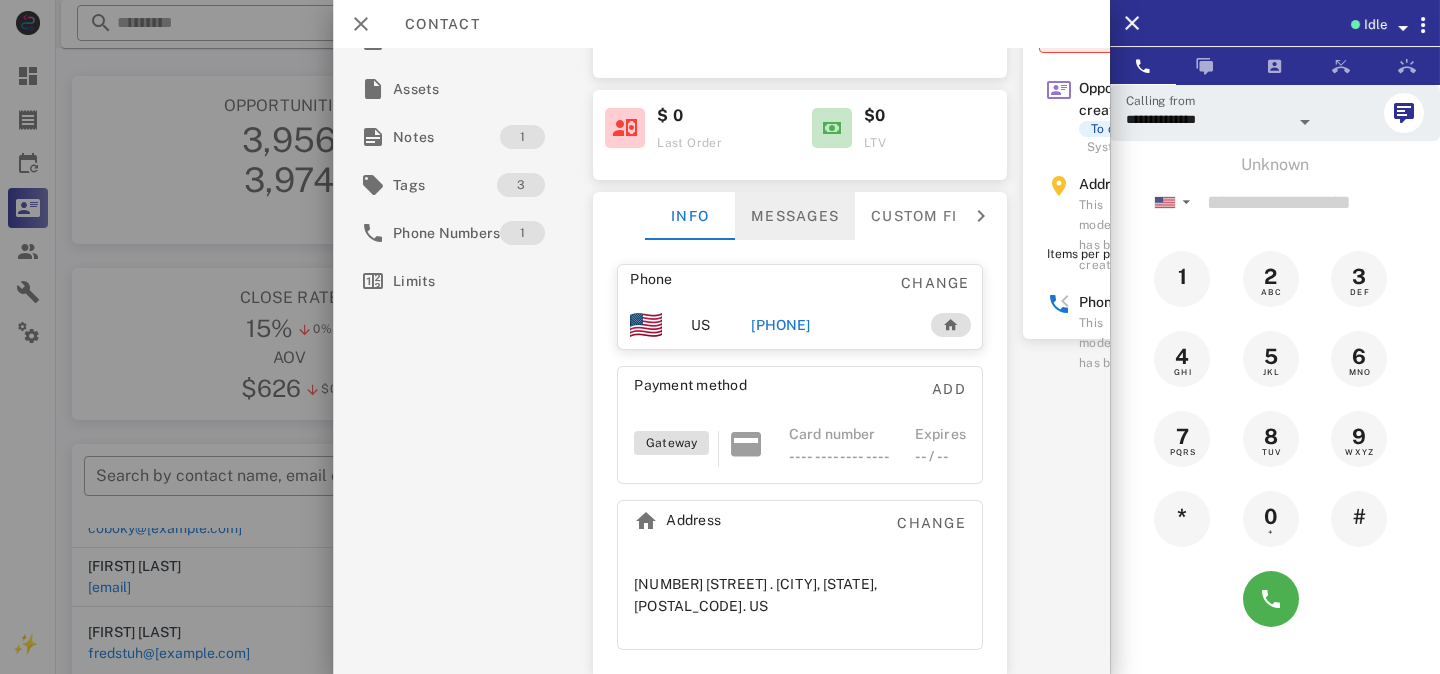 click on "Messages" at bounding box center [795, 216] 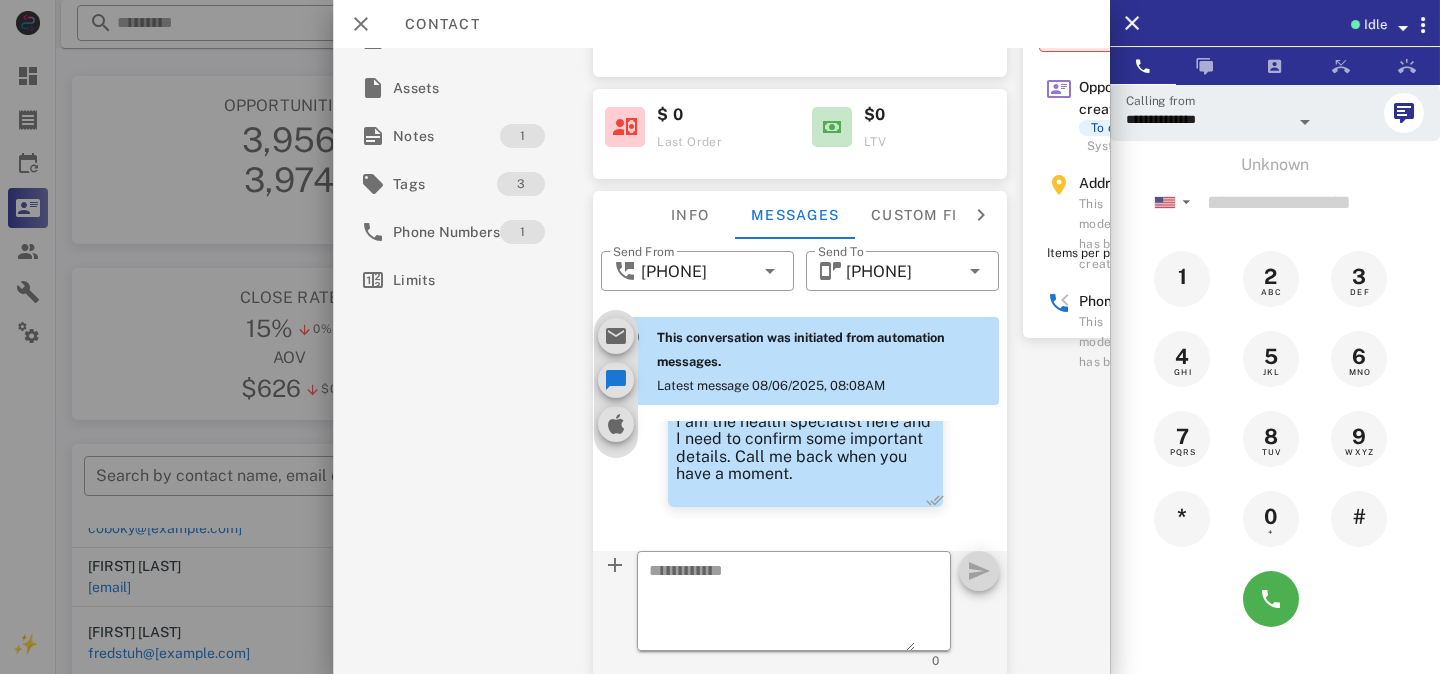 scroll, scrollTop: 702, scrollLeft: 0, axis: vertical 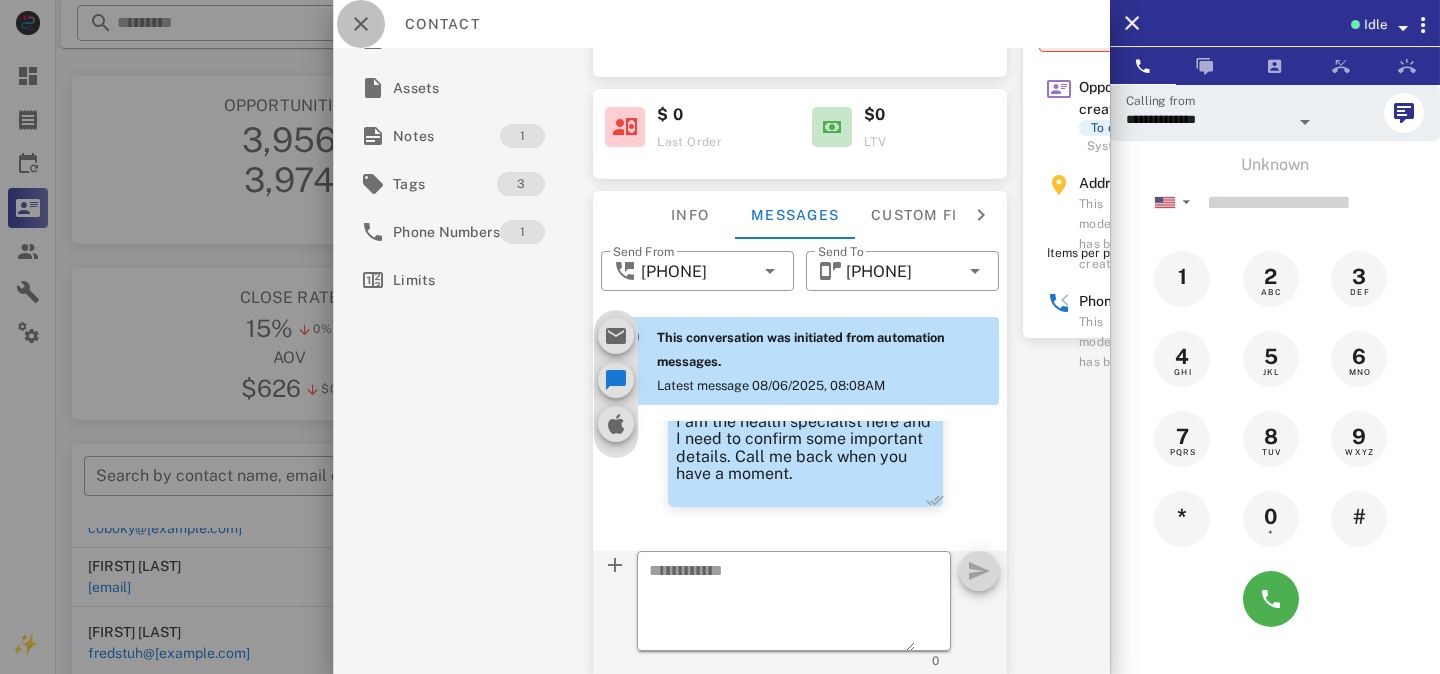 click at bounding box center (361, 24) 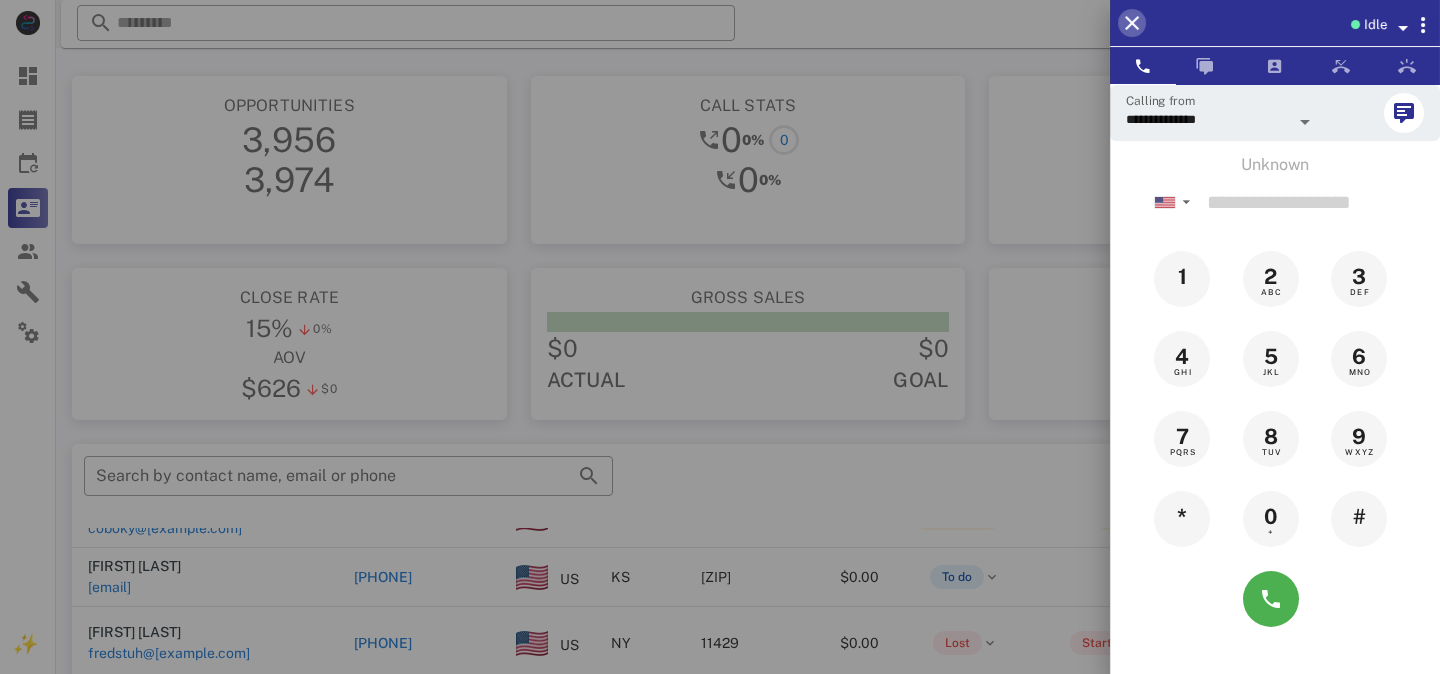click at bounding box center [1132, 23] 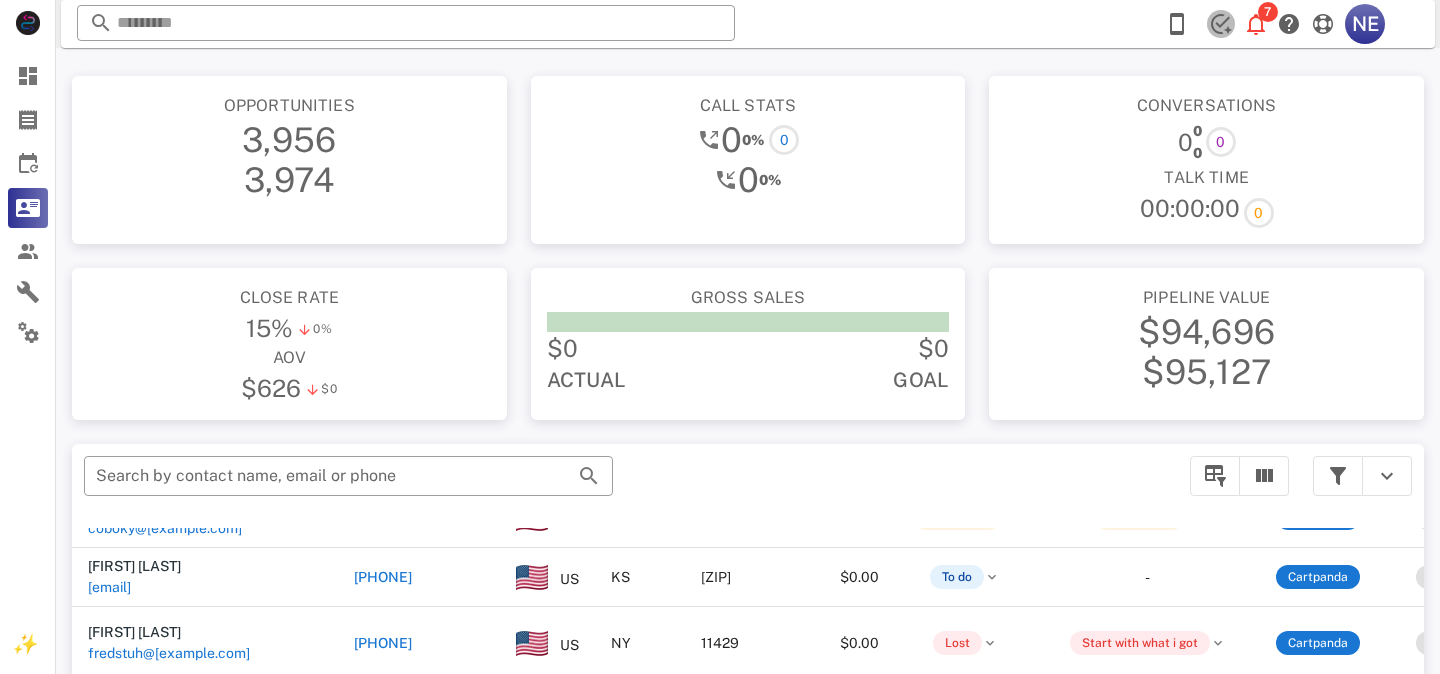 click at bounding box center [1221, 24] 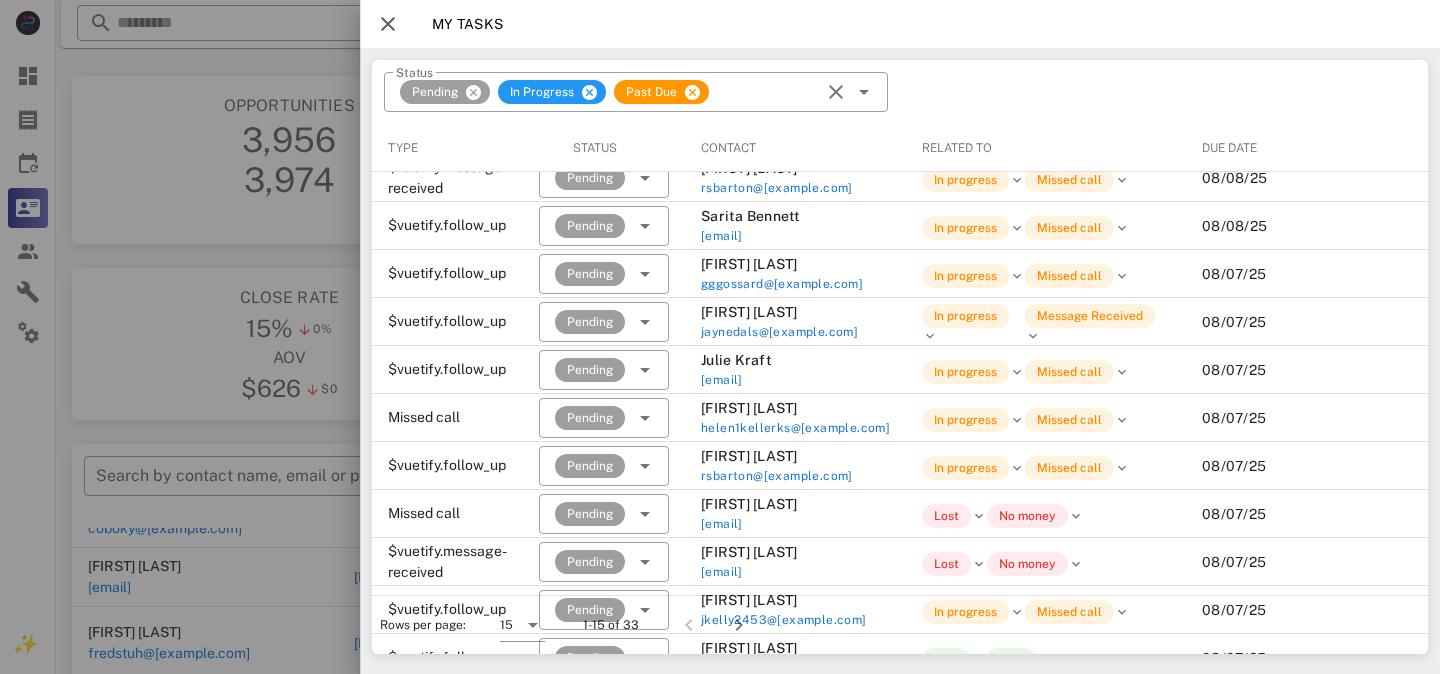 scroll, scrollTop: 195, scrollLeft: 0, axis: vertical 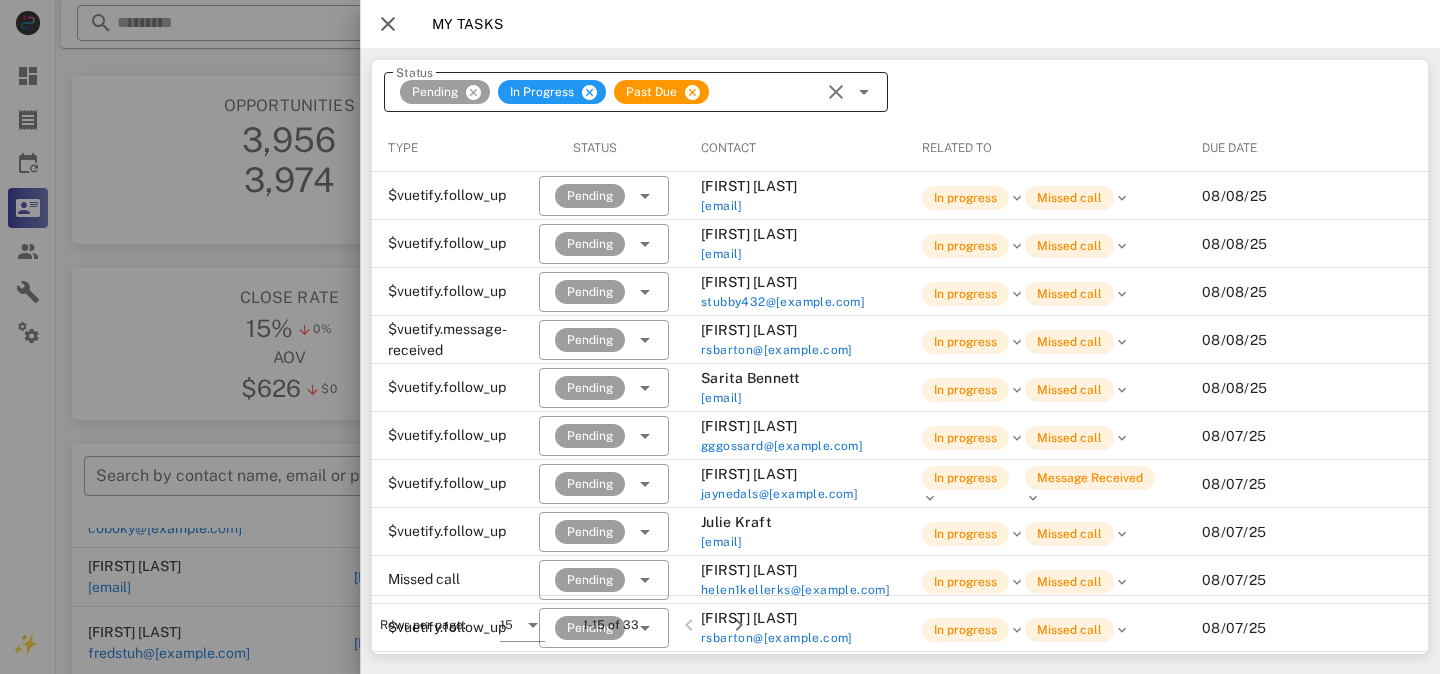 click at bounding box center [864, 92] 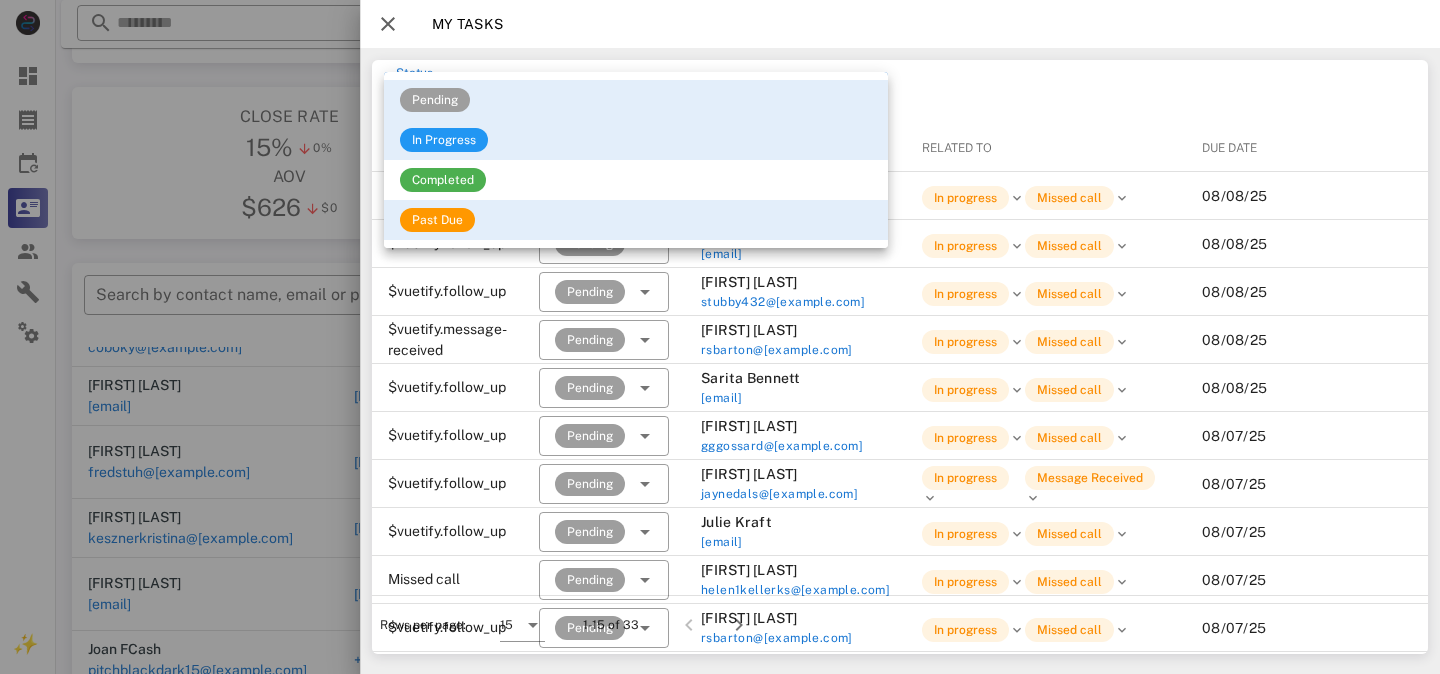 scroll, scrollTop: 161, scrollLeft: 0, axis: vertical 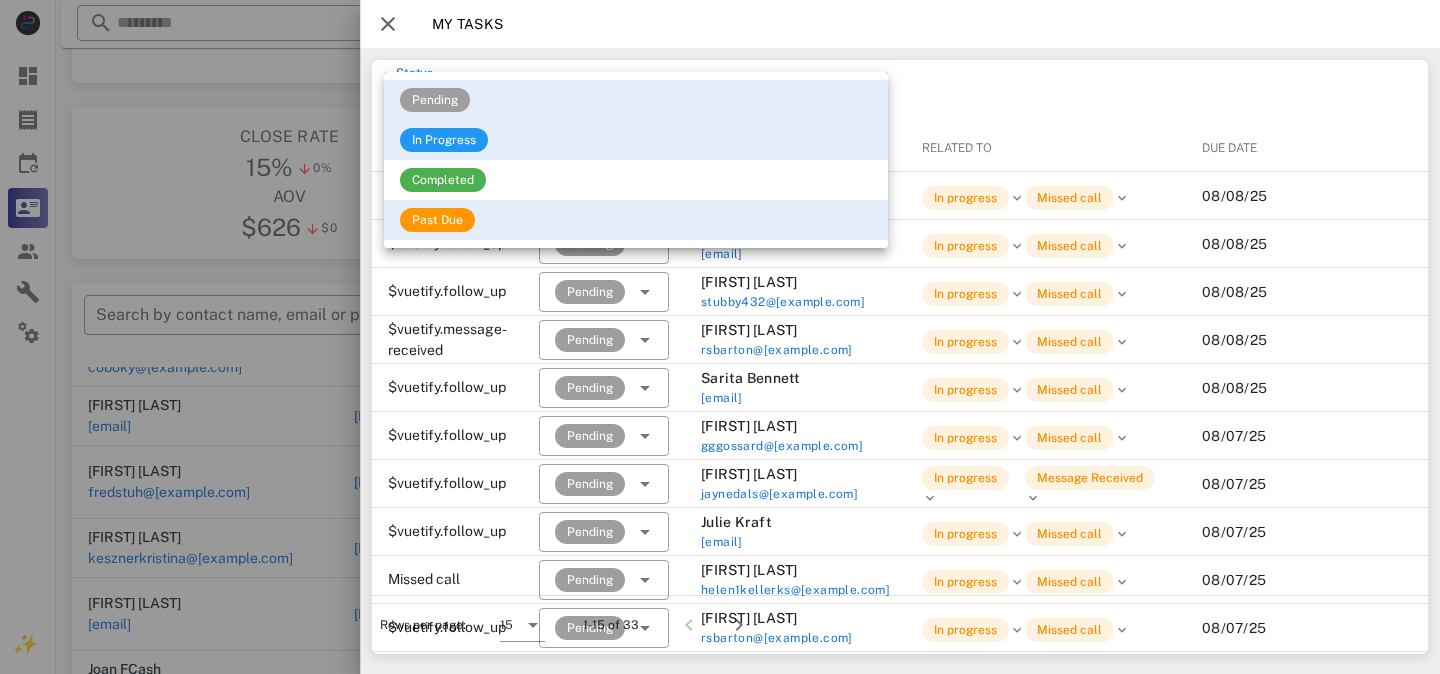 click on "​ Status  Pending   In Progress   Past Due" at bounding box center [900, 92] 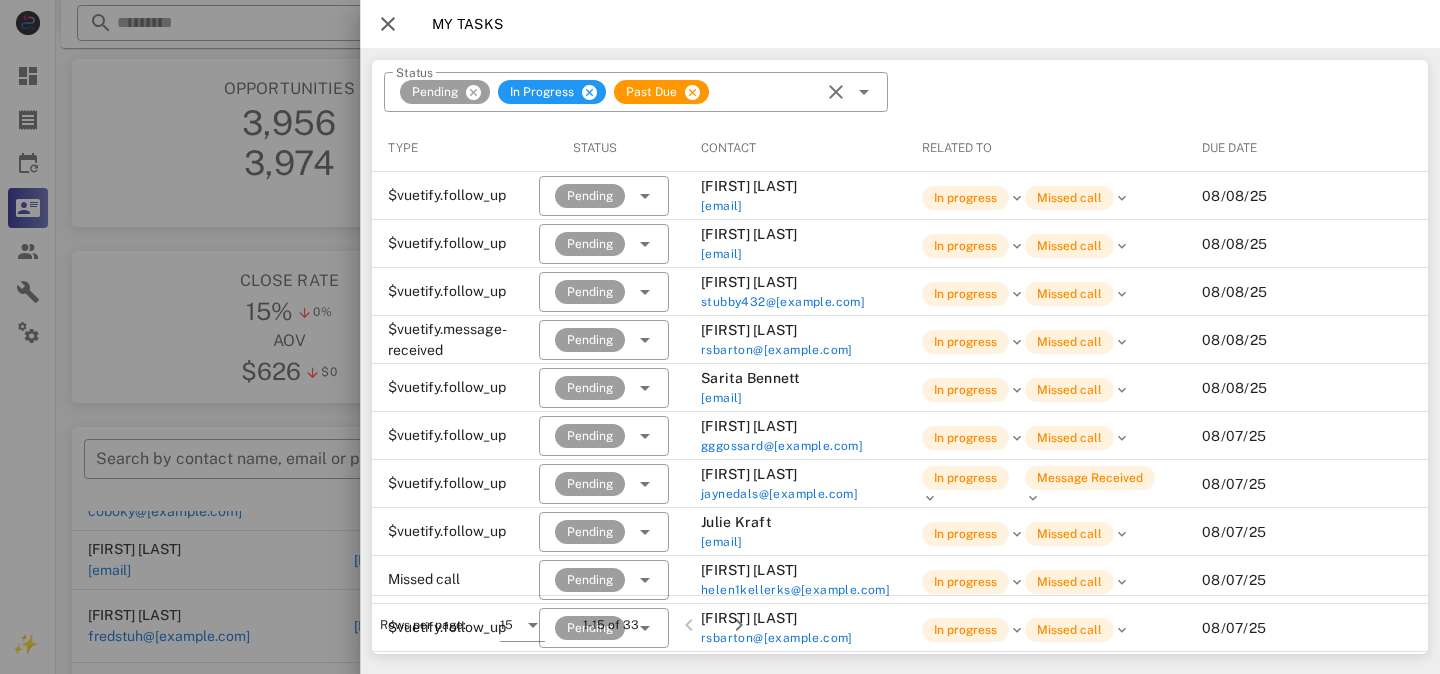 scroll, scrollTop: 0, scrollLeft: 0, axis: both 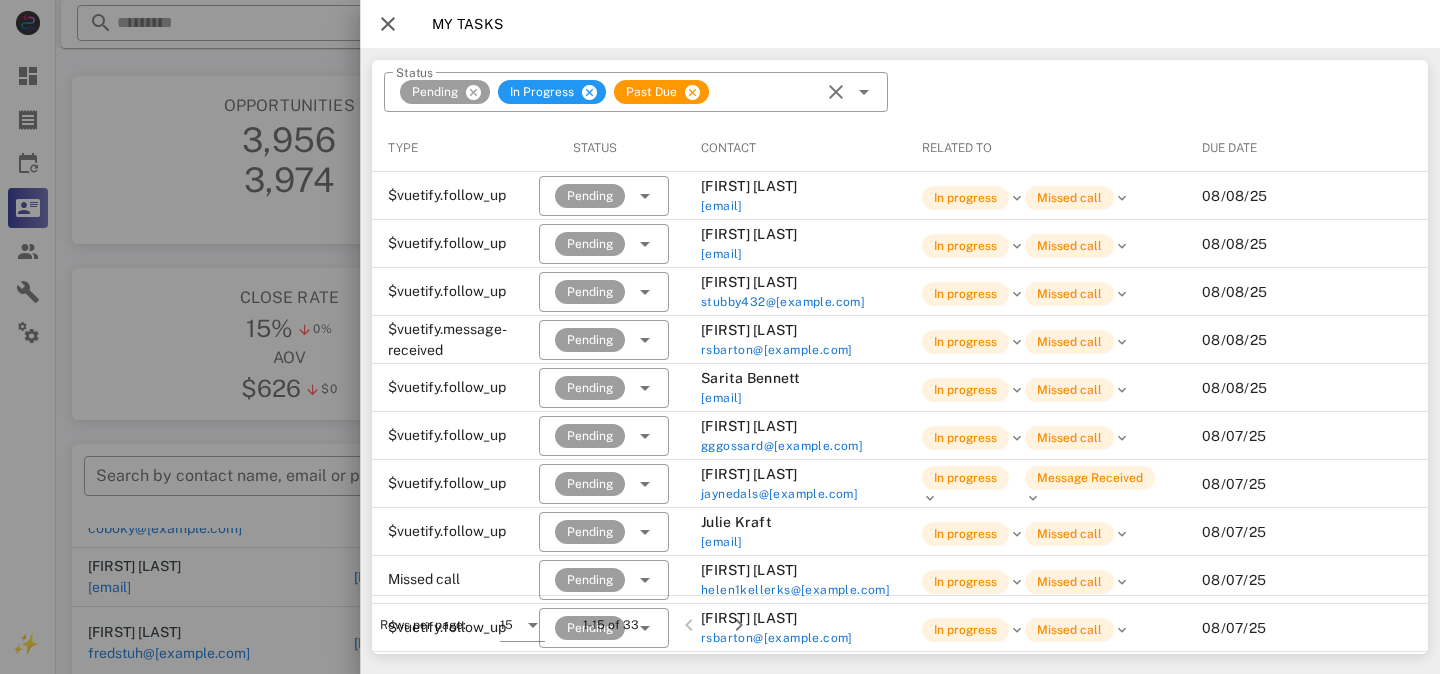 click at bounding box center [388, 24] 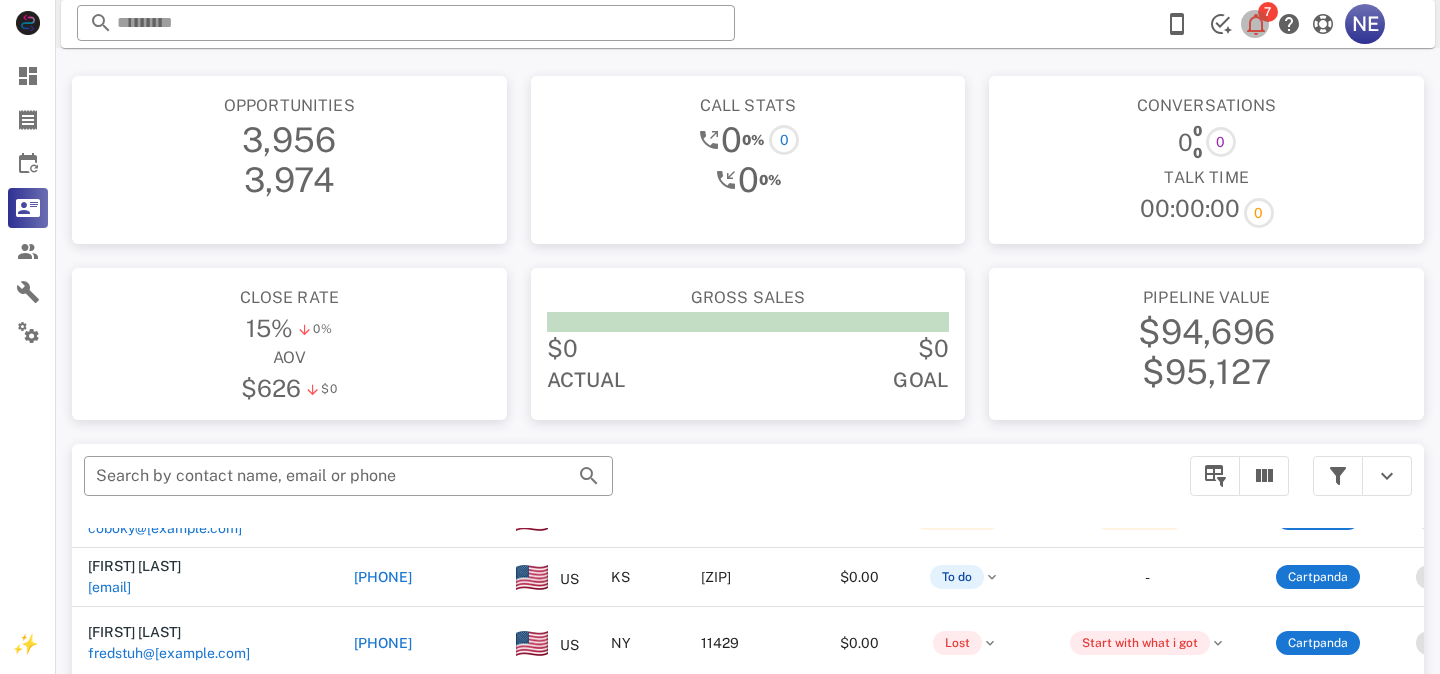 click at bounding box center (1256, 24) 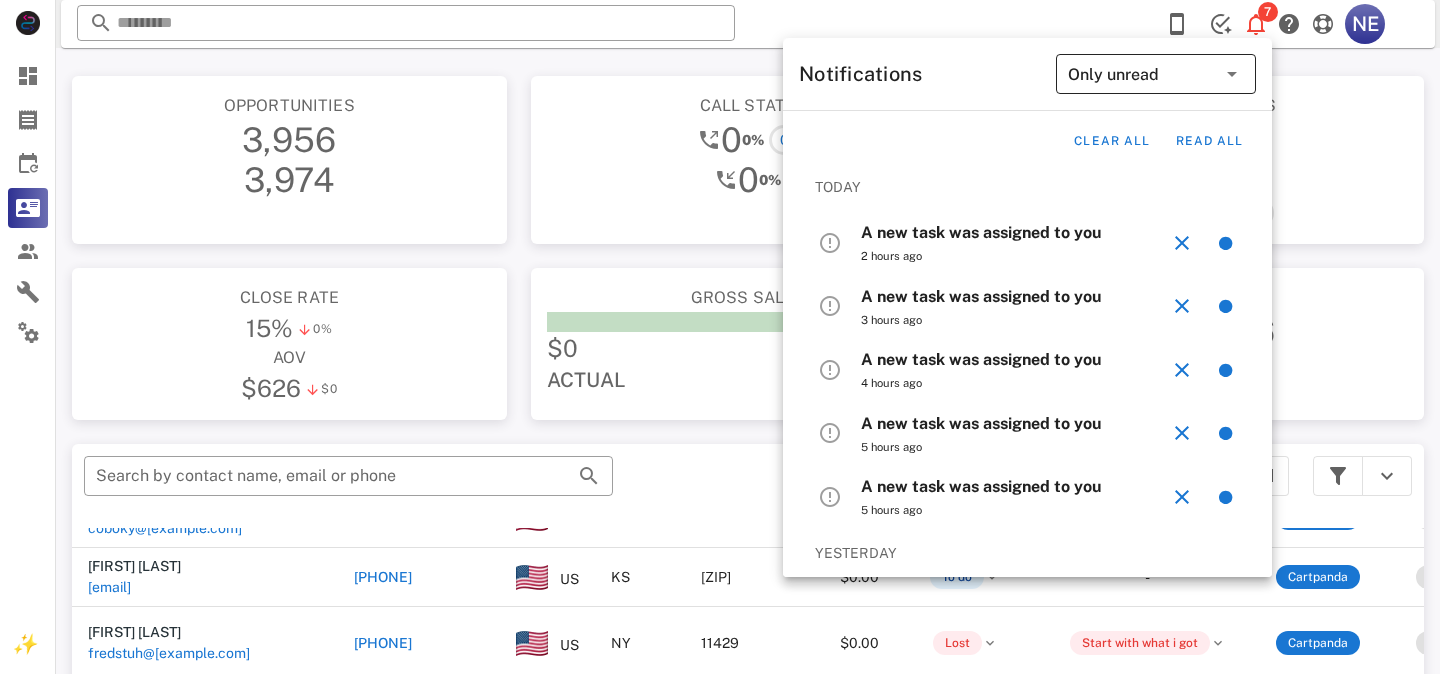 click on "Only unread" at bounding box center (1142, 74) 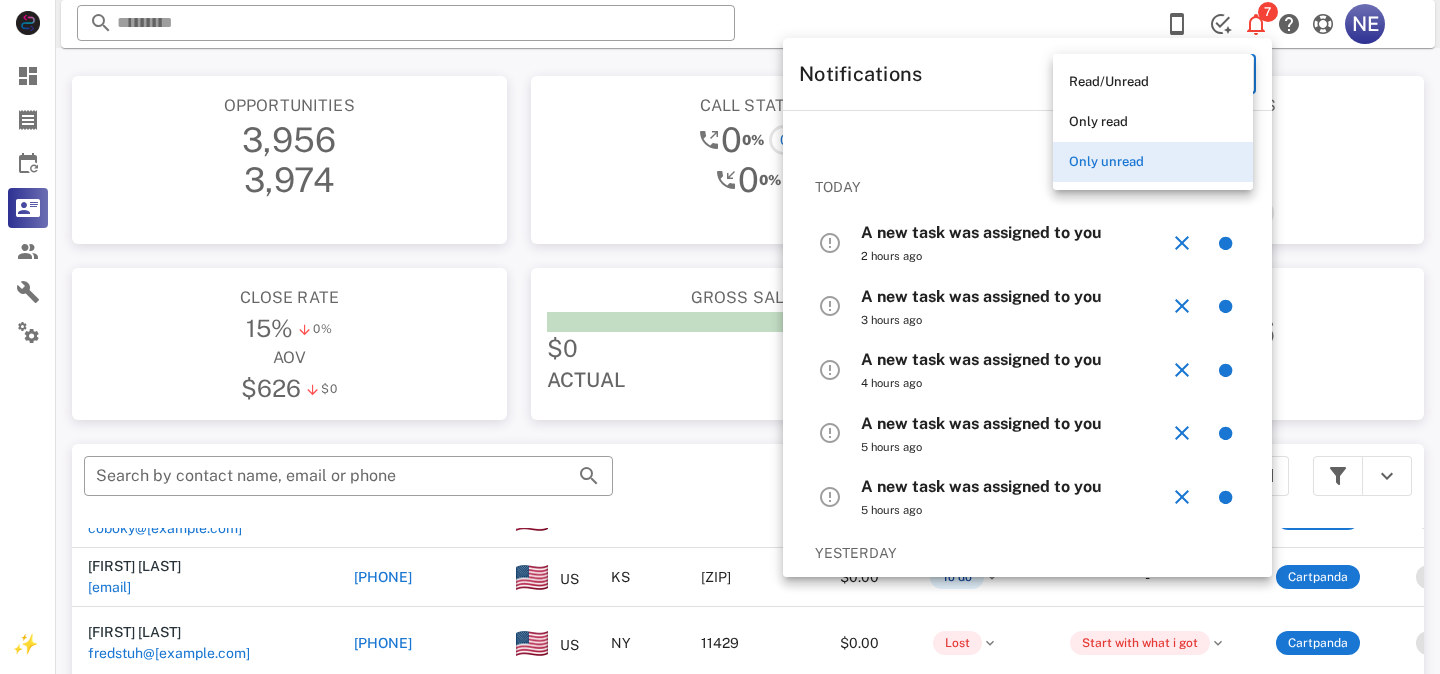 click on "0  0  0   0" at bounding box center (1206, 142) 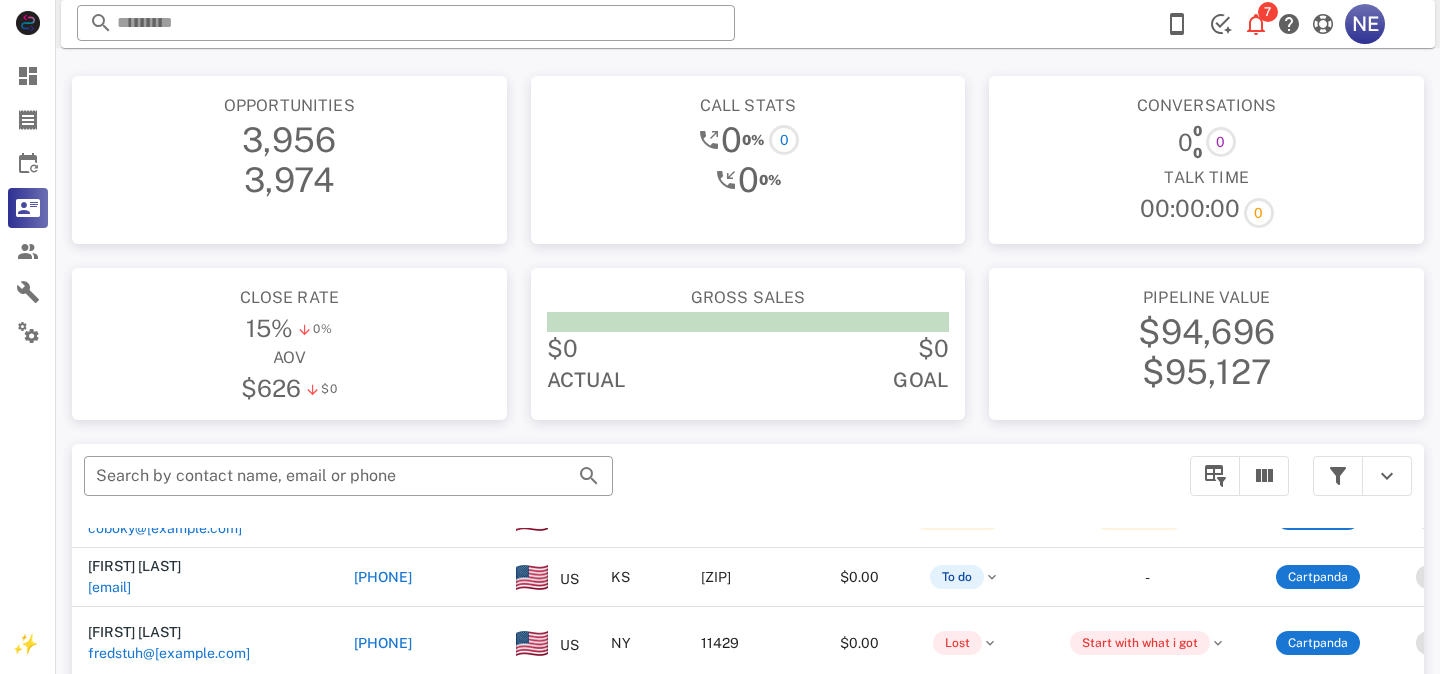 scroll, scrollTop: 380, scrollLeft: 0, axis: vertical 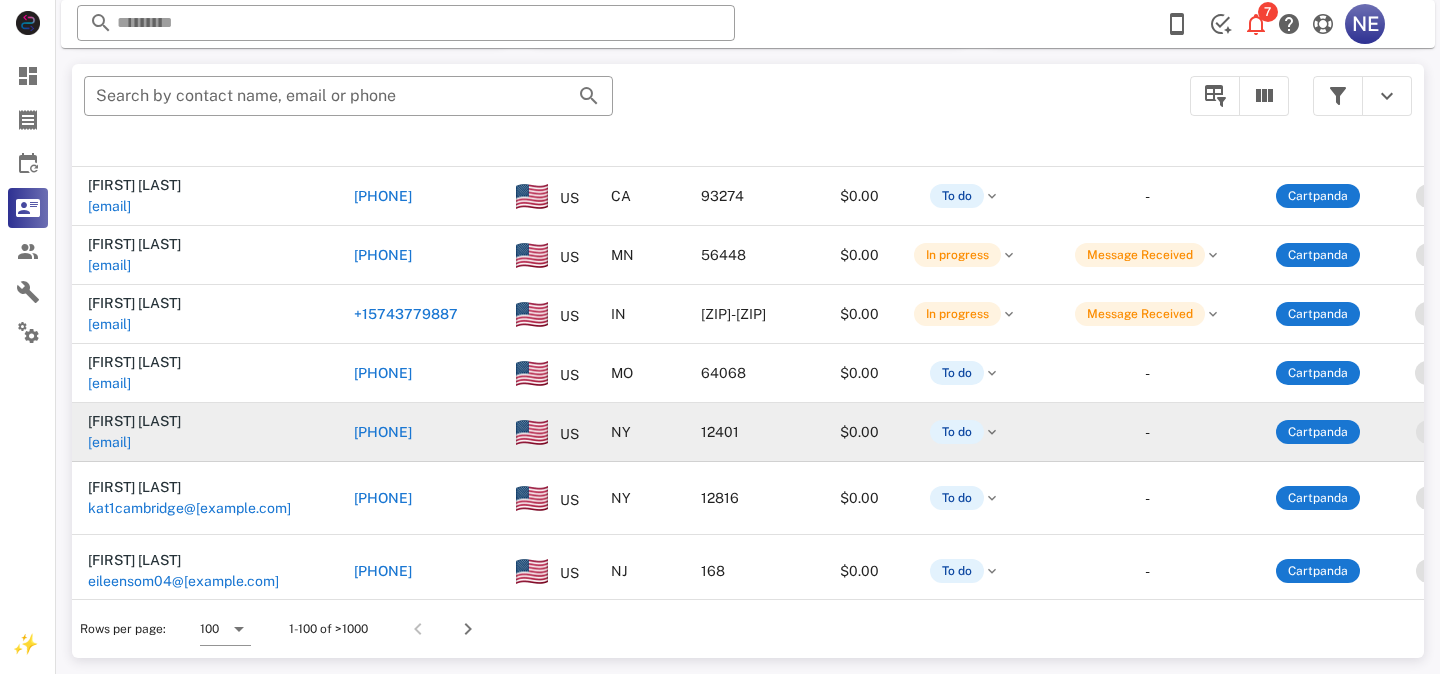 click on "[PHONE]" at bounding box center (383, 432) 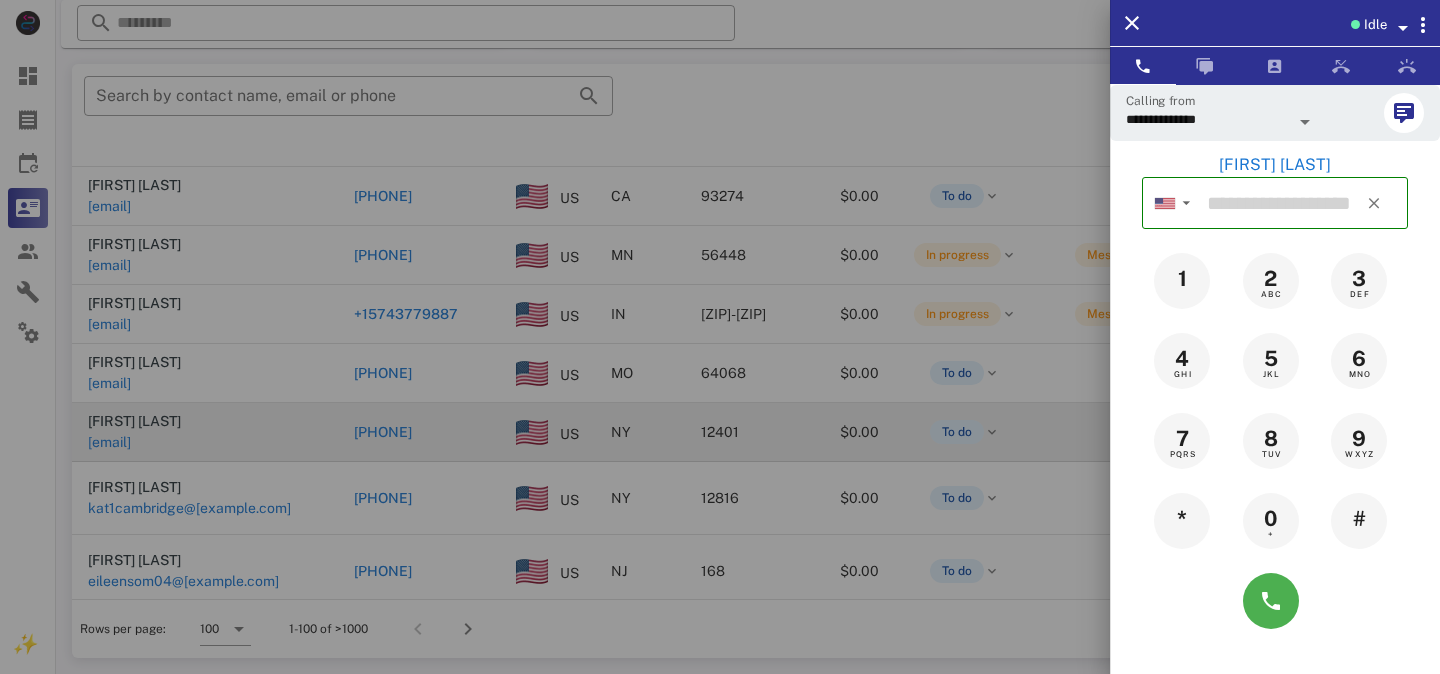 type on "**********" 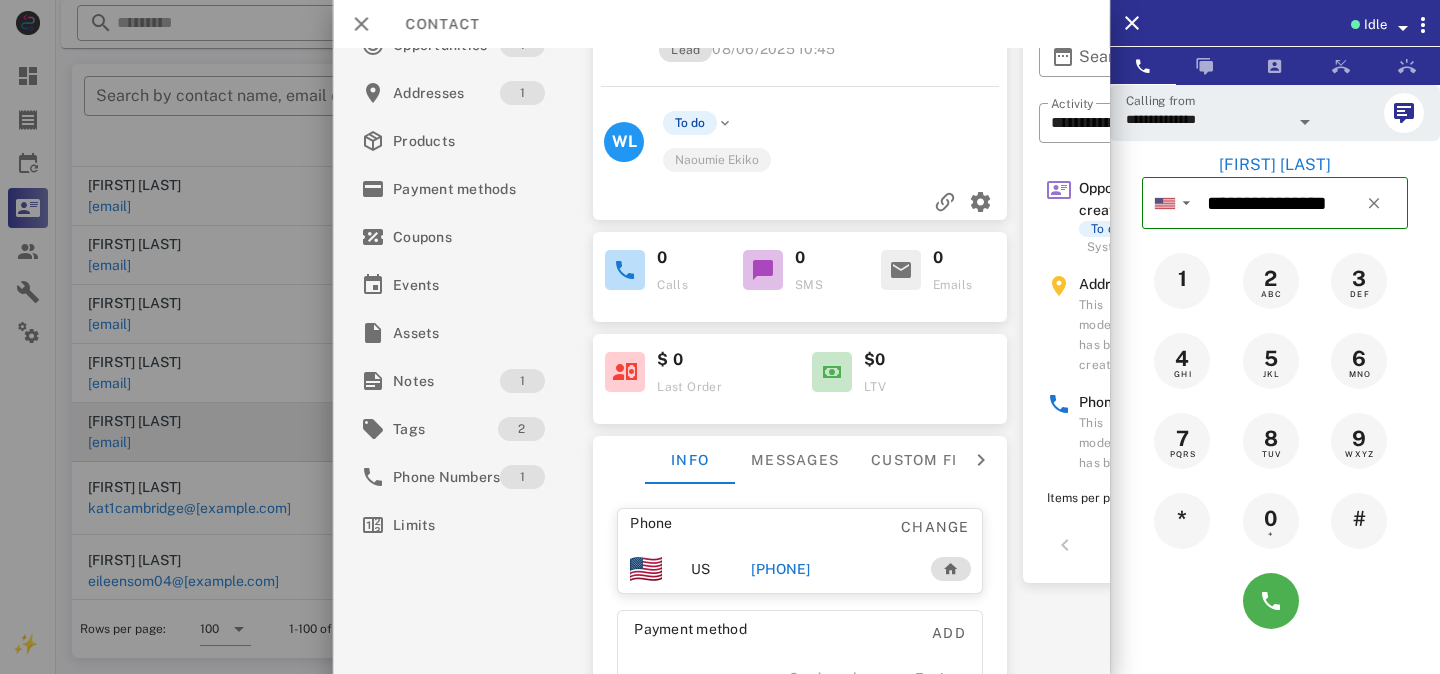 scroll, scrollTop: 84, scrollLeft: 0, axis: vertical 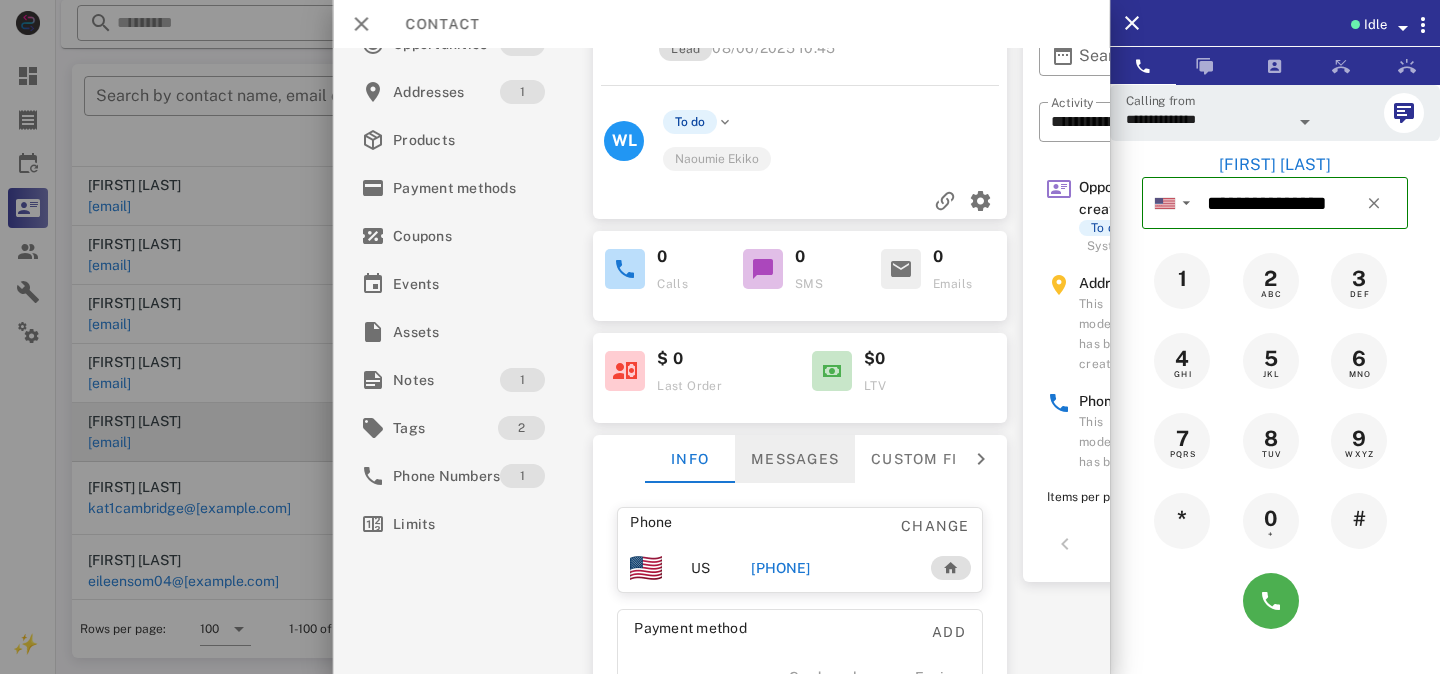 click on "Messages" at bounding box center (795, 459) 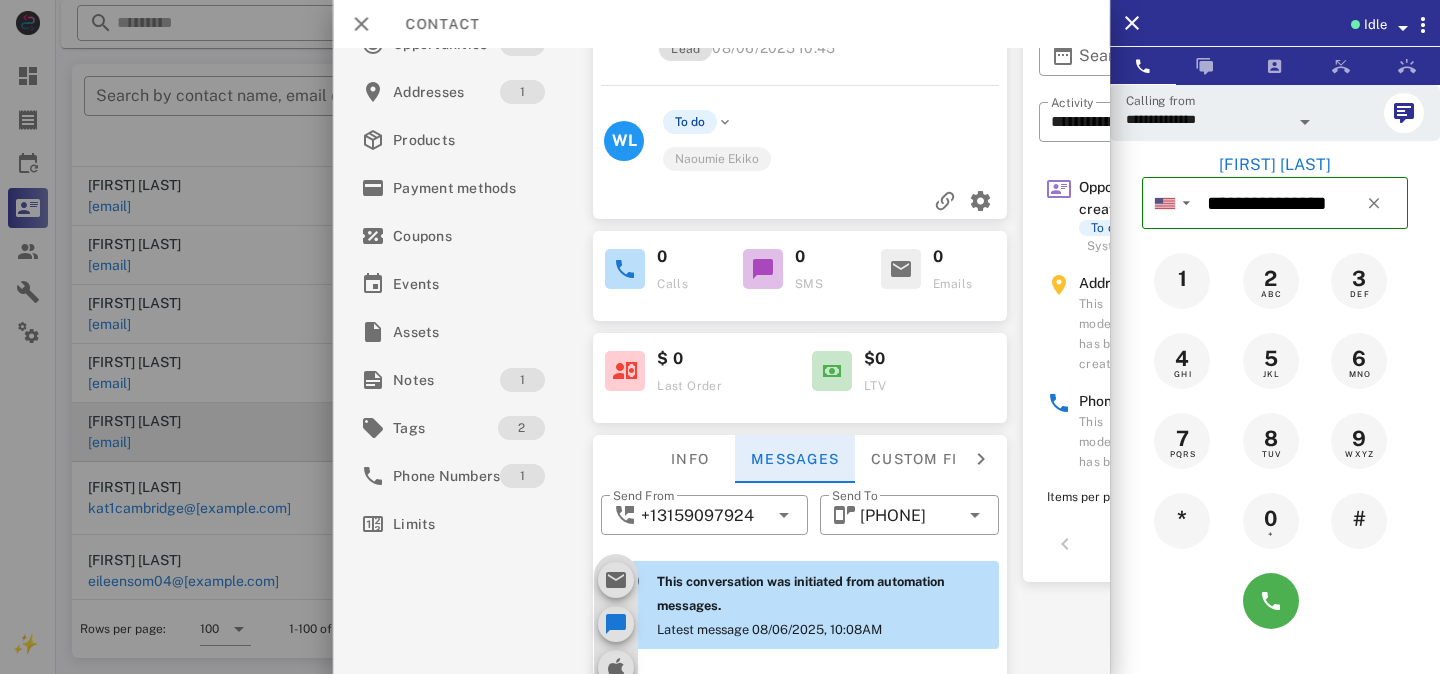 scroll, scrollTop: 702, scrollLeft: 0, axis: vertical 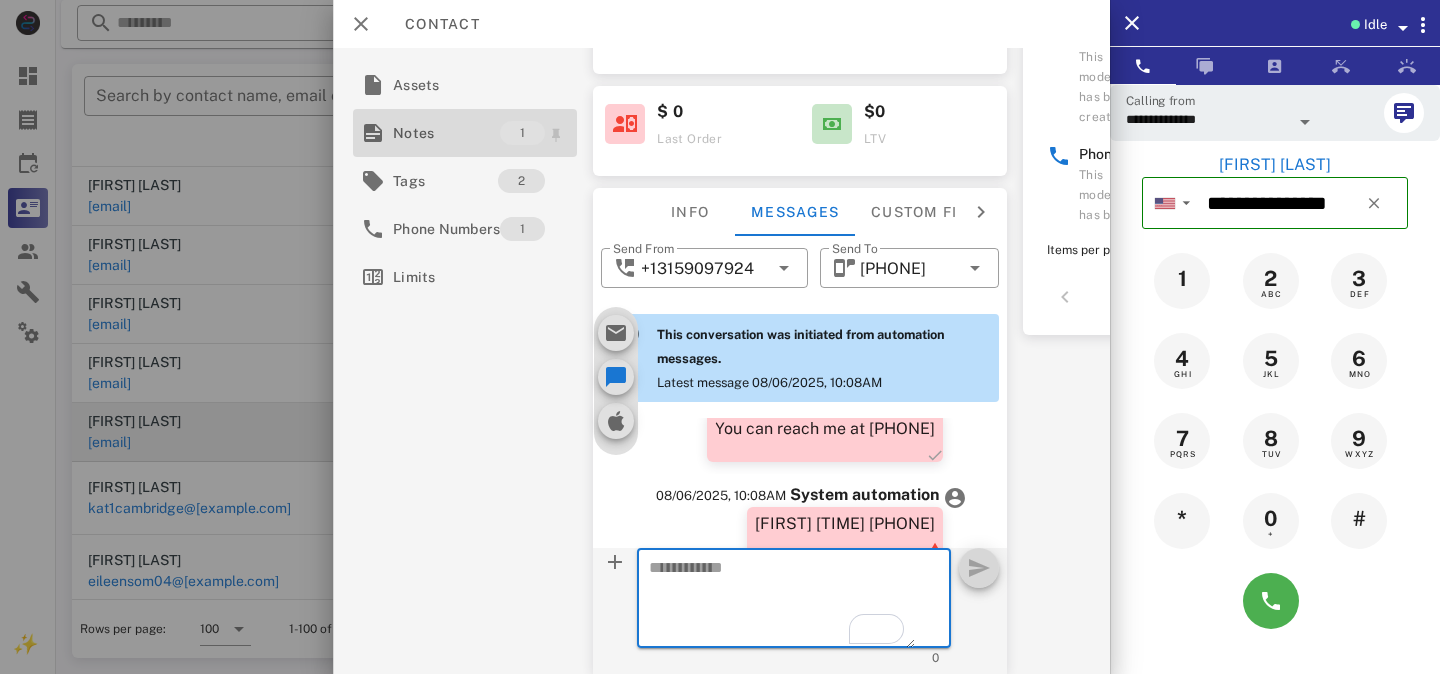 click on "Notes" at bounding box center (446, 133) 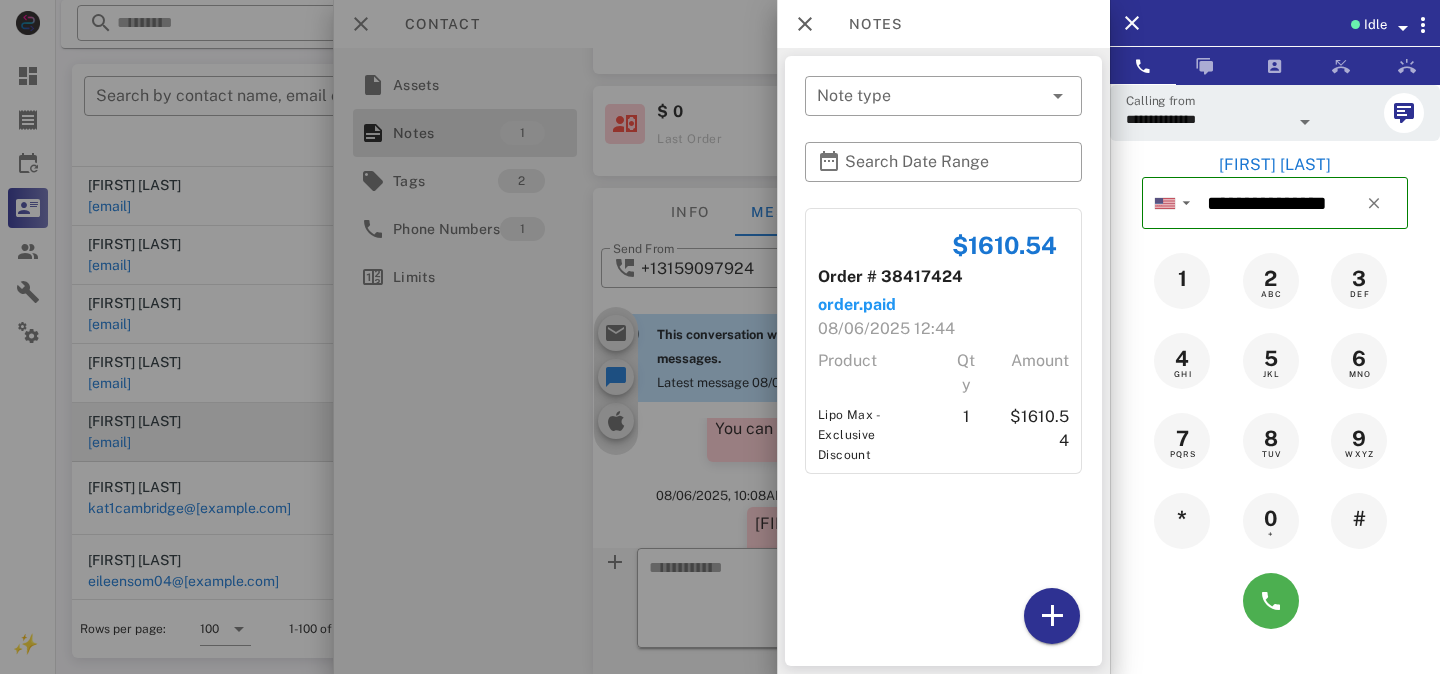 click at bounding box center (720, 337) 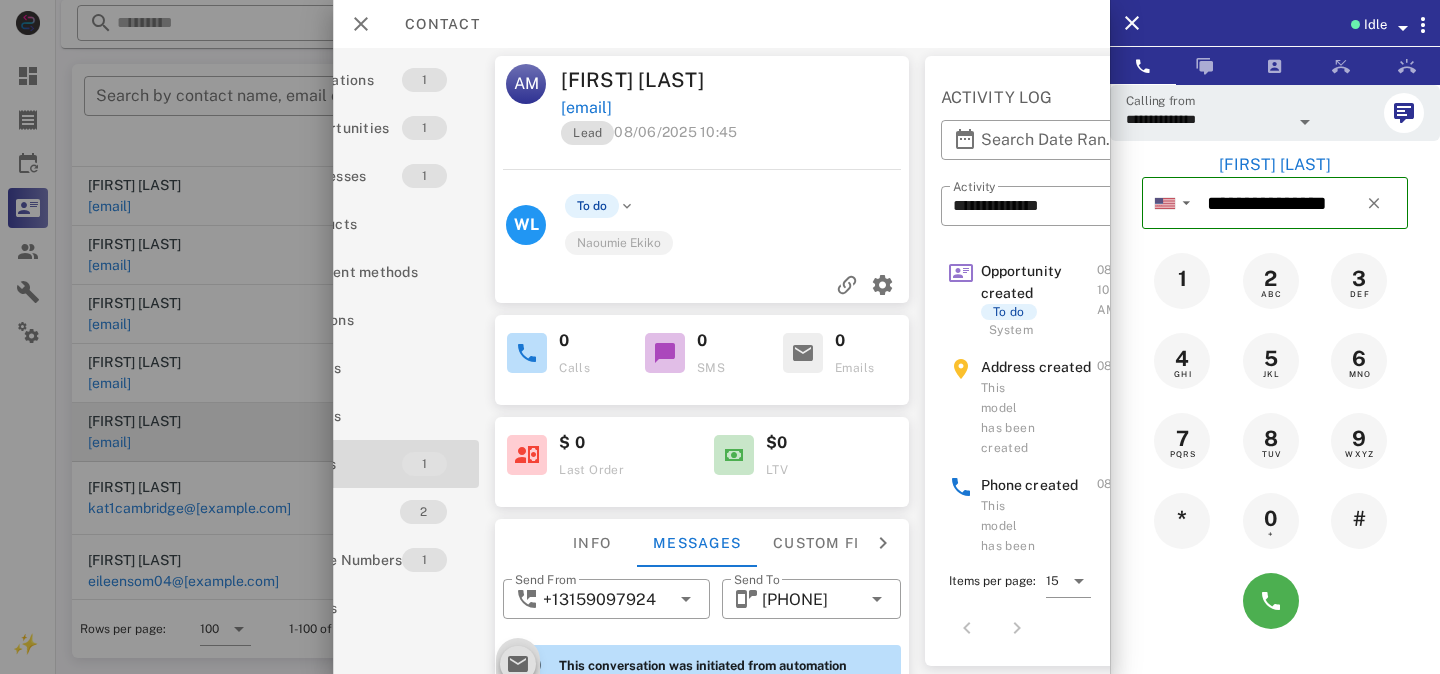 scroll, scrollTop: 0, scrollLeft: 186, axis: horizontal 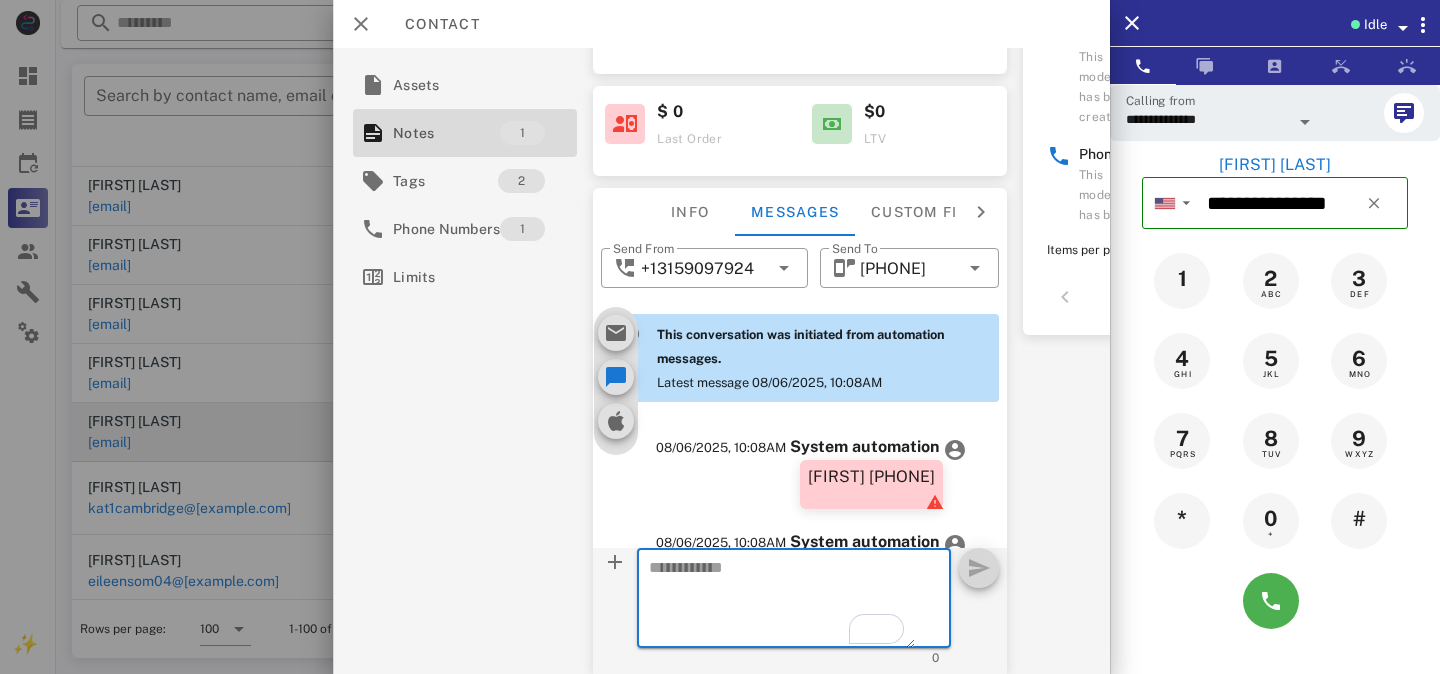click at bounding box center (782, 601) 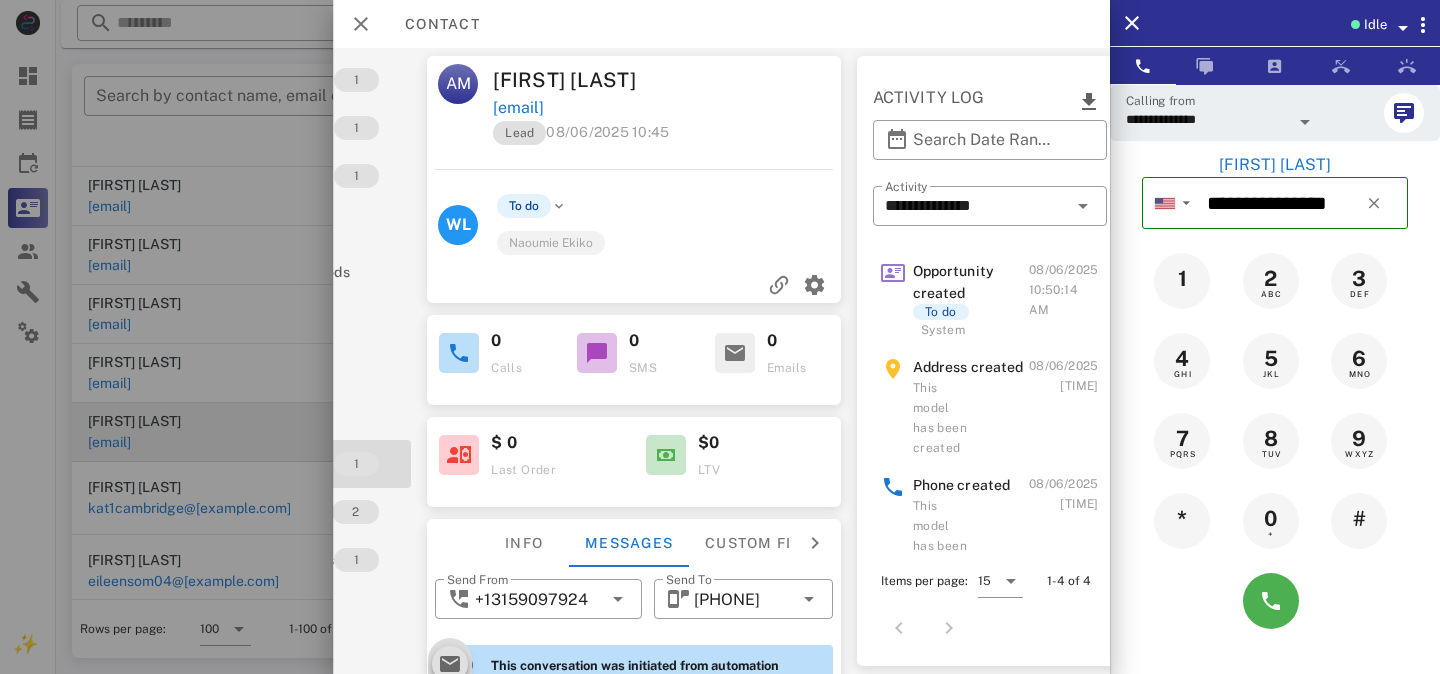 scroll, scrollTop: 0, scrollLeft: 186, axis: horizontal 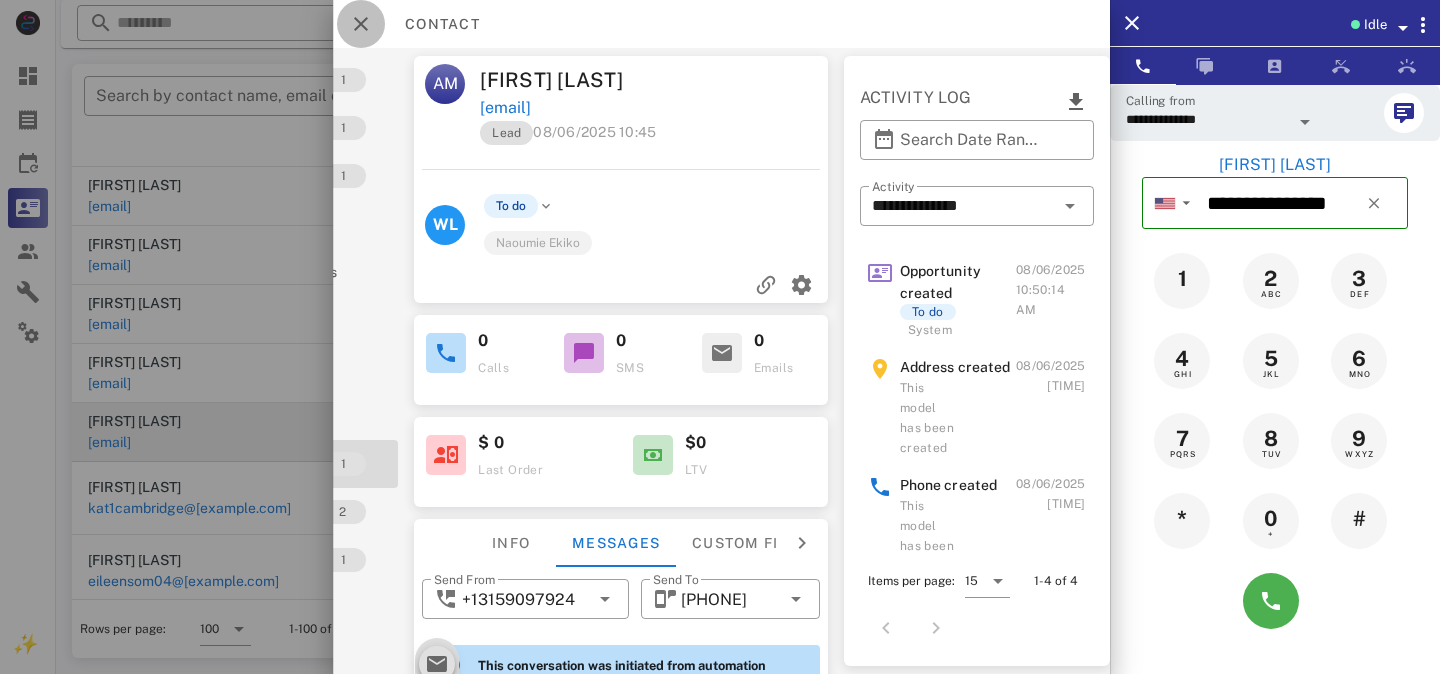 click at bounding box center [361, 24] 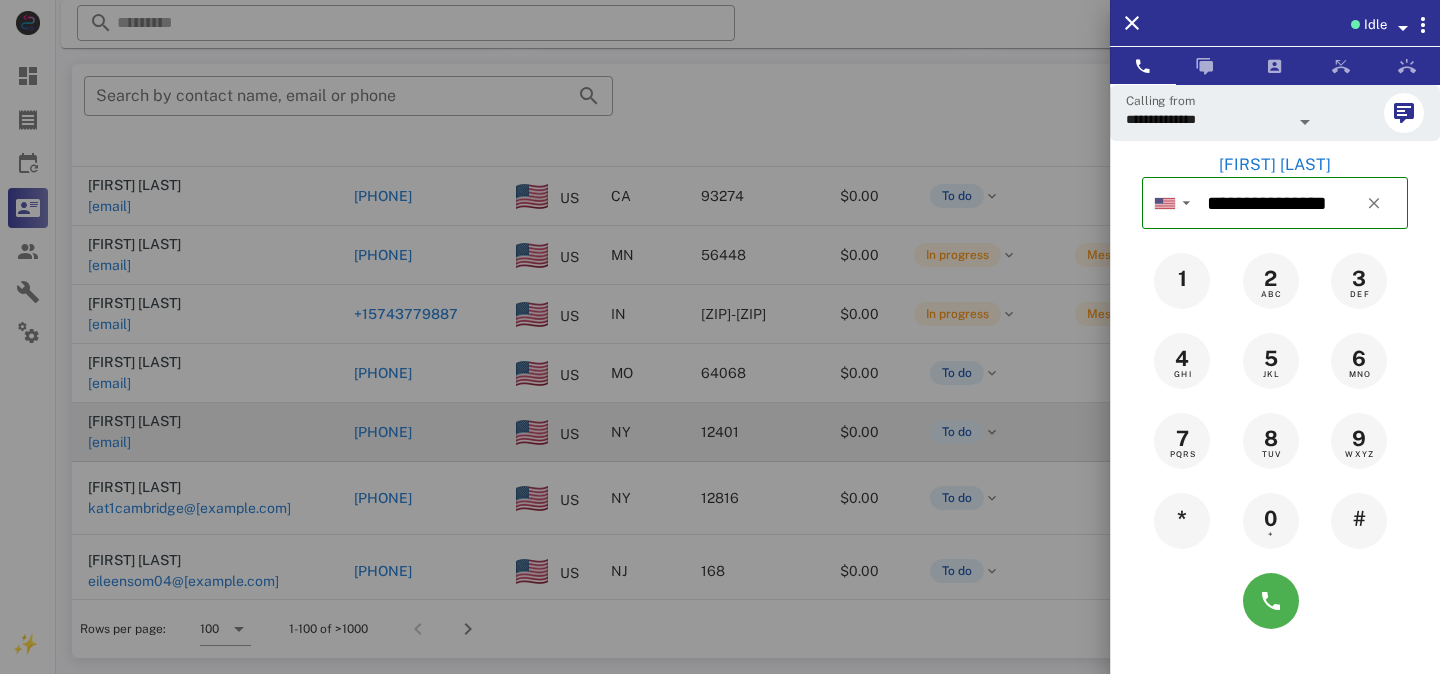 click at bounding box center [720, 337] 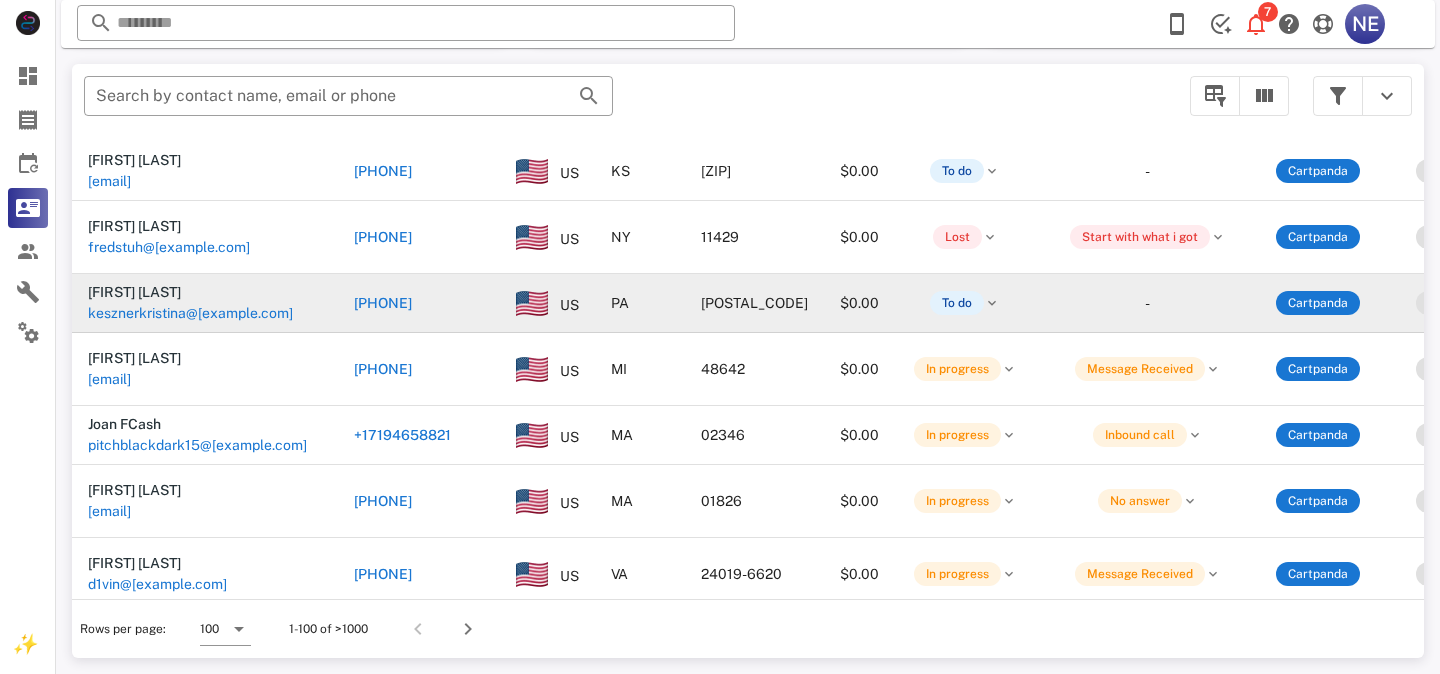 scroll, scrollTop: 6133, scrollLeft: 0, axis: vertical 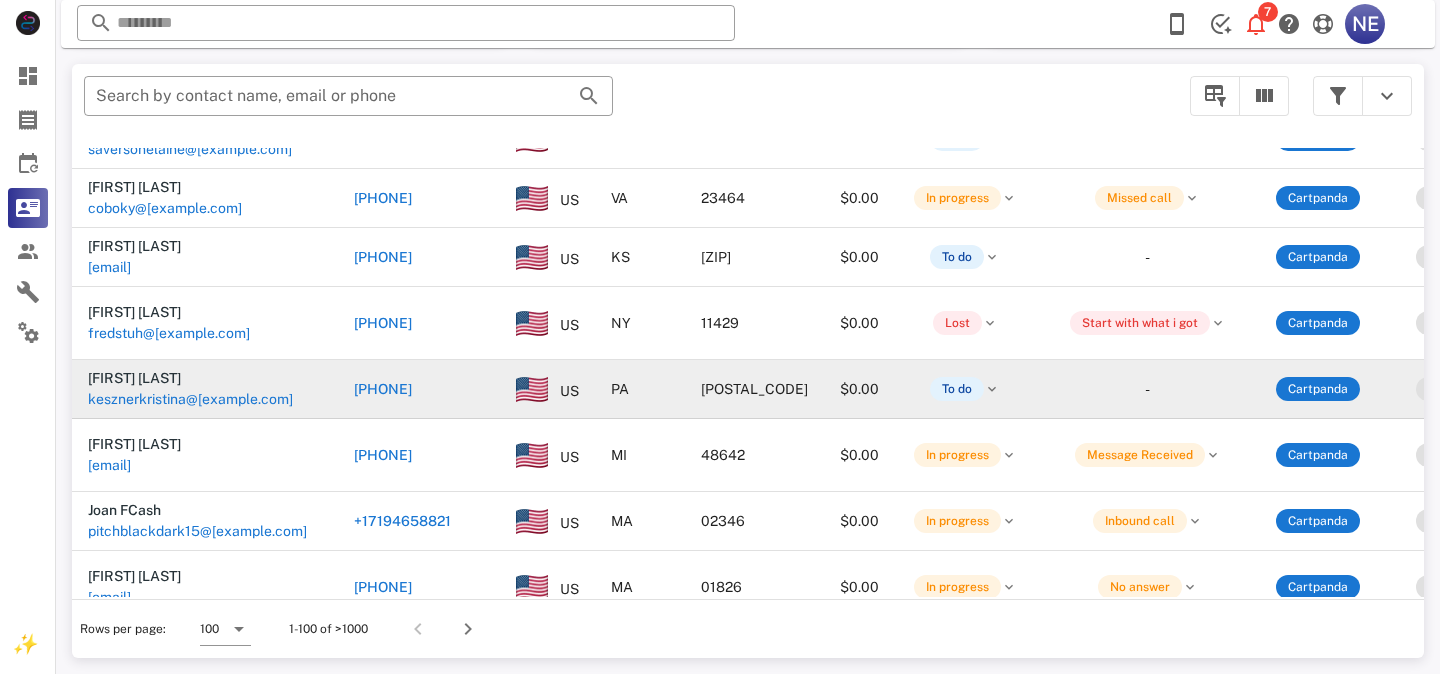 click on "[PHONE]" at bounding box center [383, 389] 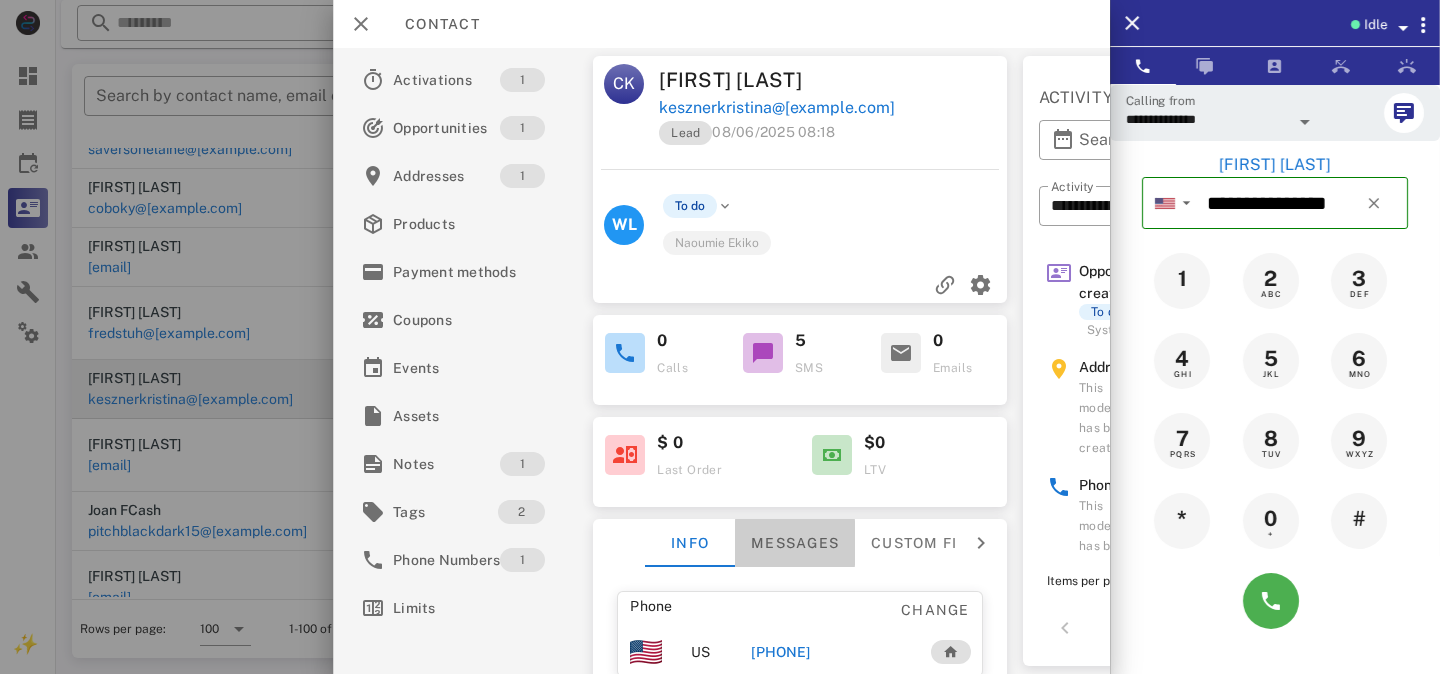 click on "Messages" at bounding box center (795, 543) 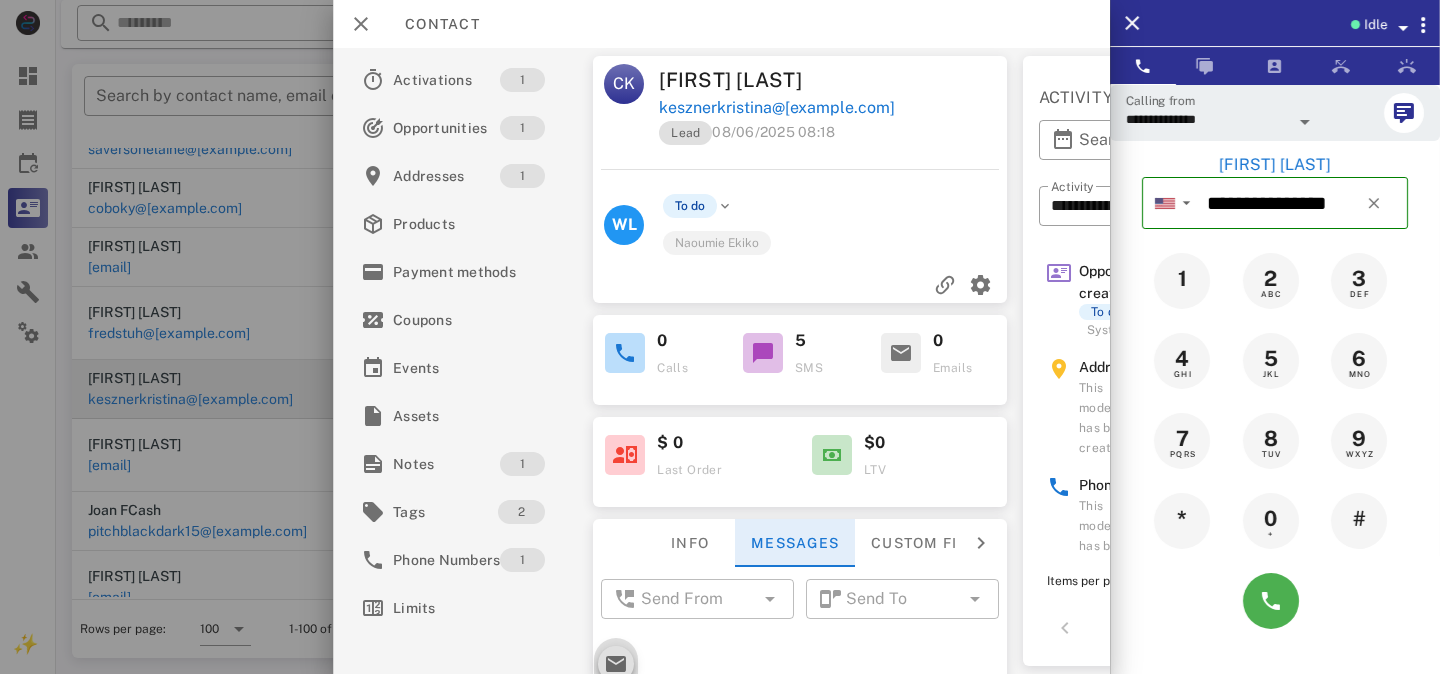 scroll, scrollTop: 702, scrollLeft: 0, axis: vertical 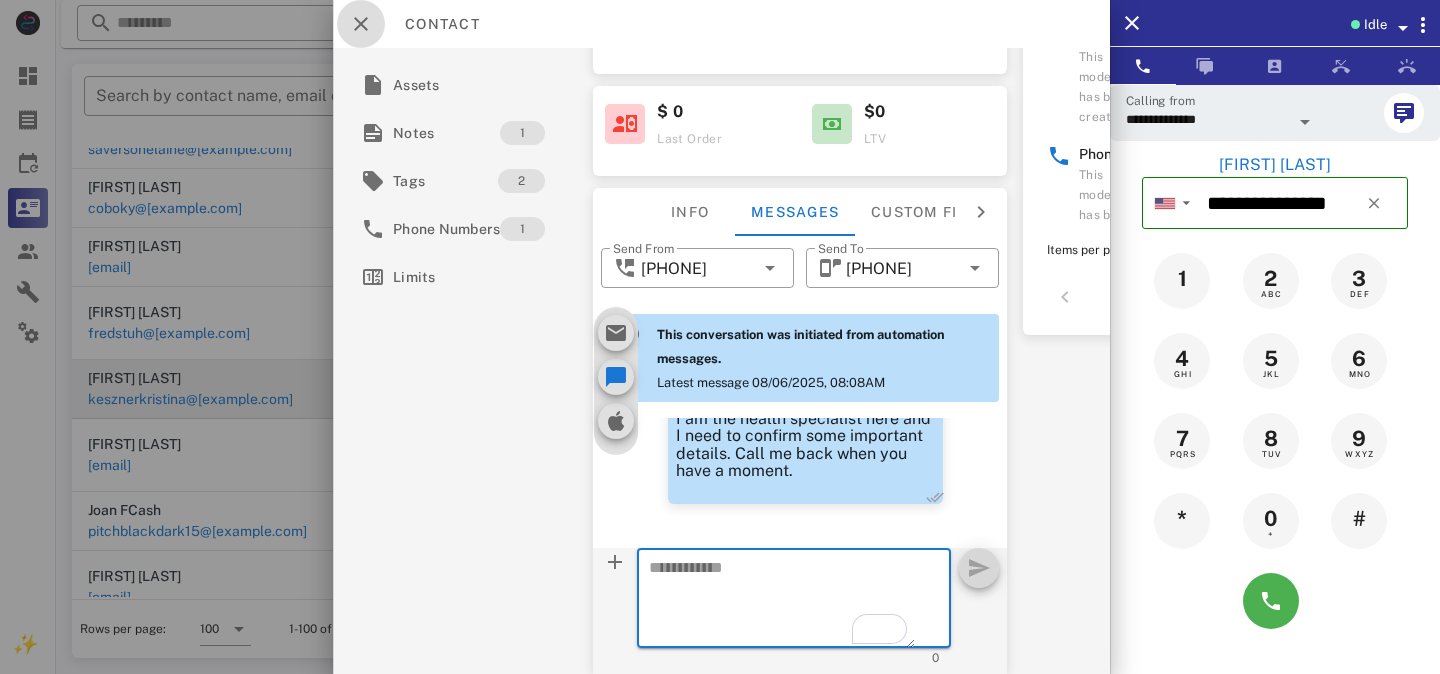 click at bounding box center [361, 24] 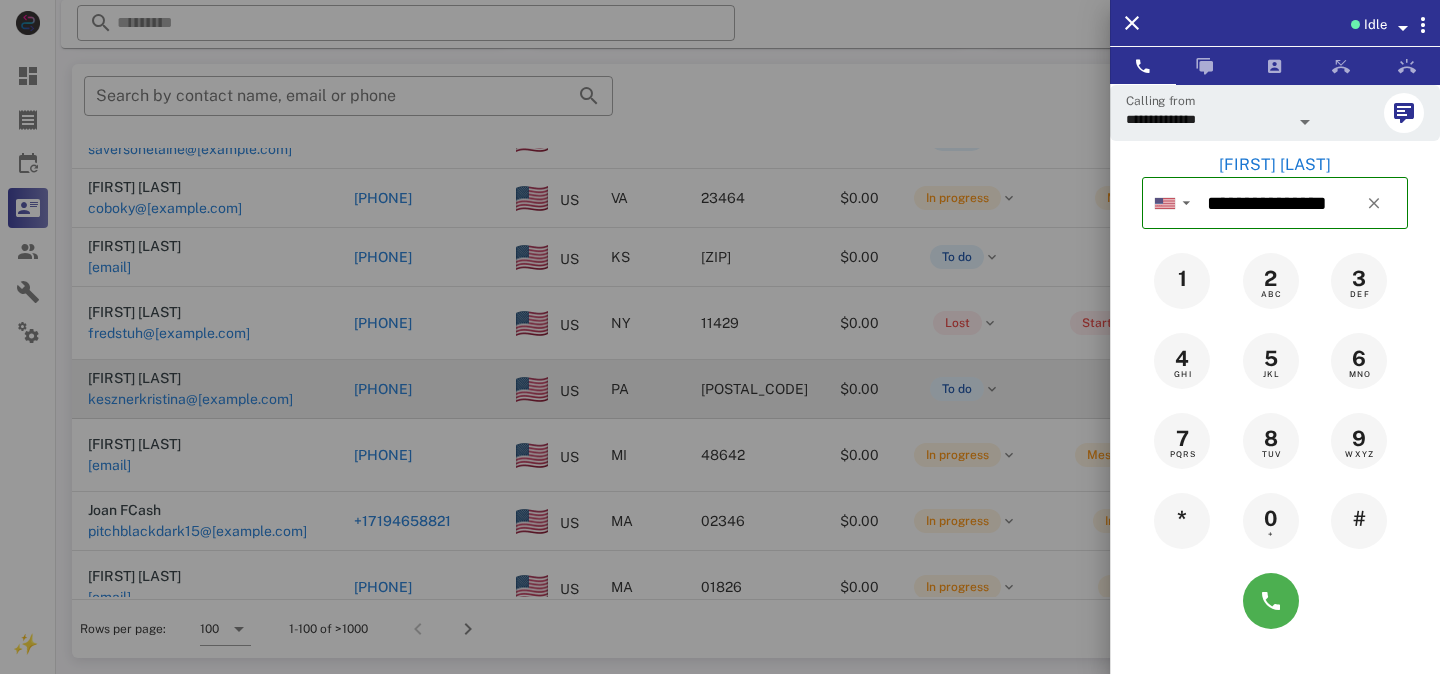 click at bounding box center [720, 337] 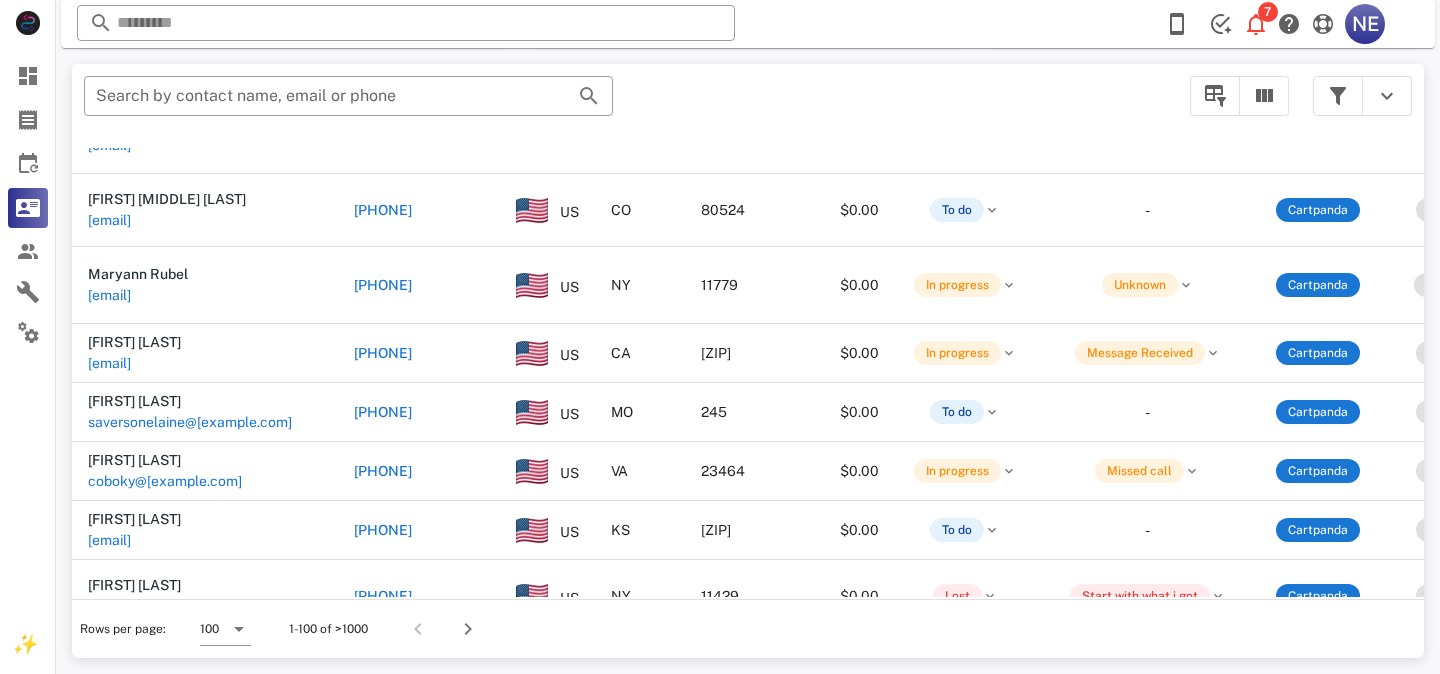 scroll, scrollTop: 5482, scrollLeft: 0, axis: vertical 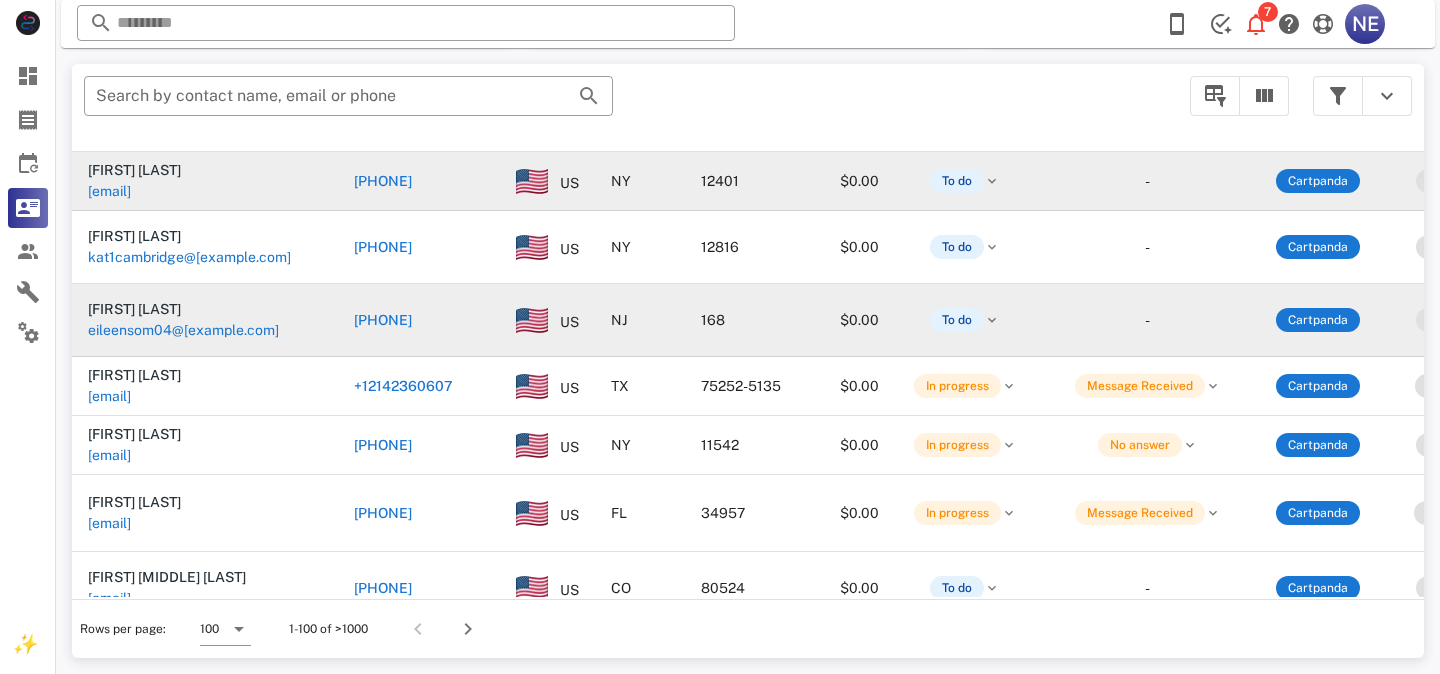 click on "+19085071531" at bounding box center [383, 320] 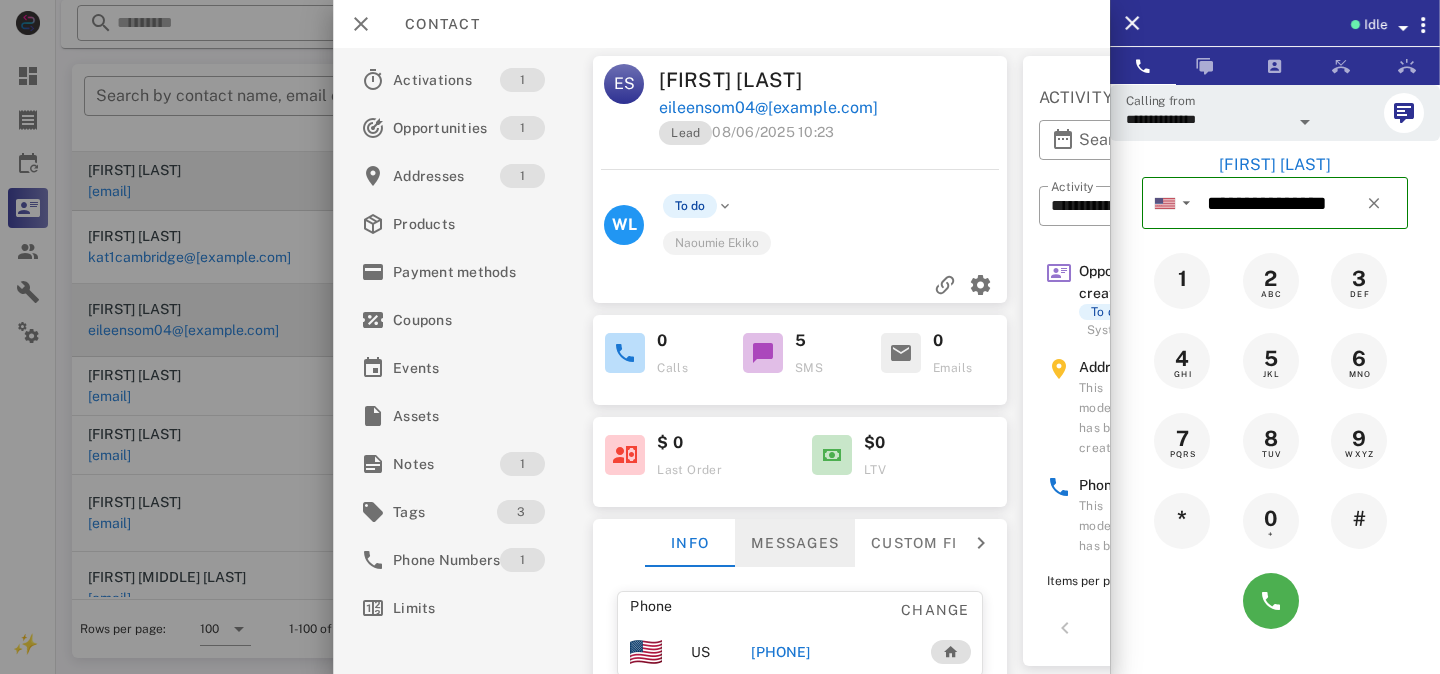 click on "Messages" at bounding box center (795, 543) 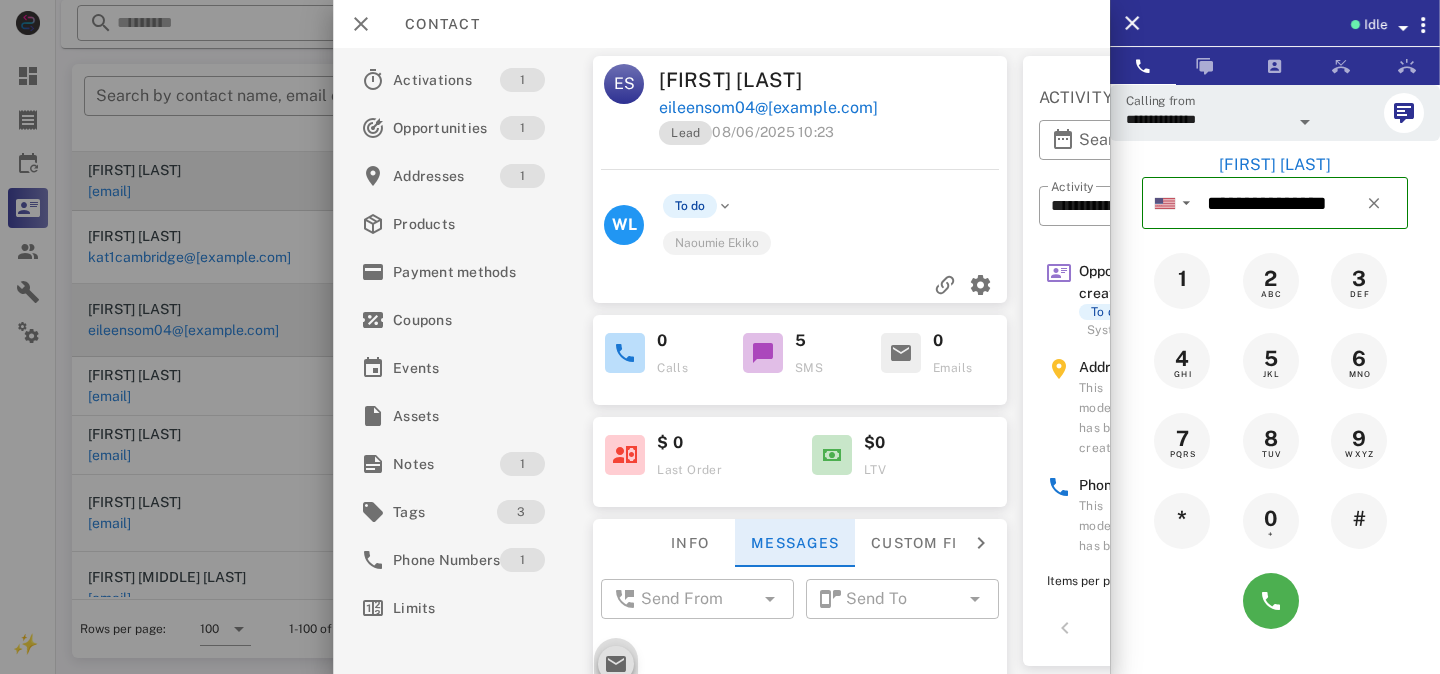 scroll, scrollTop: 702, scrollLeft: 0, axis: vertical 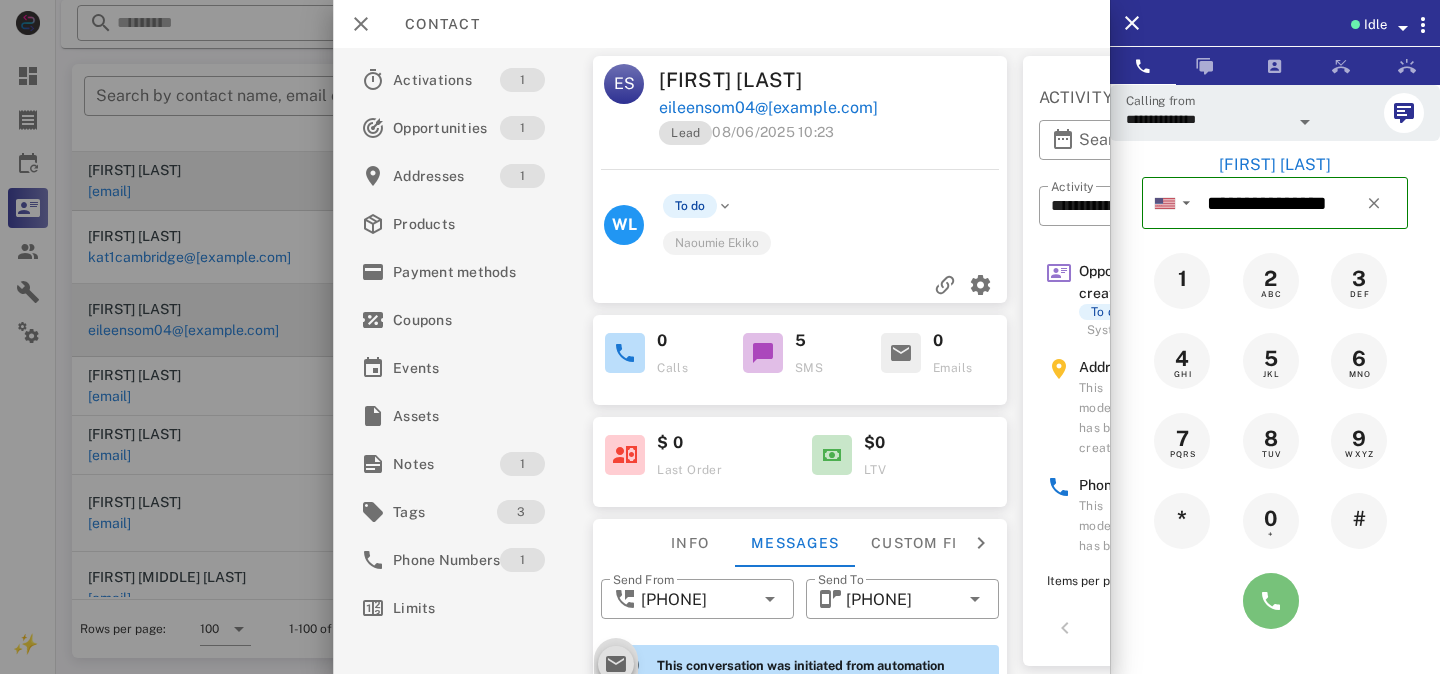 click at bounding box center [1271, 601] 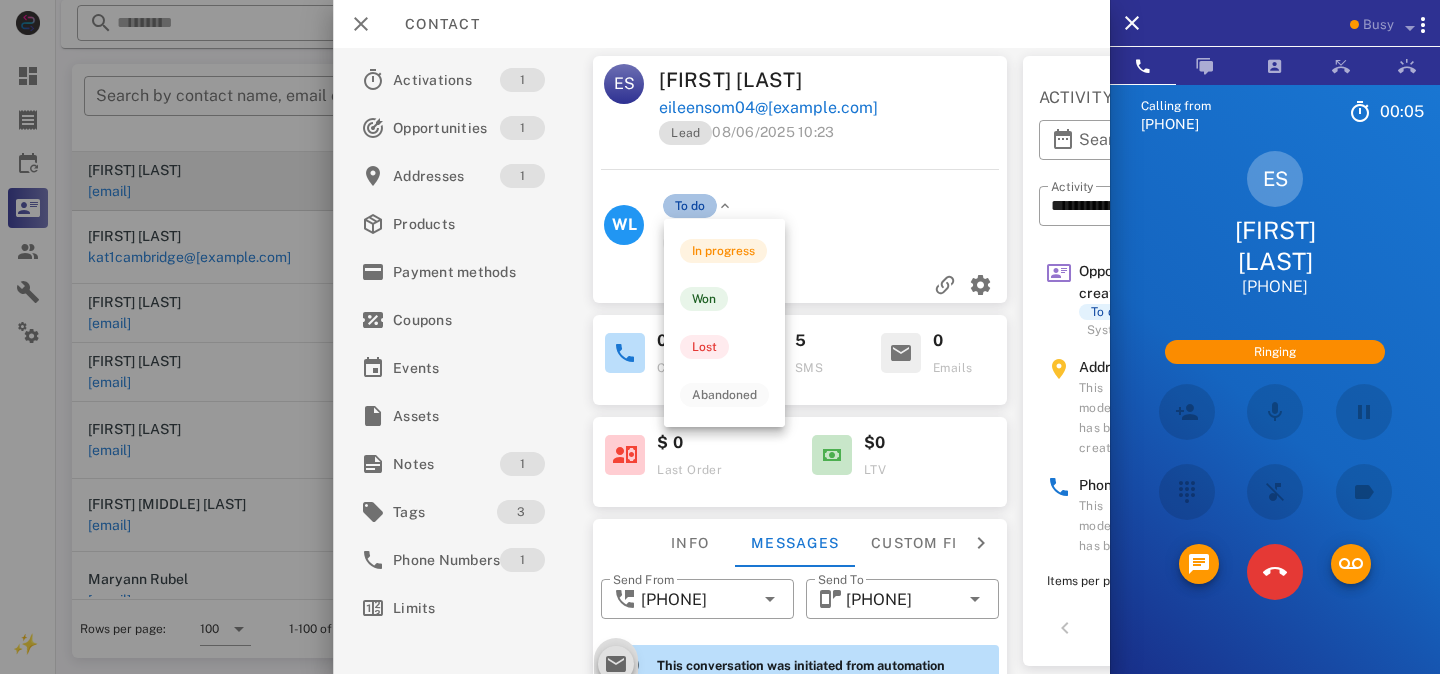 click on "To do" at bounding box center [690, 206] 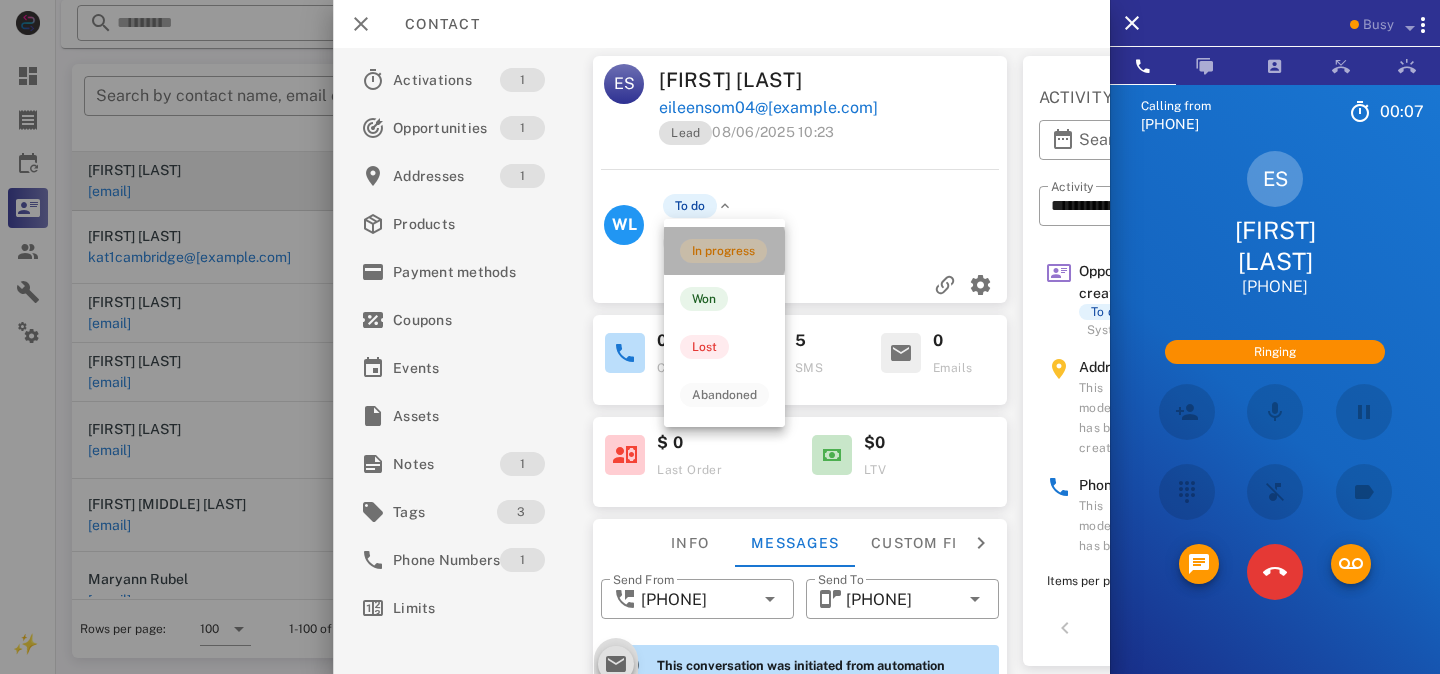 click on "In progress" at bounding box center (723, 251) 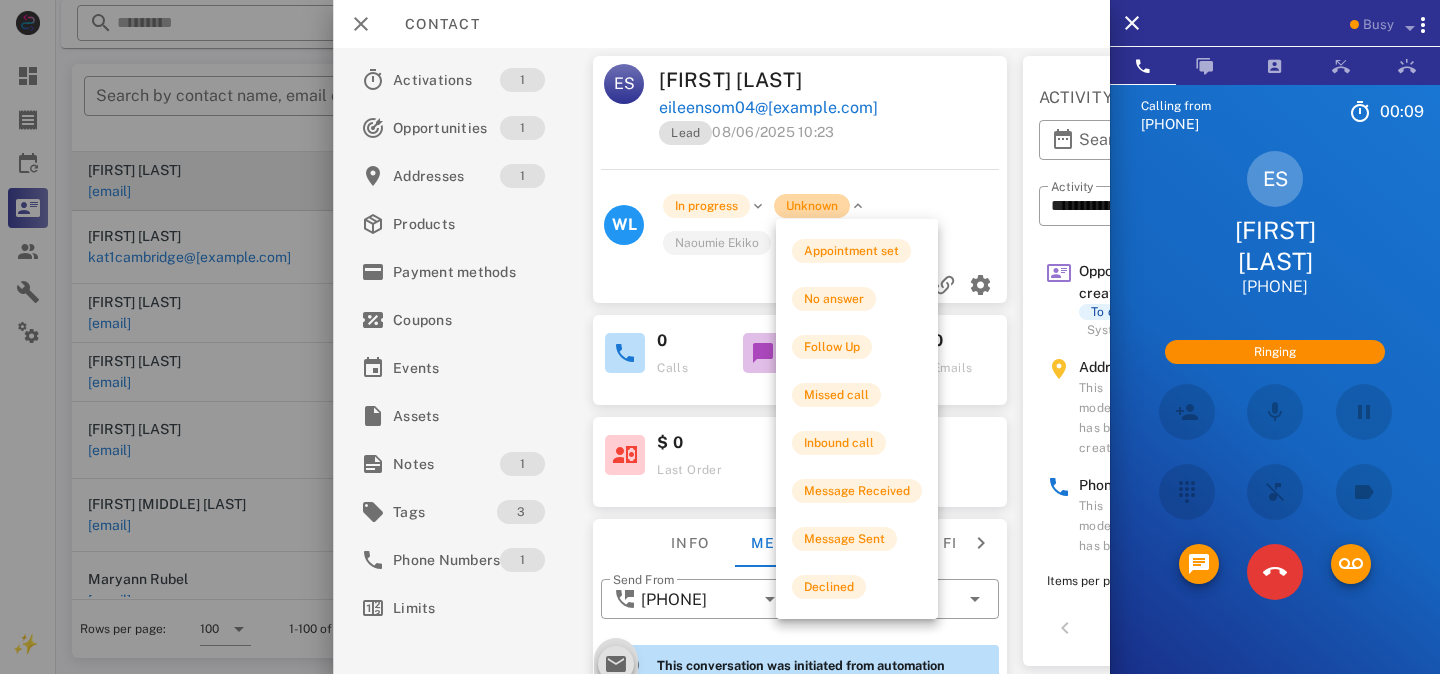 click on "Unknown" at bounding box center [812, 206] 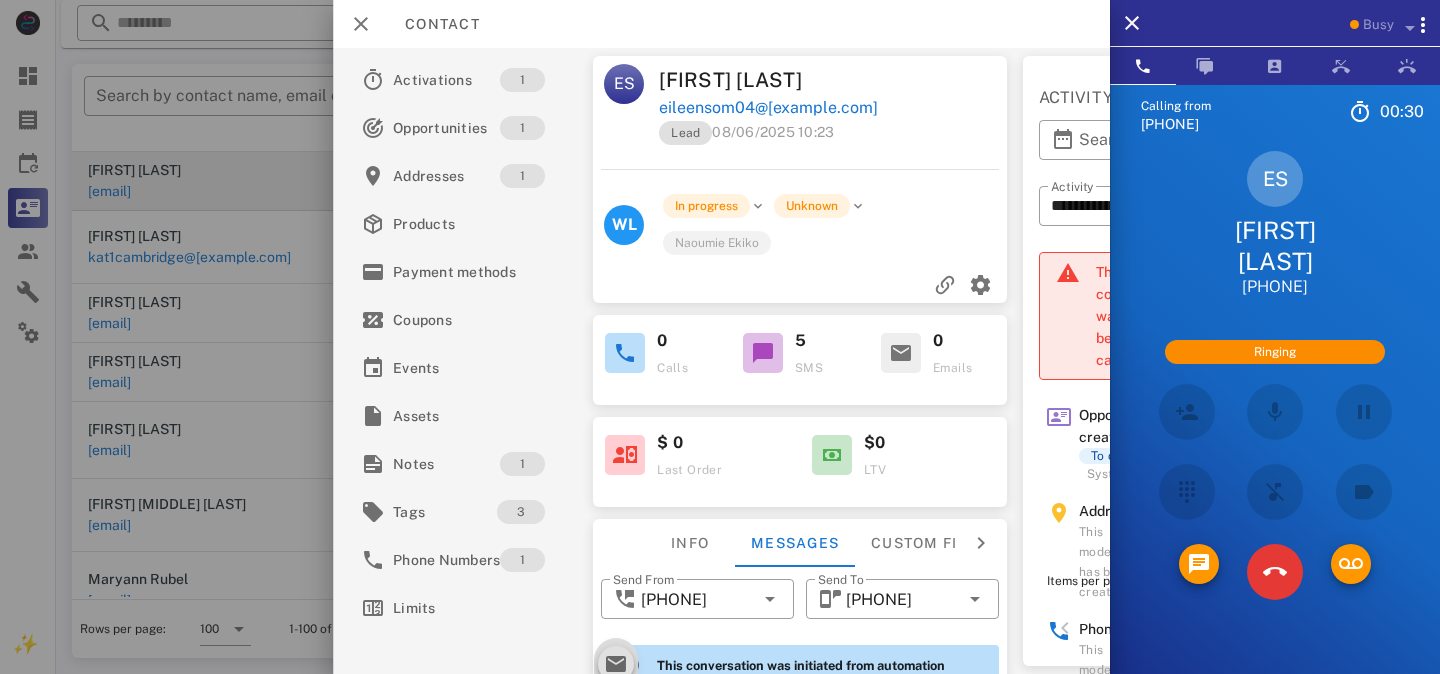 click on "**********" at bounding box center [1156, 234] 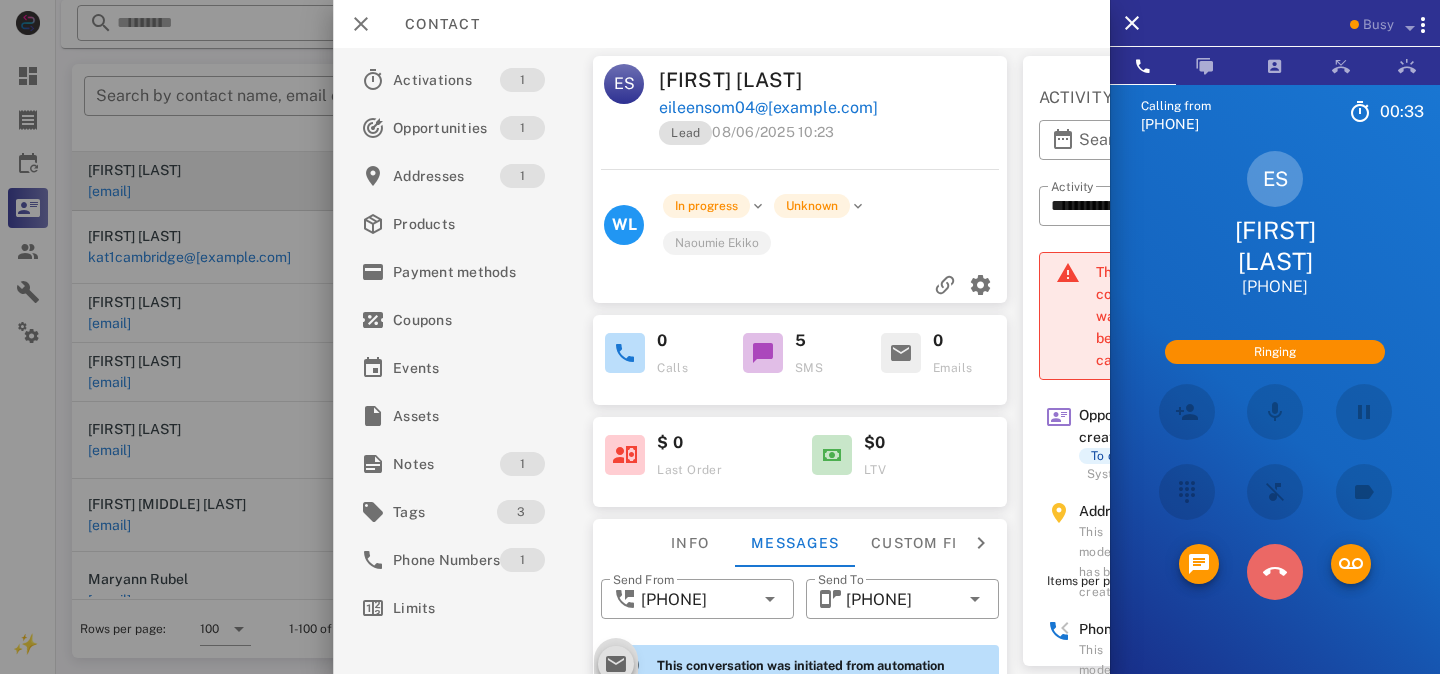 click at bounding box center (1275, 572) 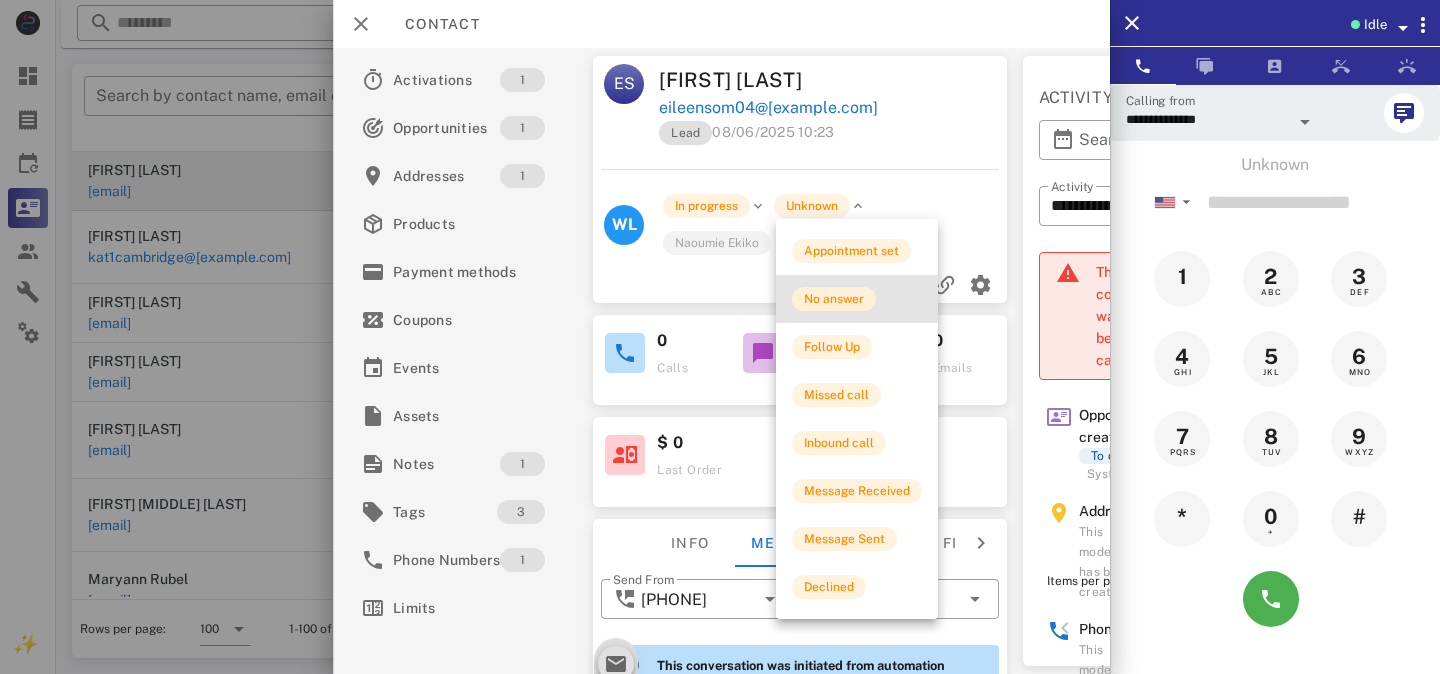 click on "No answer" at bounding box center [834, 299] 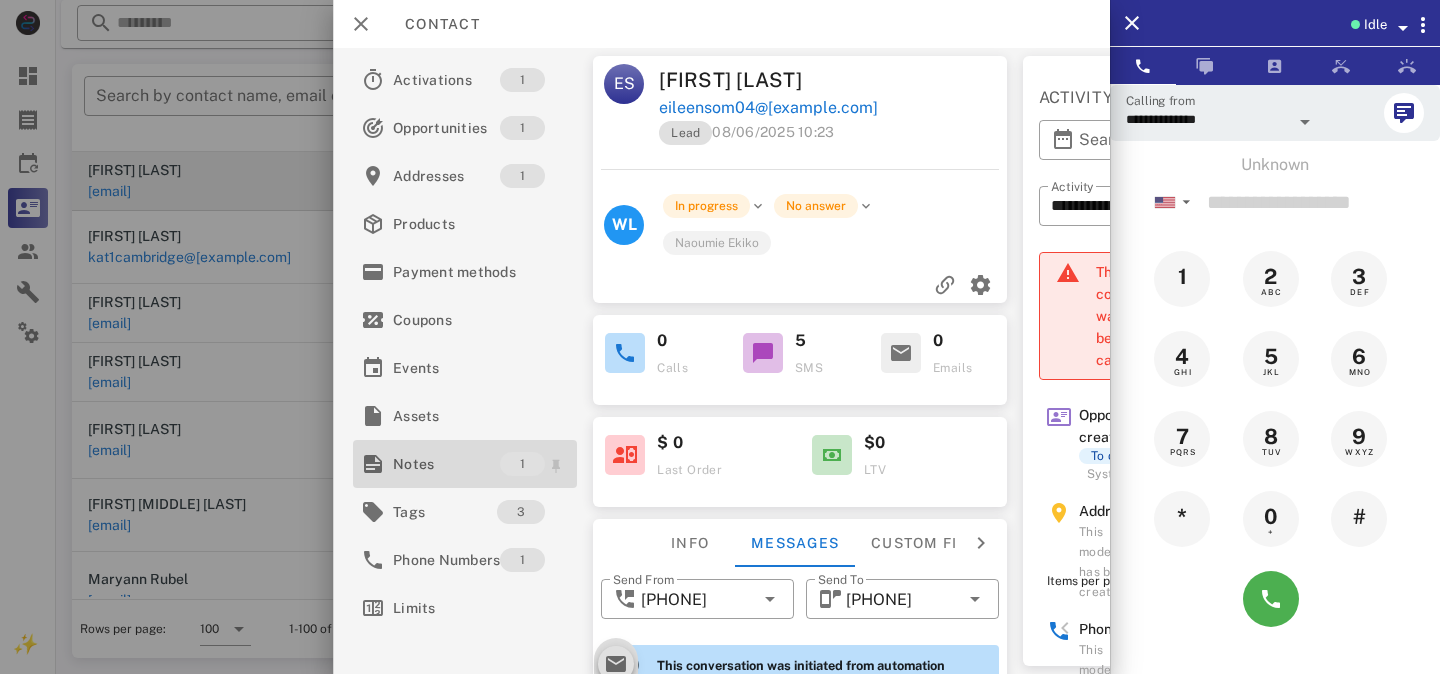 click on "Notes" at bounding box center [446, 464] 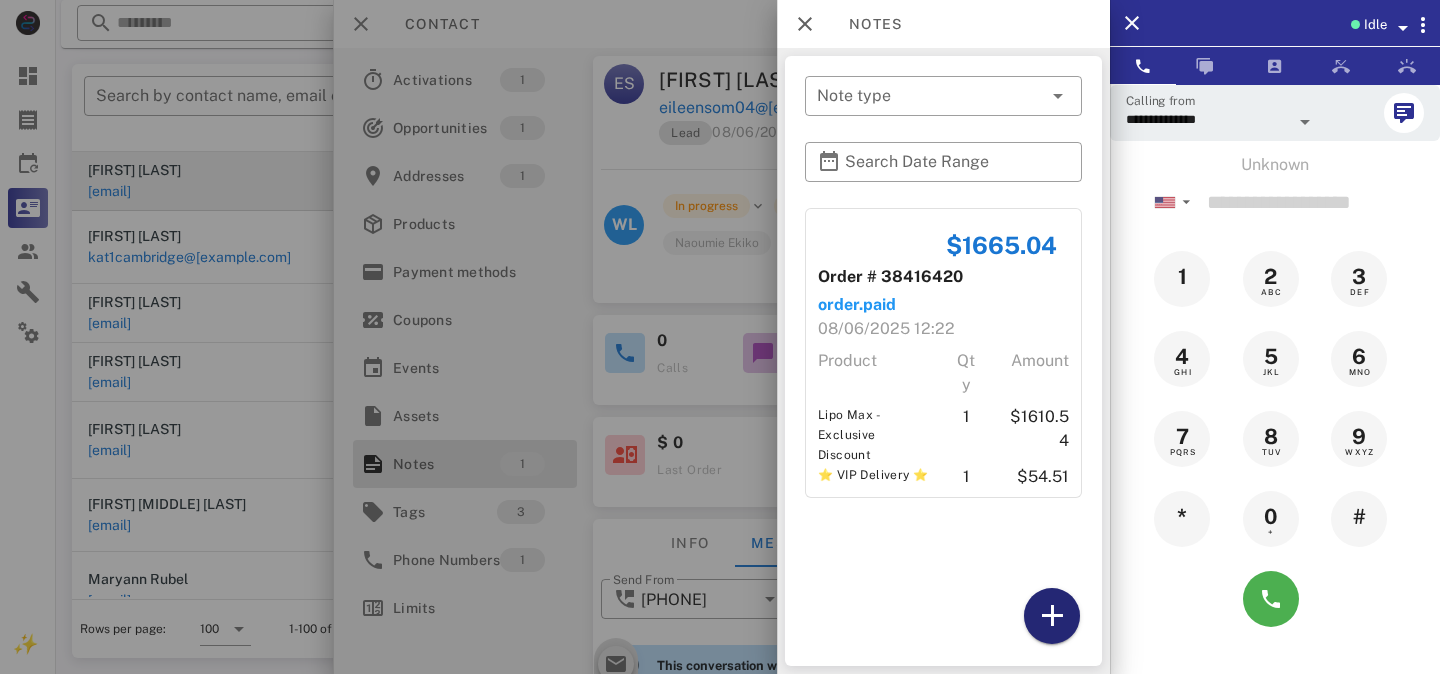 click at bounding box center [1052, 616] 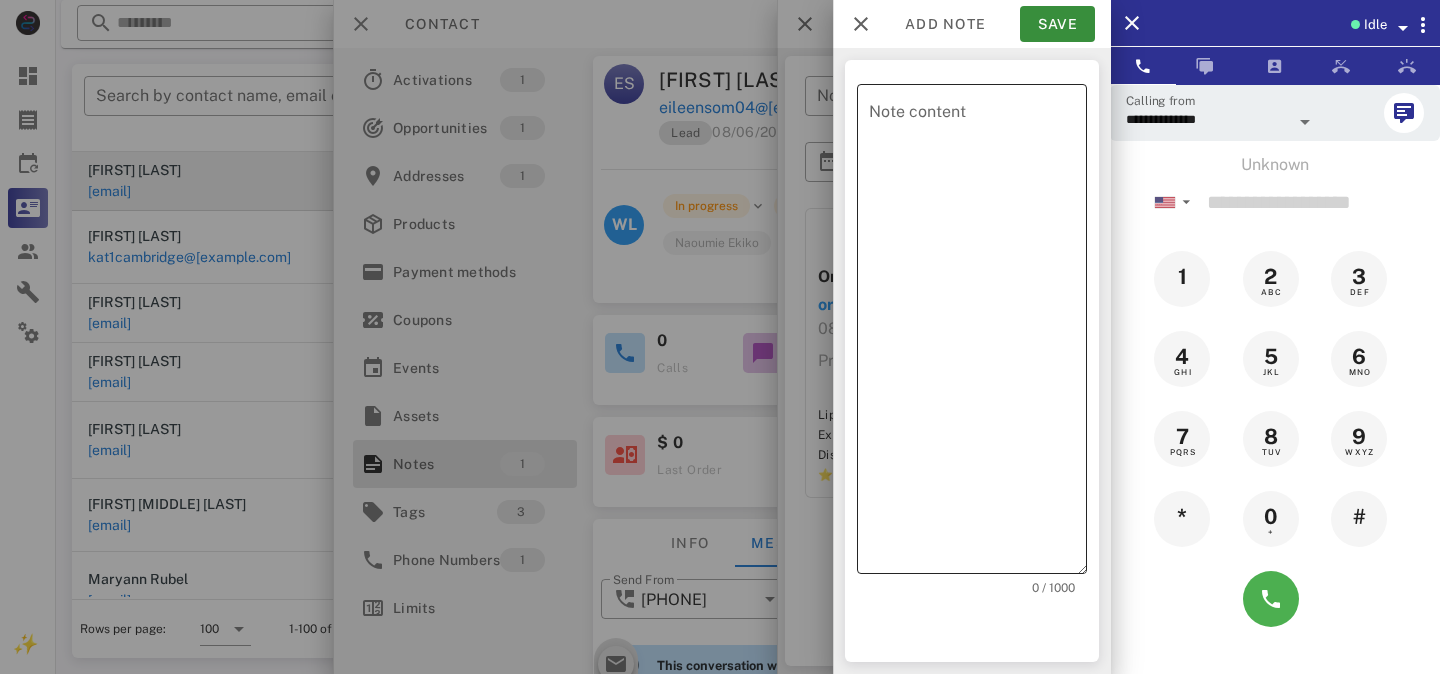 click on "Note content" at bounding box center (978, 334) 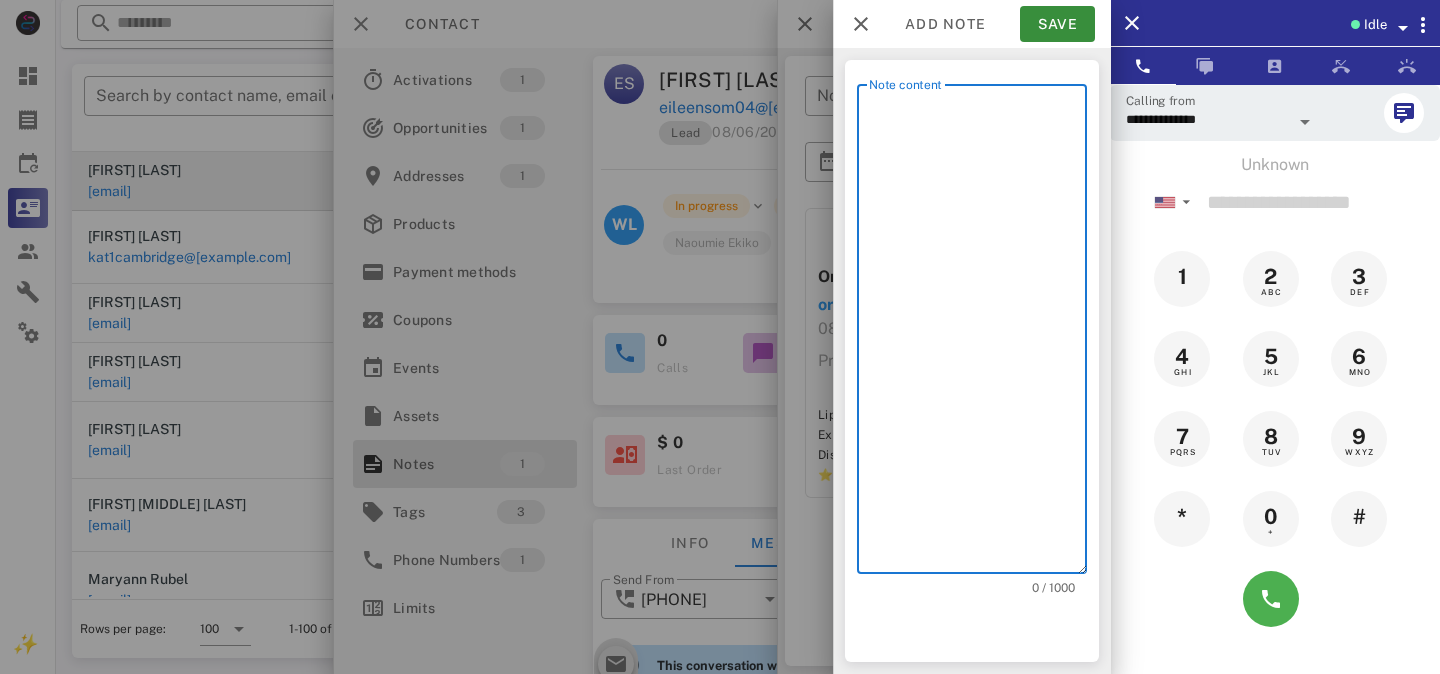 type on "*" 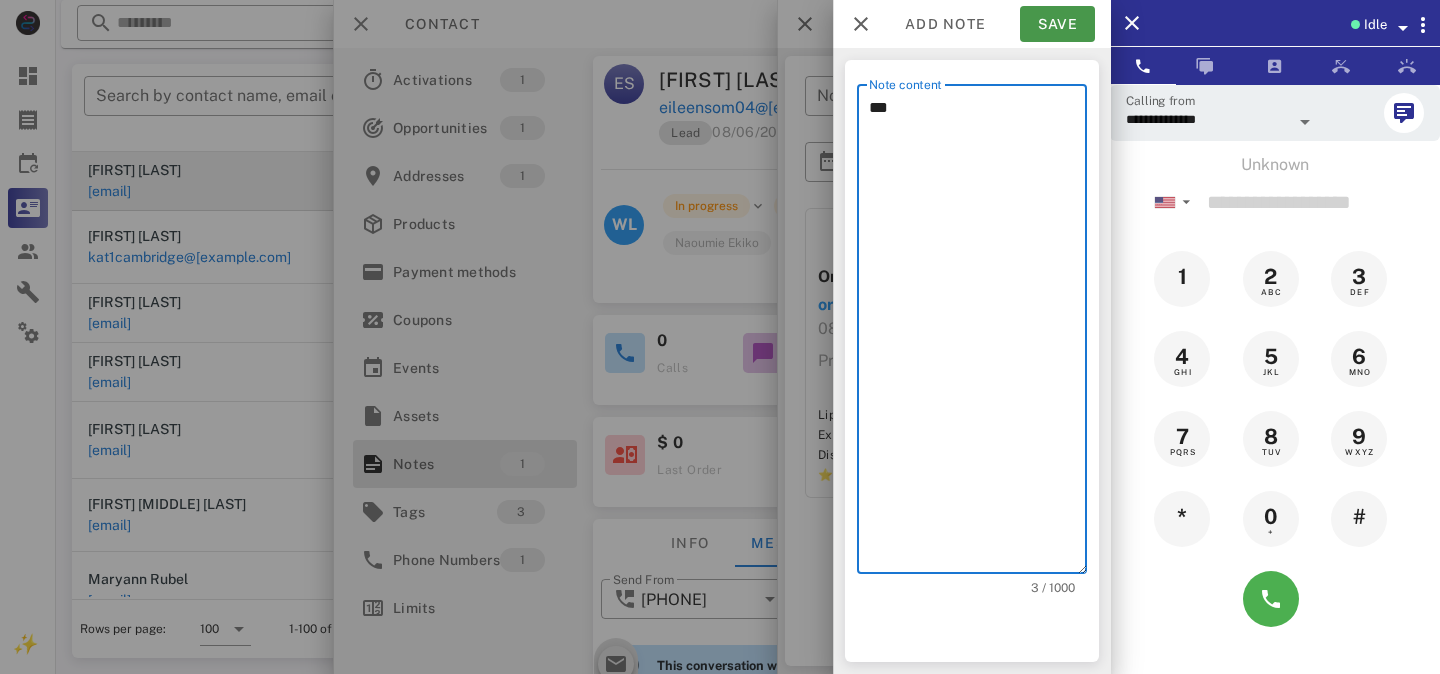 type on "***" 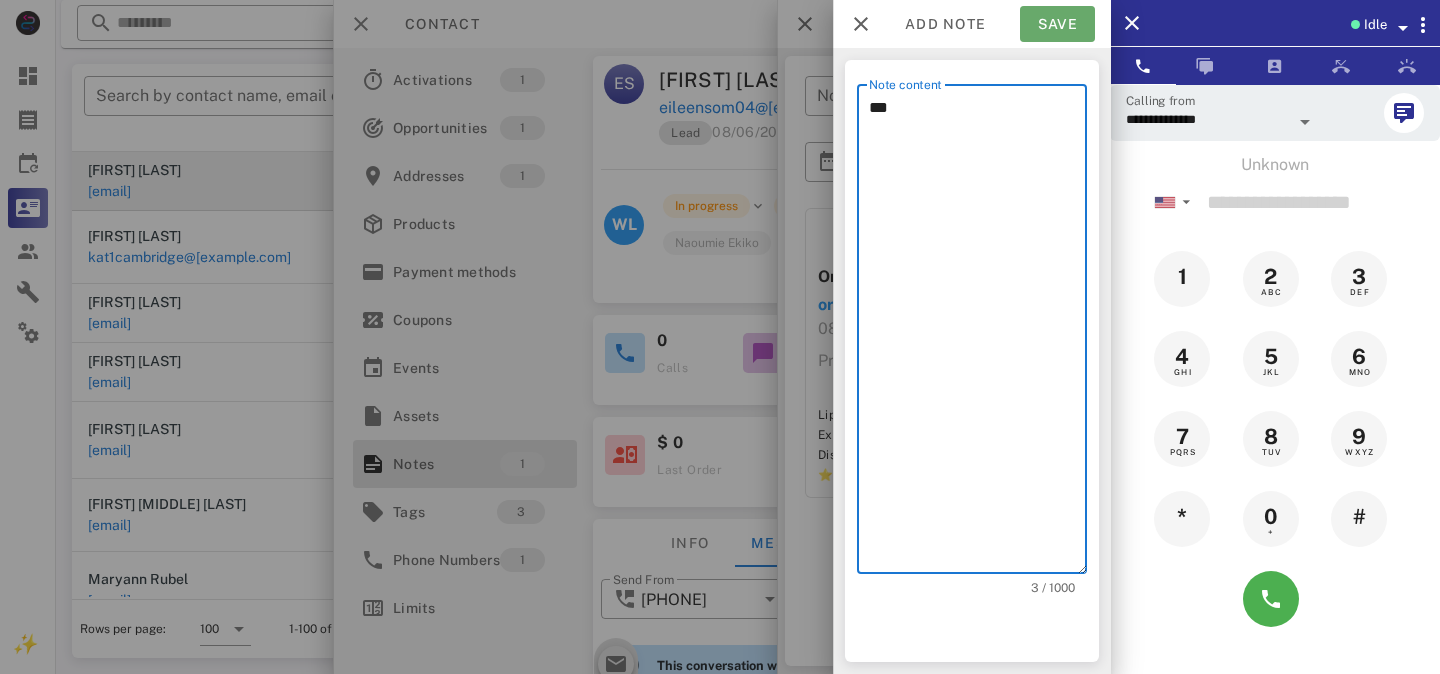 click on "Save" at bounding box center (1057, 24) 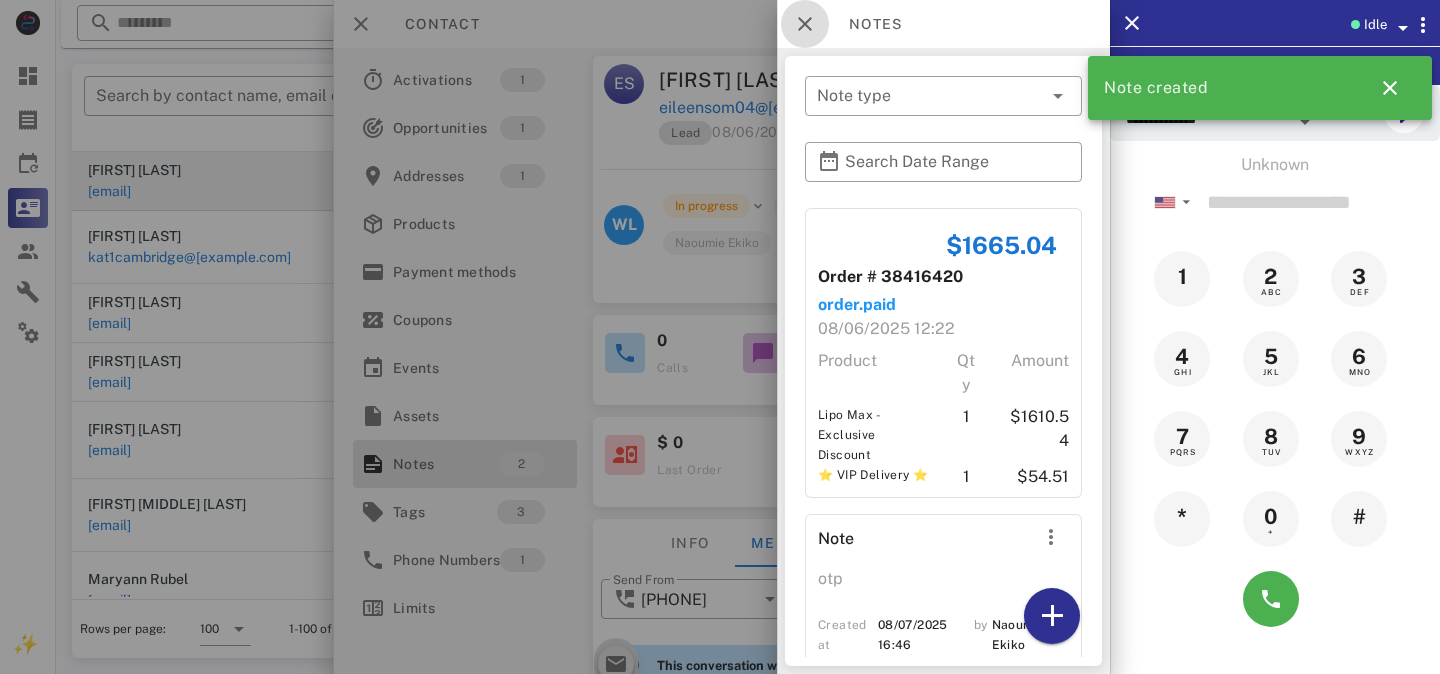 click at bounding box center [805, 24] 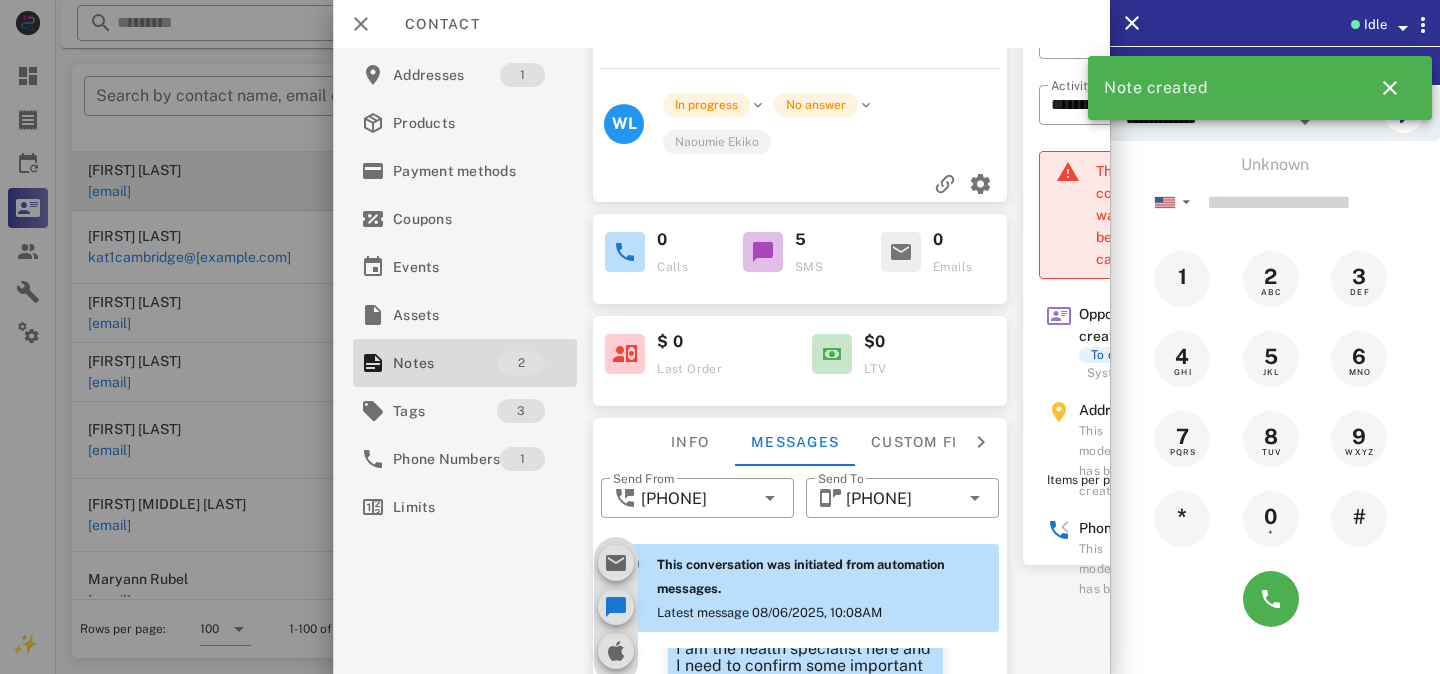 scroll, scrollTop: 0, scrollLeft: 0, axis: both 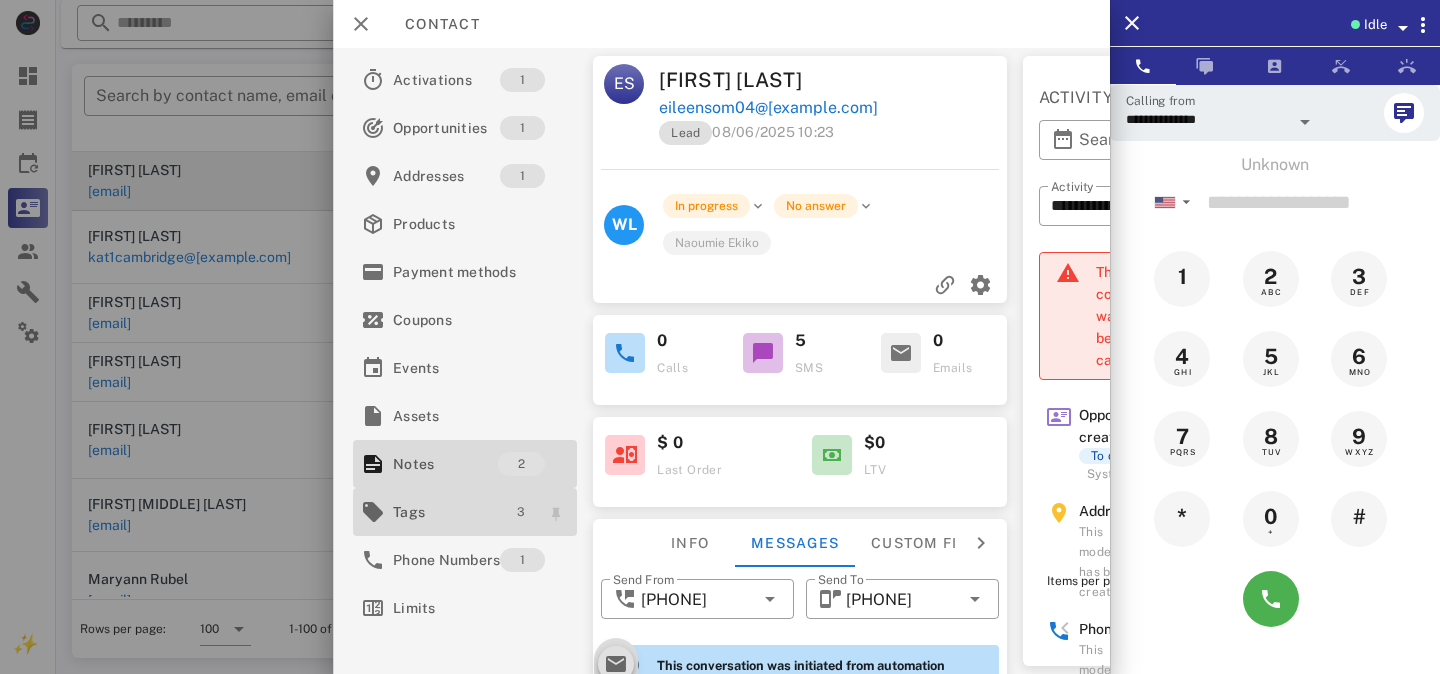 click on "3" at bounding box center [521, 512] 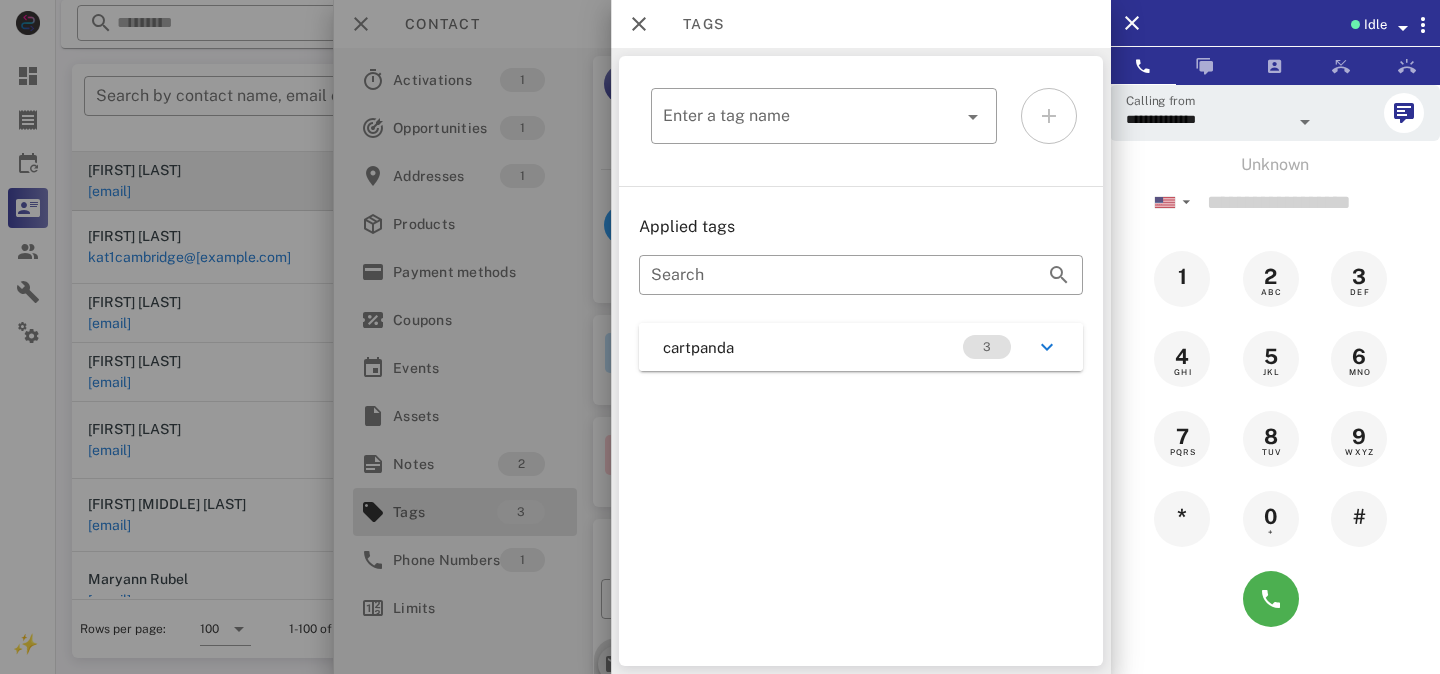 click at bounding box center [720, 337] 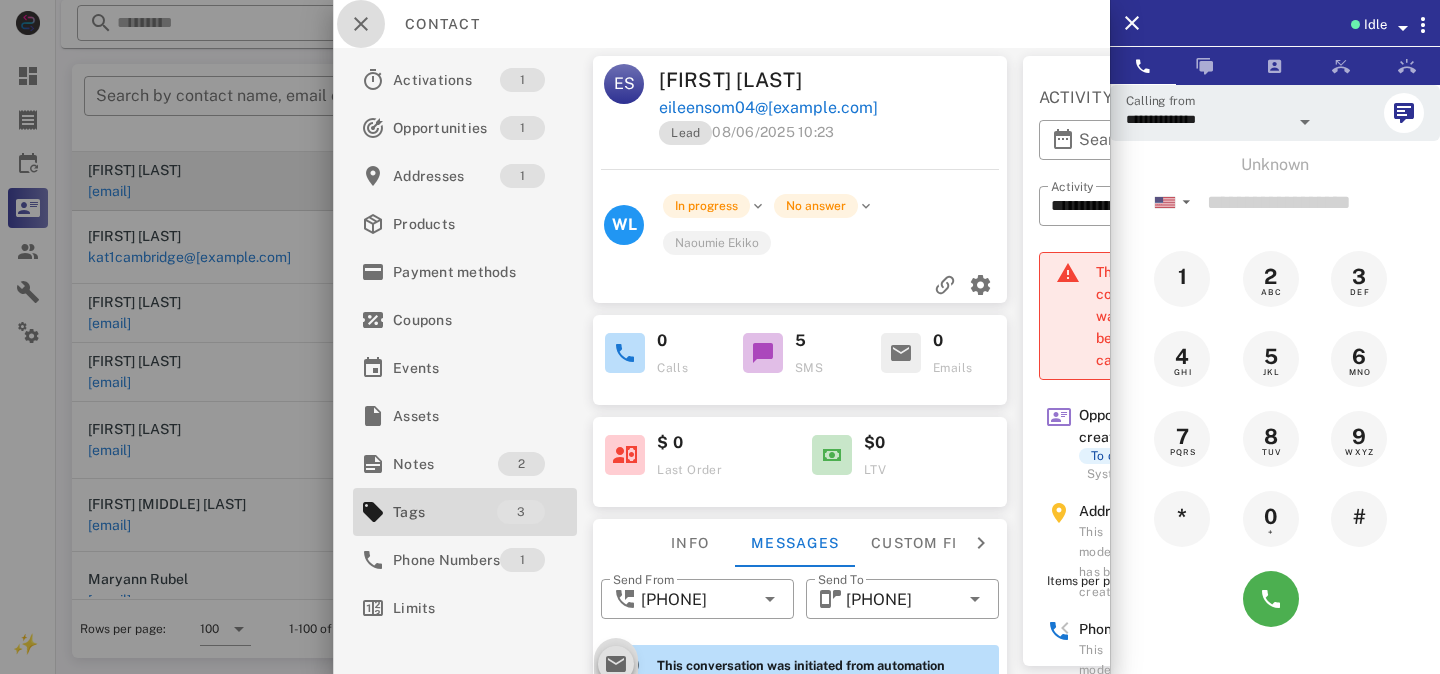 click at bounding box center [361, 24] 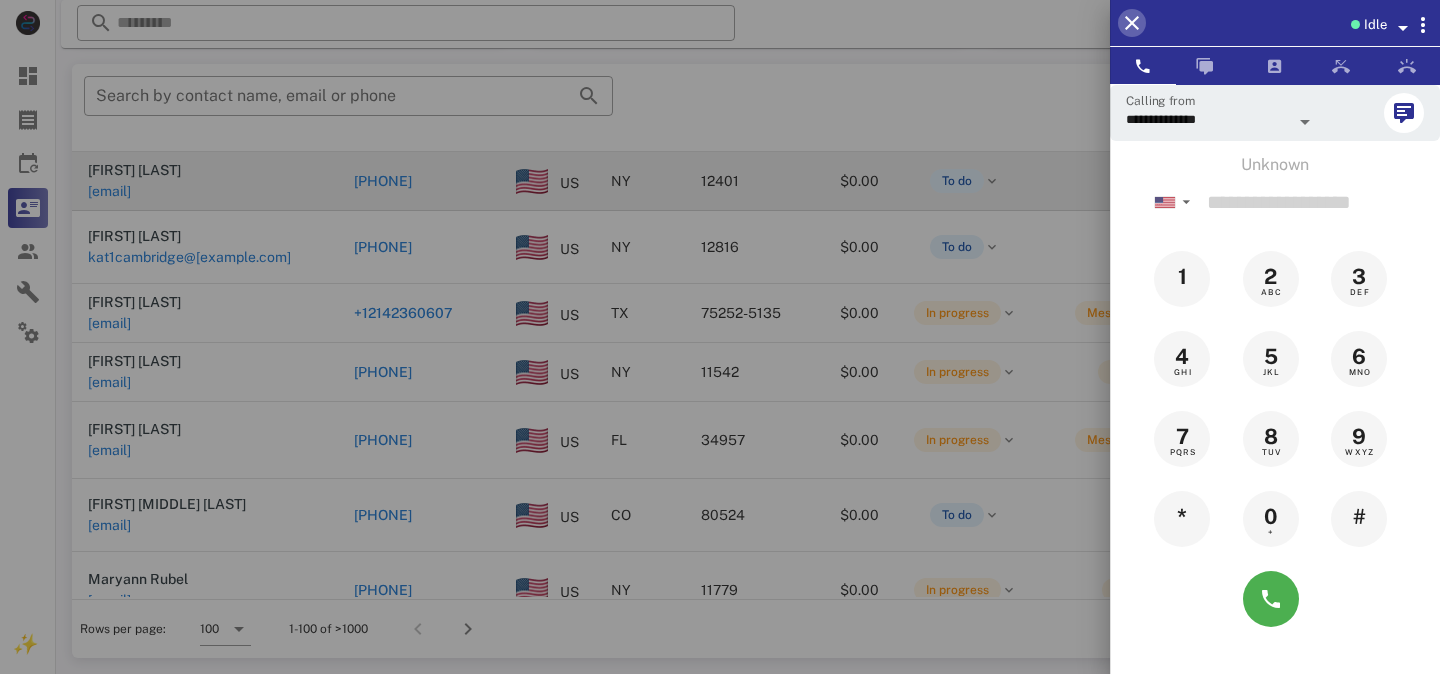 click at bounding box center (1132, 23) 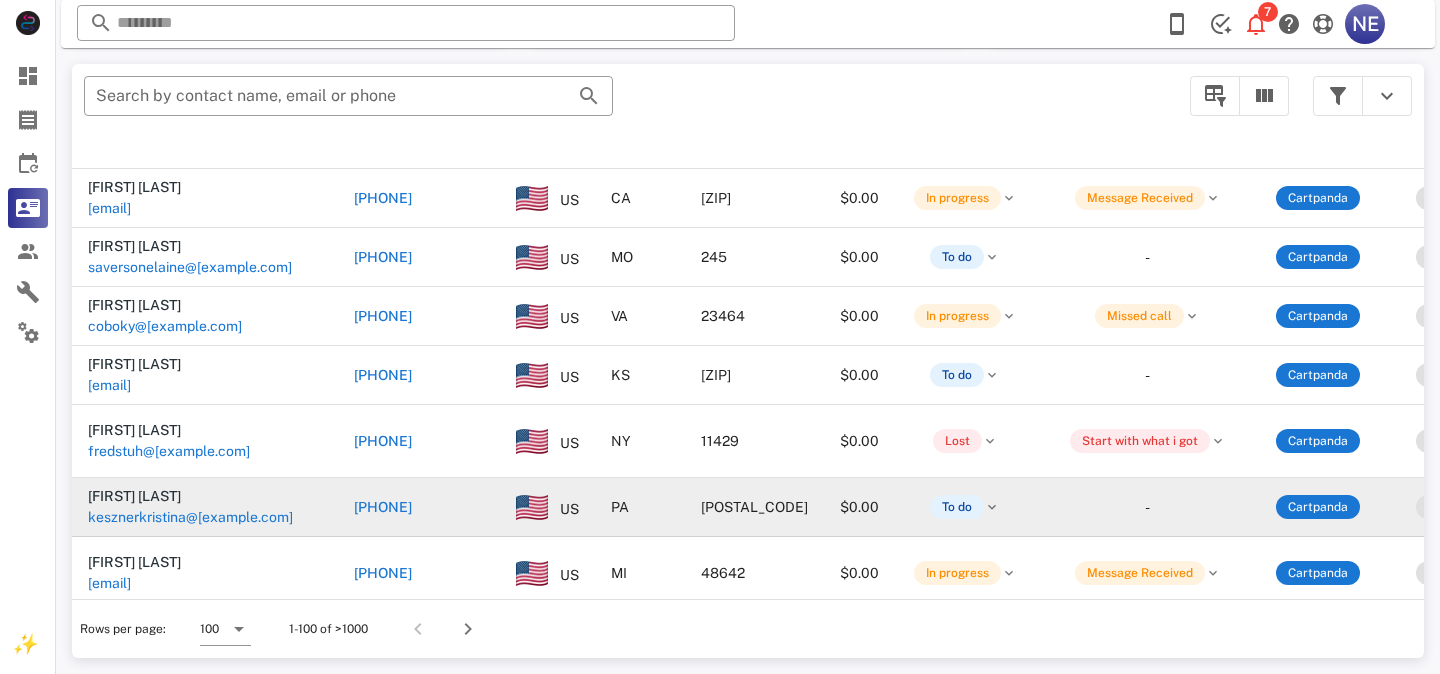scroll, scrollTop: 5919, scrollLeft: 0, axis: vertical 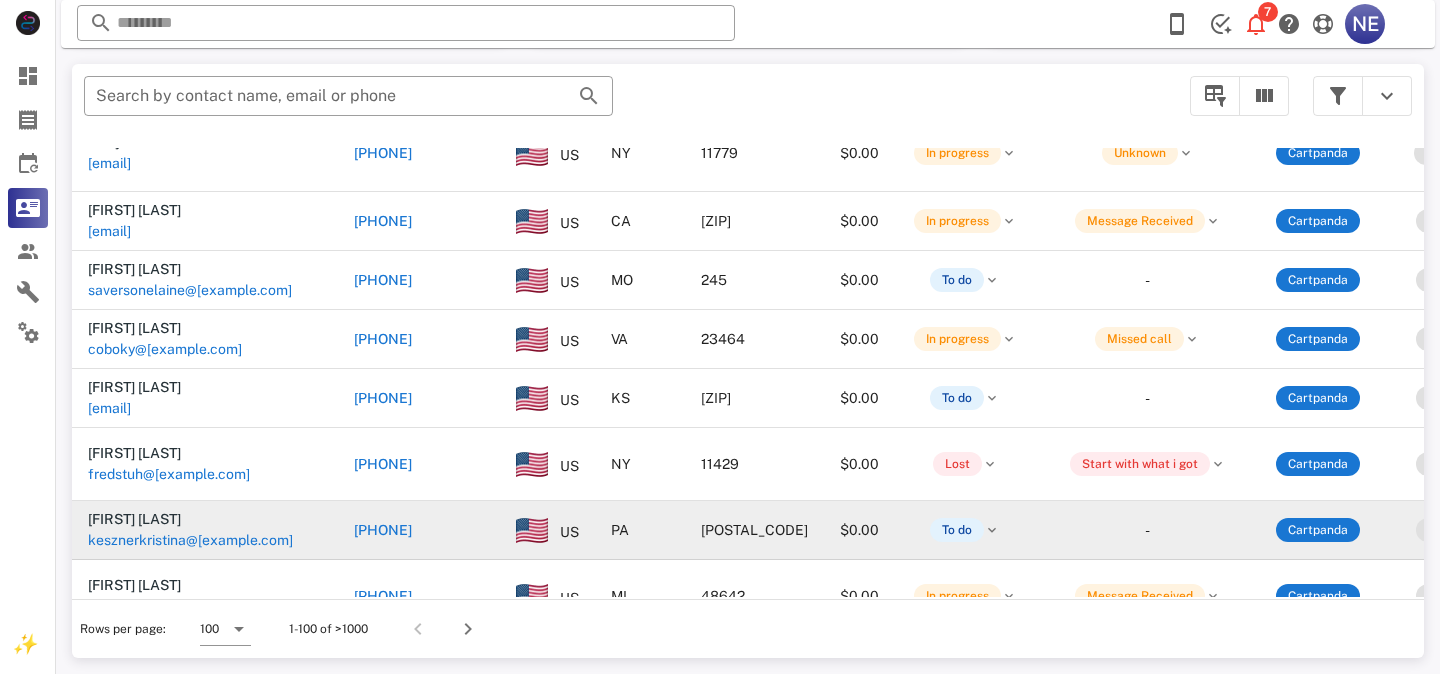 click on "[PHONE]" at bounding box center (383, 530) 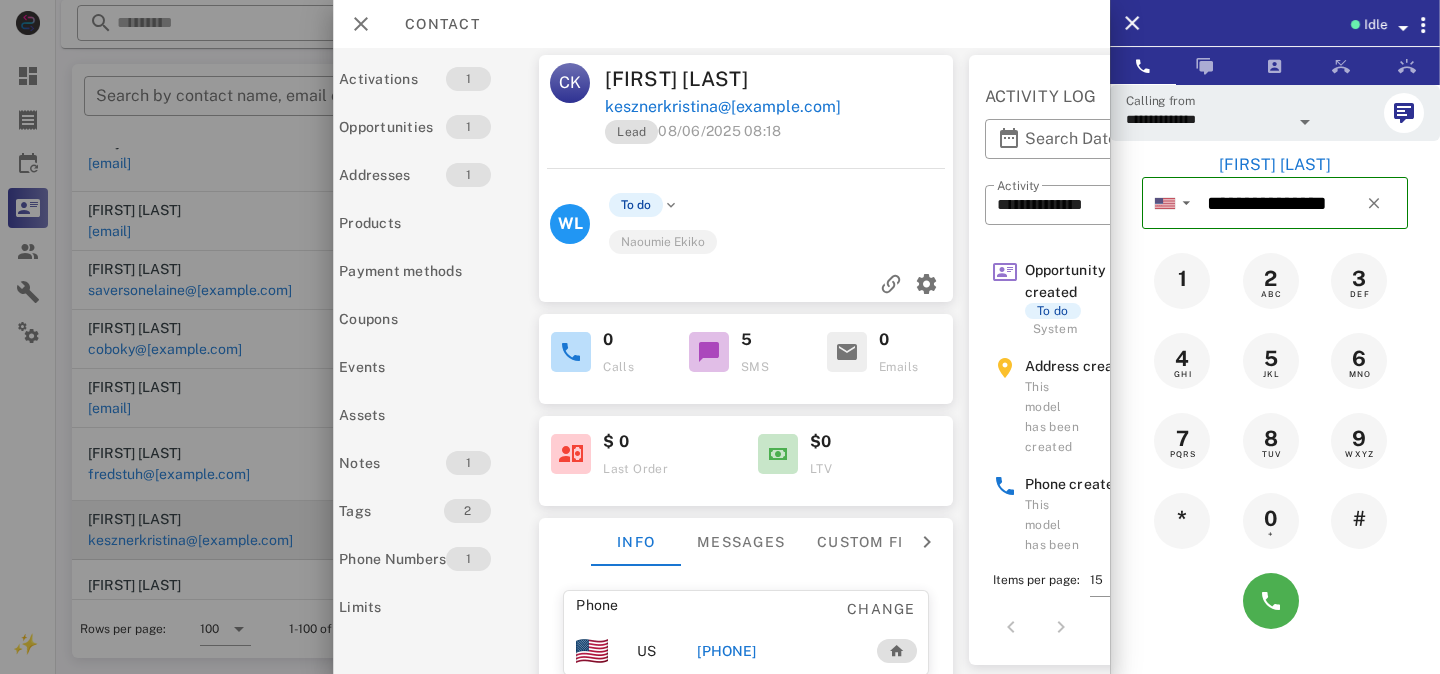 scroll, scrollTop: 1, scrollLeft: 0, axis: vertical 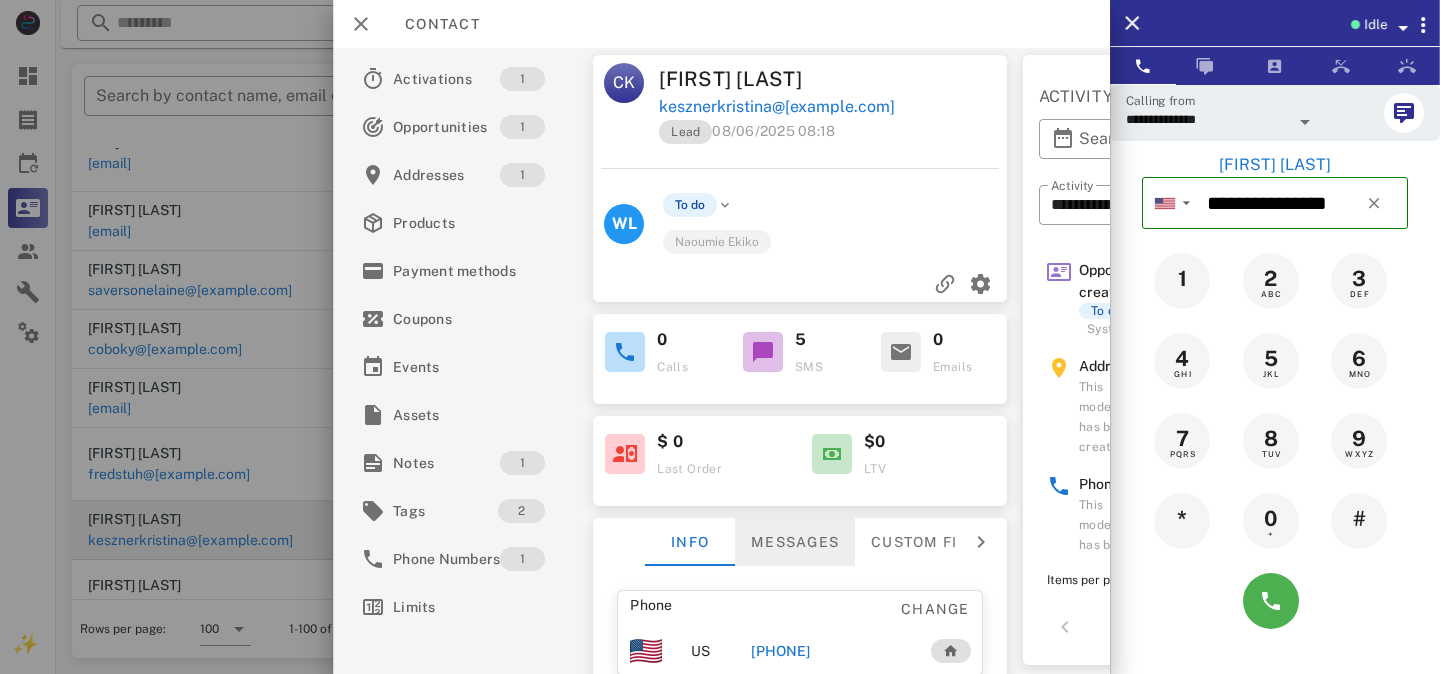 click on "Messages" at bounding box center (795, 542) 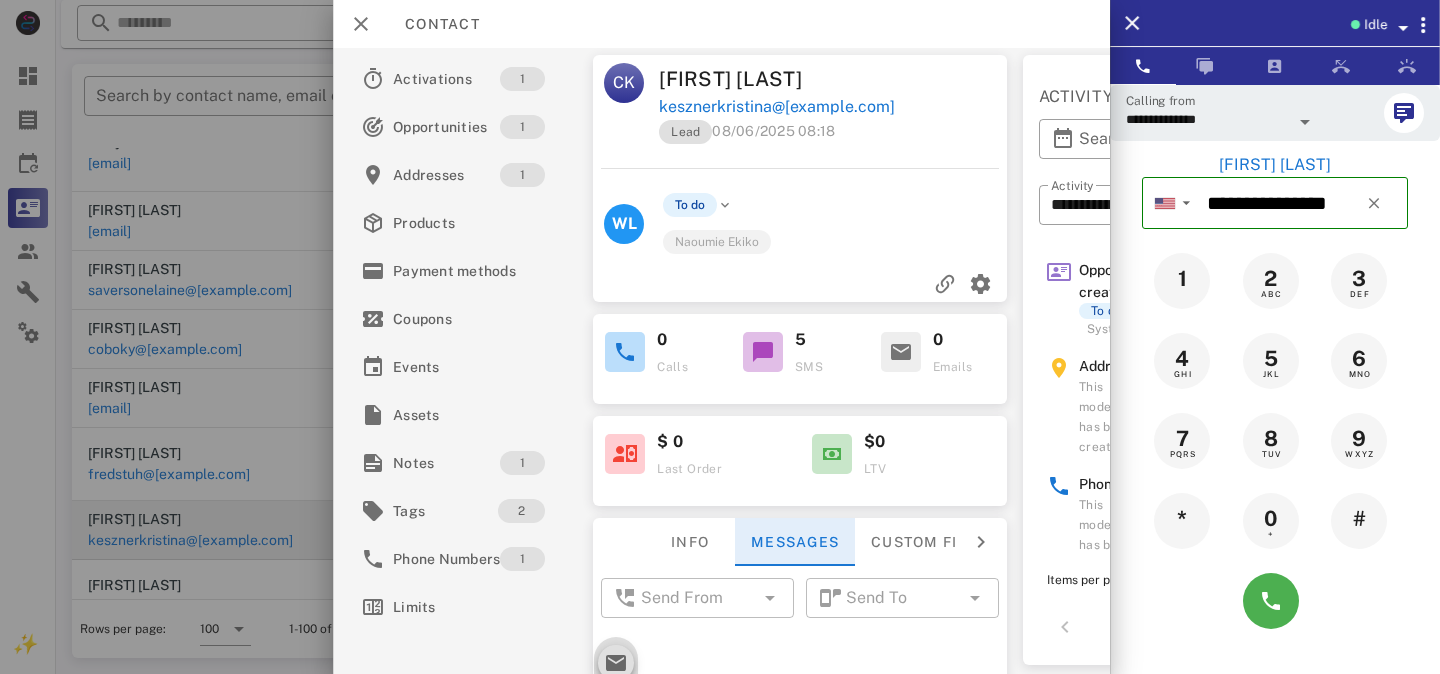 scroll, scrollTop: 702, scrollLeft: 0, axis: vertical 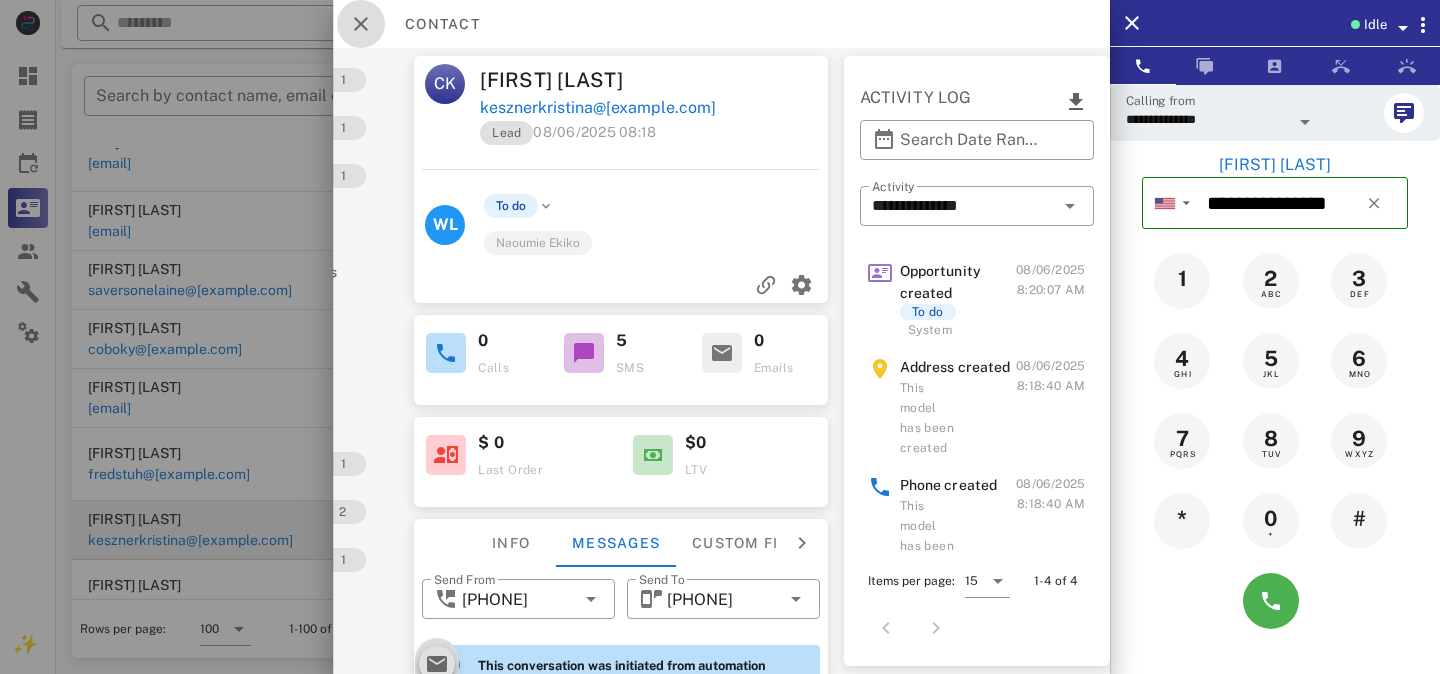click at bounding box center [361, 24] 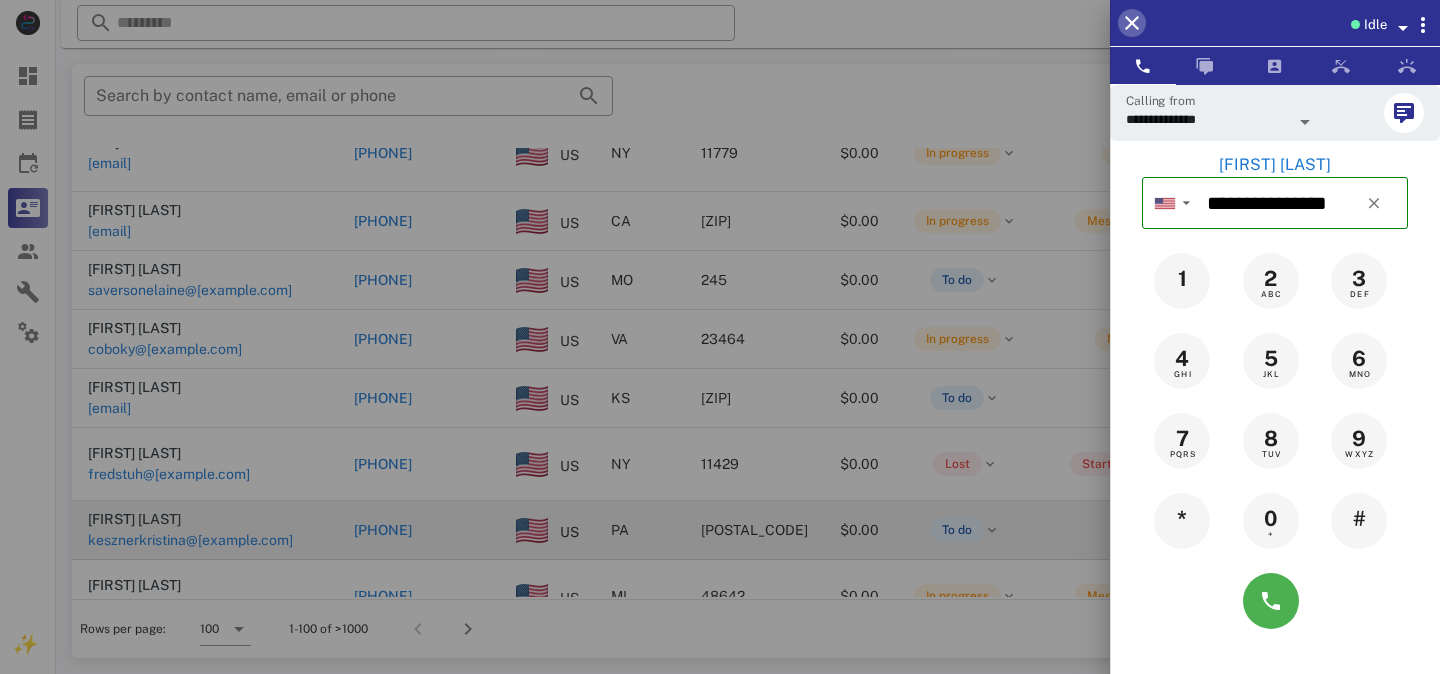 click at bounding box center (1132, 23) 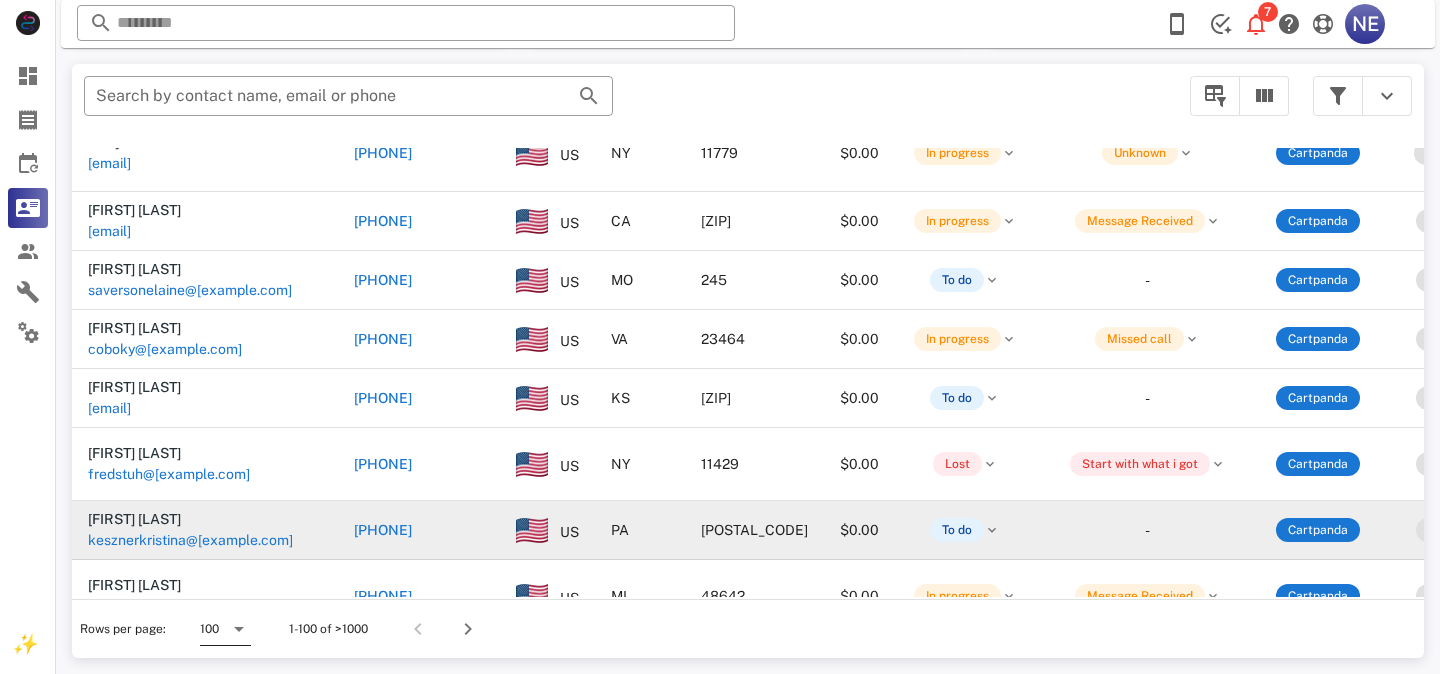 click at bounding box center (239, 629) 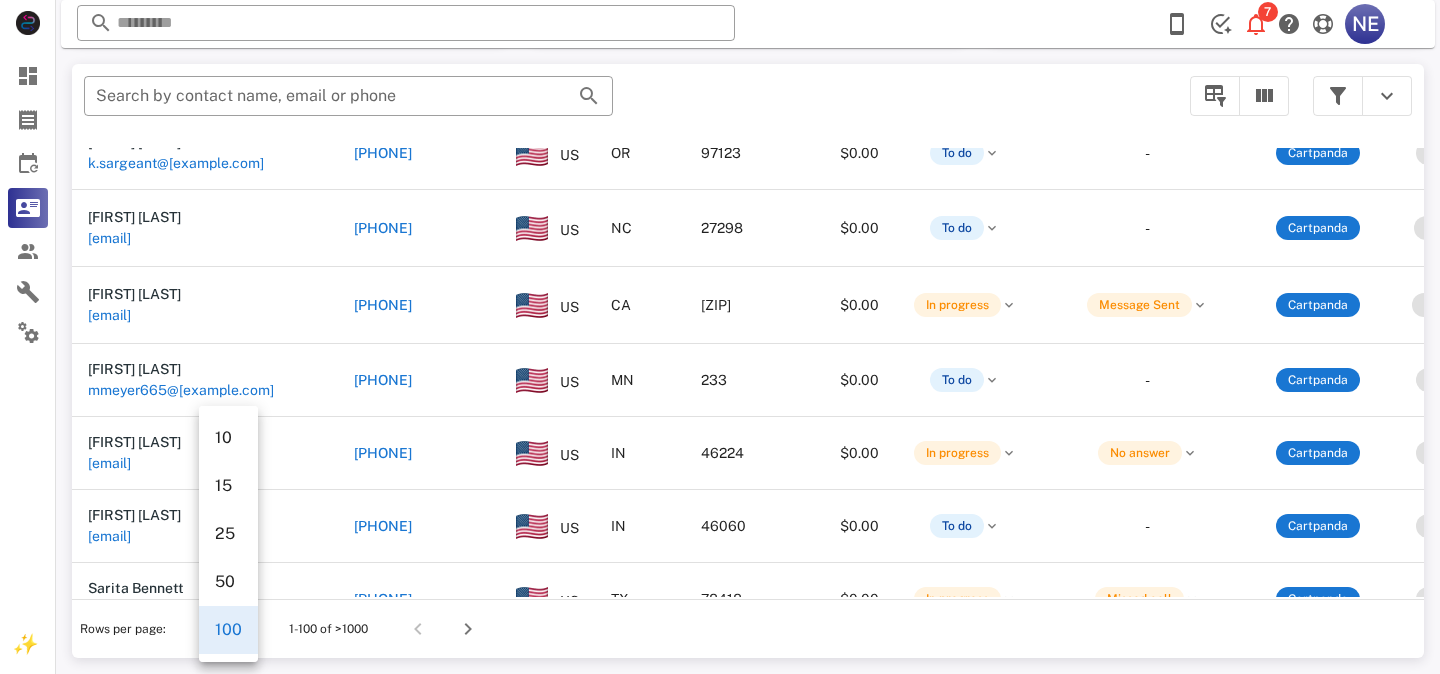 scroll, scrollTop: 0, scrollLeft: 0, axis: both 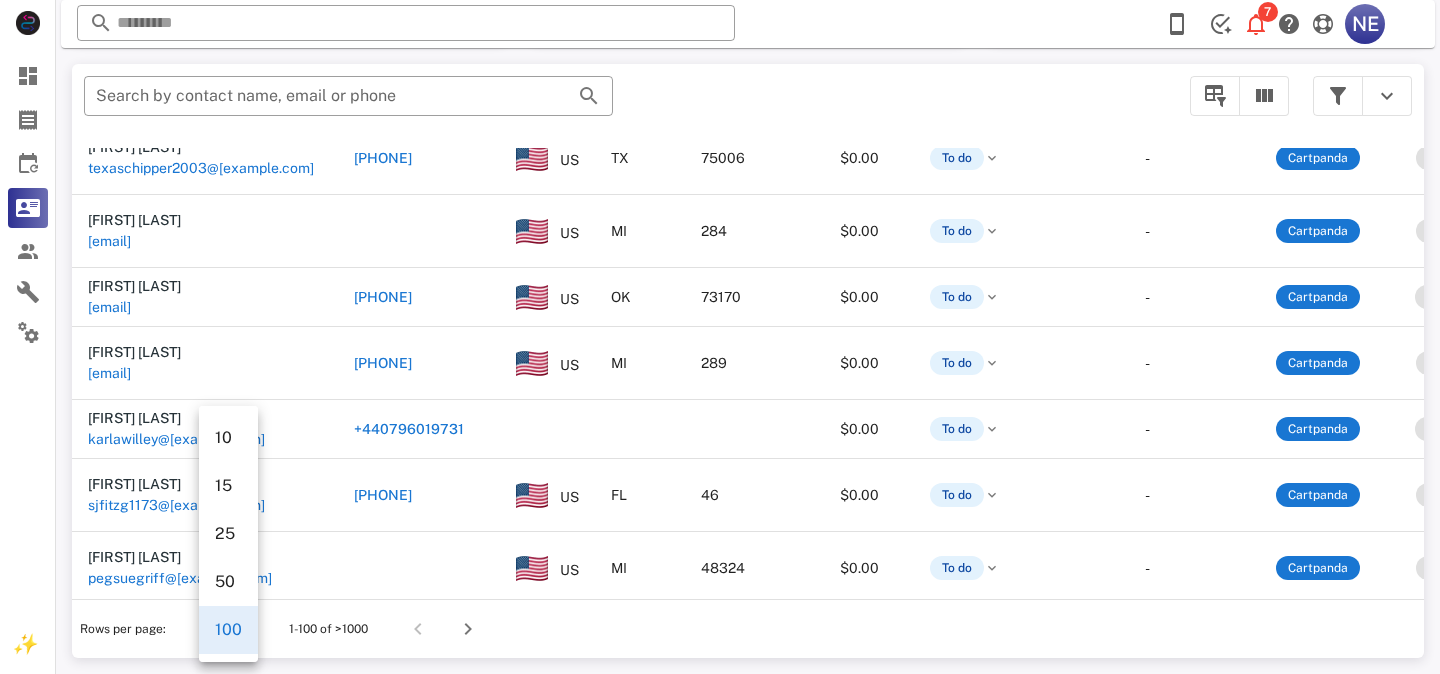 click on "Rows per page: 100  1-100 of >1000" at bounding box center (748, 628) 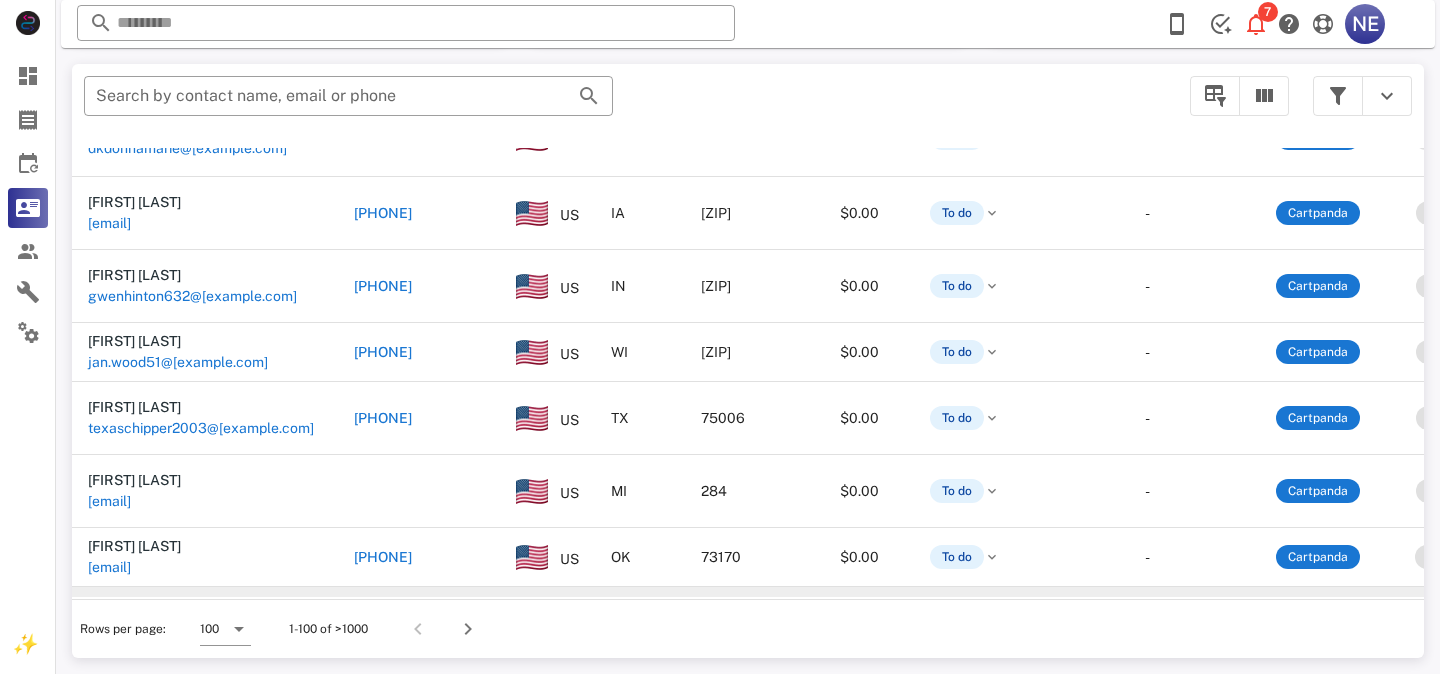 scroll, scrollTop: 282, scrollLeft: 0, axis: vertical 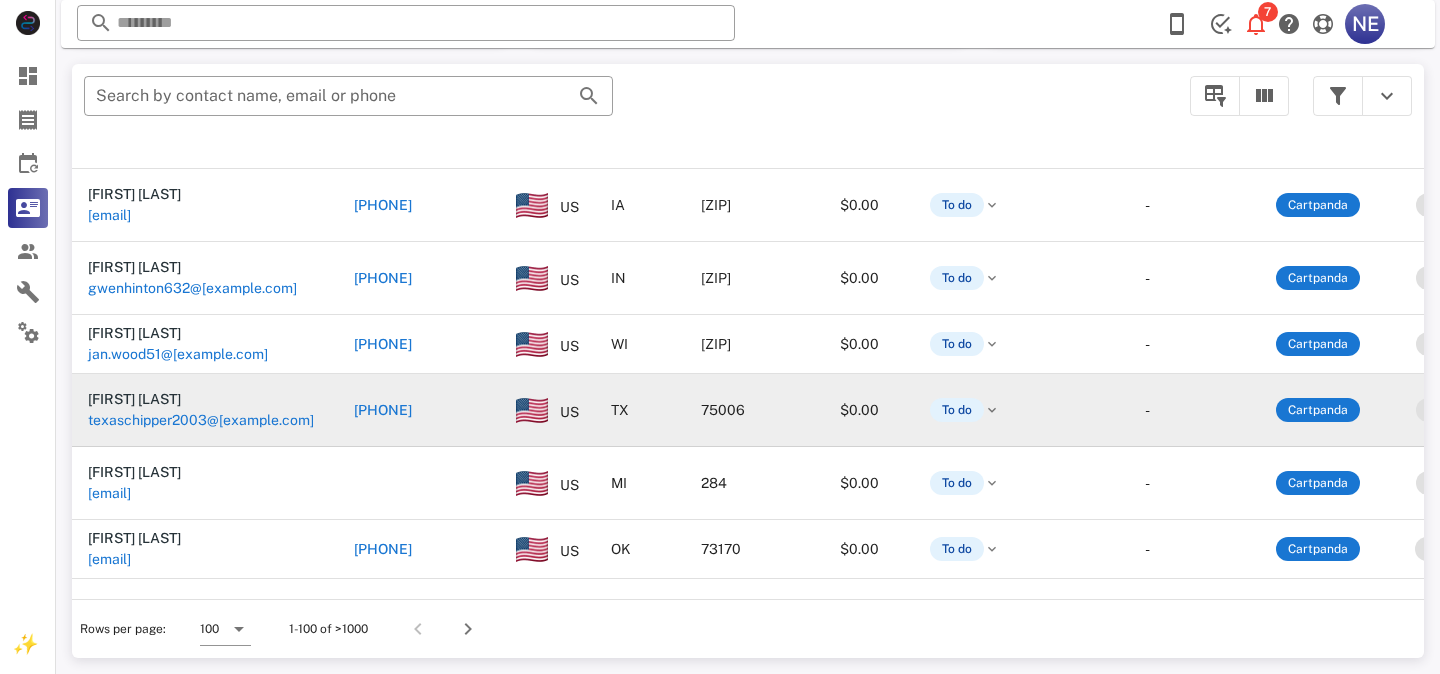 click on "[PHONE]" at bounding box center (383, 410) 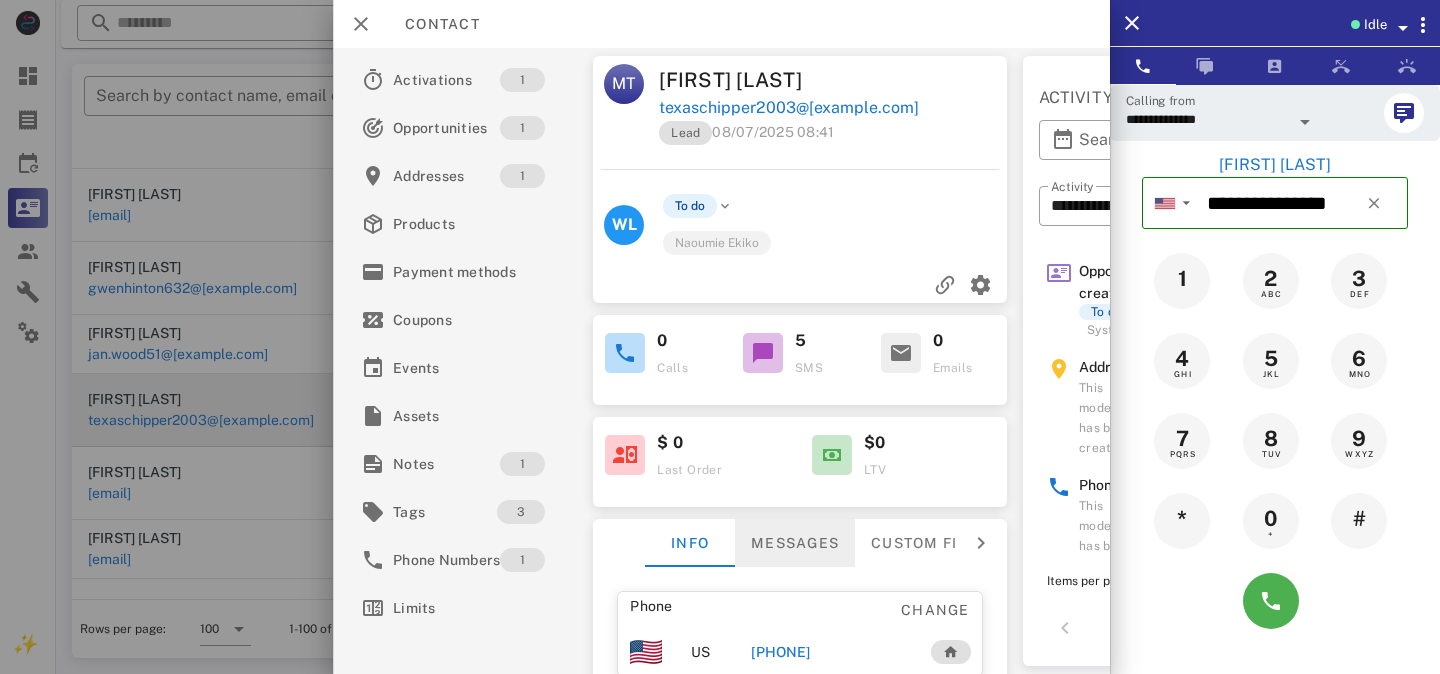 click on "Messages" at bounding box center [795, 543] 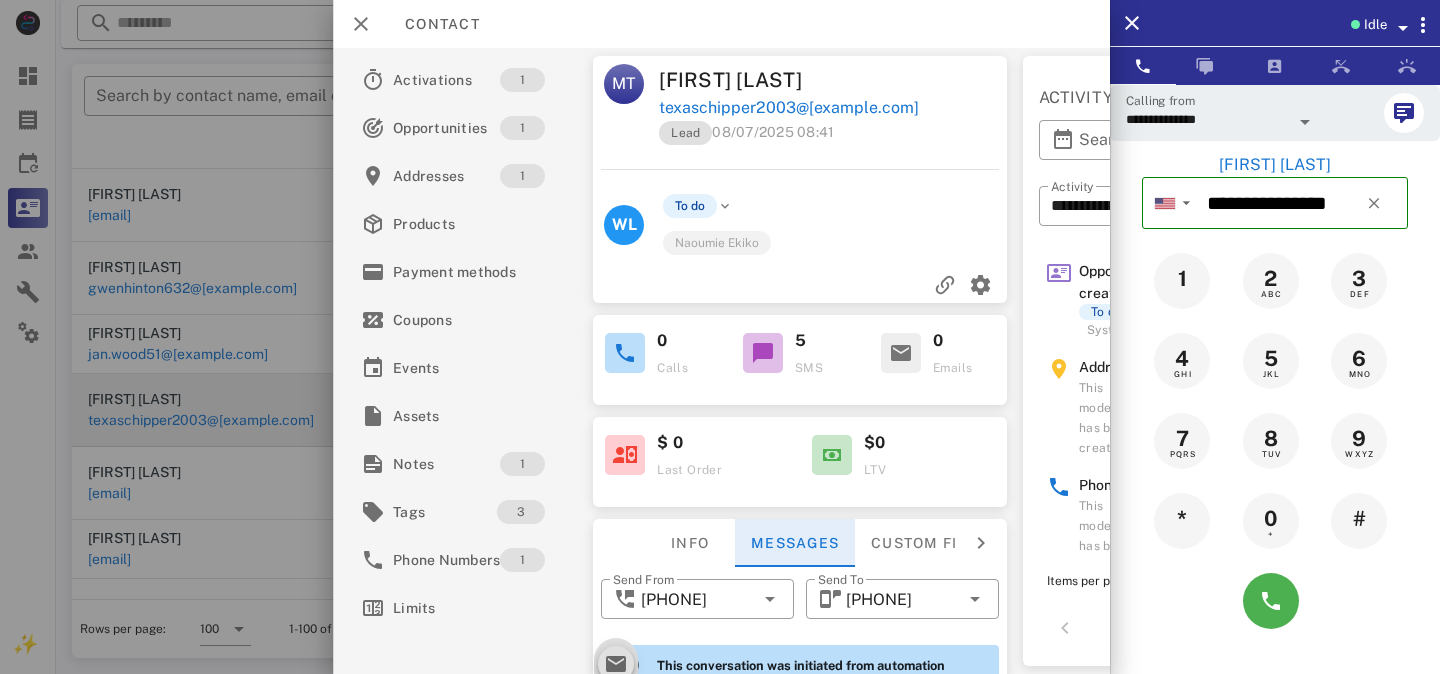 scroll, scrollTop: 702, scrollLeft: 0, axis: vertical 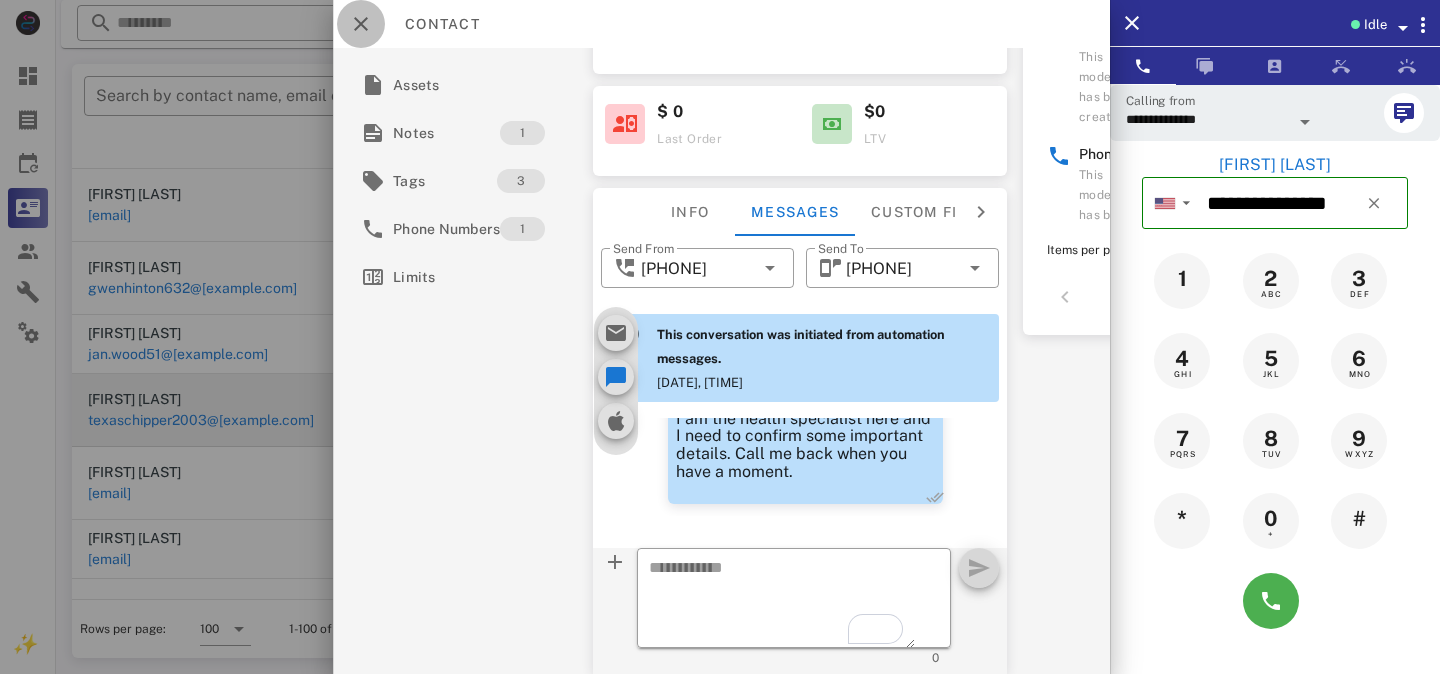 click at bounding box center (361, 24) 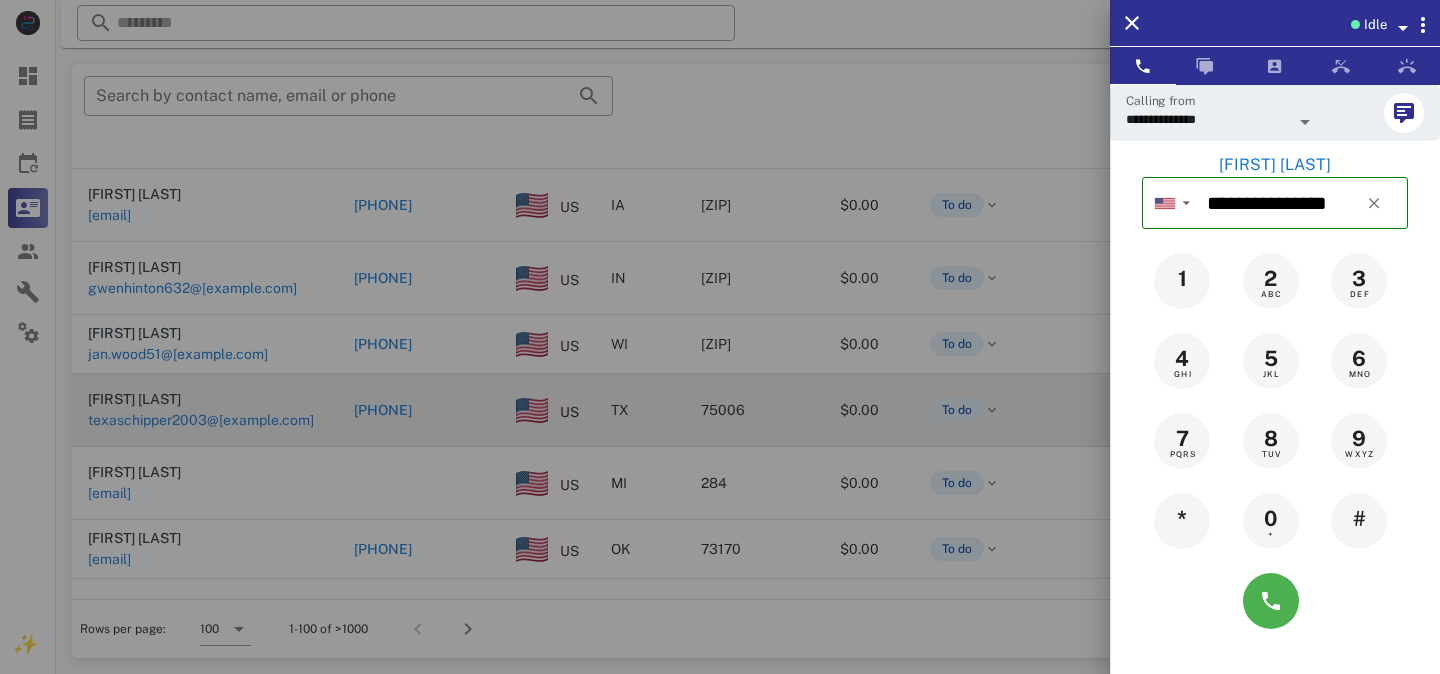 click at bounding box center [720, 337] 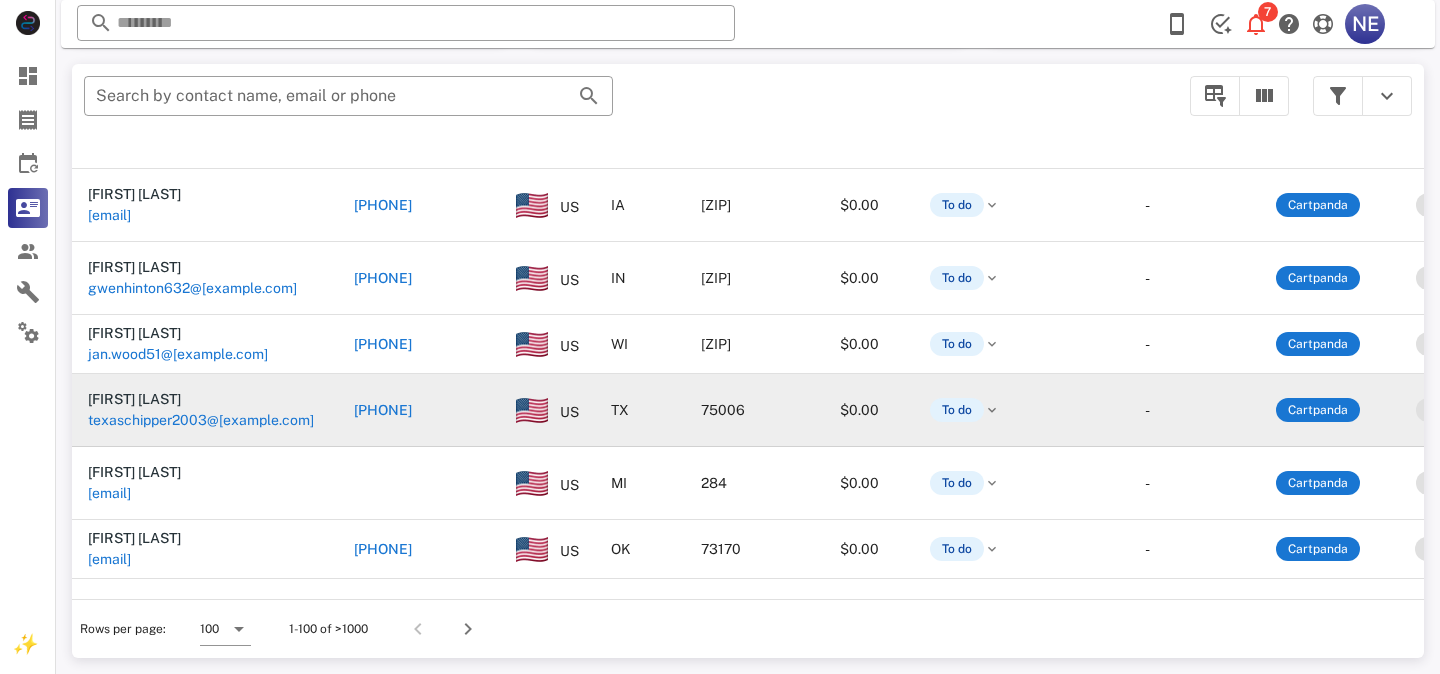 click on "[PHONE]" at bounding box center [383, 410] 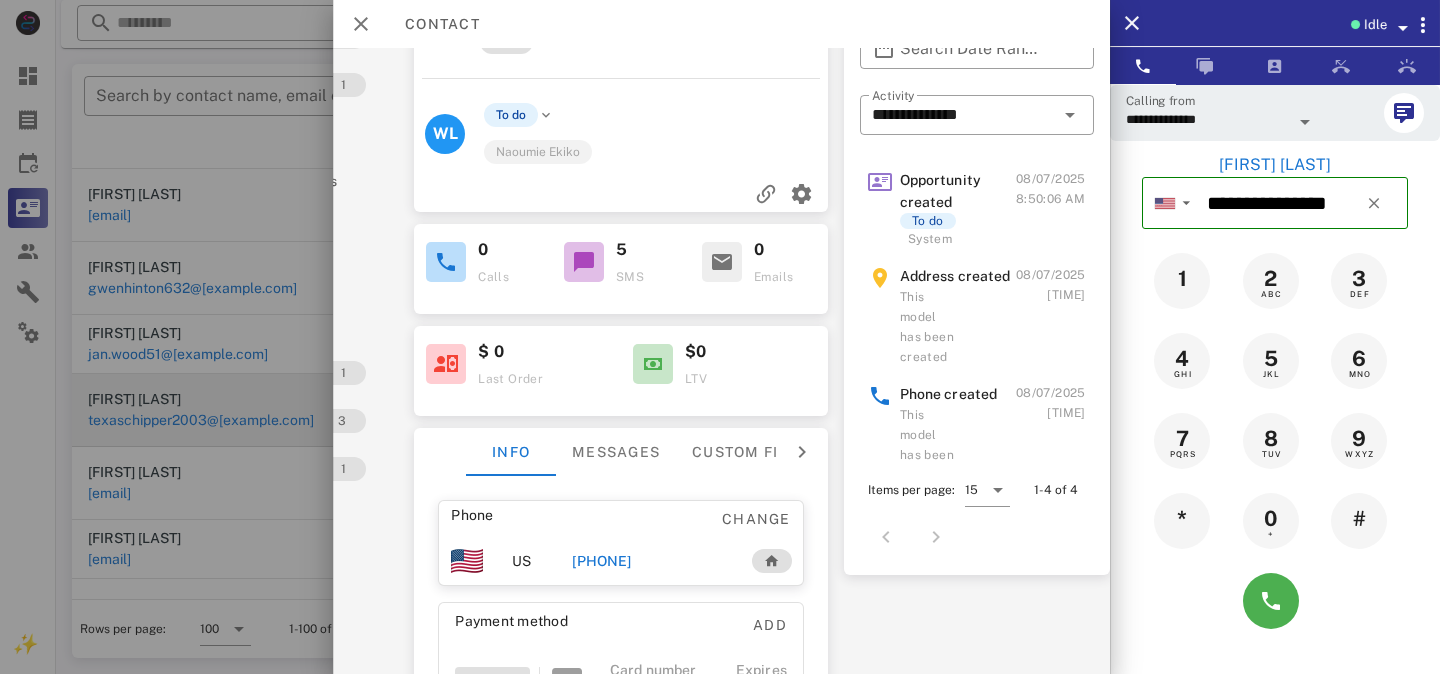 scroll, scrollTop: 0, scrollLeft: 180, axis: horizontal 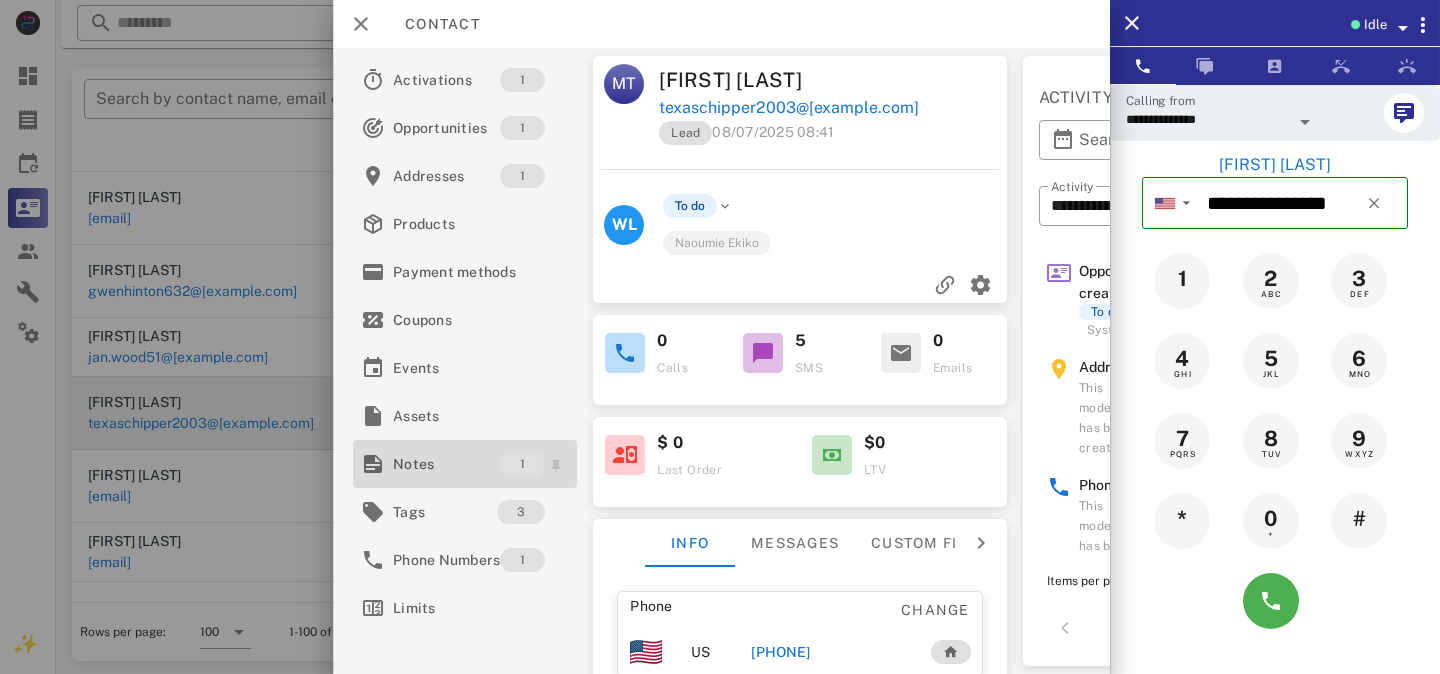 click on "Notes" at bounding box center [446, 464] 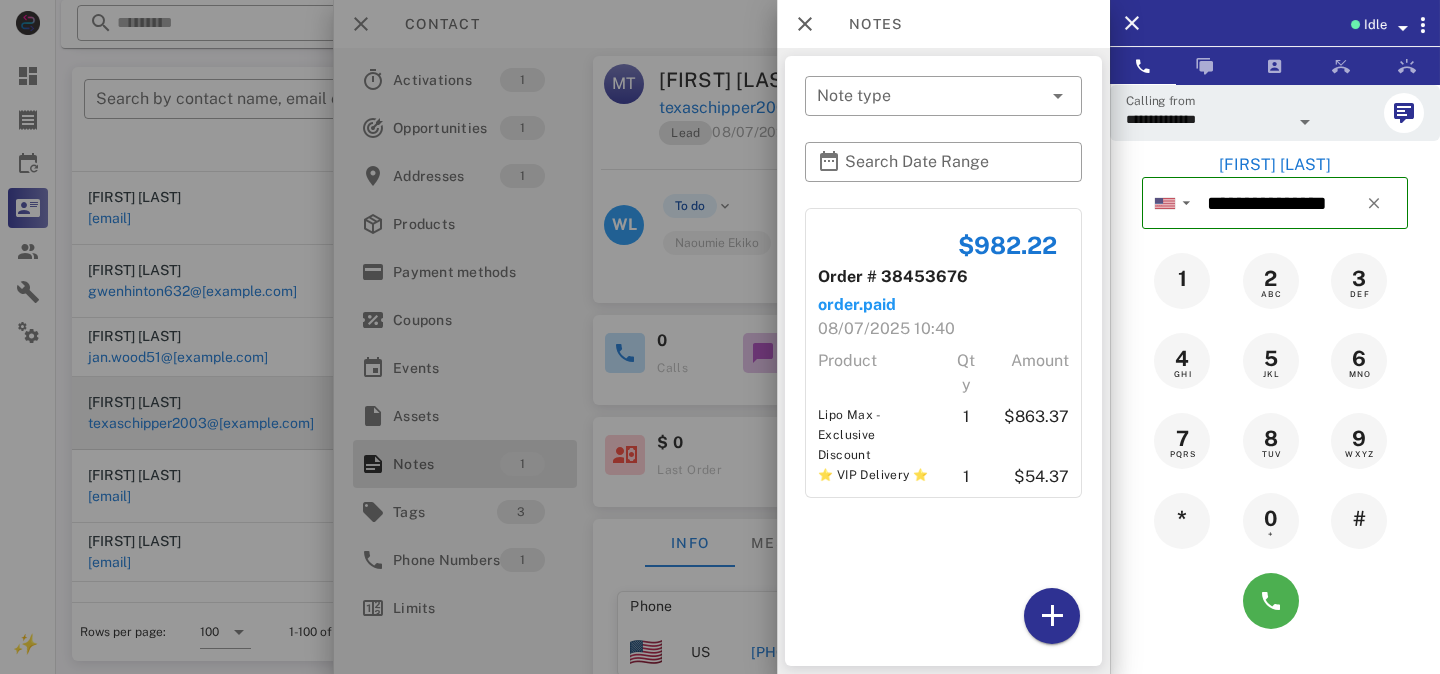 click at bounding box center (720, 337) 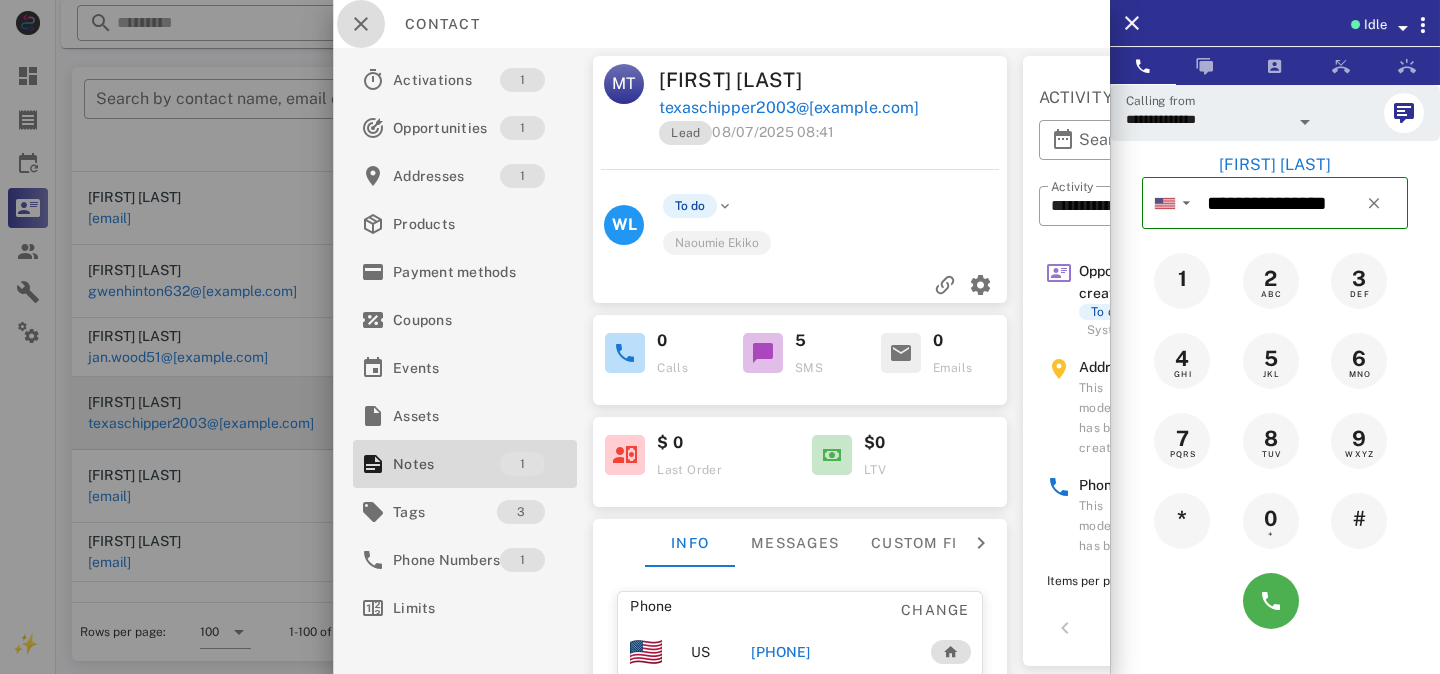 click at bounding box center [361, 24] 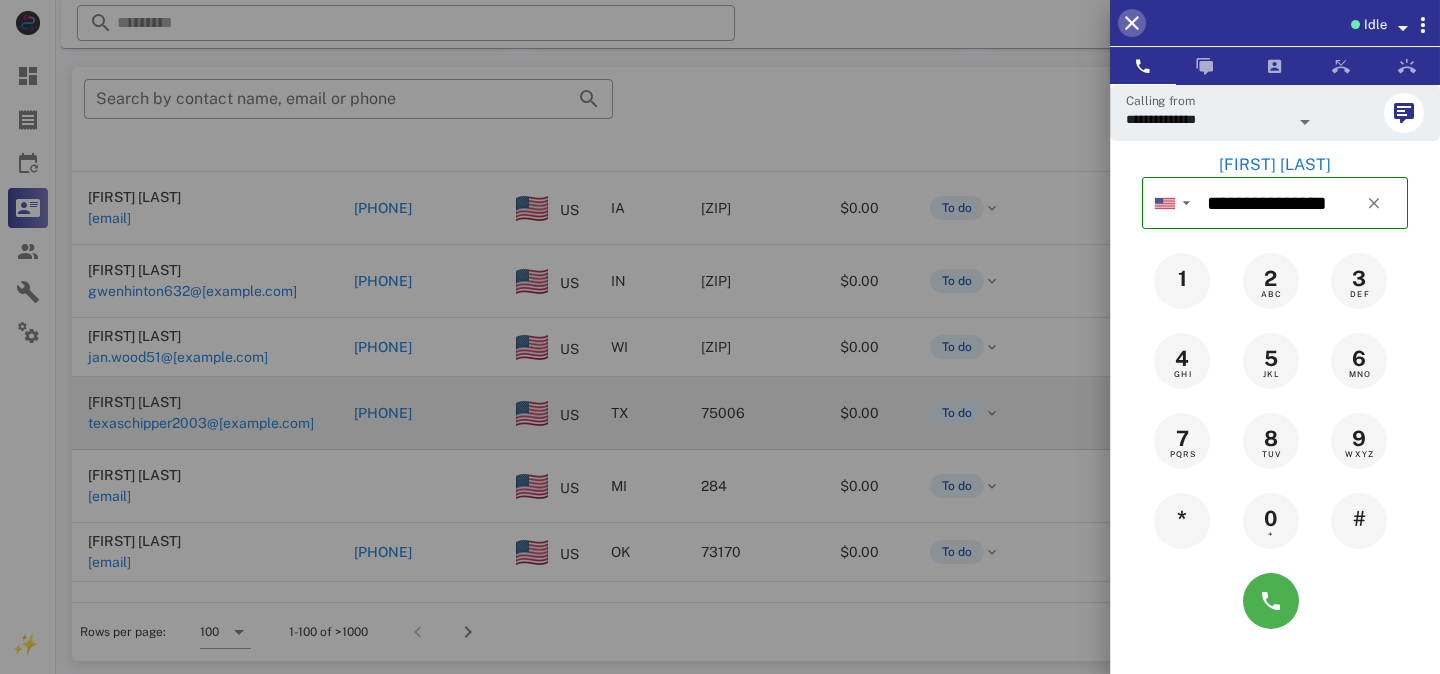 click at bounding box center [1132, 23] 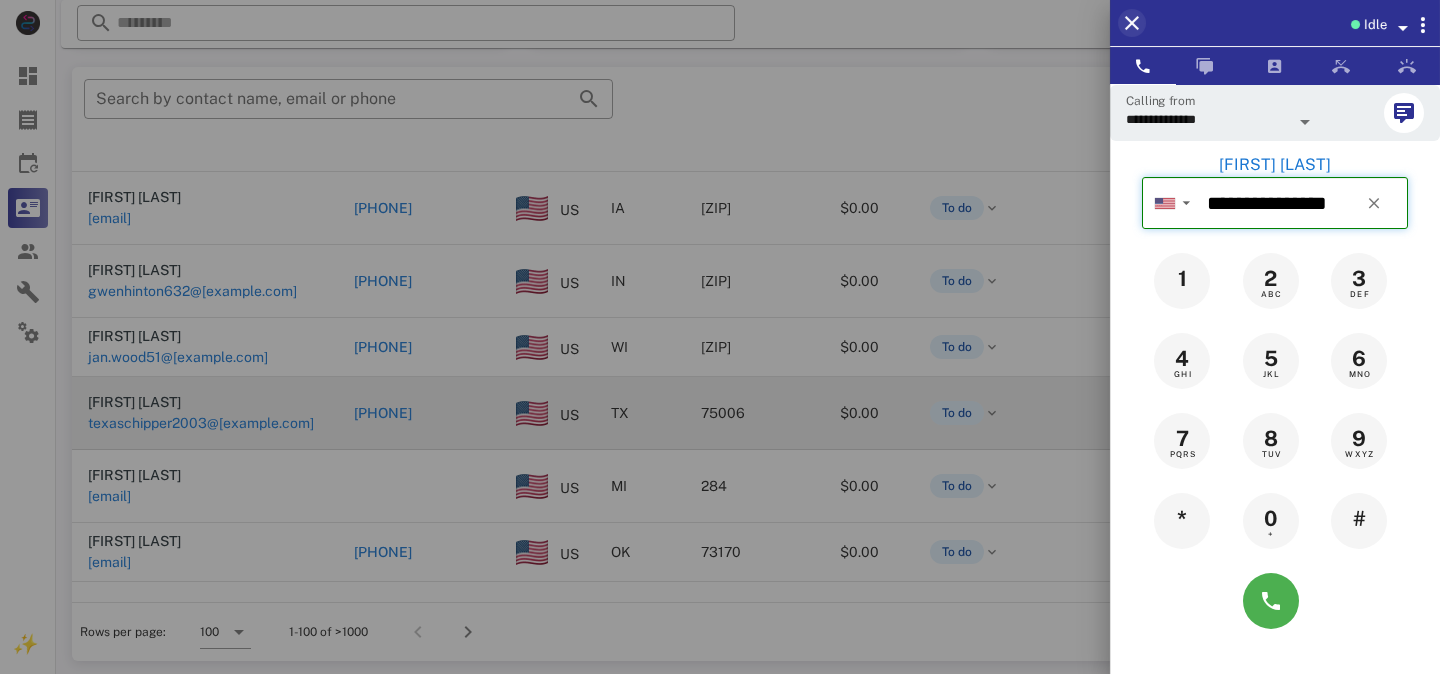 type 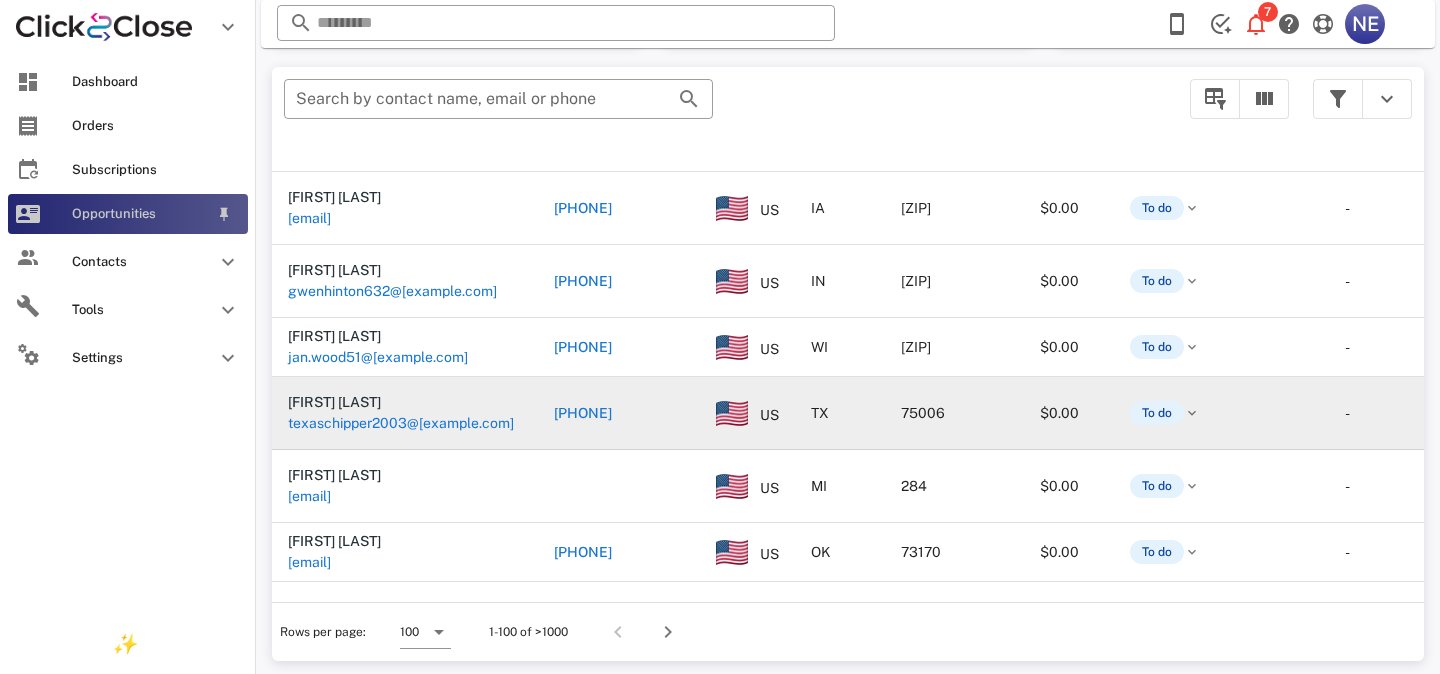click on "Opportunities" at bounding box center [128, 214] 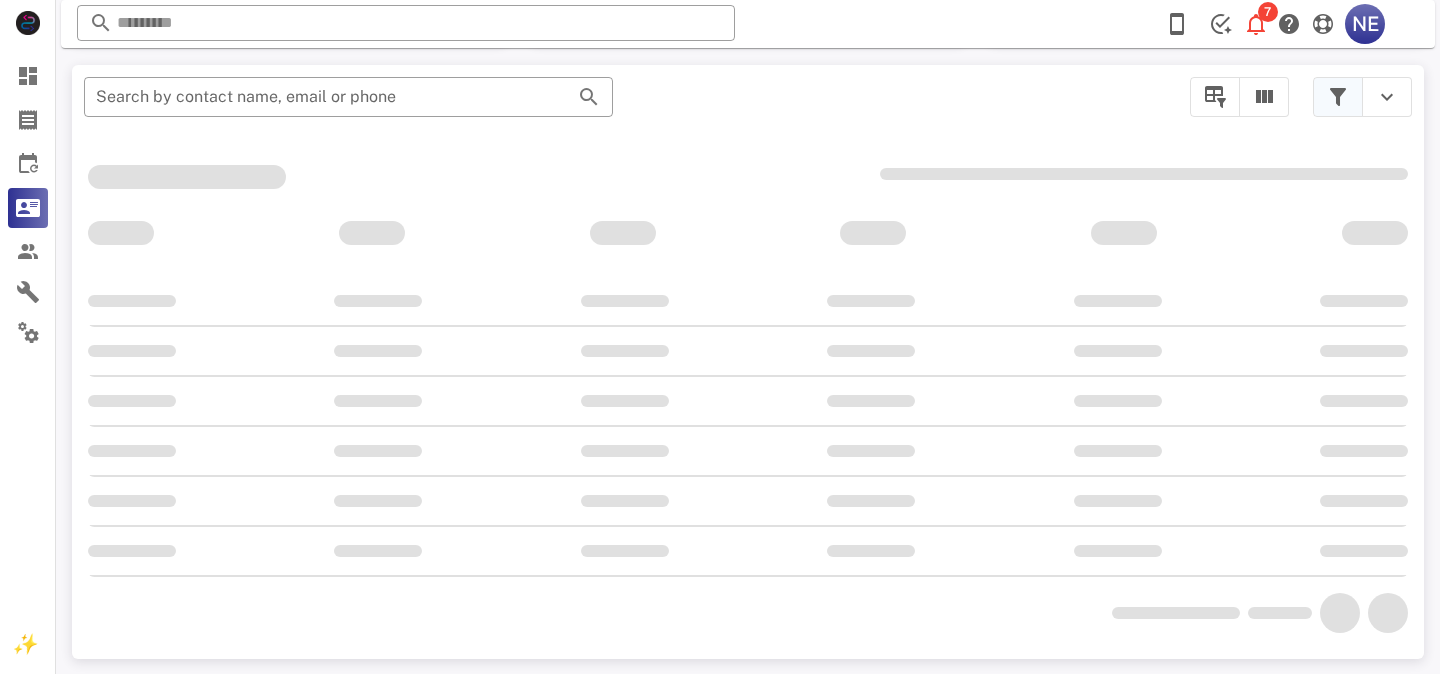 click at bounding box center (1338, 97) 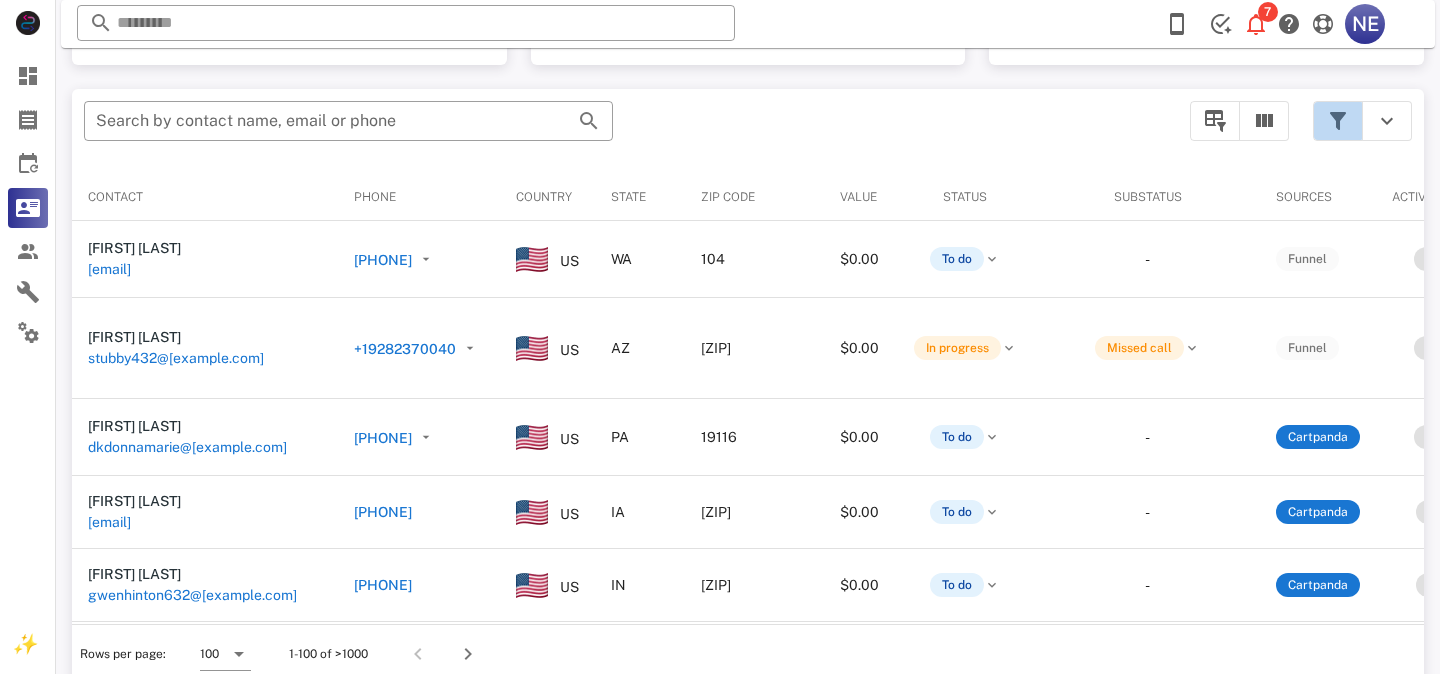 scroll, scrollTop: 377, scrollLeft: 0, axis: vertical 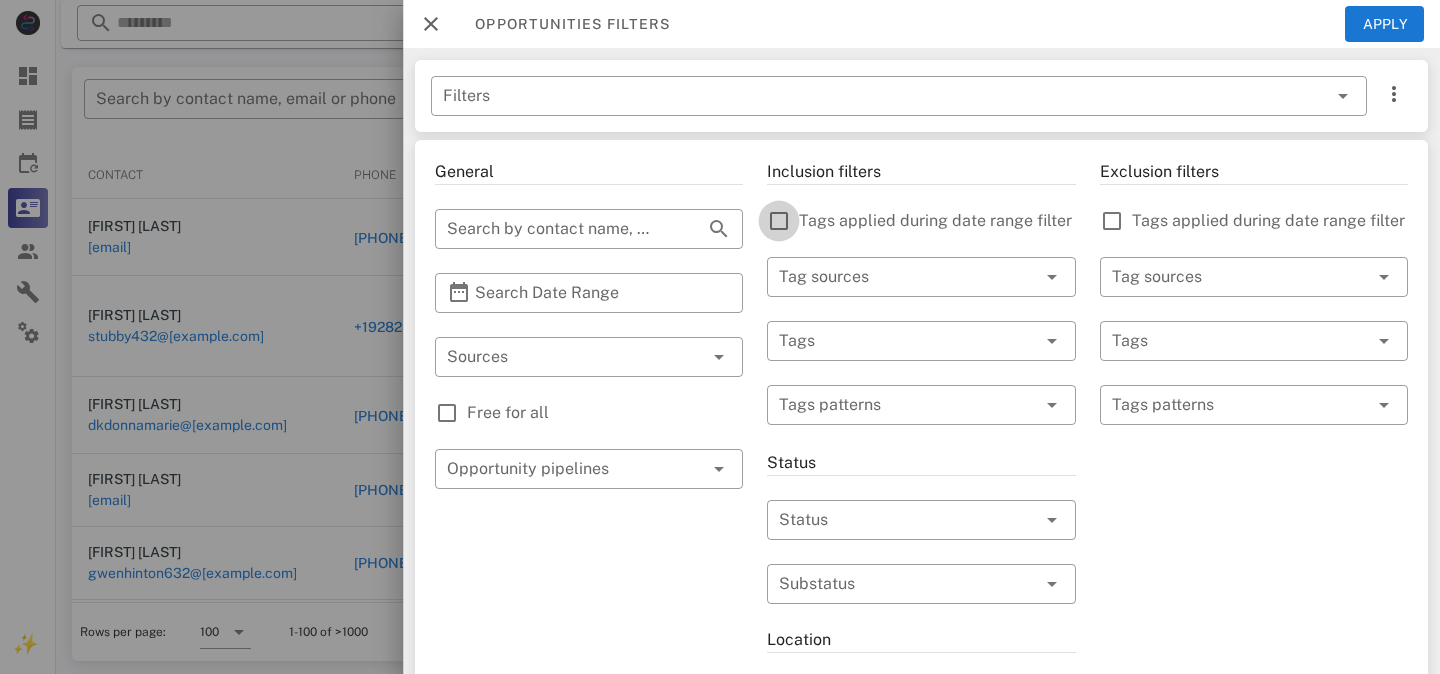 click at bounding box center (779, 221) 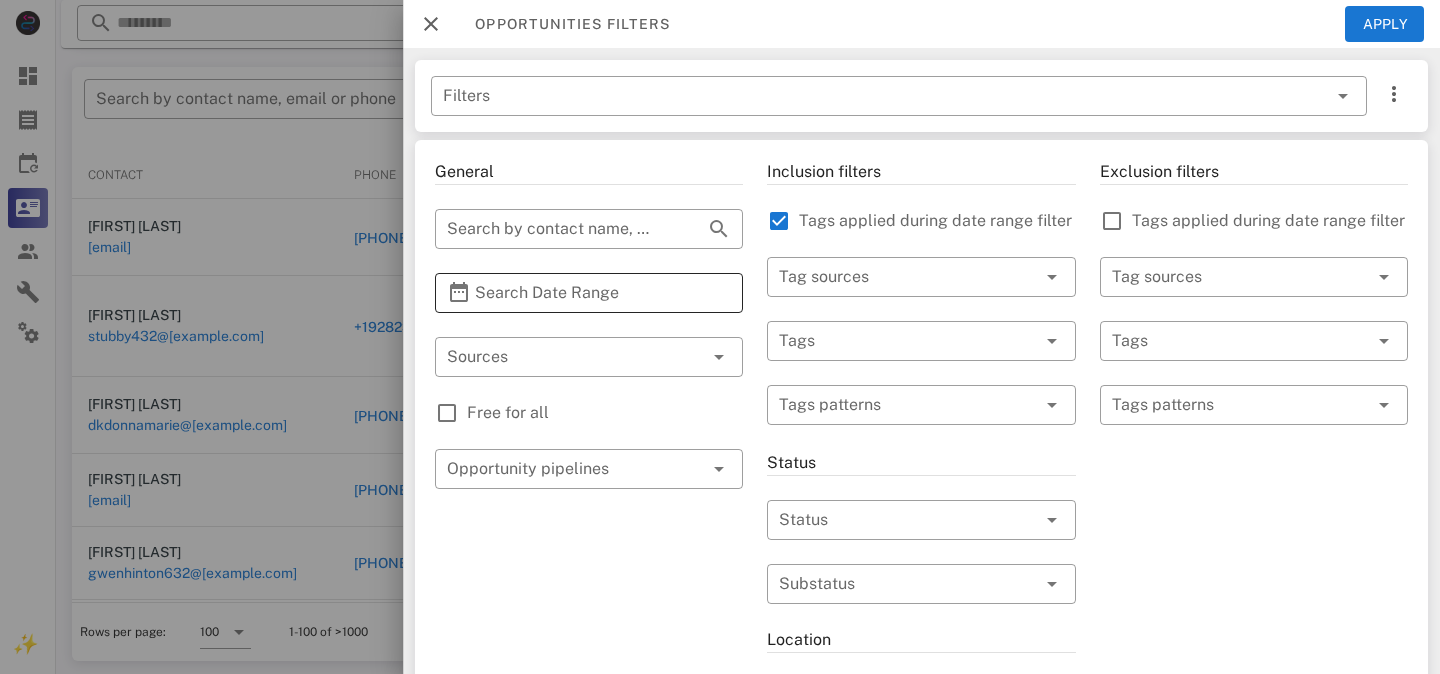 click on "Search Date Range" at bounding box center (589, 293) 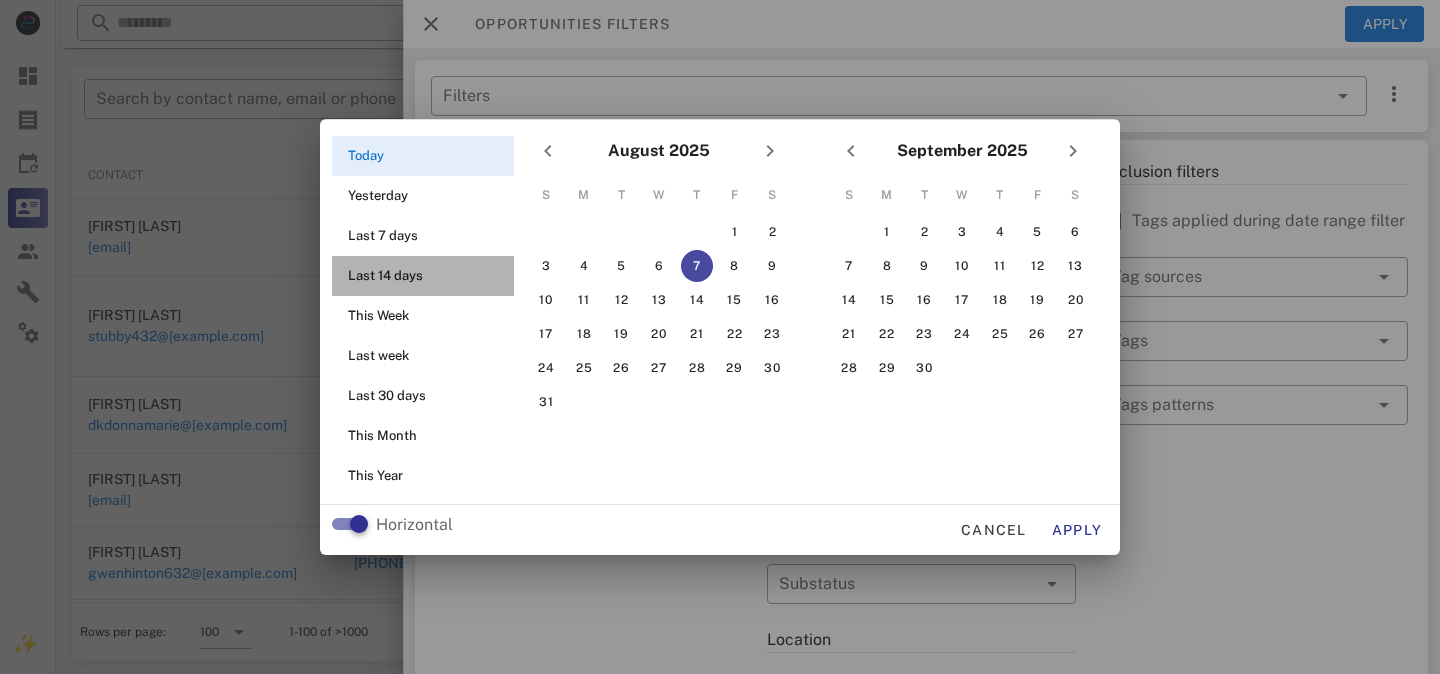 click on "Last 14 days" at bounding box center [429, 276] 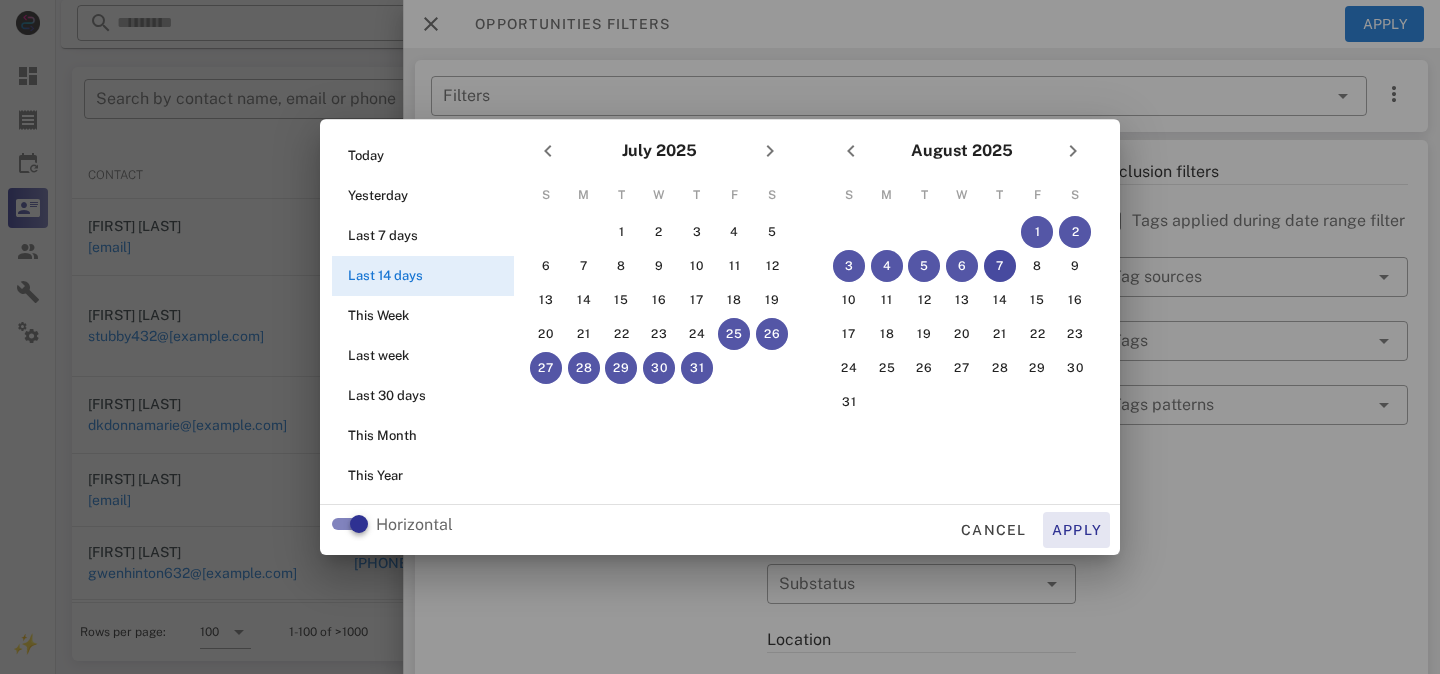 click on "Apply" at bounding box center [1077, 530] 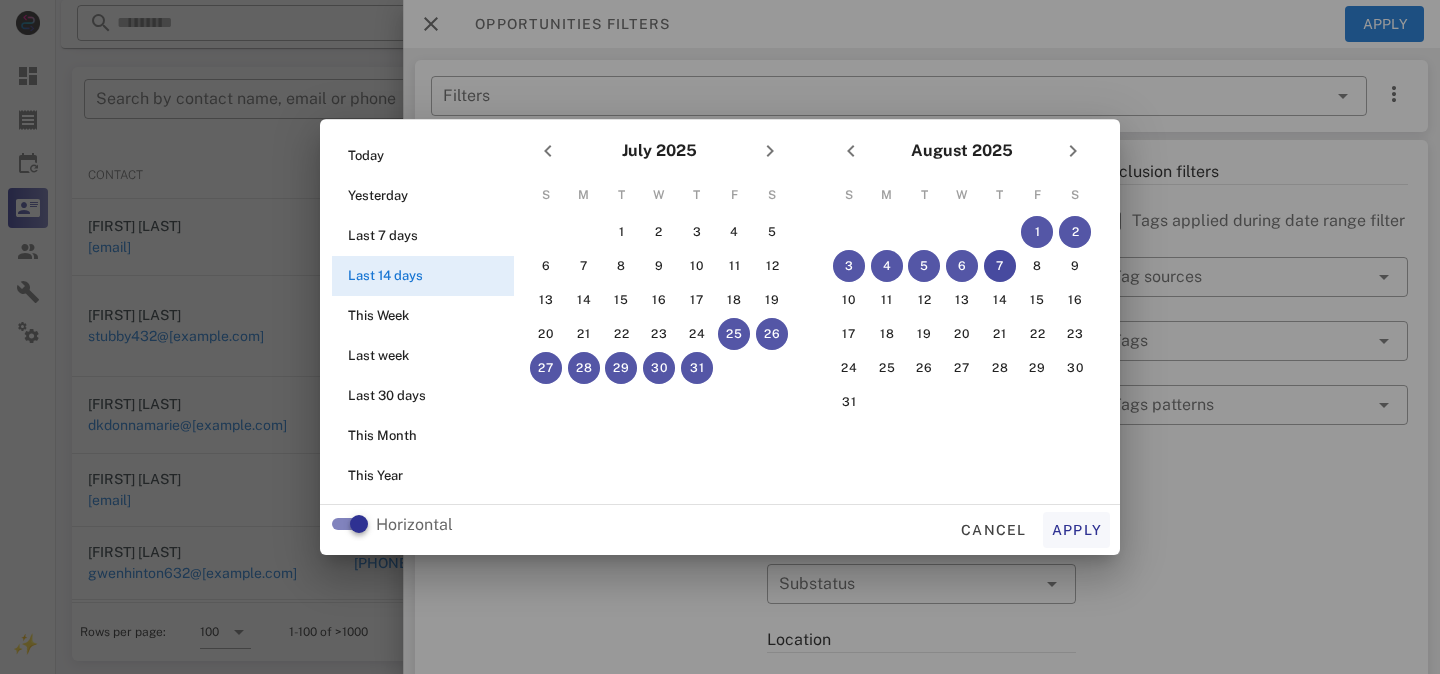 type on "**********" 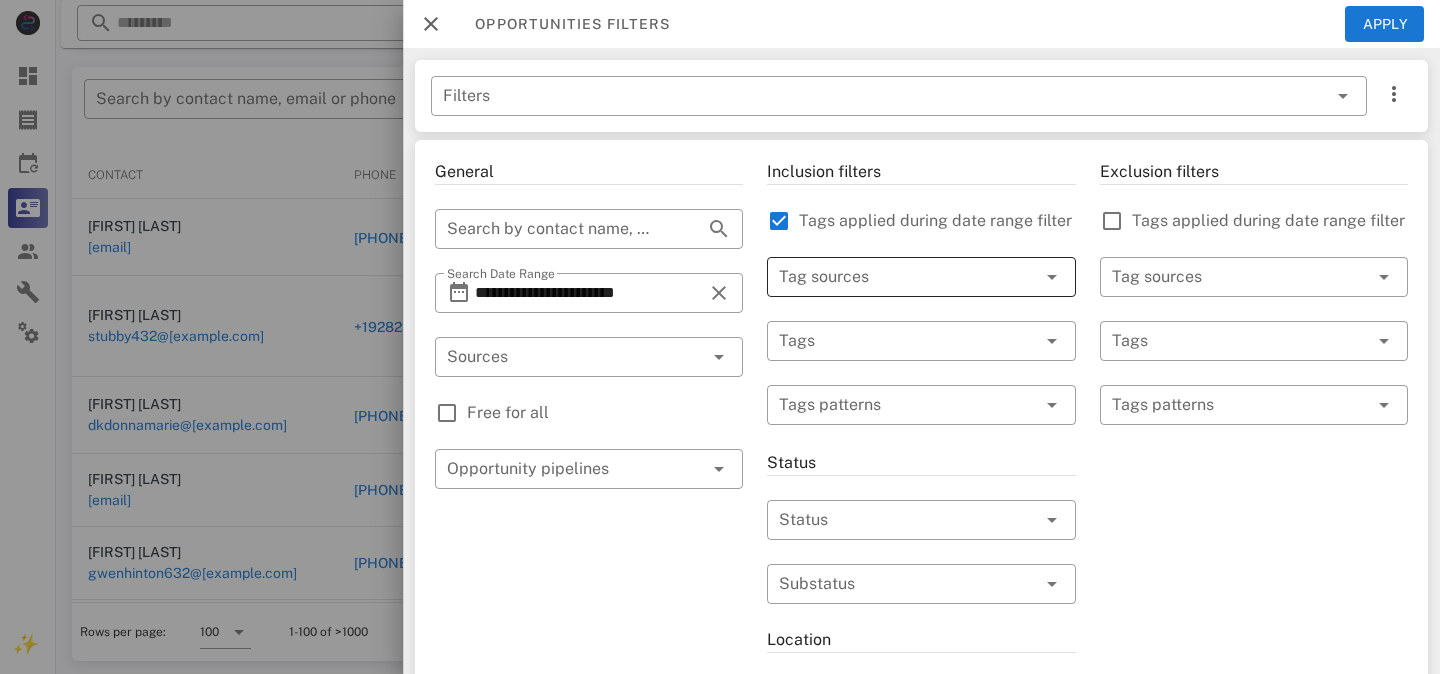 click at bounding box center (893, 277) 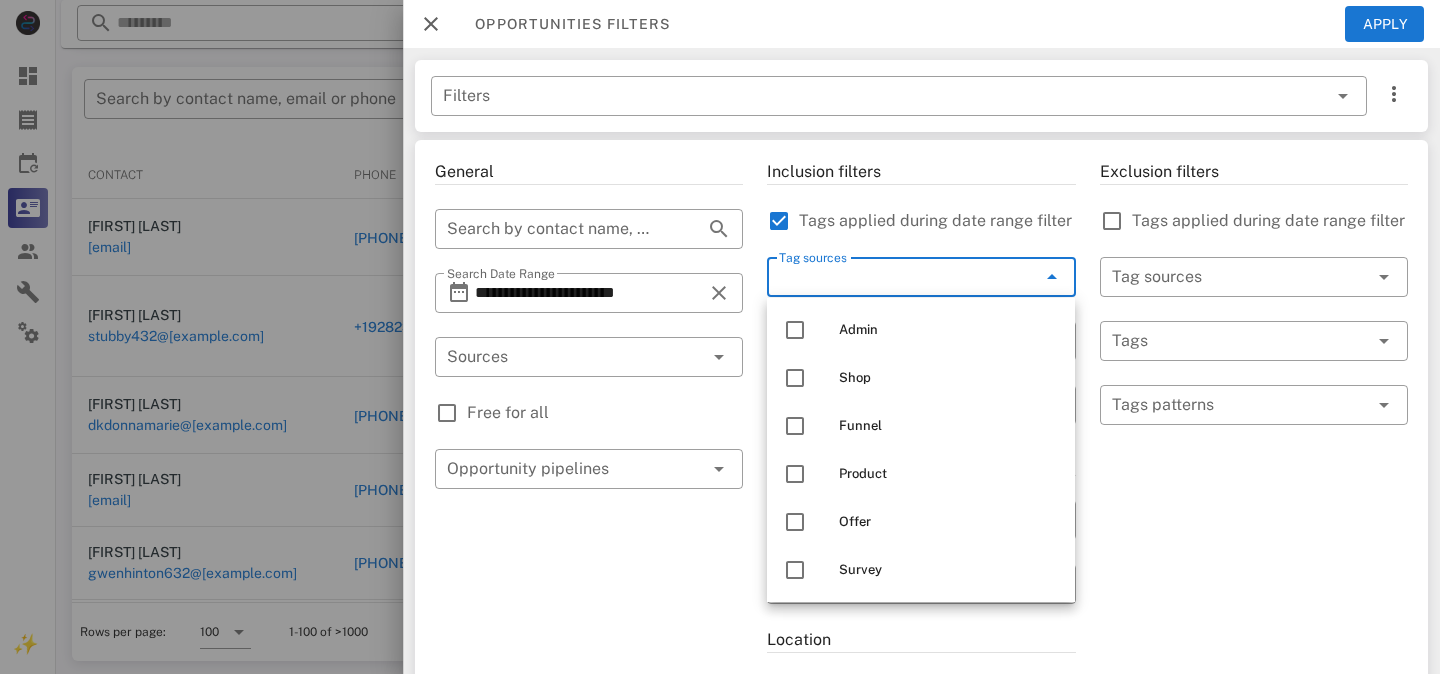 click on "Inclusion filters Tags applied during date range filter ​ Tag sources ​ Tags ​ Tags patterns Status ​ Status ​ Substatus Location ​ Country ​ States ​ Zip code Activation ​ Min Activations ​ Max Activations Order value ​ Min Value ​ Max Value Include leads Include customers Include cooldown" at bounding box center [921, 709] 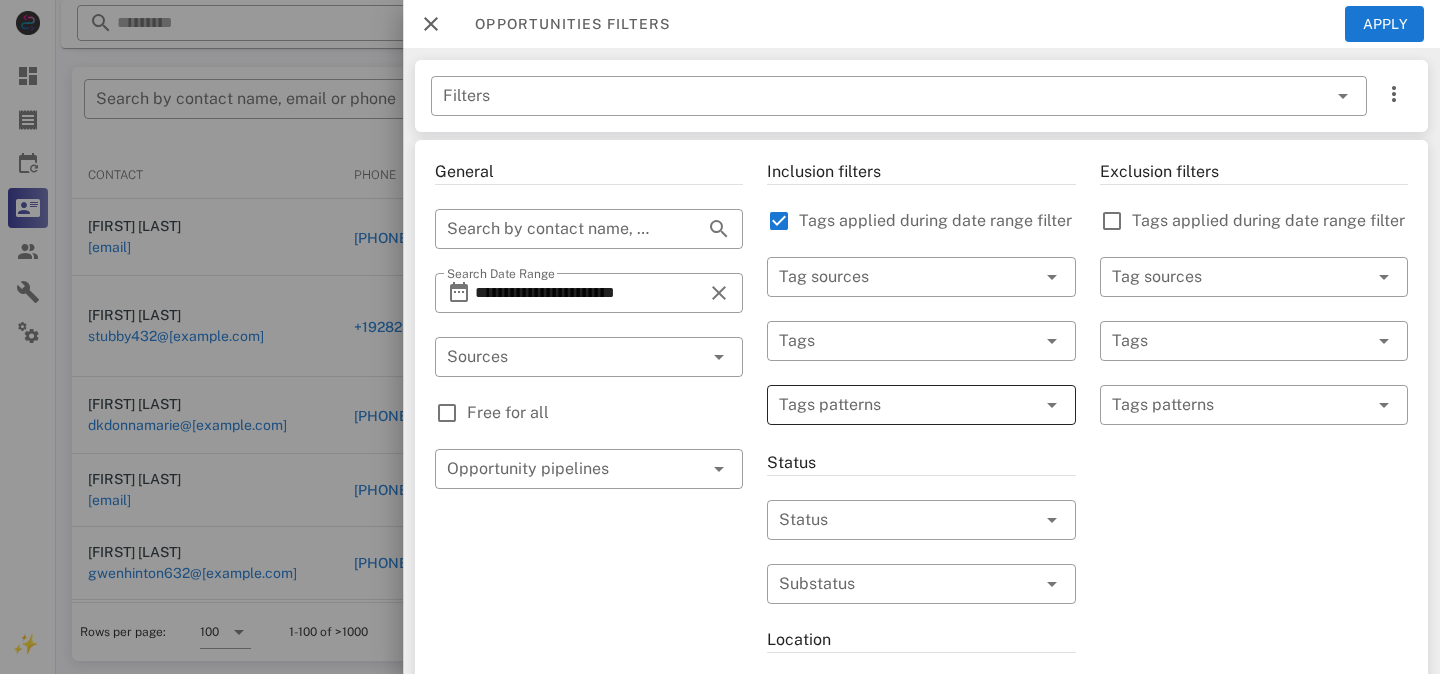 click at bounding box center [907, 405] 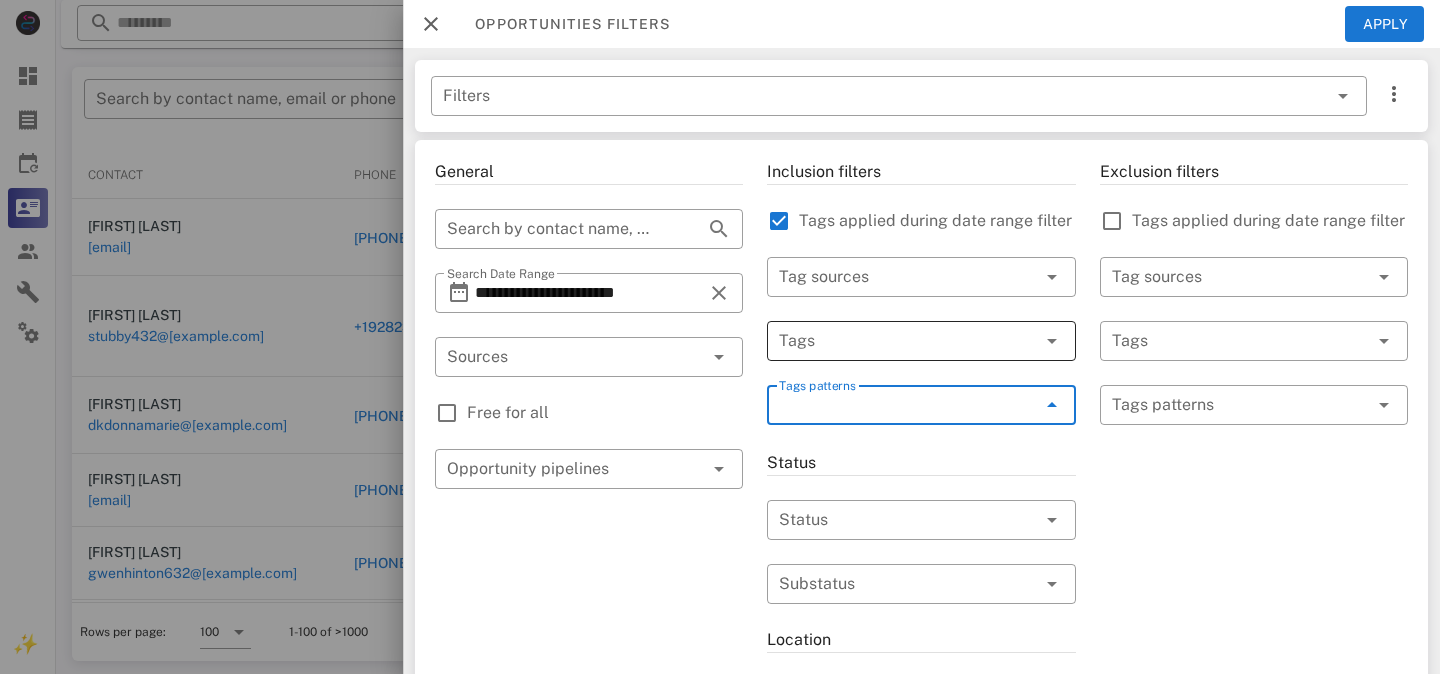 click at bounding box center (893, 341) 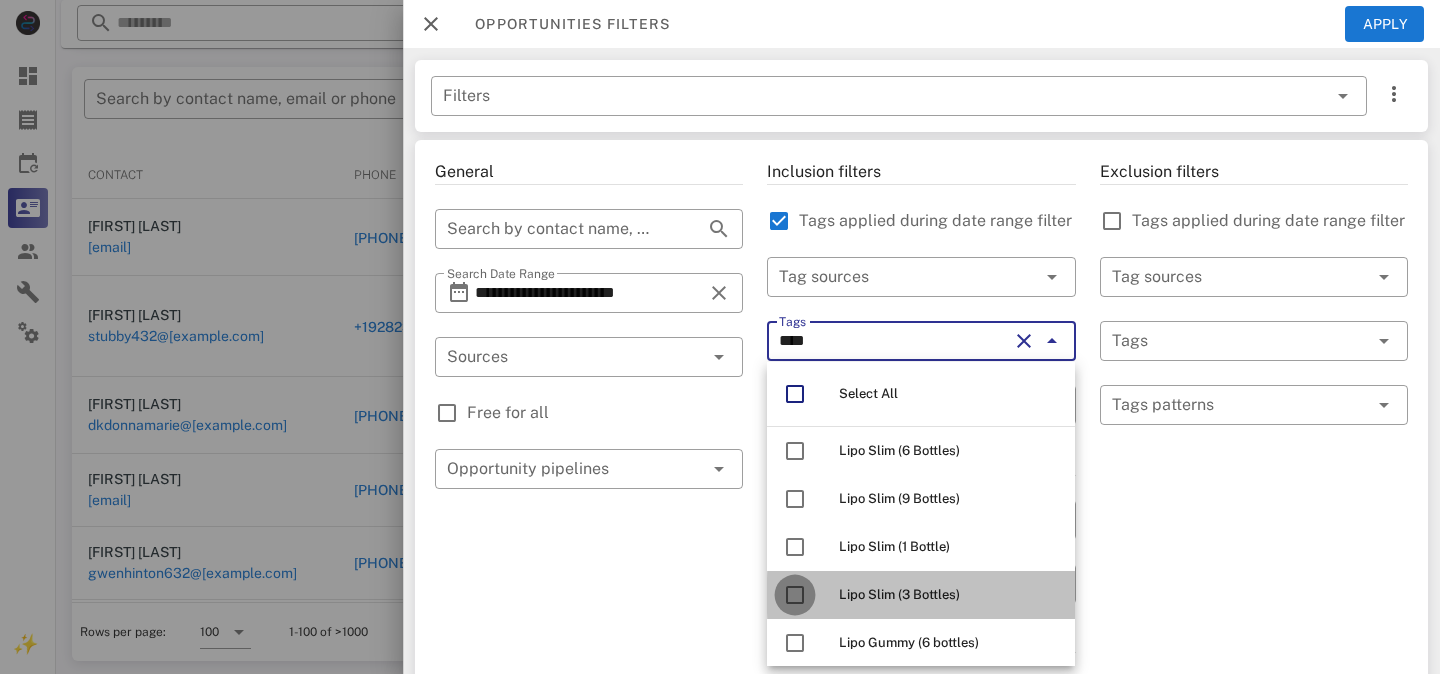 click at bounding box center [795, 595] 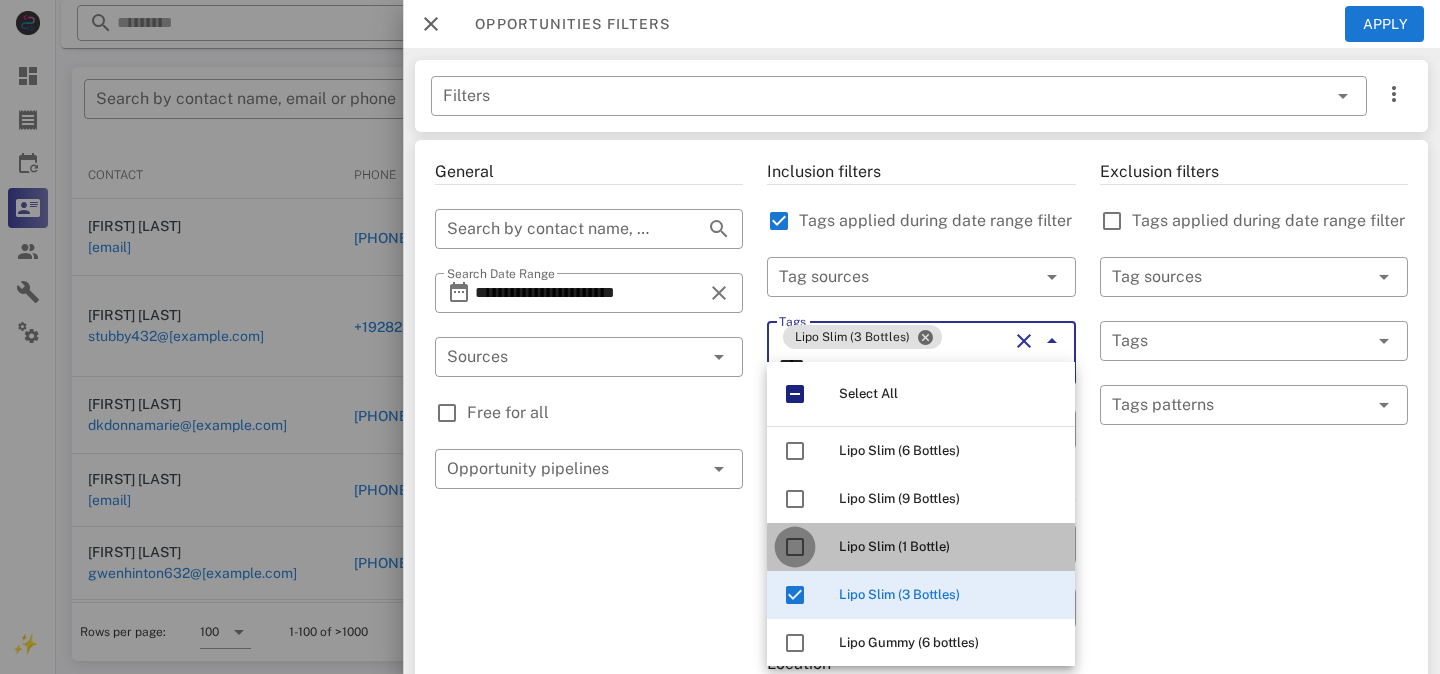 click at bounding box center (795, 547) 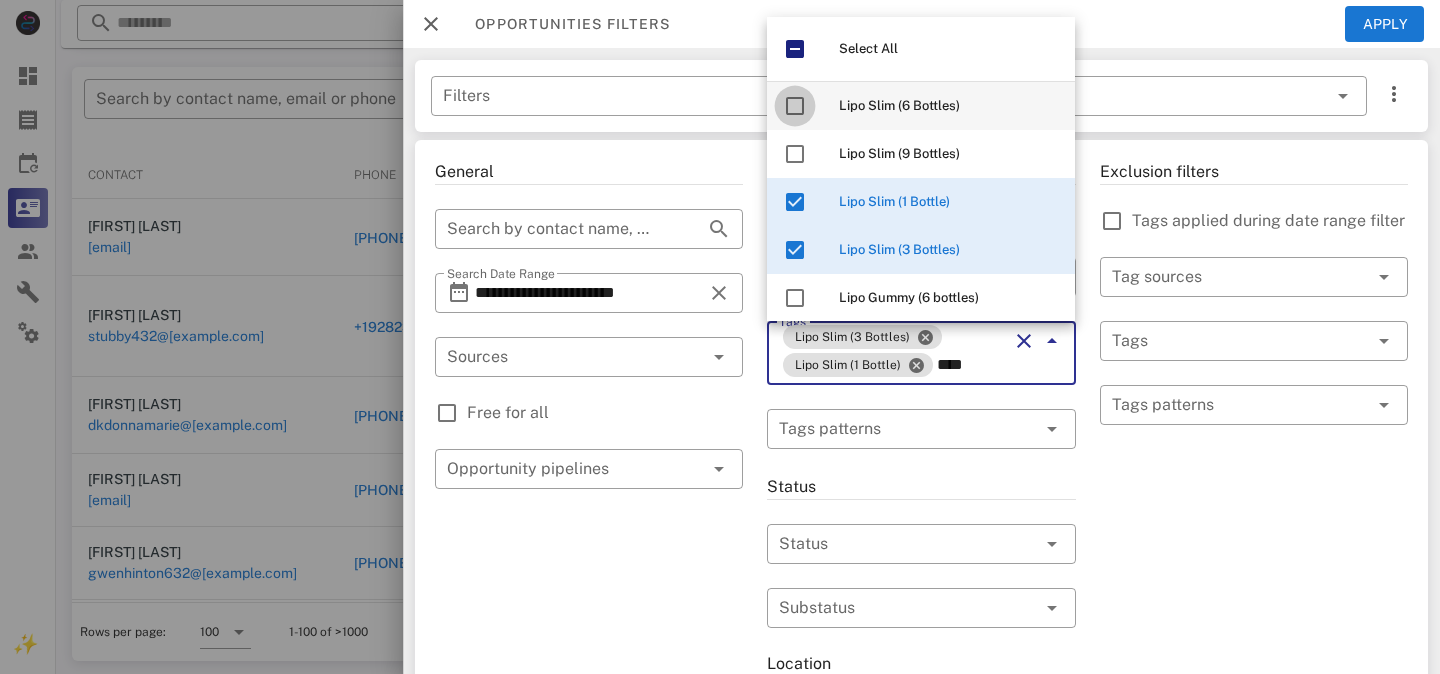 click at bounding box center (795, 106) 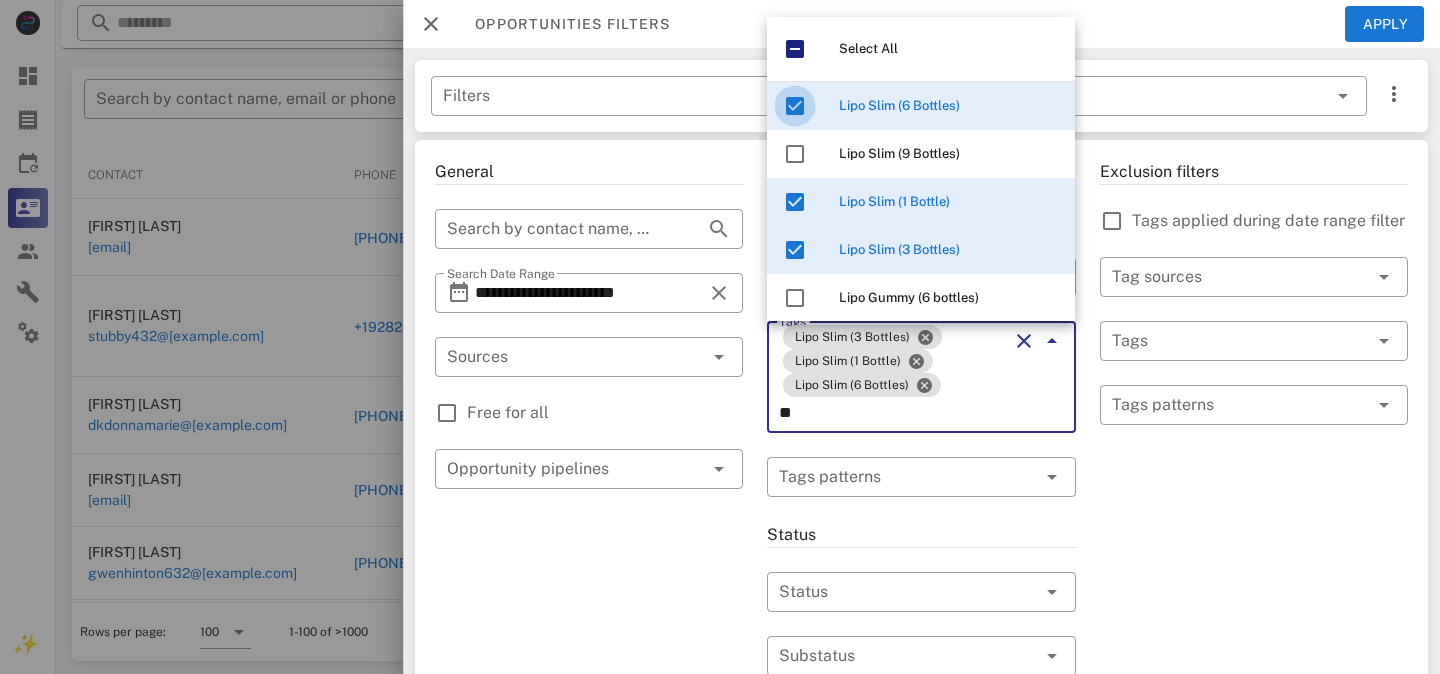 type on "*" 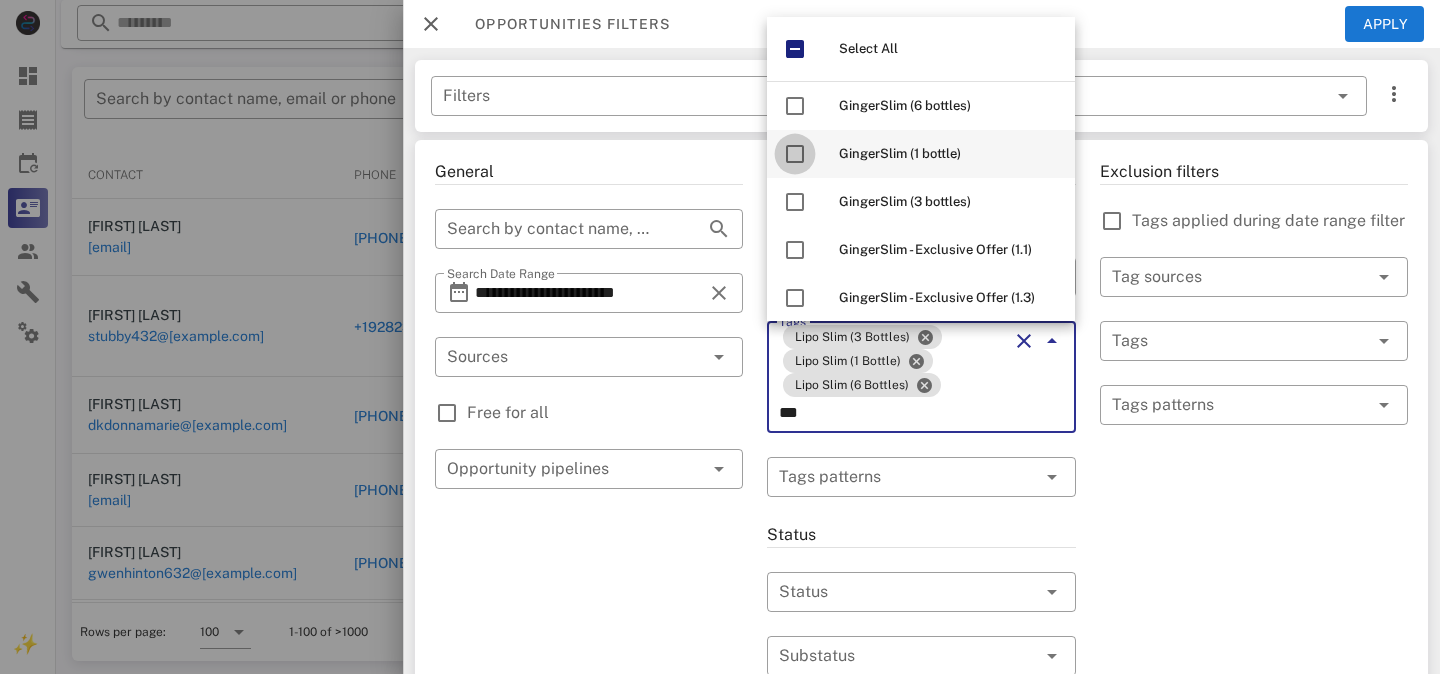click at bounding box center [795, 154] 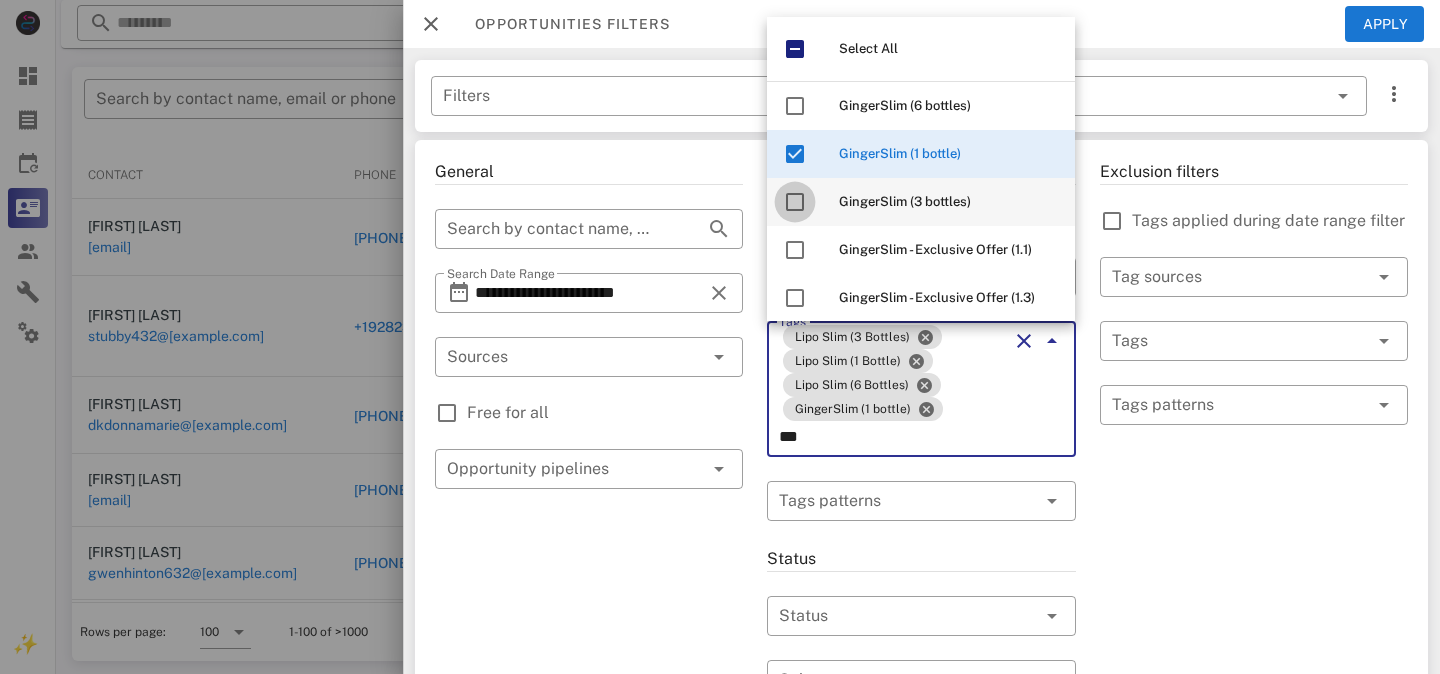 click at bounding box center (795, 202) 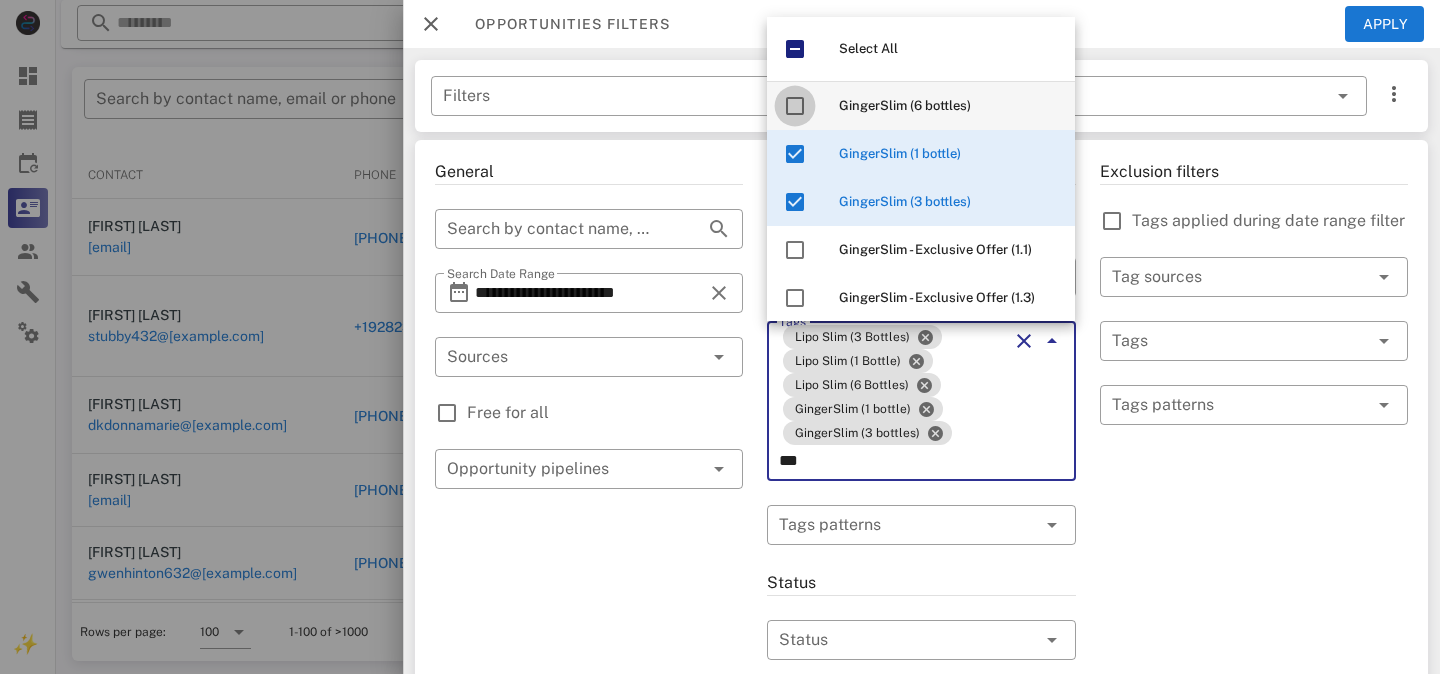 click at bounding box center (795, 106) 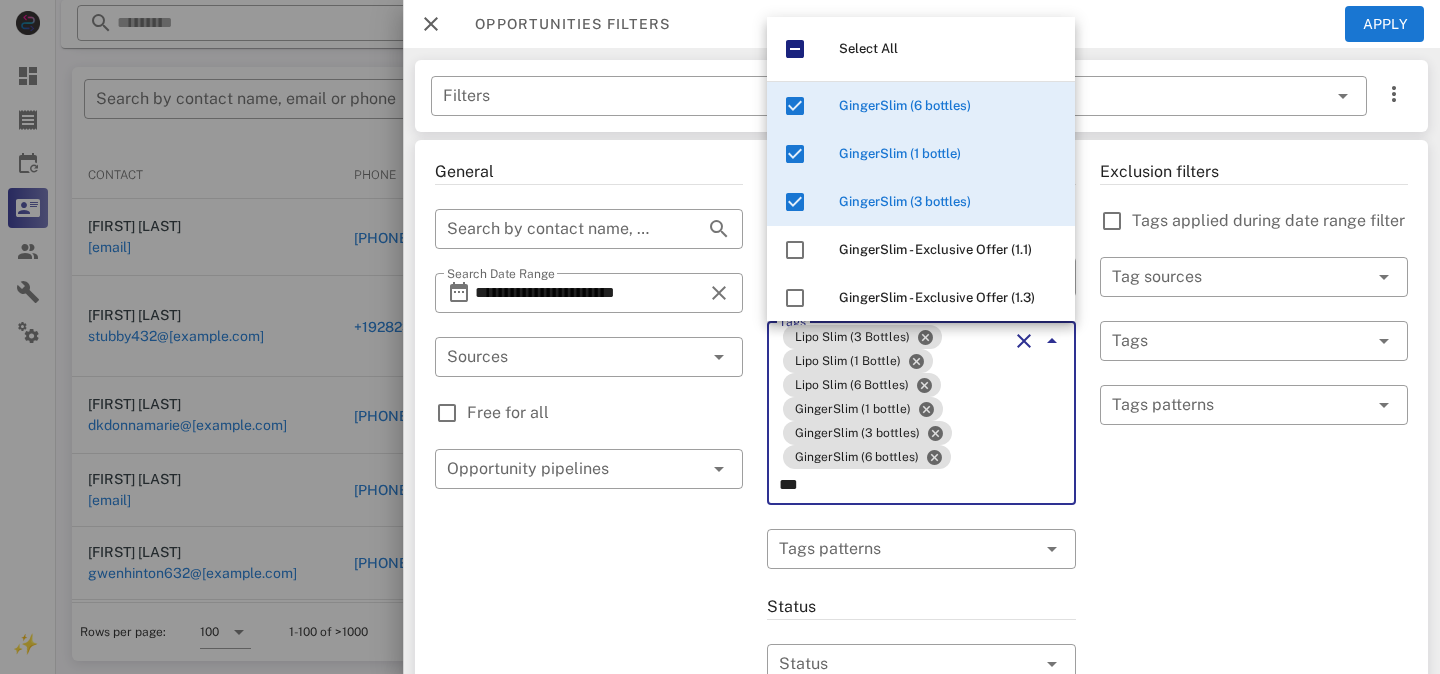 type on "***" 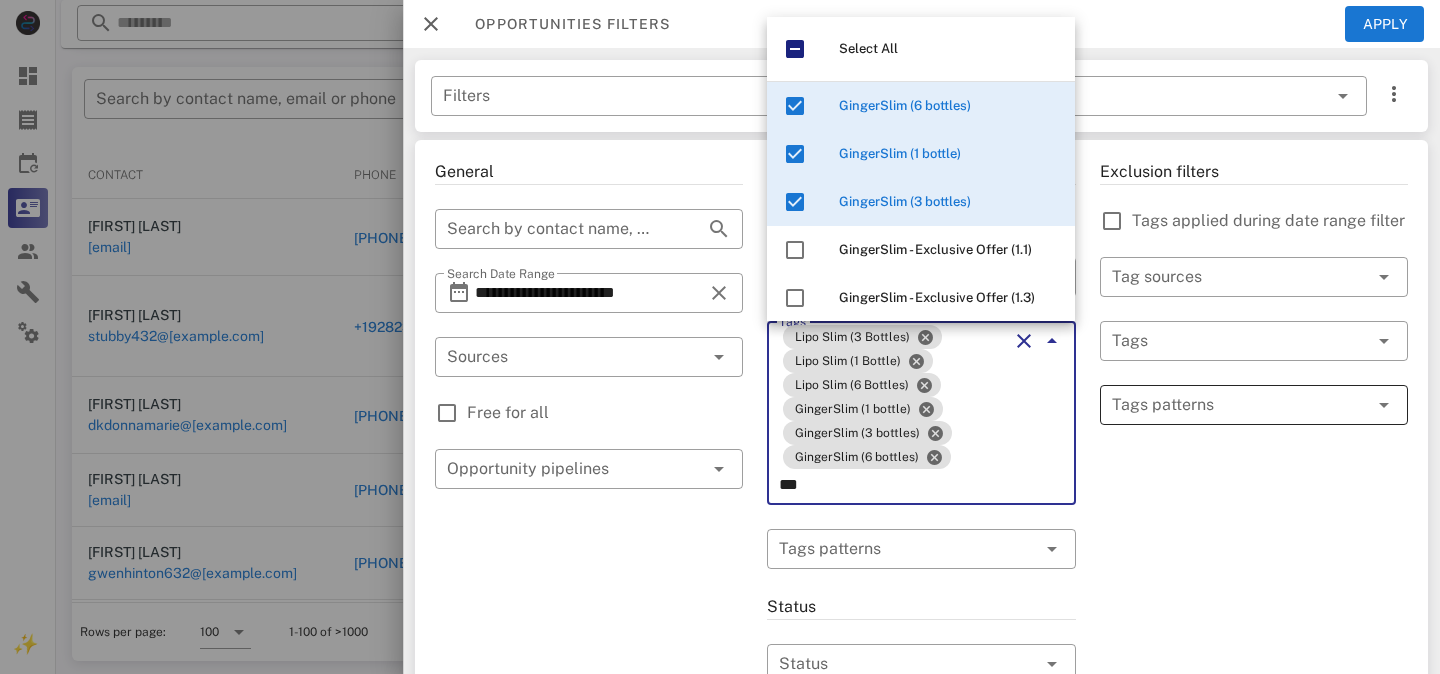 click at bounding box center (1240, 405) 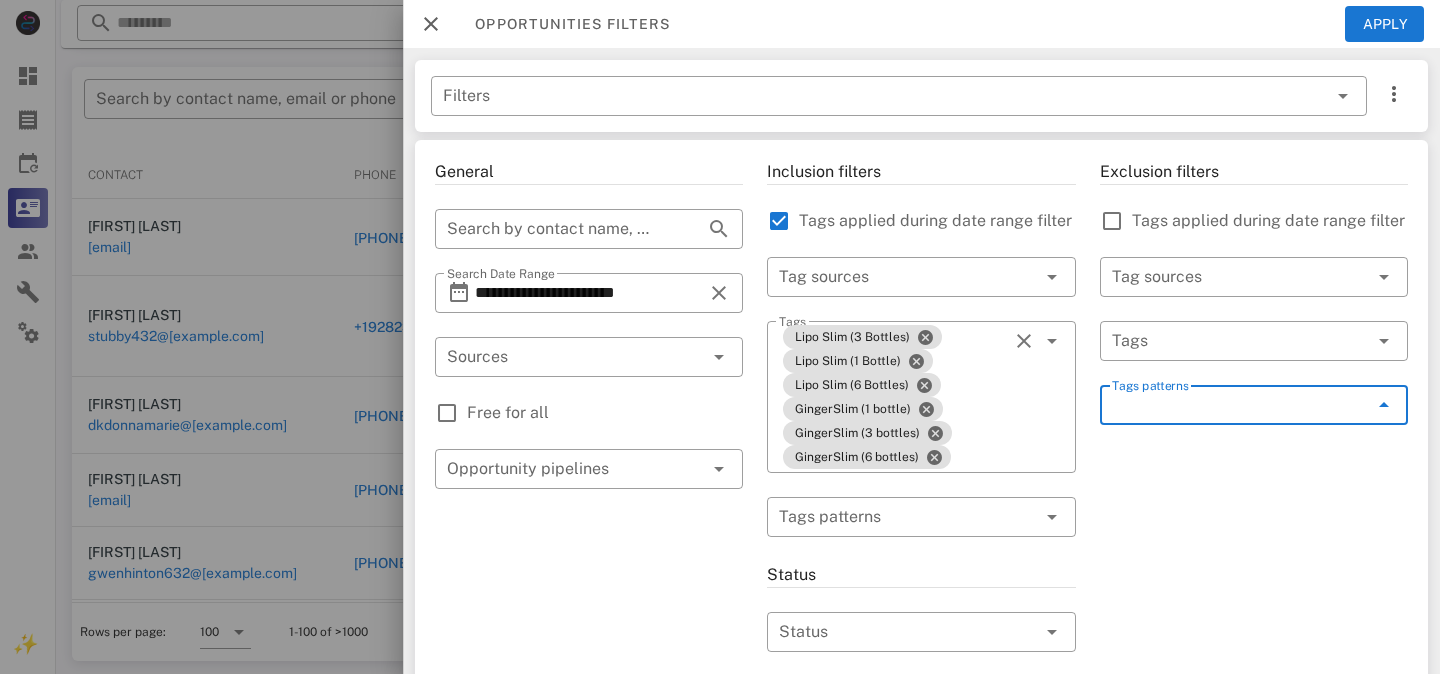 type on "*" 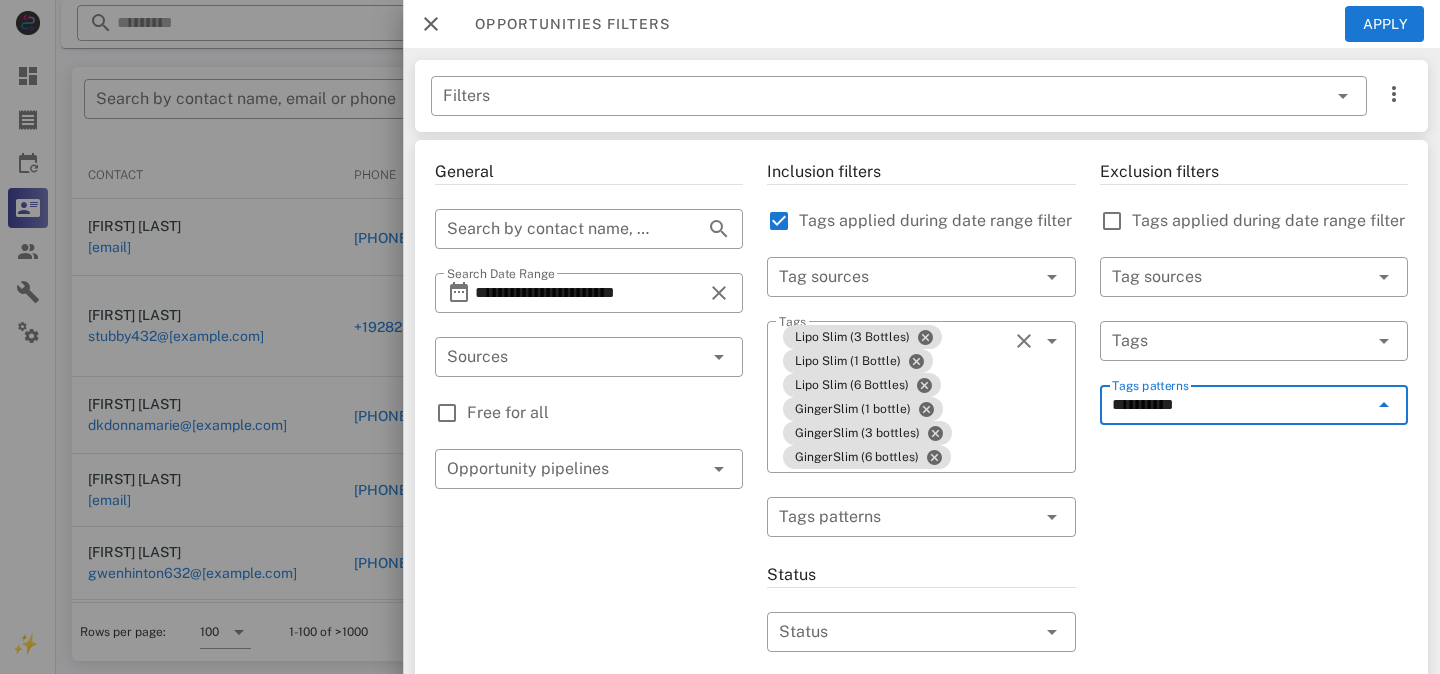 type on "*********" 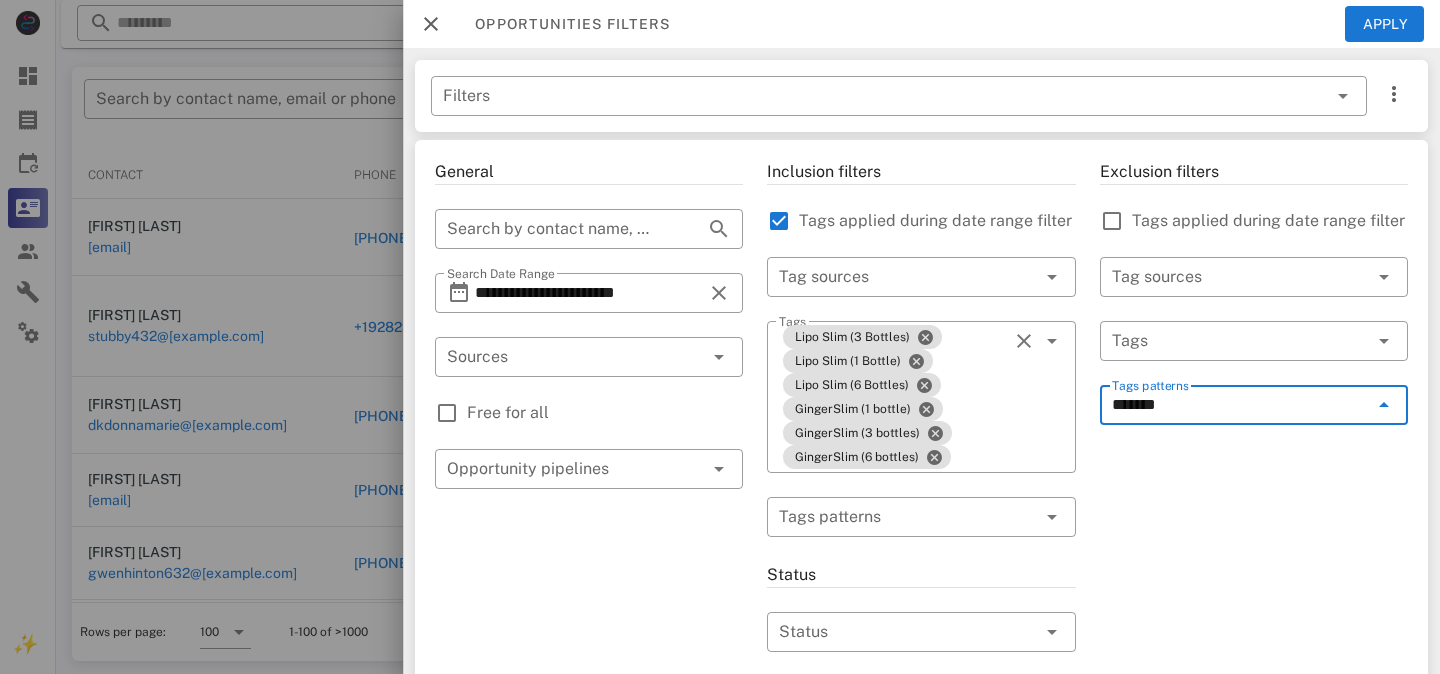 type on "********" 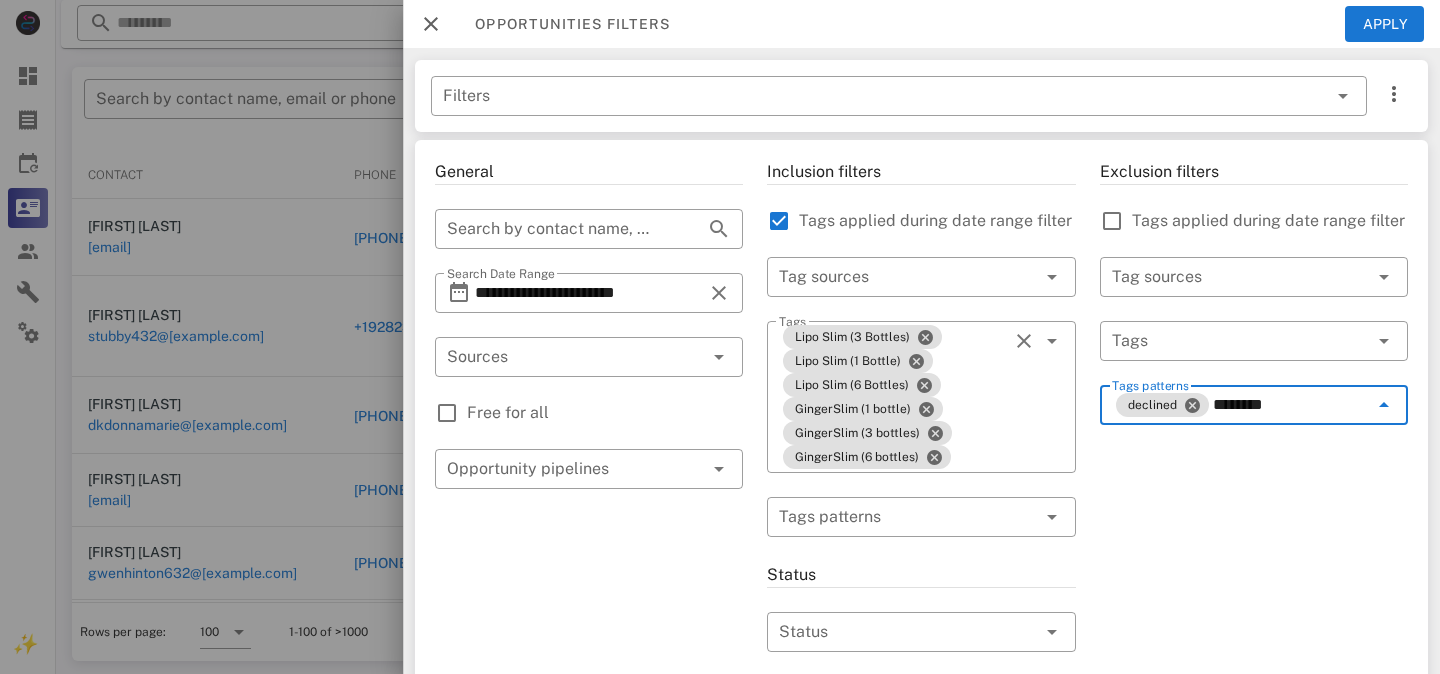 type on "*********" 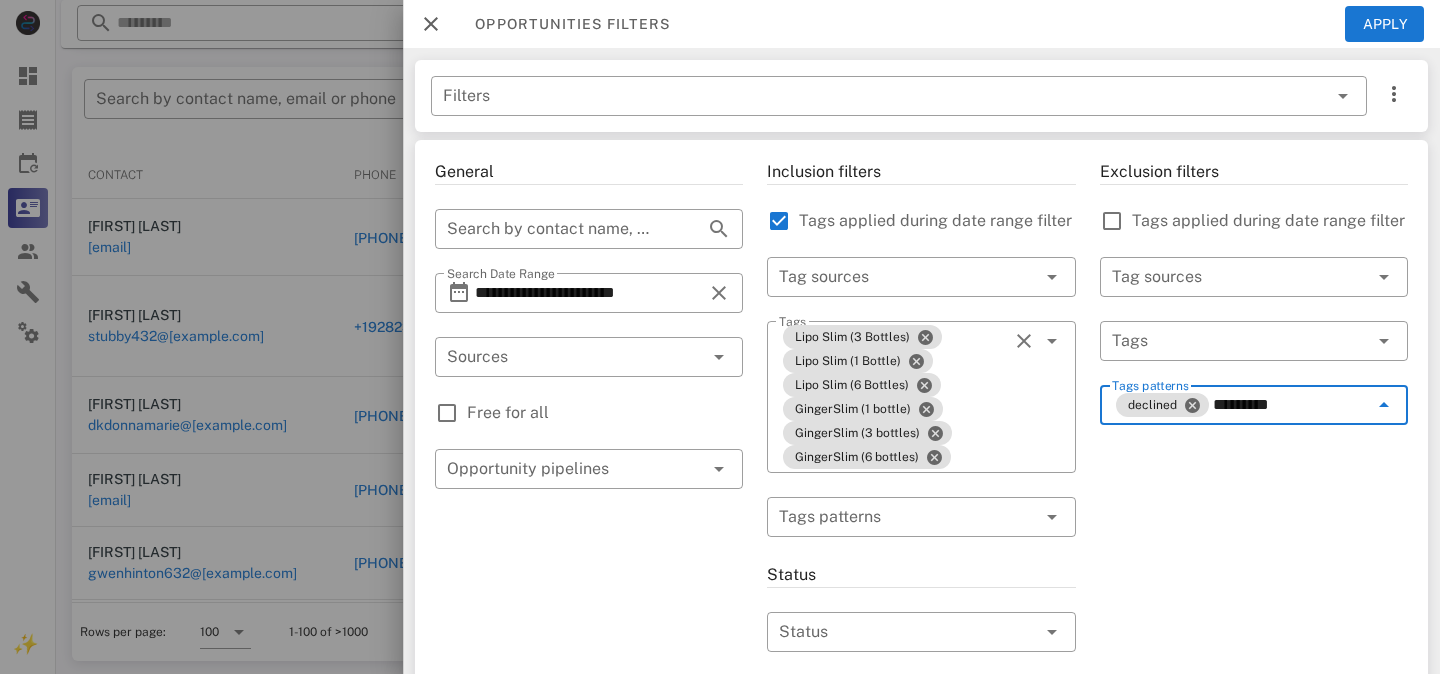 type 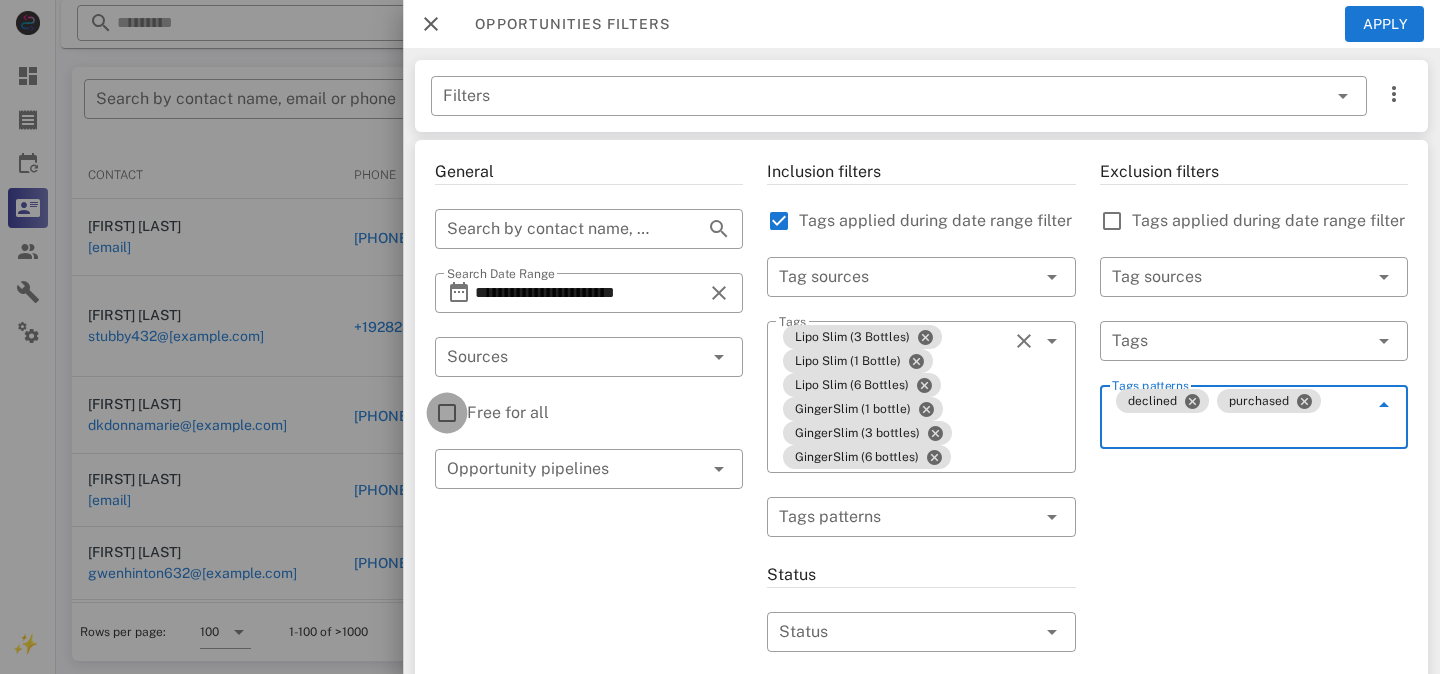 click at bounding box center (447, 413) 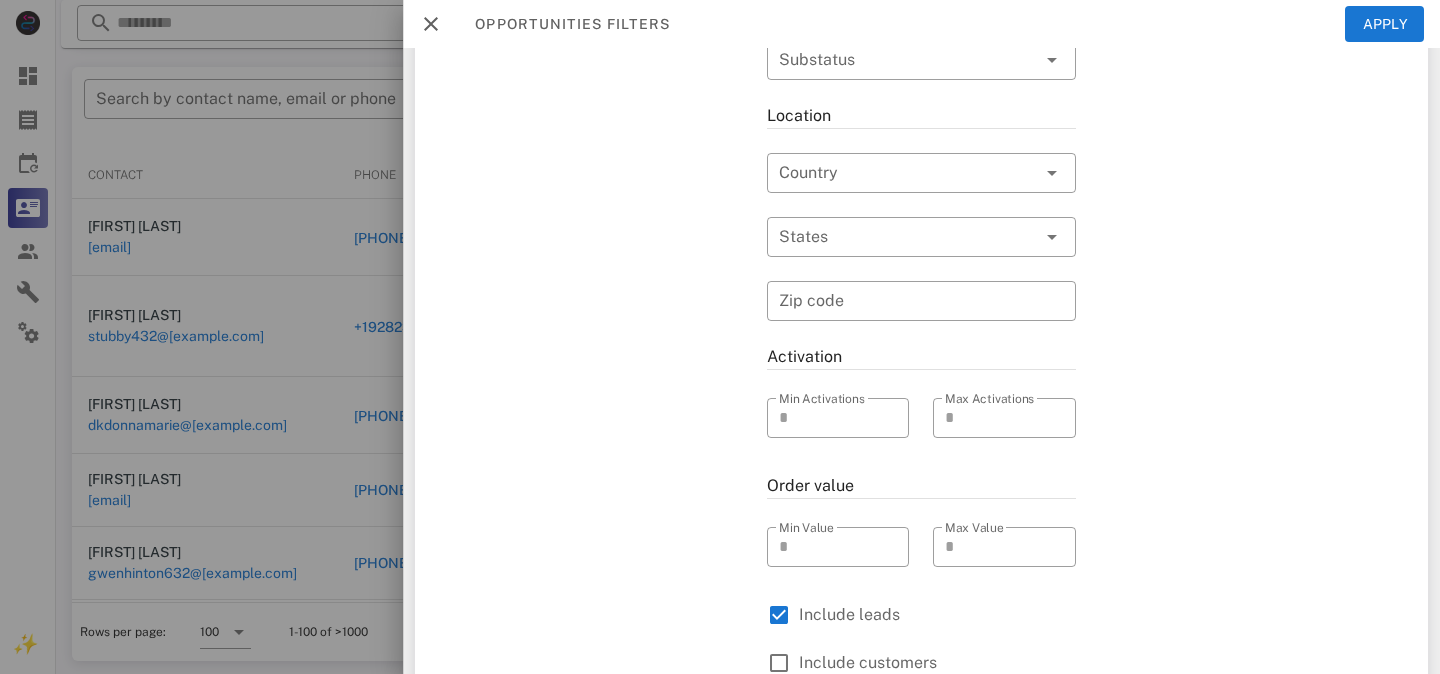 scroll, scrollTop: 721, scrollLeft: 0, axis: vertical 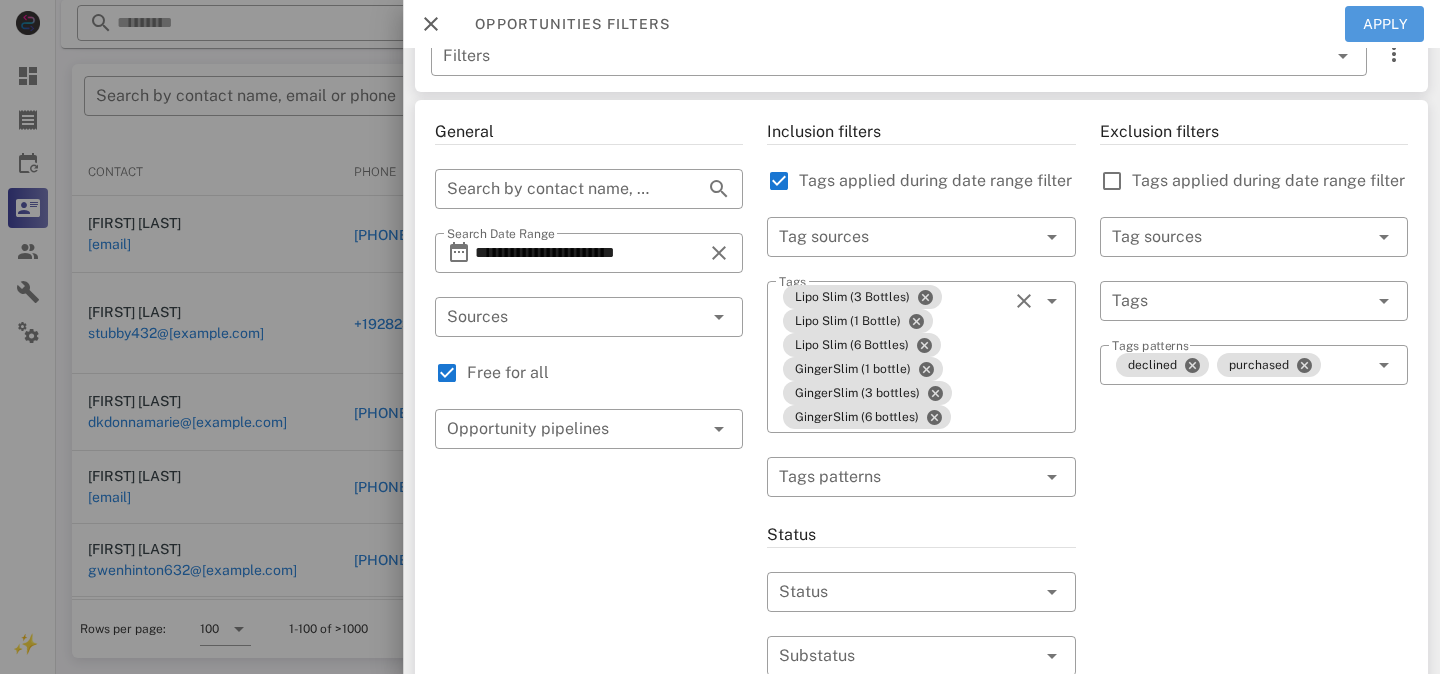 click on "Apply" at bounding box center (1385, 24) 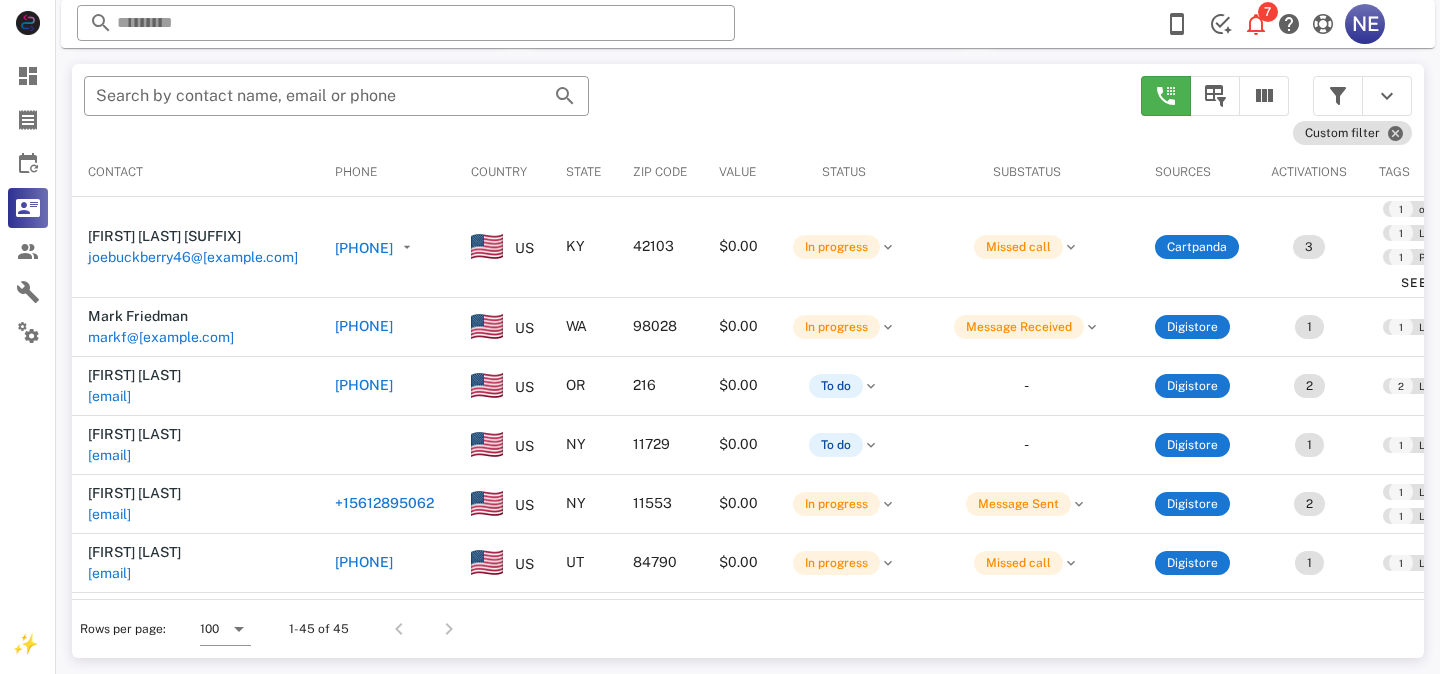 scroll, scrollTop: 380, scrollLeft: 0, axis: vertical 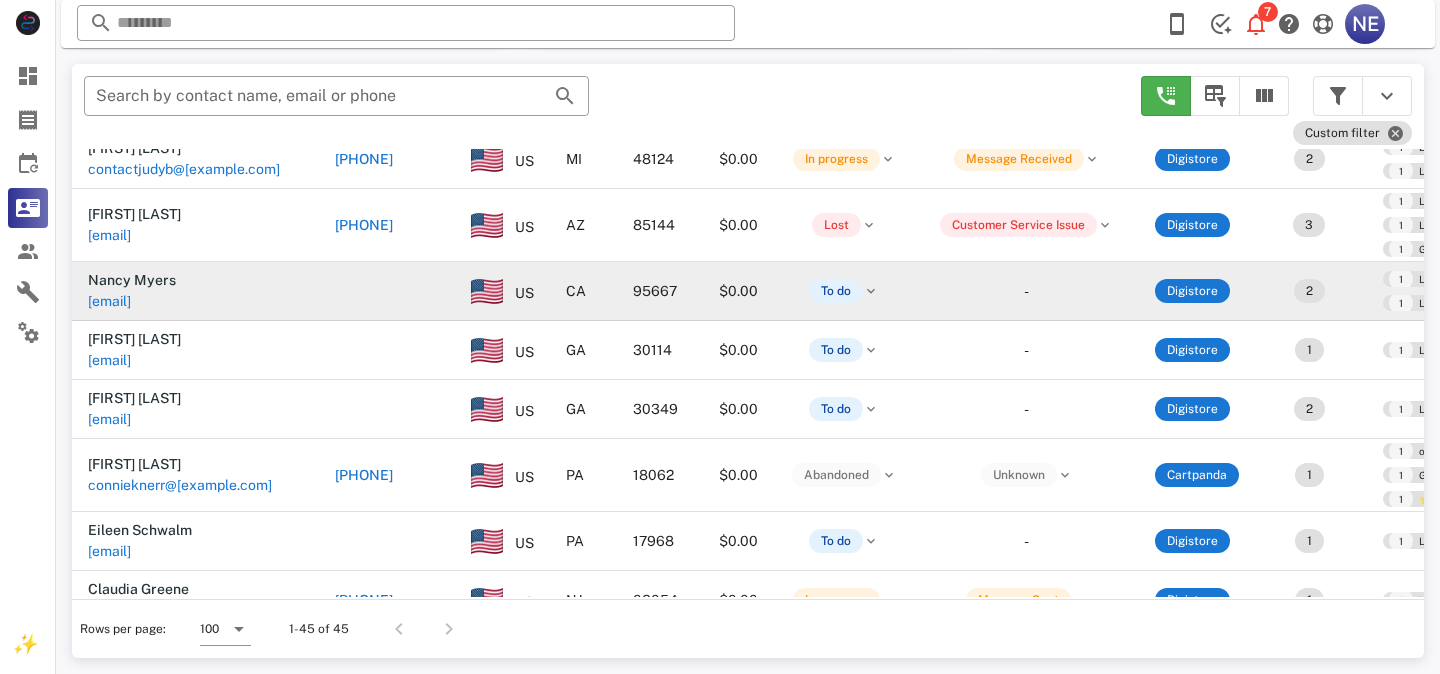 click at bounding box center (387, 291) 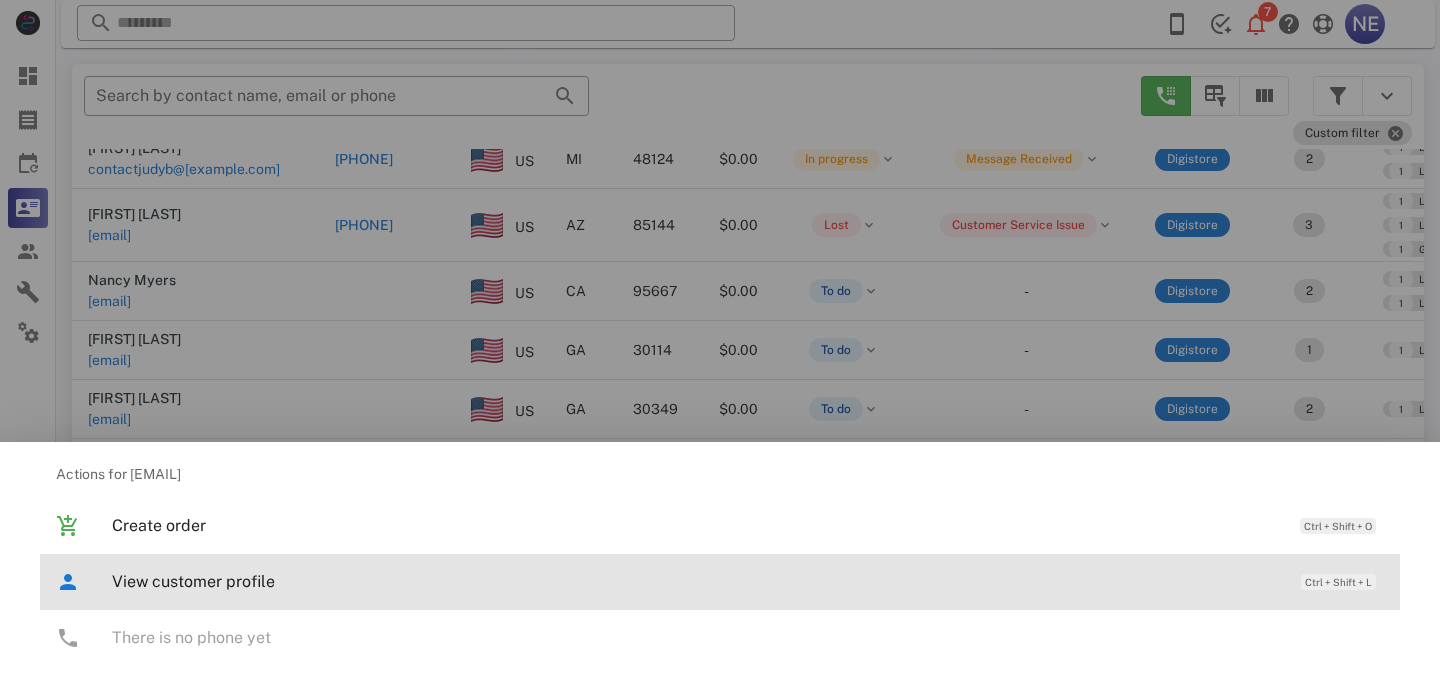 click on "View customer profile Ctrl + Shift + L" at bounding box center [748, 581] 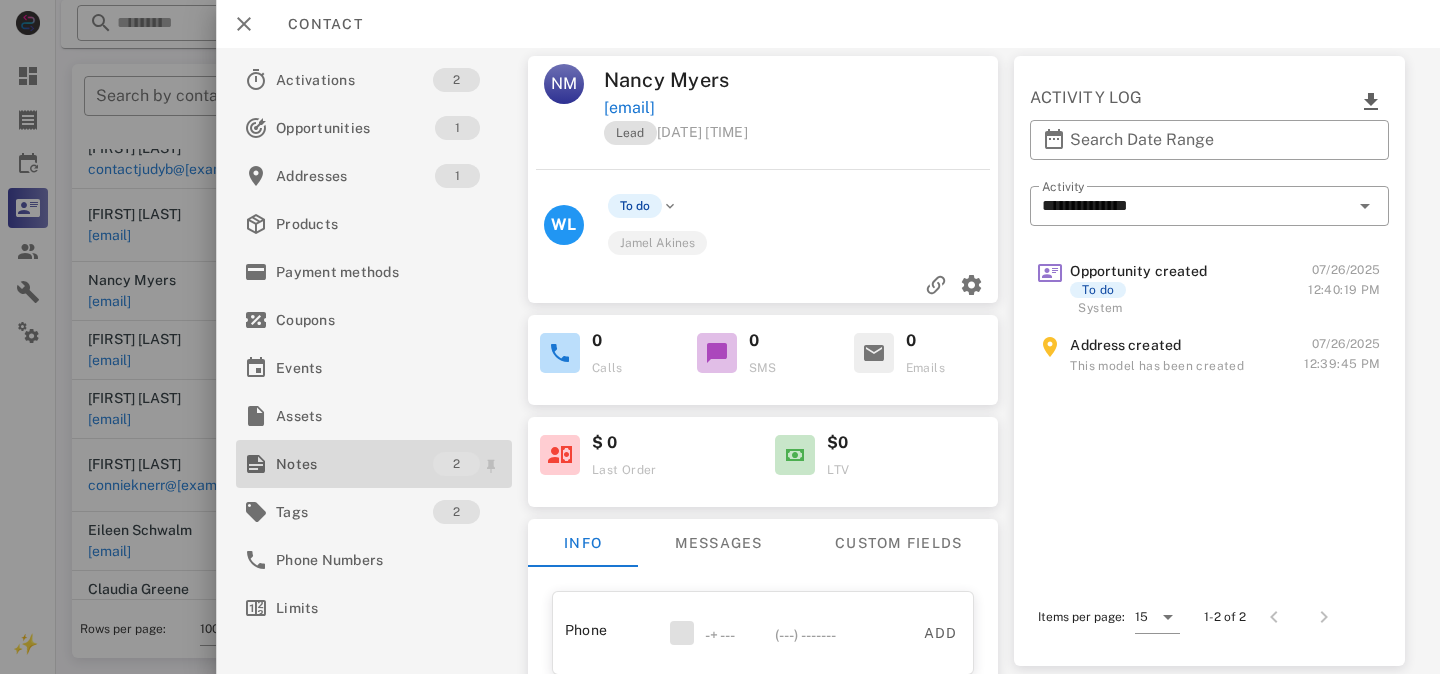 click on "Notes" at bounding box center (354, 464) 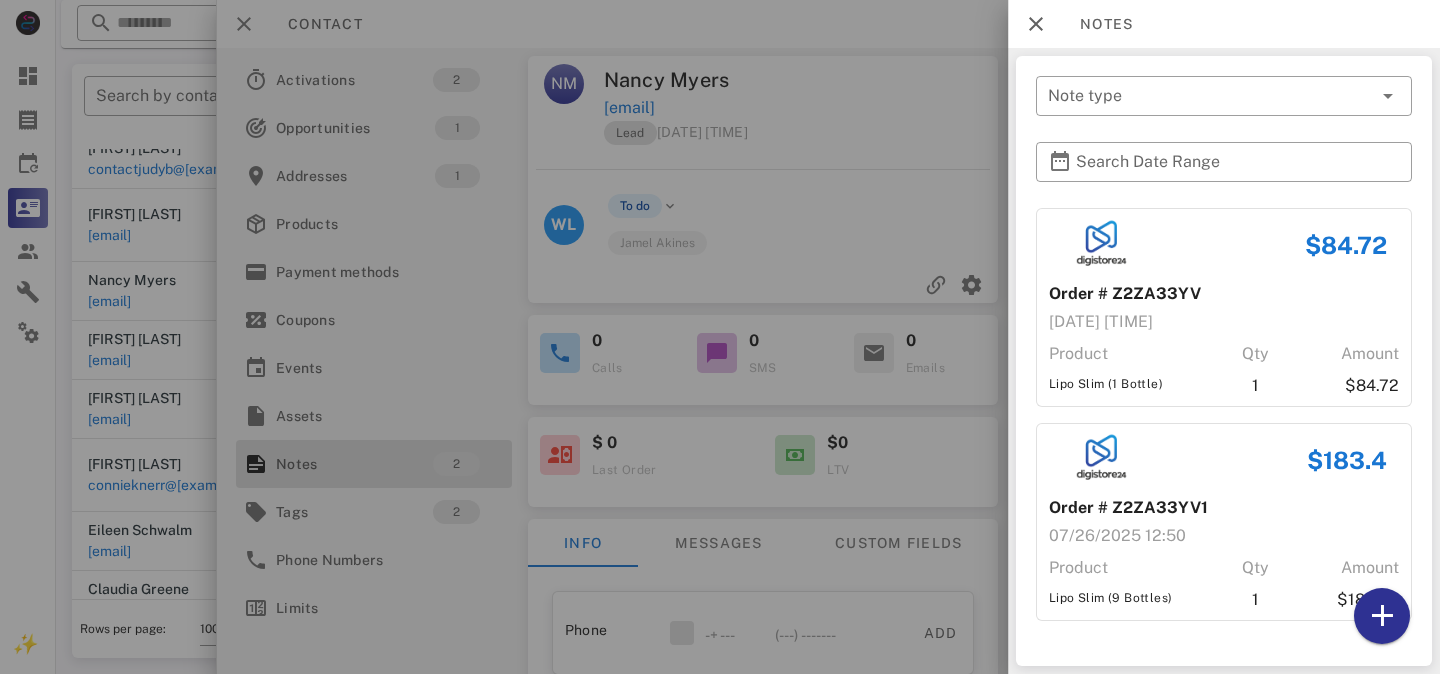 click at bounding box center [720, 337] 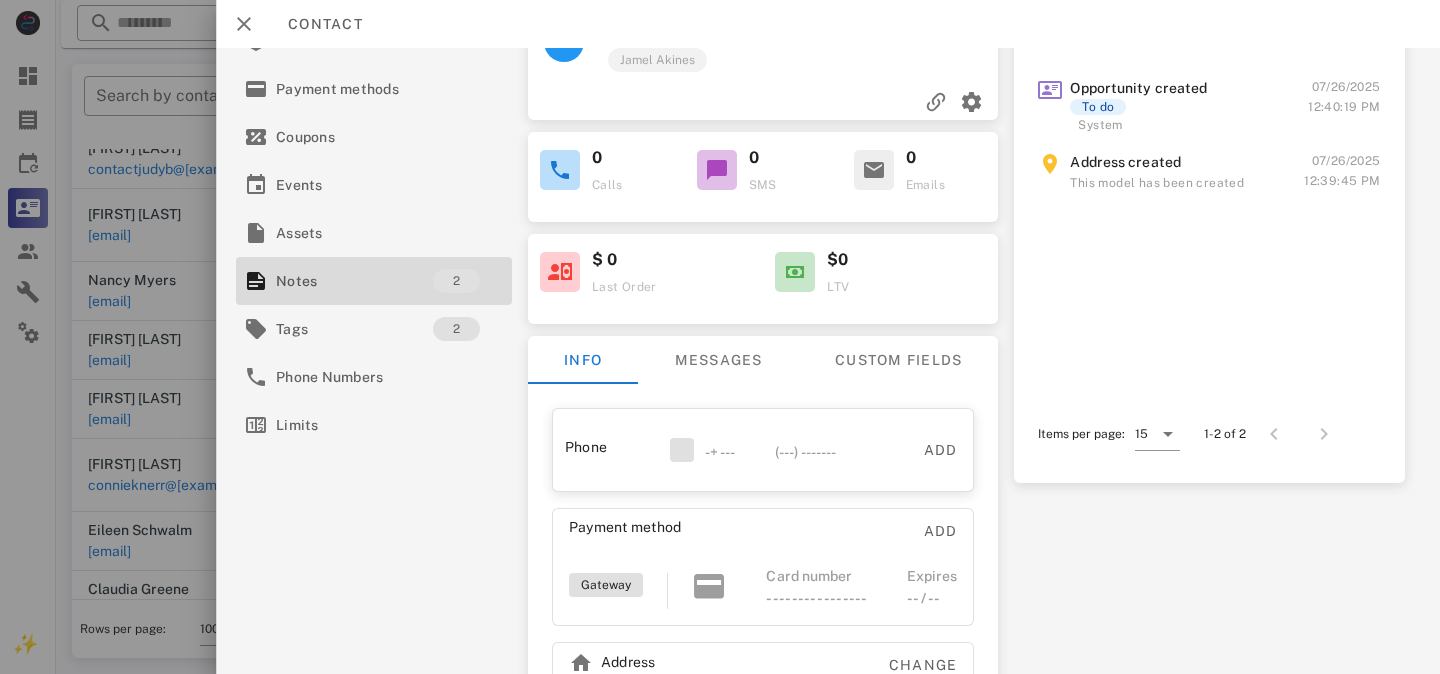 scroll, scrollTop: 200, scrollLeft: 0, axis: vertical 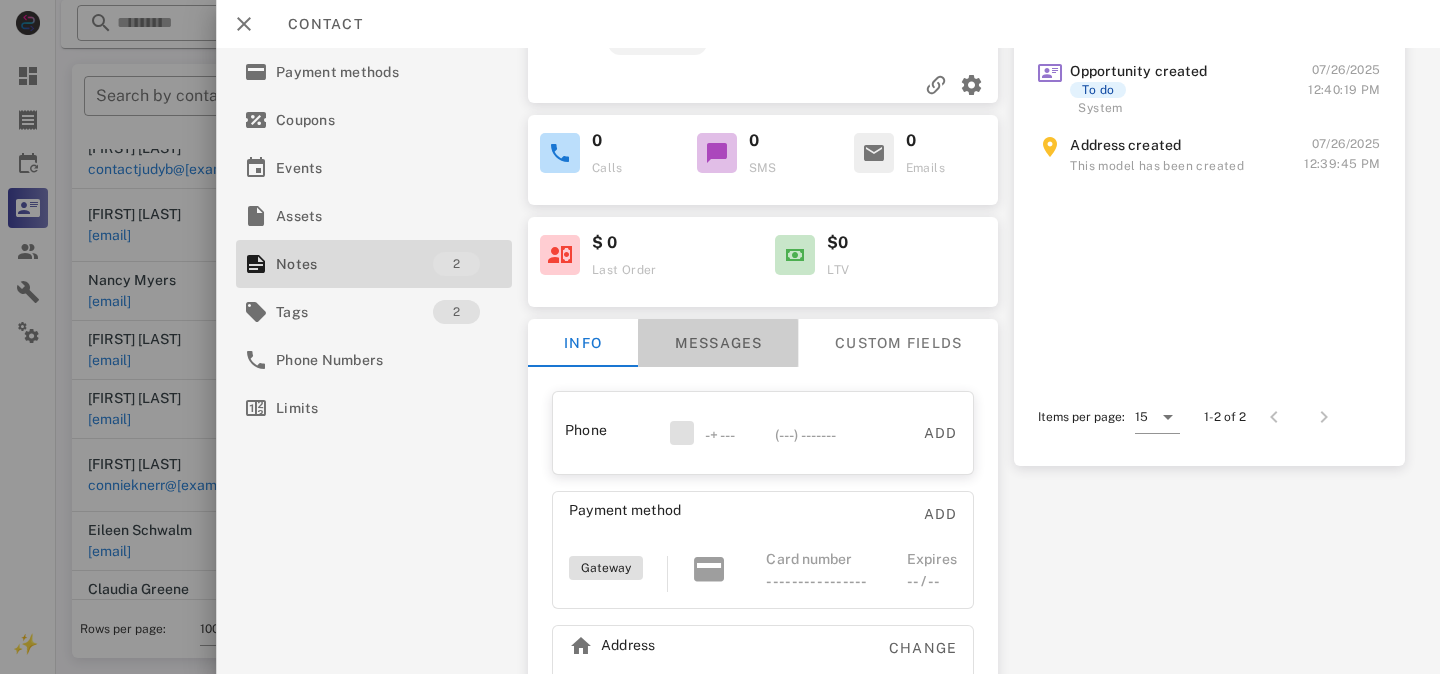 click on "Messages" at bounding box center [718, 343] 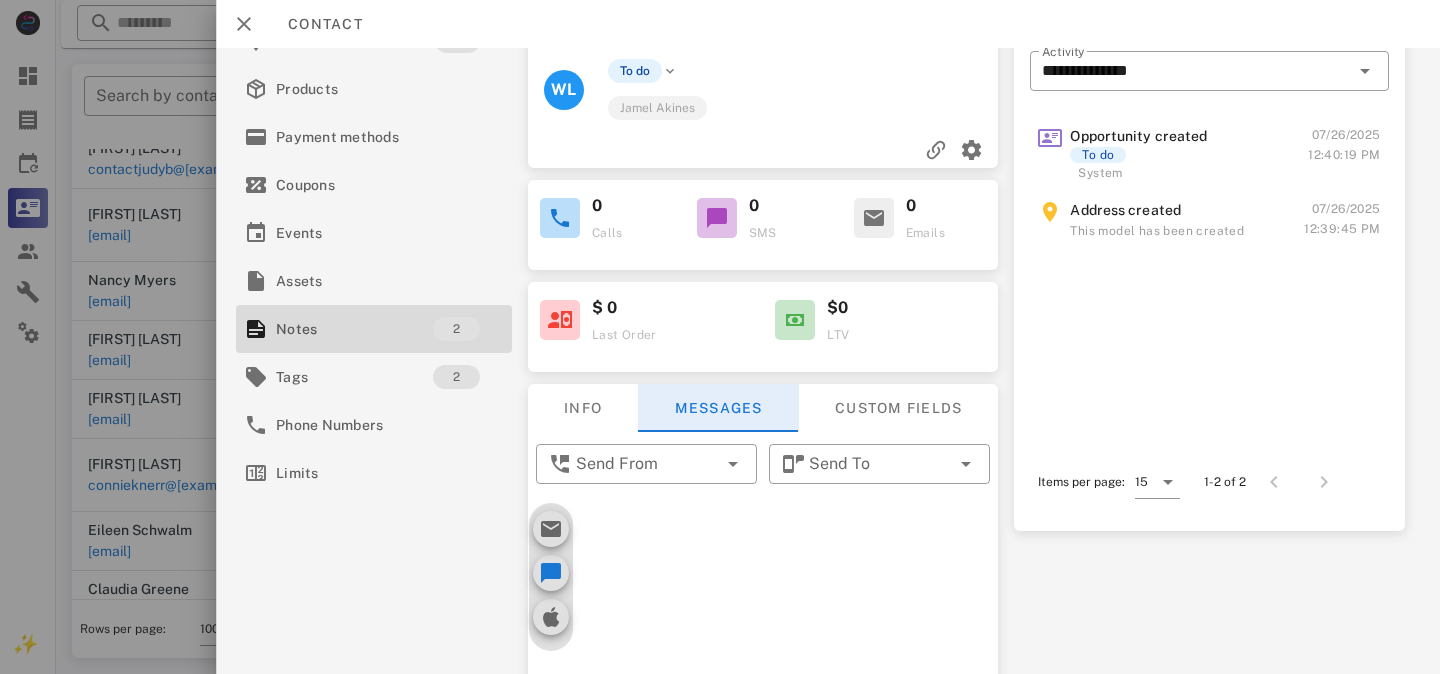 scroll, scrollTop: 51, scrollLeft: 0, axis: vertical 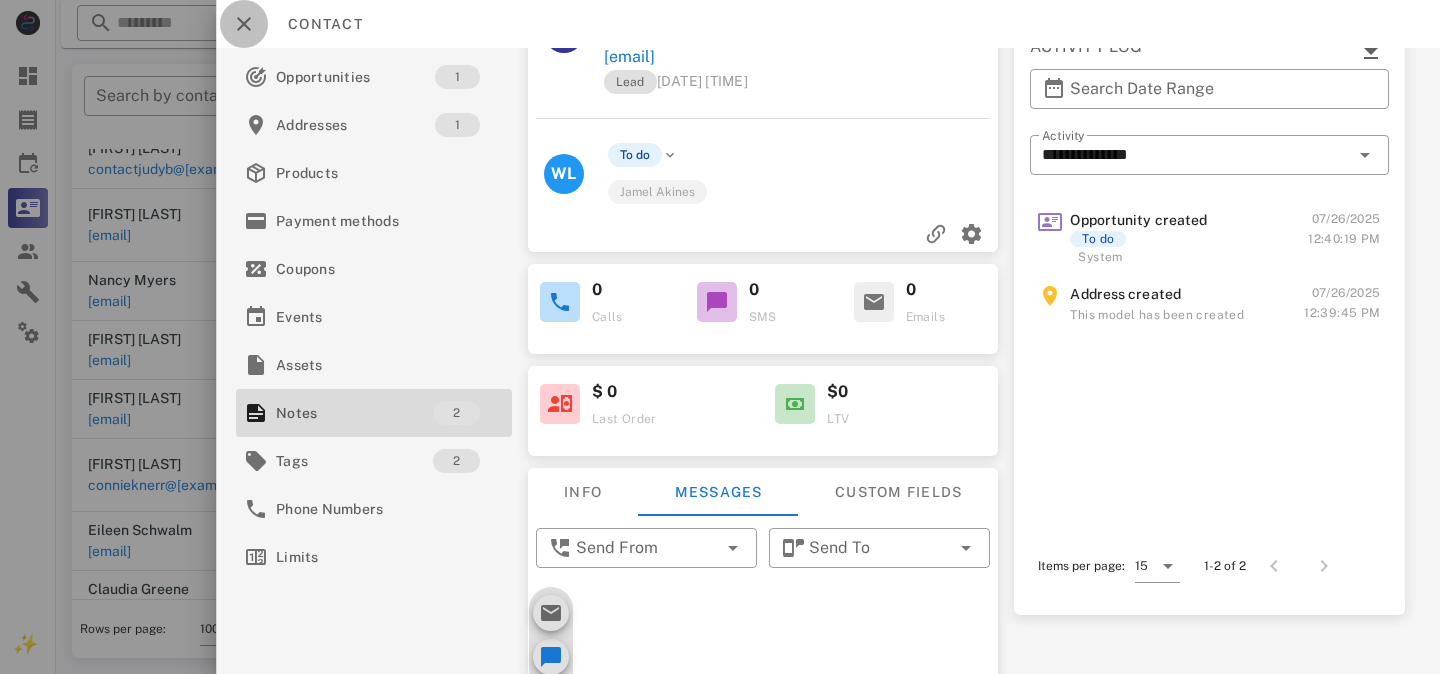 click at bounding box center (244, 24) 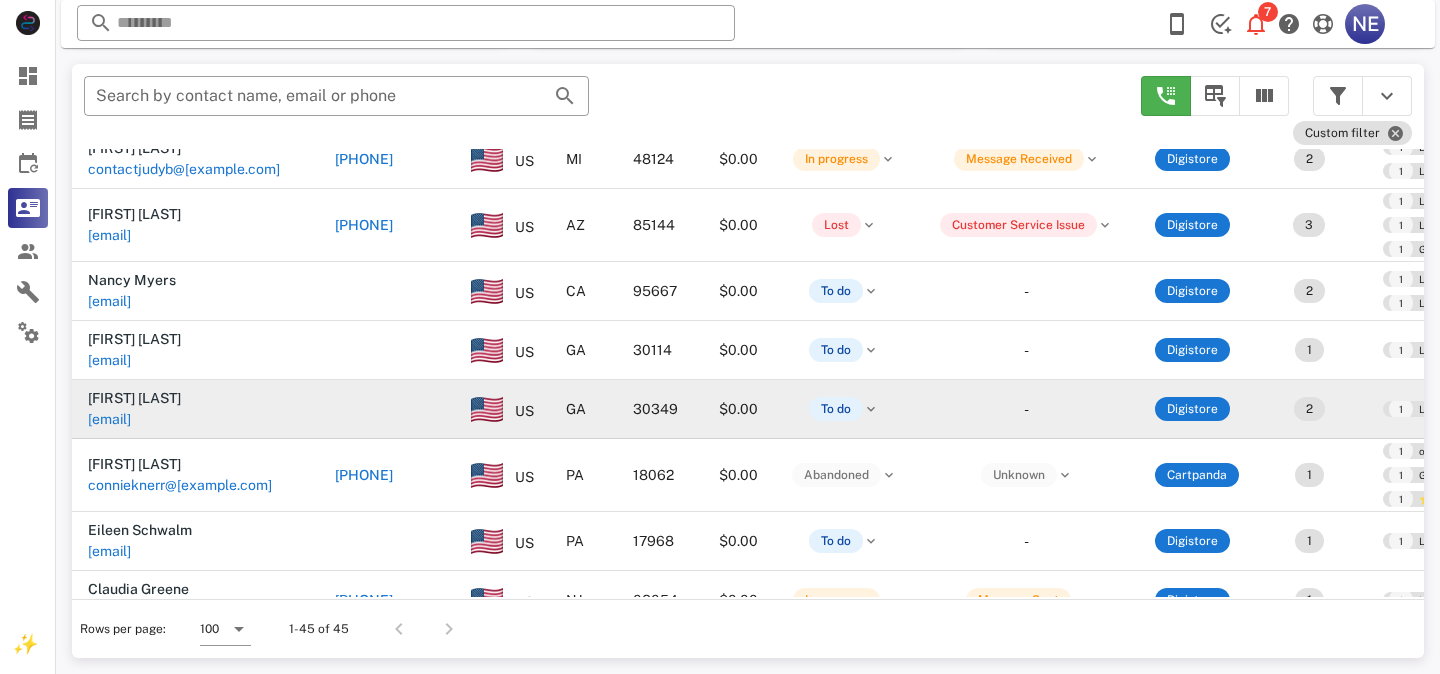 click at bounding box center [387, 409] 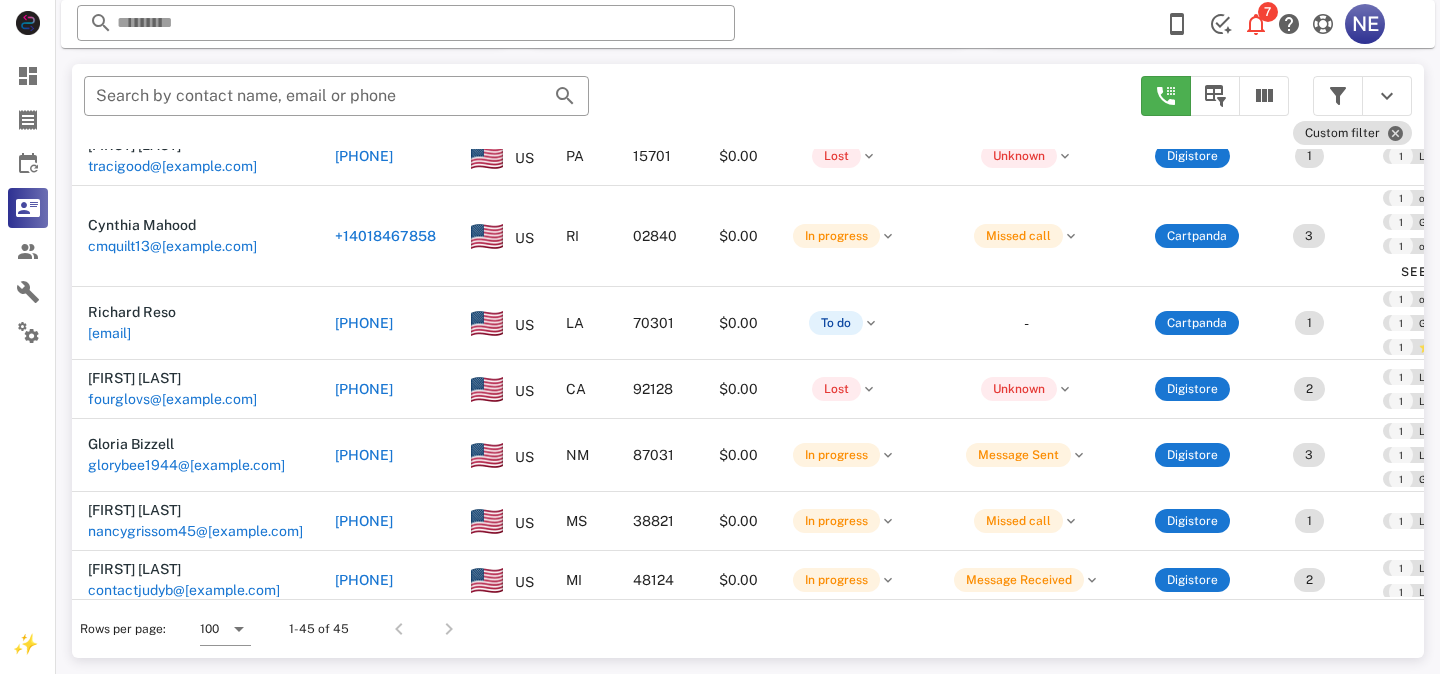 scroll, scrollTop: 2001, scrollLeft: 0, axis: vertical 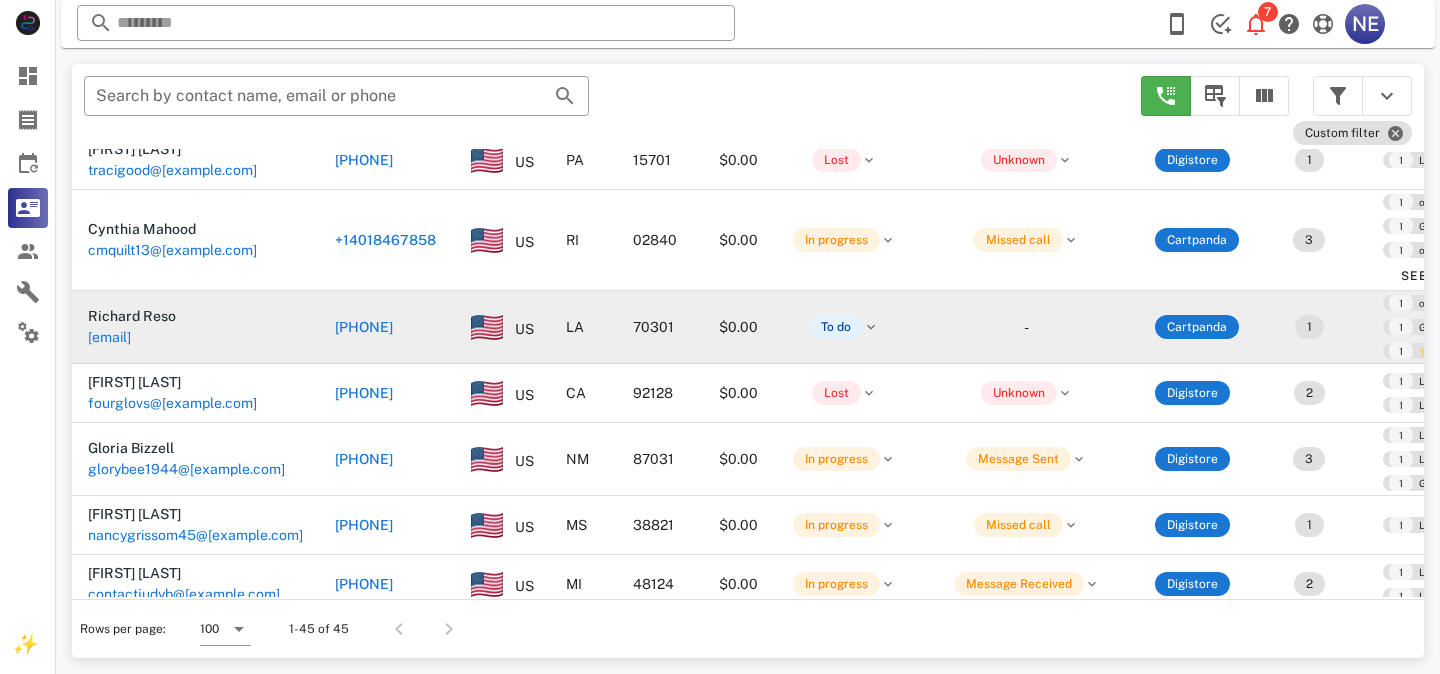 click on "rreso@me.com" at bounding box center [195, 337] 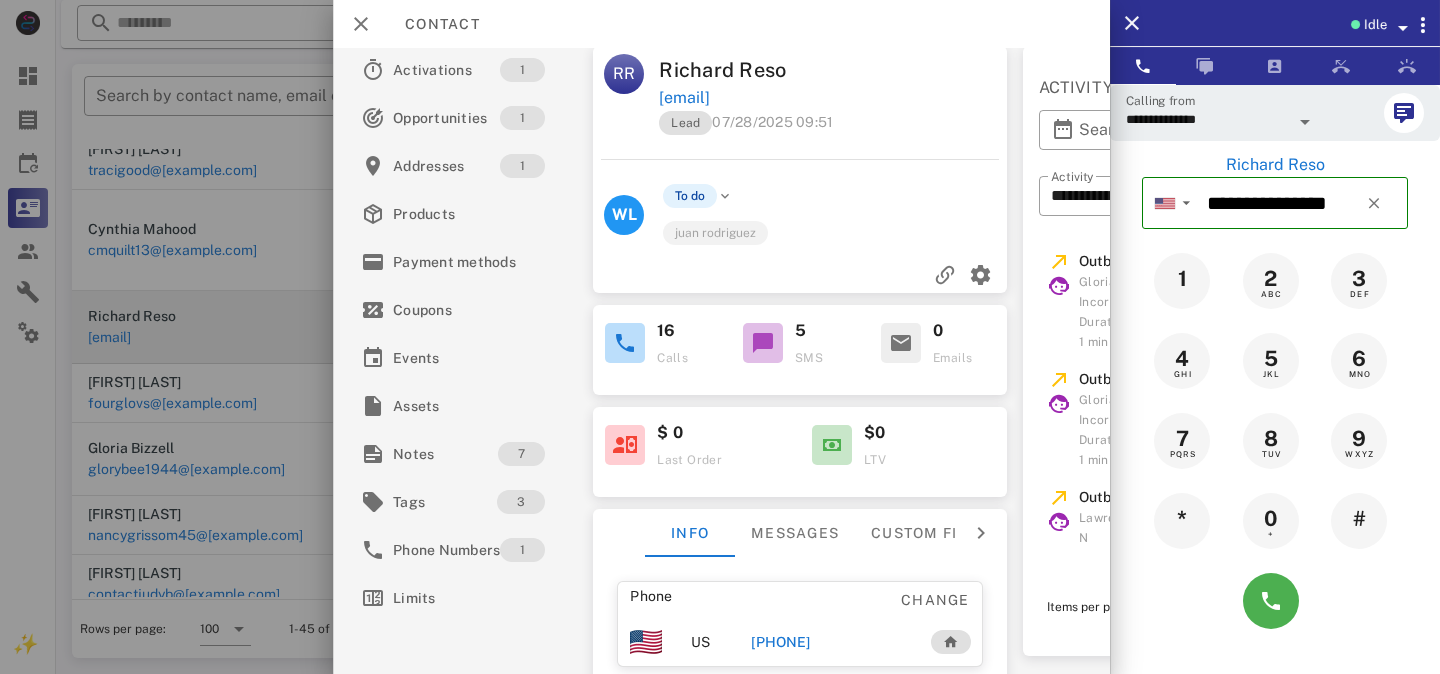 scroll, scrollTop: 25, scrollLeft: 0, axis: vertical 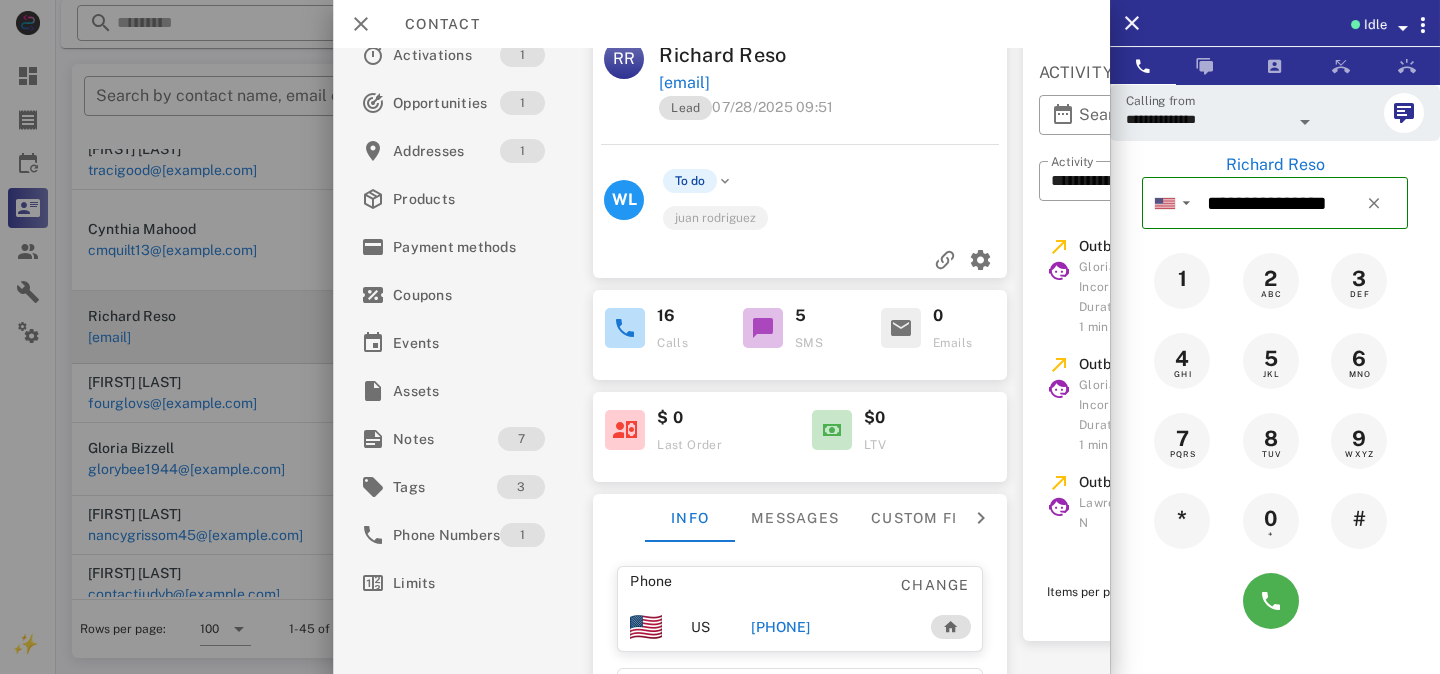 click on "Outbound call  Gloria Incorvalia   Duration: 1 min   08/07/2025   12:55:43 PM" at bounding box center (1206, 286) 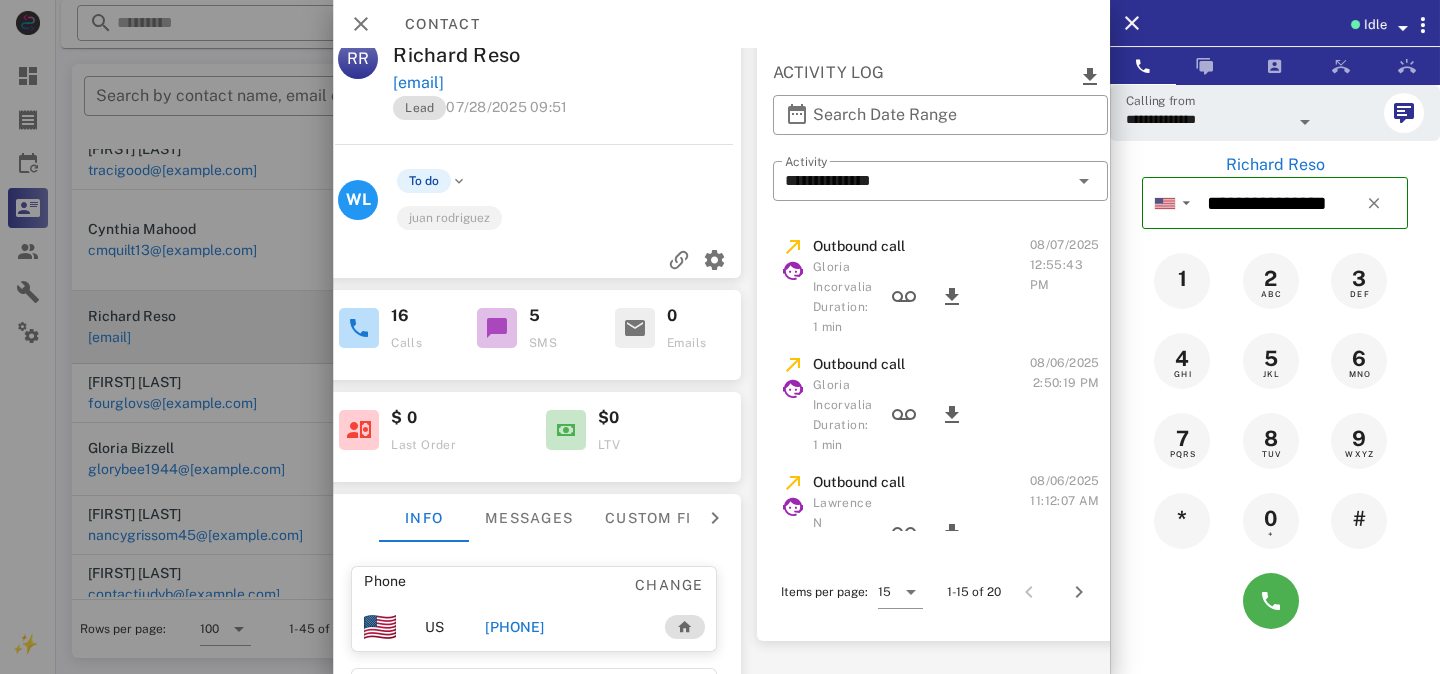 scroll, scrollTop: 25, scrollLeft: 279, axis: both 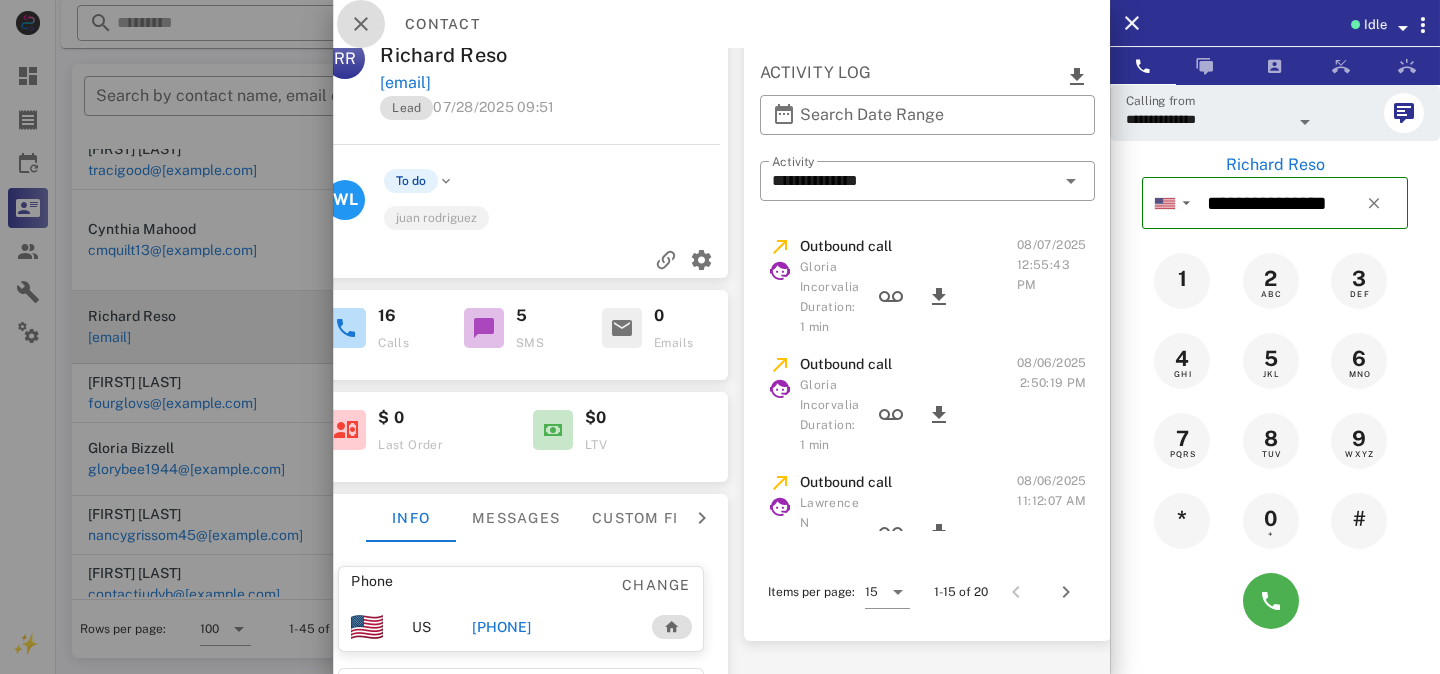 click at bounding box center [361, 24] 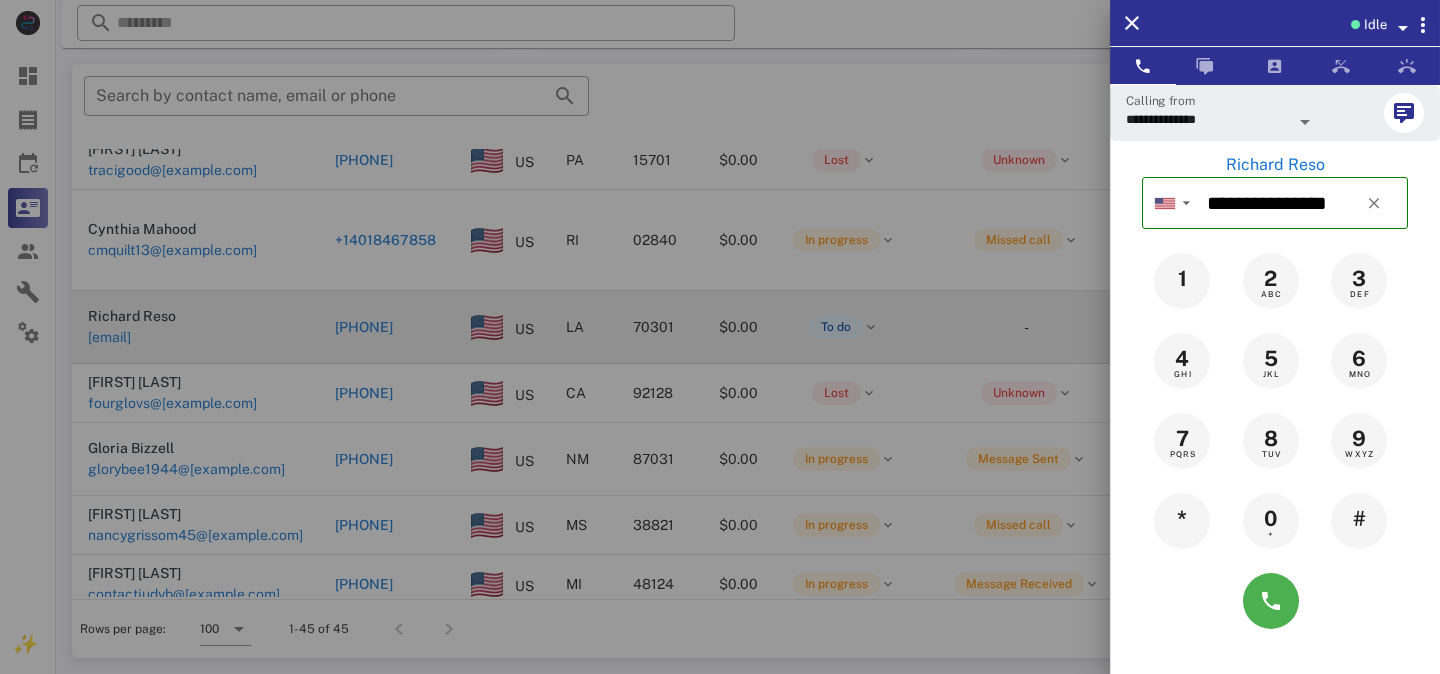 click at bounding box center [720, 337] 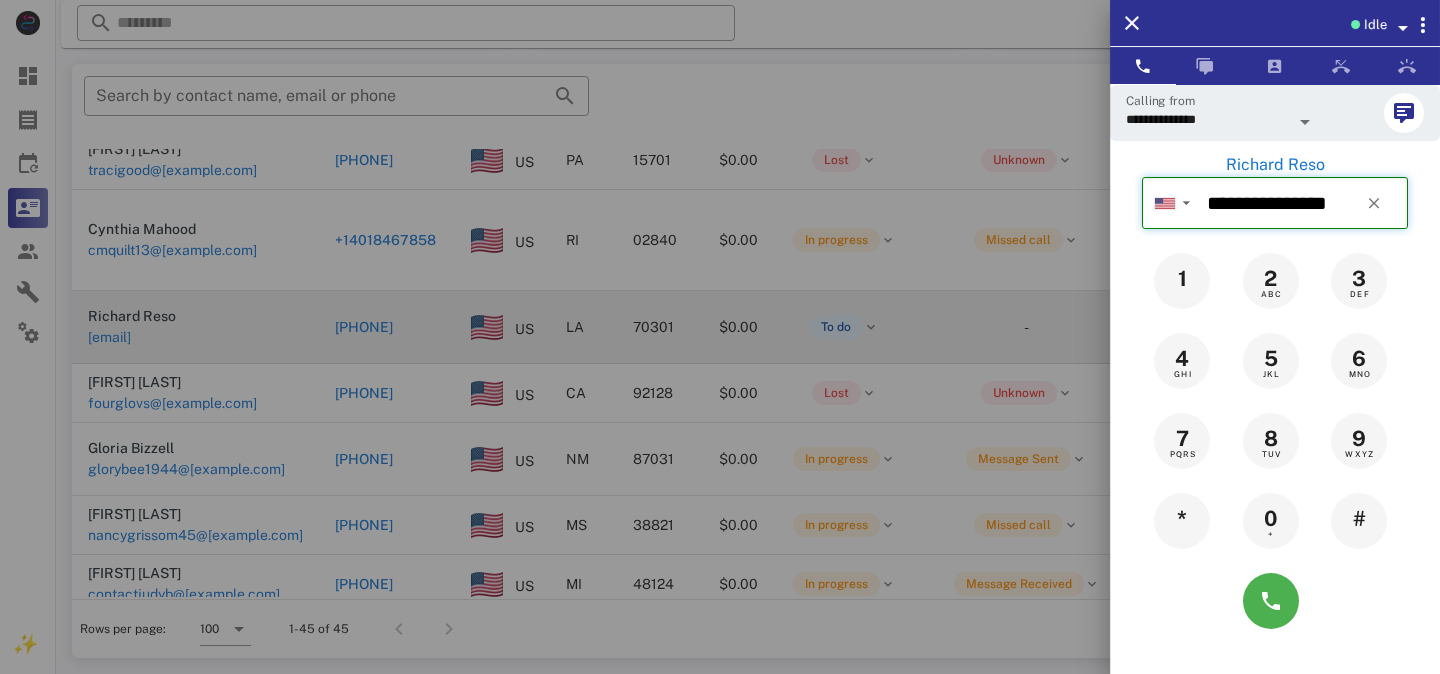 type 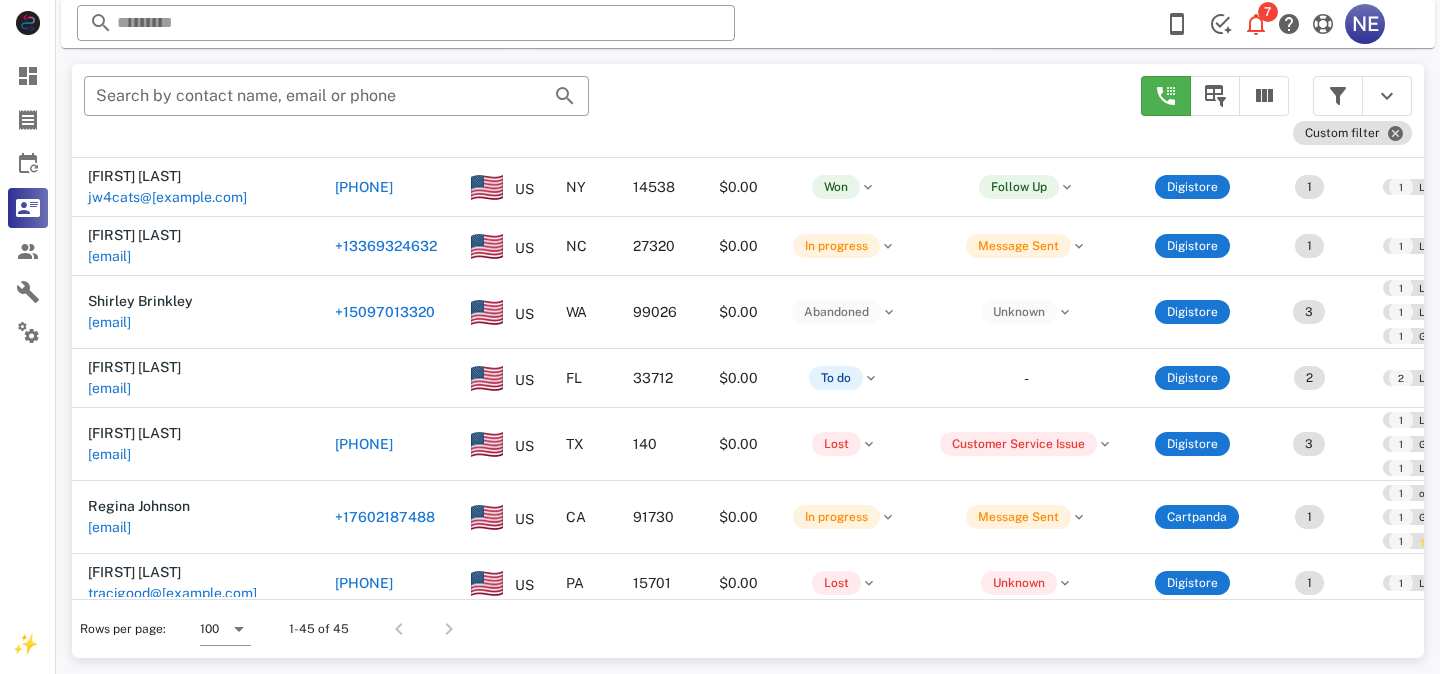 scroll, scrollTop: 1549, scrollLeft: 0, axis: vertical 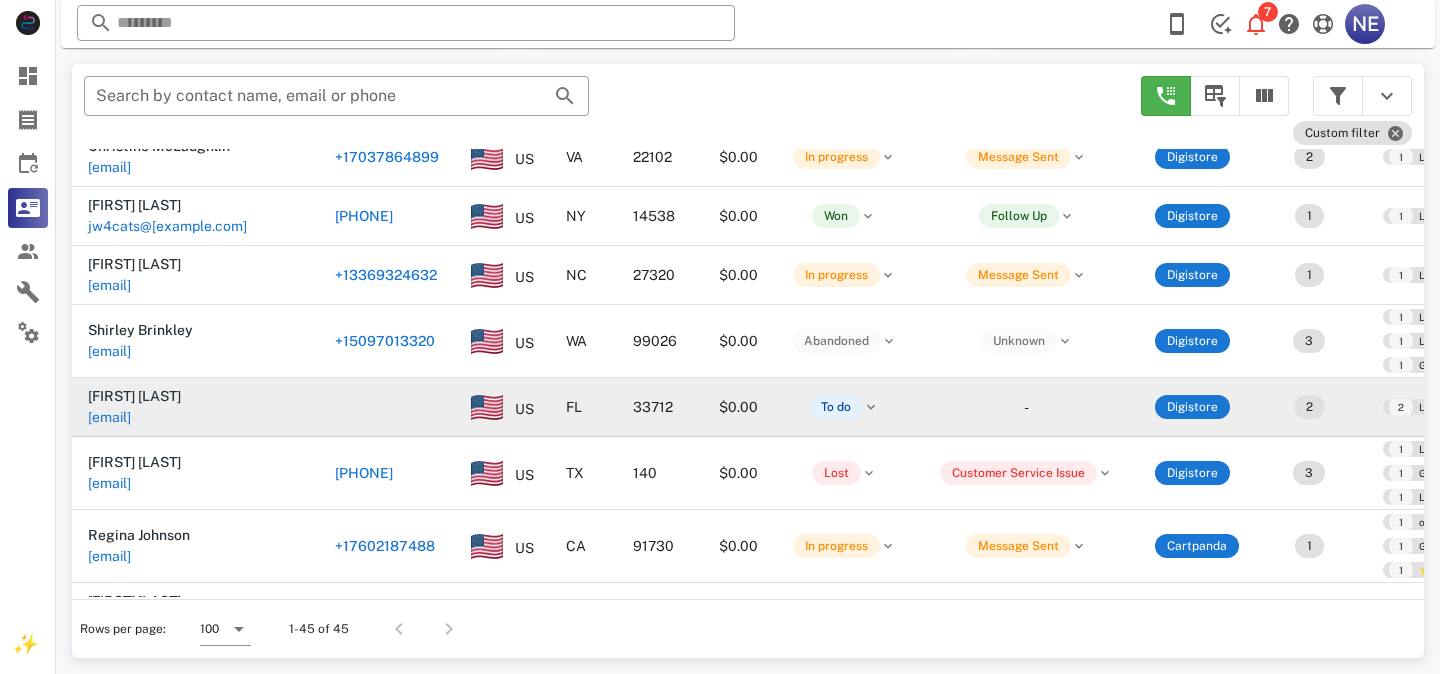 click at bounding box center [387, 407] 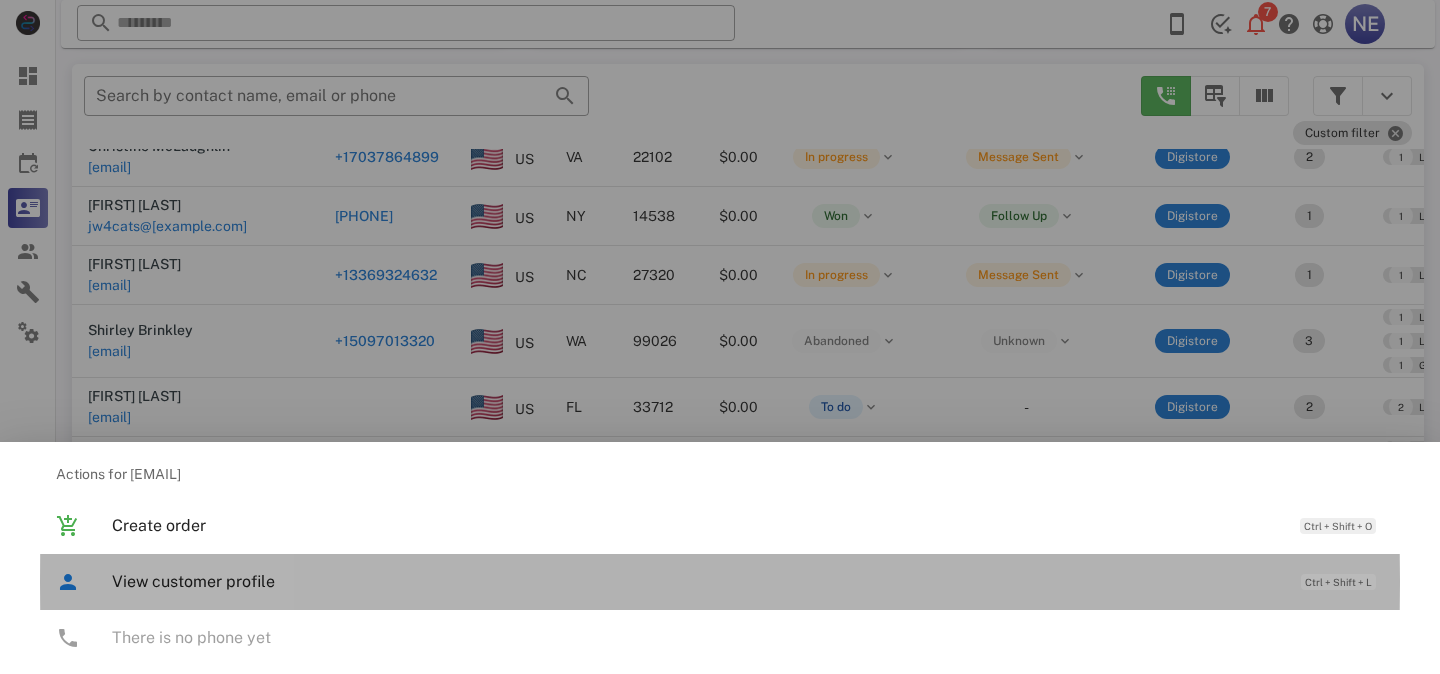 click on "View customer profile" at bounding box center [696, 581] 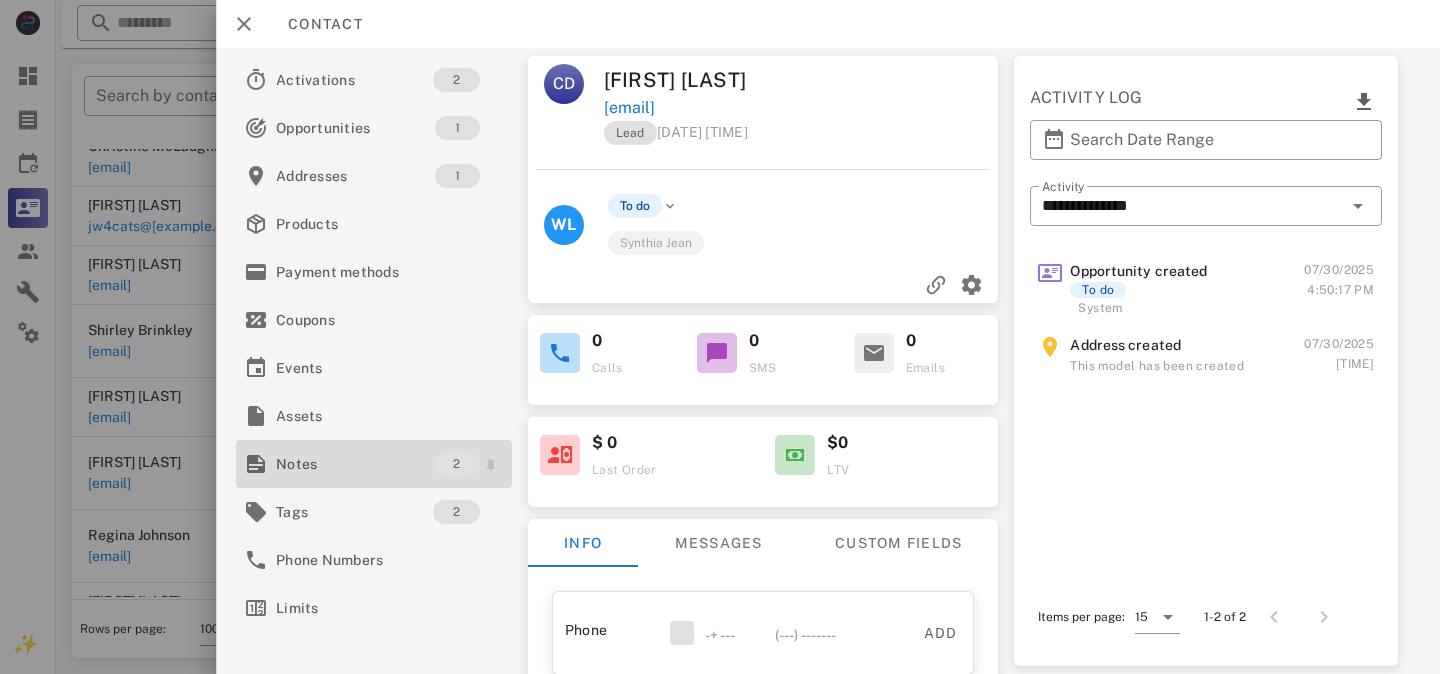 click on "Notes" at bounding box center (354, 464) 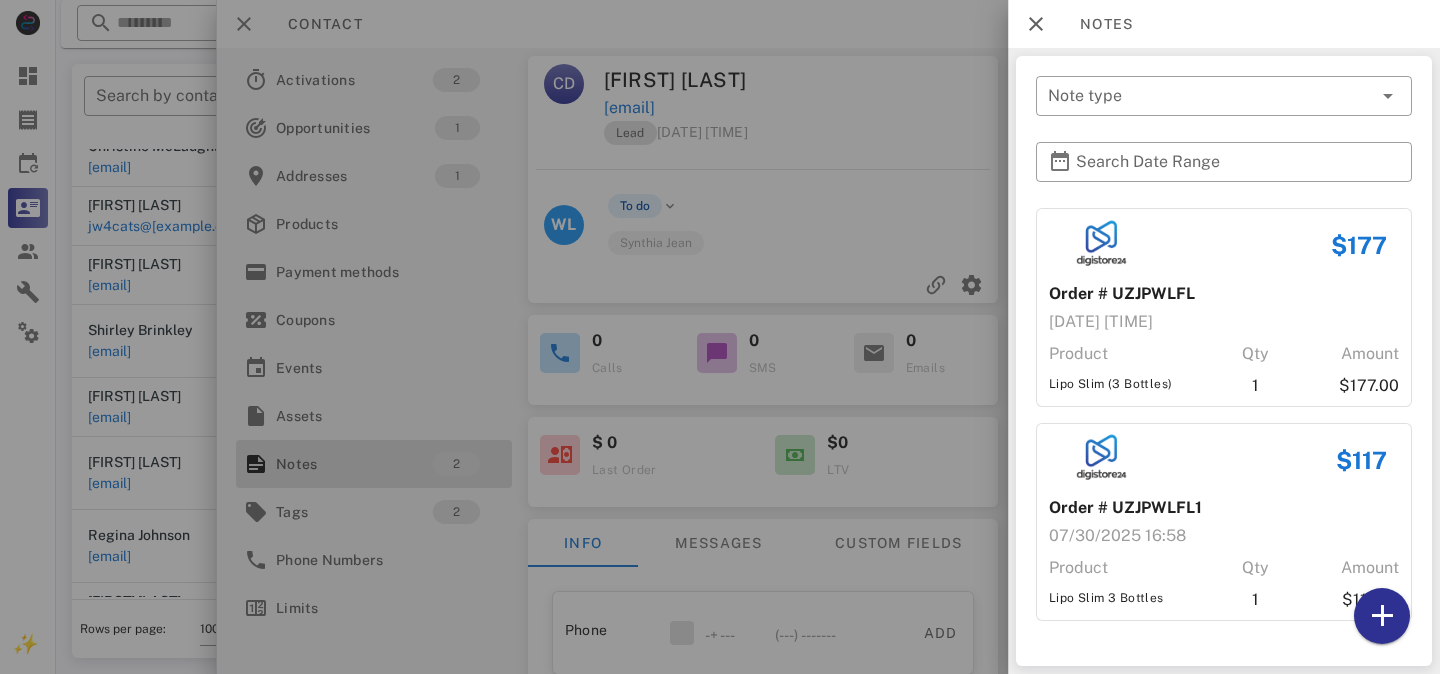 click at bounding box center (720, 337) 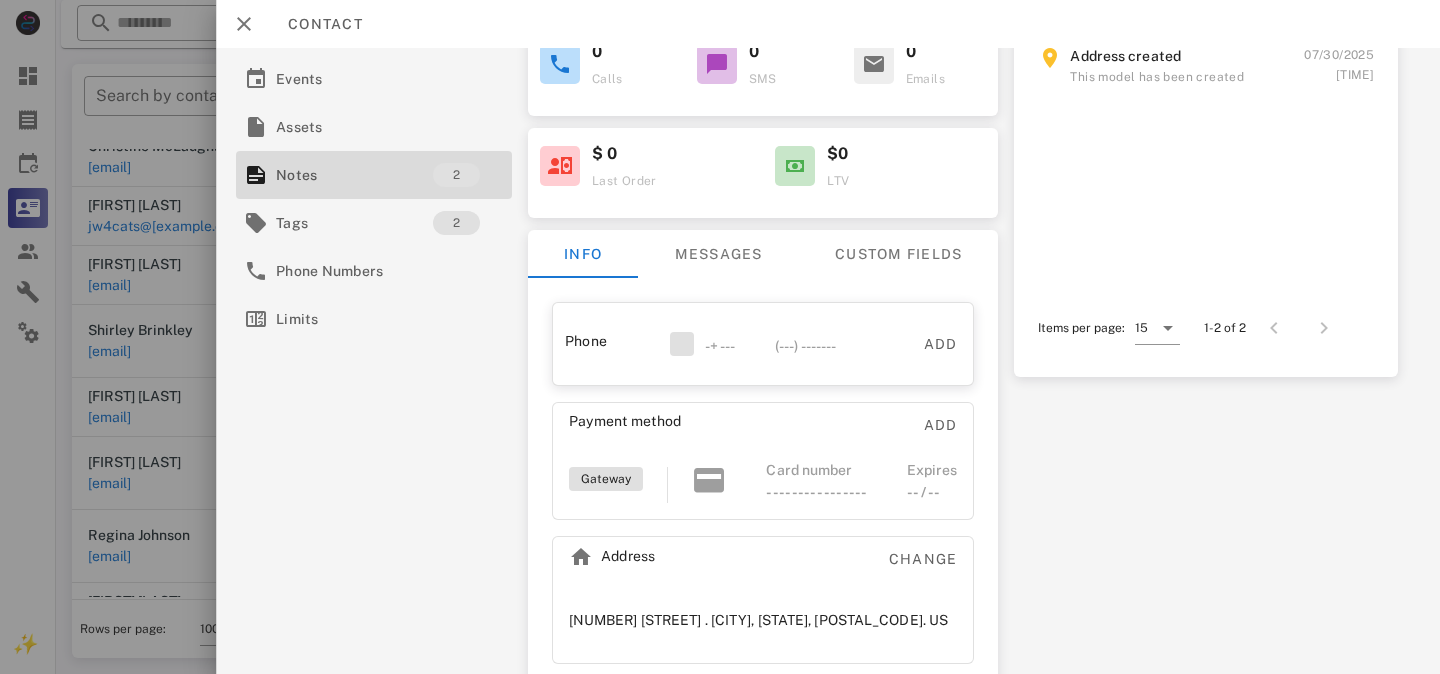 scroll, scrollTop: 304, scrollLeft: 0, axis: vertical 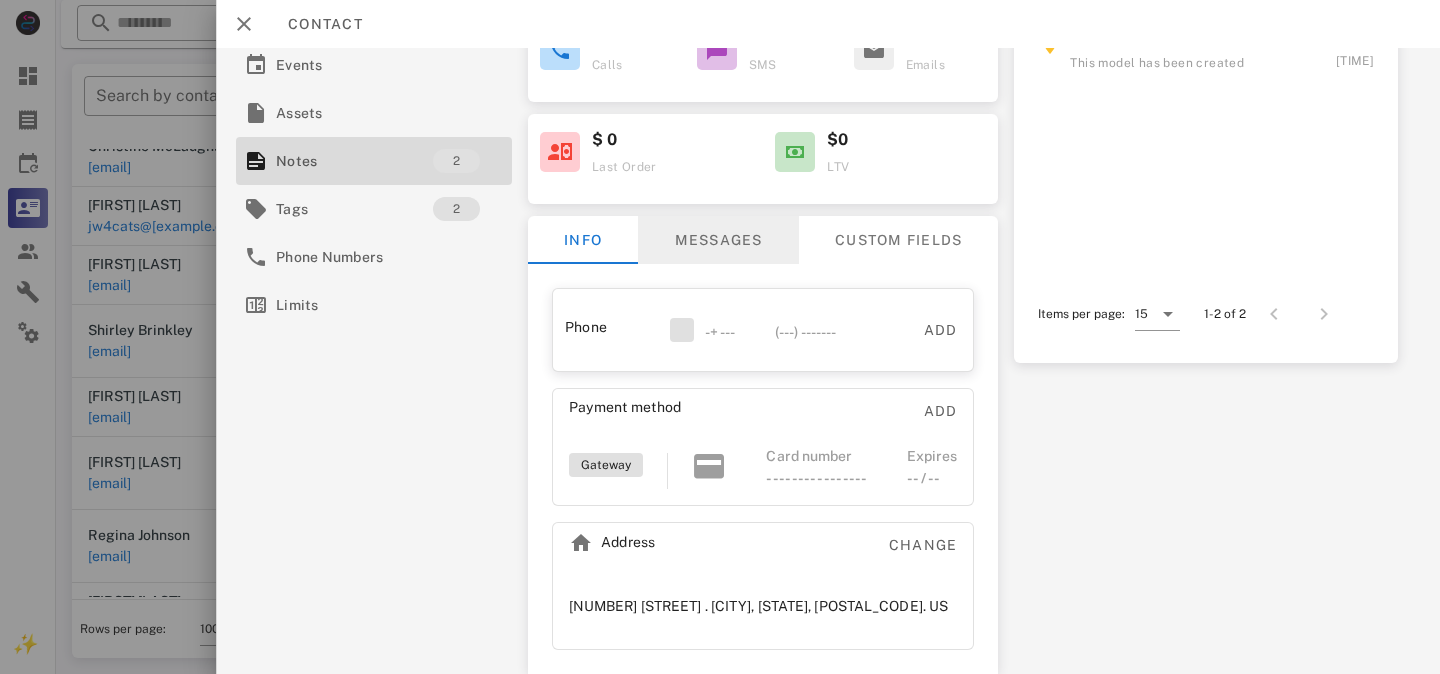 click on "Messages" at bounding box center (718, 240) 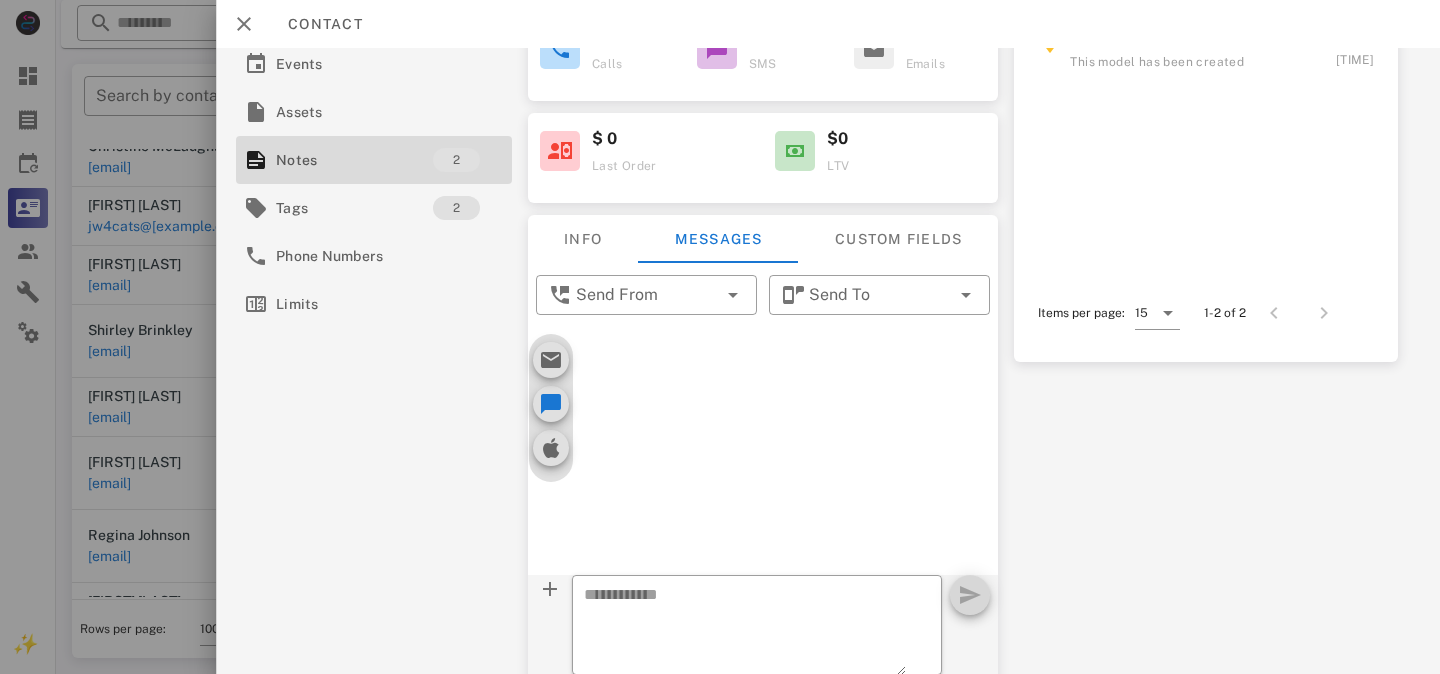 scroll, scrollTop: 332, scrollLeft: 0, axis: vertical 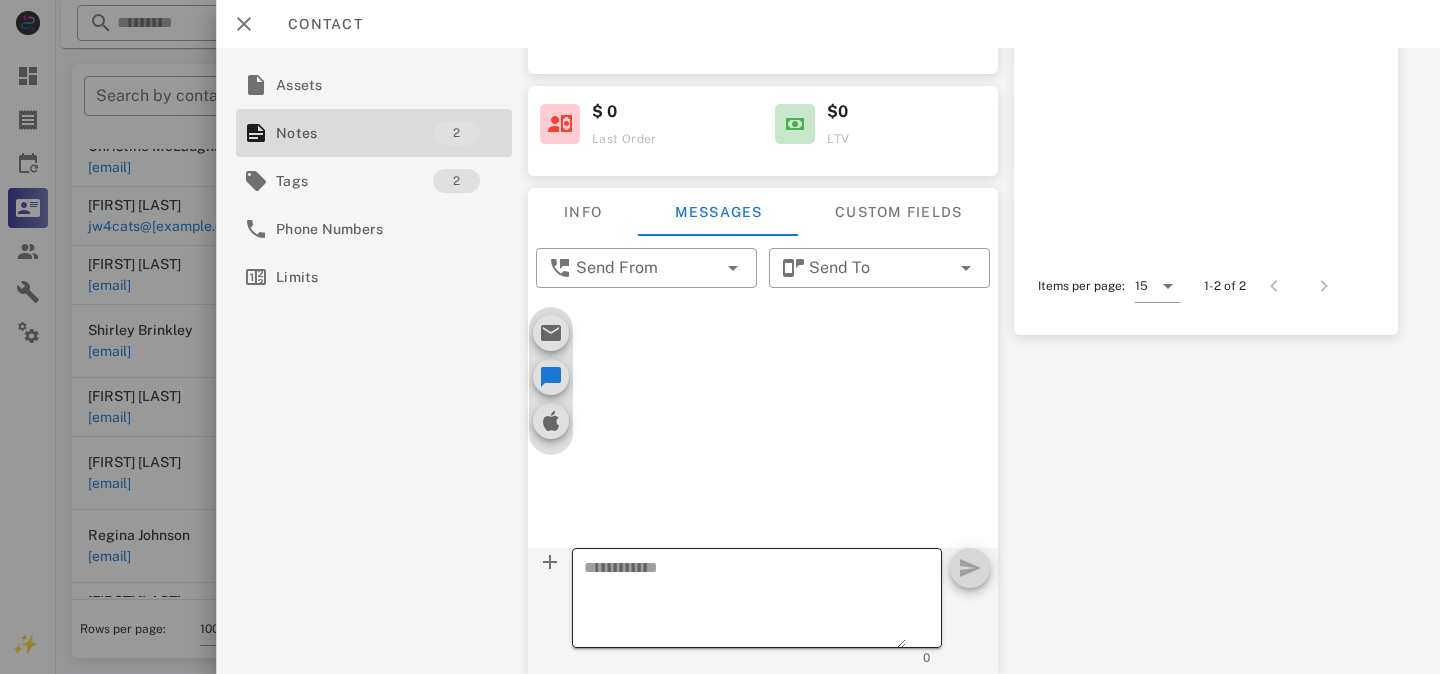 click at bounding box center [745, 601] 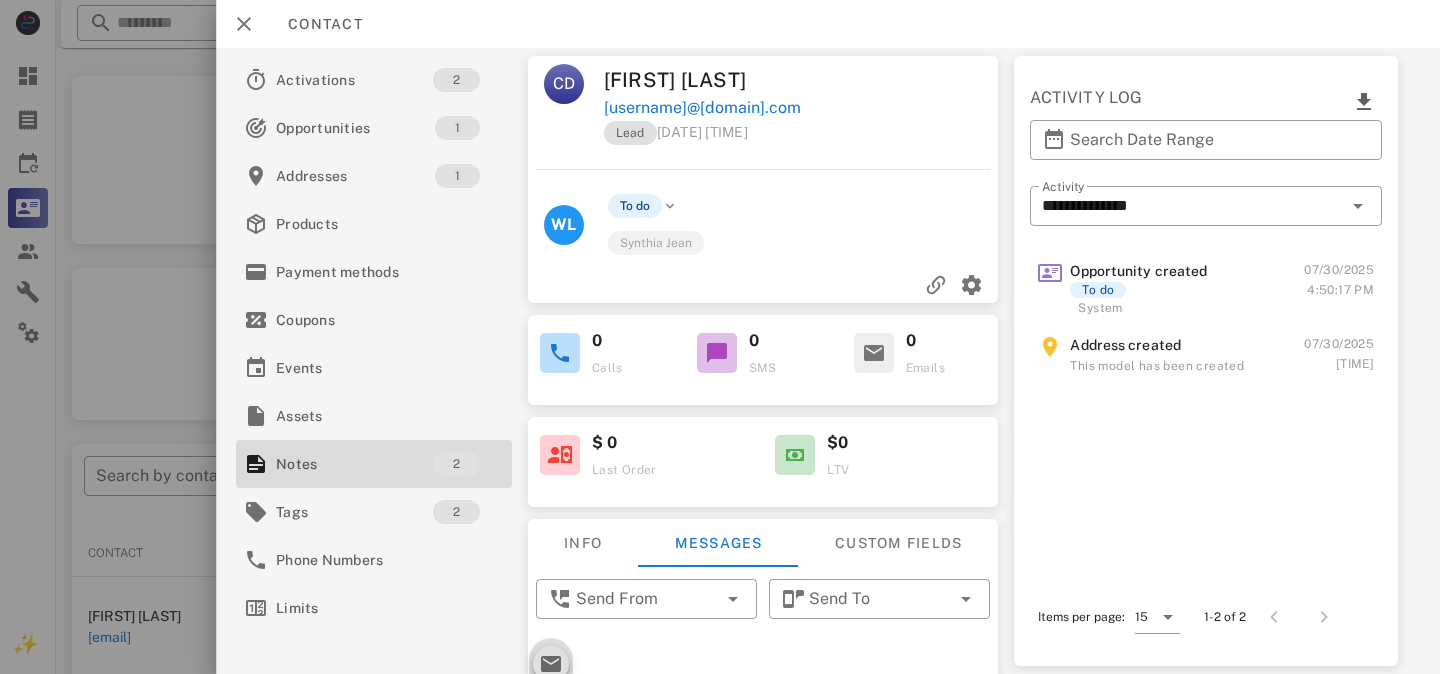 scroll, scrollTop: 380, scrollLeft: 0, axis: vertical 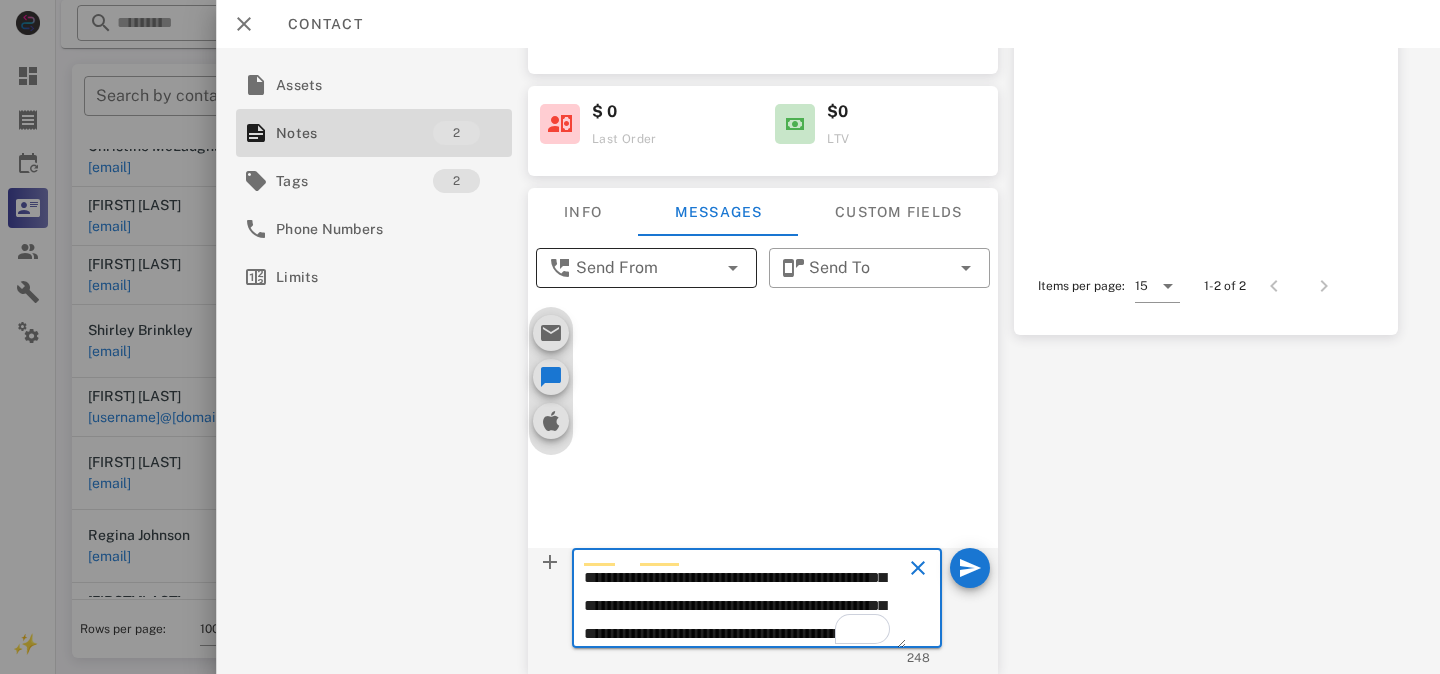 type on "**********" 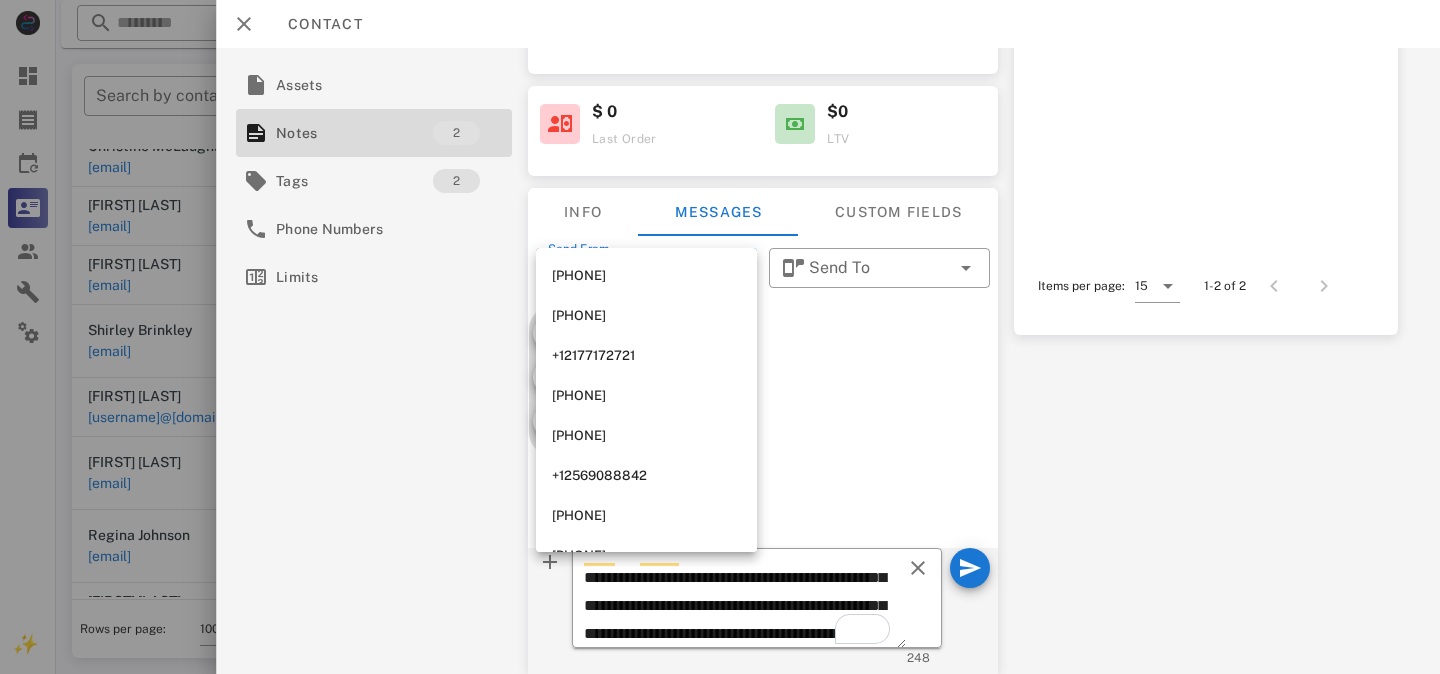 click at bounding box center [767, 468] 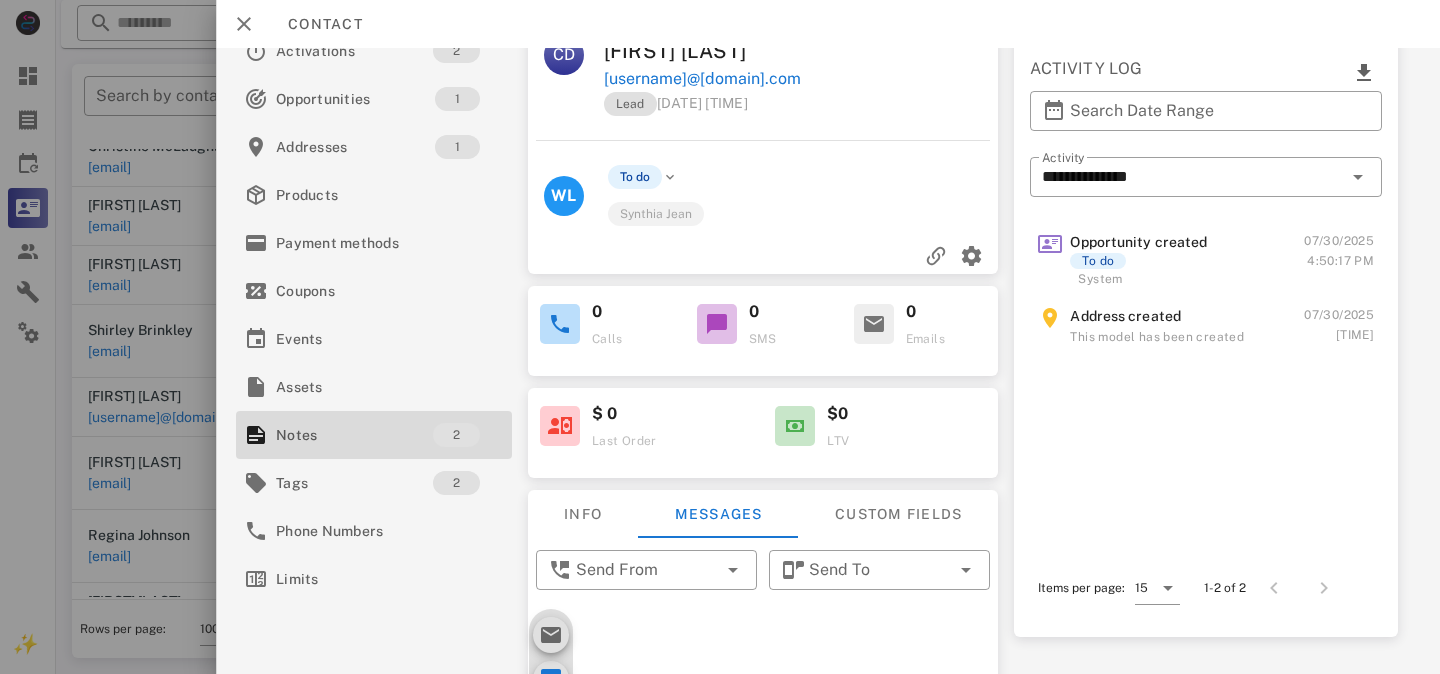 scroll, scrollTop: 22, scrollLeft: 0, axis: vertical 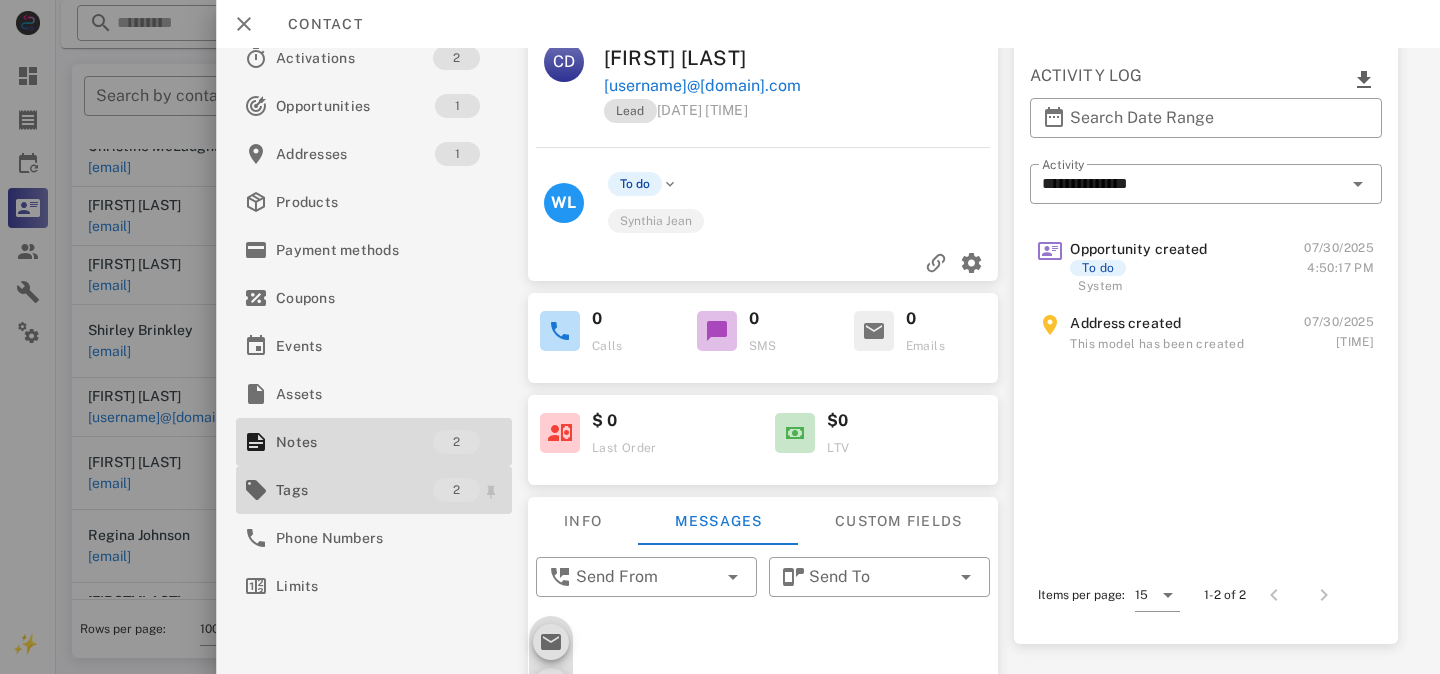click on "Tags" at bounding box center [354, 490] 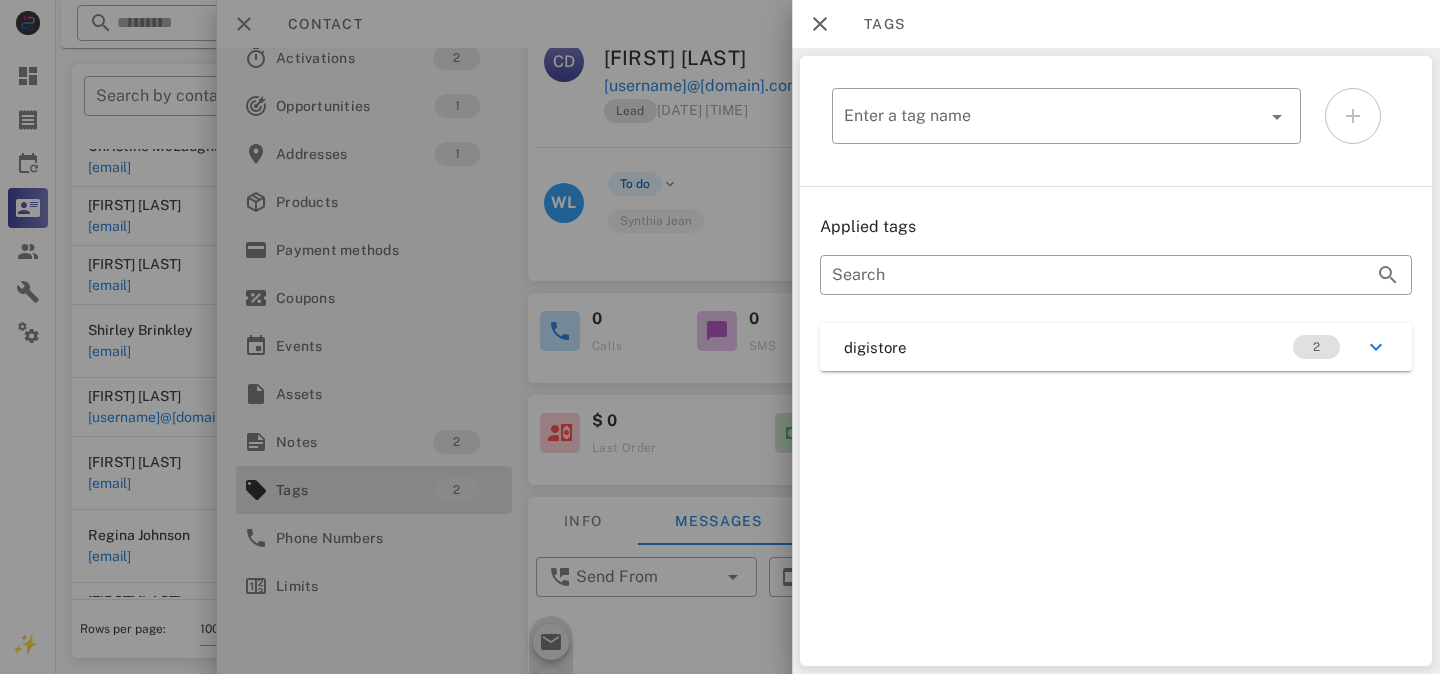 click at bounding box center [720, 337] 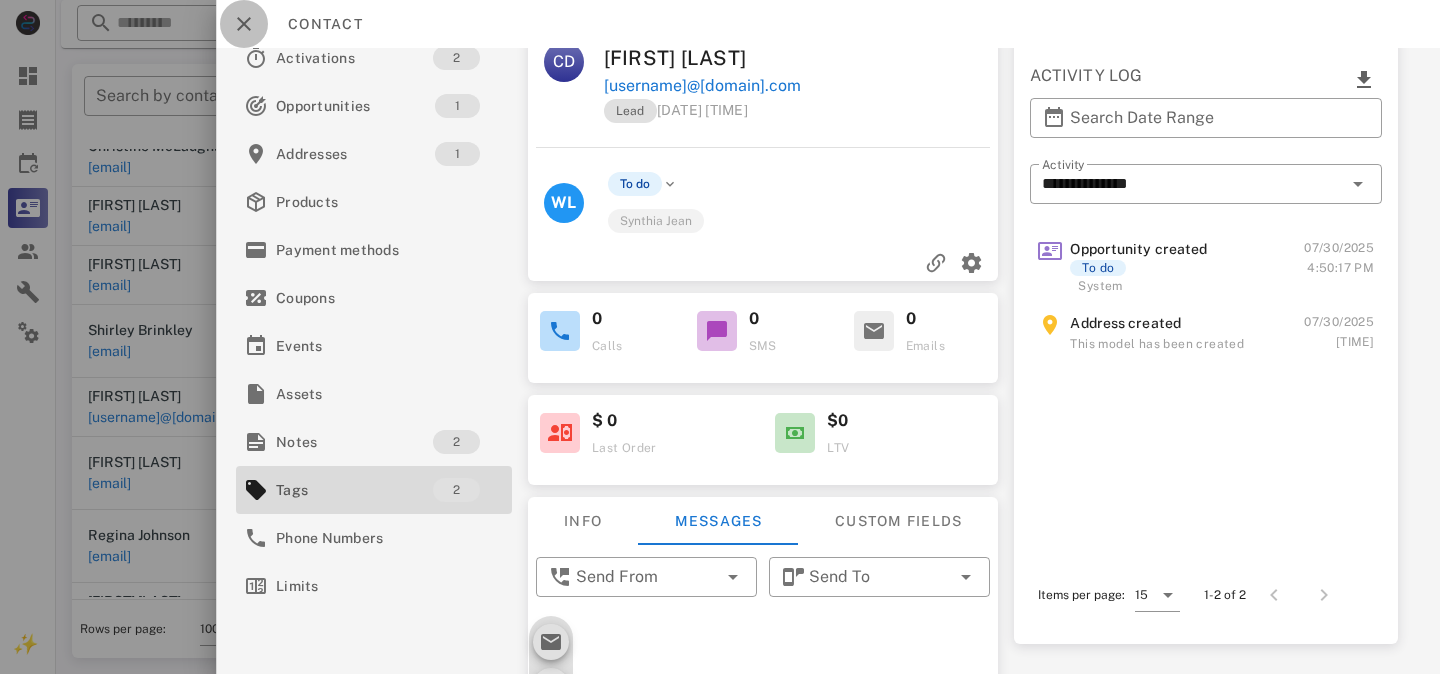 click at bounding box center (244, 24) 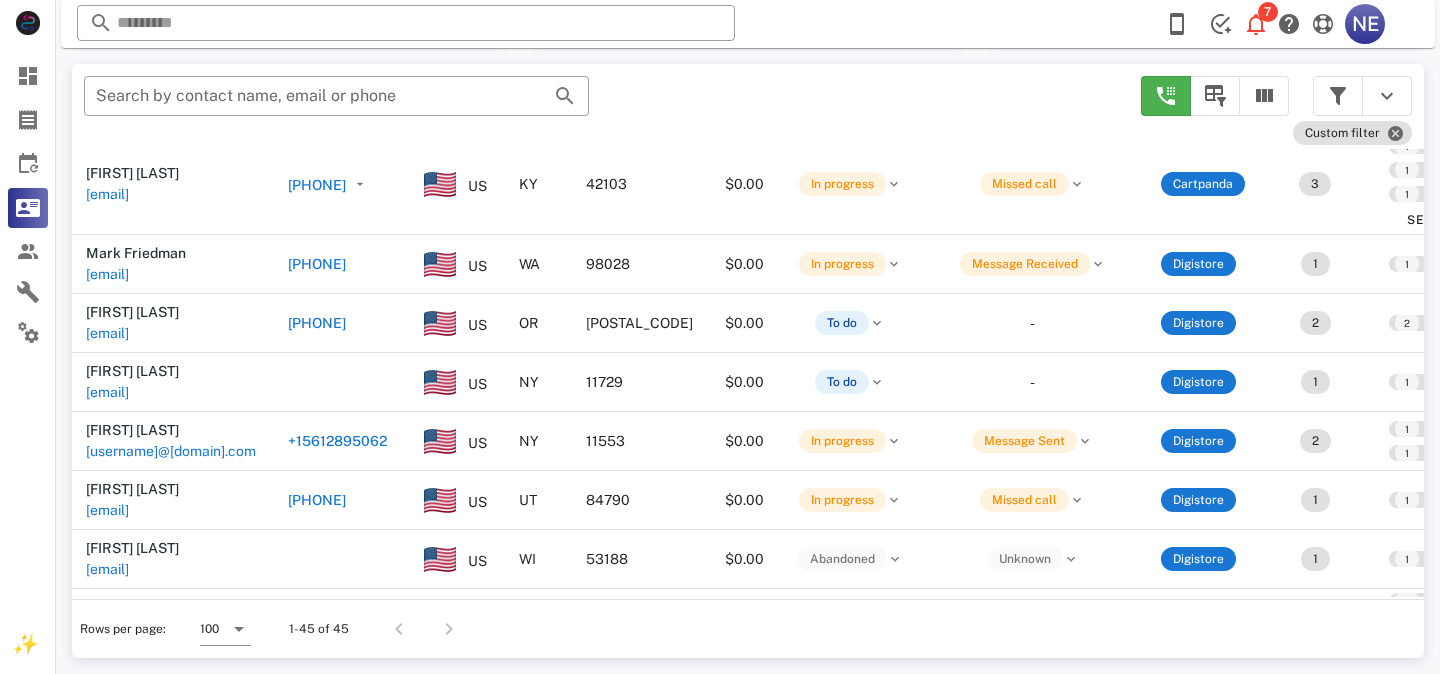 scroll, scrollTop: 0, scrollLeft: 2, axis: horizontal 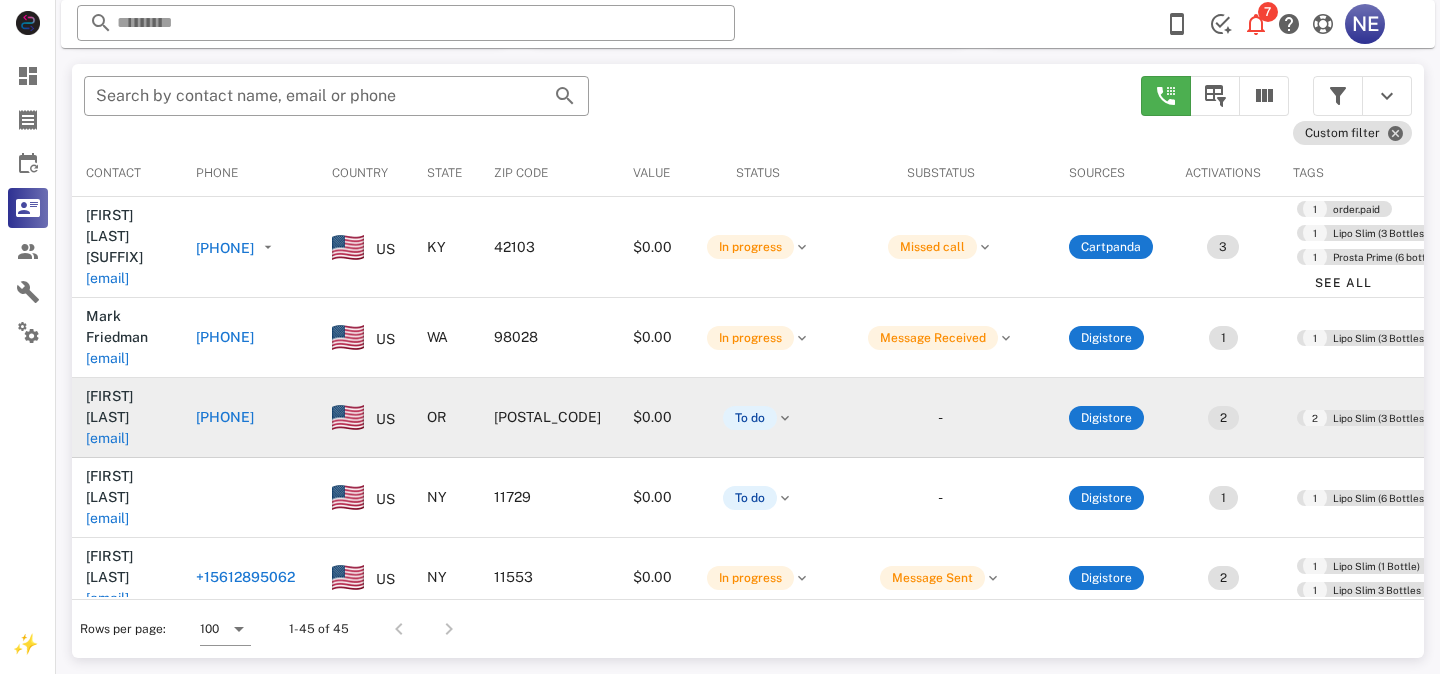 click on "+19712848178" at bounding box center (225, 417) 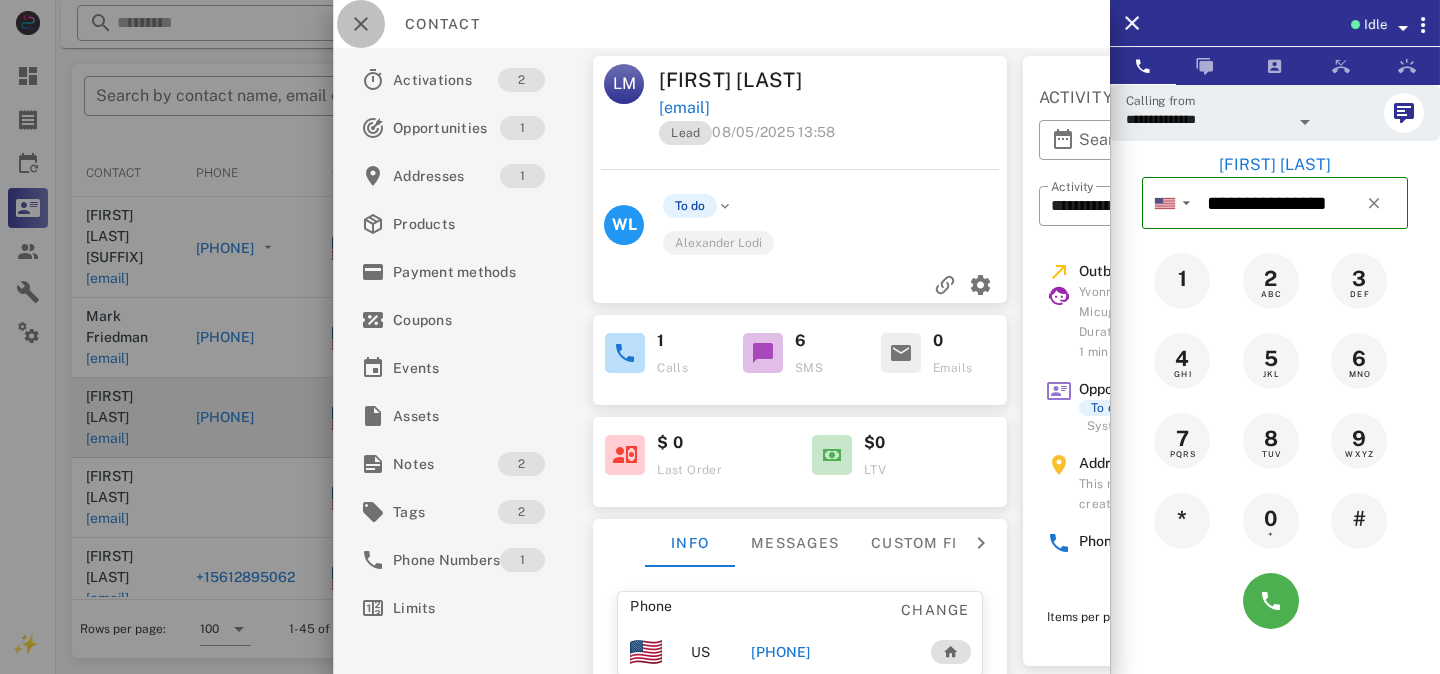 click at bounding box center [361, 24] 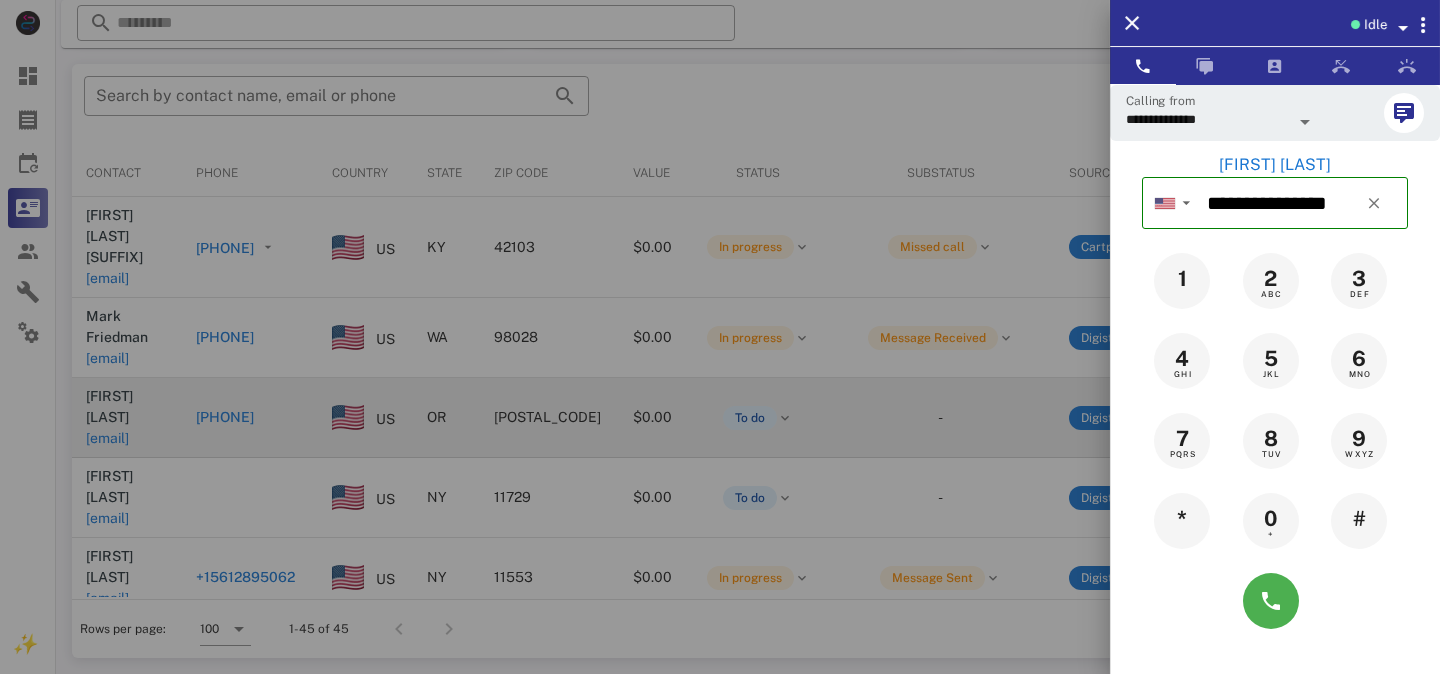 click at bounding box center (720, 337) 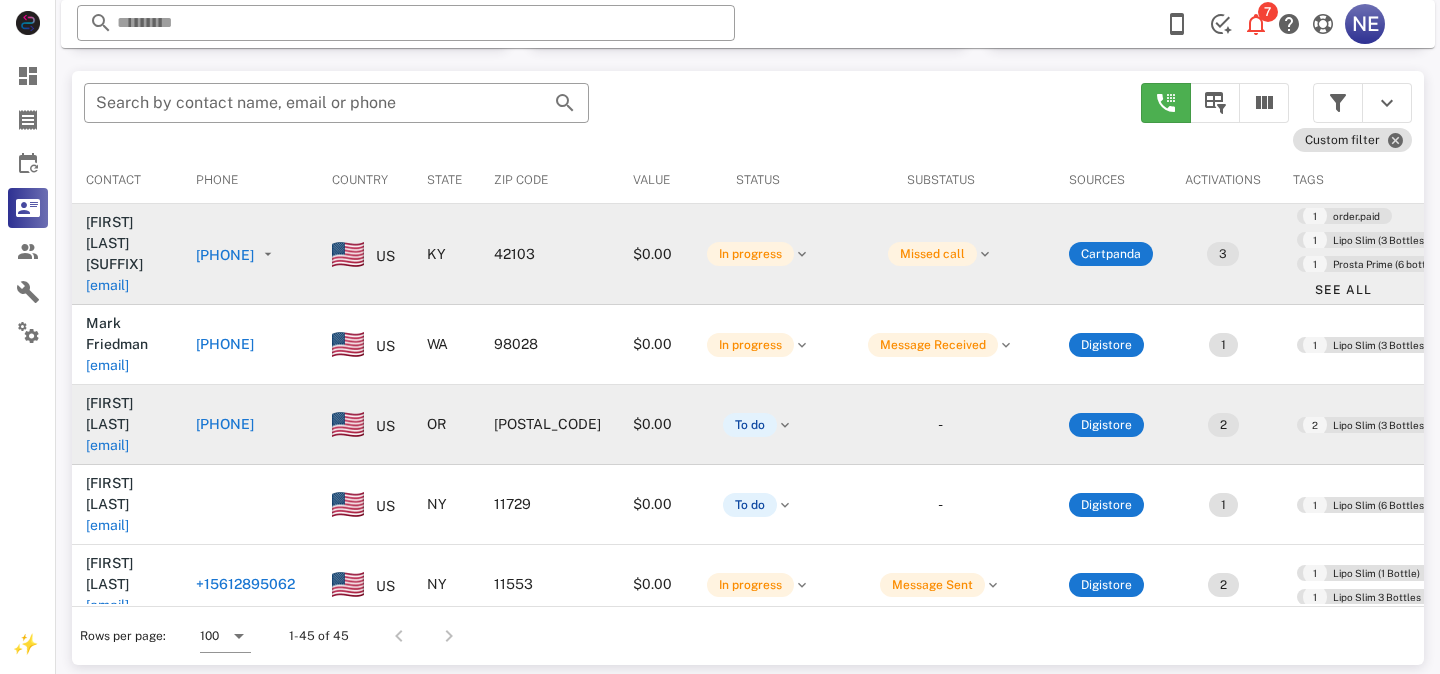 scroll, scrollTop: 380, scrollLeft: 0, axis: vertical 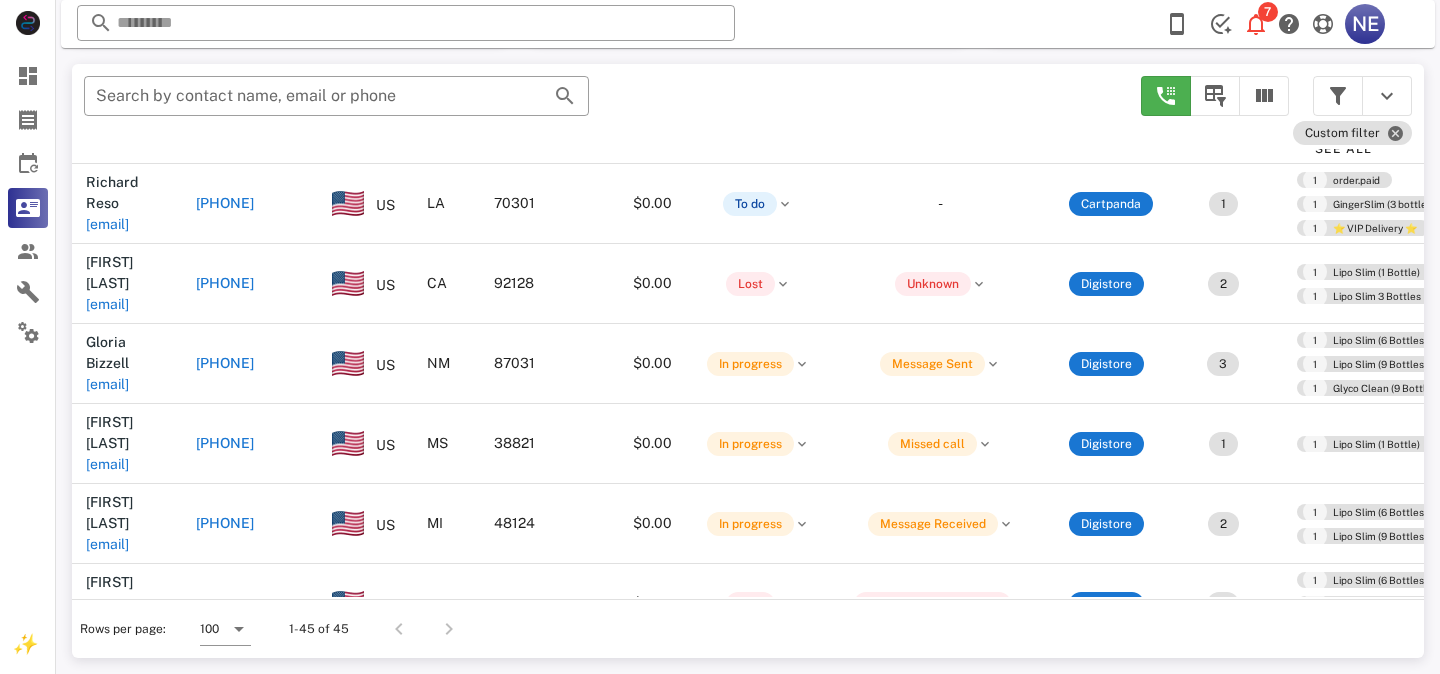click at bounding box center (248, 764) 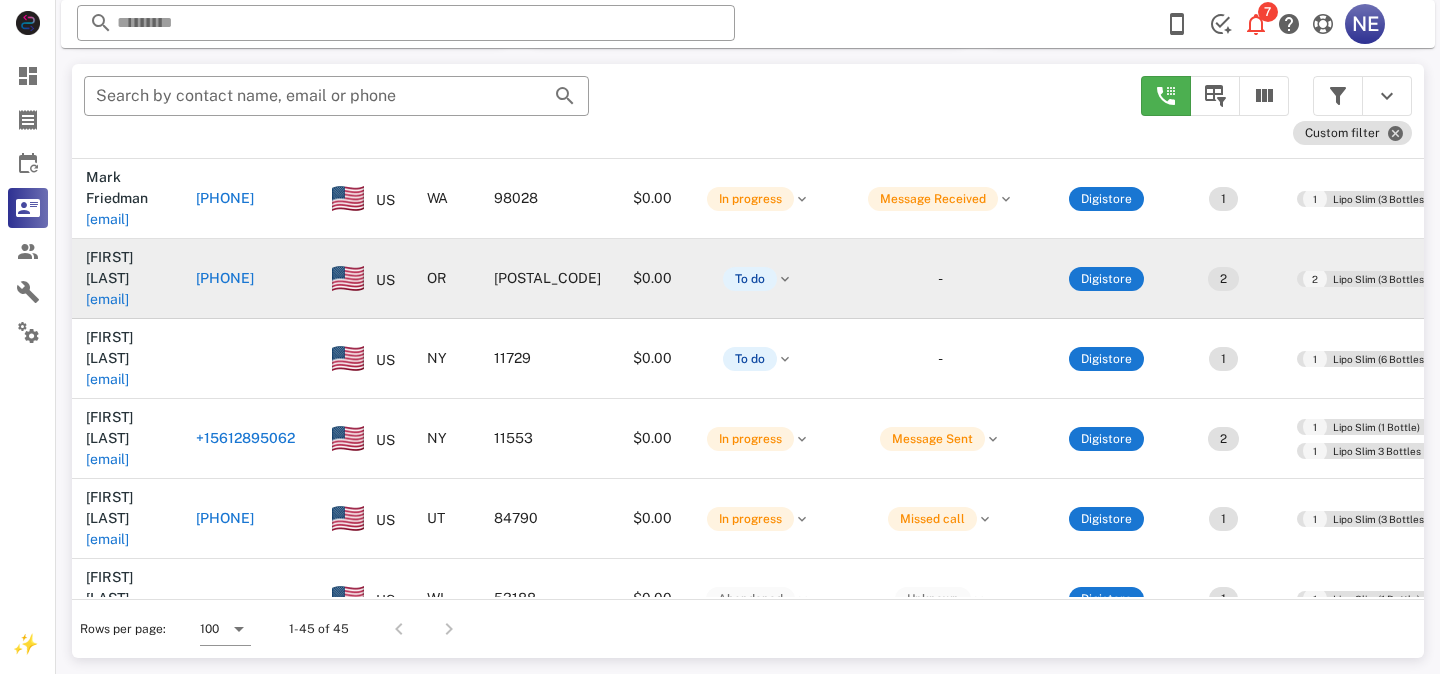 scroll, scrollTop: 0, scrollLeft: 2, axis: horizontal 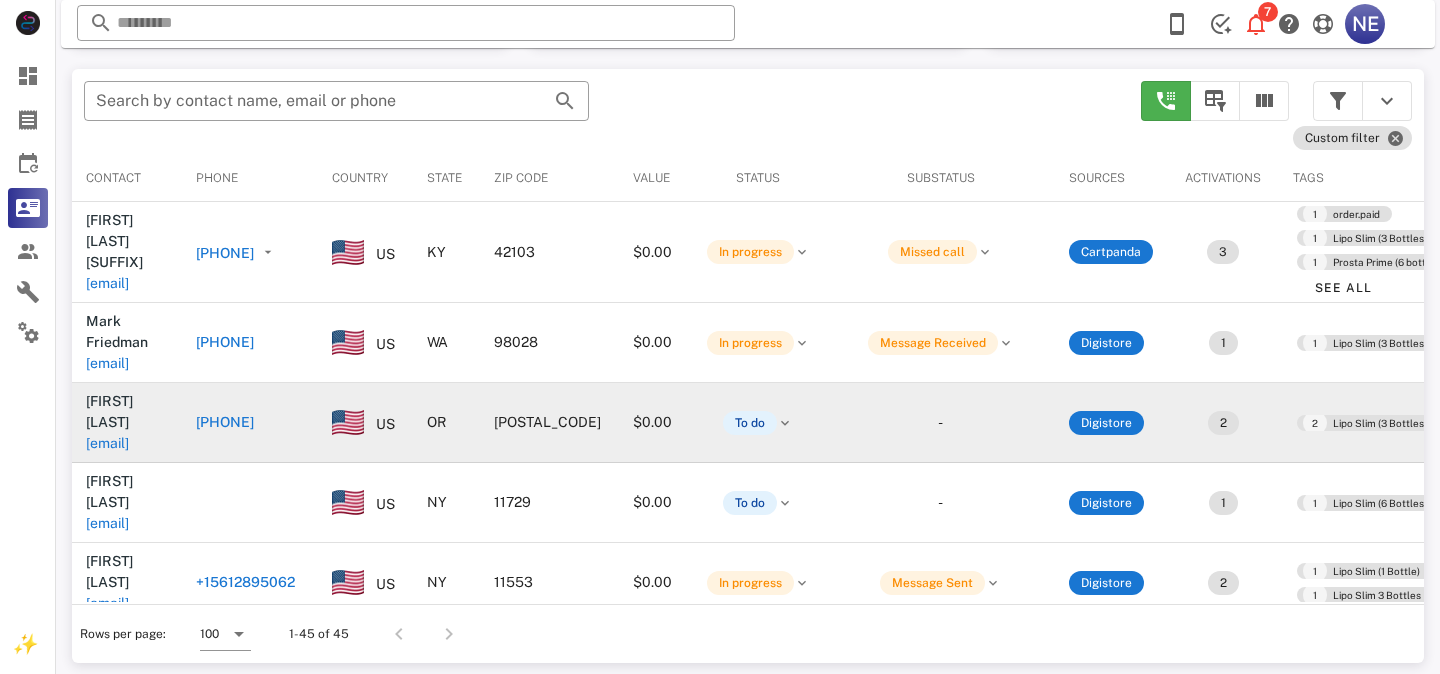 click on "+19712848178" at bounding box center (225, 422) 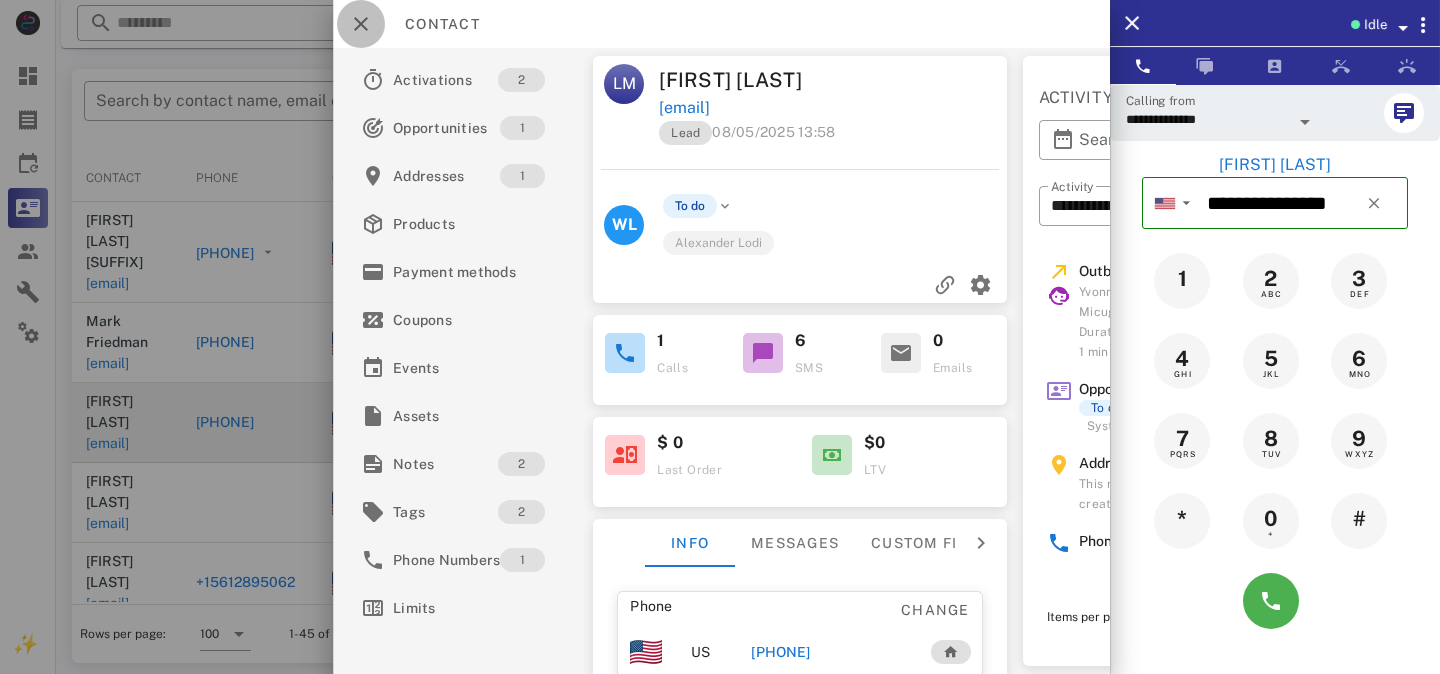 click at bounding box center [361, 24] 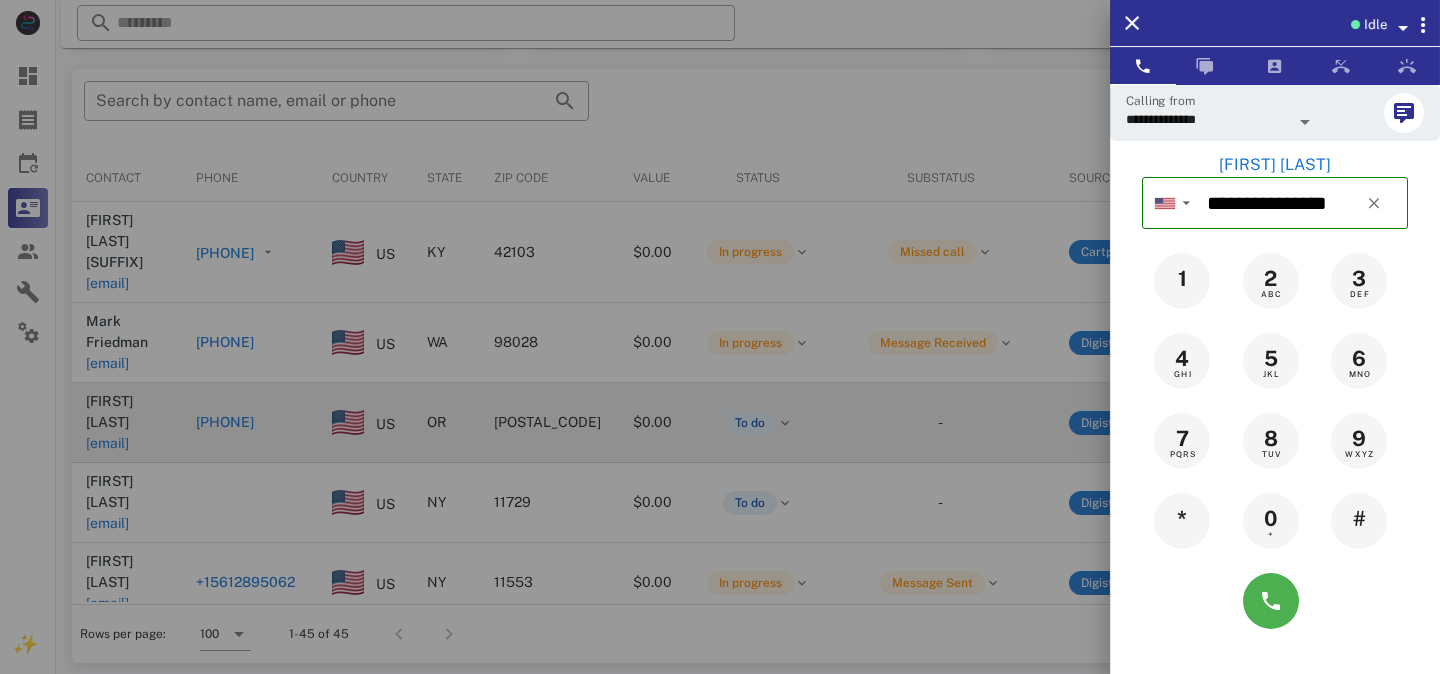 click at bounding box center (720, 337) 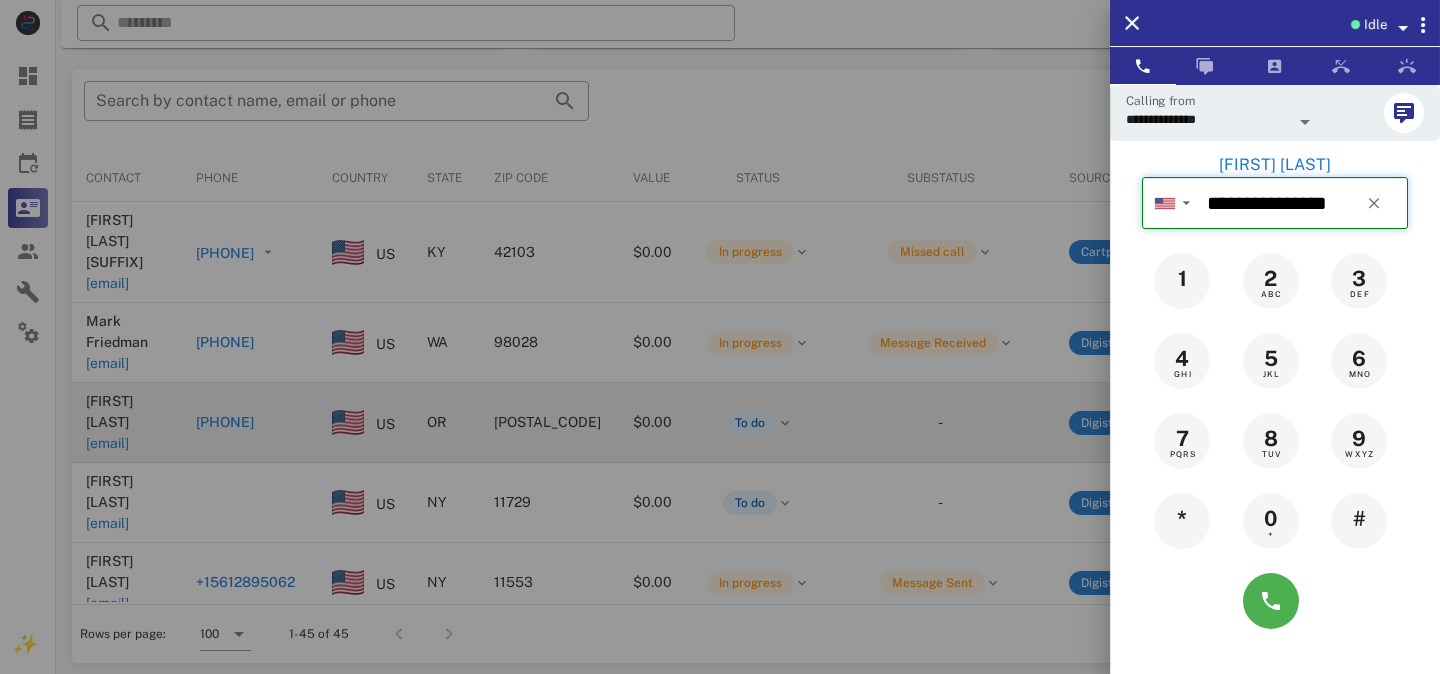 type 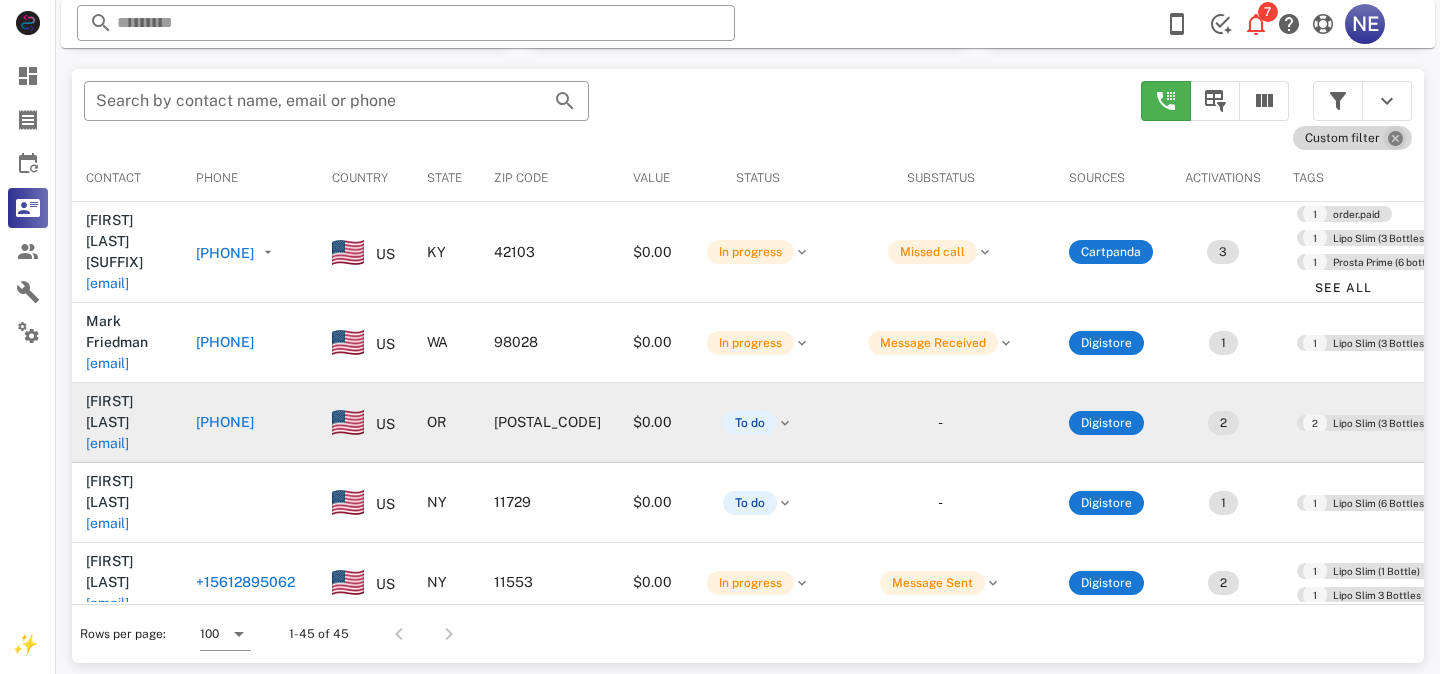 click at bounding box center [1395, 138] 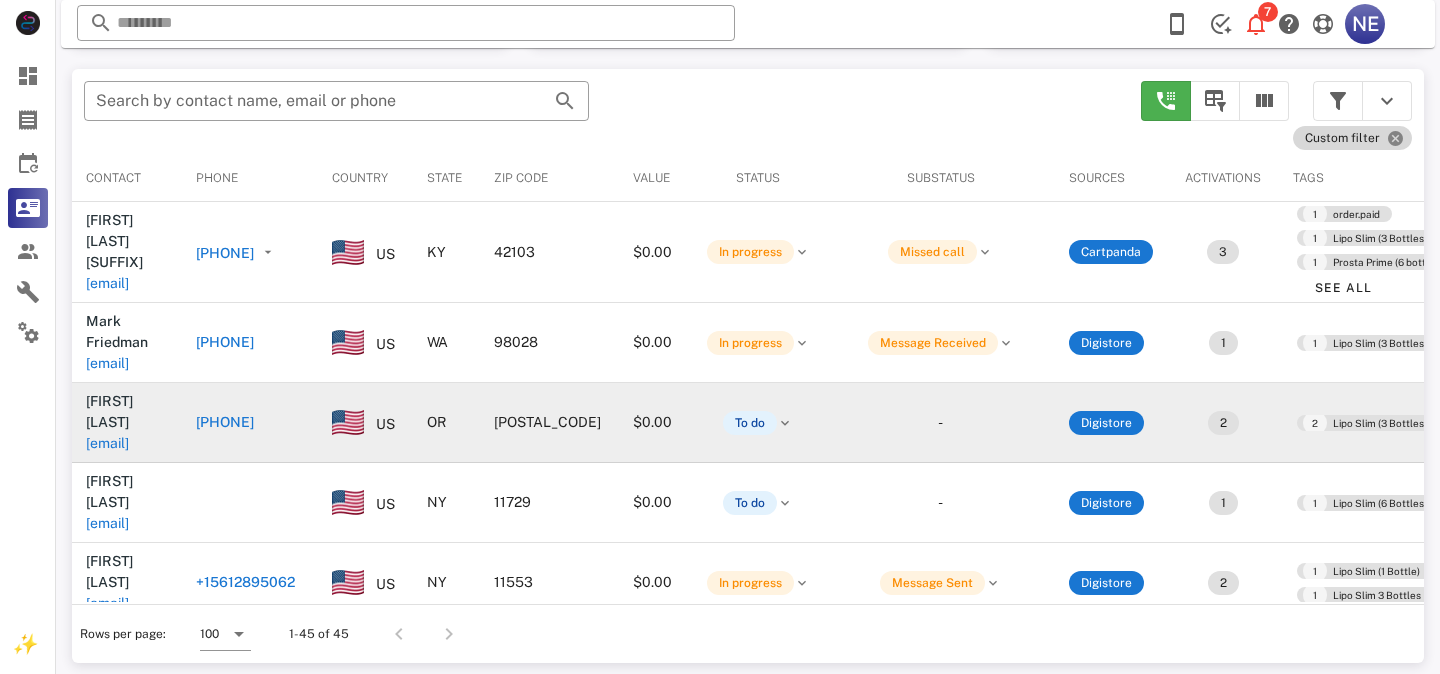 type 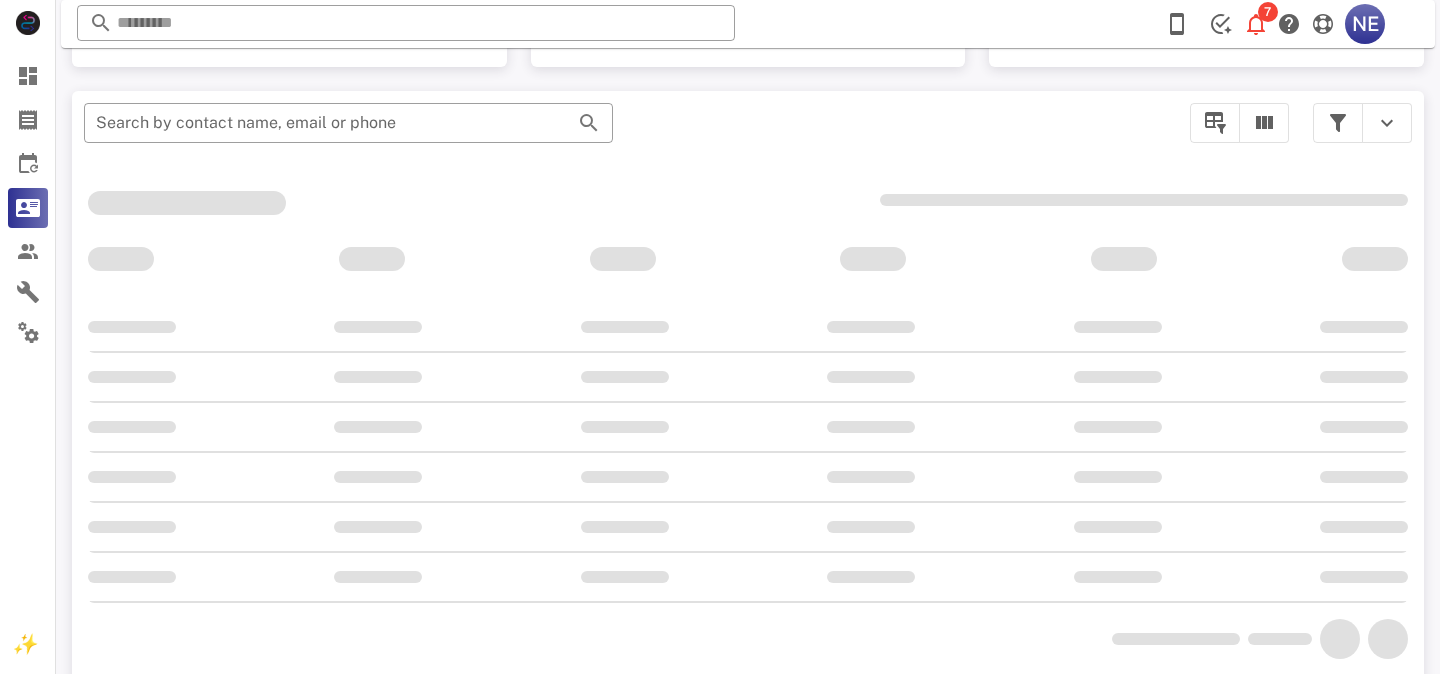 scroll, scrollTop: 375, scrollLeft: 0, axis: vertical 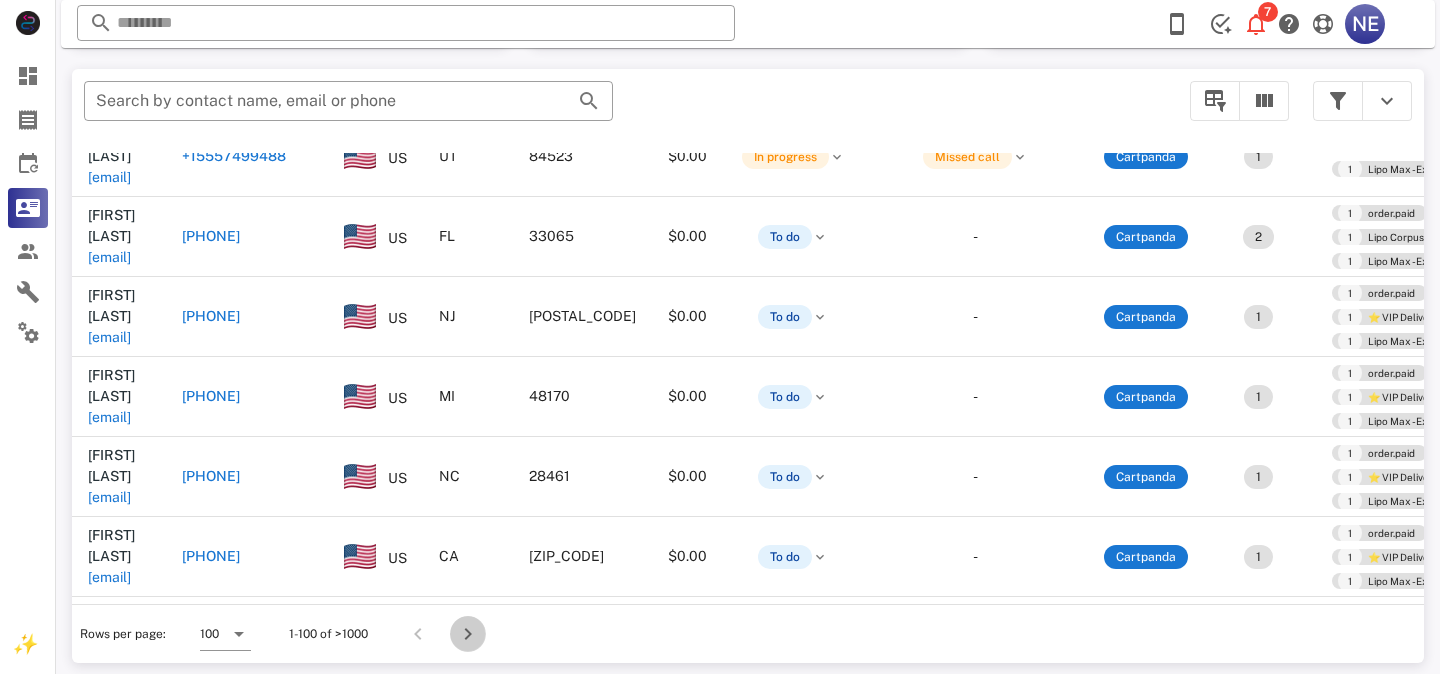 click at bounding box center [468, 634] 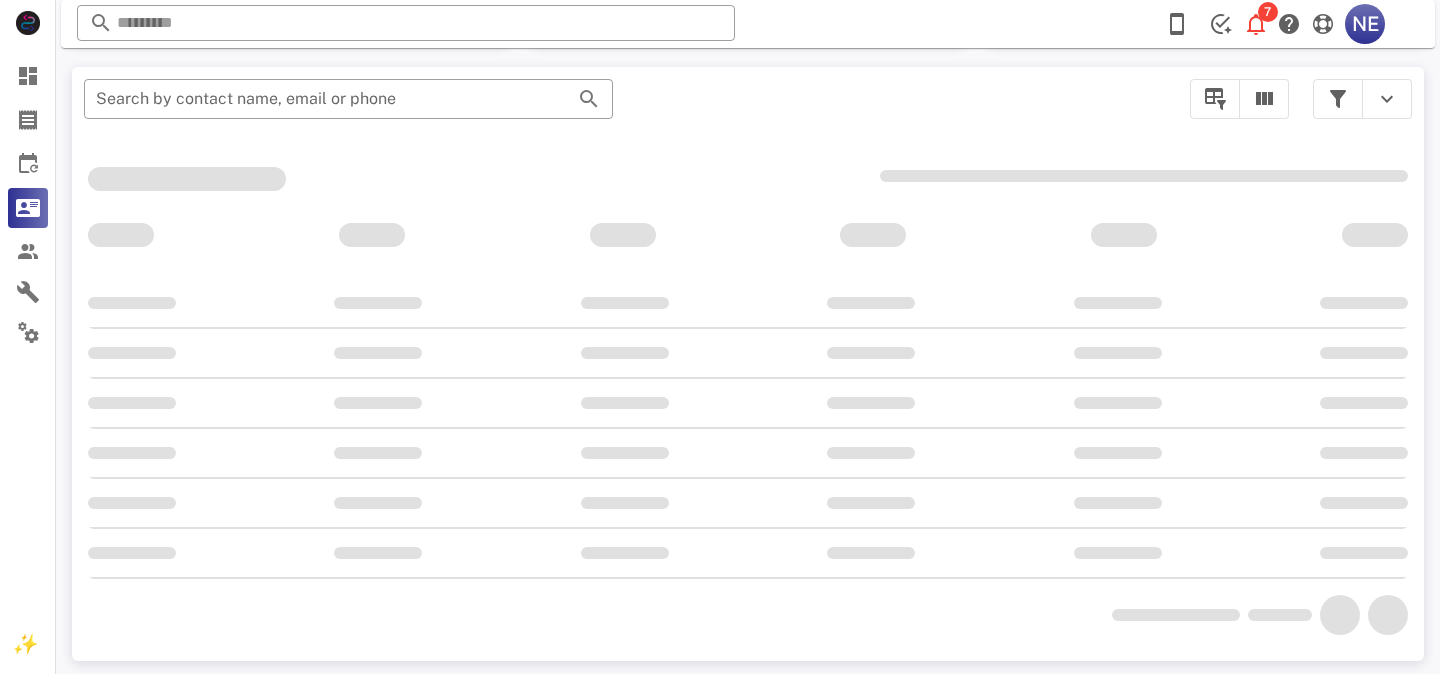 scroll, scrollTop: 375, scrollLeft: 0, axis: vertical 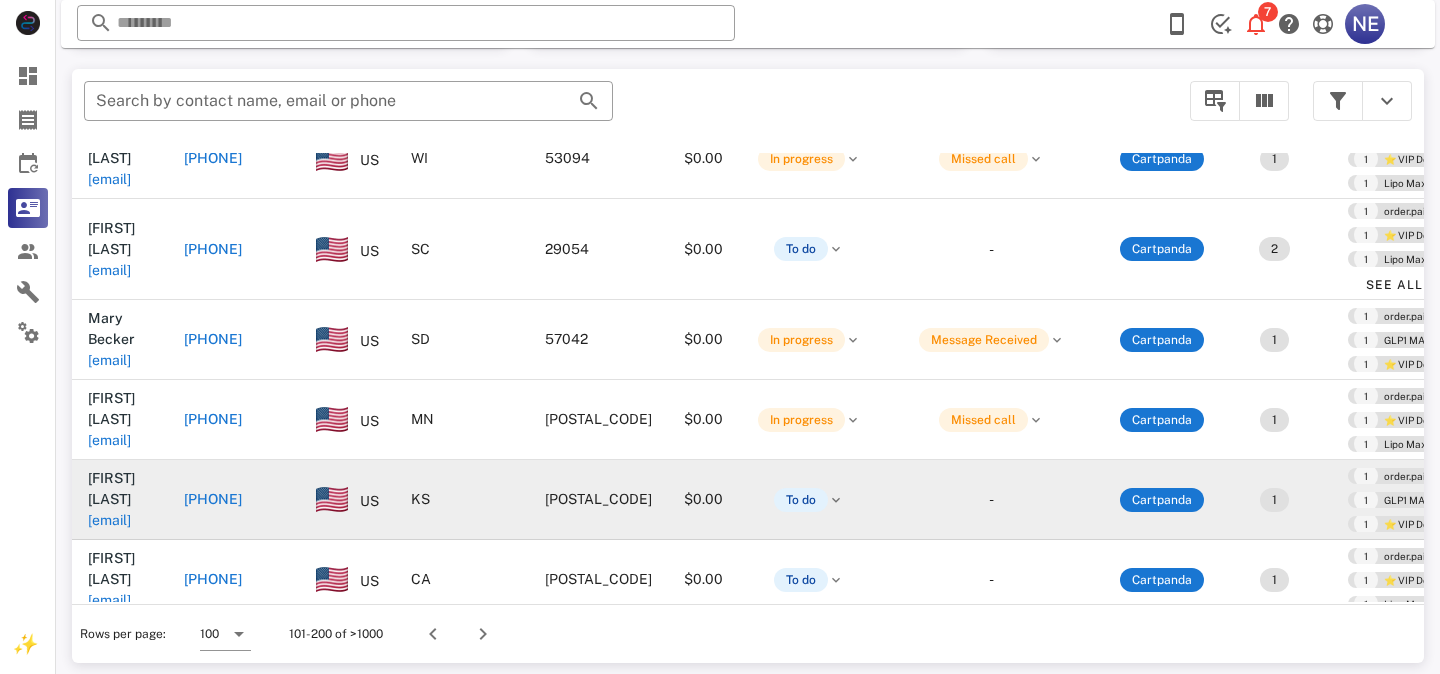 click on "+13166219808" at bounding box center [213, 499] 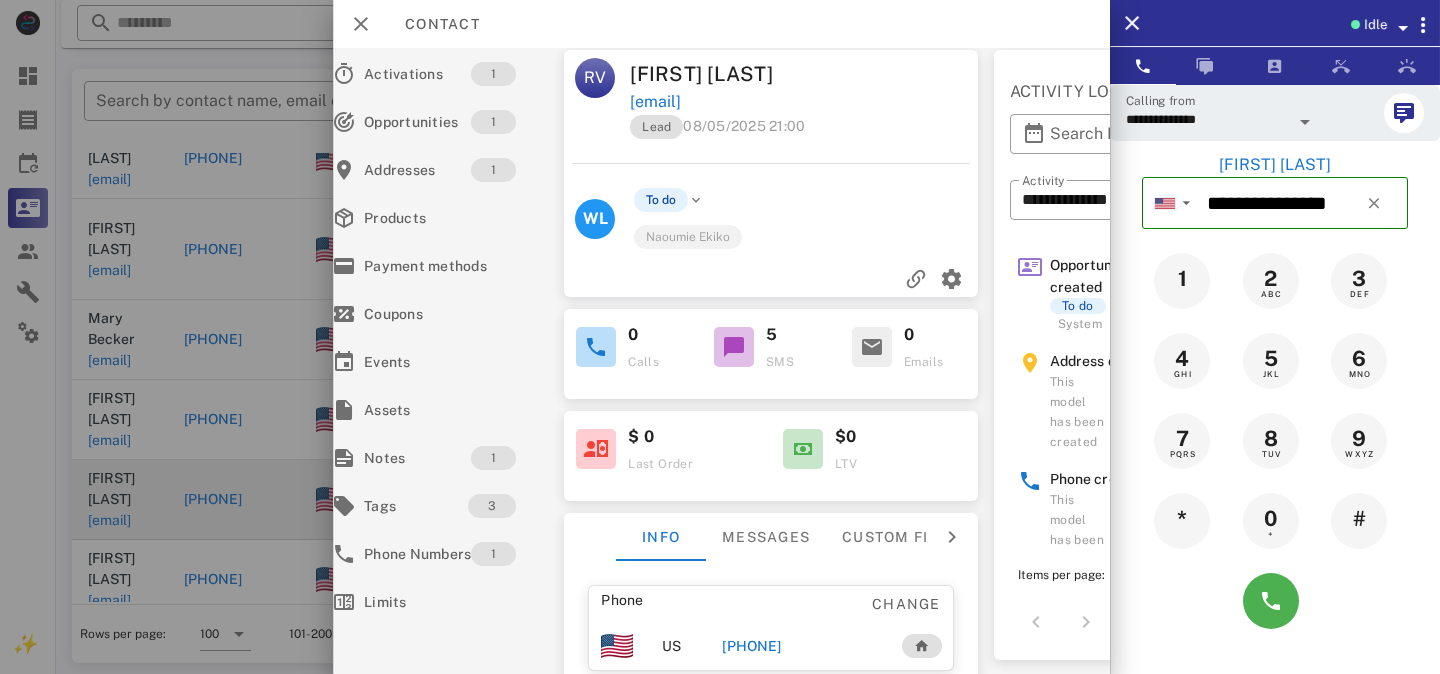 scroll, scrollTop: 6, scrollLeft: 0, axis: vertical 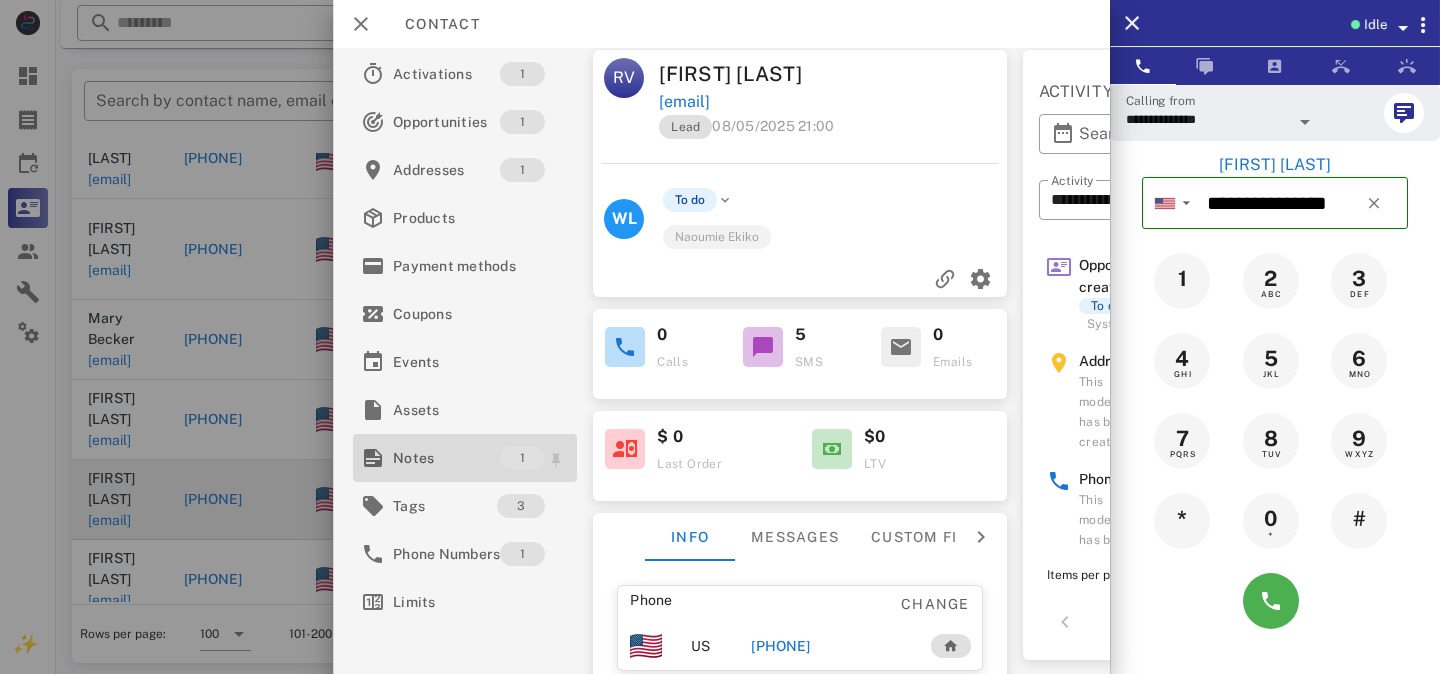 click on "Notes" at bounding box center (446, 458) 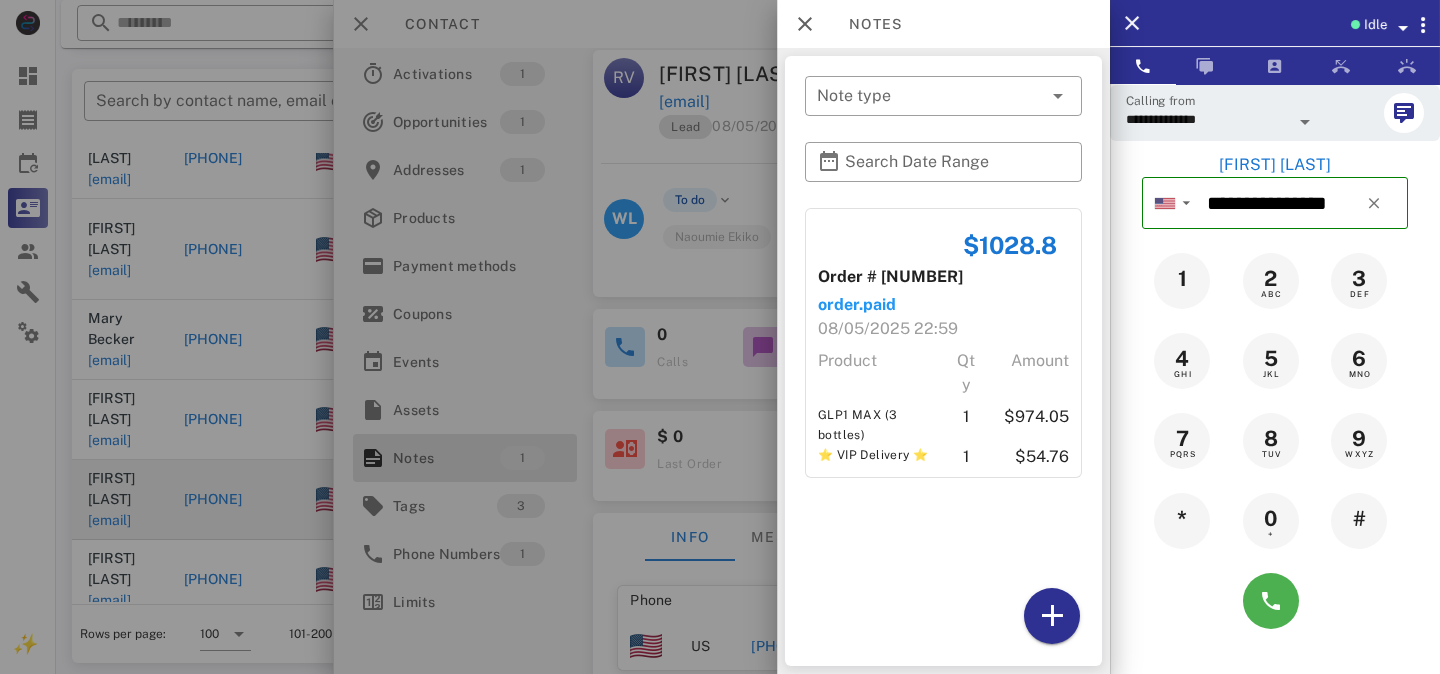 click at bounding box center (720, 337) 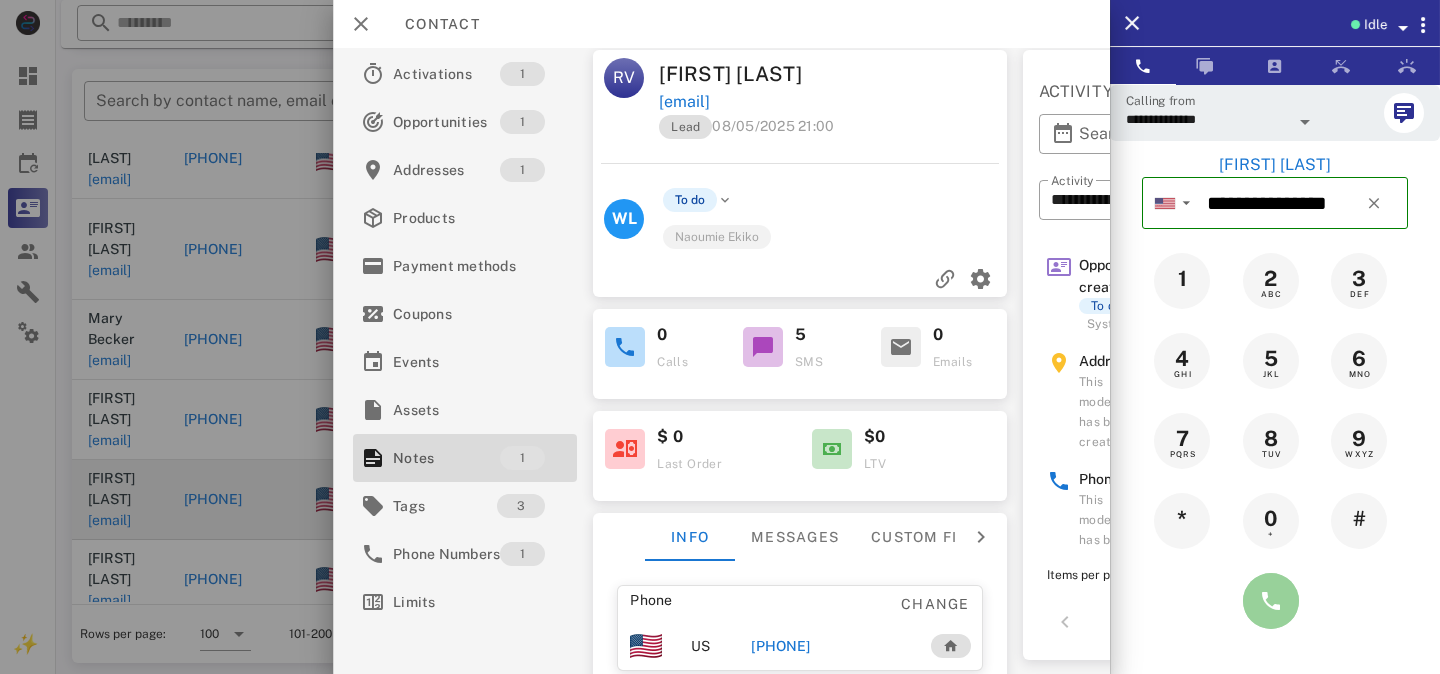 click at bounding box center [1271, 601] 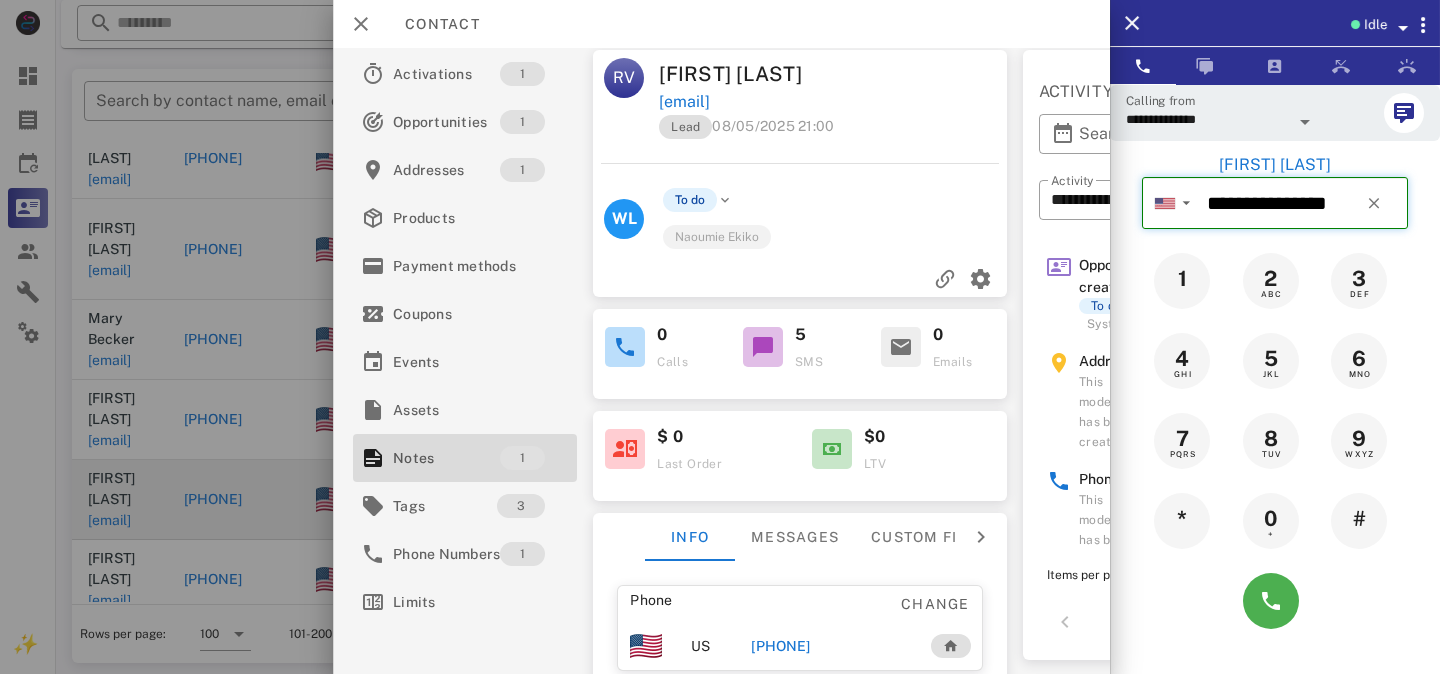 type 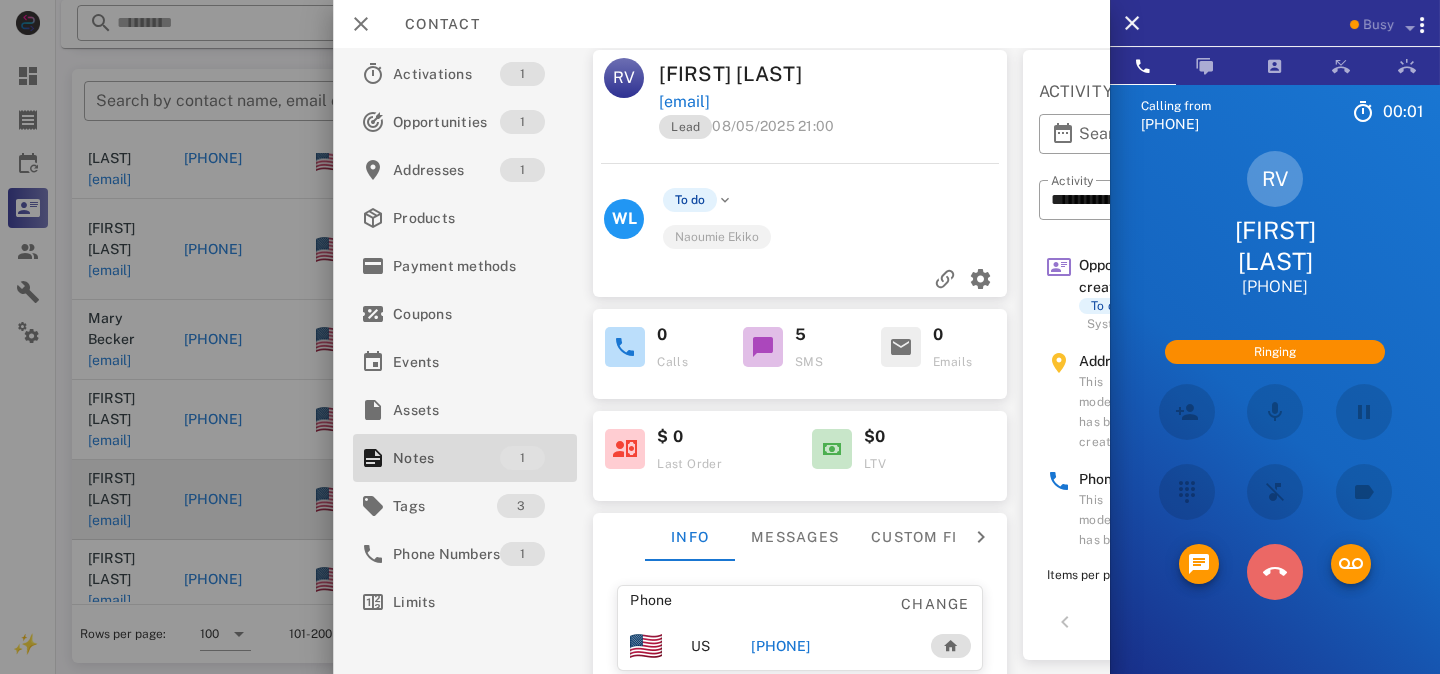 click at bounding box center [1275, 572] 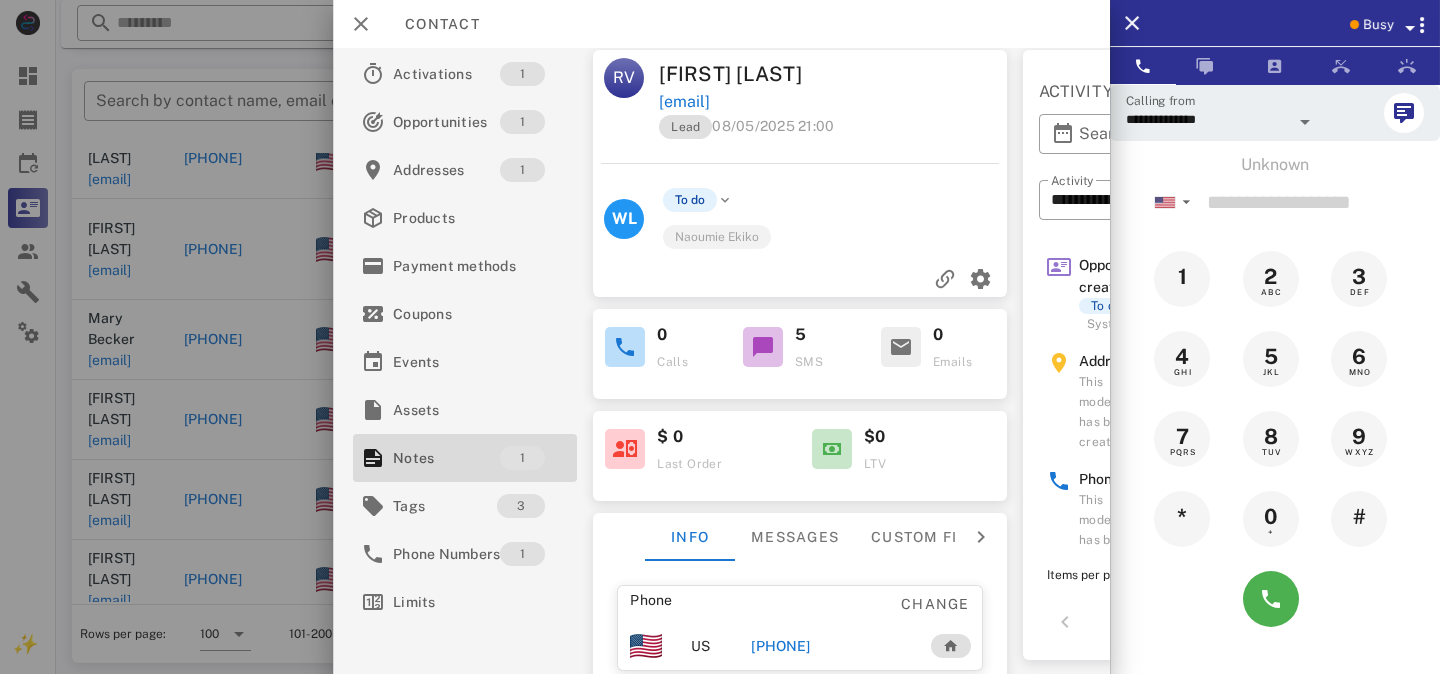 click on "WL" at bounding box center [624, 218] 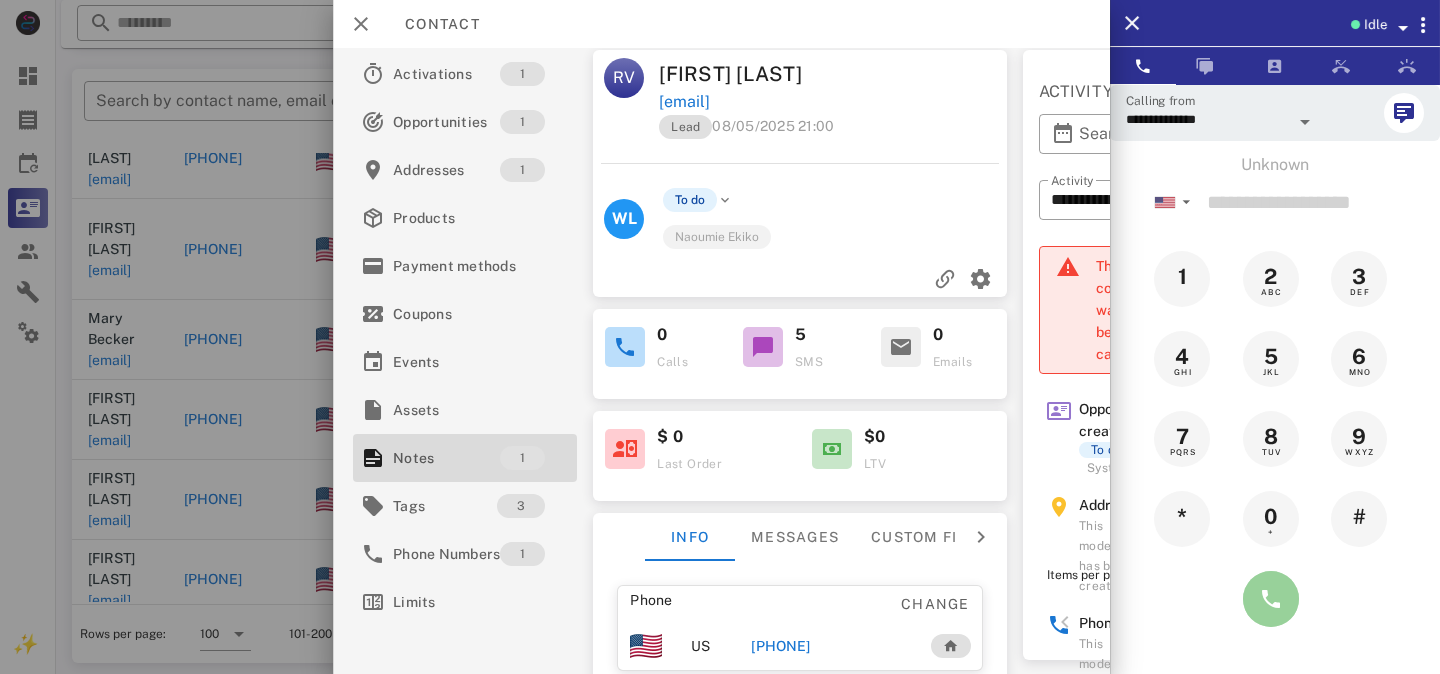 click at bounding box center [1271, 599] 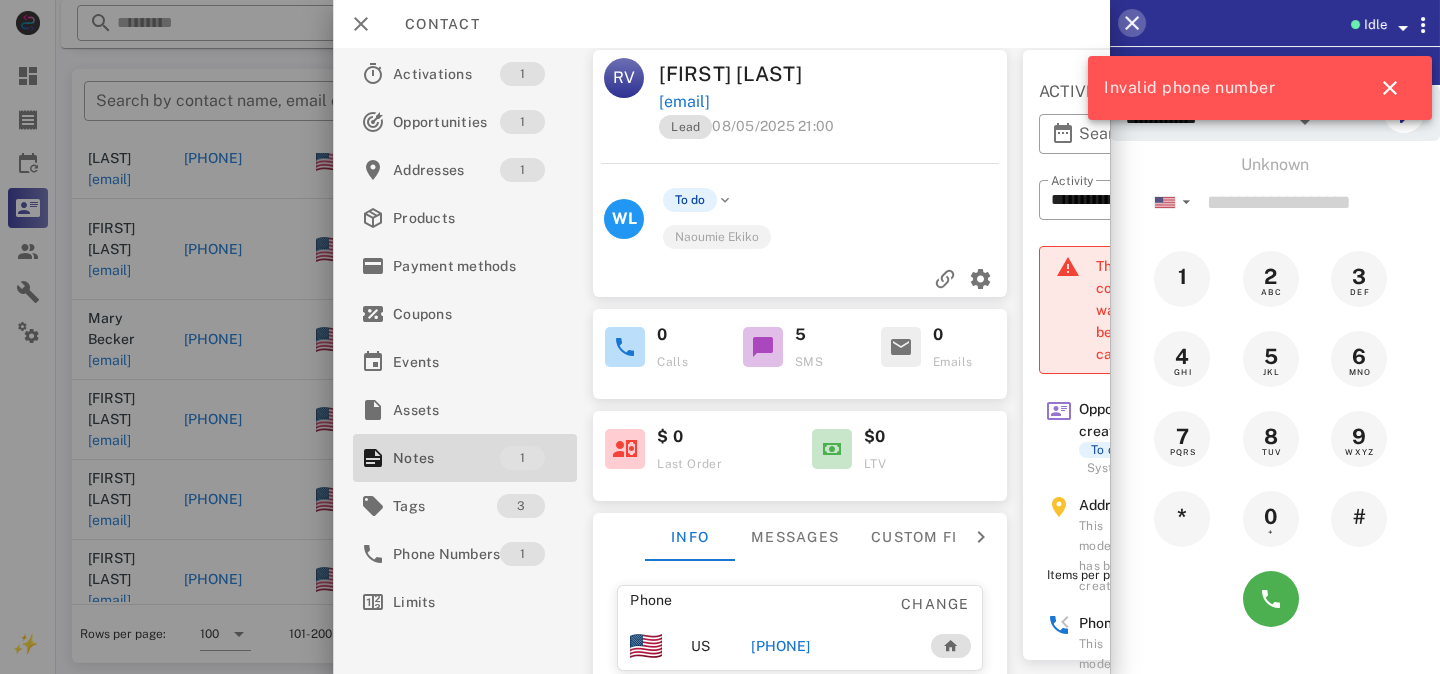 click at bounding box center (1132, 23) 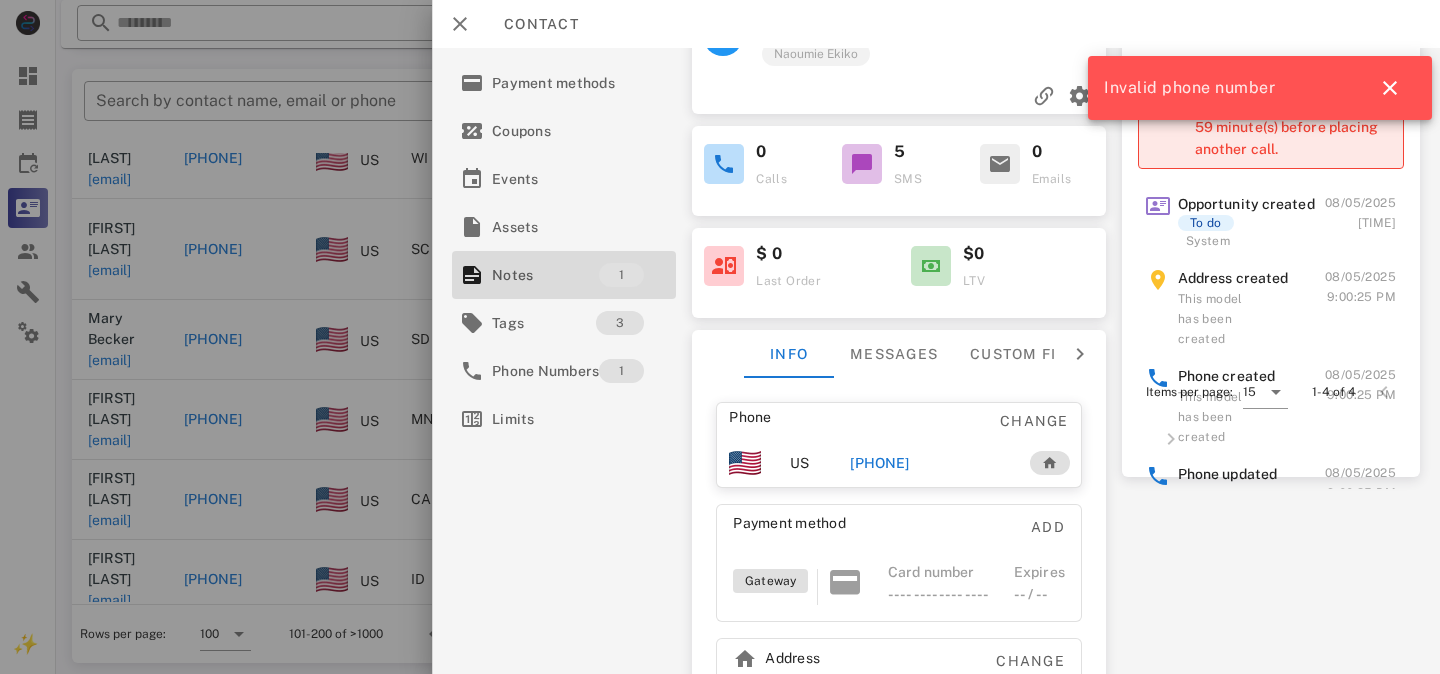 scroll, scrollTop: 26, scrollLeft: 0, axis: vertical 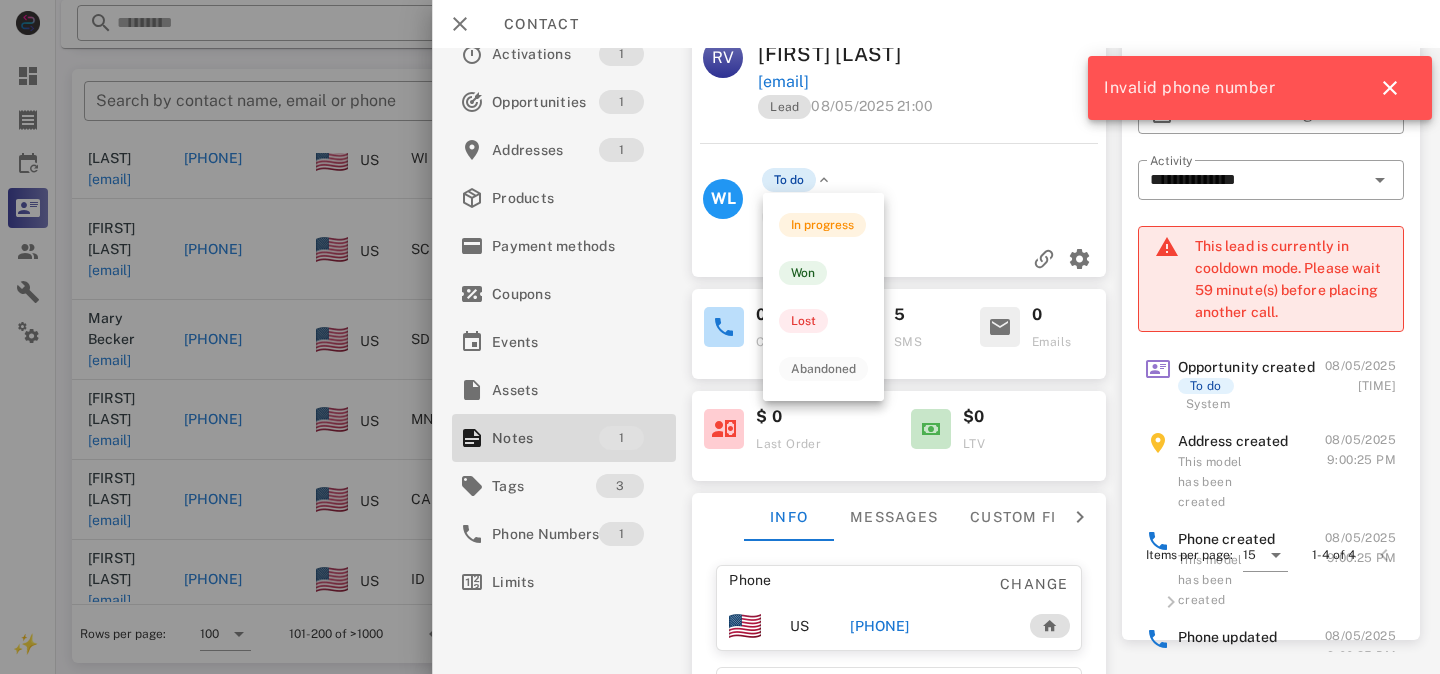 click on "To do" at bounding box center (789, 180) 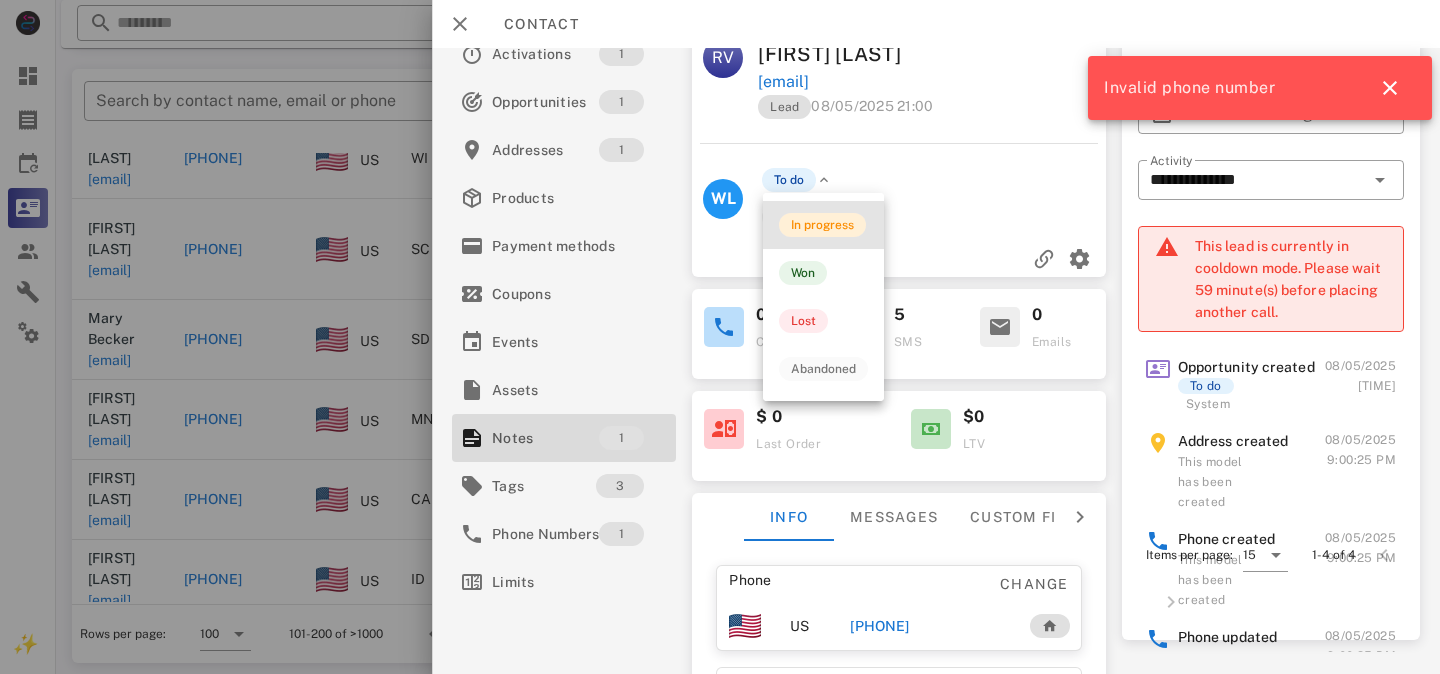 click on "In progress" at bounding box center (822, 225) 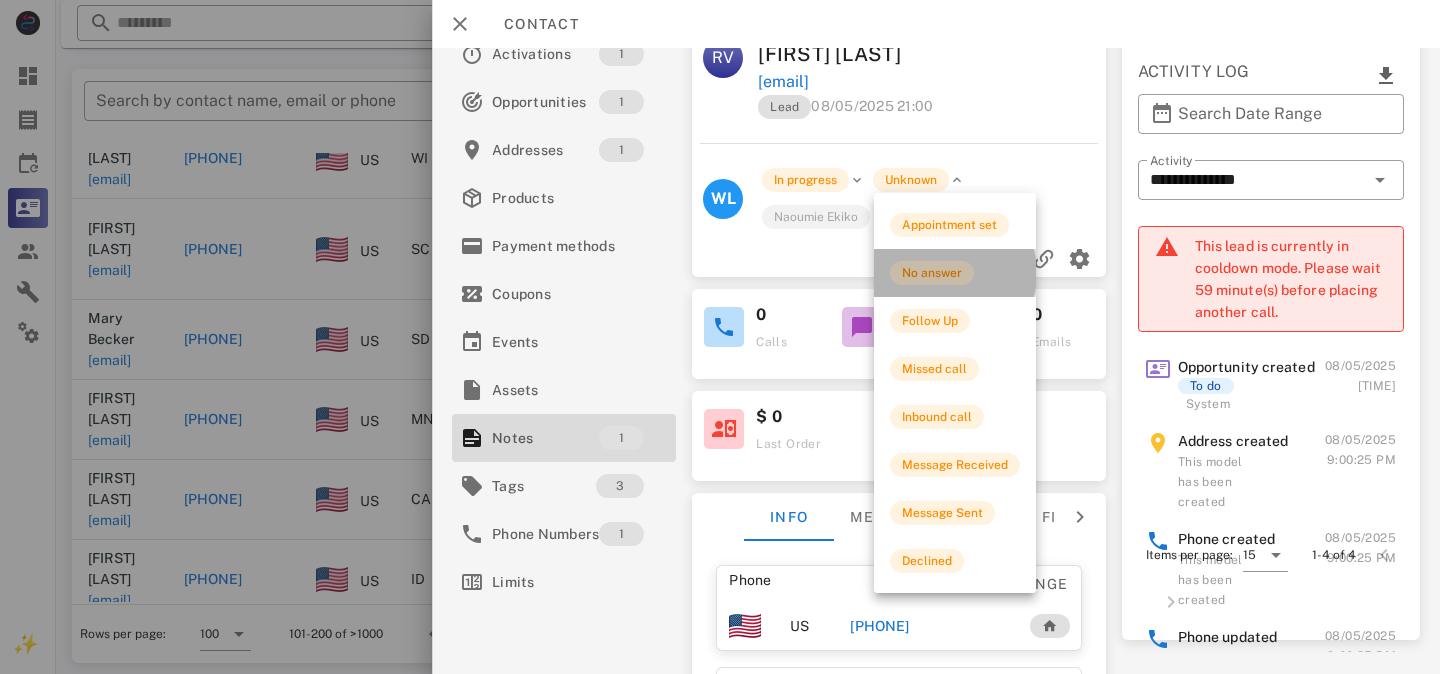 click on "No answer" at bounding box center (932, 273) 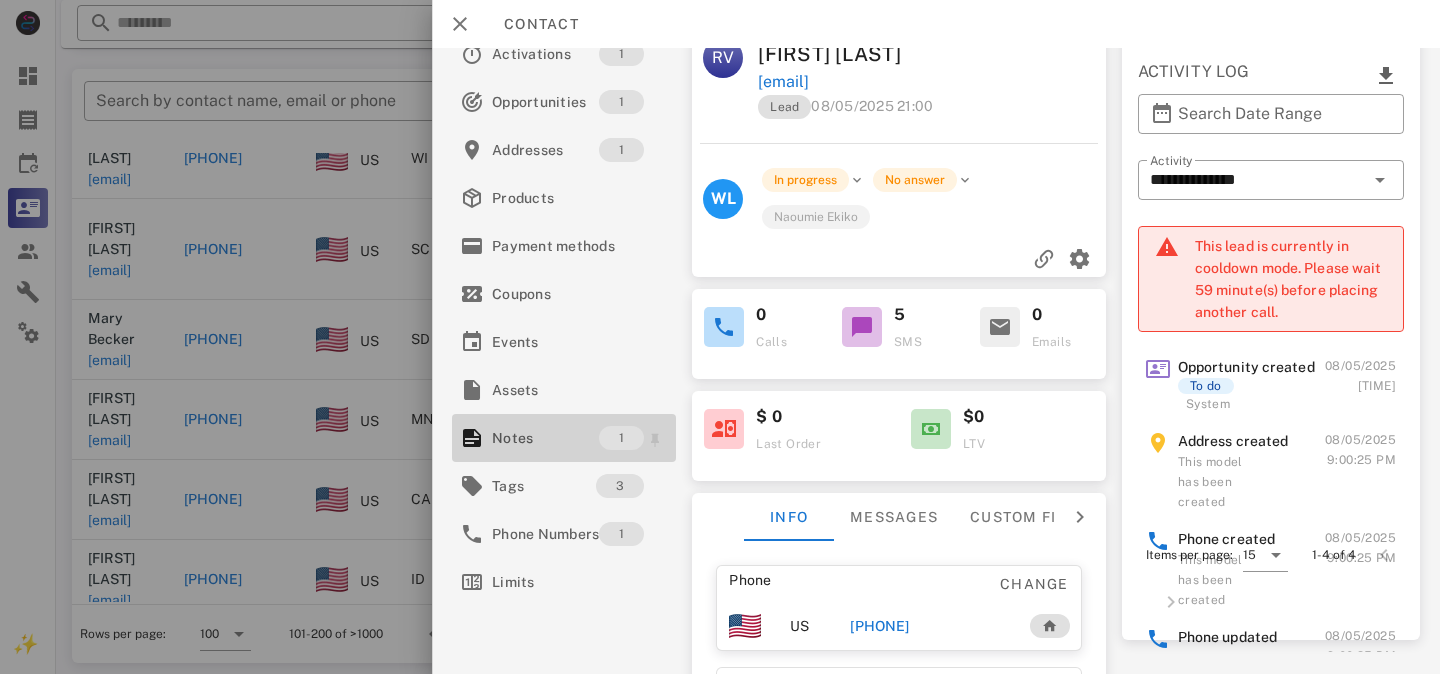 click on "Notes" at bounding box center [545, 438] 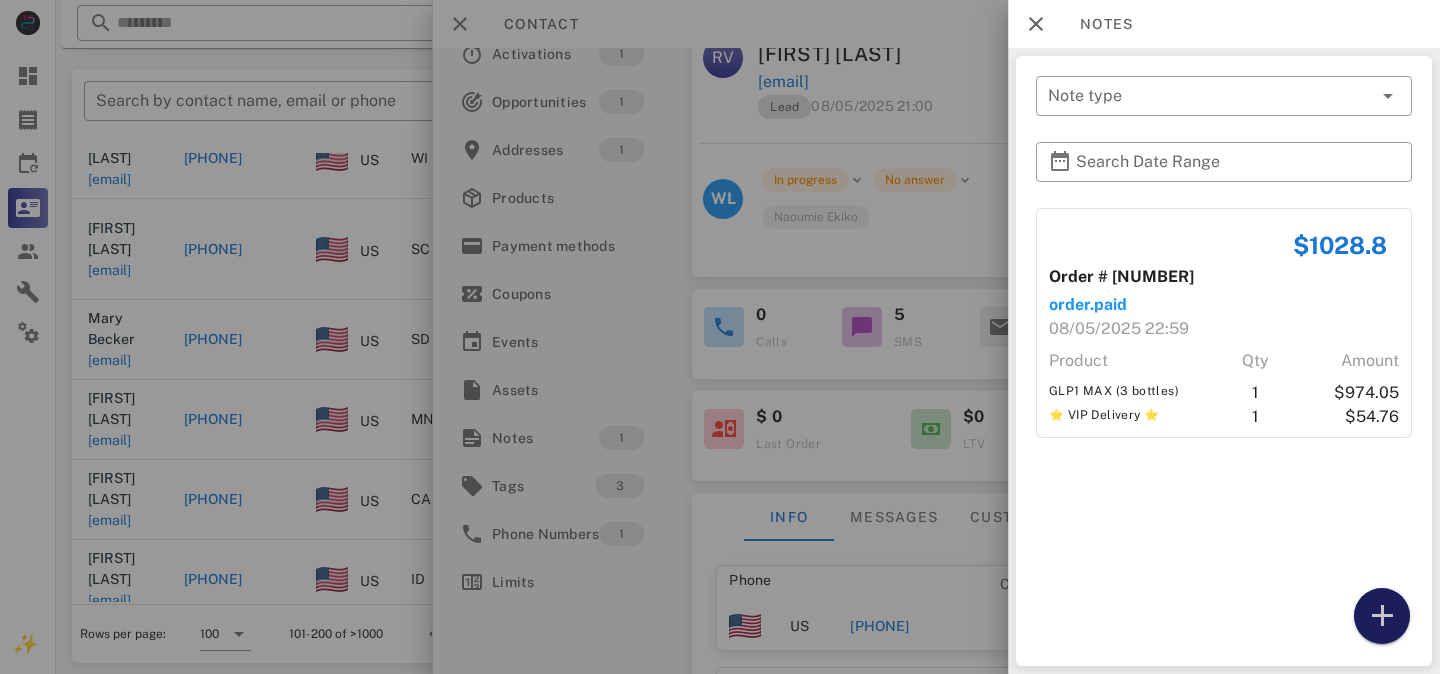 click at bounding box center [1382, 616] 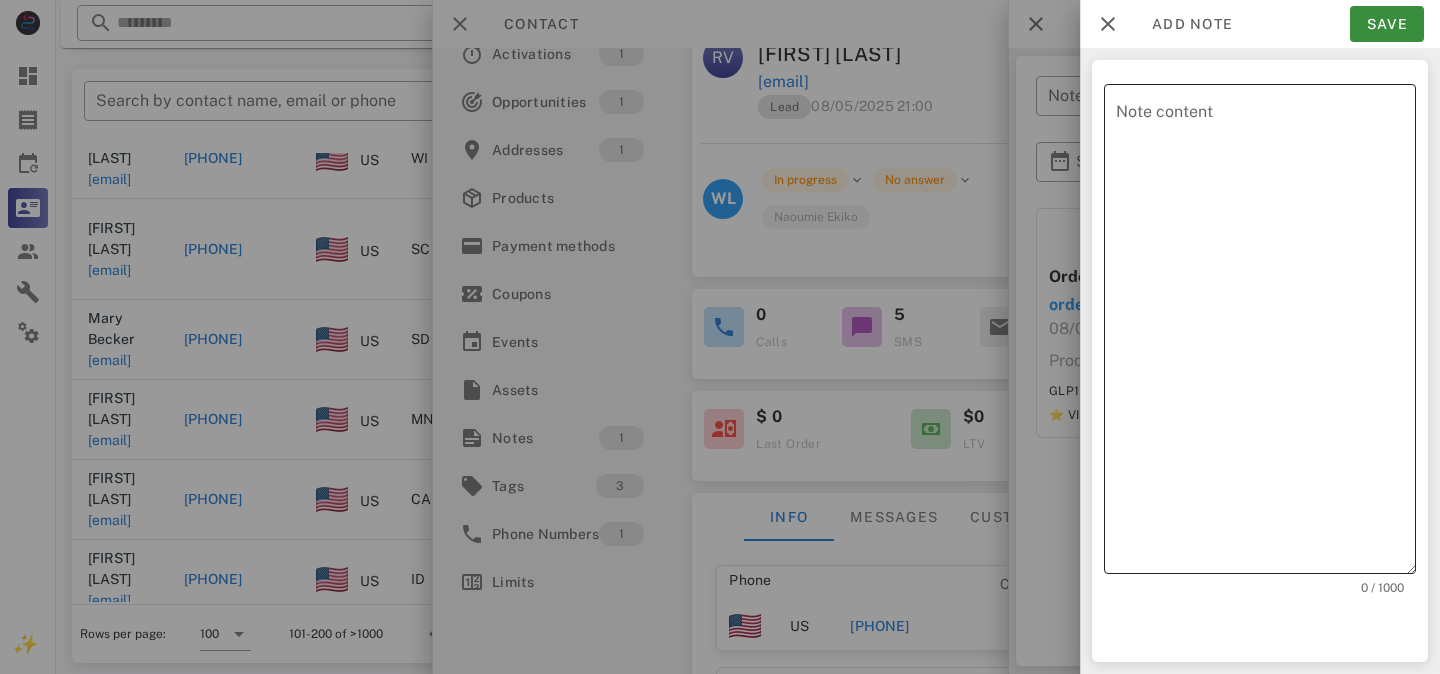 click on "Note content" at bounding box center (1266, 334) 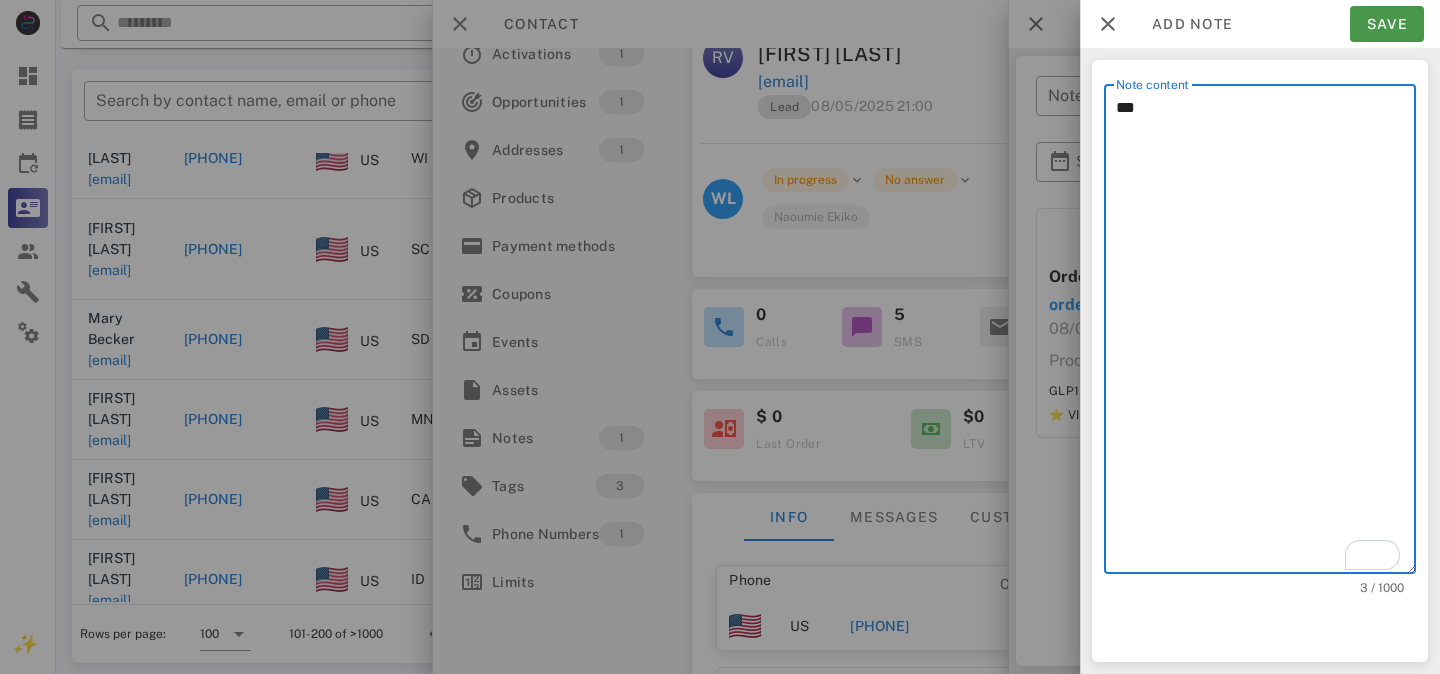 type on "***" 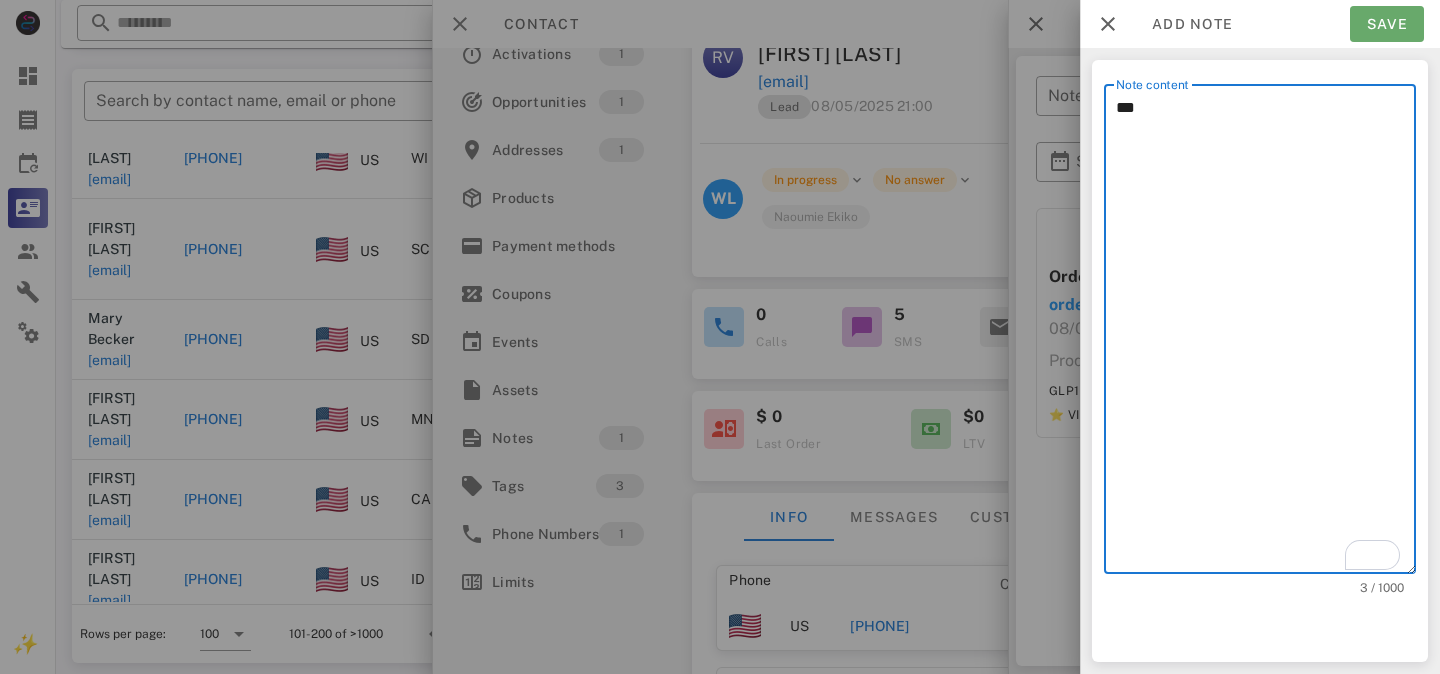 click on "Save" at bounding box center [1387, 24] 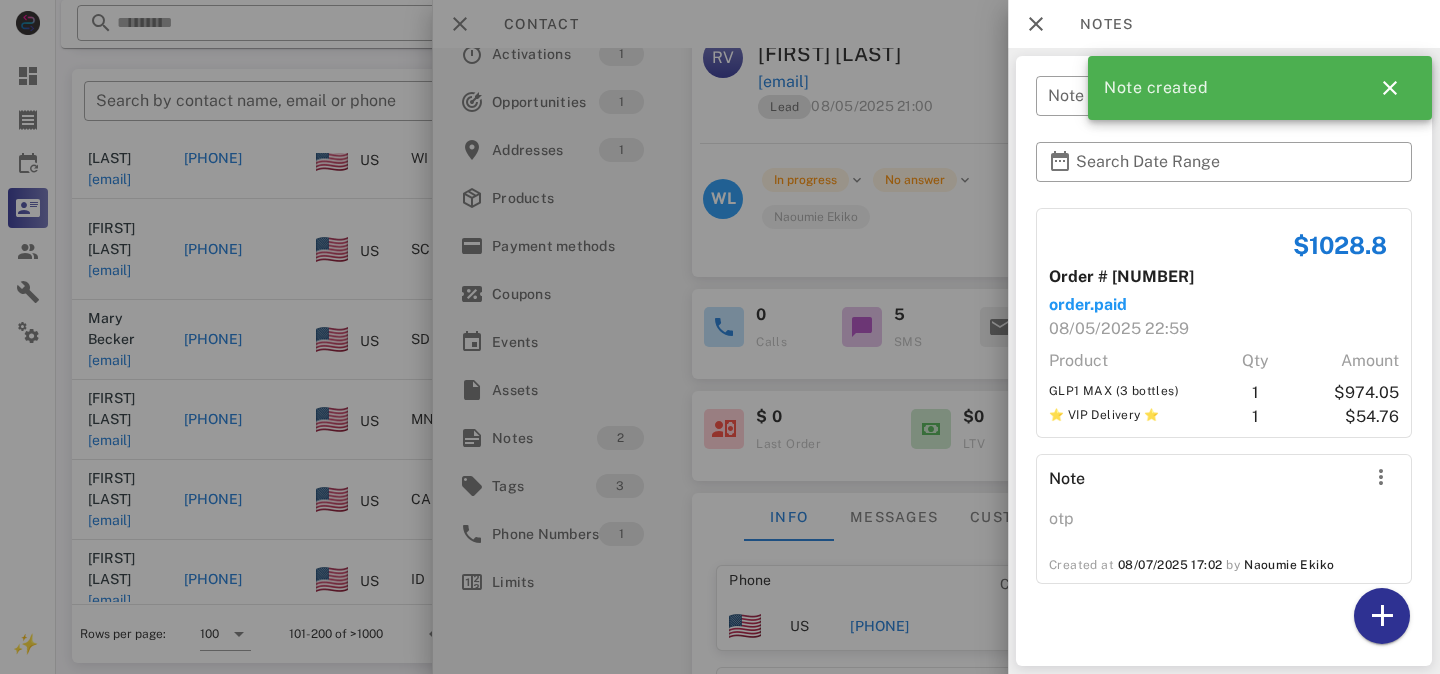 click at bounding box center (720, 337) 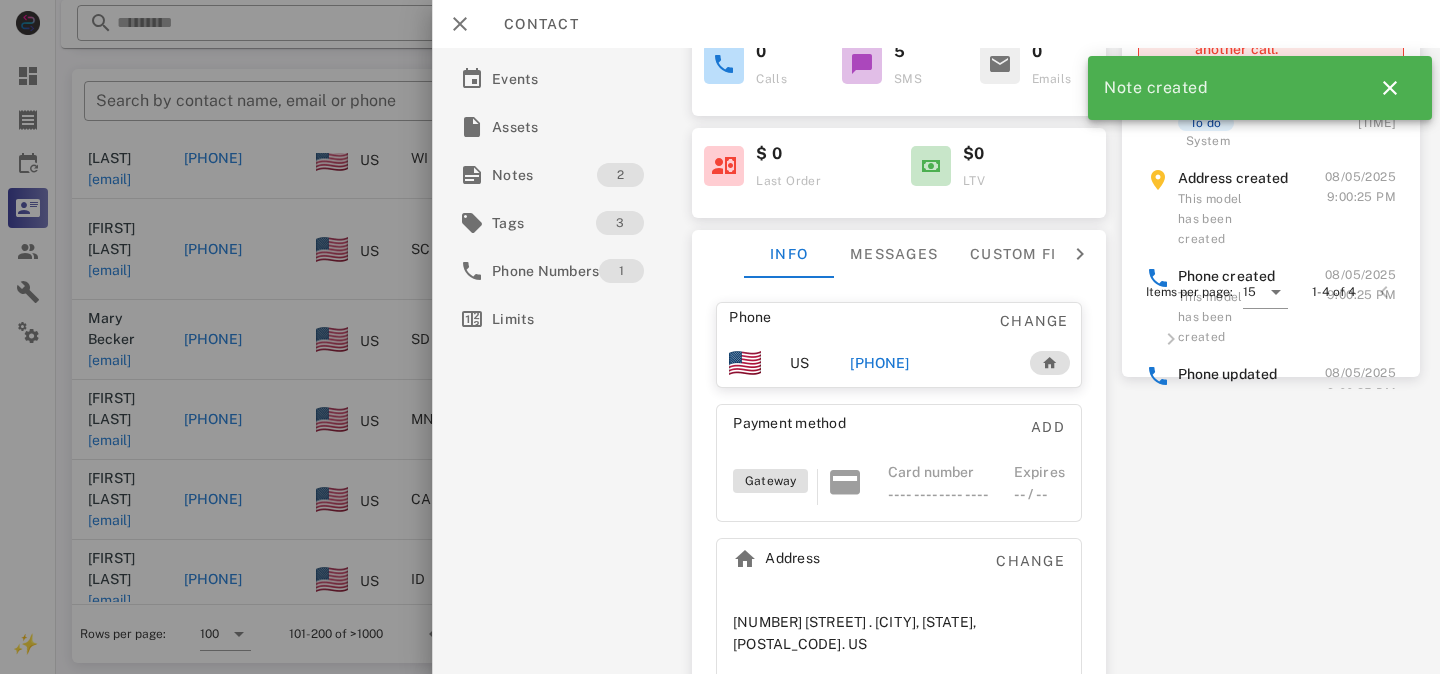 scroll, scrollTop: 319, scrollLeft: 0, axis: vertical 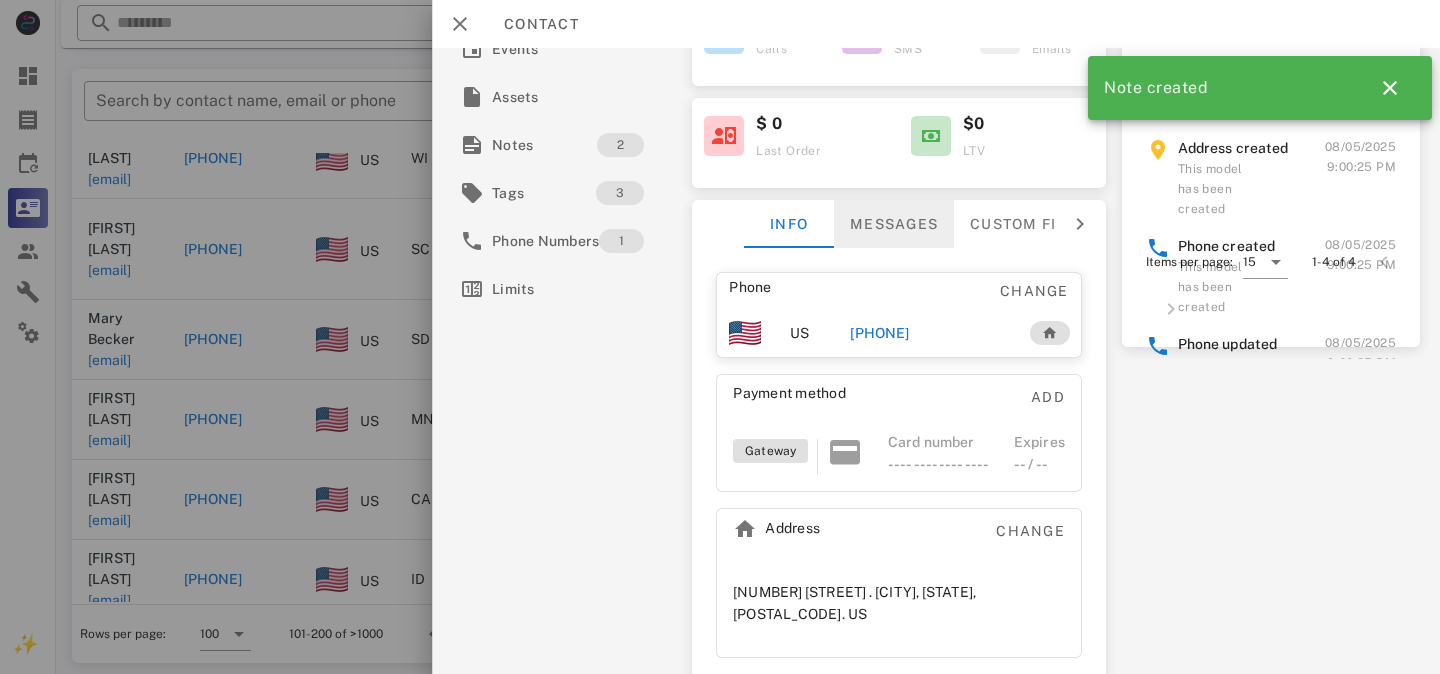 click on "Messages" at bounding box center (894, 224) 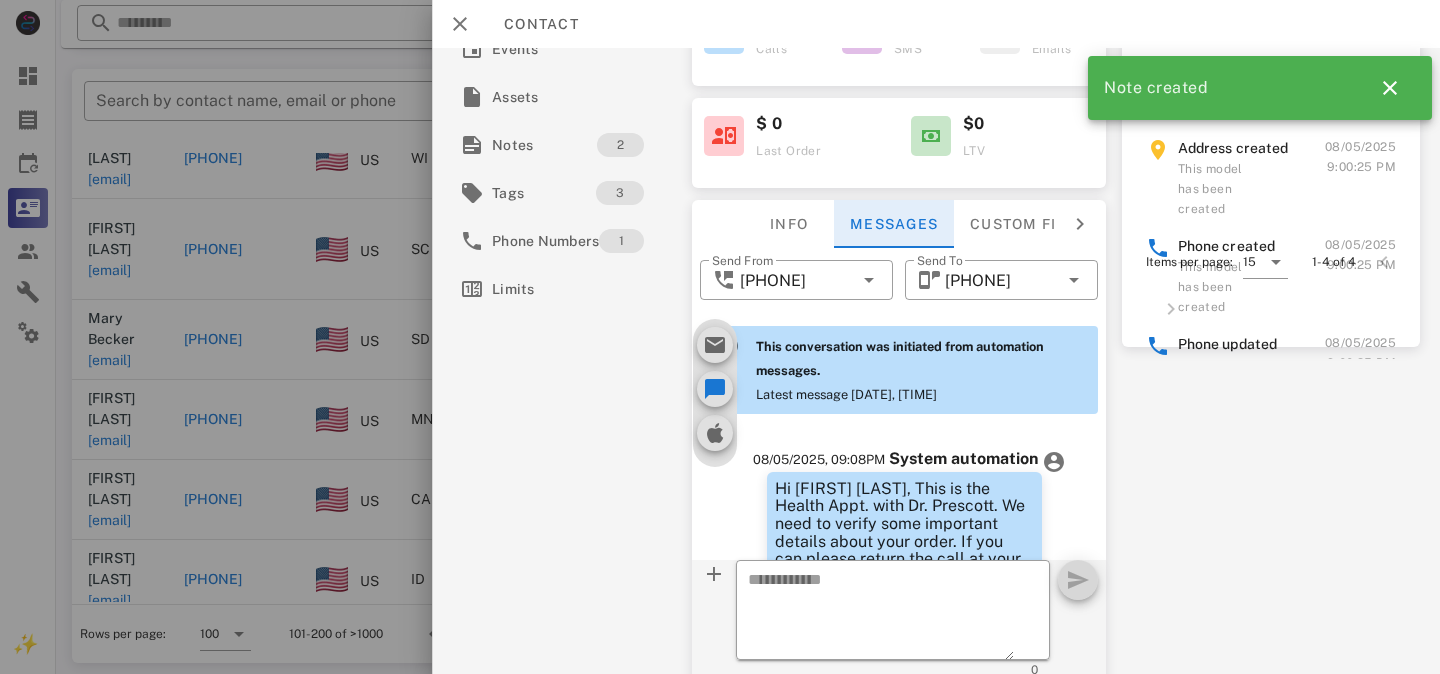 scroll, scrollTop: 685, scrollLeft: 0, axis: vertical 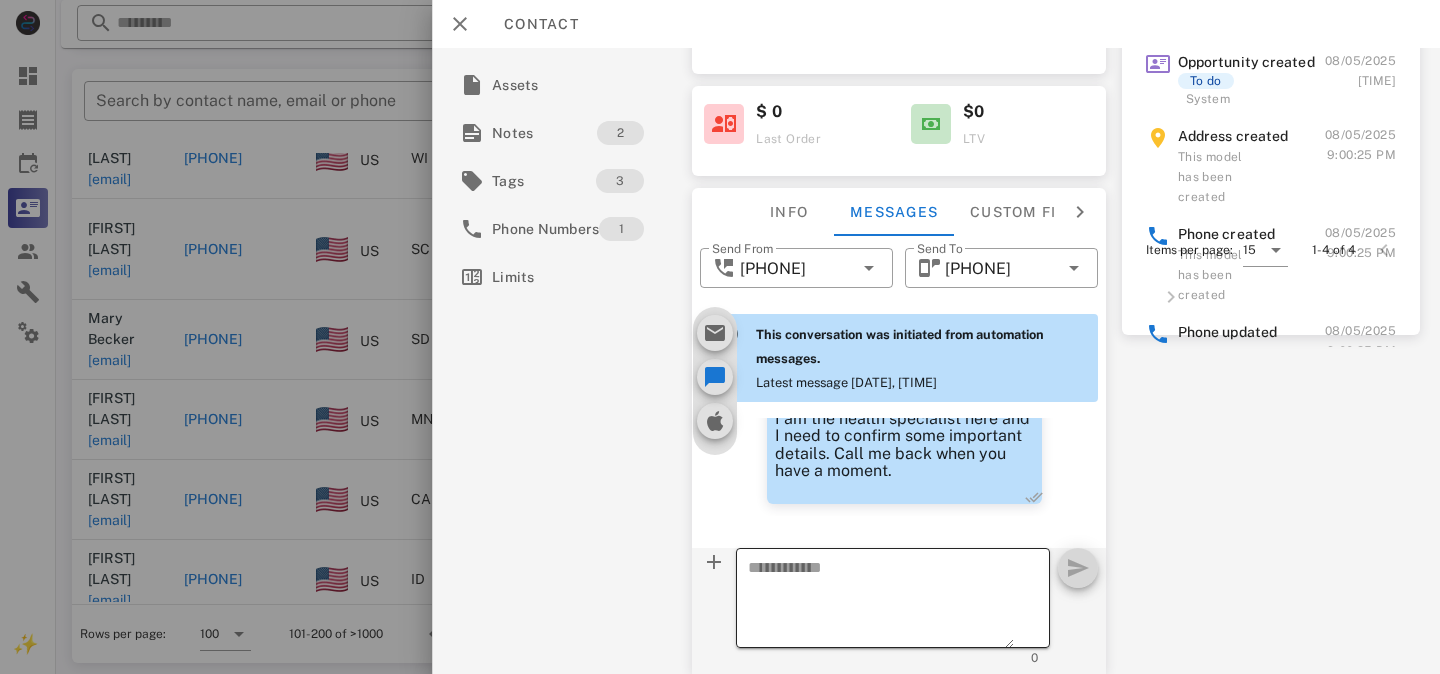 click at bounding box center [881, 601] 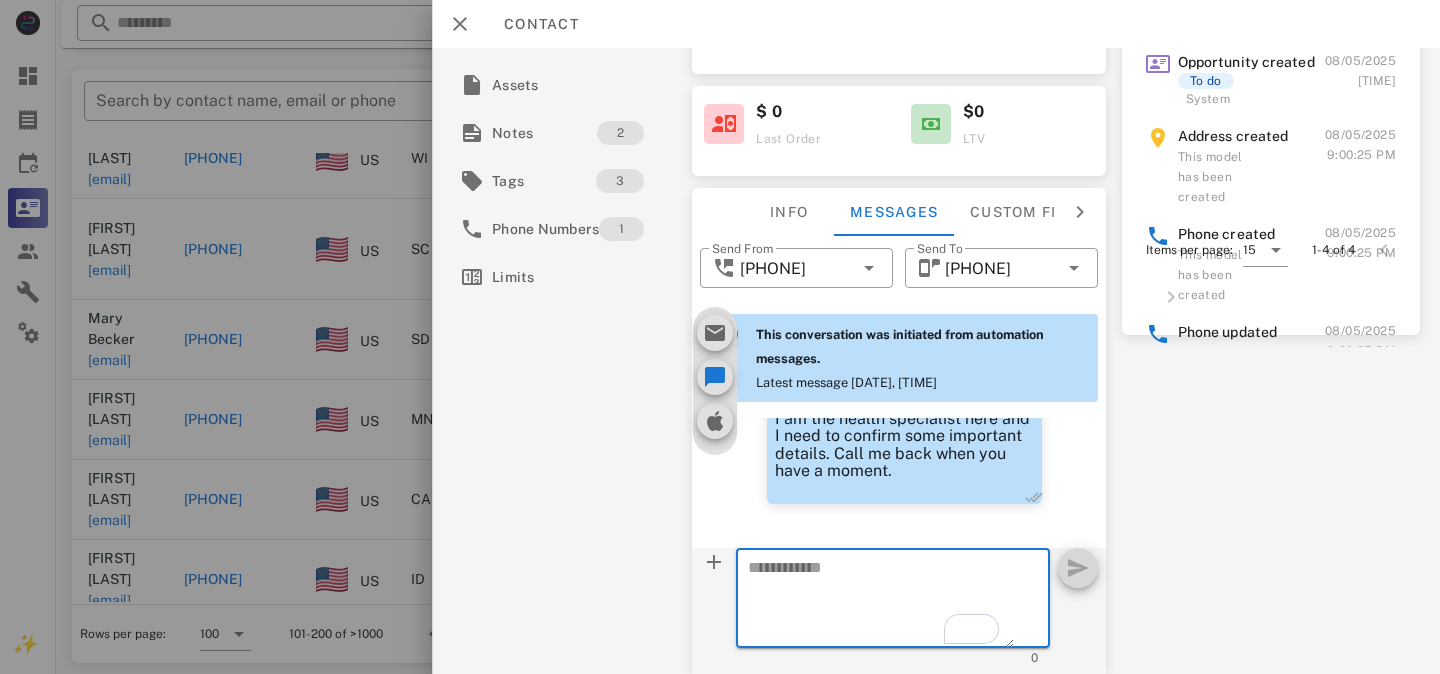 paste on "**********" 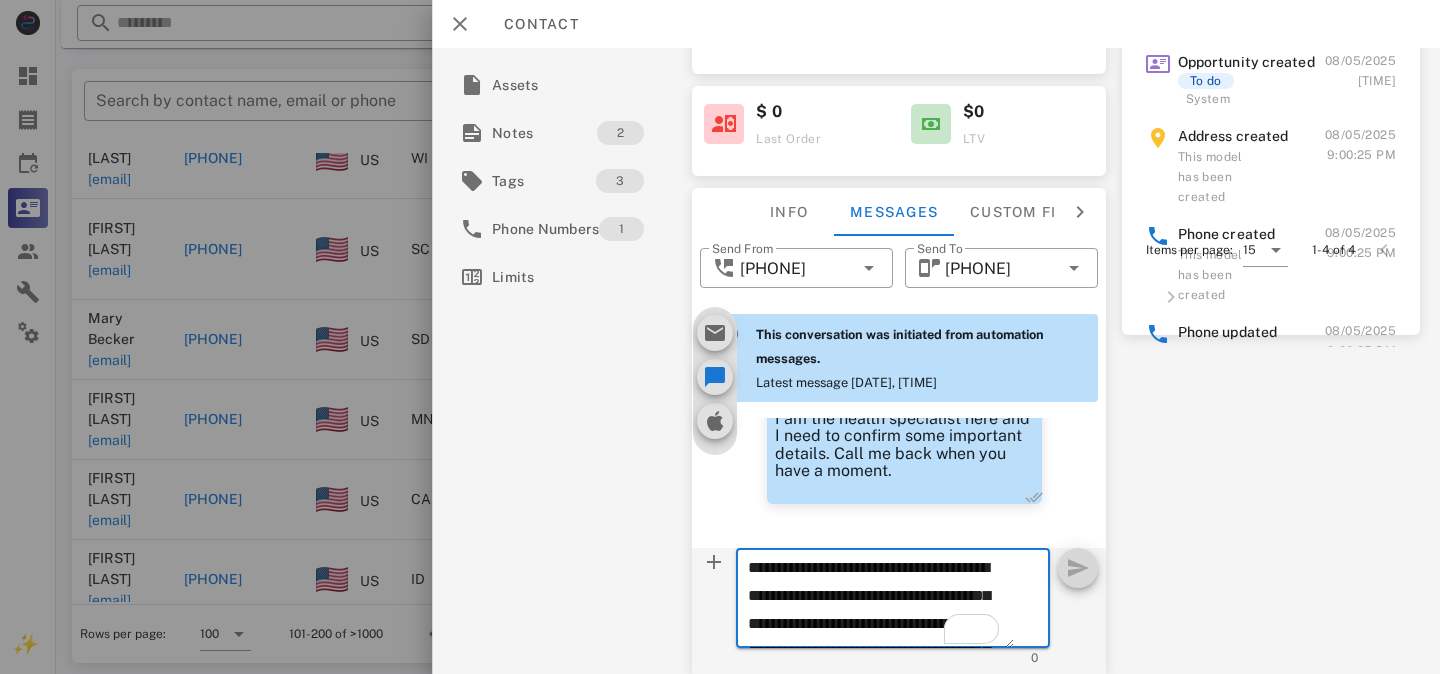 scroll, scrollTop: 153, scrollLeft: 0, axis: vertical 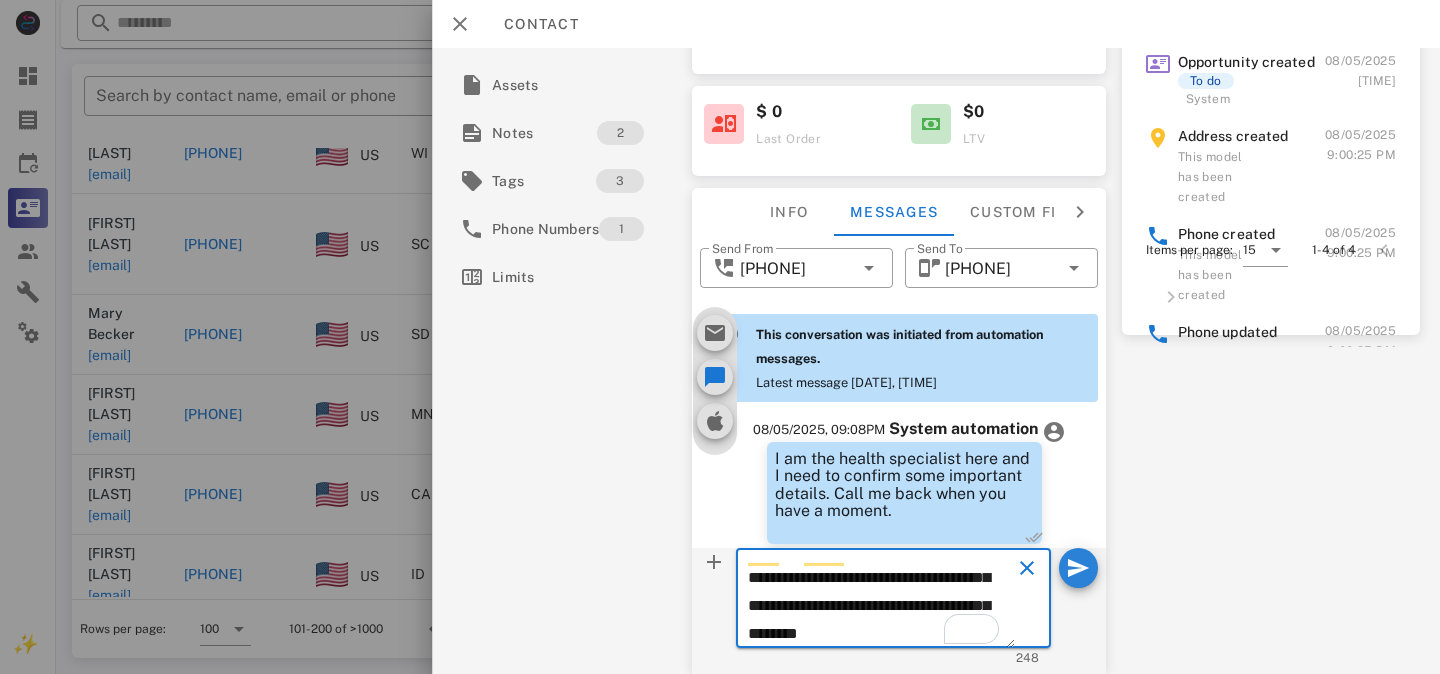 type on "**********" 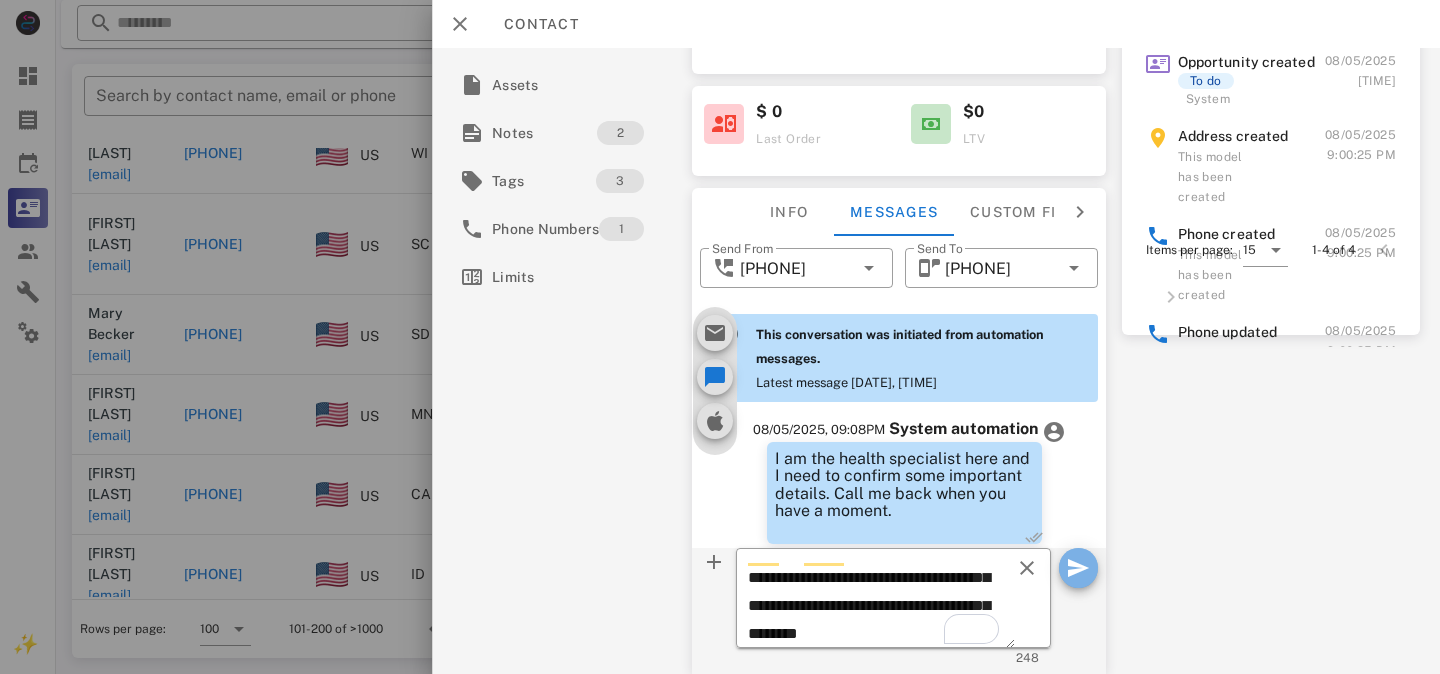 click at bounding box center (1078, 568) 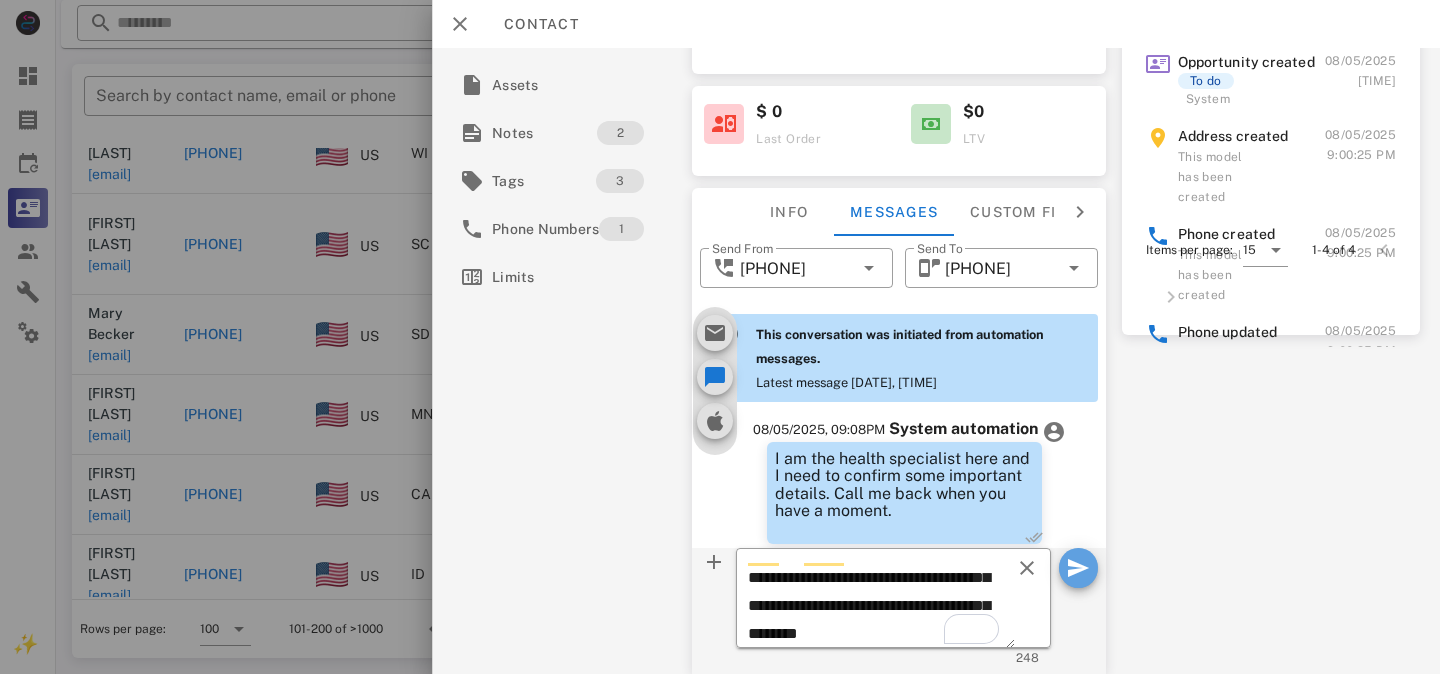 type 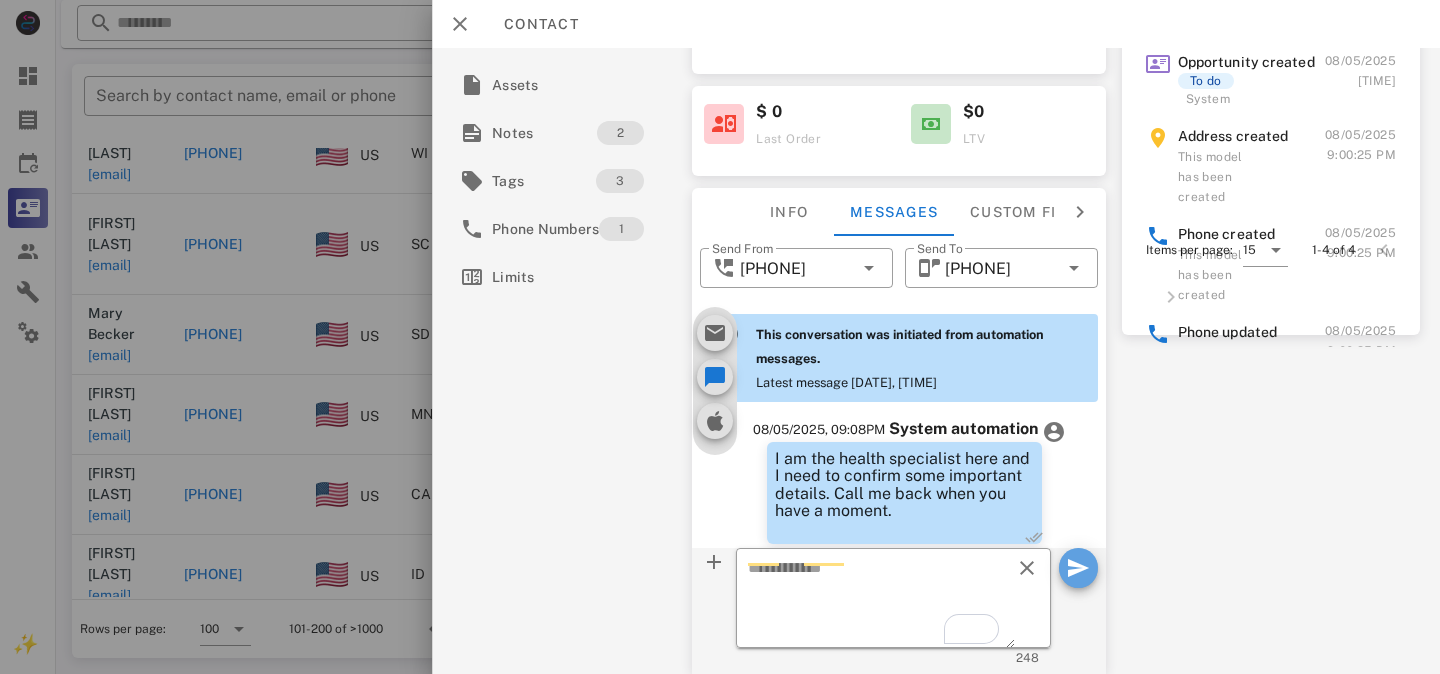 scroll, scrollTop: 0, scrollLeft: 0, axis: both 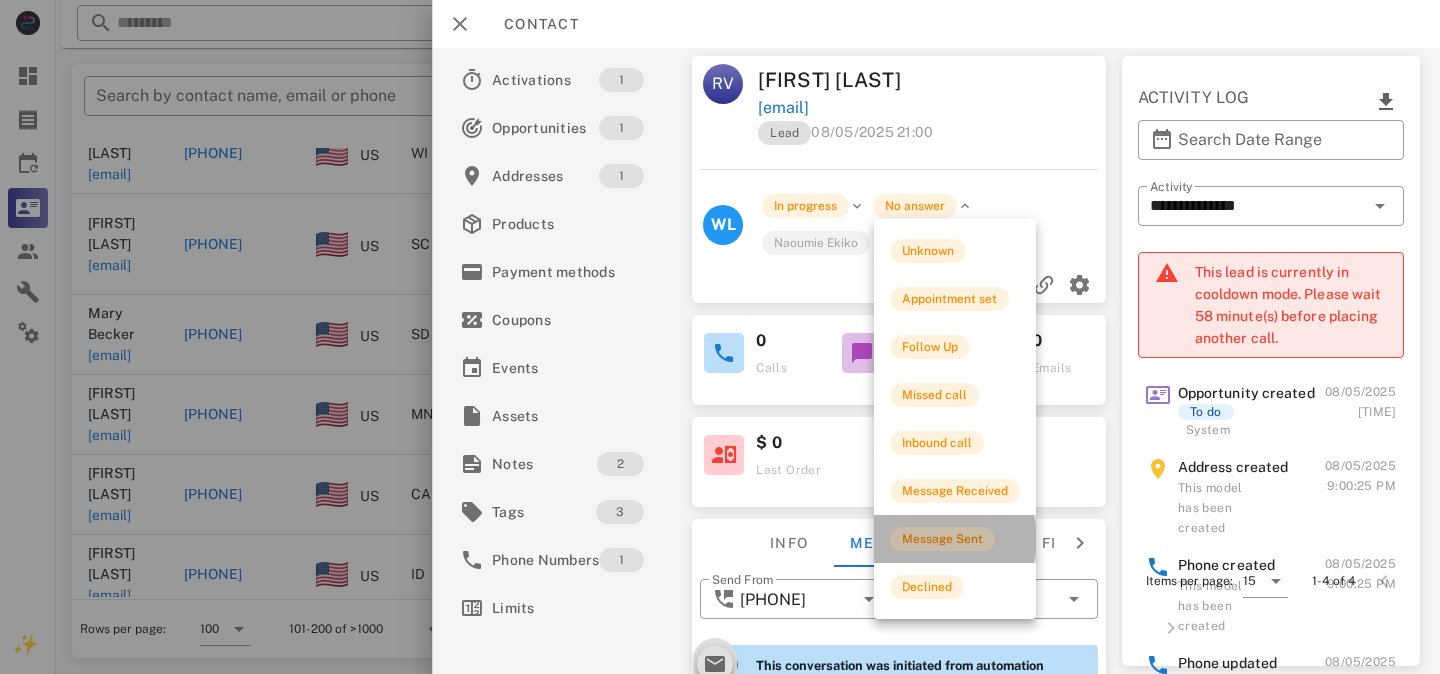 click on "Message Sent" at bounding box center (942, 539) 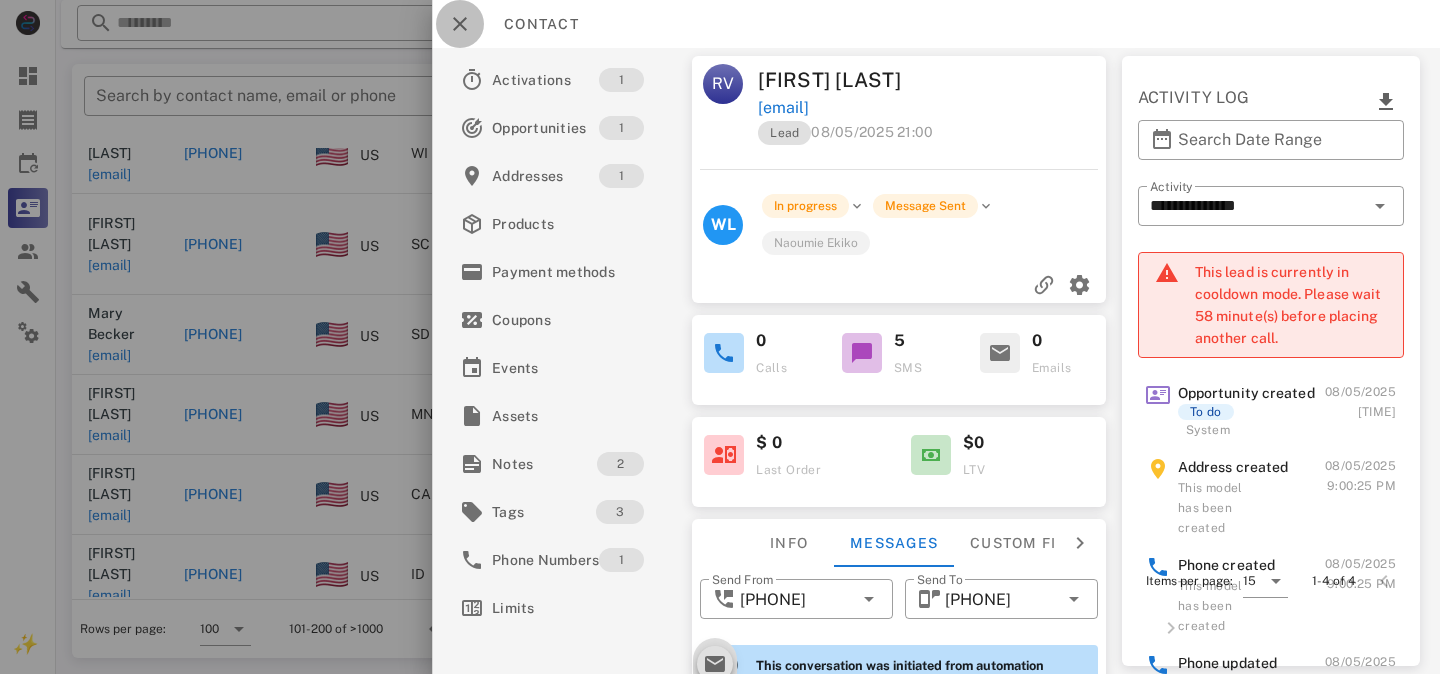 click at bounding box center (460, 24) 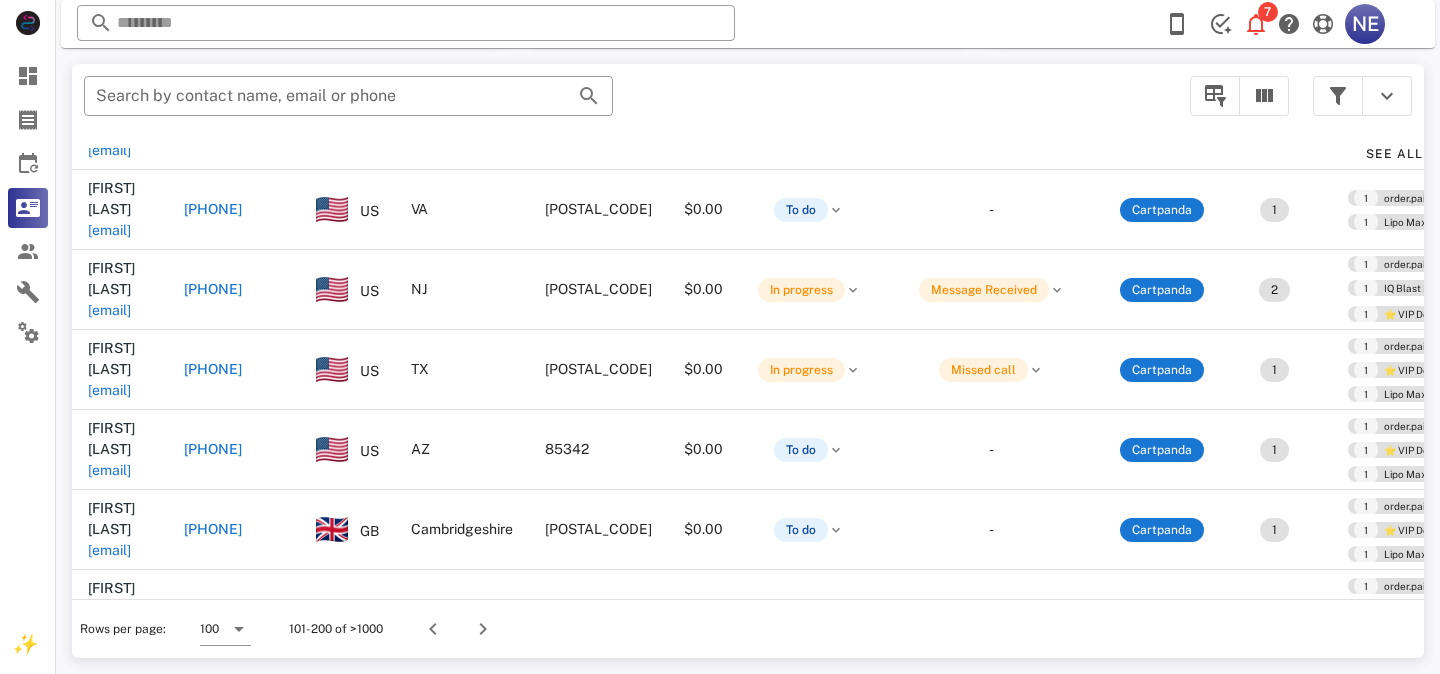scroll, scrollTop: 1814, scrollLeft: 0, axis: vertical 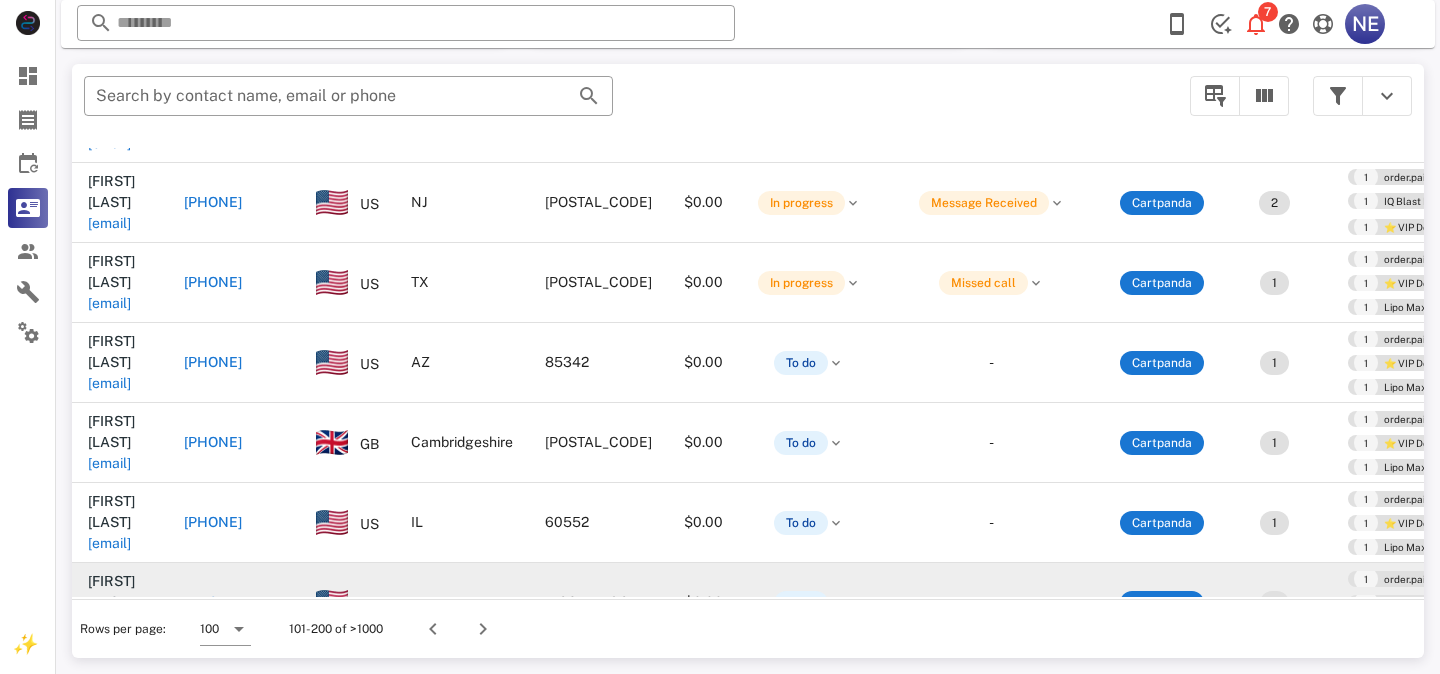 click on "+16412310826" at bounding box center (213, 602) 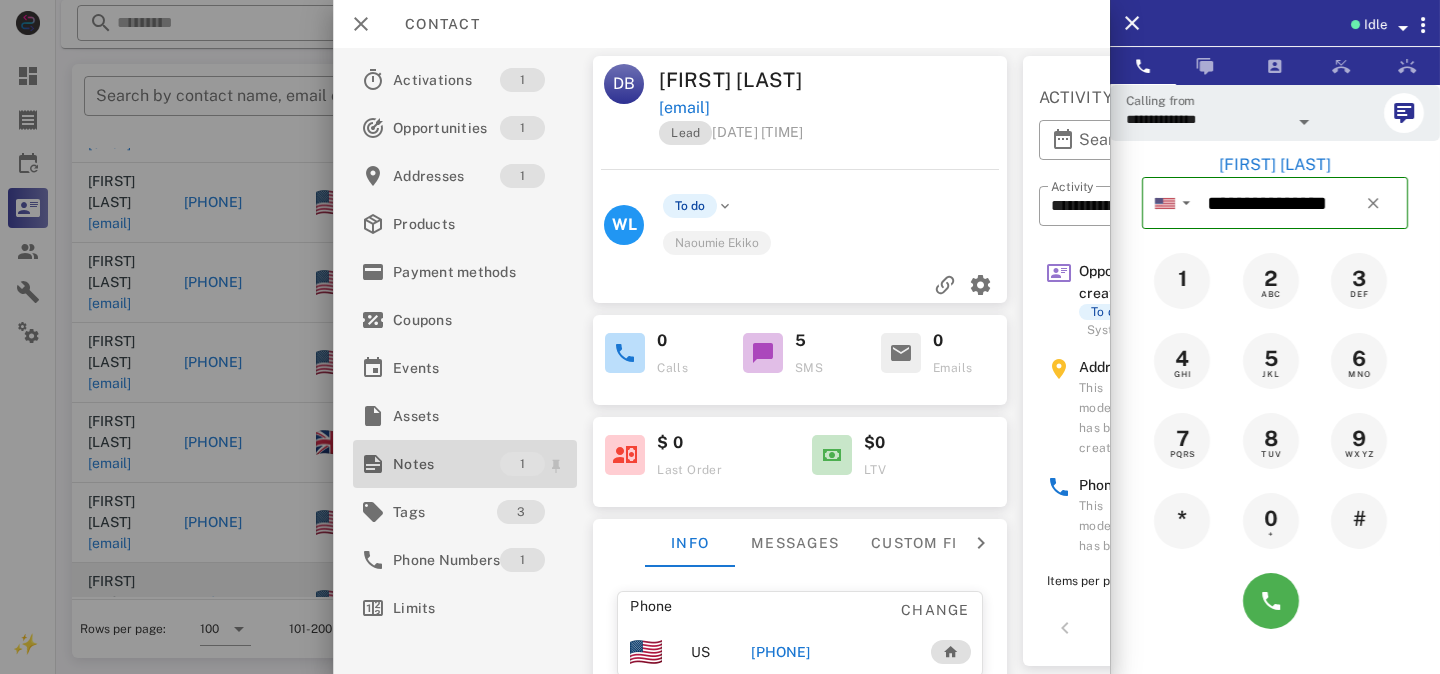click on "Notes" at bounding box center (446, 464) 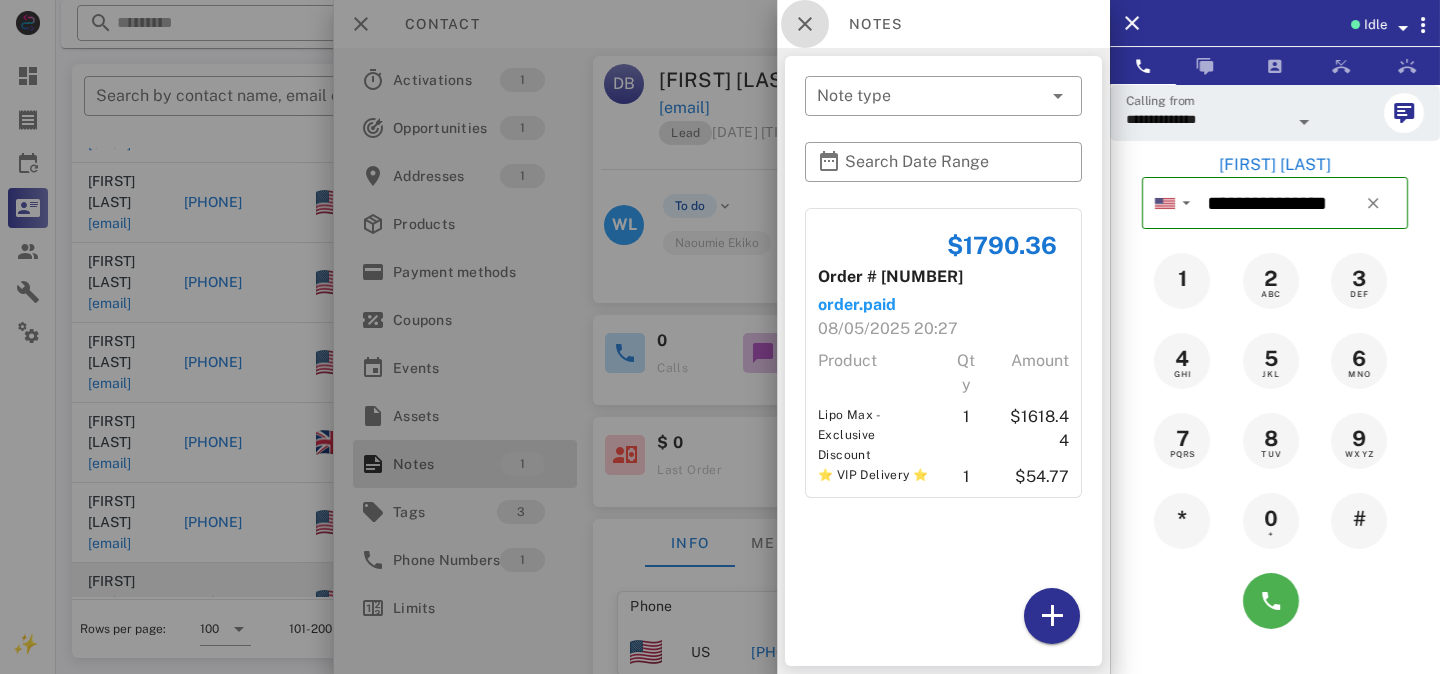 click at bounding box center (805, 24) 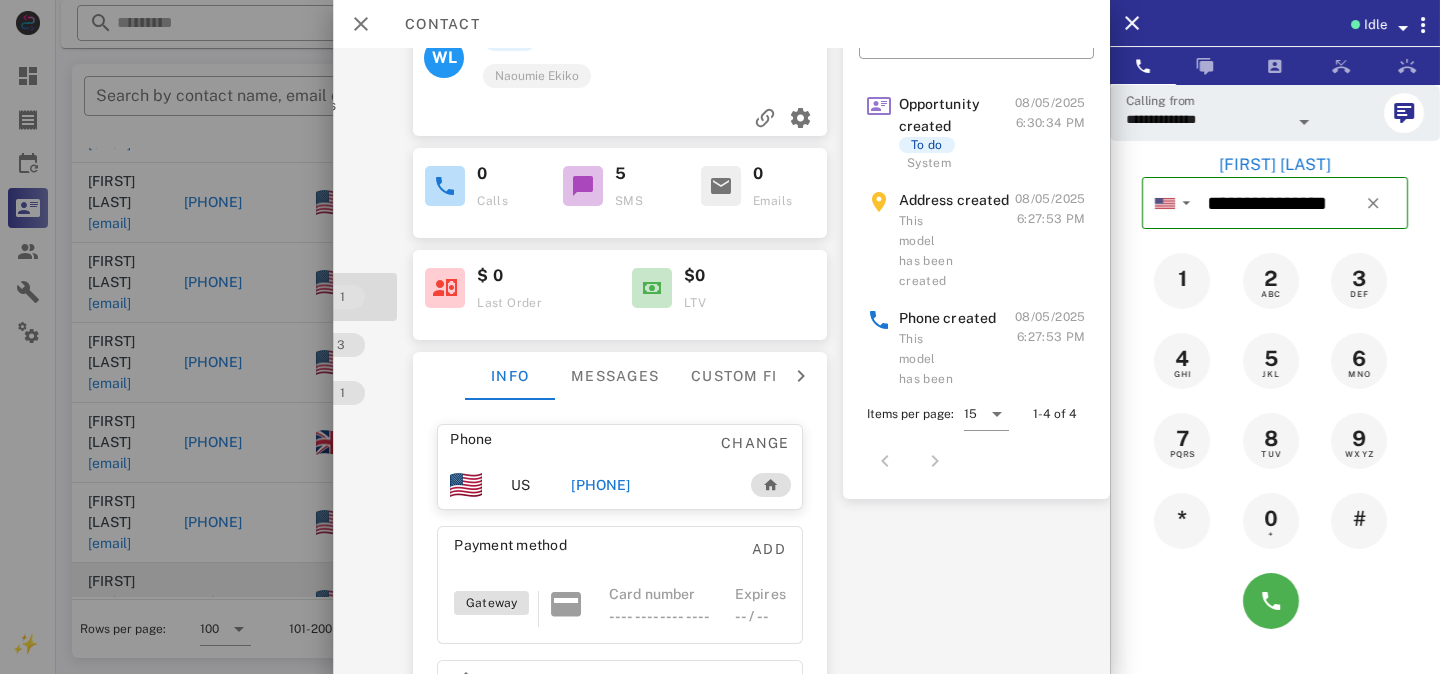 scroll, scrollTop: 306, scrollLeft: 181, axis: both 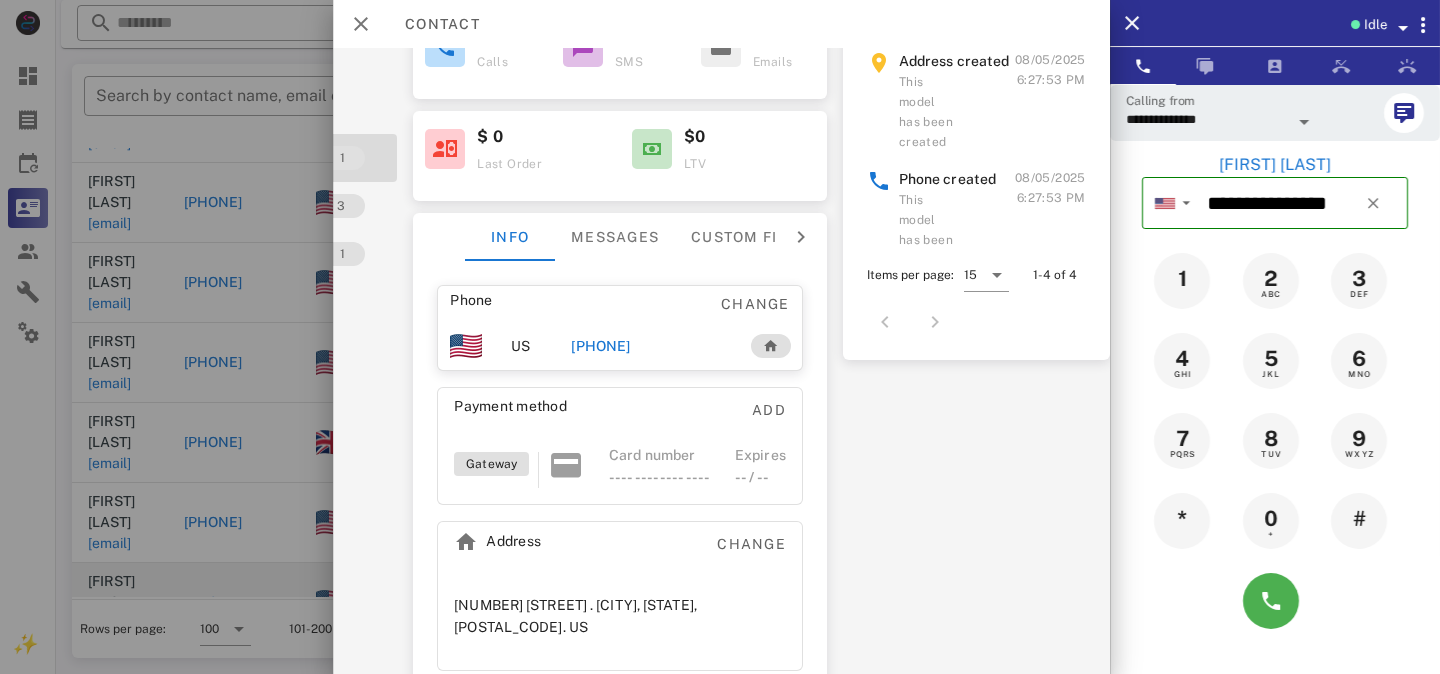click on "+16412310826" at bounding box center [600, 346] 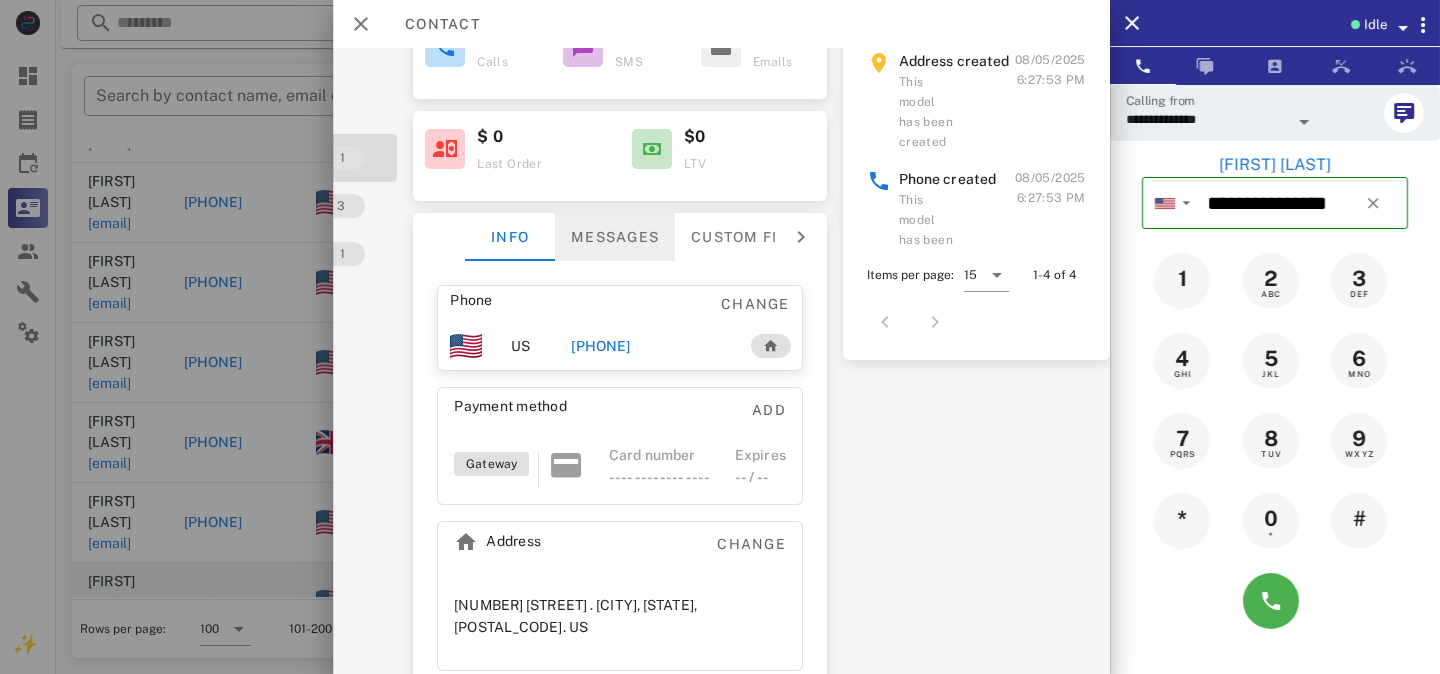 click on "Messages" at bounding box center [615, 237] 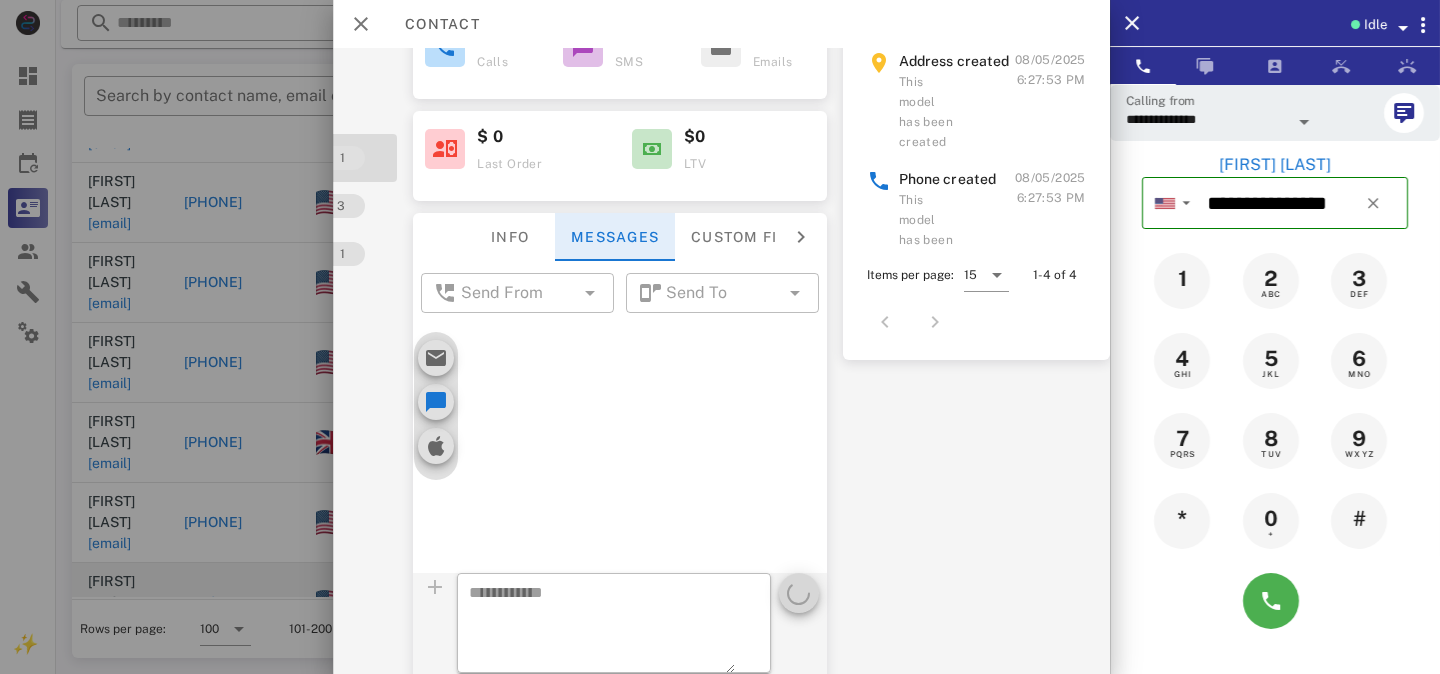 scroll, scrollTop: 685, scrollLeft: 0, axis: vertical 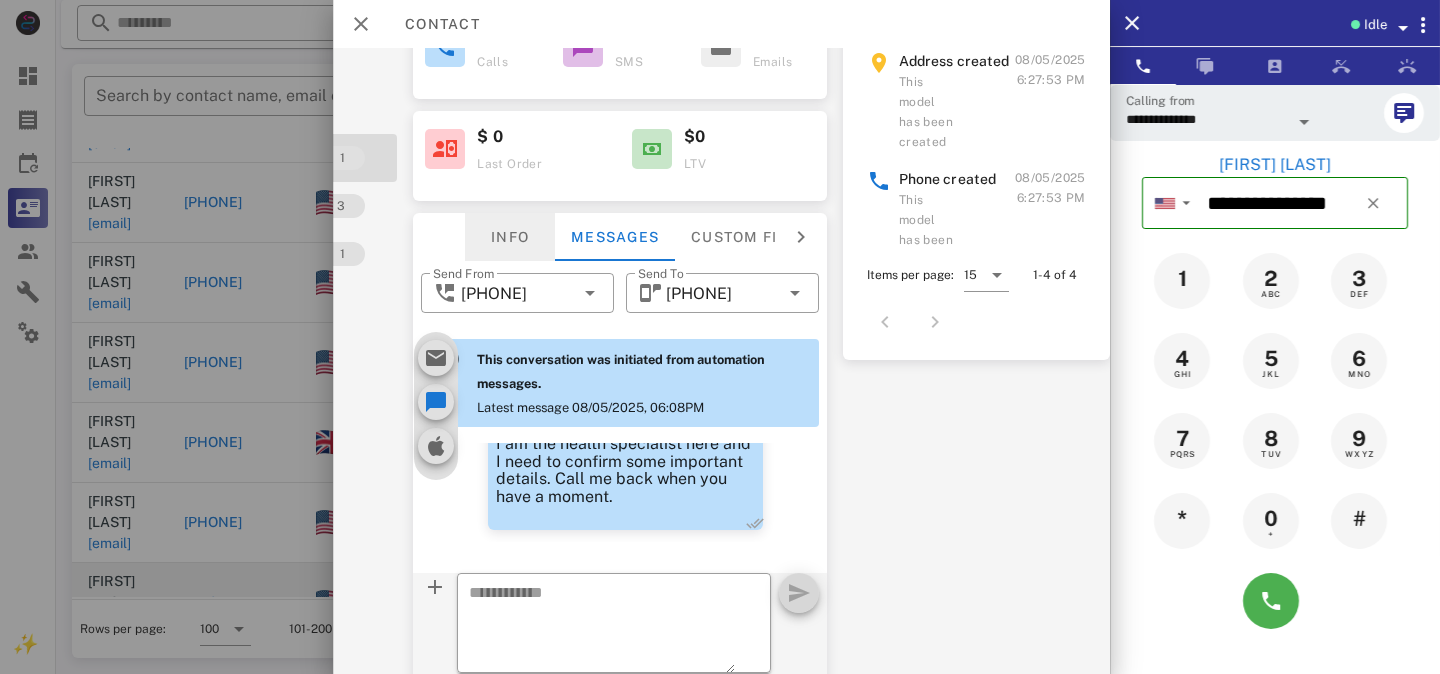 click on "Info" at bounding box center [510, 237] 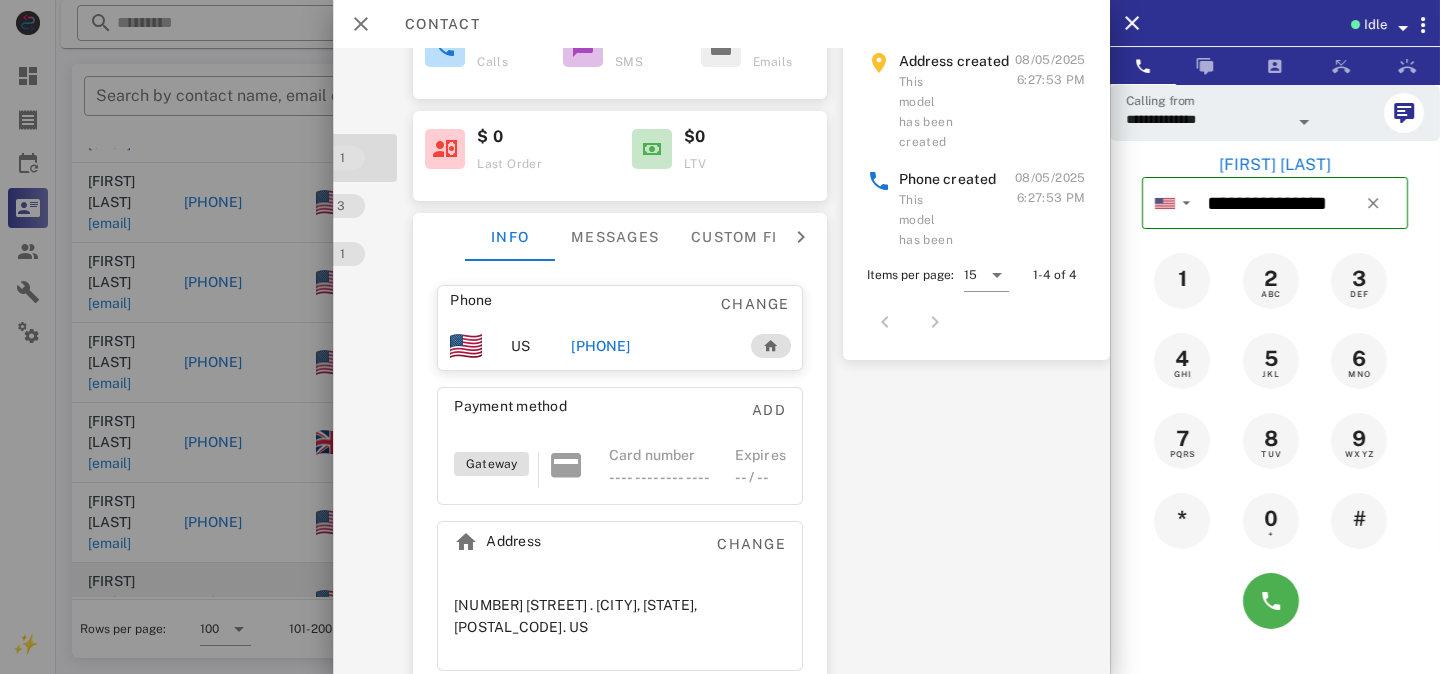 click on "+16412310826" at bounding box center [600, 346] 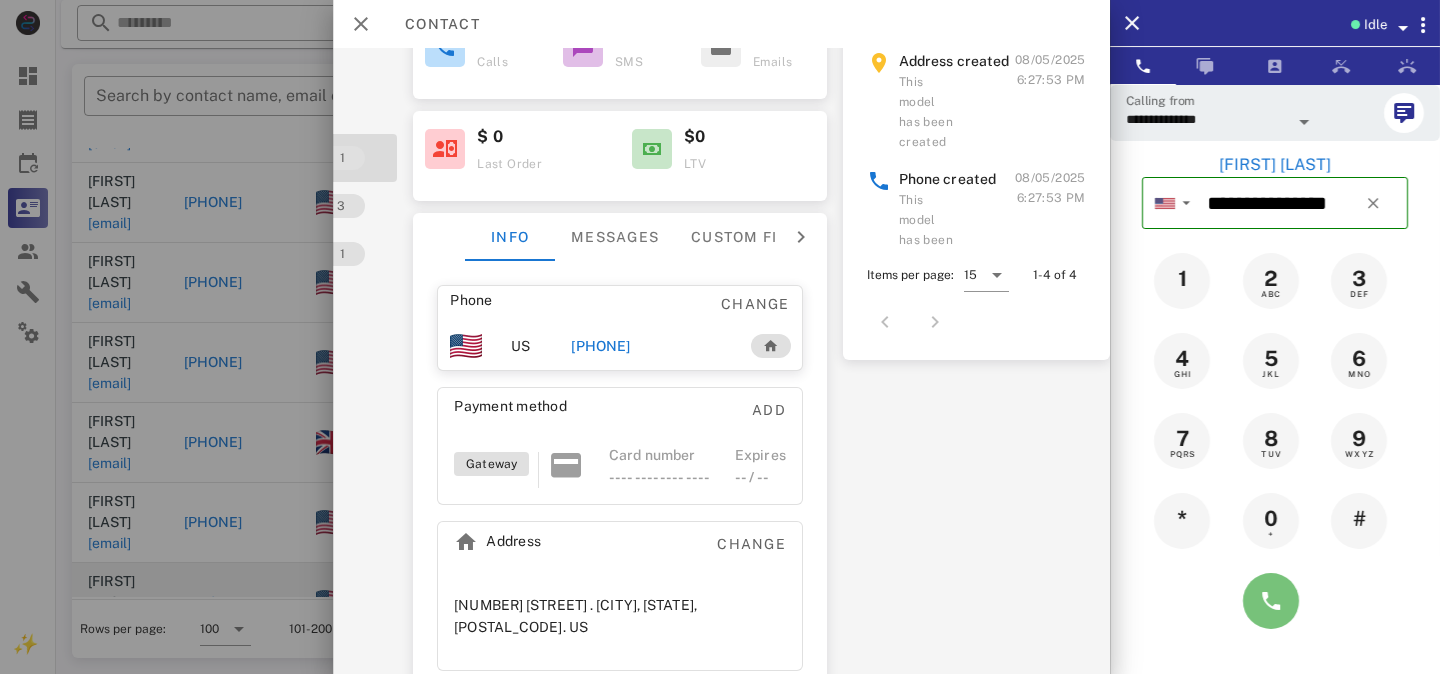click at bounding box center (1271, 601) 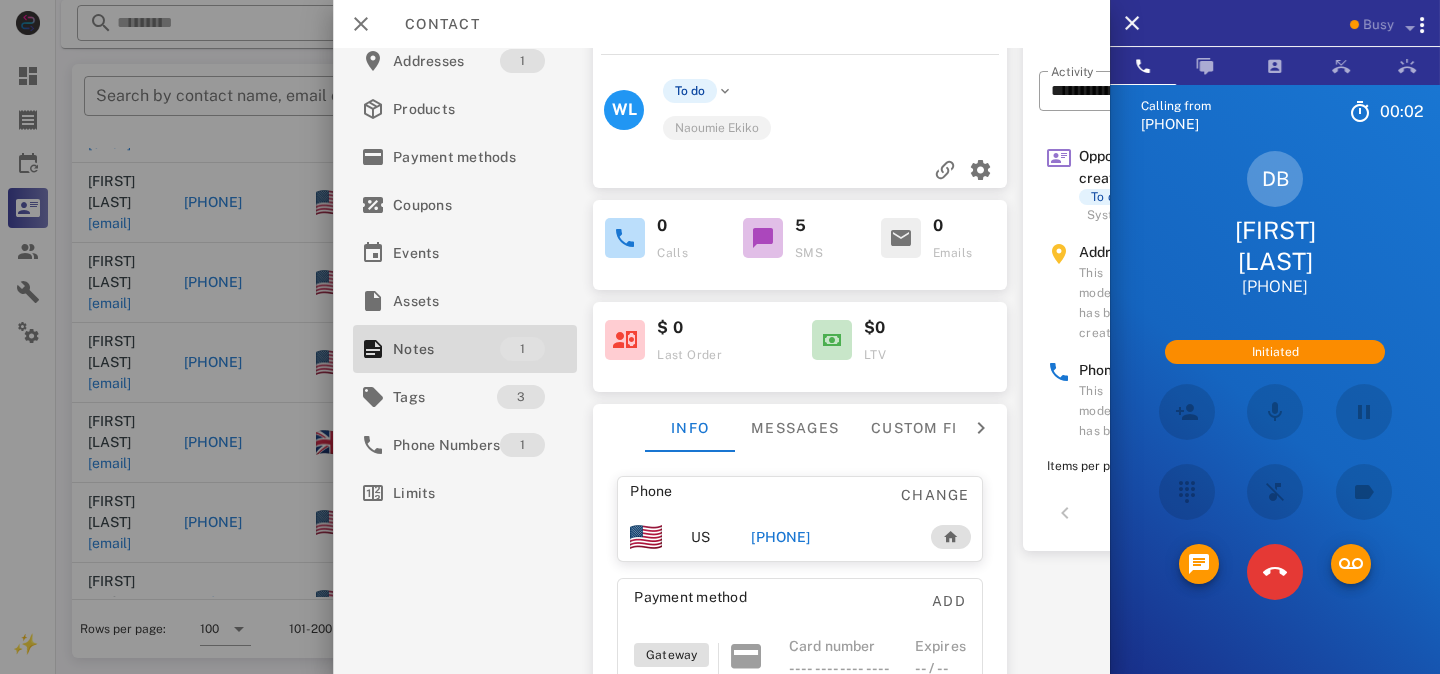 scroll, scrollTop: 0, scrollLeft: 0, axis: both 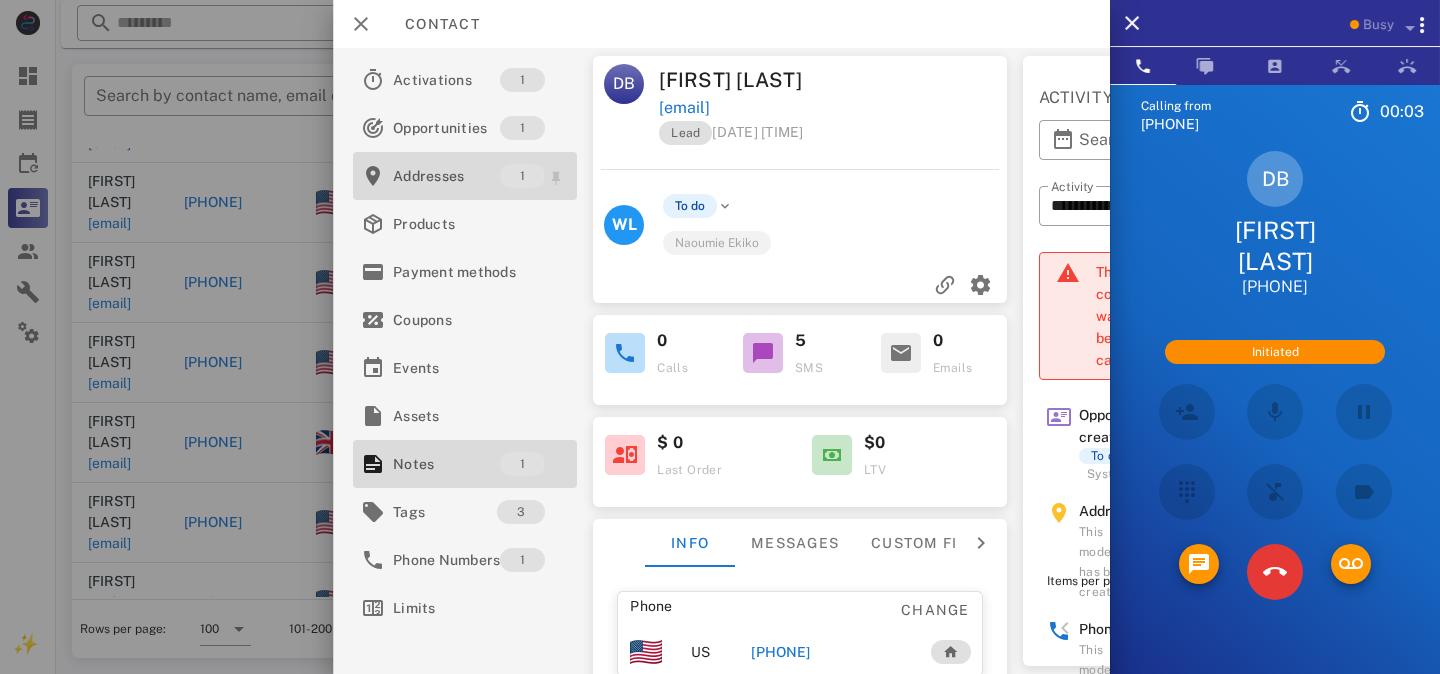 click on "Addresses" at bounding box center [446, 176] 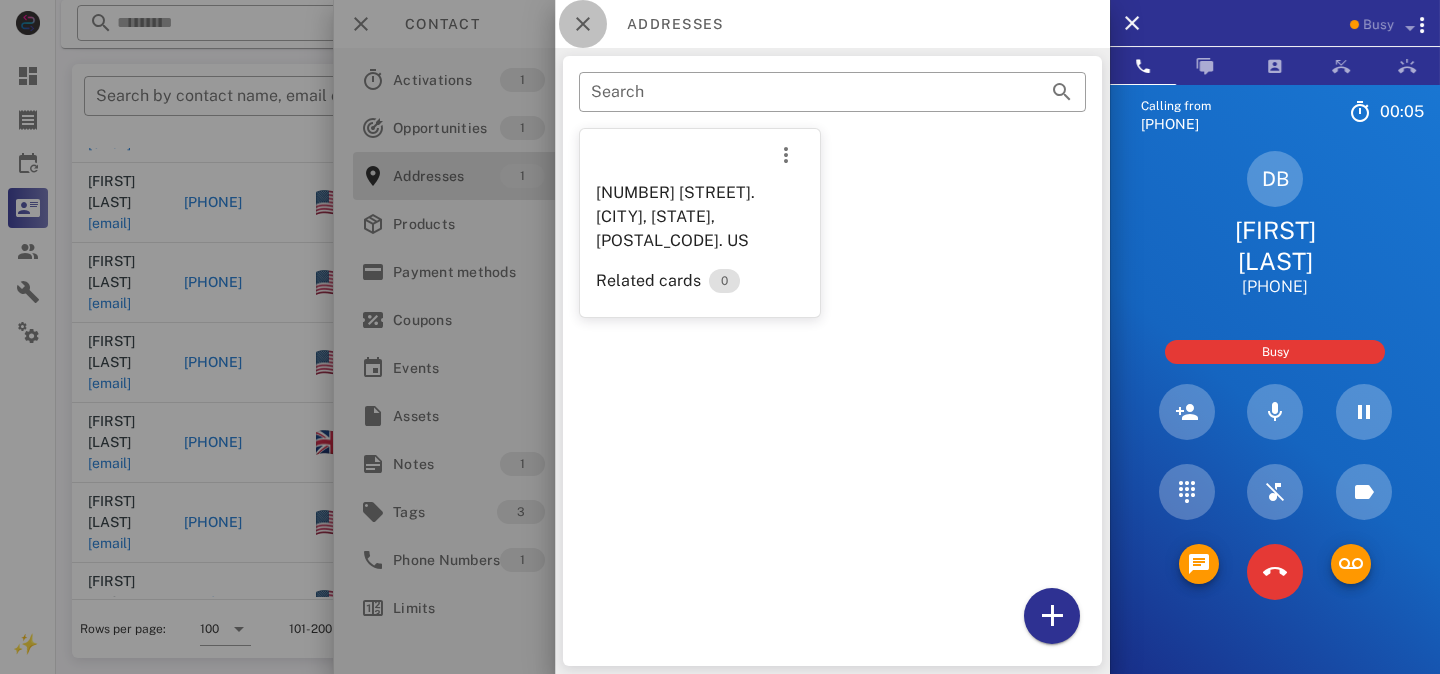 click at bounding box center (583, 24) 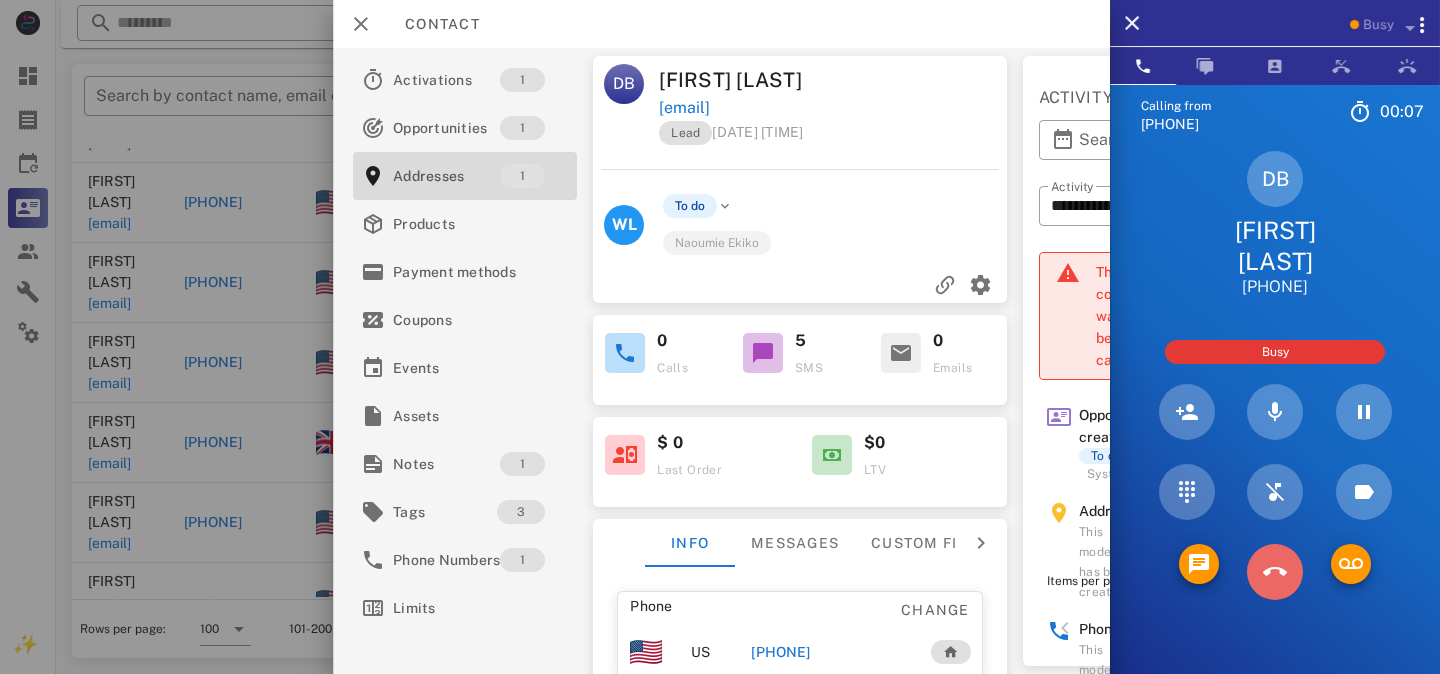 click at bounding box center (1275, 572) 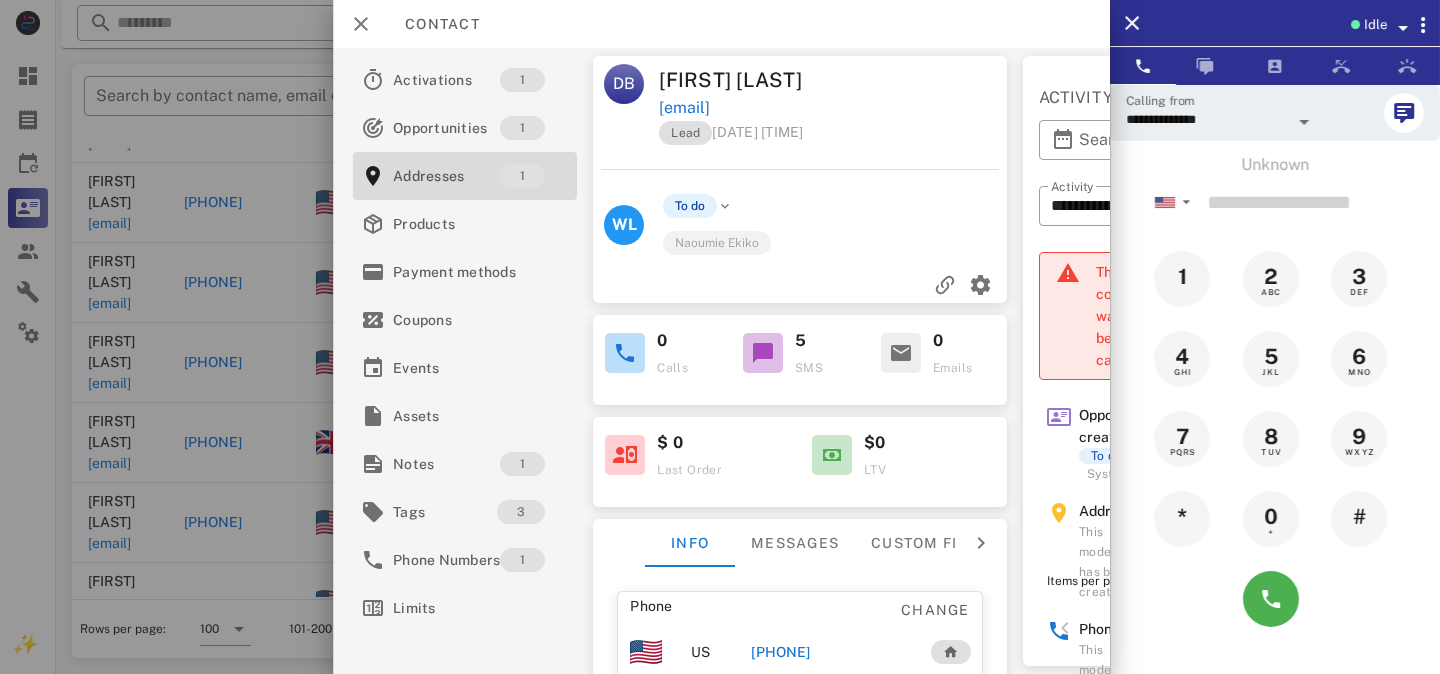 scroll, scrollTop: 306, scrollLeft: 0, axis: vertical 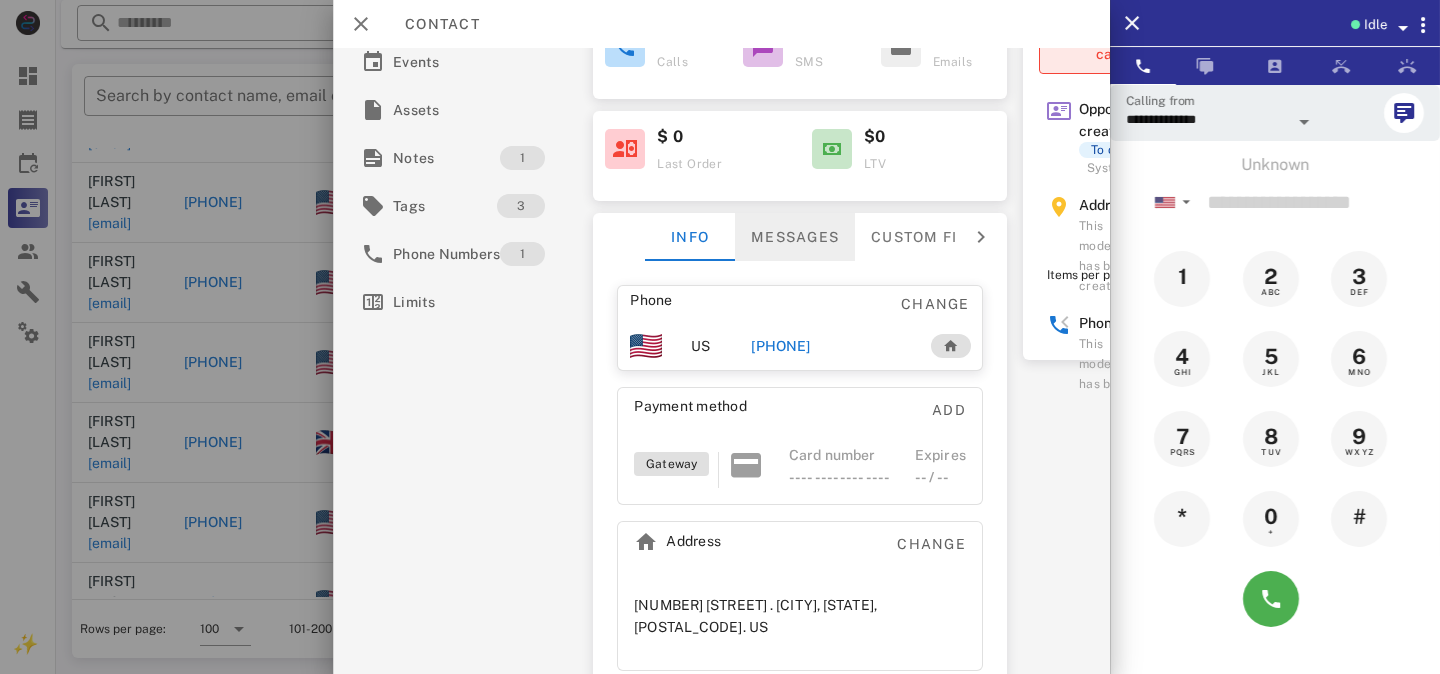 click on "Messages" at bounding box center [795, 237] 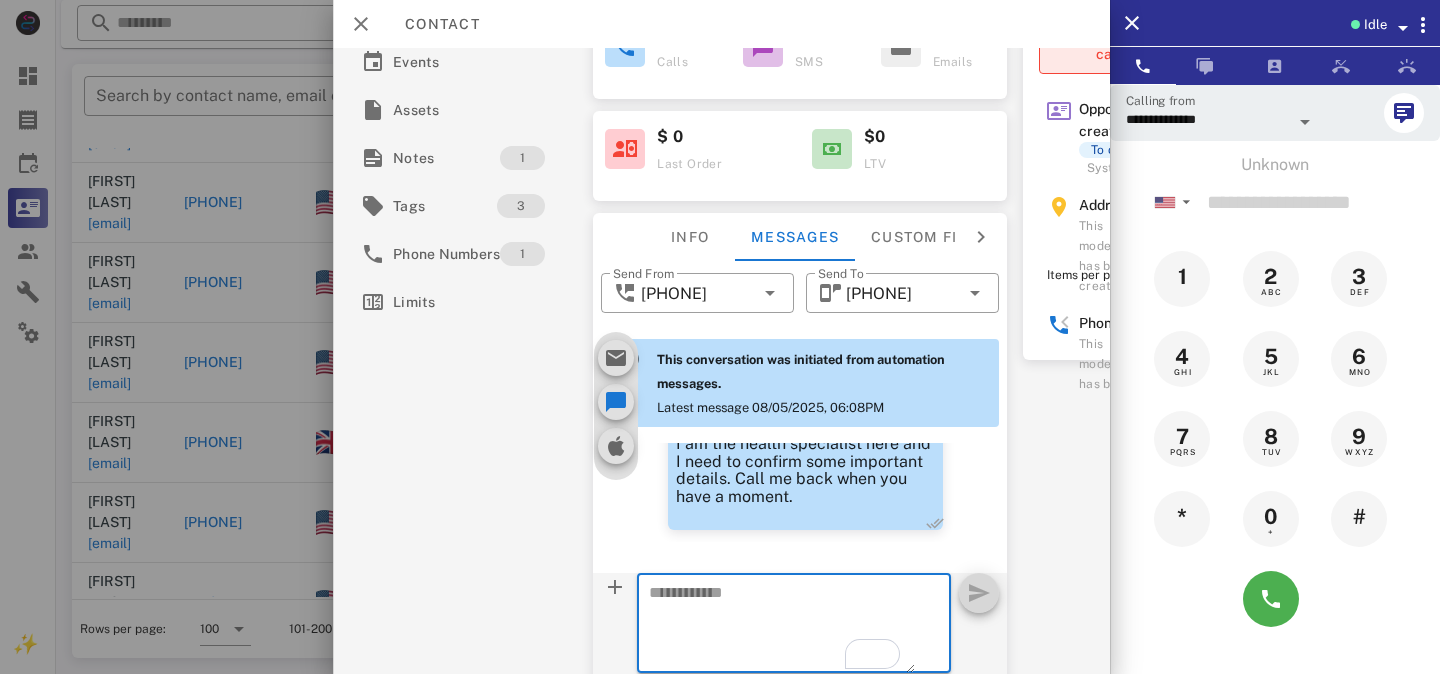 click at bounding box center [782, 626] 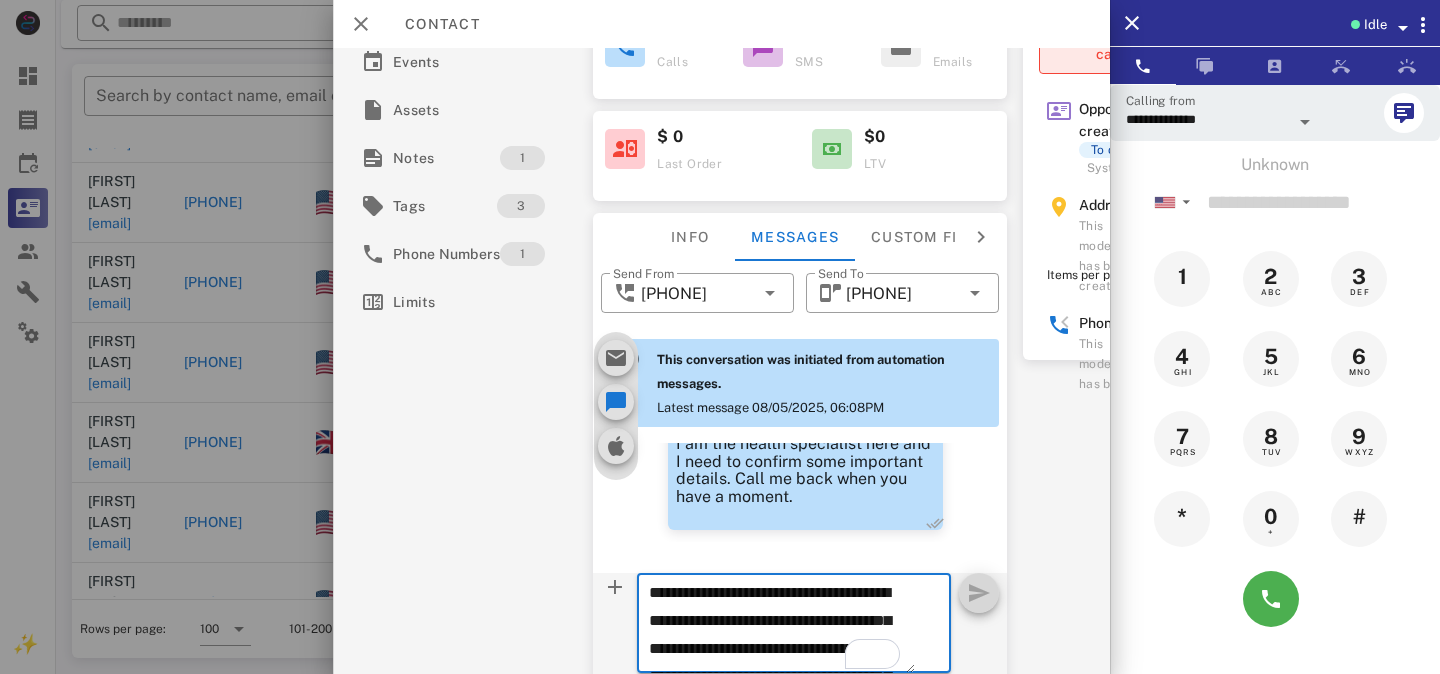 scroll, scrollTop: 153, scrollLeft: 0, axis: vertical 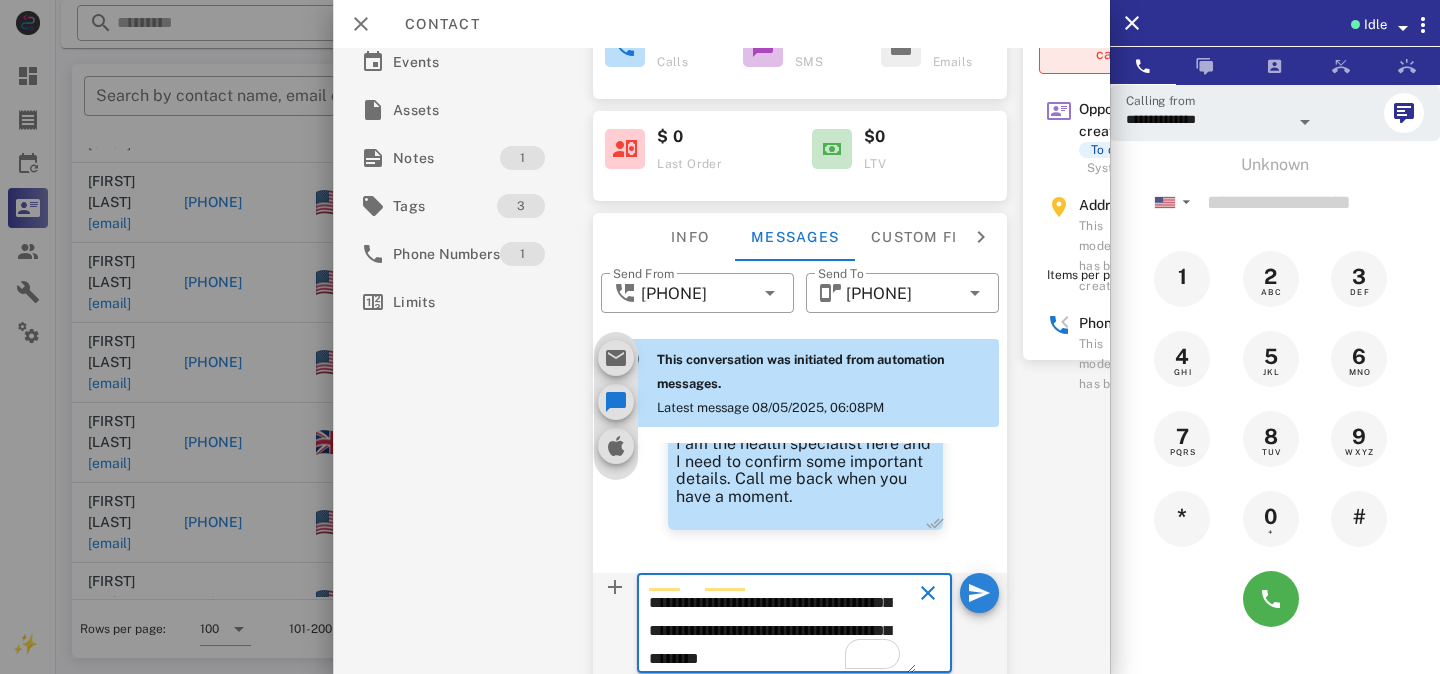 type on "**********" 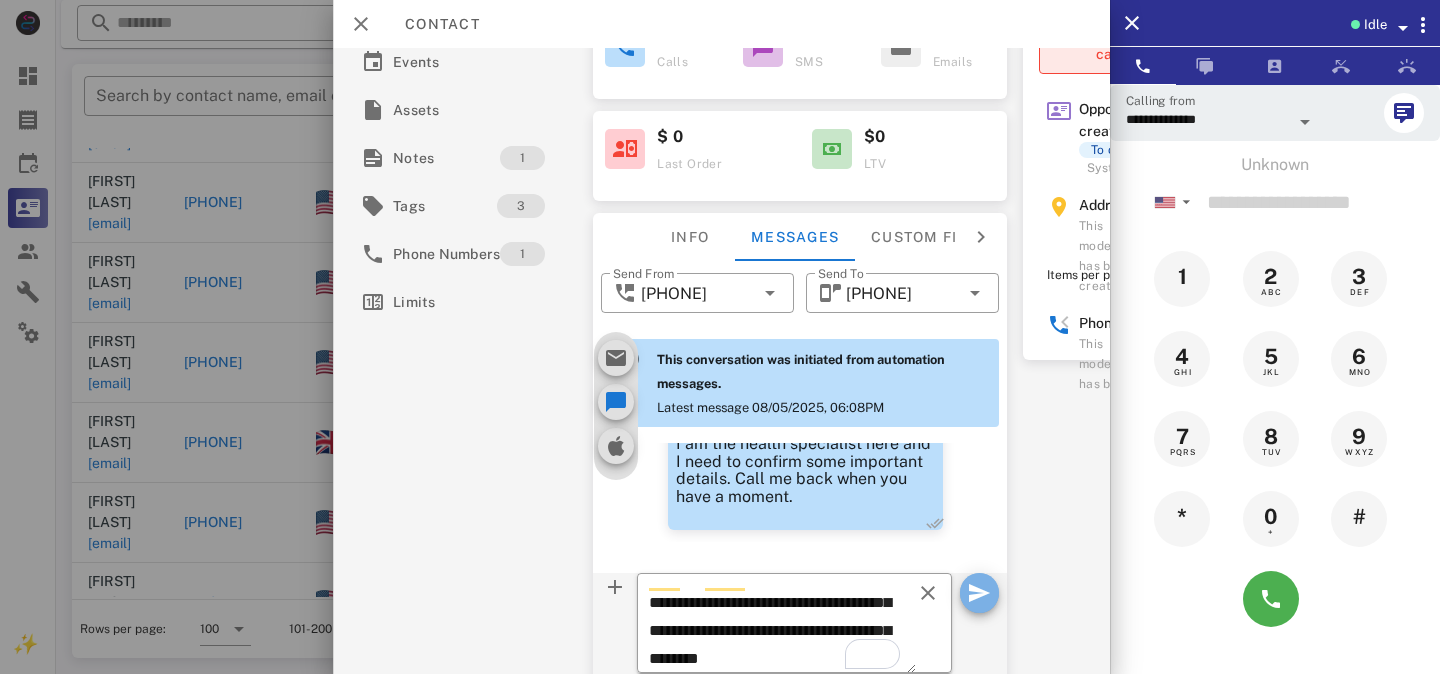 click at bounding box center (979, 593) 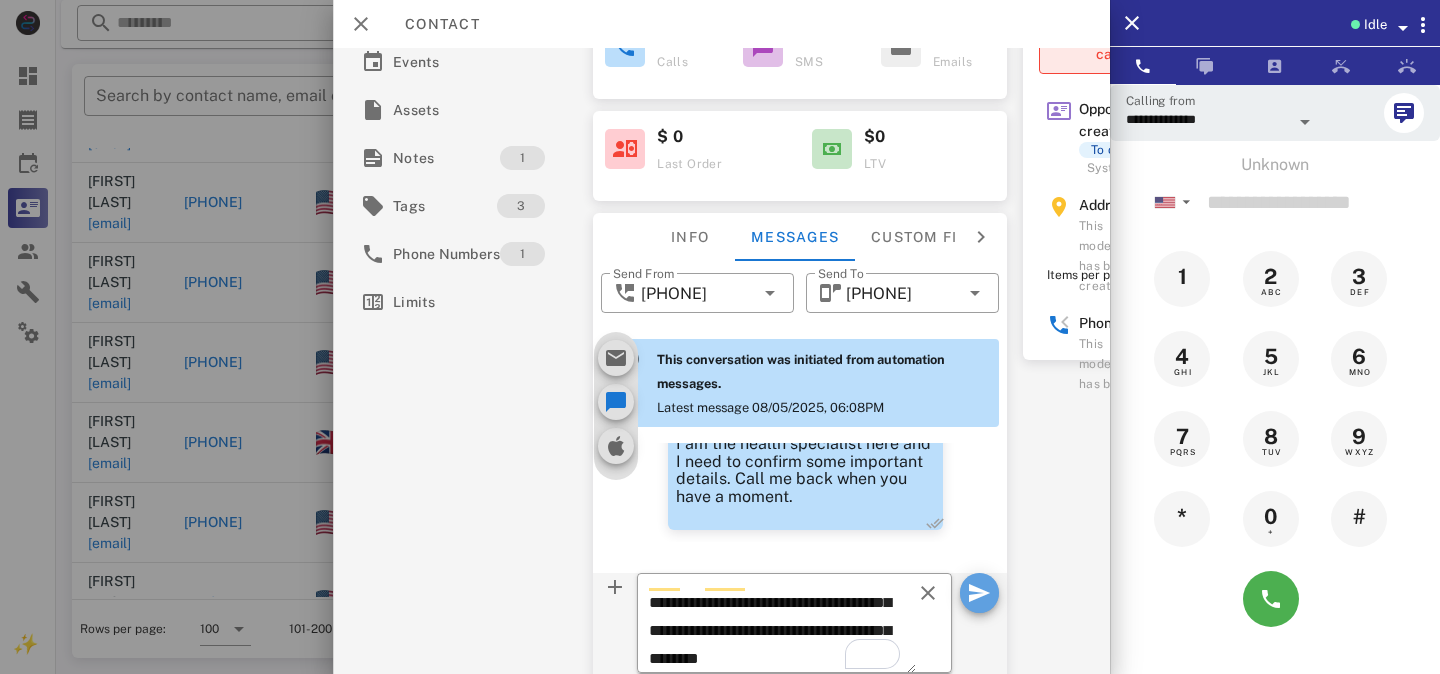 type 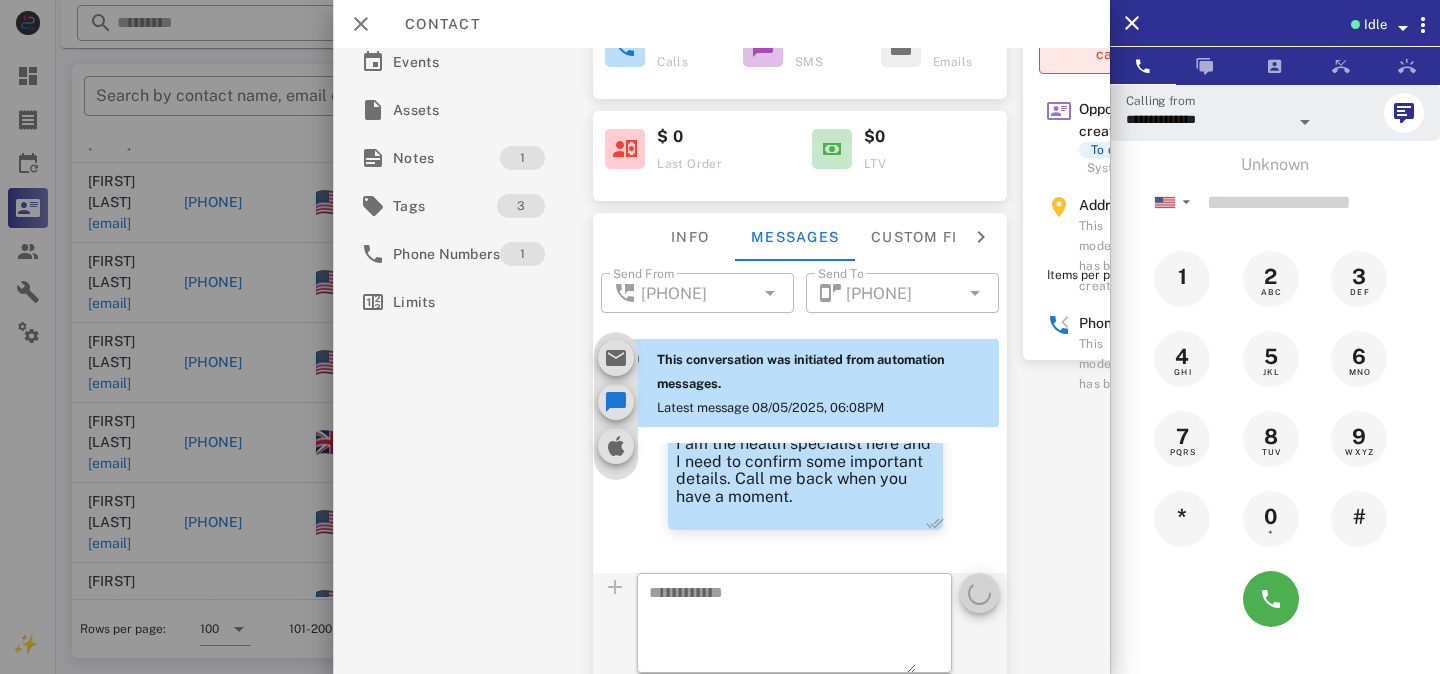 scroll, scrollTop: 0, scrollLeft: 0, axis: both 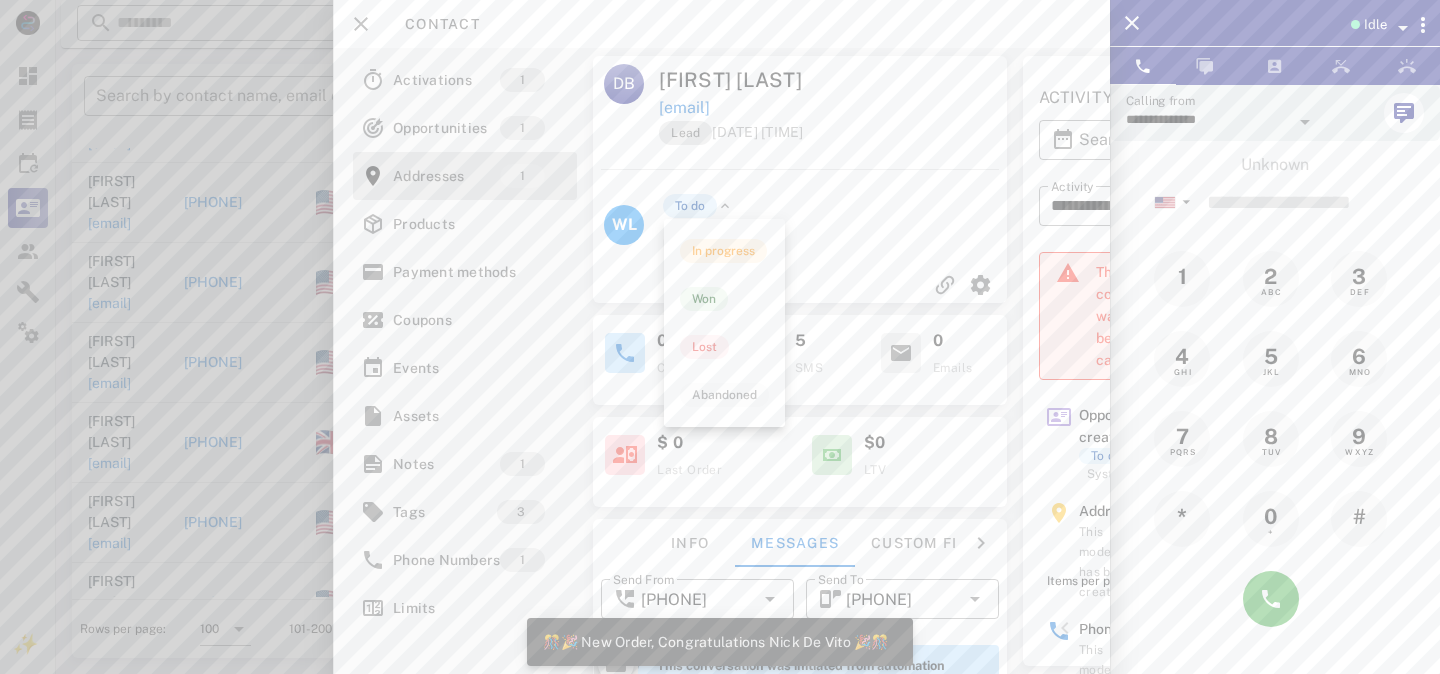 click on "To do" at bounding box center [690, 206] 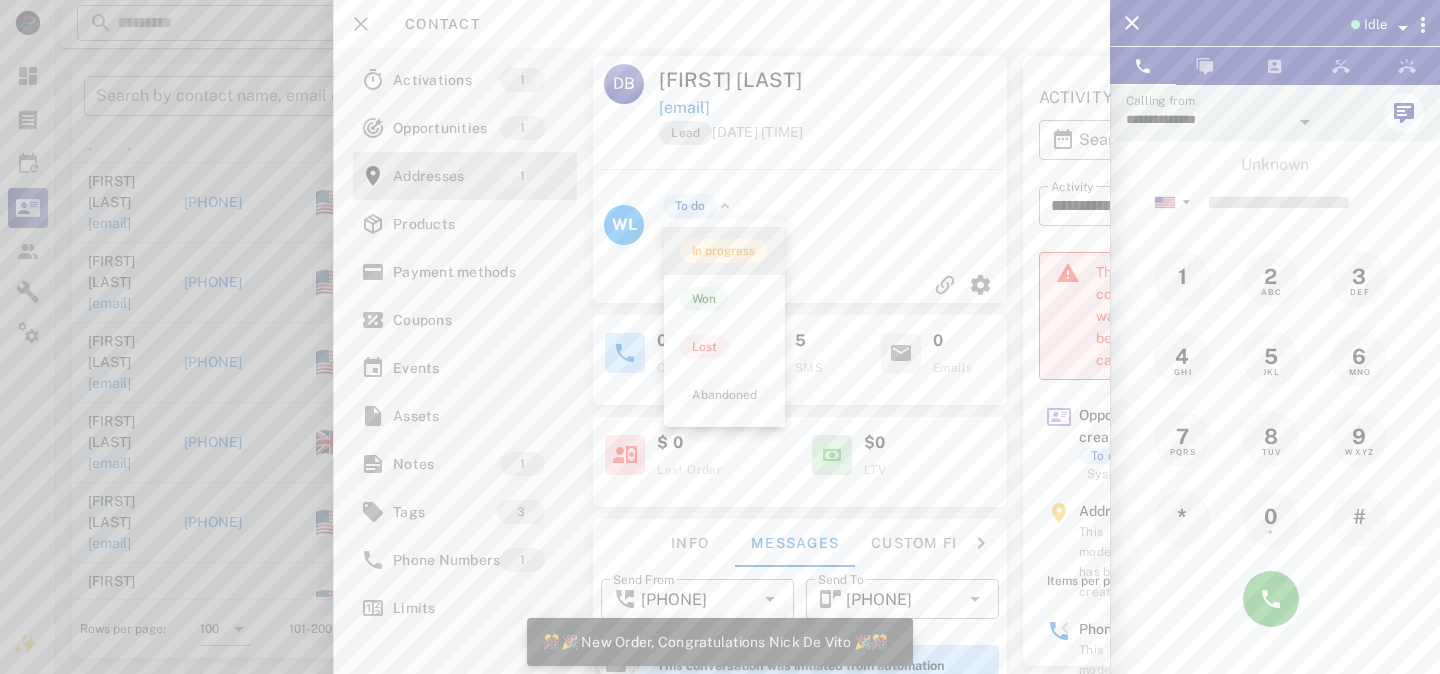 click on "In progress" at bounding box center (723, 251) 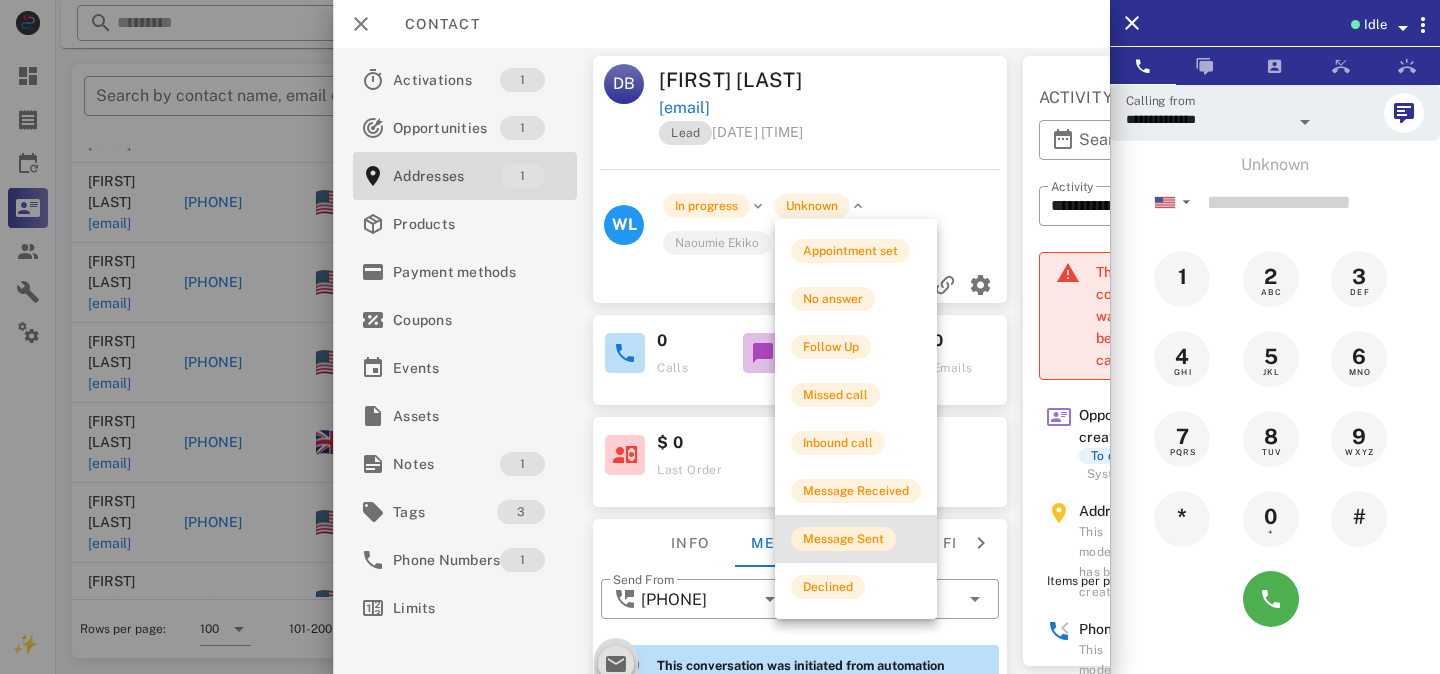 click on "Message Sent" at bounding box center (843, 539) 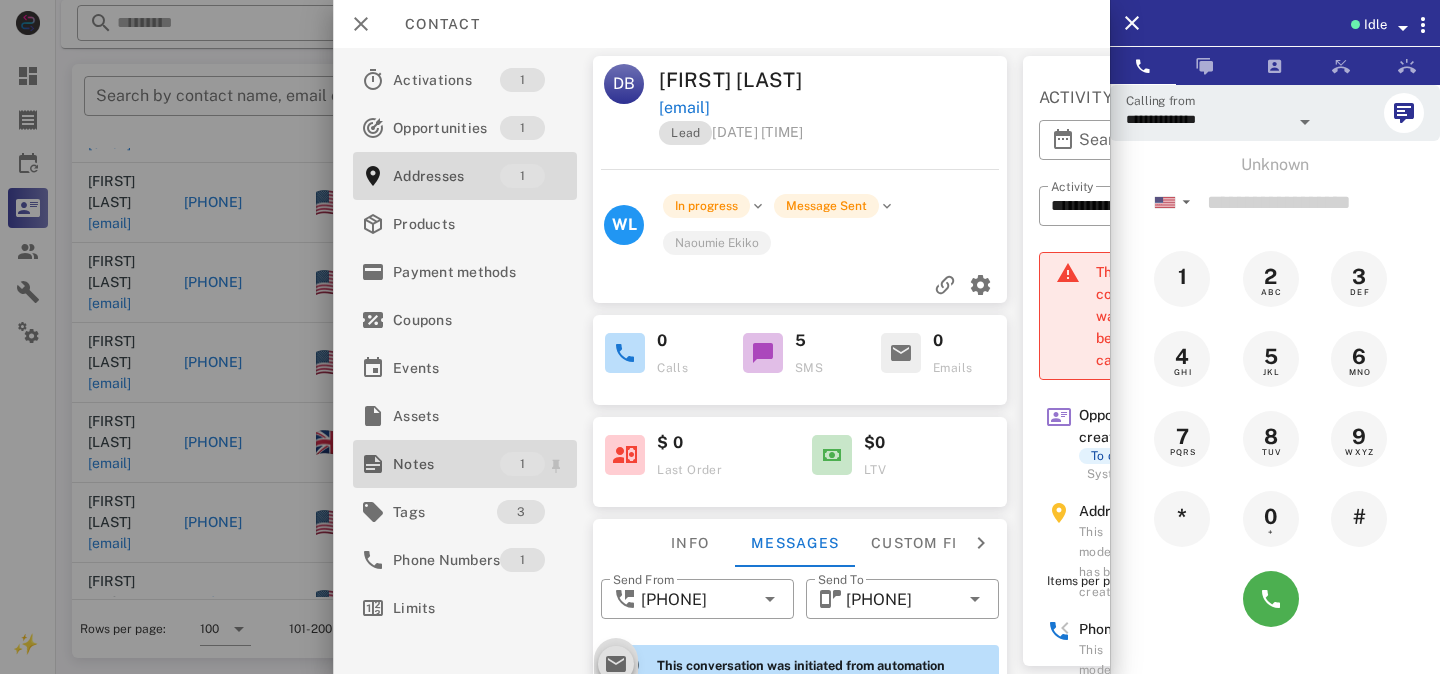 click on "Notes" at bounding box center [446, 464] 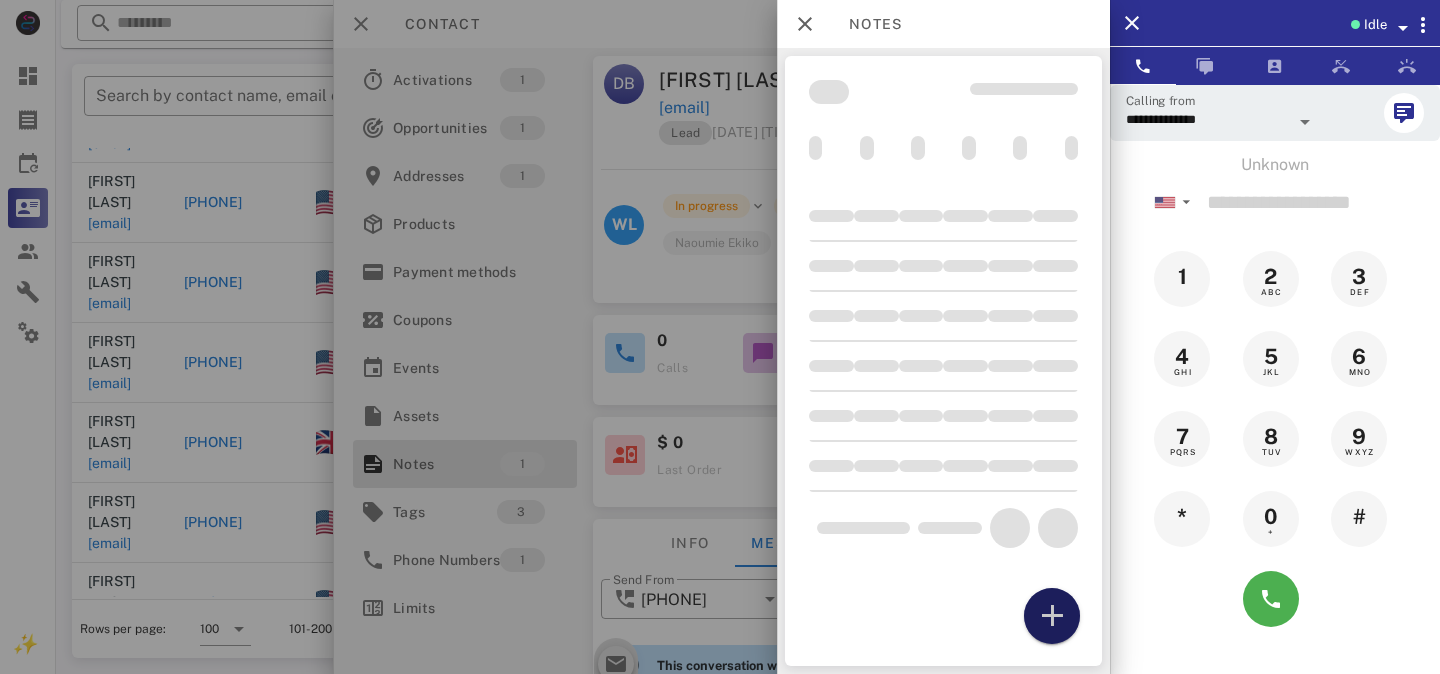 click at bounding box center [1052, 616] 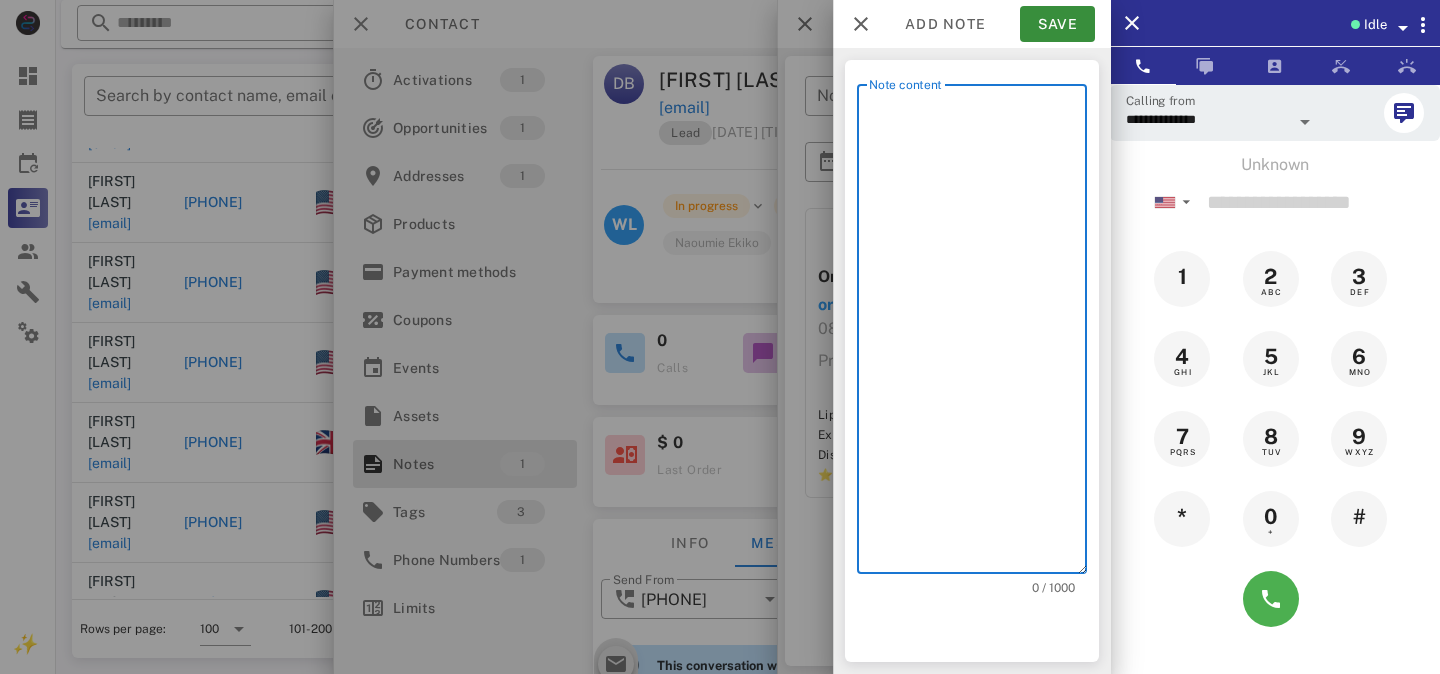click on "Note content" at bounding box center (978, 334) 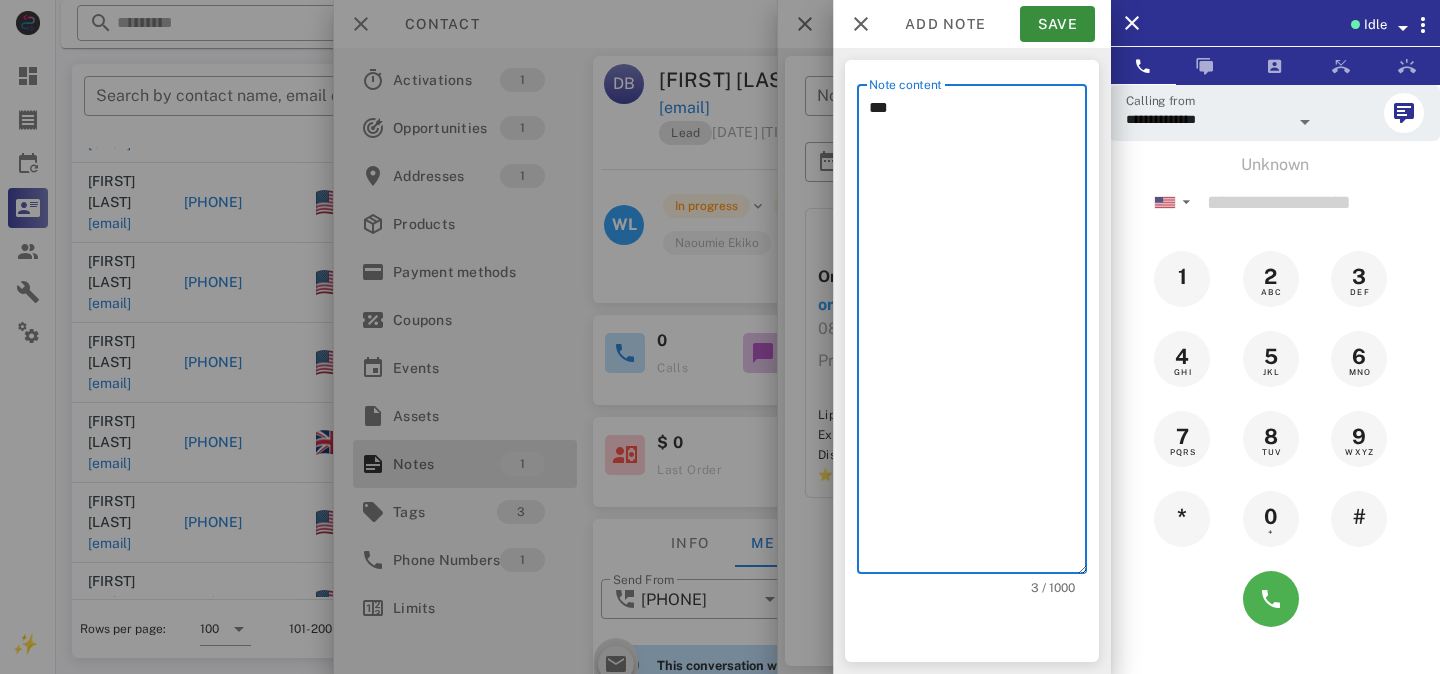 type on "***" 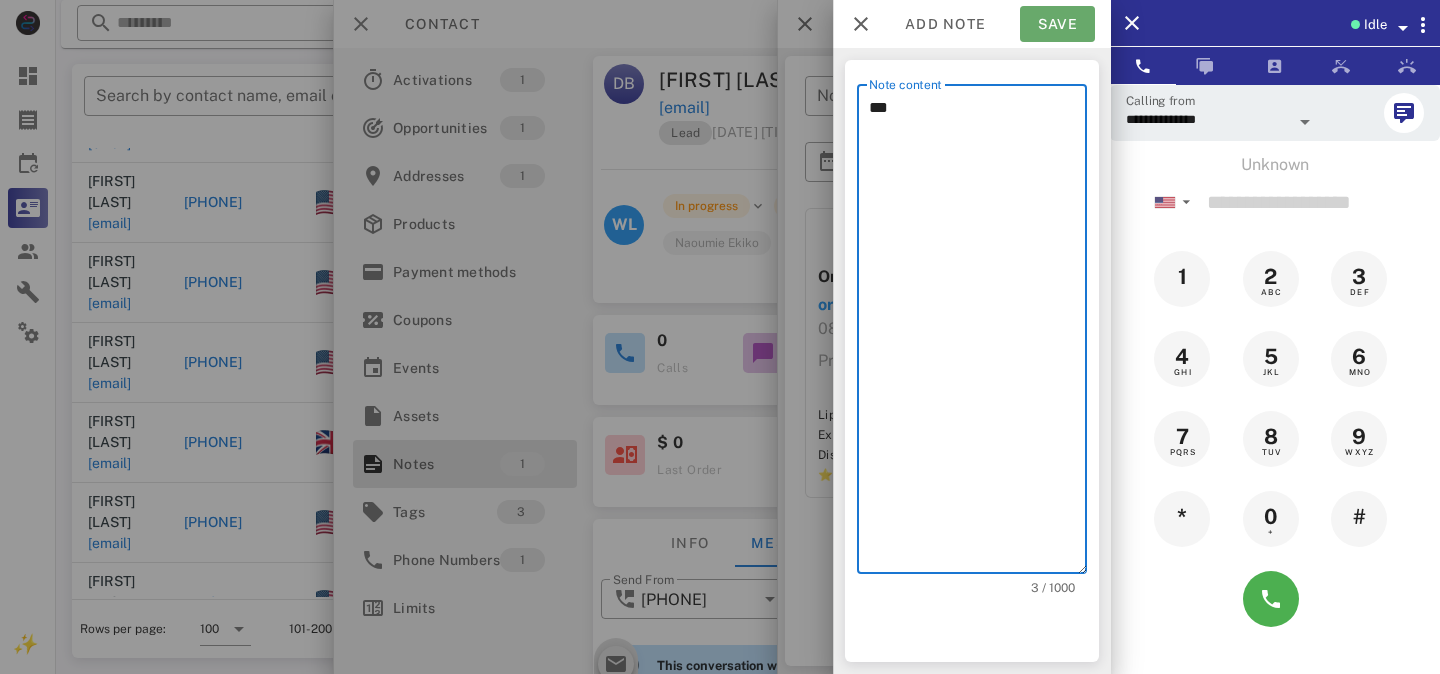 click on "Save" at bounding box center (1057, 24) 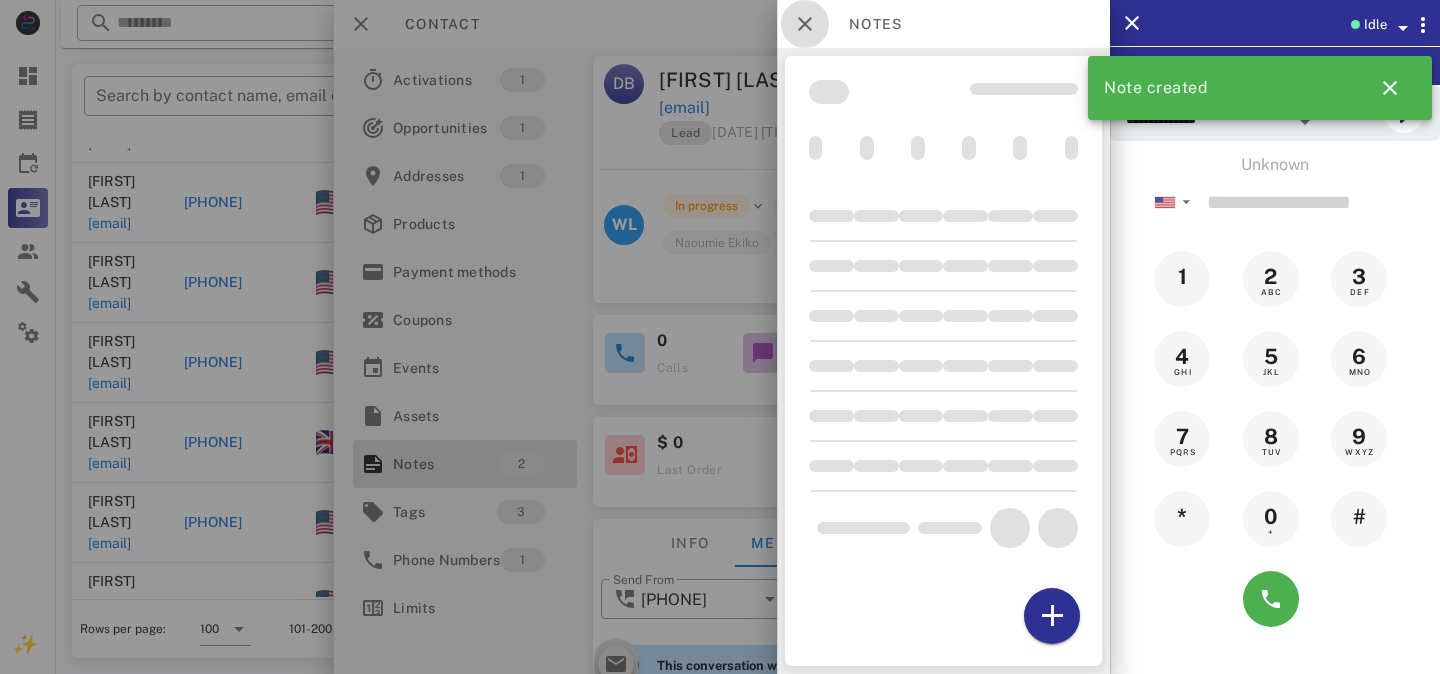 click at bounding box center [805, 24] 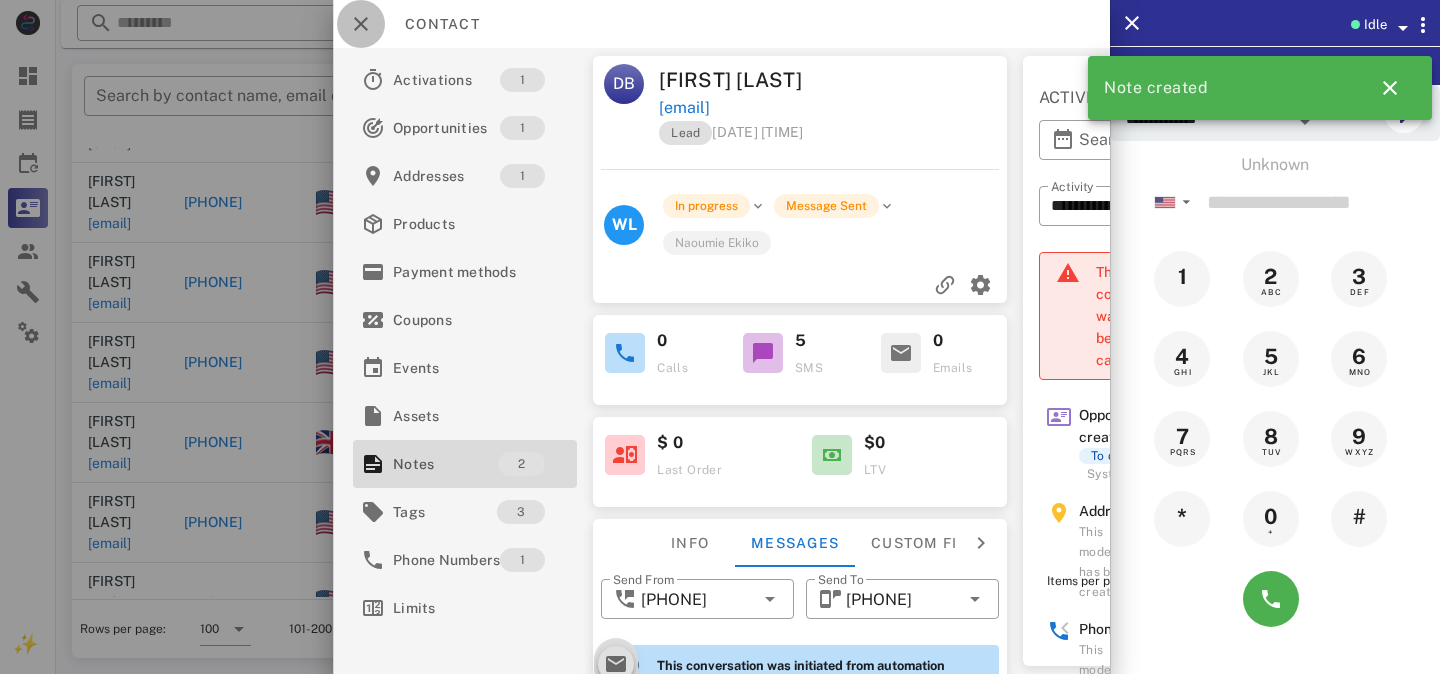 click at bounding box center [361, 24] 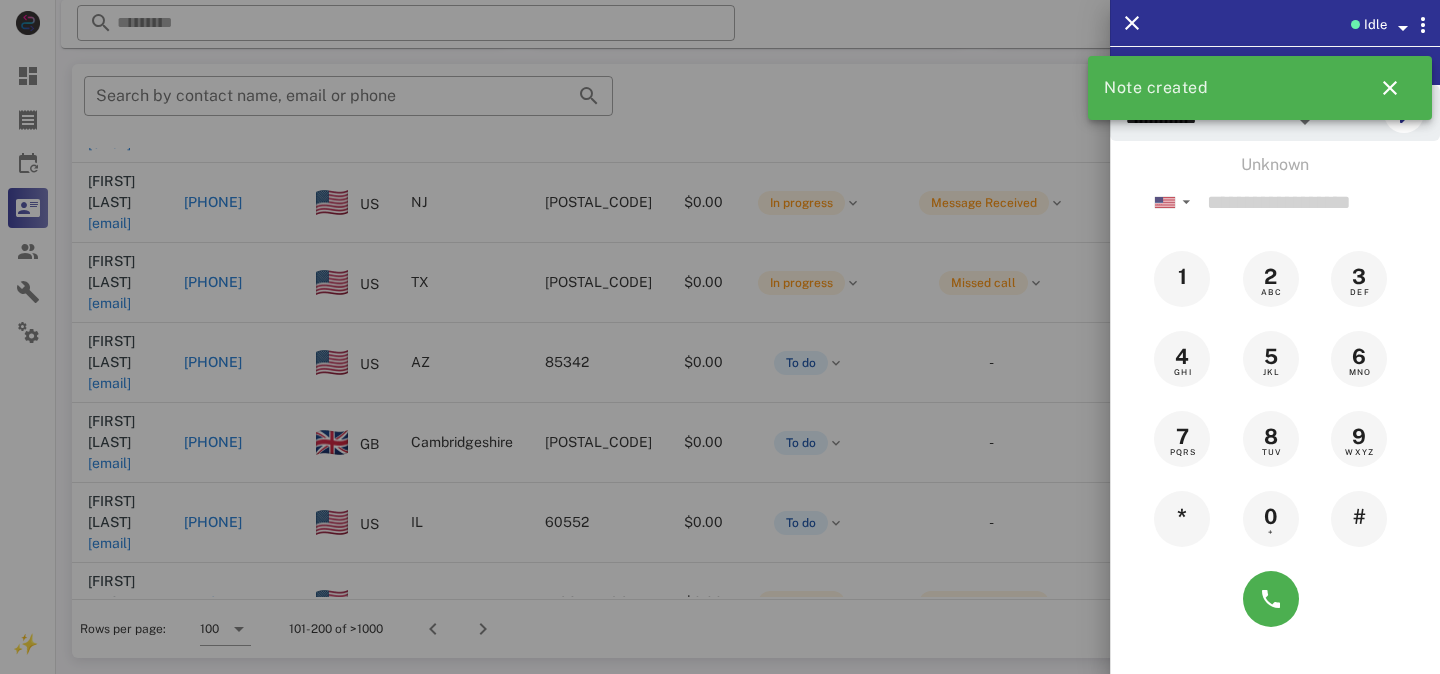 click at bounding box center [720, 337] 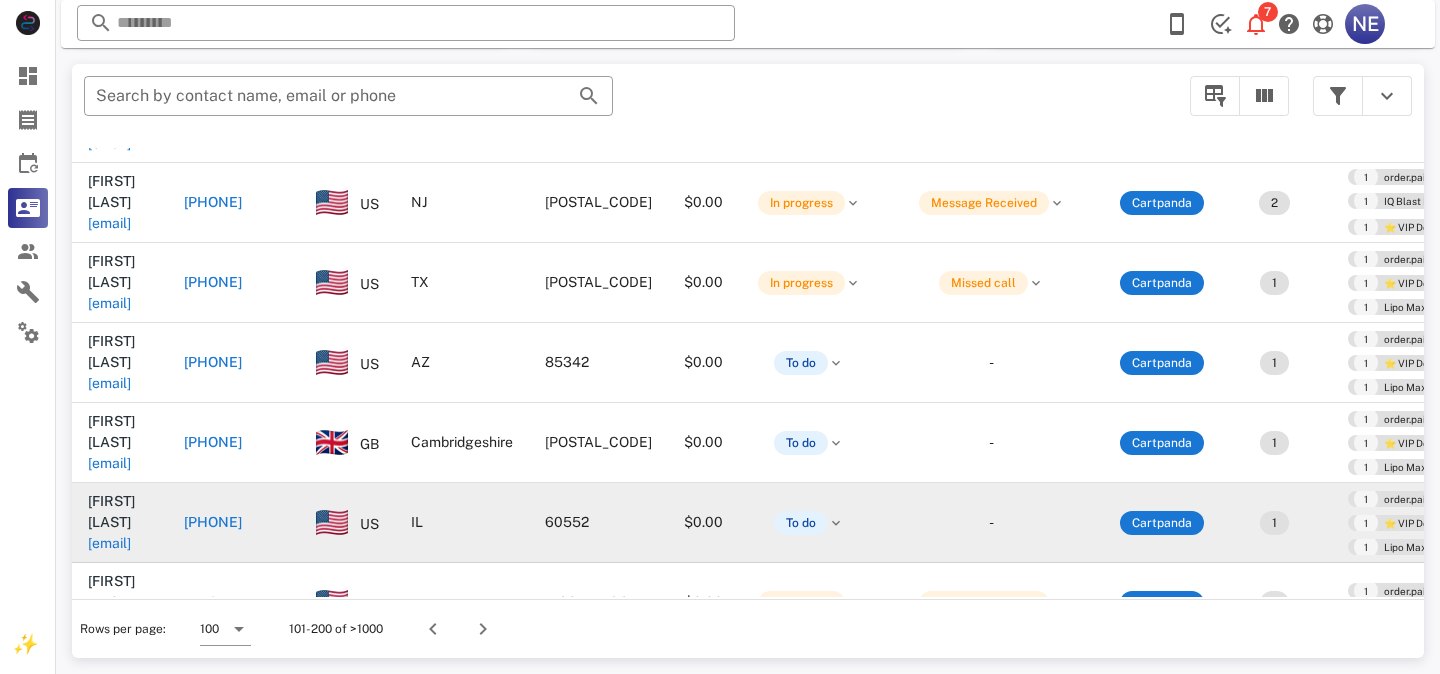 click on "[PHONE]" at bounding box center (213, 522) 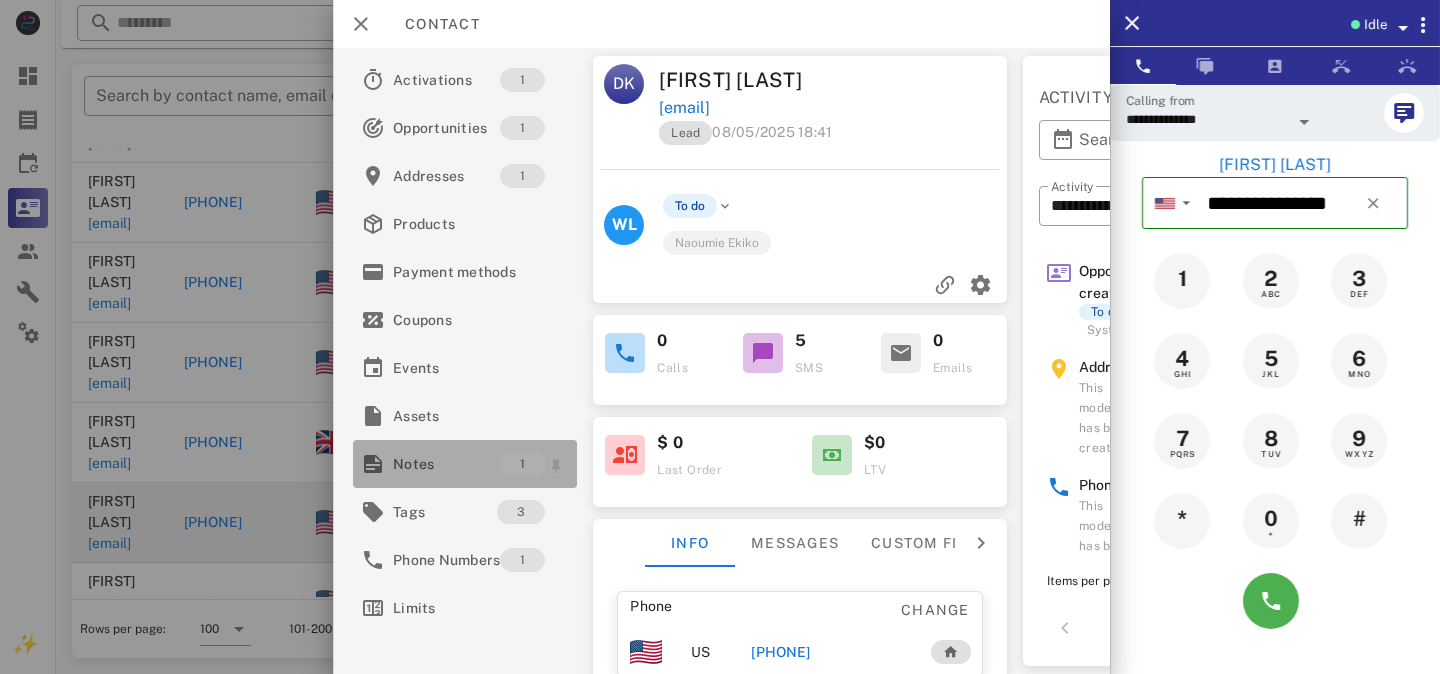 click on "Notes" at bounding box center (446, 464) 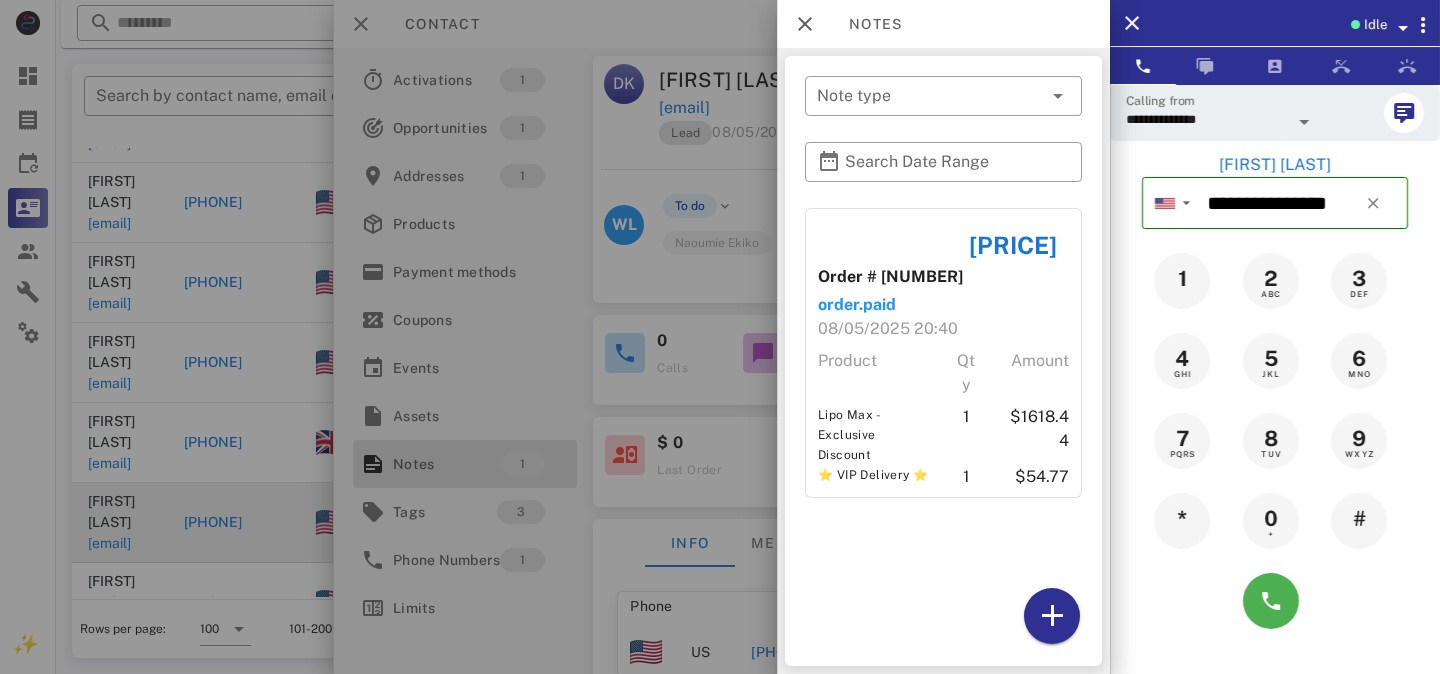 click at bounding box center (720, 337) 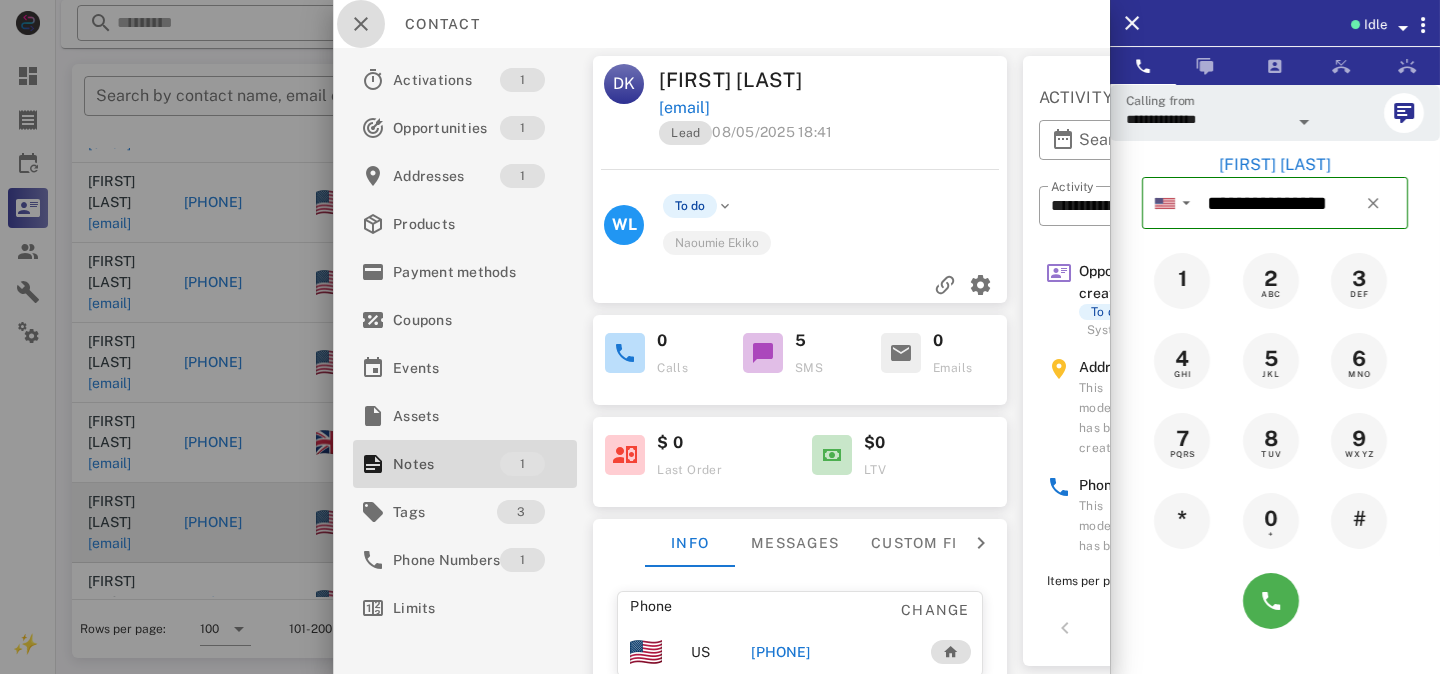 click at bounding box center (361, 24) 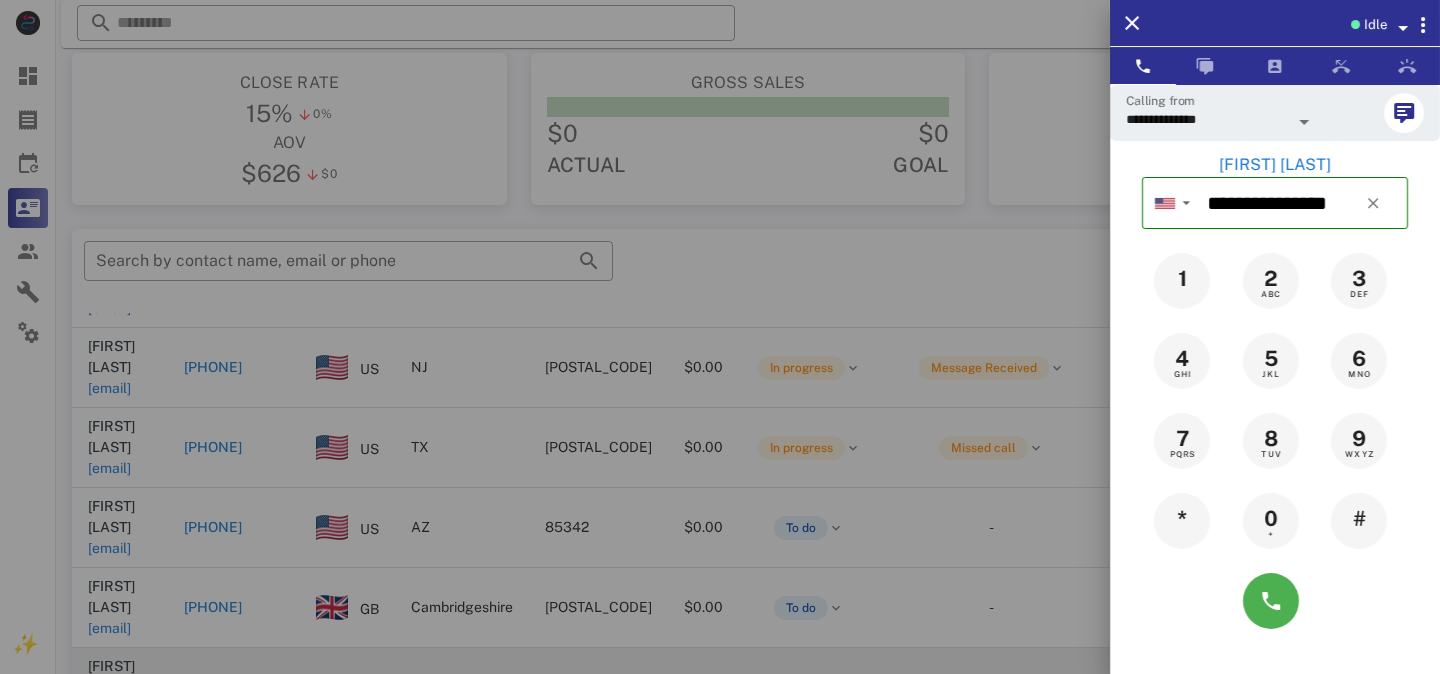 scroll, scrollTop: 150, scrollLeft: 0, axis: vertical 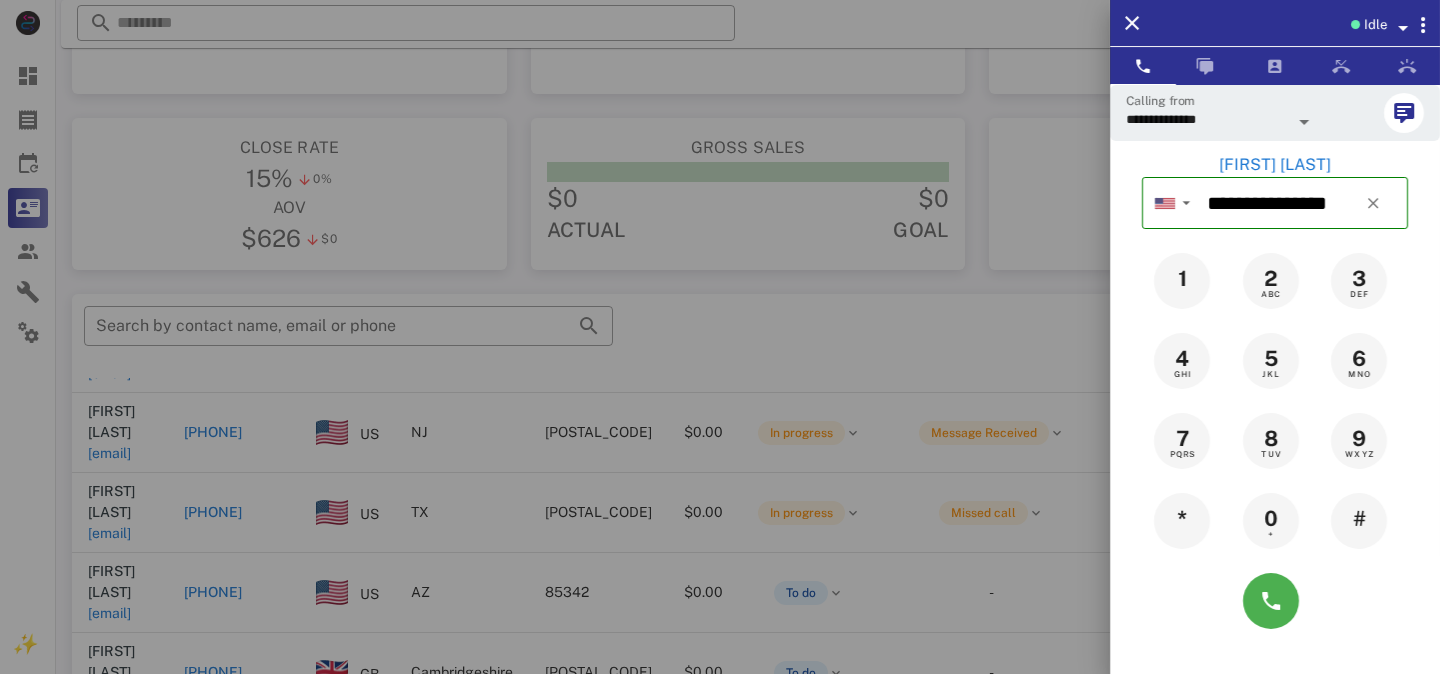 click at bounding box center (720, 337) 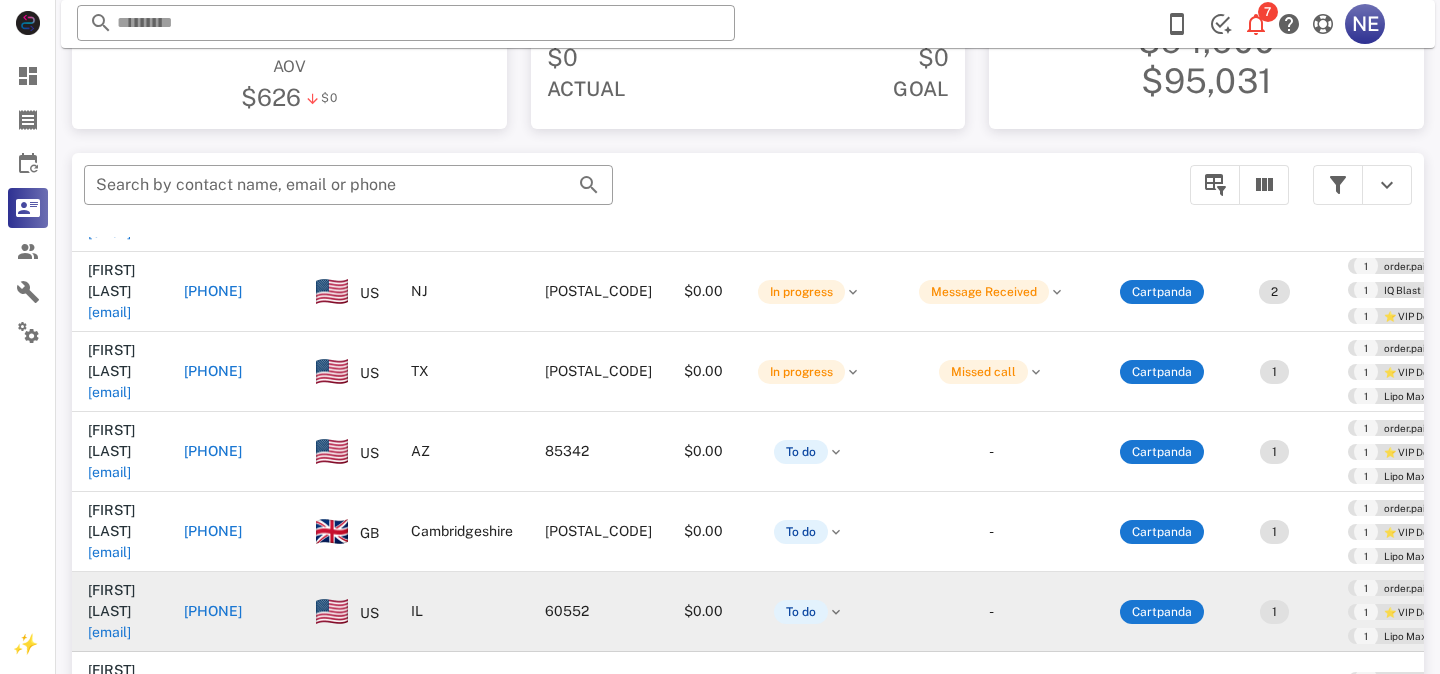 scroll, scrollTop: 380, scrollLeft: 0, axis: vertical 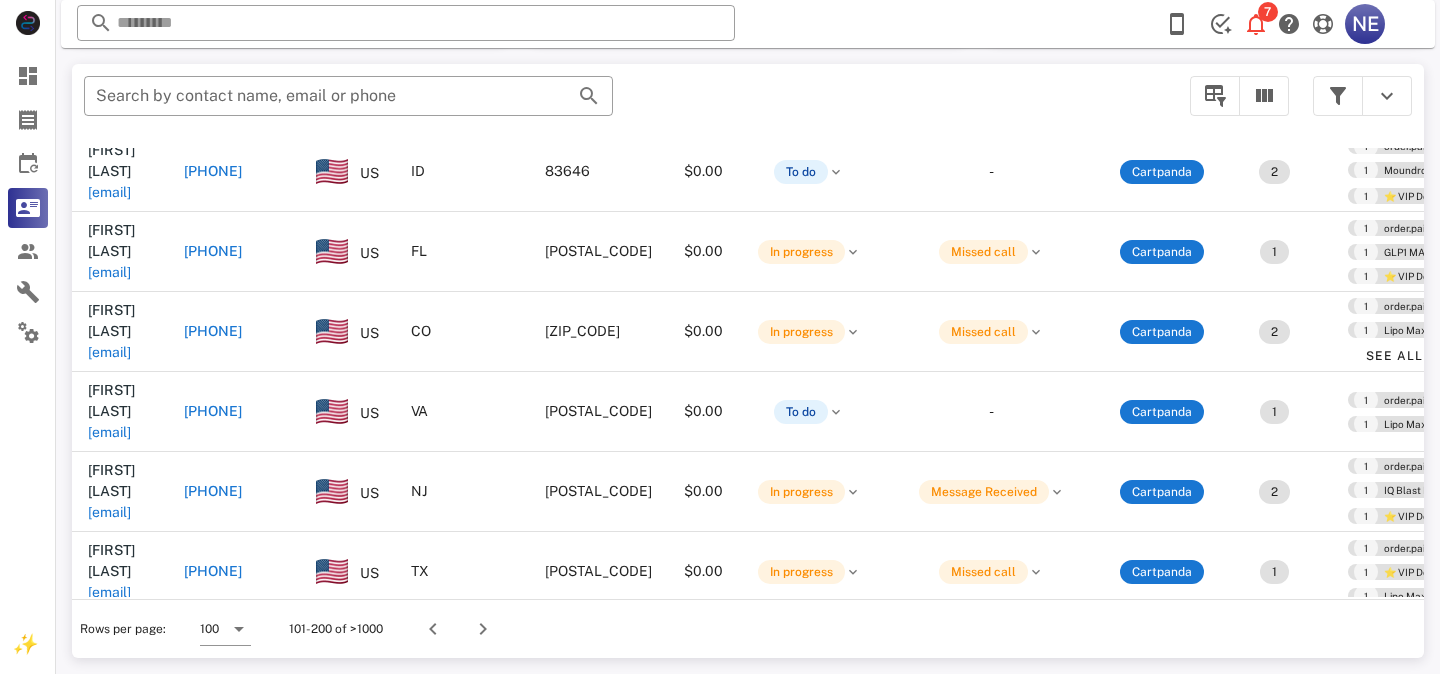 click on "+19286711254" at bounding box center [234, 652] 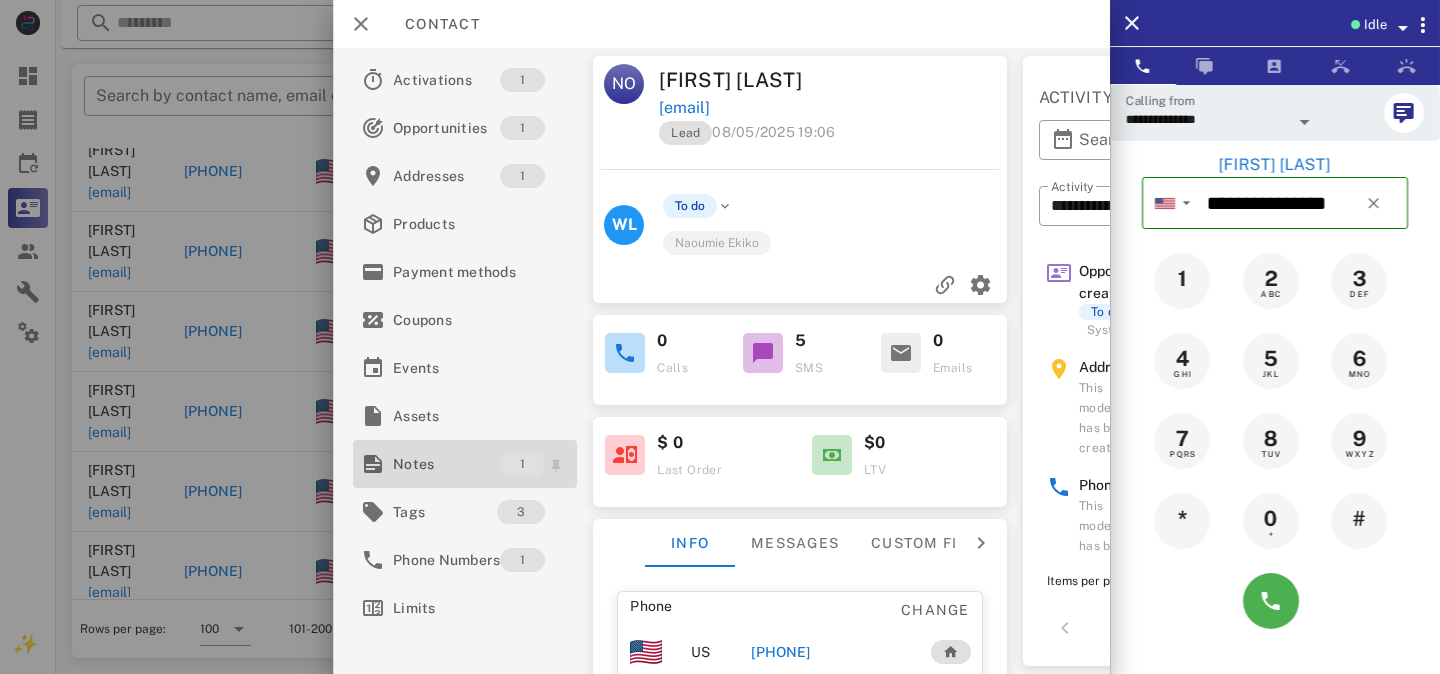 click on "Notes" at bounding box center [446, 464] 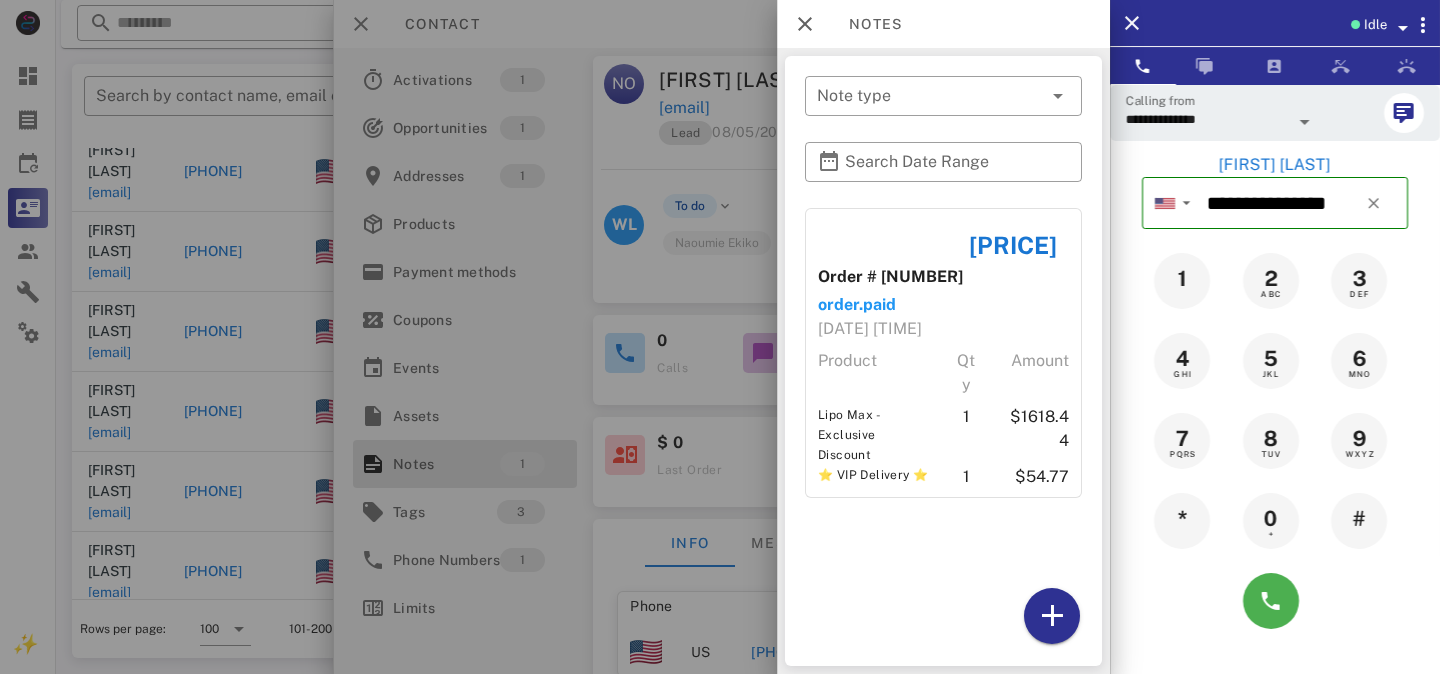 click at bounding box center (720, 337) 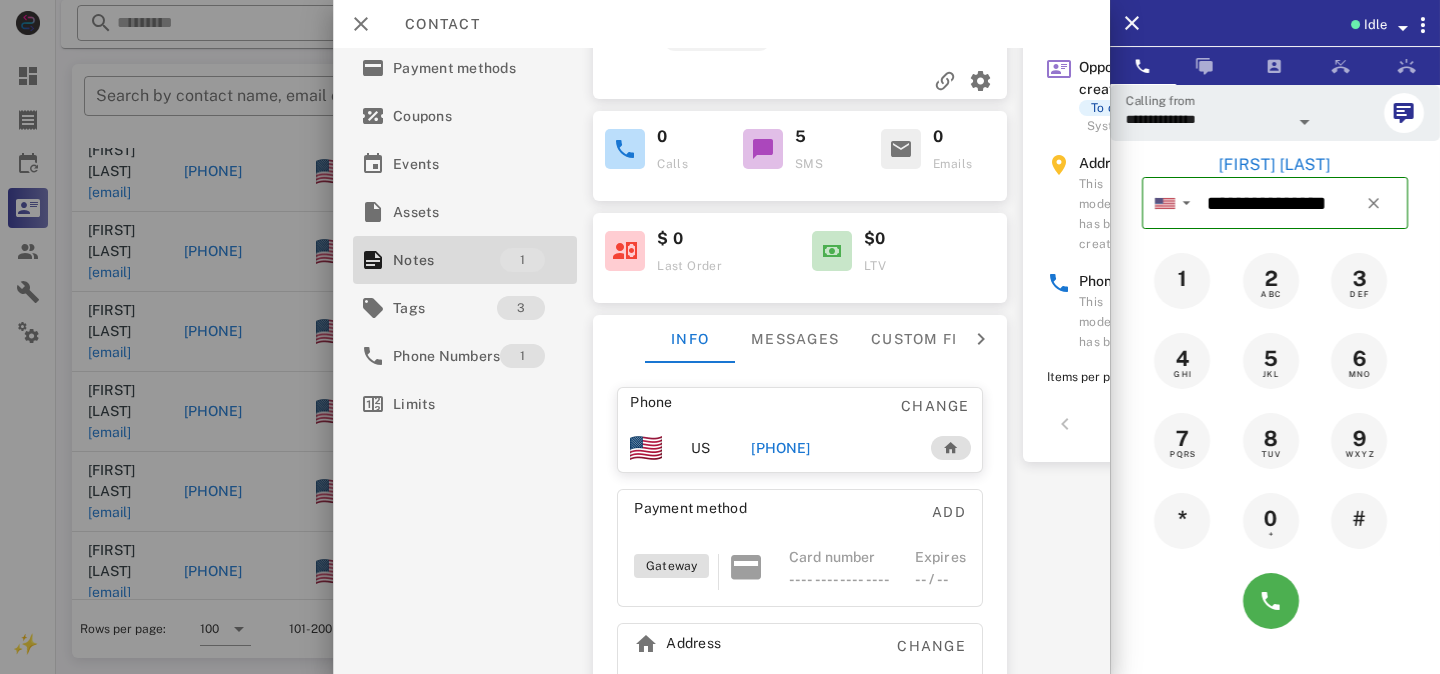 scroll, scrollTop: 306, scrollLeft: 0, axis: vertical 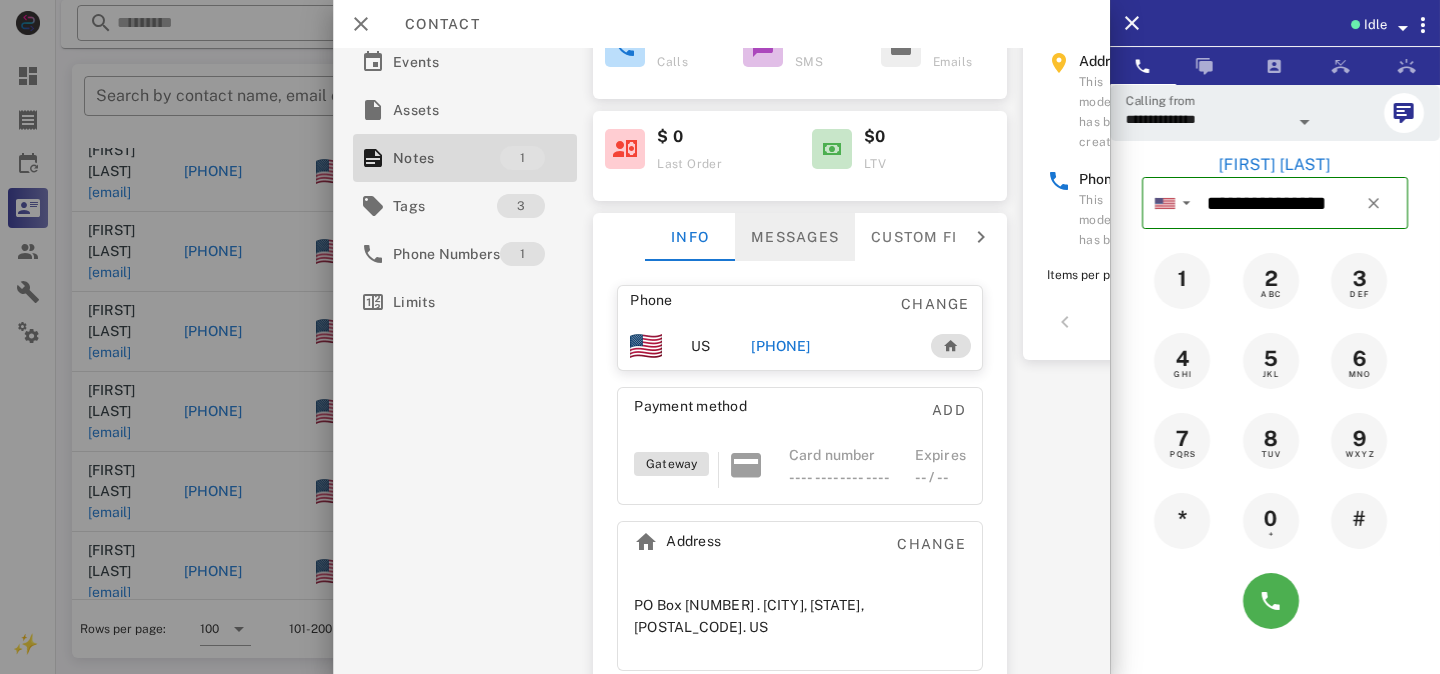 click on "Messages" at bounding box center (795, 237) 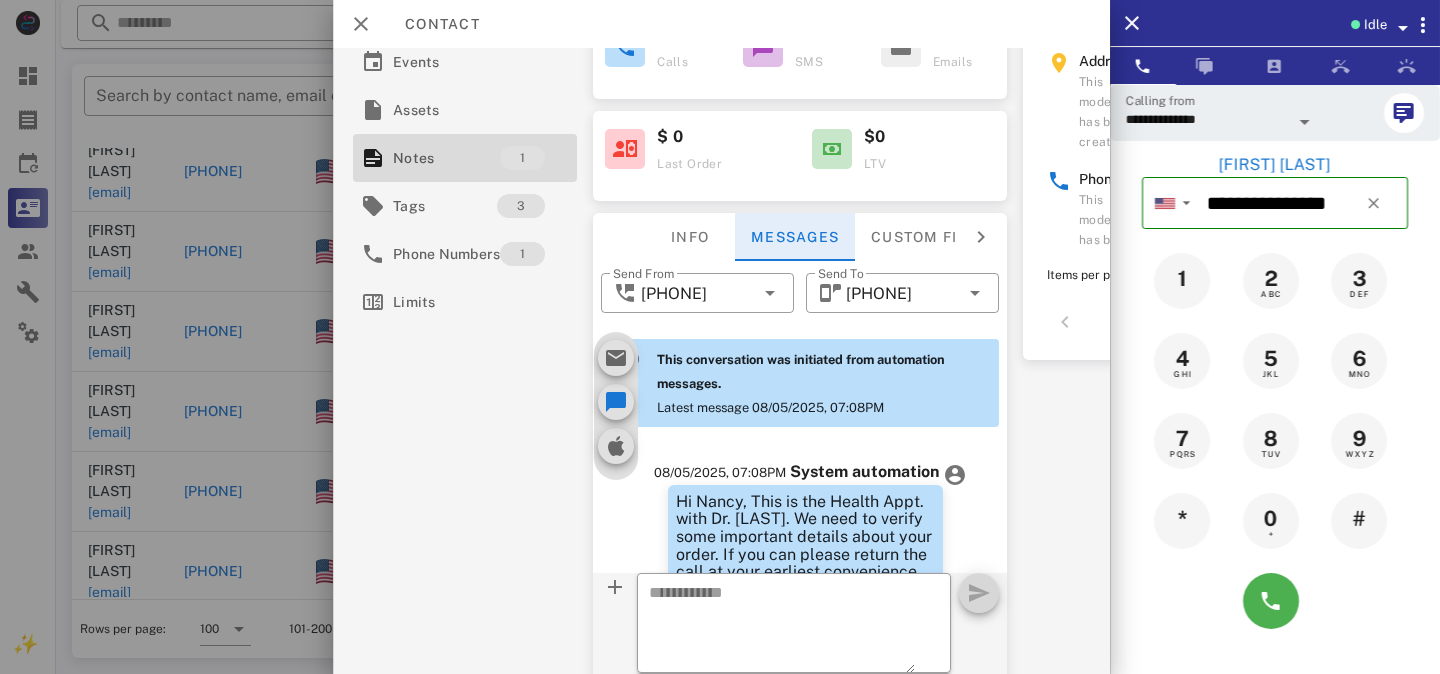 scroll, scrollTop: 685, scrollLeft: 0, axis: vertical 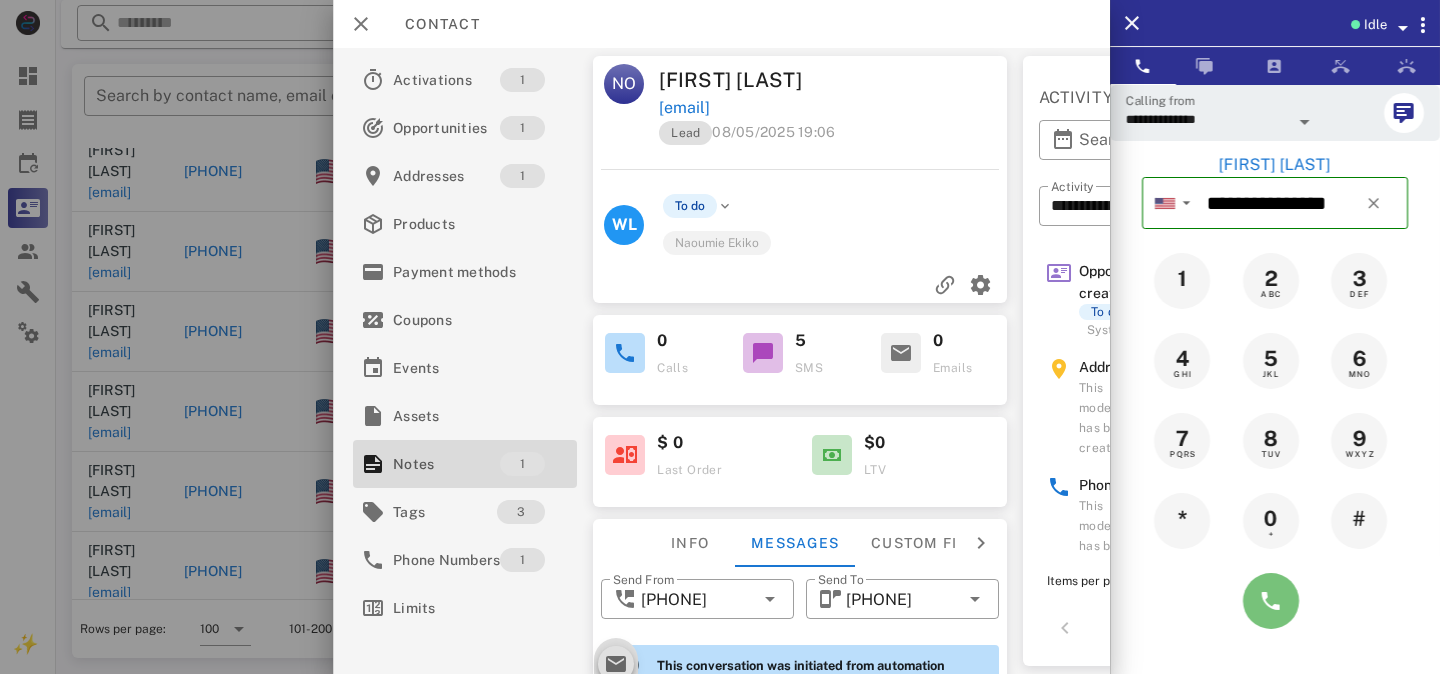 click at bounding box center (1271, 601) 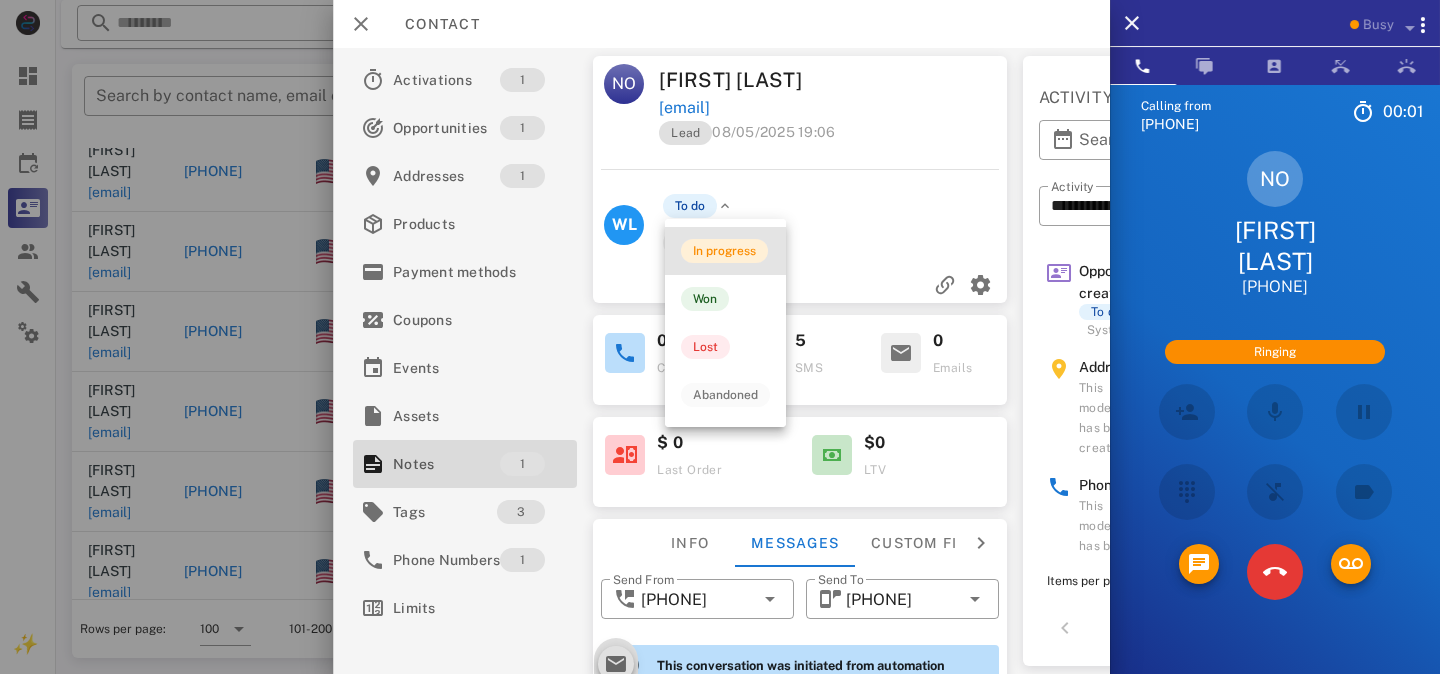 click on "In progress" at bounding box center [724, 251] 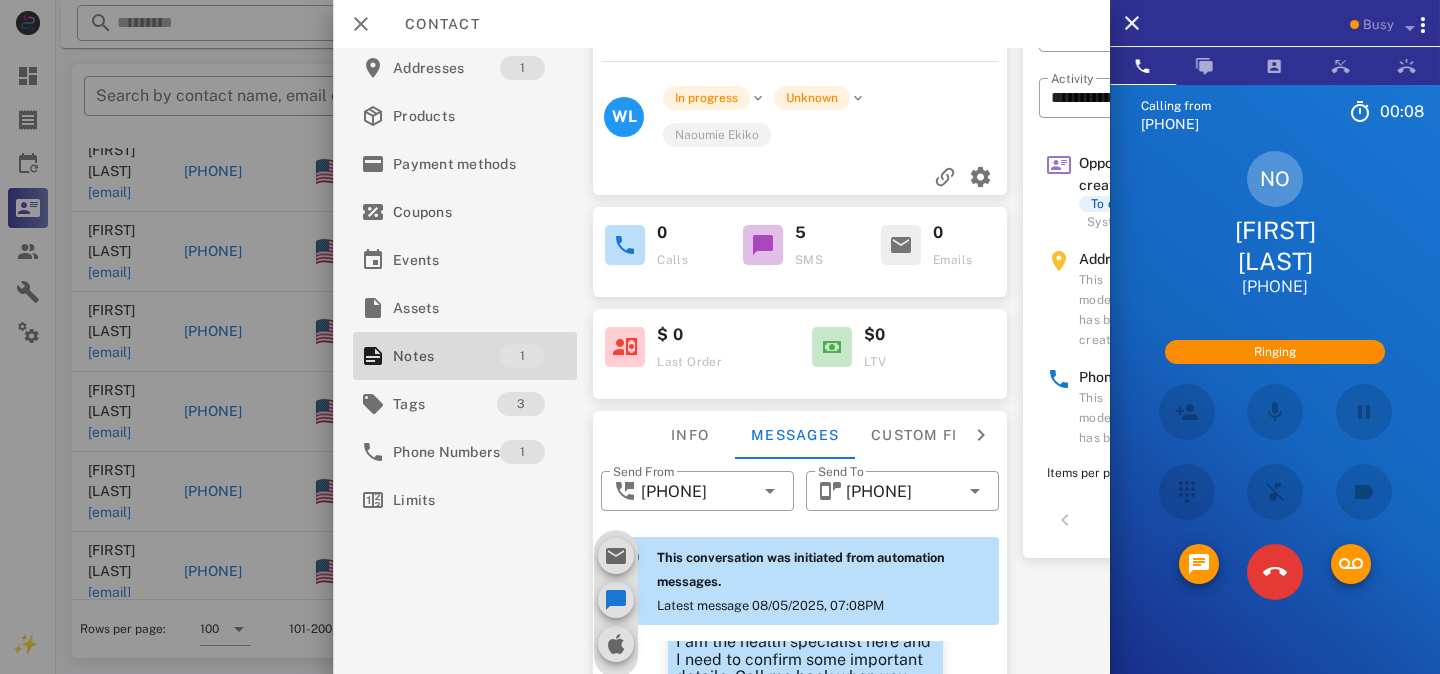 scroll, scrollTop: 112, scrollLeft: 0, axis: vertical 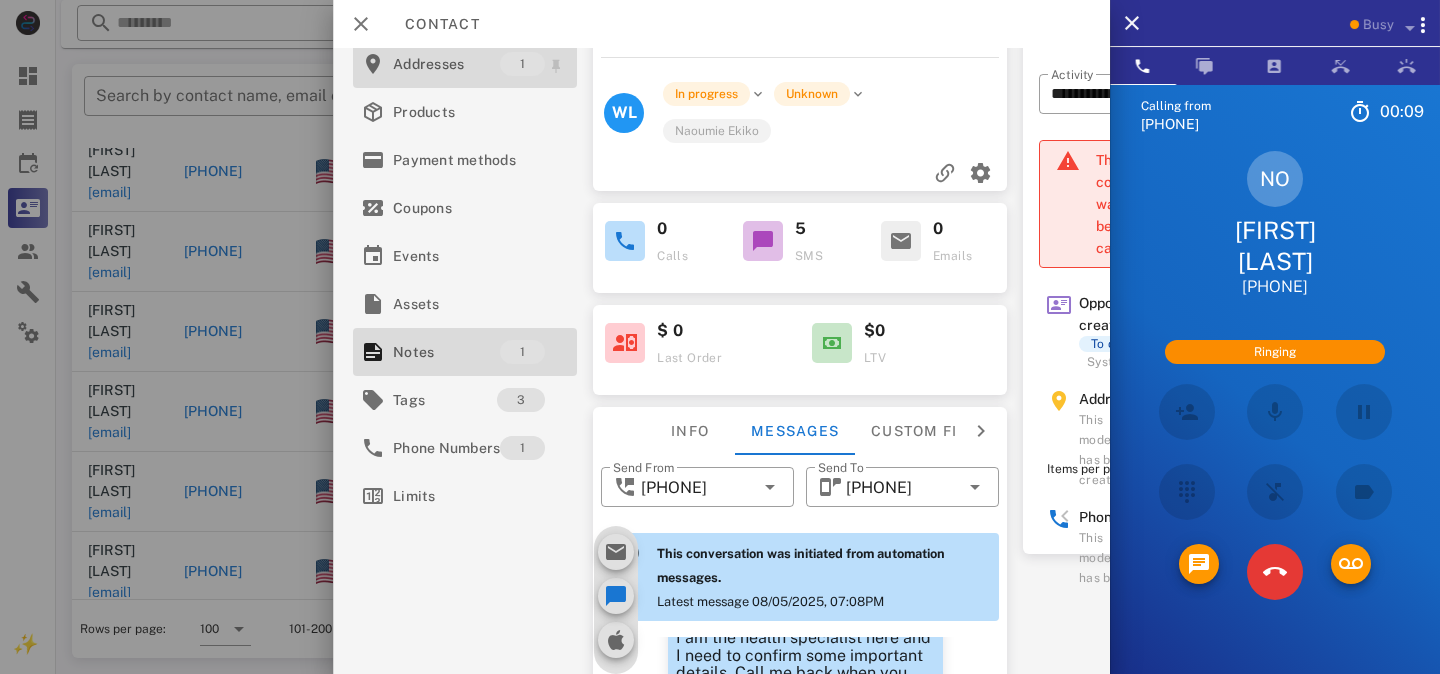click on "Addresses" at bounding box center [446, 64] 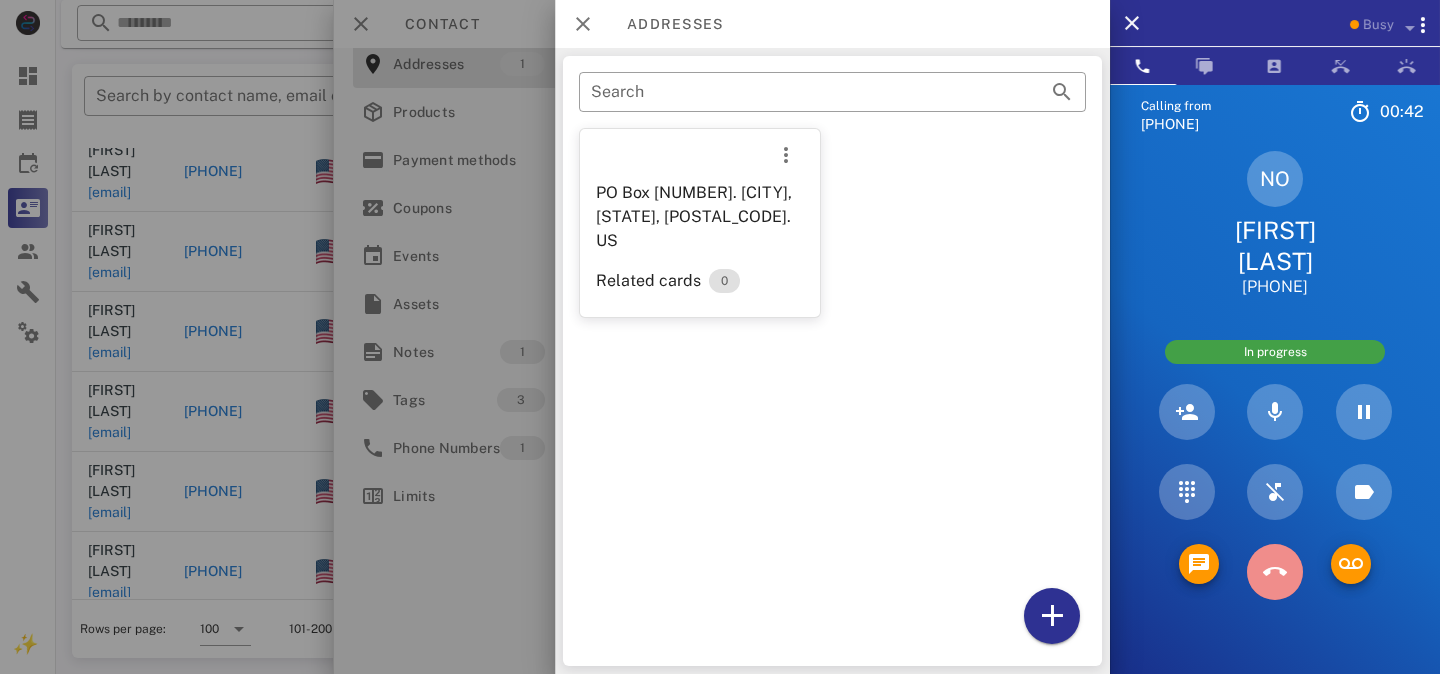 click at bounding box center (1274, 572) 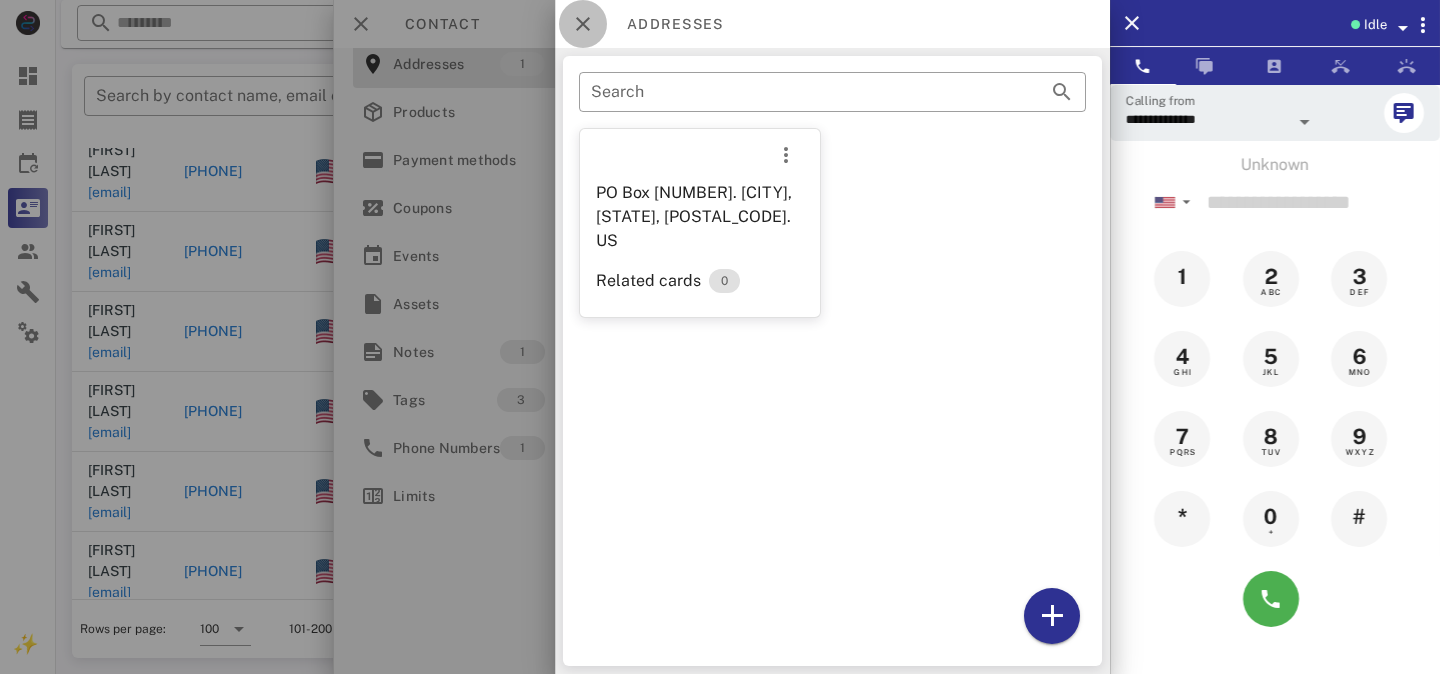 click at bounding box center (583, 24) 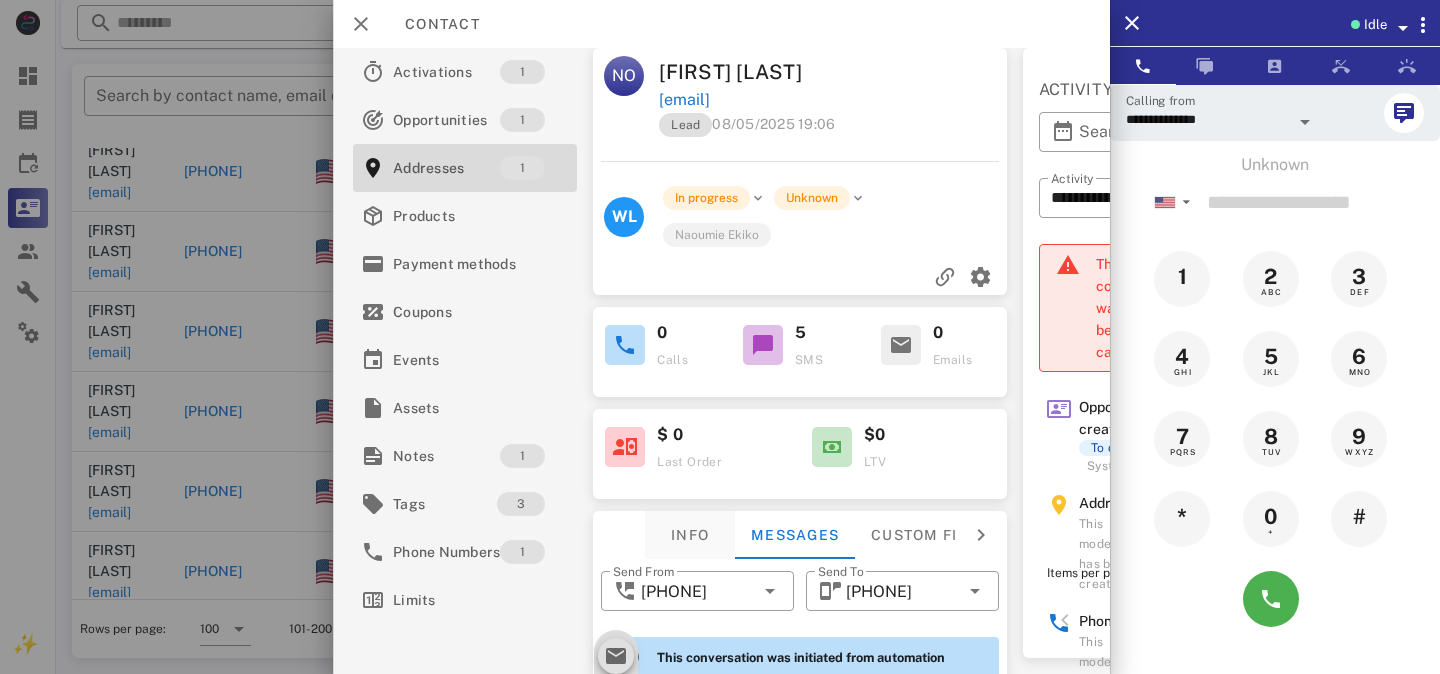 scroll, scrollTop: 0, scrollLeft: 0, axis: both 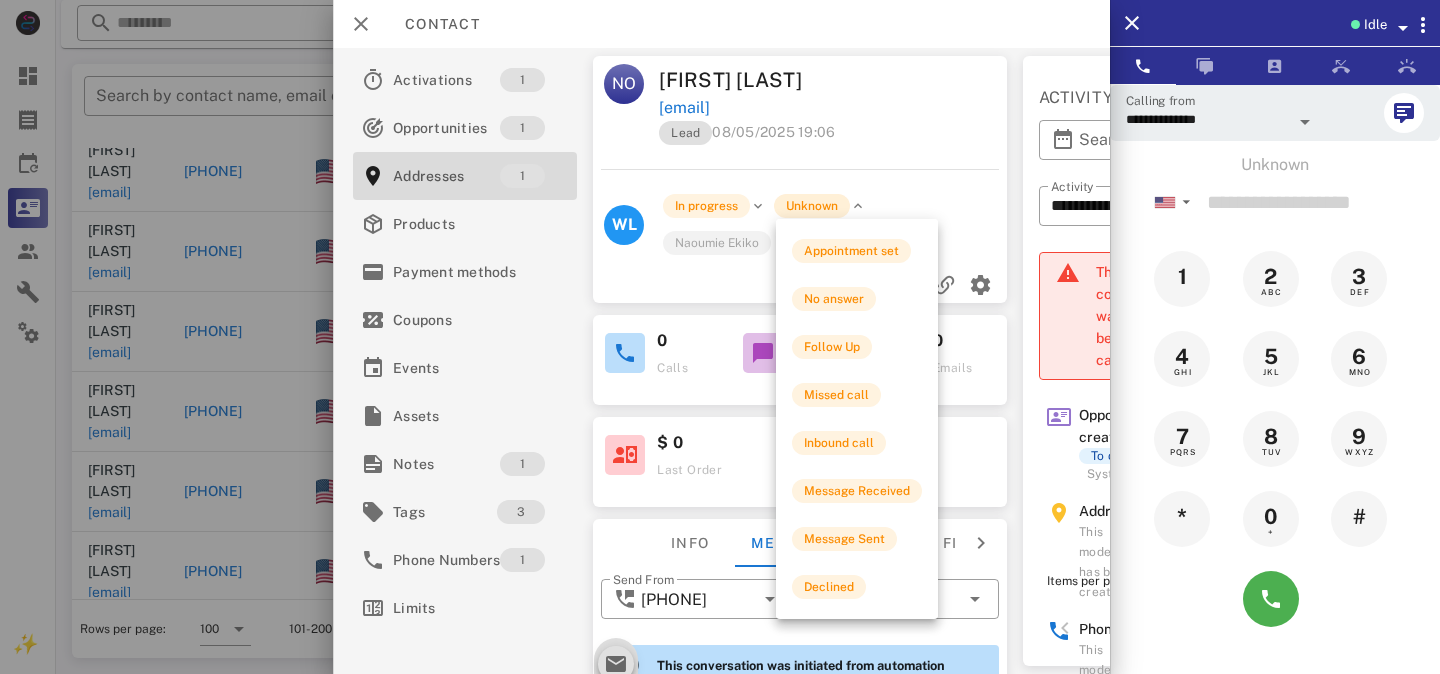 click on "Unknown" at bounding box center [812, 206] 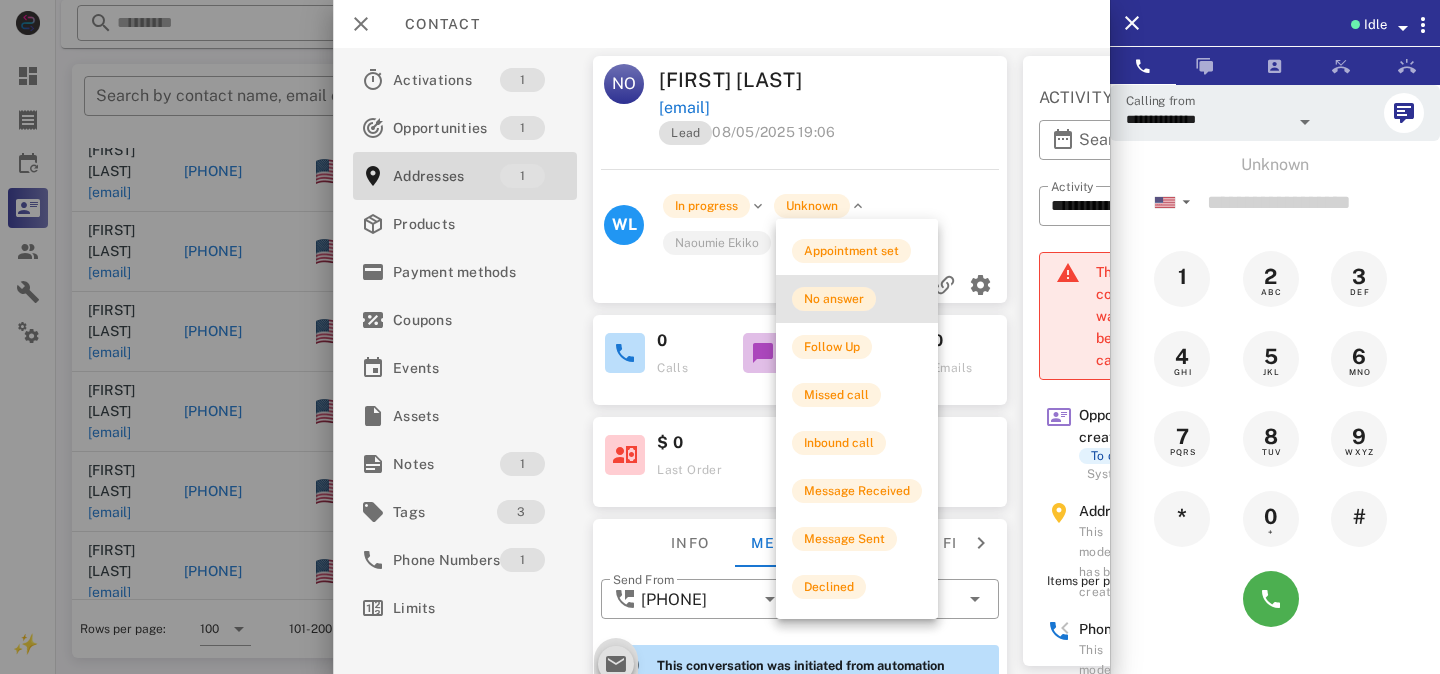 click on "No answer" at bounding box center (834, 299) 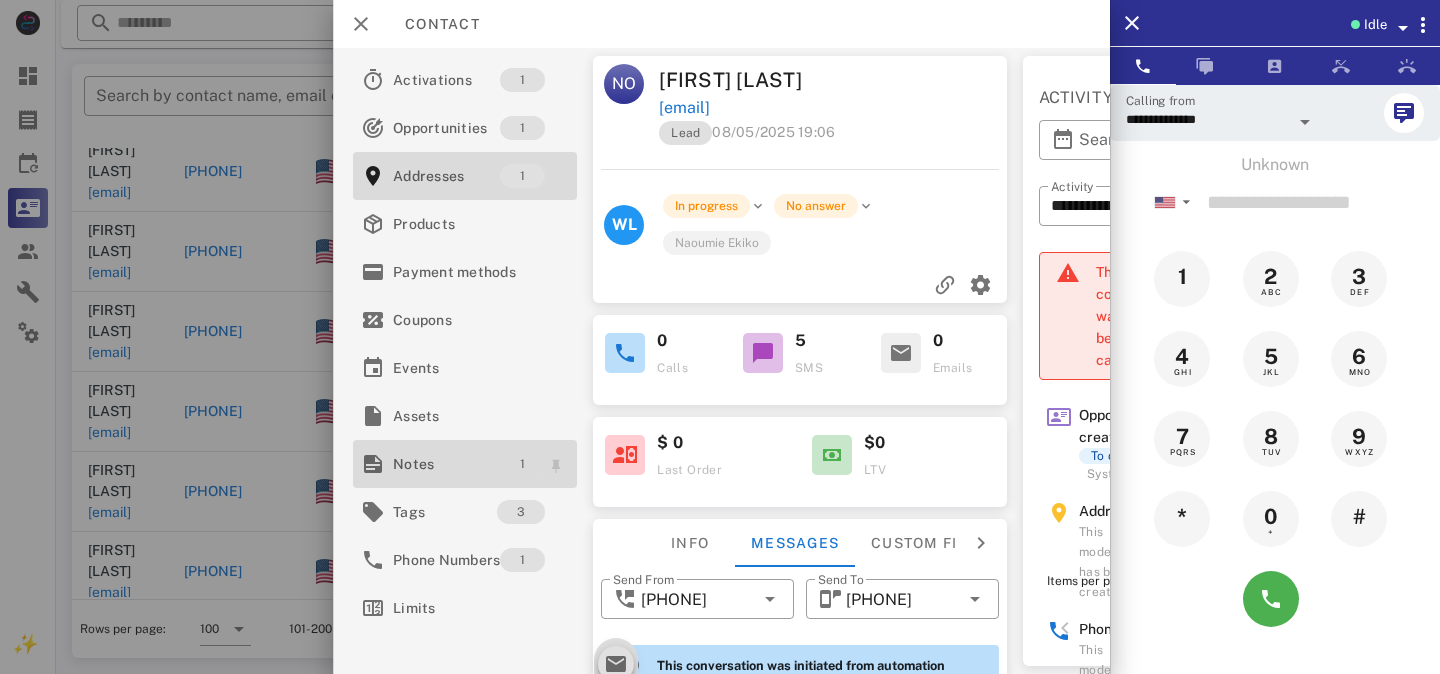 click on "1" at bounding box center [522, 464] 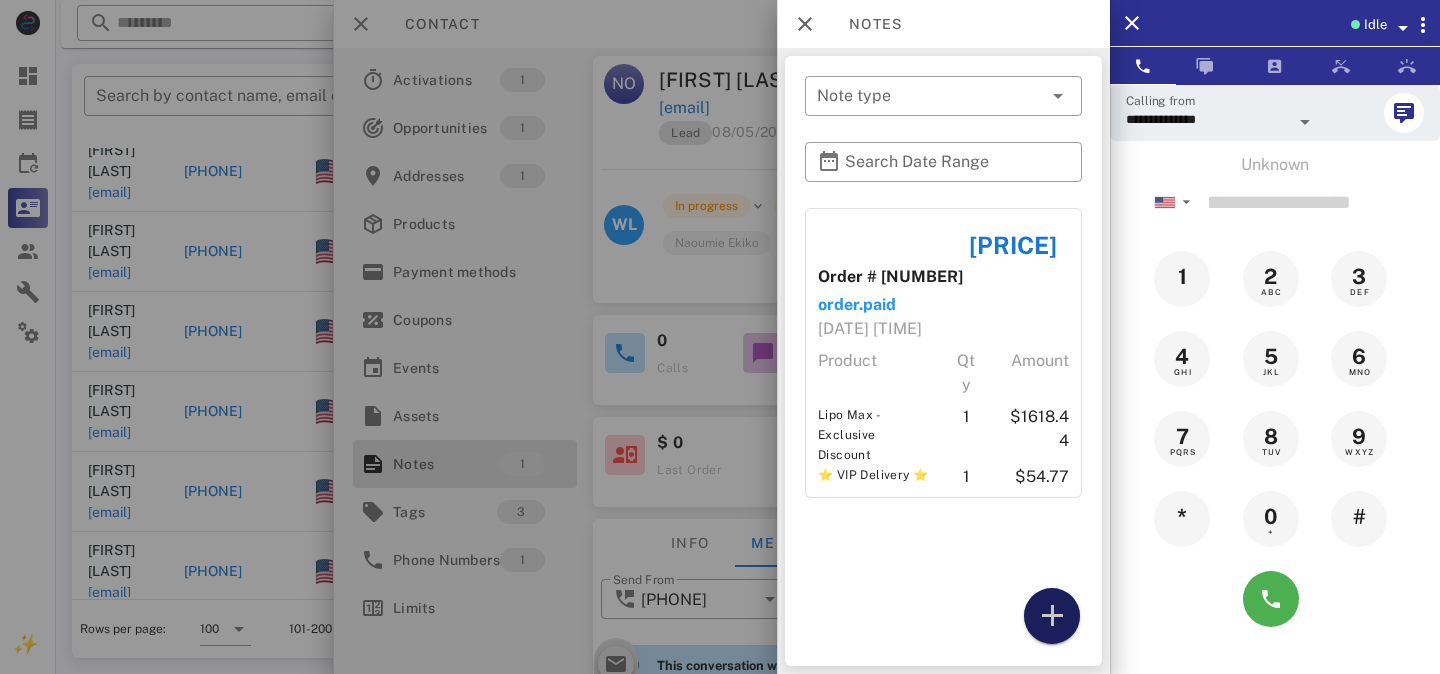 click at bounding box center (1052, 616) 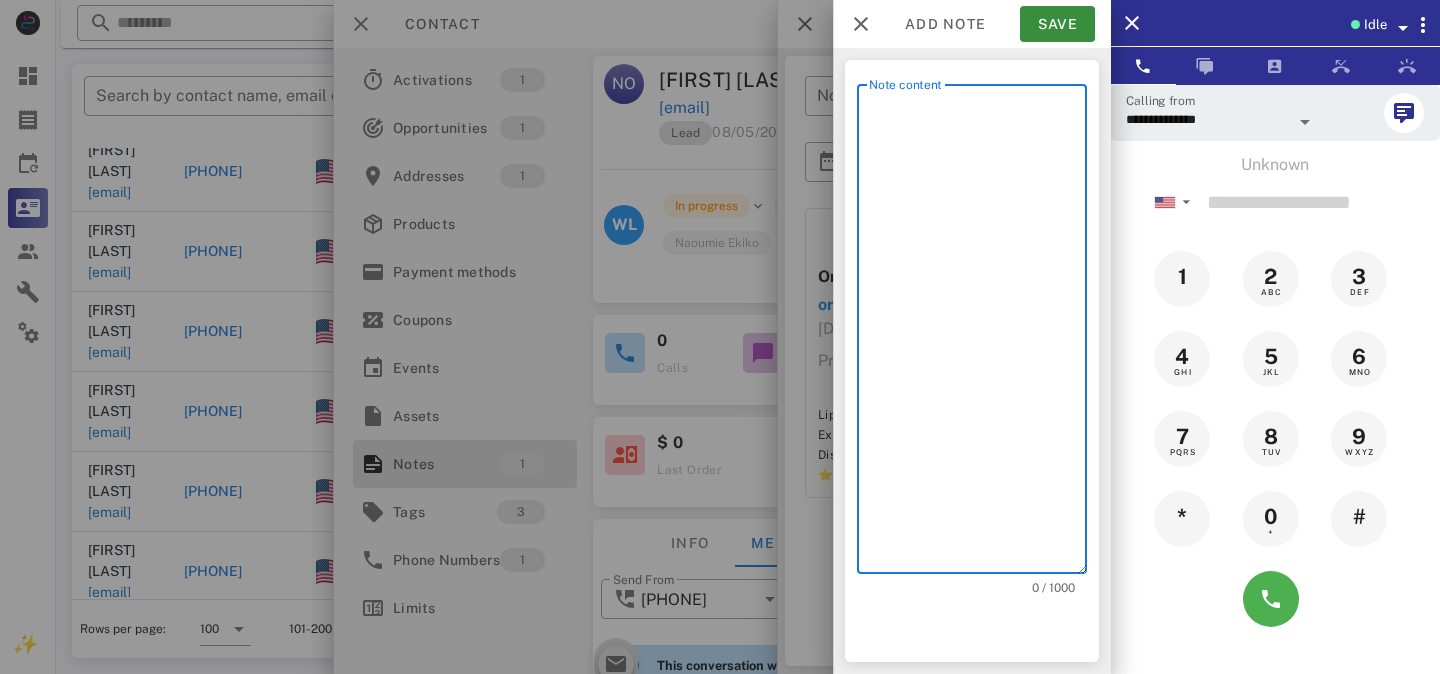 click on "Note content" at bounding box center (978, 334) 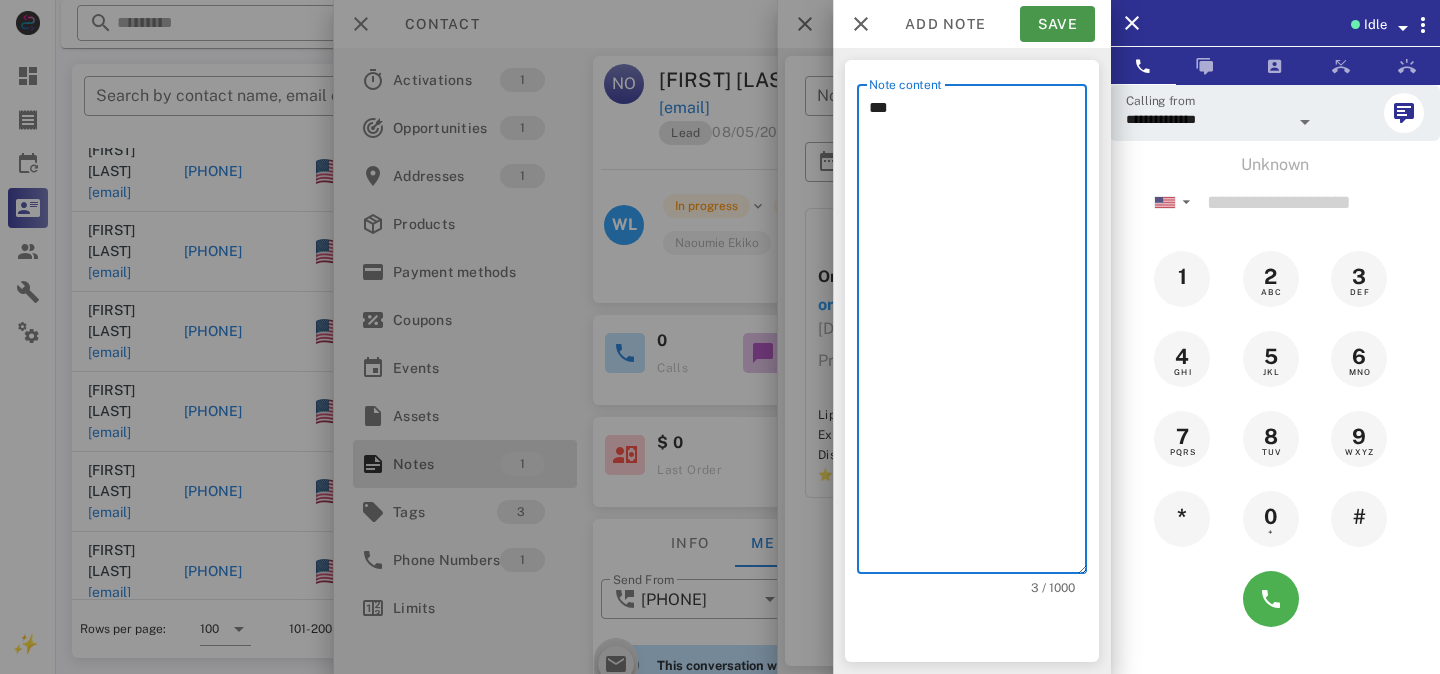 type on "***" 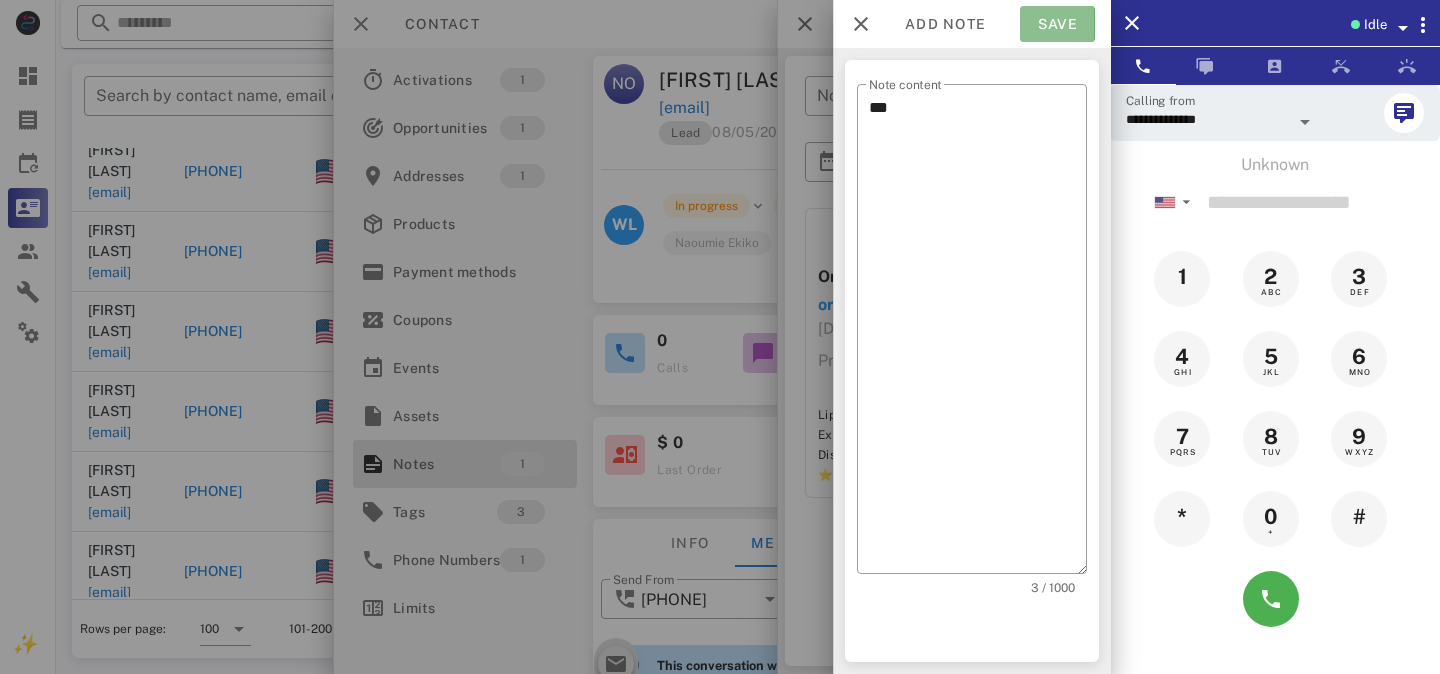 click on "Save" at bounding box center (1057, 24) 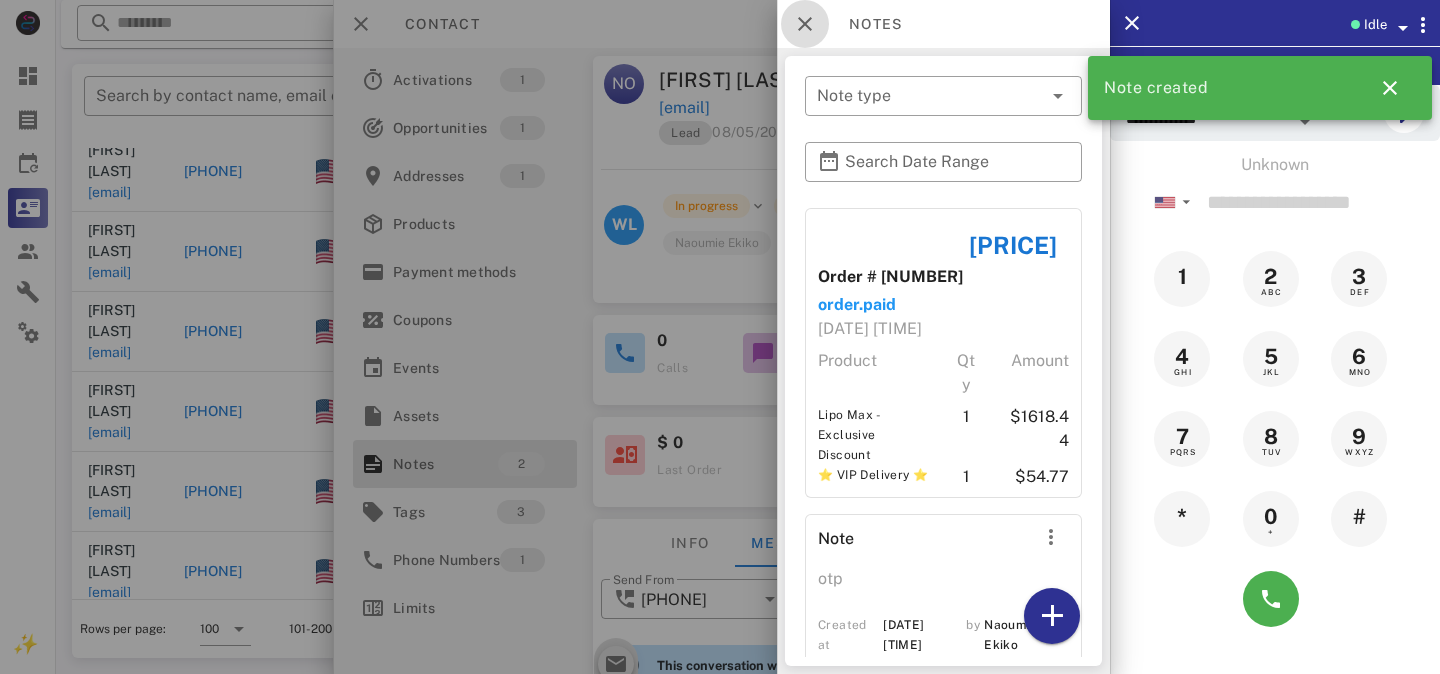 click at bounding box center (805, 24) 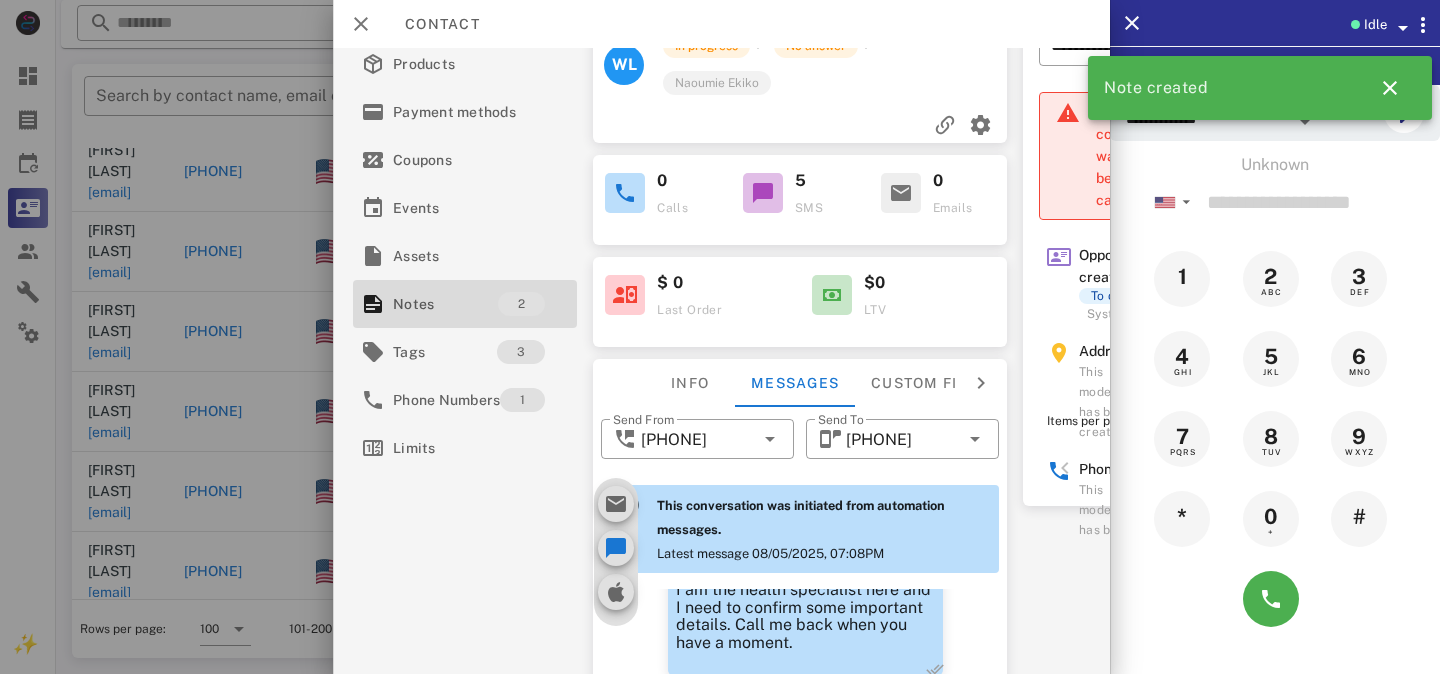 scroll, scrollTop: 332, scrollLeft: 0, axis: vertical 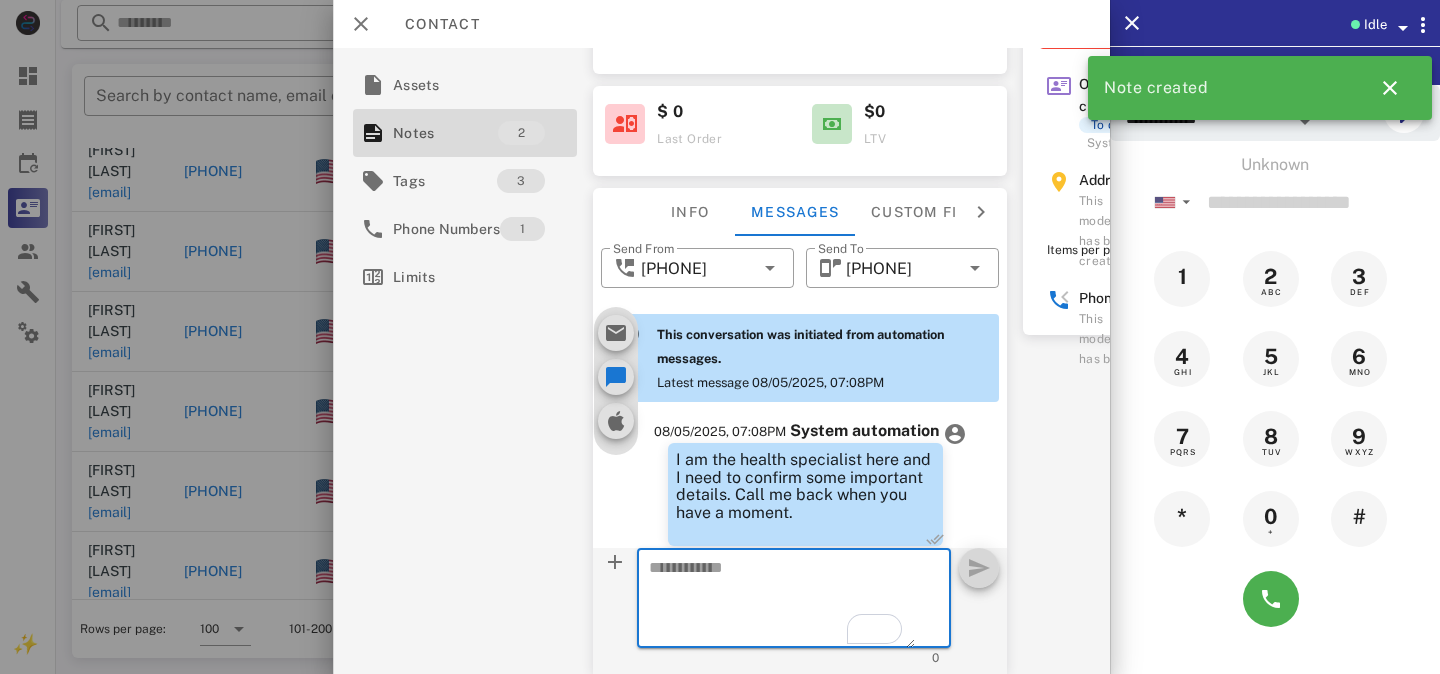 click at bounding box center [782, 601] 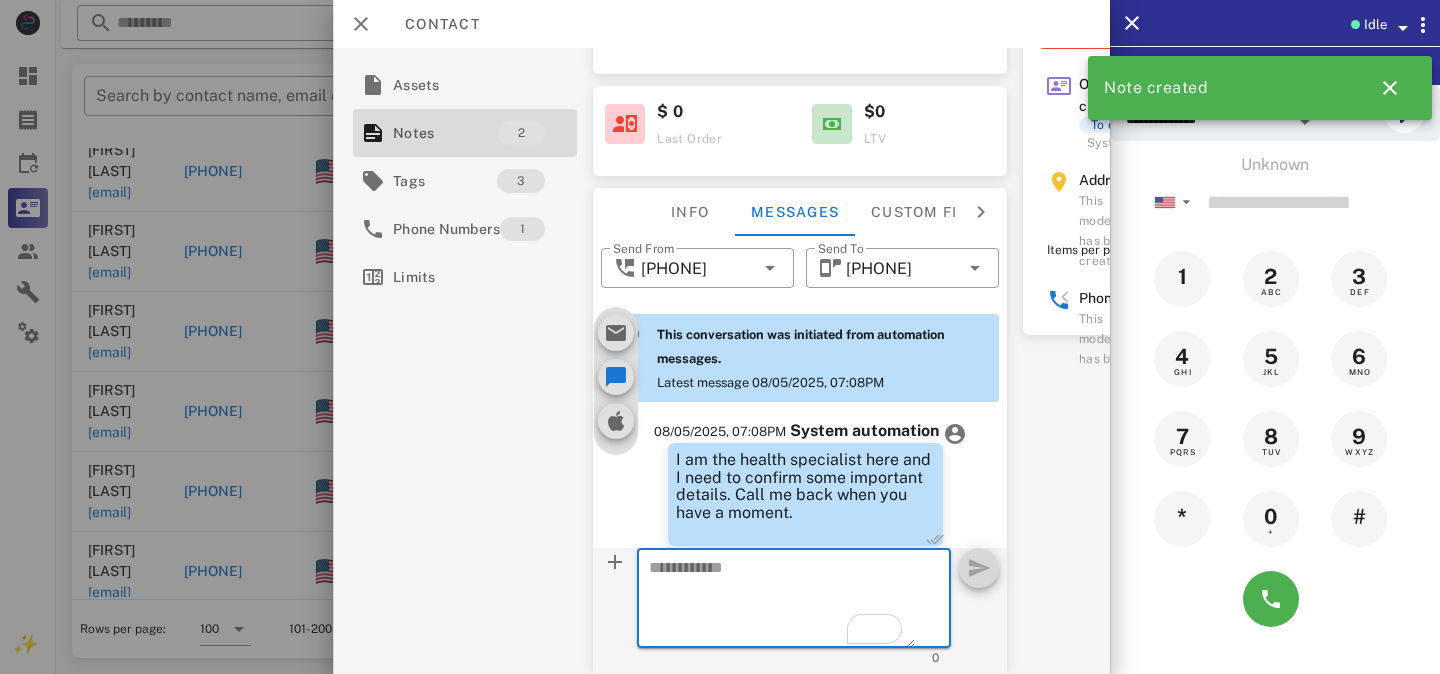 paste on "**********" 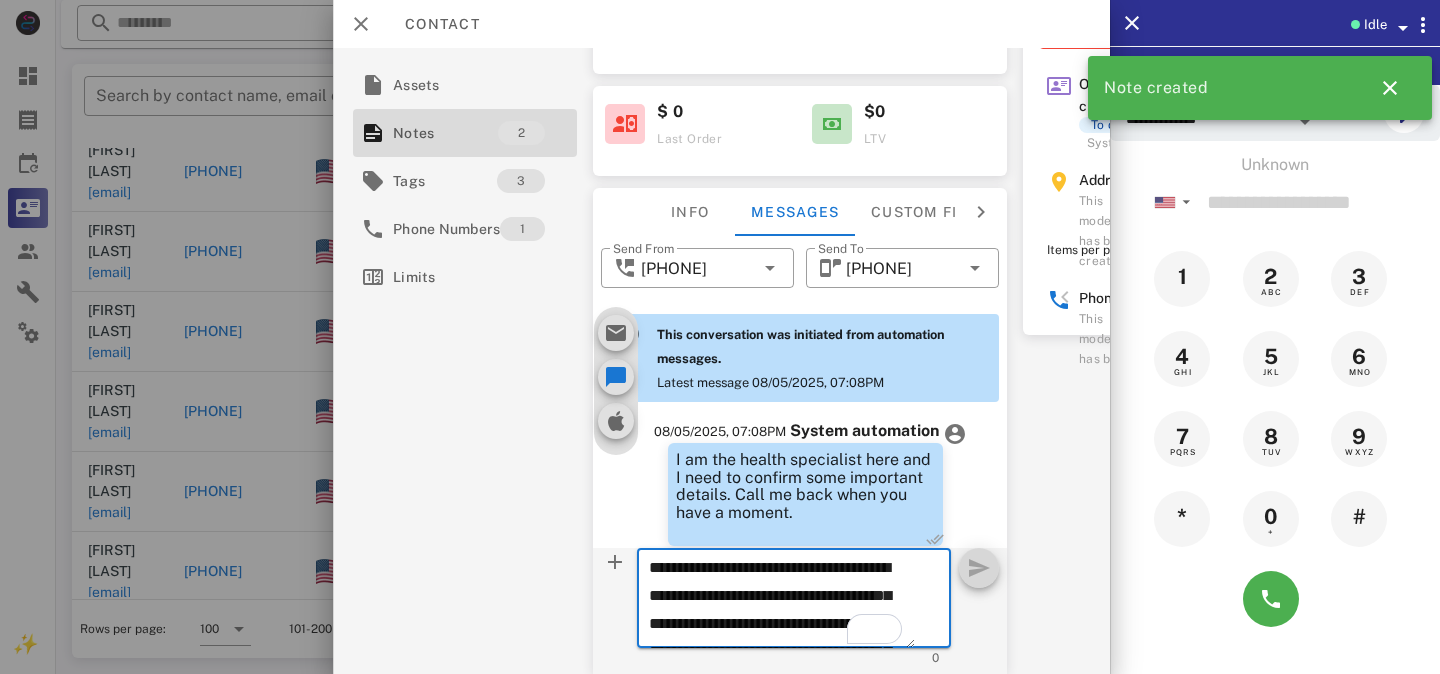 scroll, scrollTop: 153, scrollLeft: 0, axis: vertical 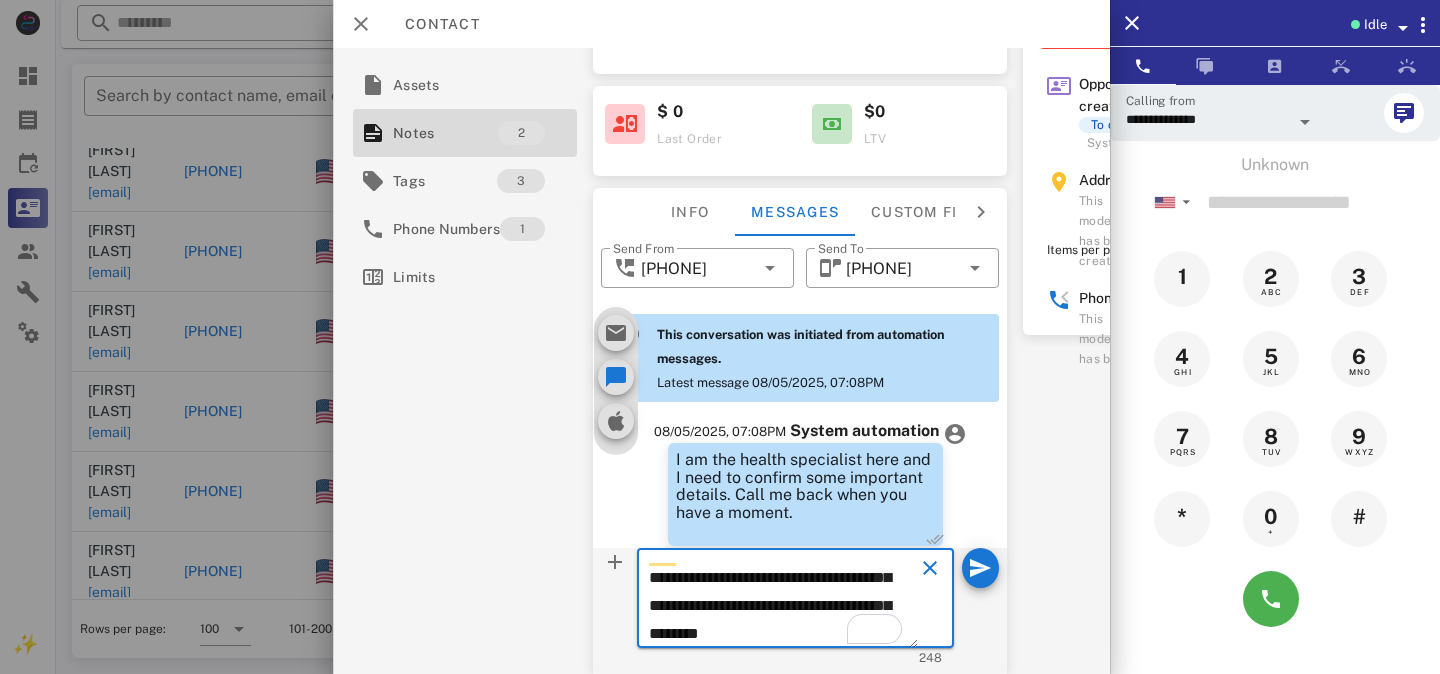 type on "**********" 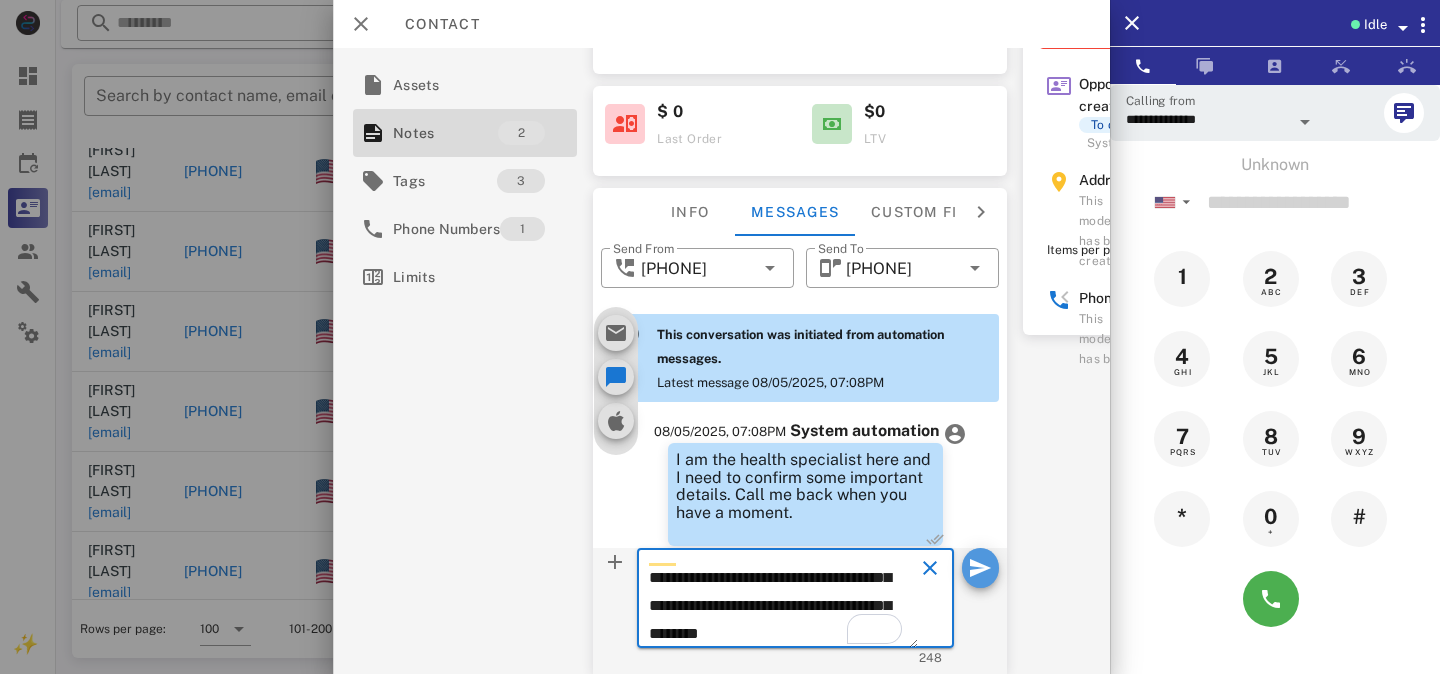 click at bounding box center (980, 568) 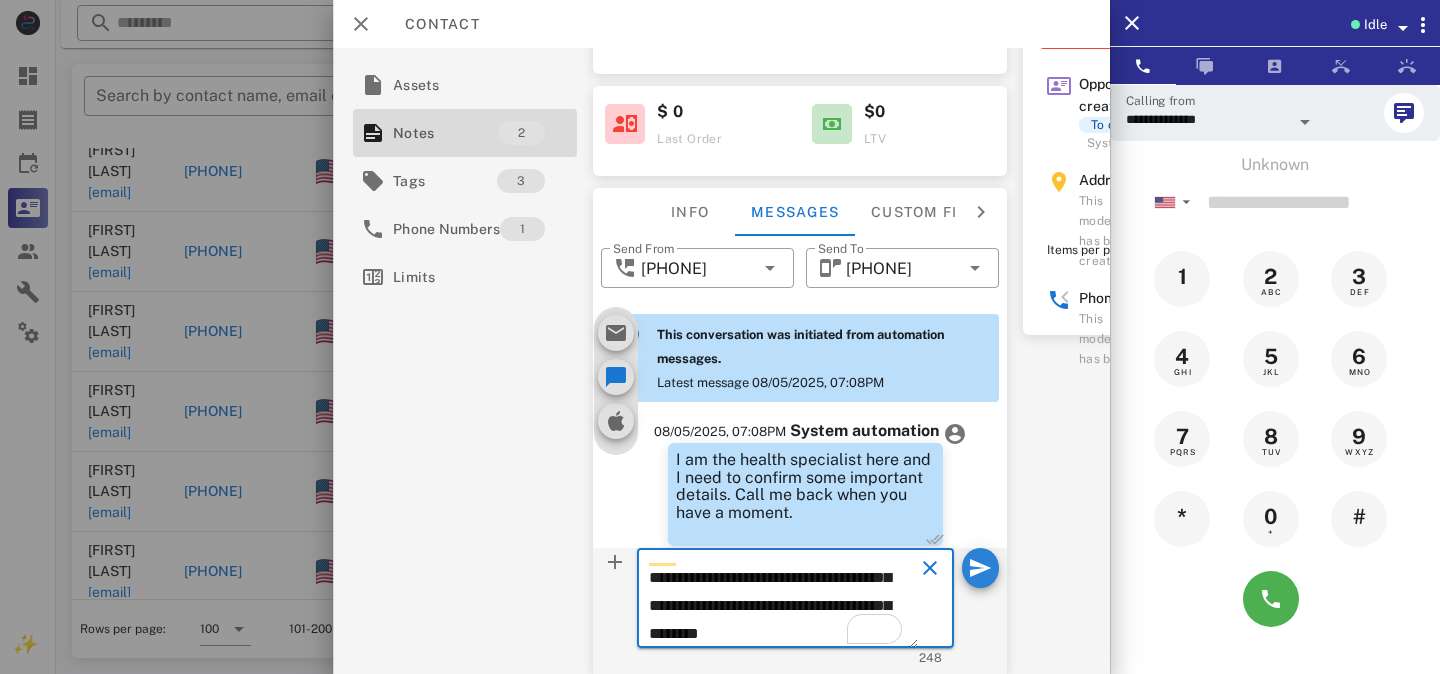 type 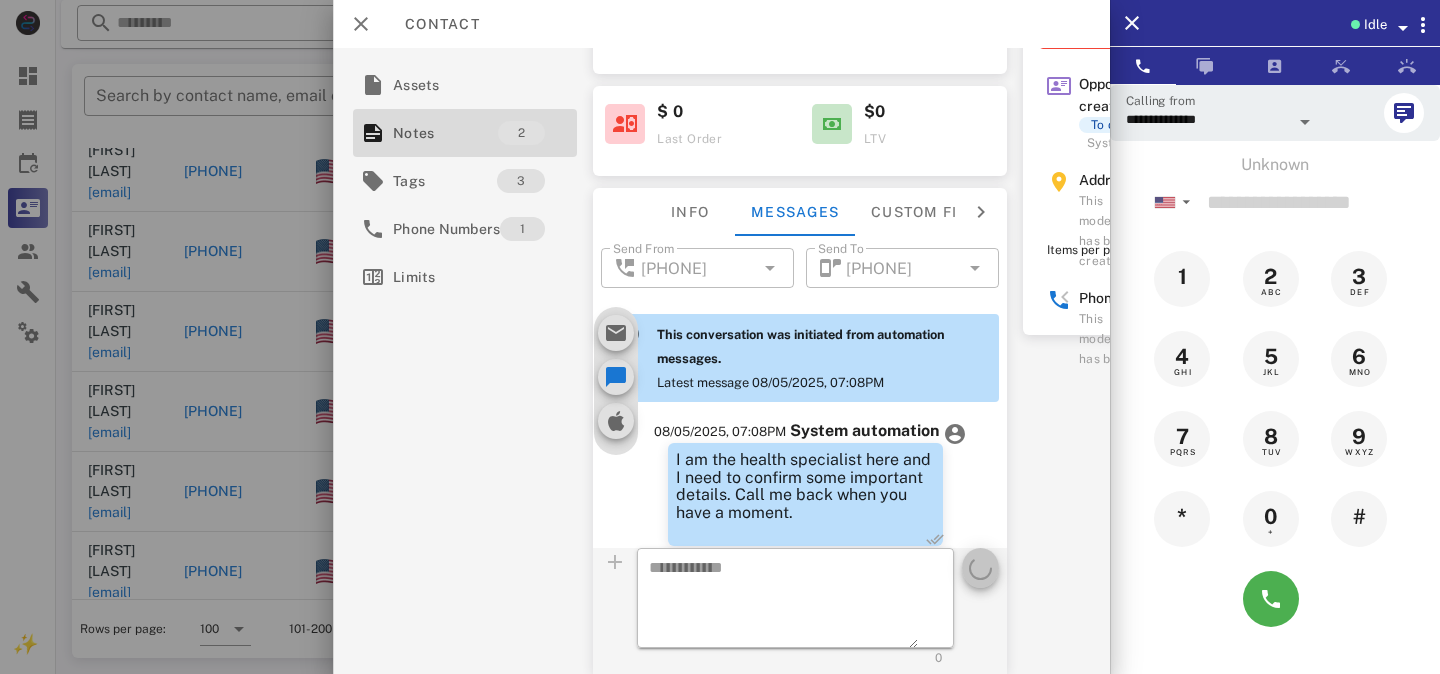 scroll, scrollTop: 0, scrollLeft: 0, axis: both 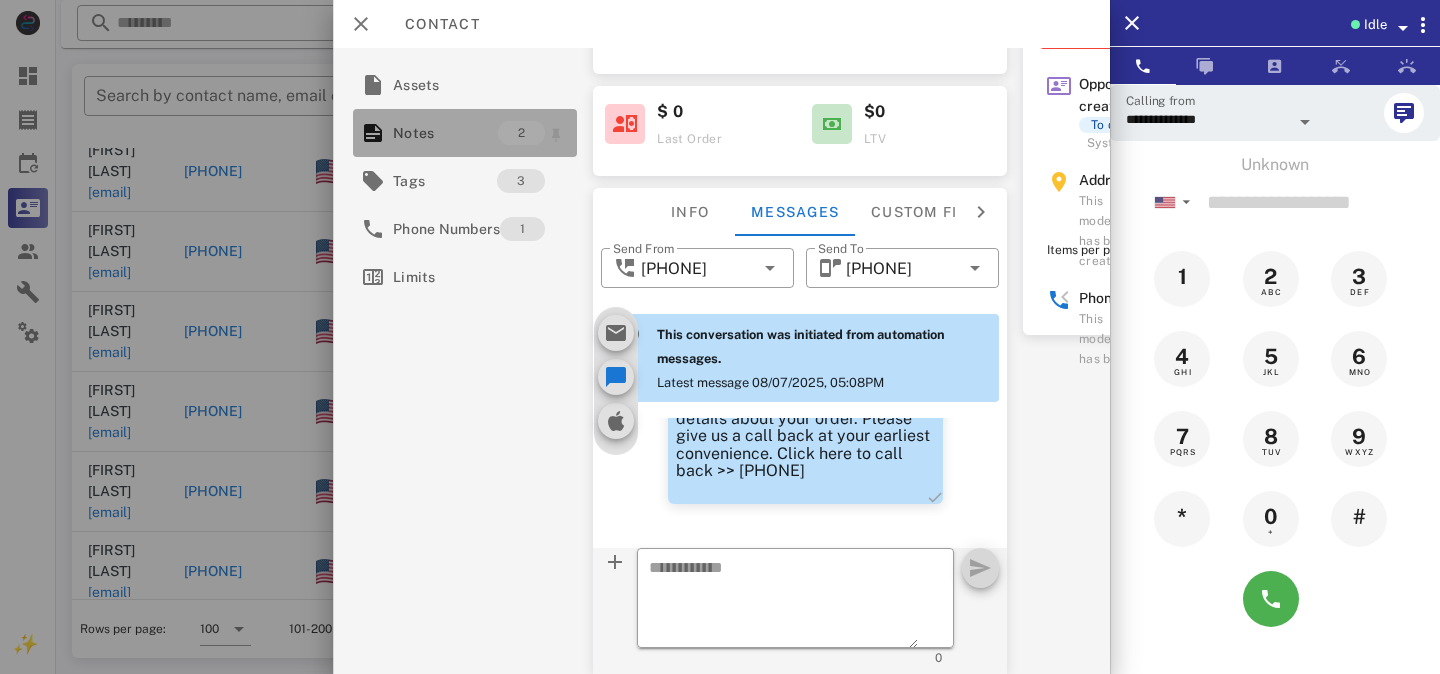 click on "2" at bounding box center [521, 133] 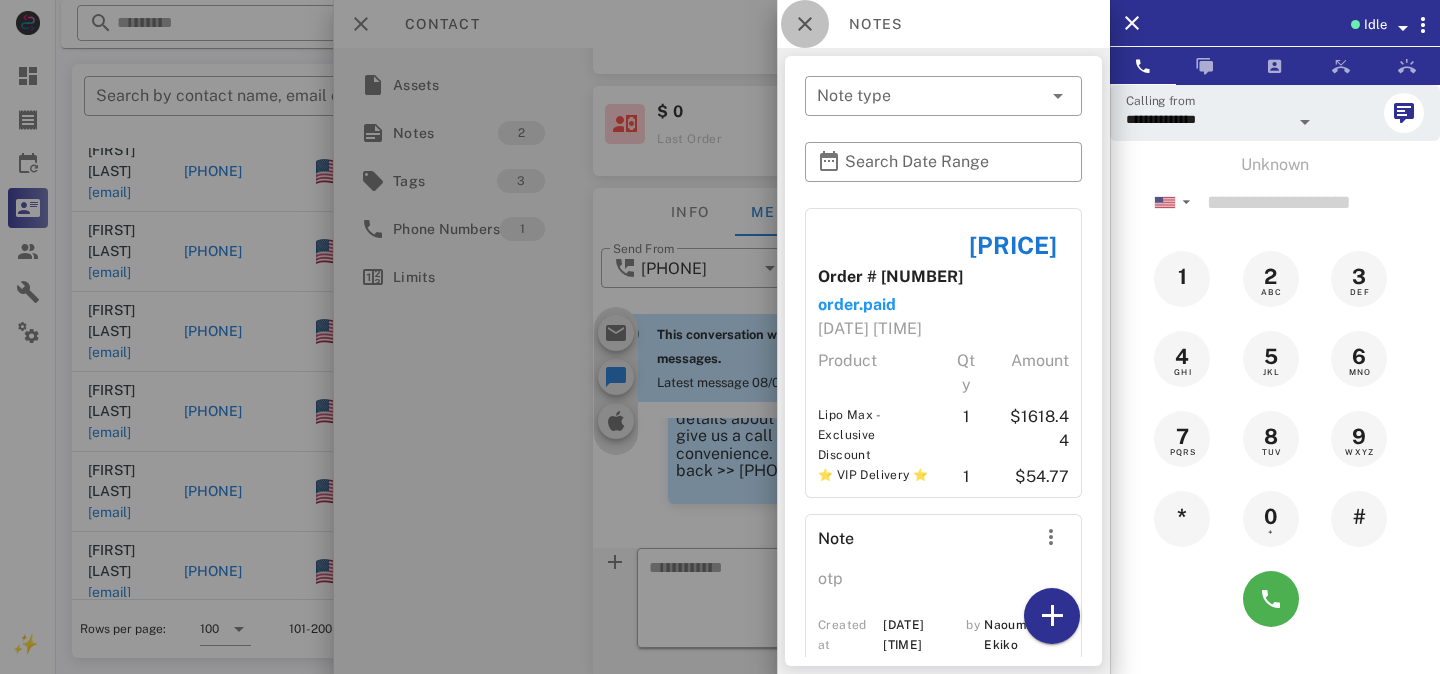 click at bounding box center [805, 24] 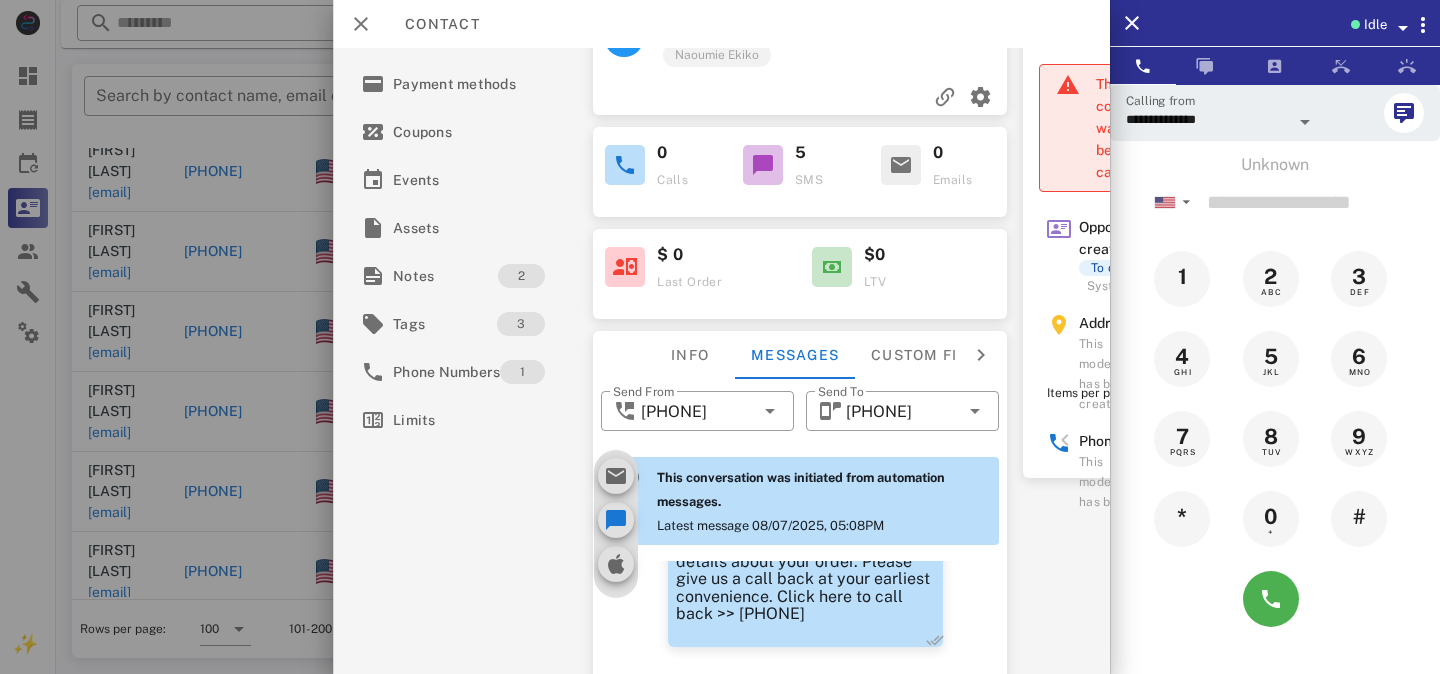 scroll, scrollTop: 0, scrollLeft: 0, axis: both 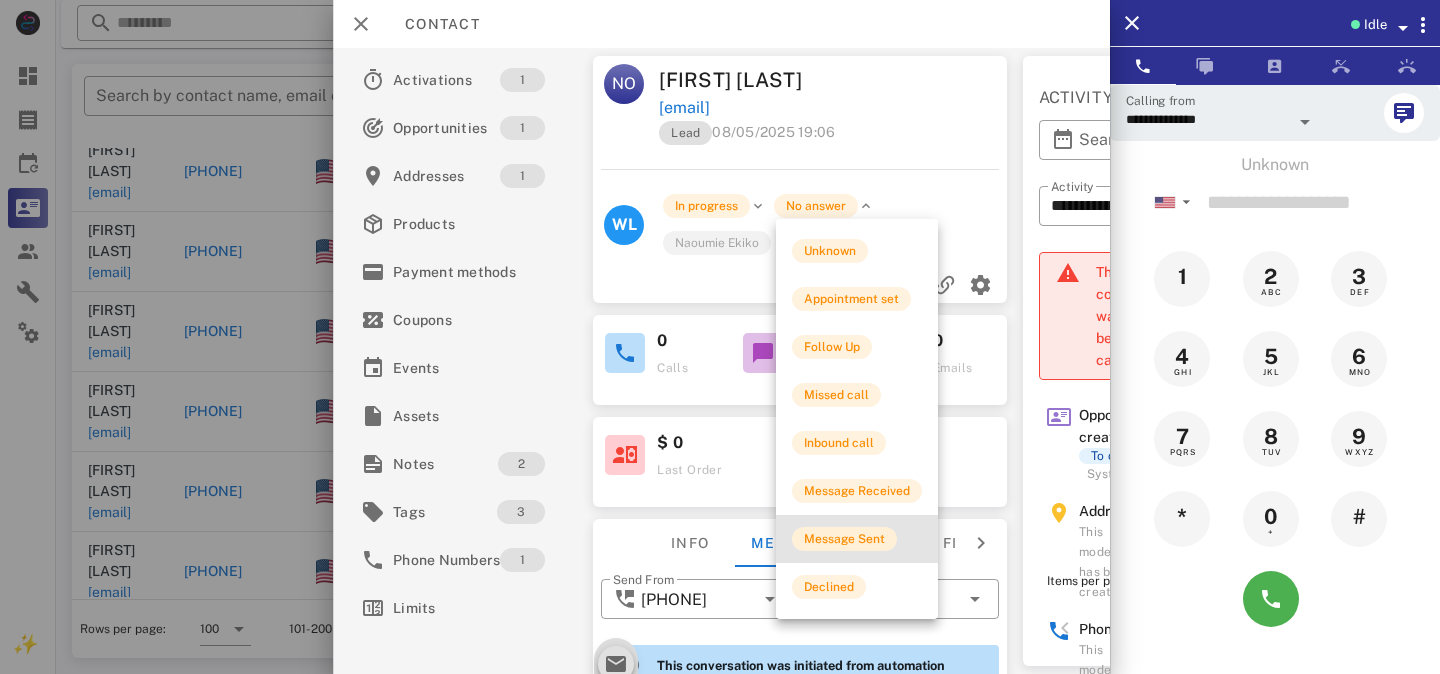 click on "Message Sent" at bounding box center [844, 539] 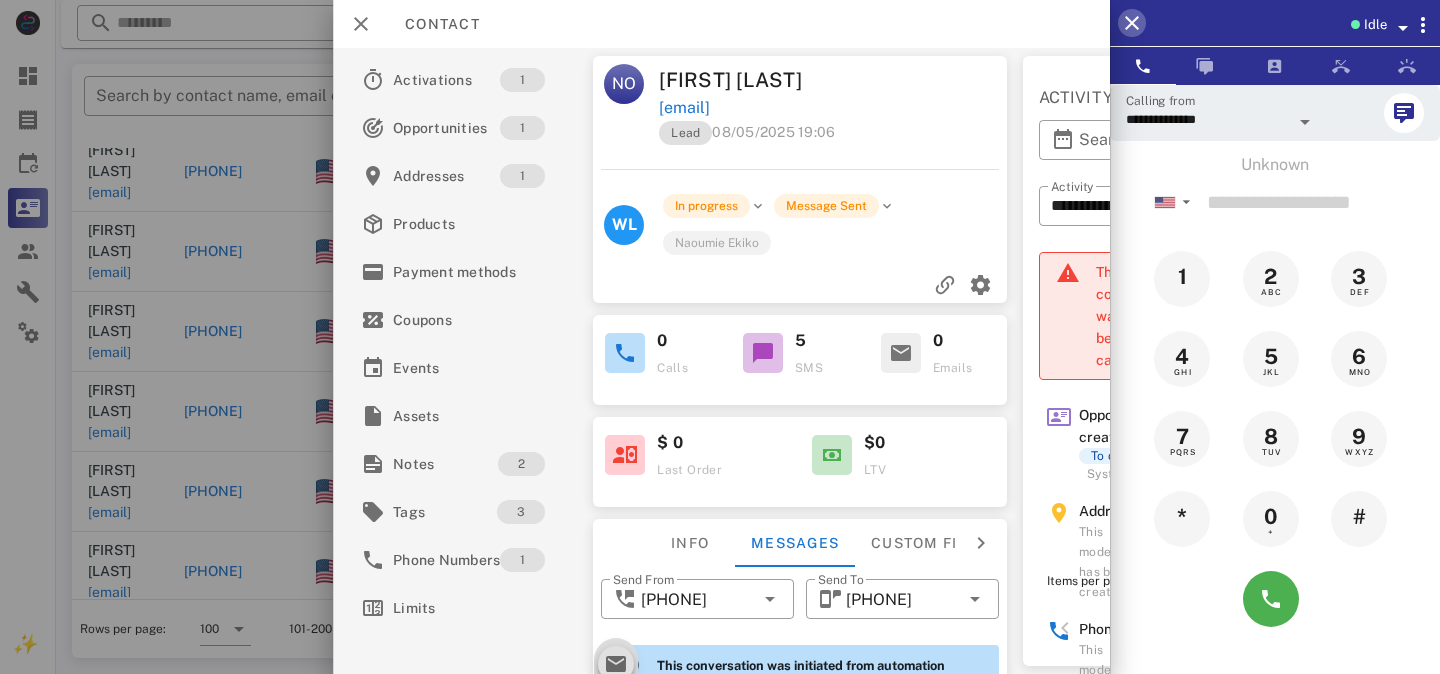 click at bounding box center [1132, 23] 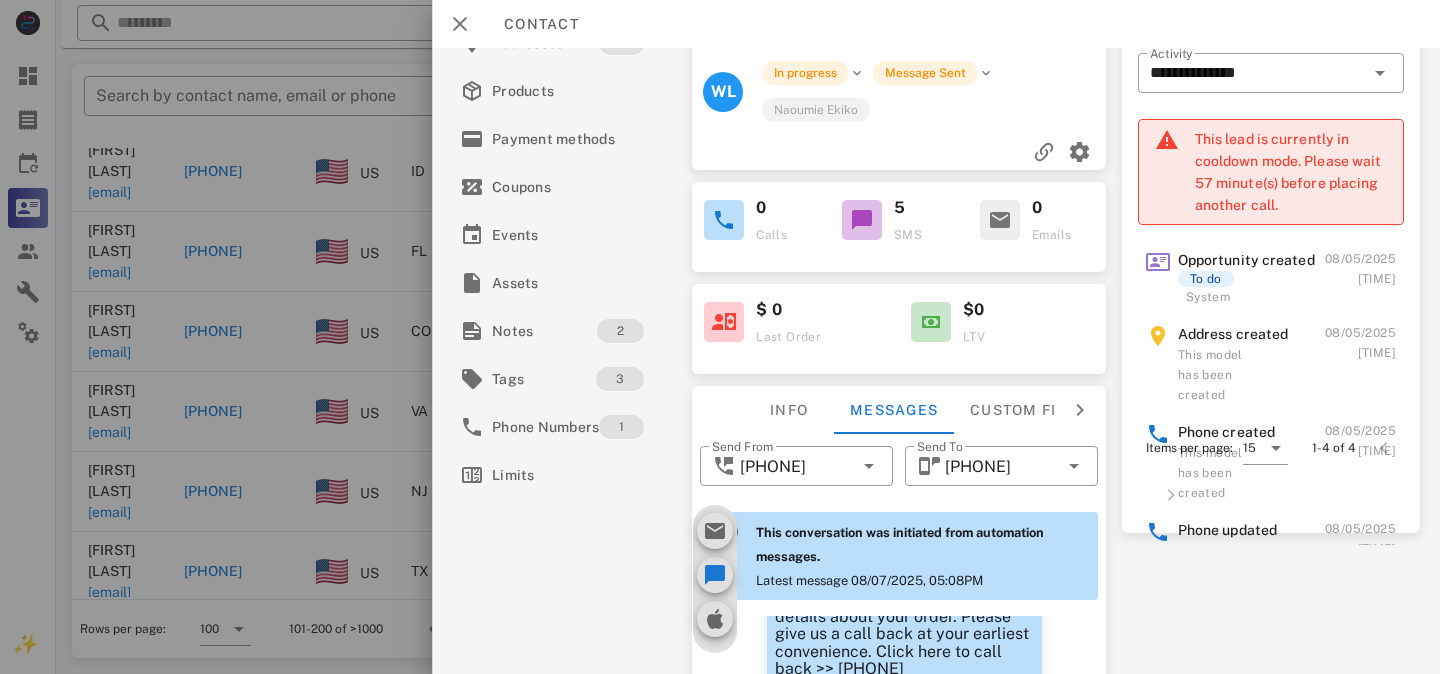 scroll, scrollTop: 156, scrollLeft: 0, axis: vertical 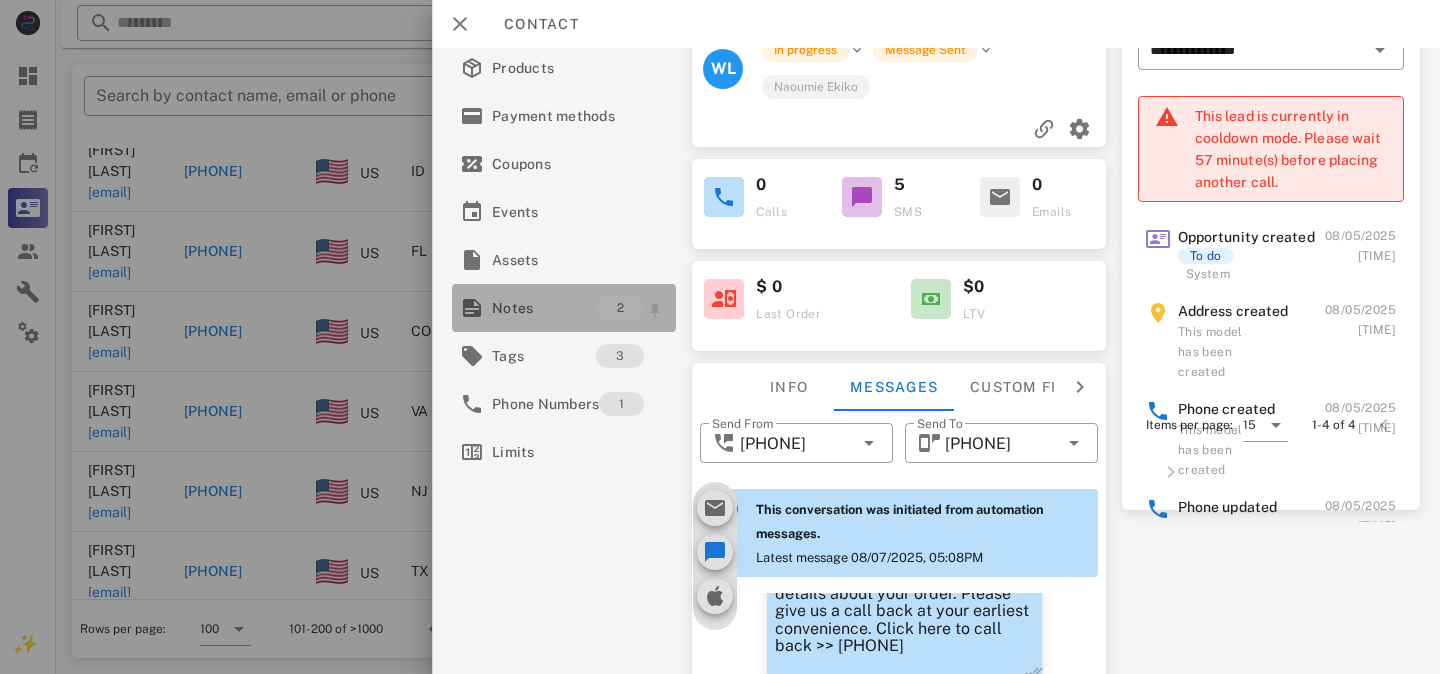 click on "Notes" at bounding box center [544, 308] 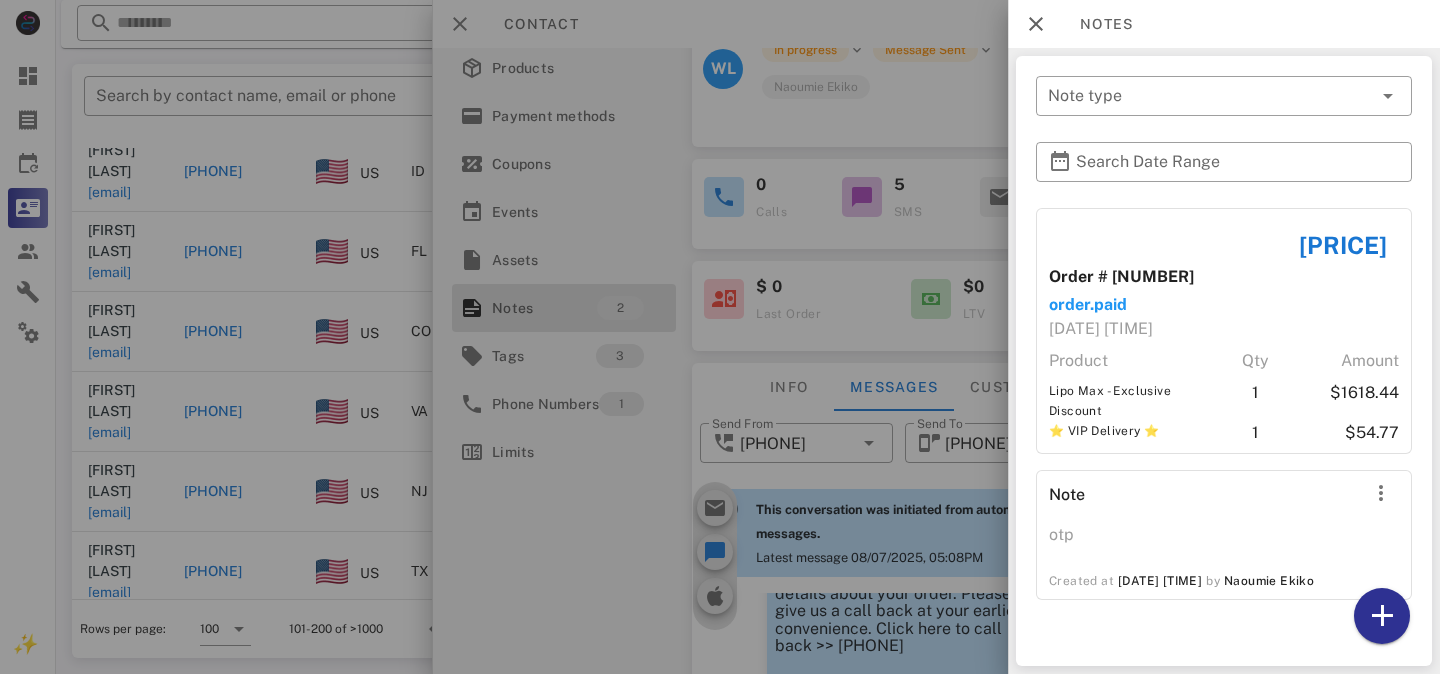 click at bounding box center [720, 337] 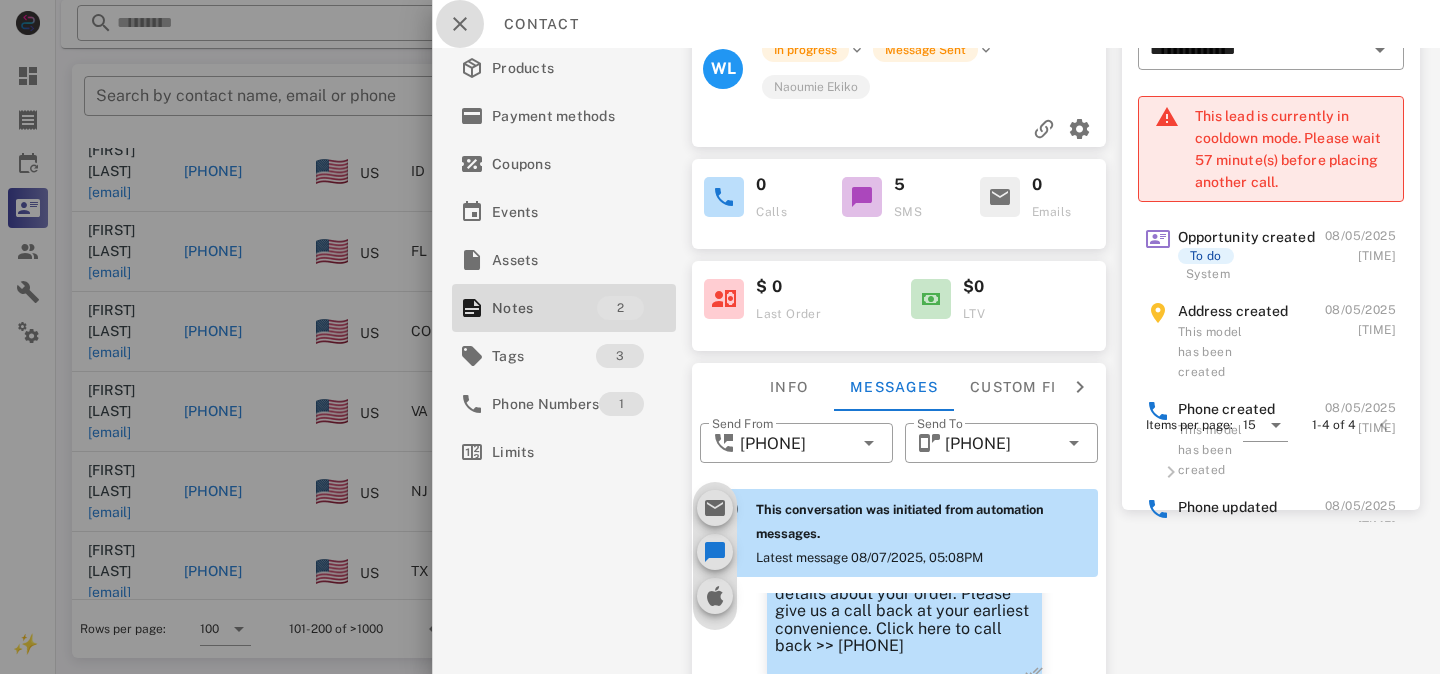 click at bounding box center (460, 24) 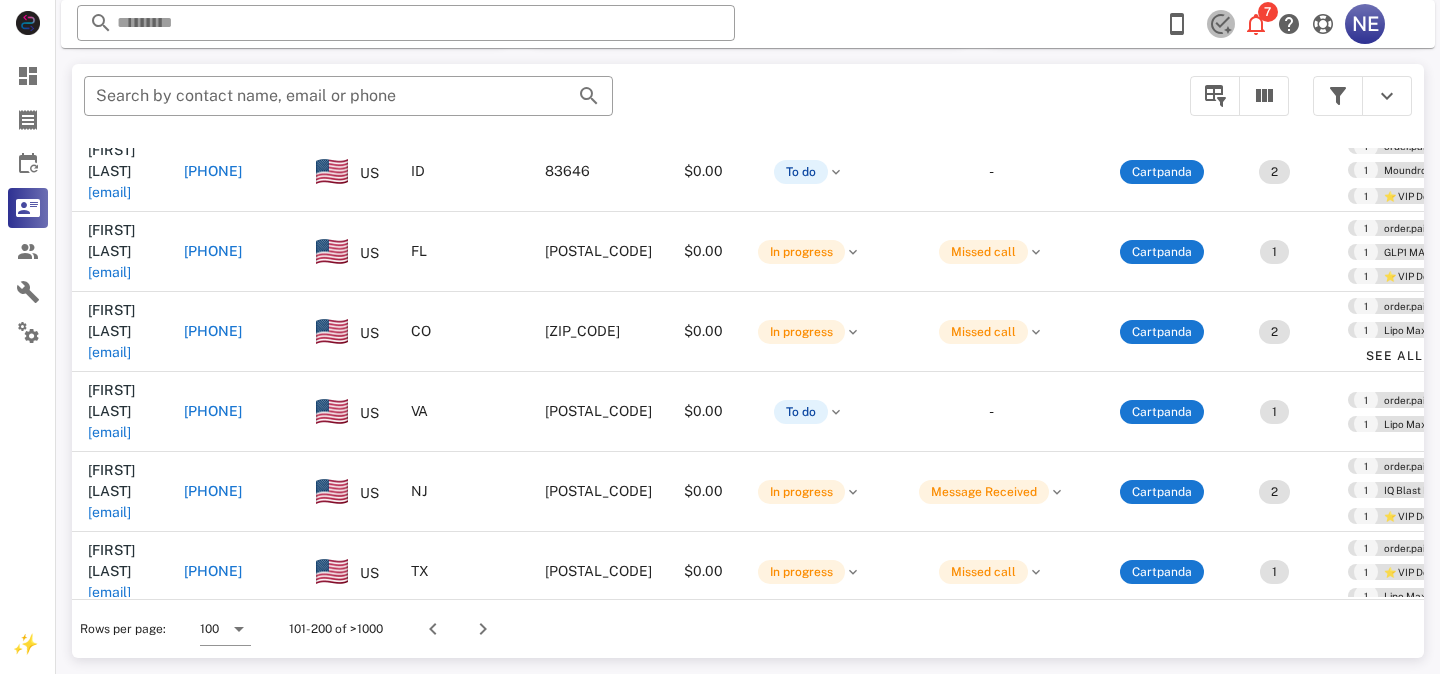 click at bounding box center (1221, 24) 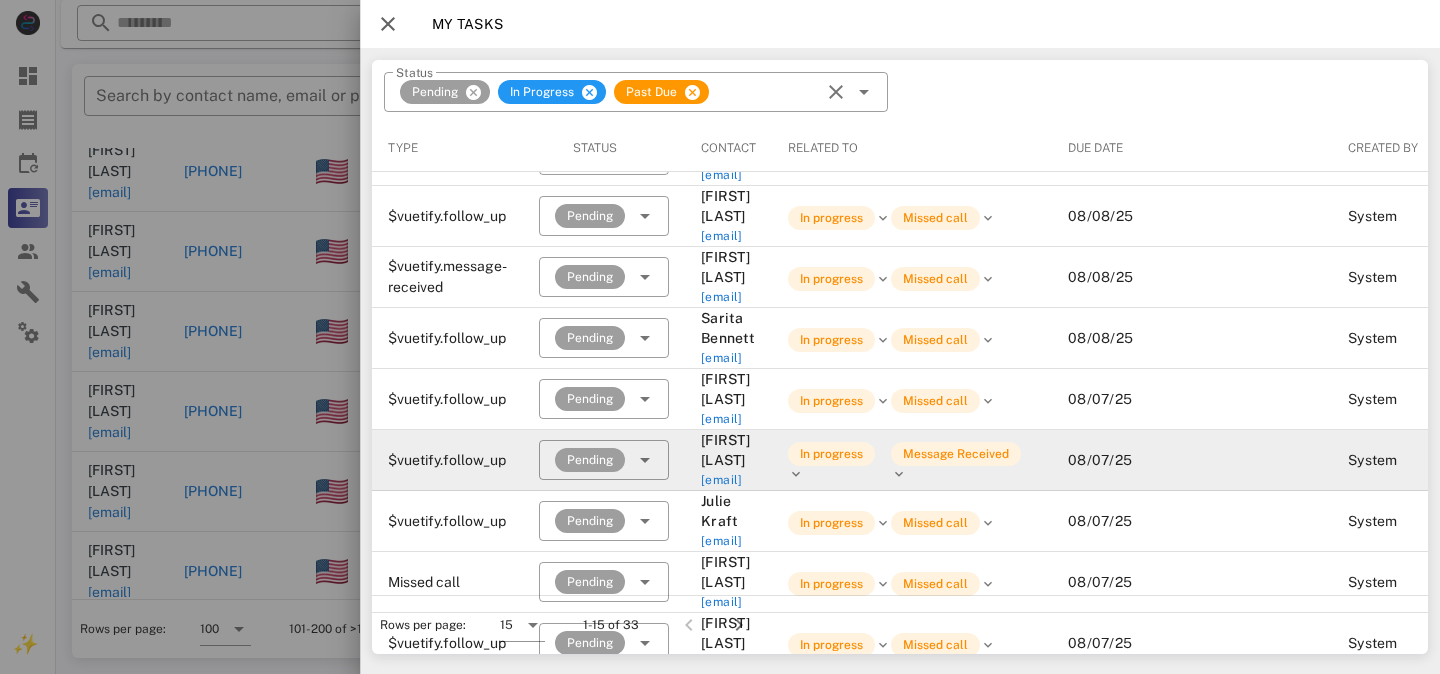 scroll, scrollTop: 195, scrollLeft: 0, axis: vertical 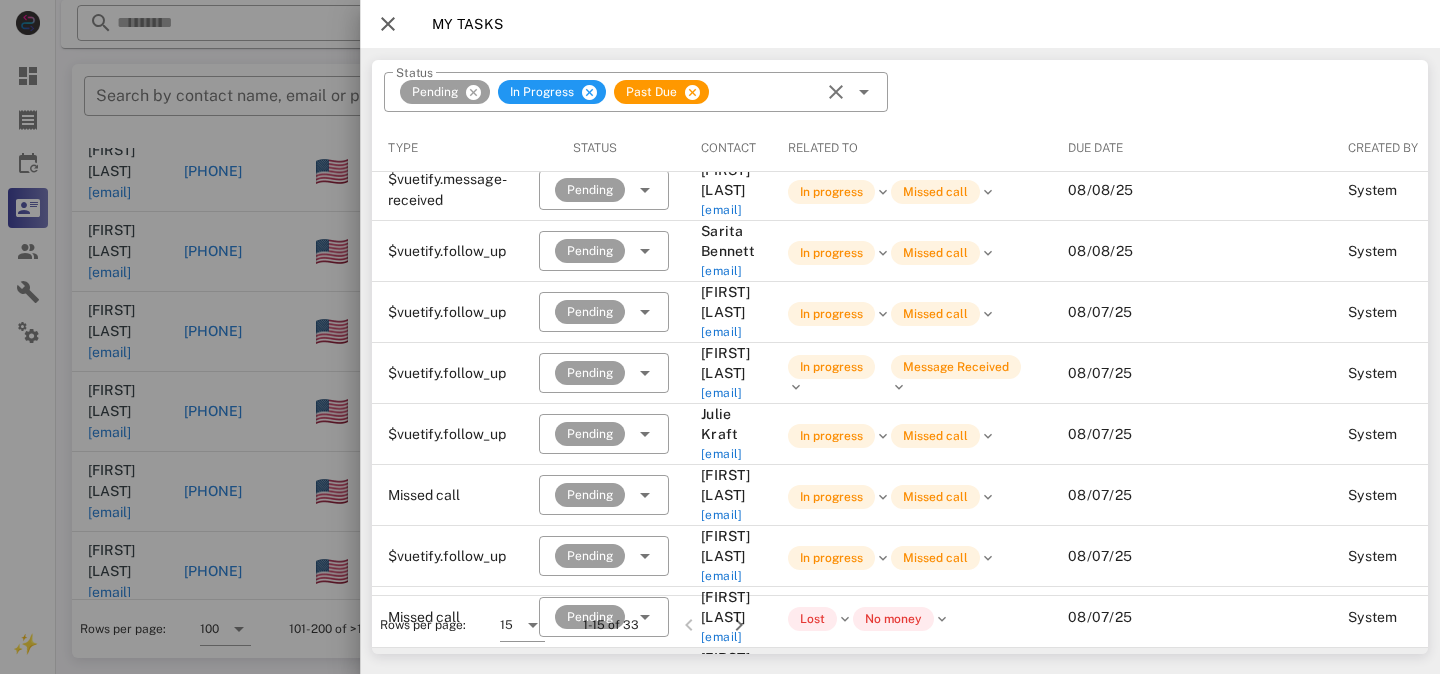 click at bounding box center [645, 678] 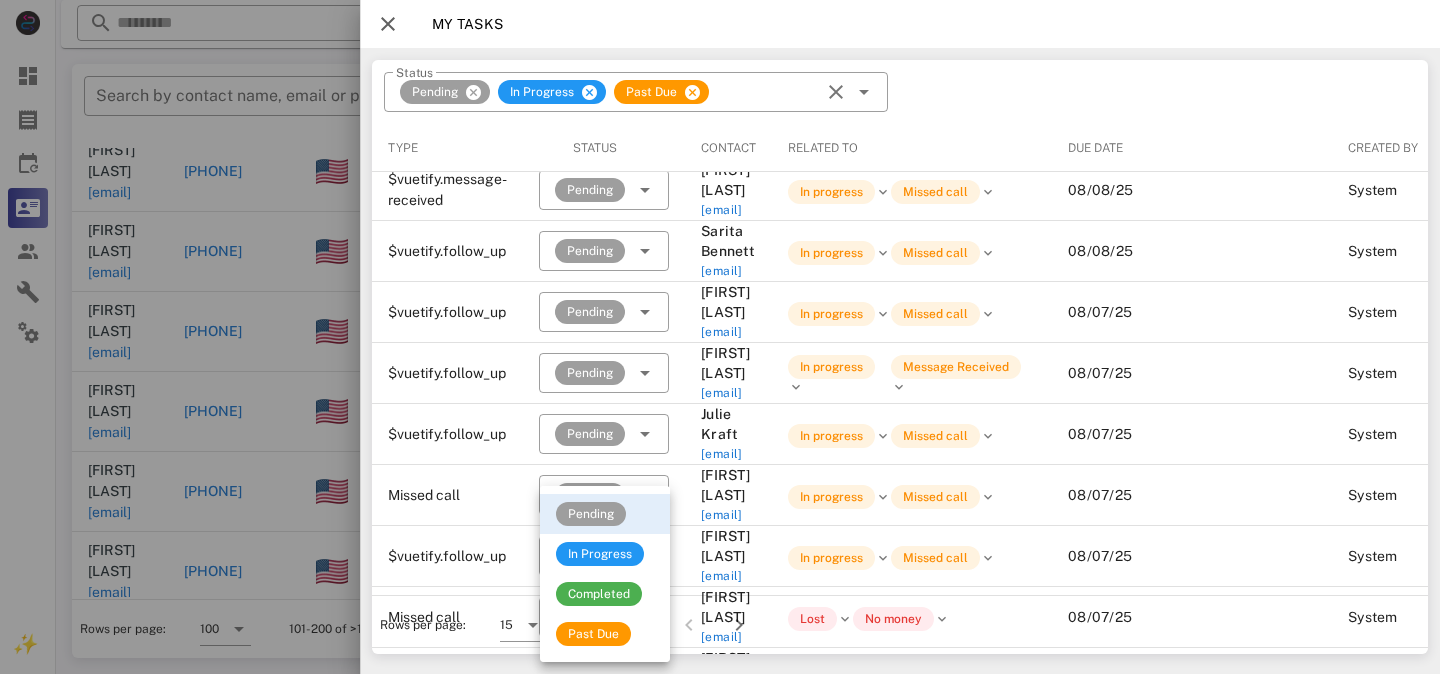 click on "​ Status  Pending   In Progress   Past Due" at bounding box center (900, 92) 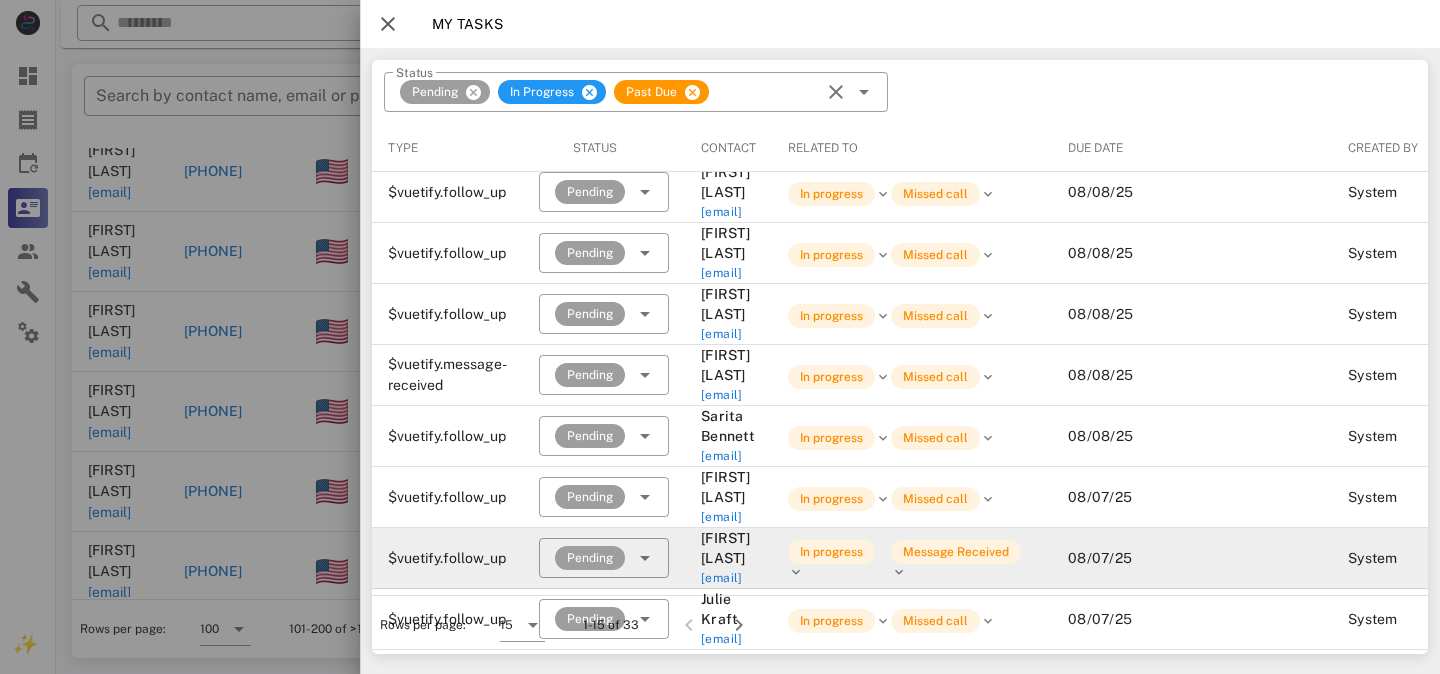 scroll, scrollTop: 0, scrollLeft: 0, axis: both 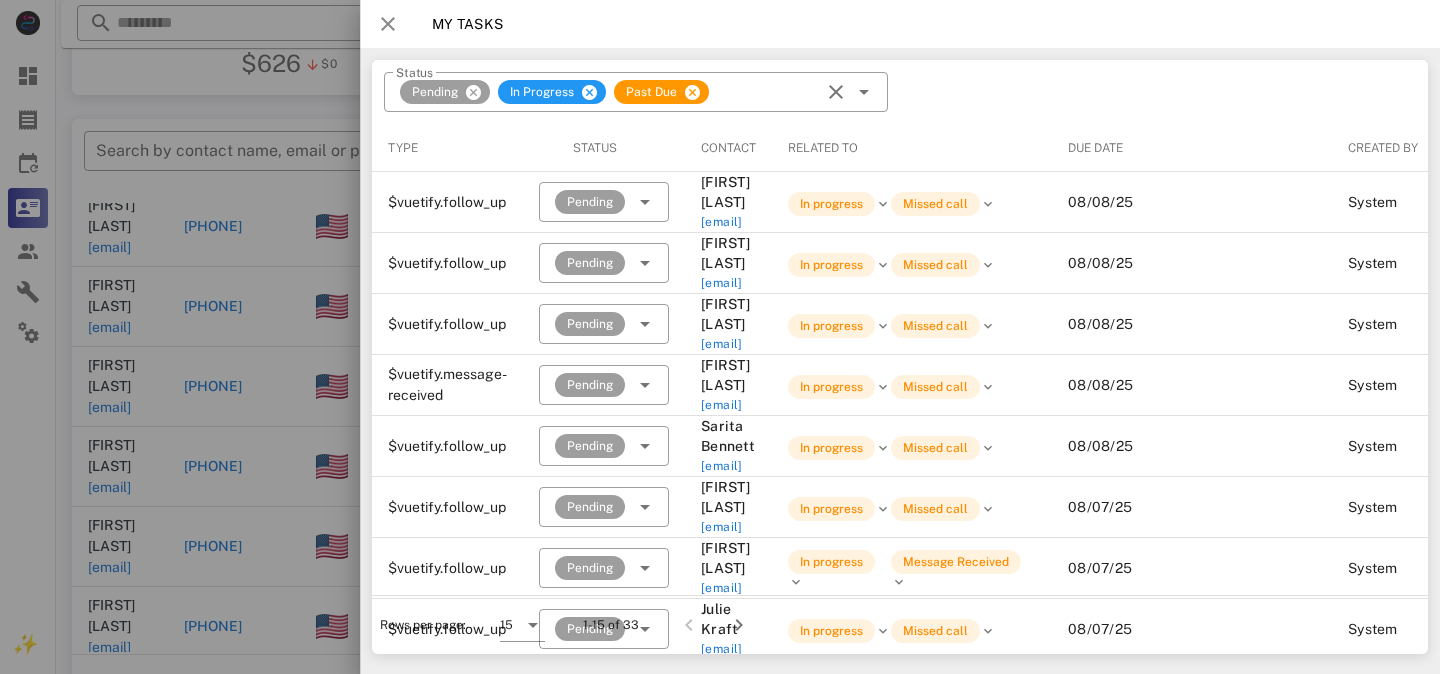 click at bounding box center (388, 24) 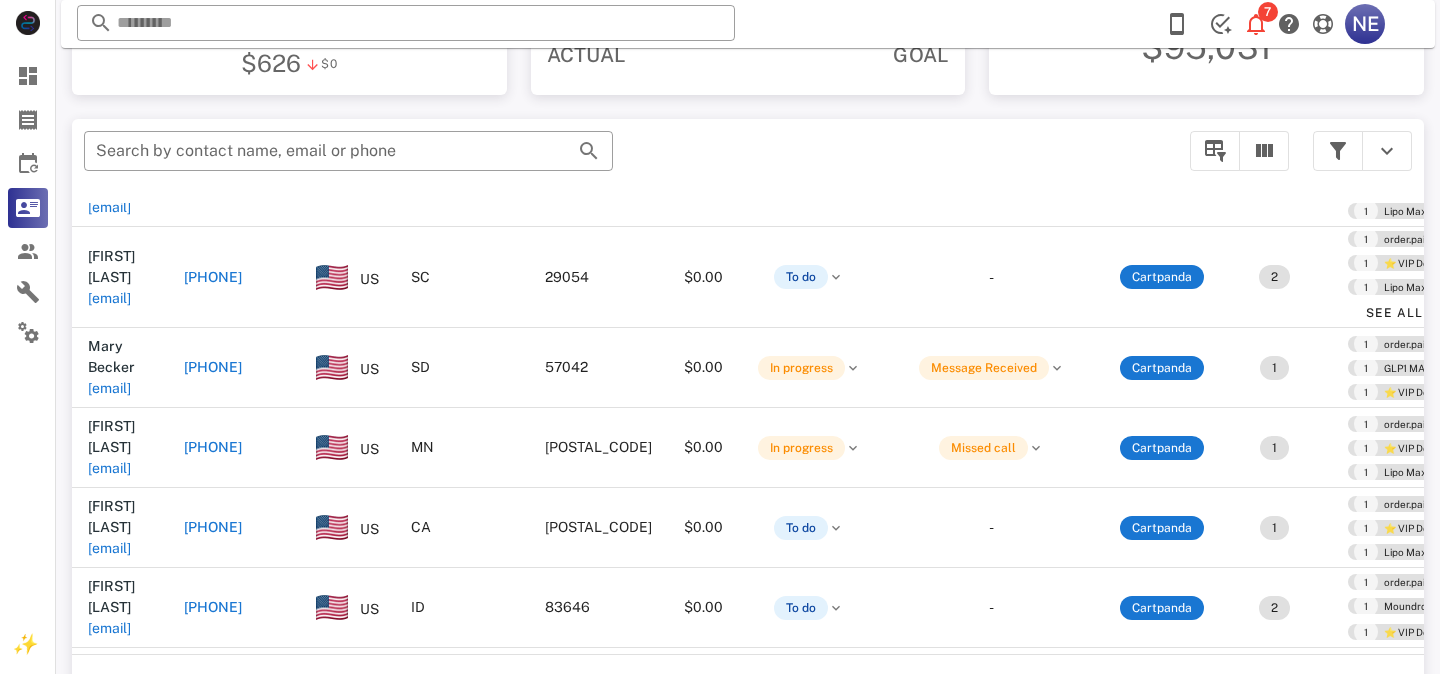 scroll, scrollTop: 1048, scrollLeft: 0, axis: vertical 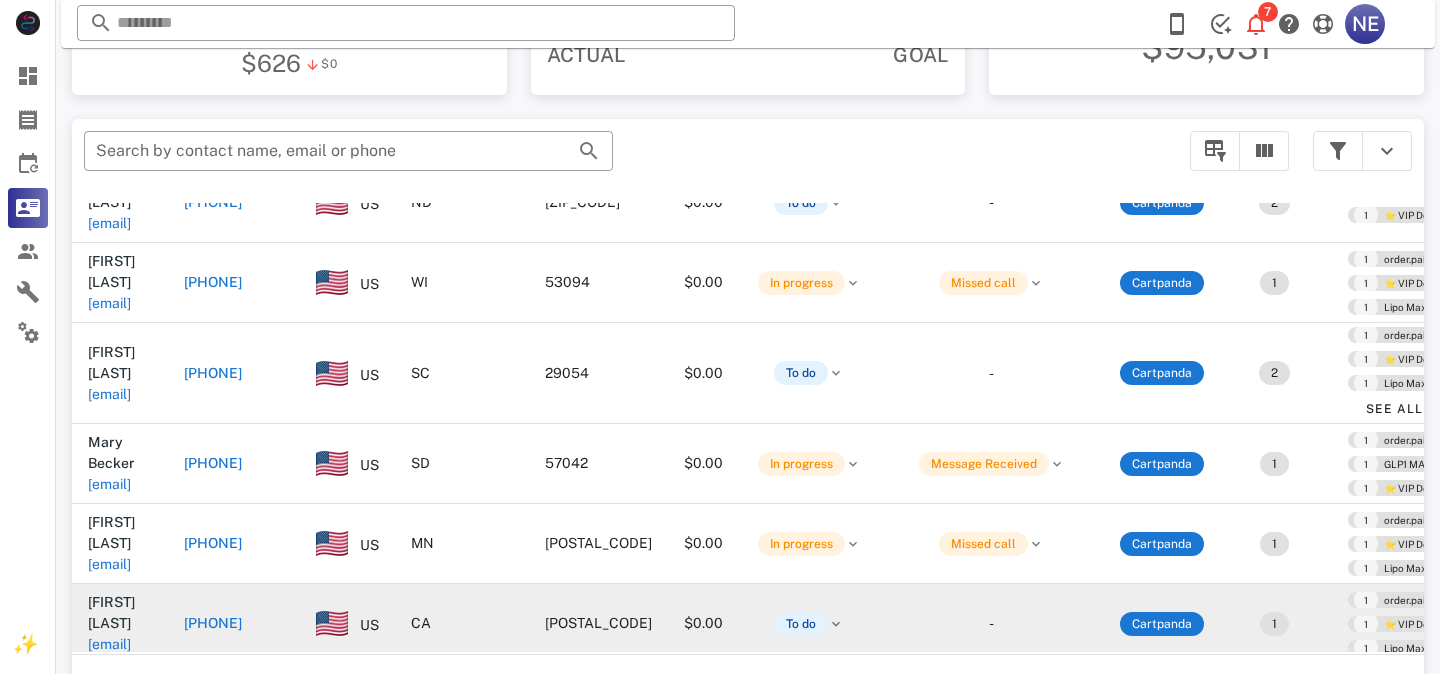 click on "[PHONE]" at bounding box center (213, 623) 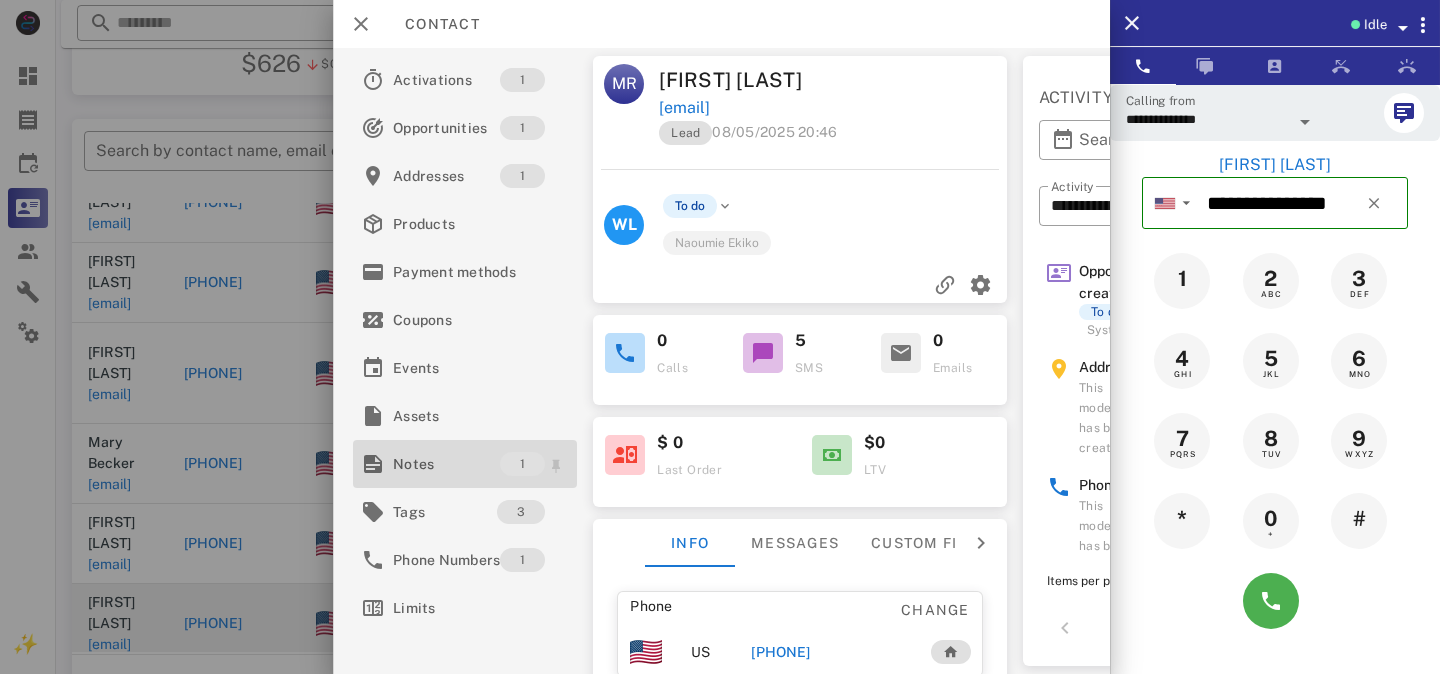 click on "Notes" at bounding box center (446, 464) 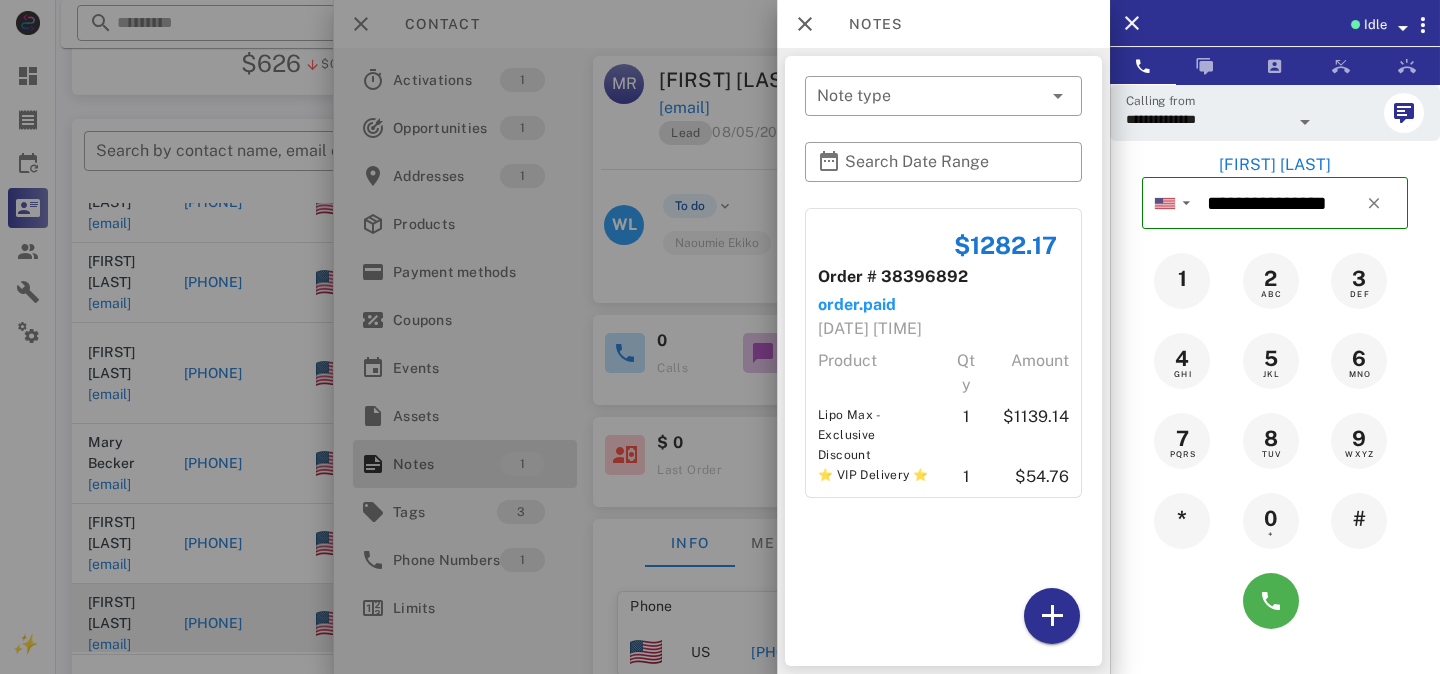 click at bounding box center [720, 337] 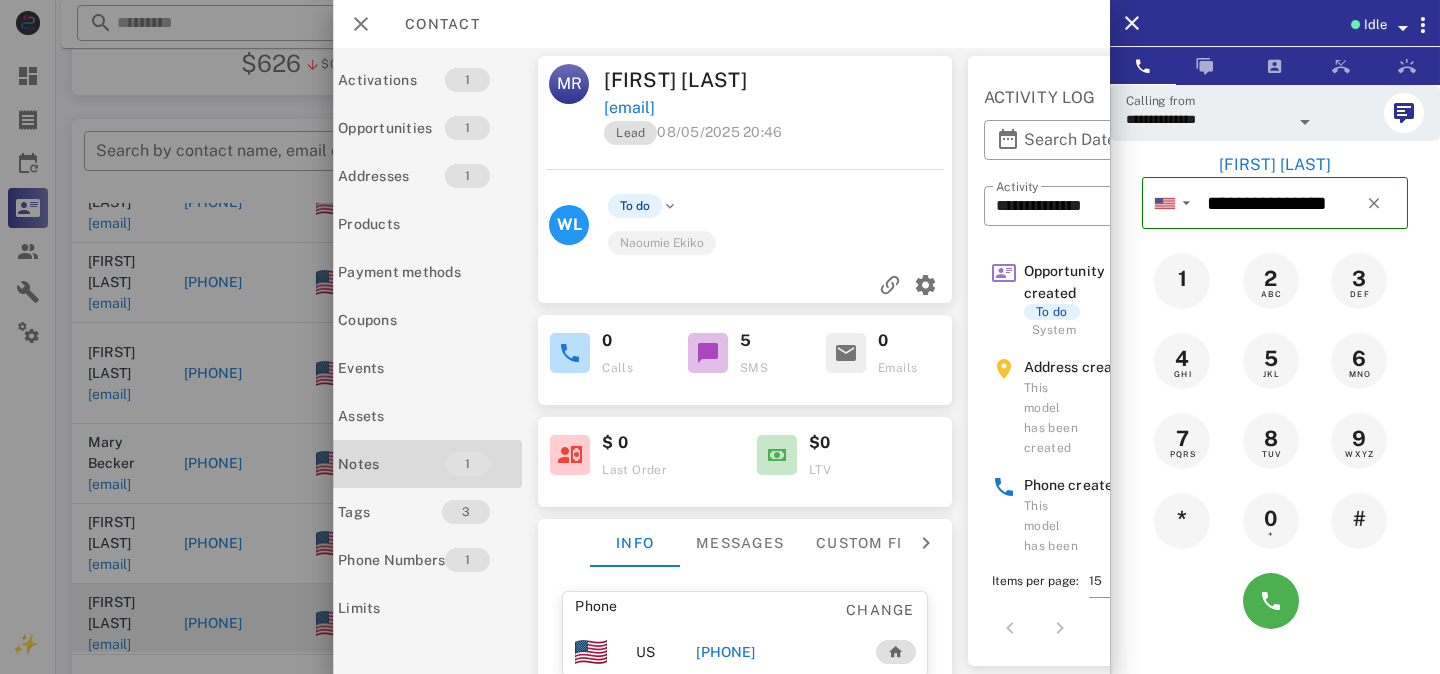 scroll, scrollTop: 0, scrollLeft: 0, axis: both 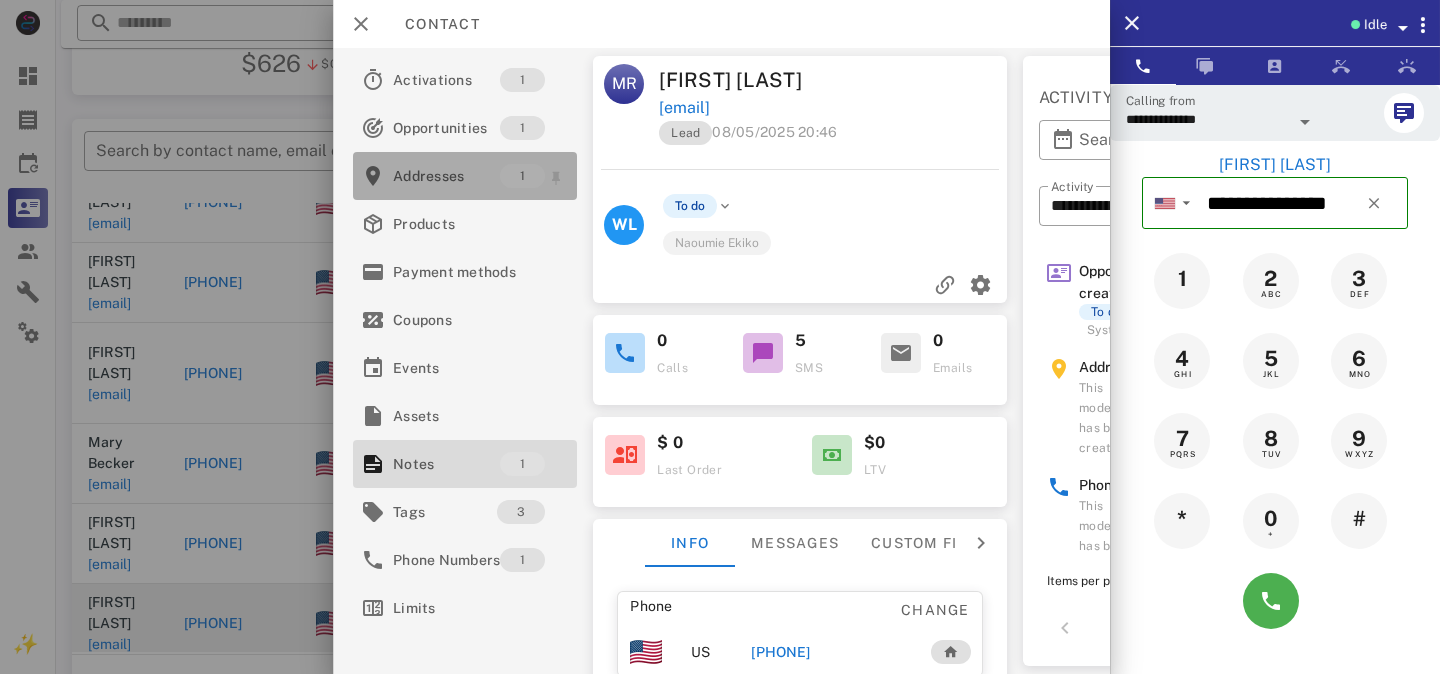 click on "Addresses" at bounding box center [446, 176] 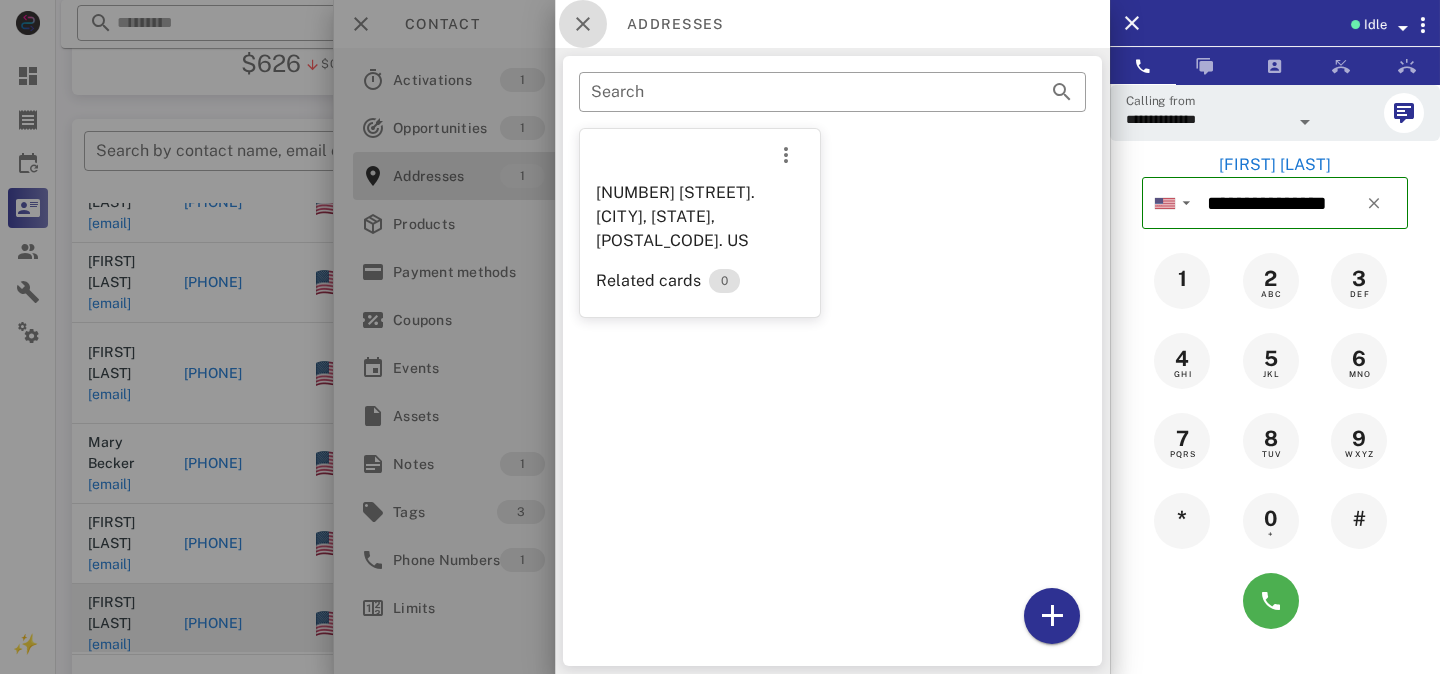 click at bounding box center (583, 24) 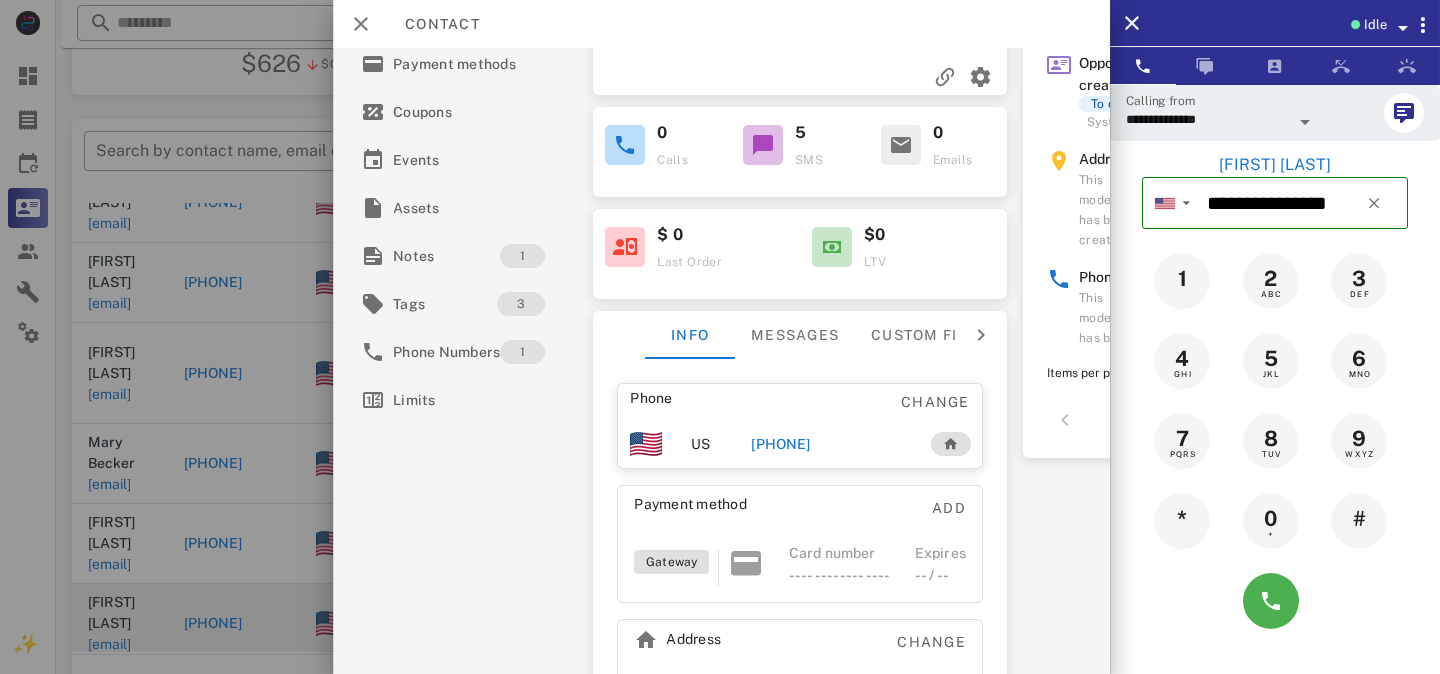 scroll, scrollTop: 220, scrollLeft: 0, axis: vertical 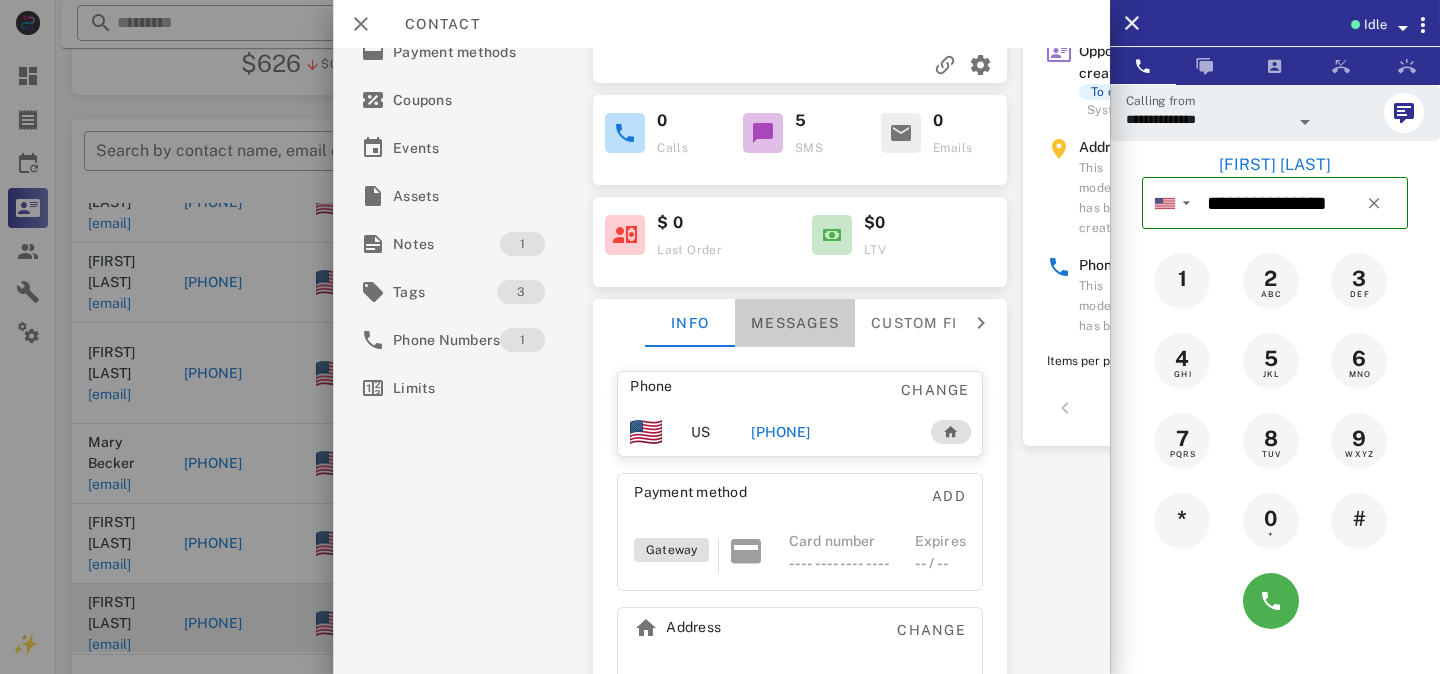 click on "Messages" at bounding box center (795, 323) 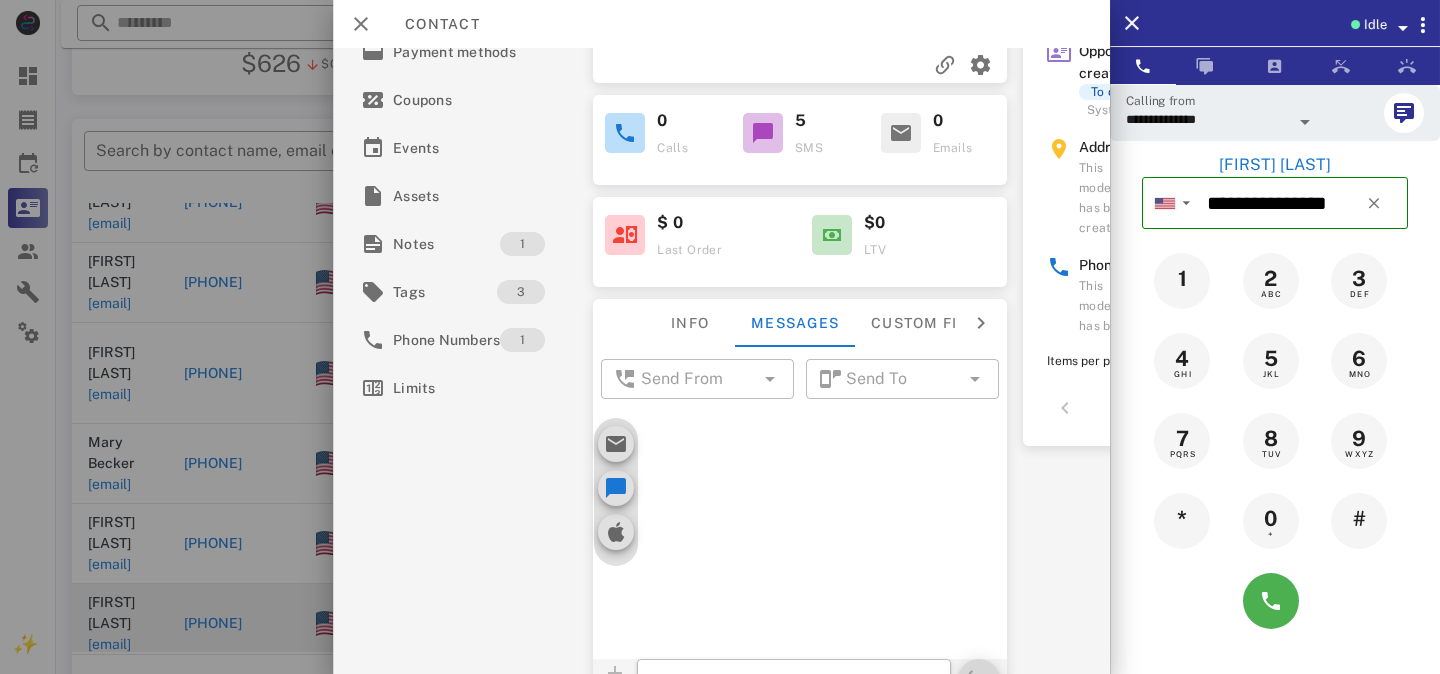 scroll, scrollTop: 685, scrollLeft: 0, axis: vertical 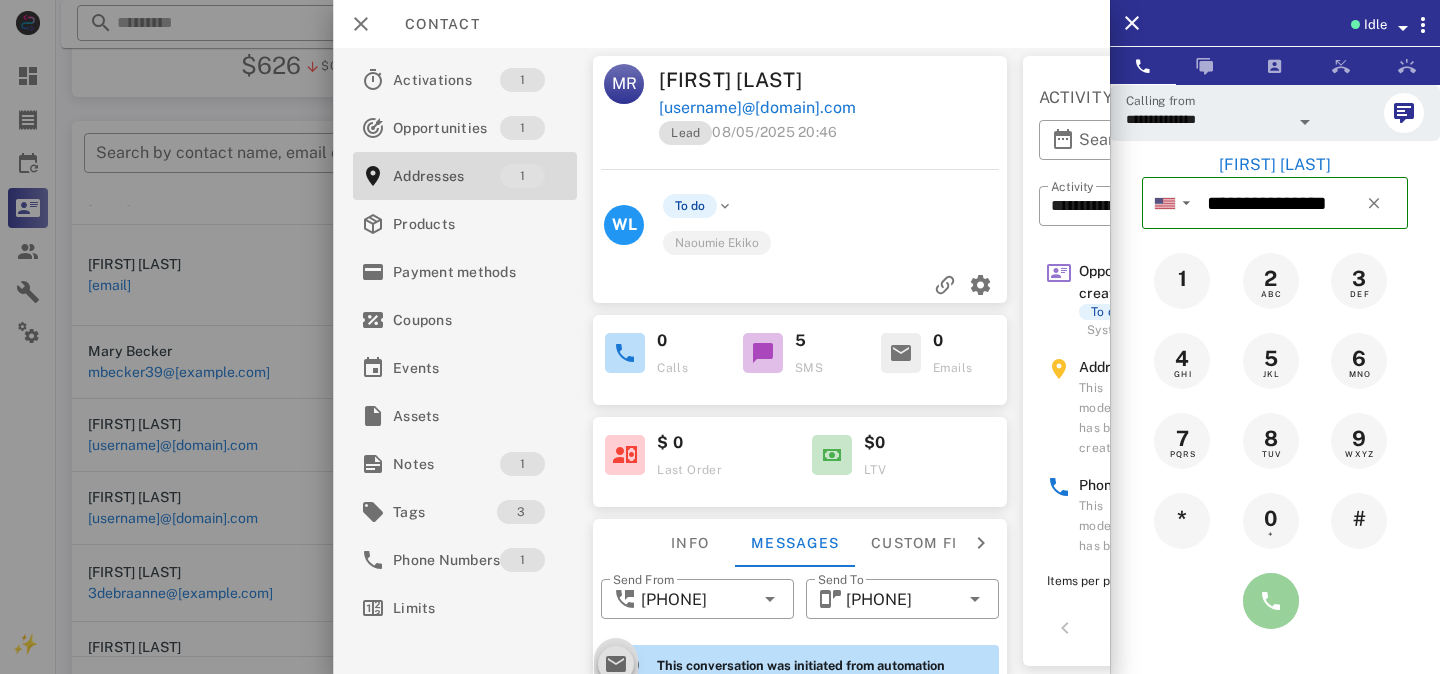 click at bounding box center [1271, 601] 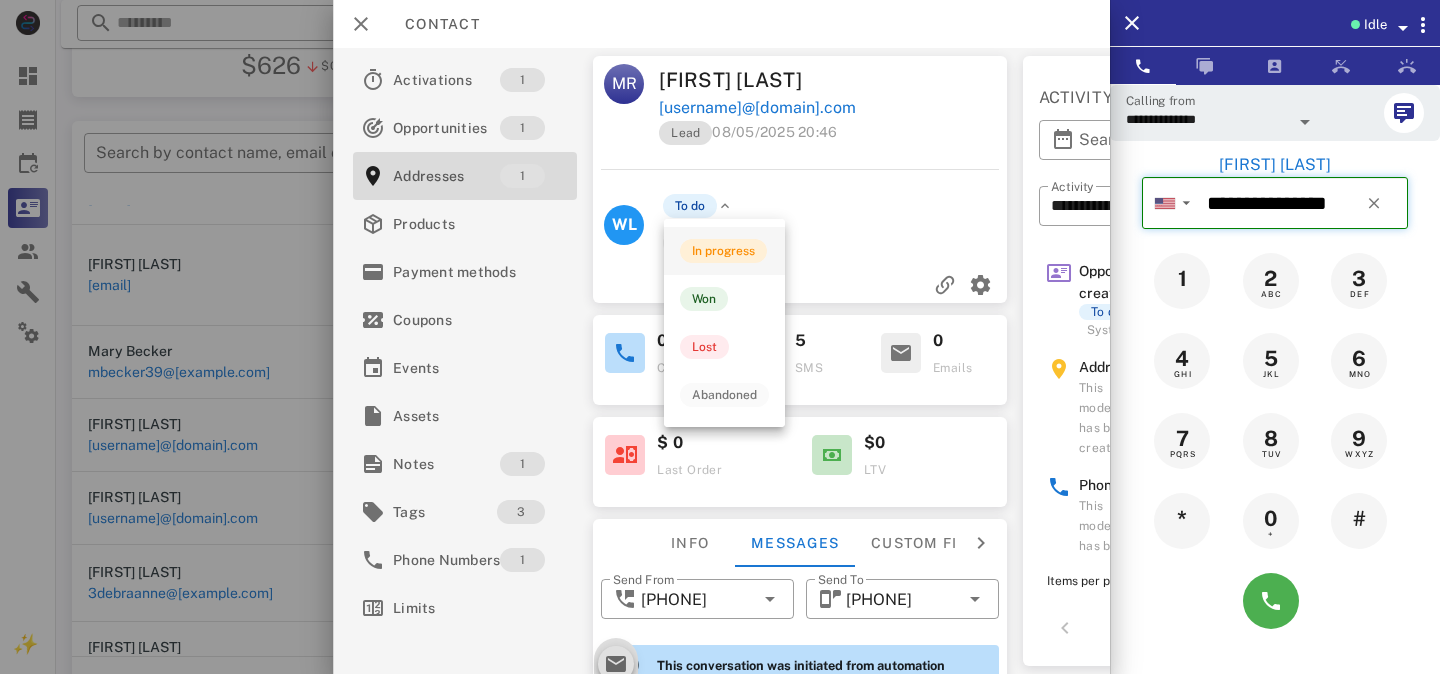 type 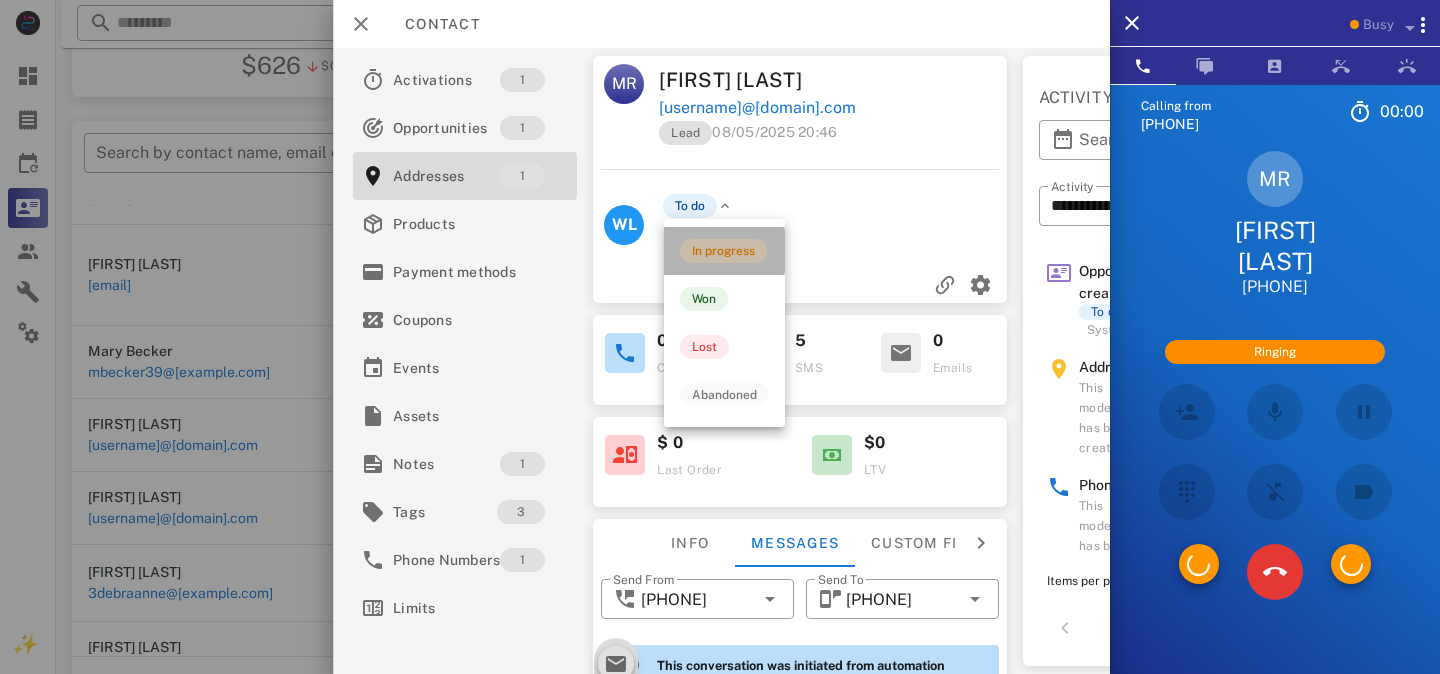 click on "In progress" at bounding box center [723, 251] 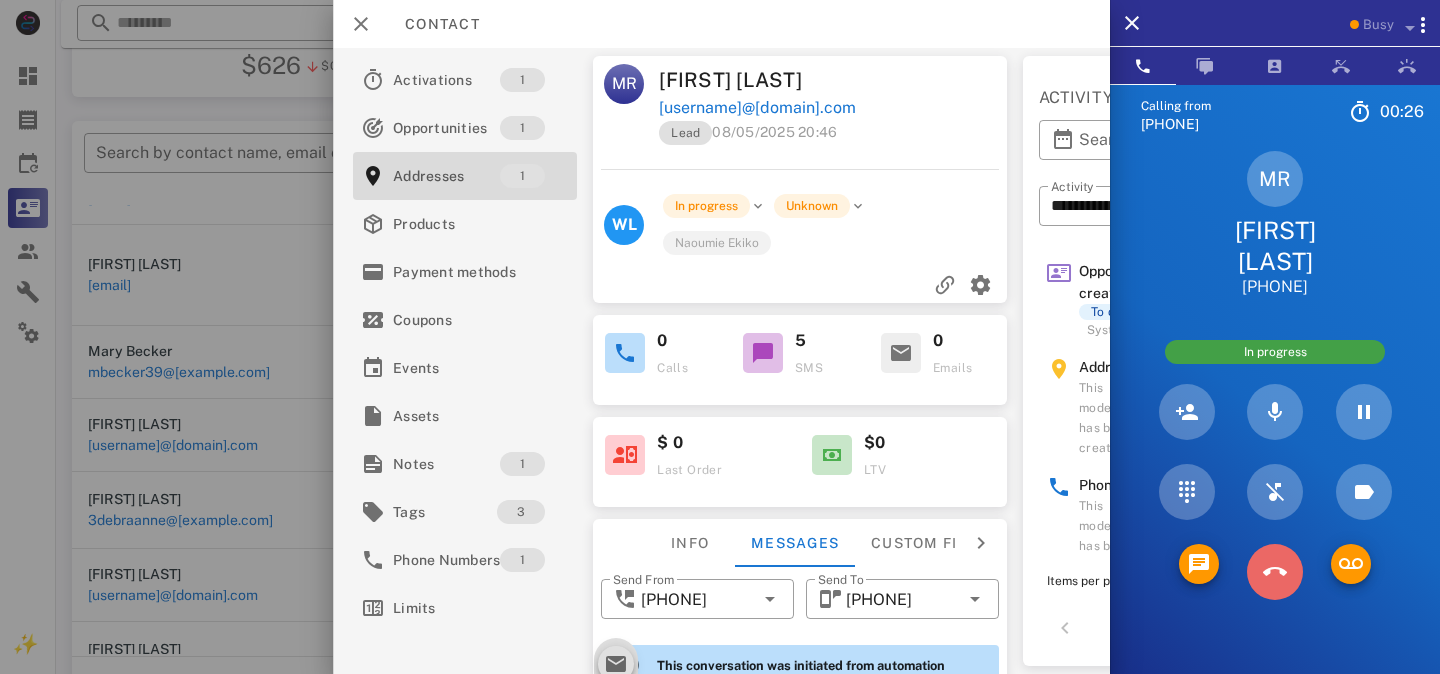 click at bounding box center [1275, 572] 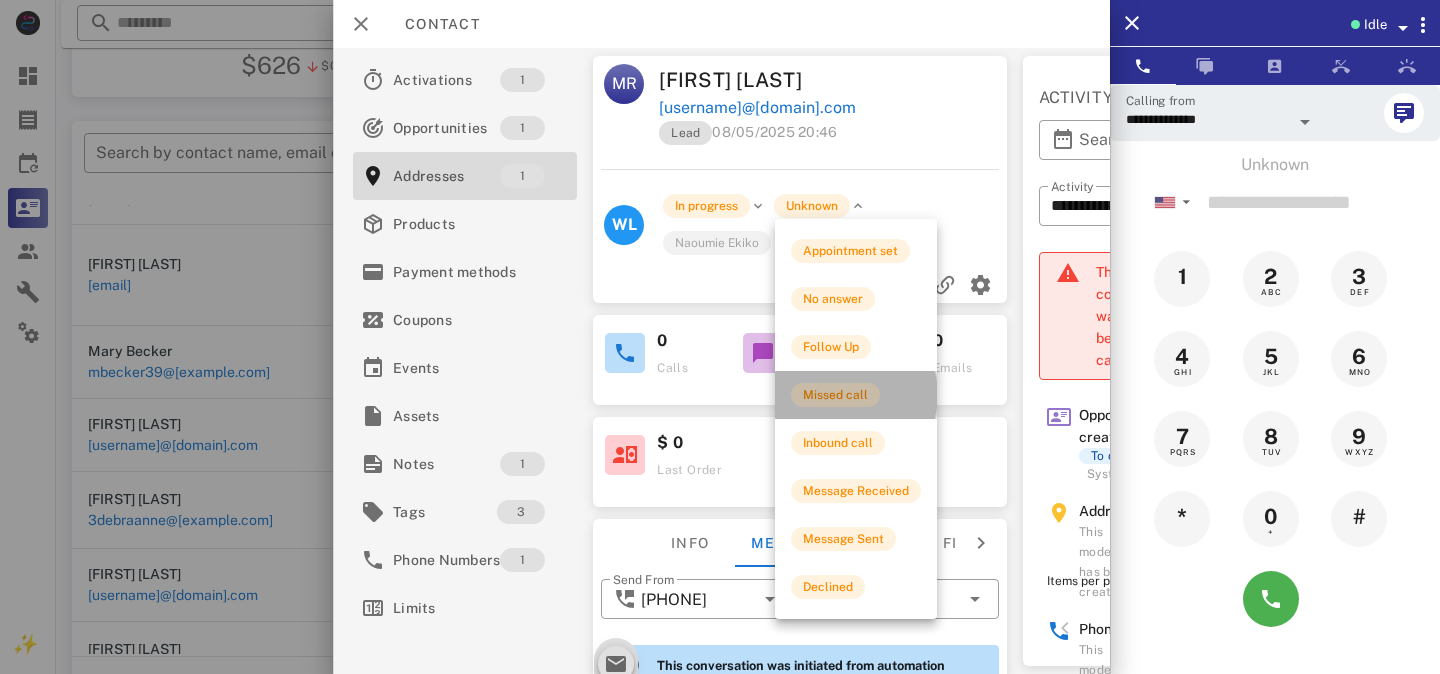 click on "Missed call" at bounding box center [835, 395] 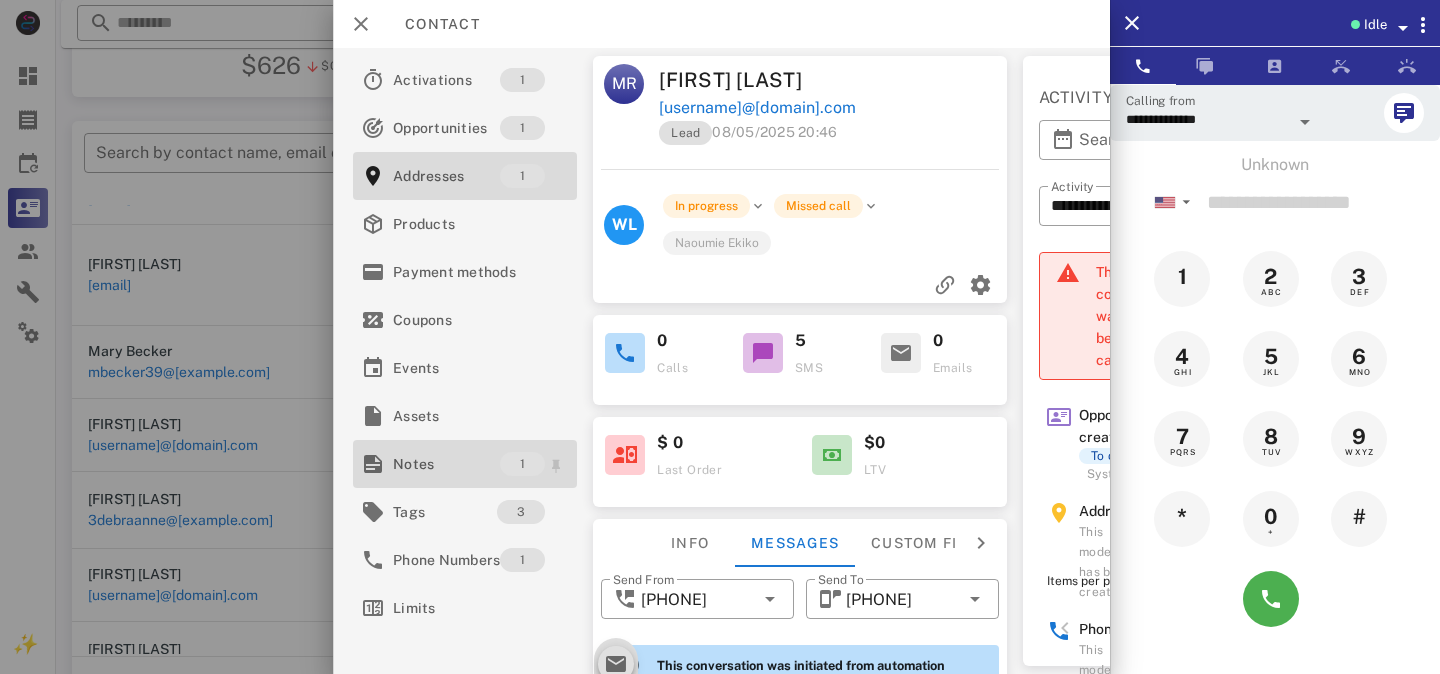 click on "Notes" at bounding box center (446, 464) 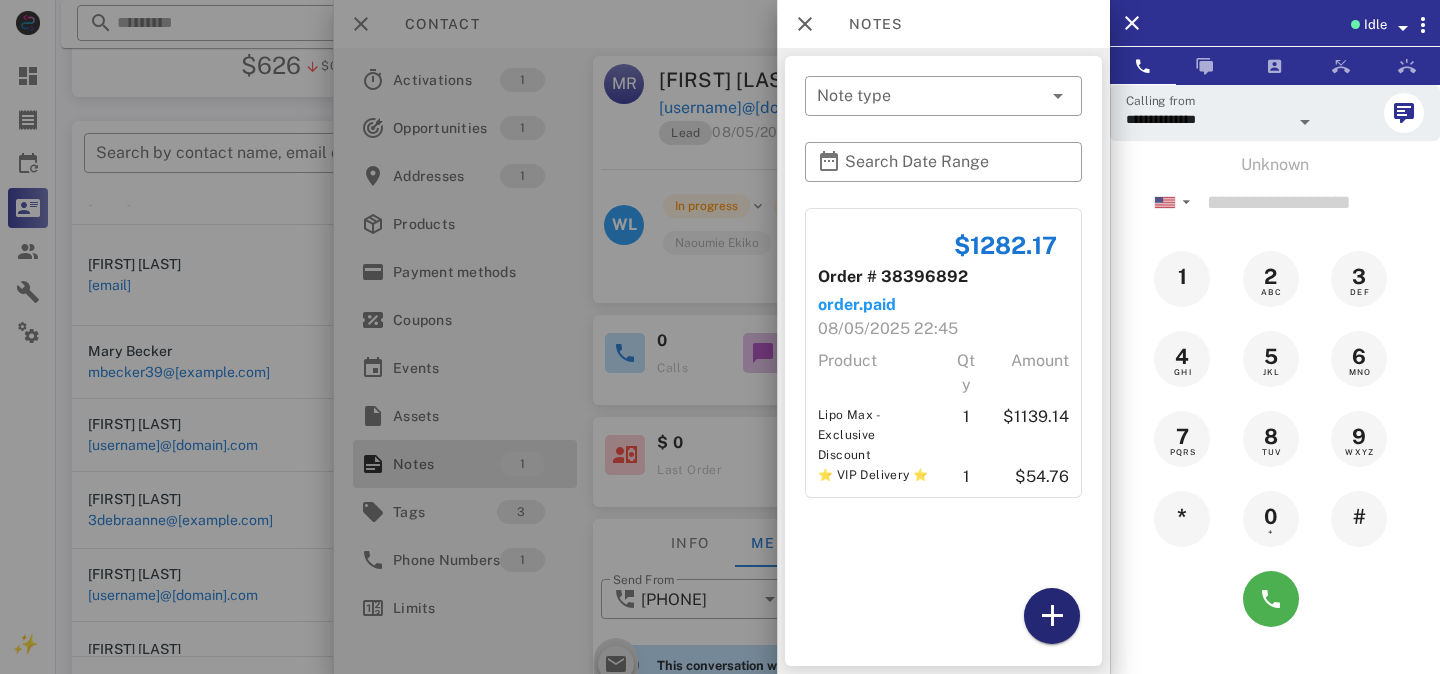 click at bounding box center (1052, 616) 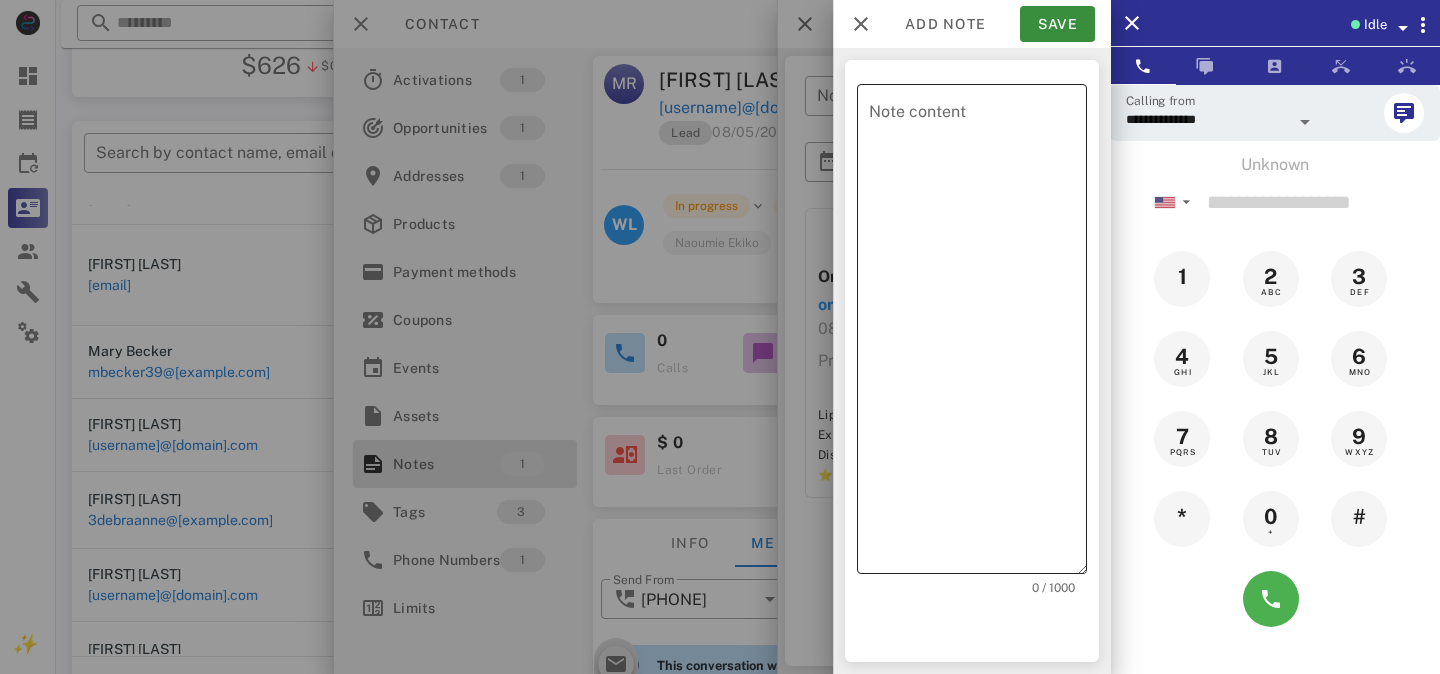 click on "Note content" at bounding box center [978, 334] 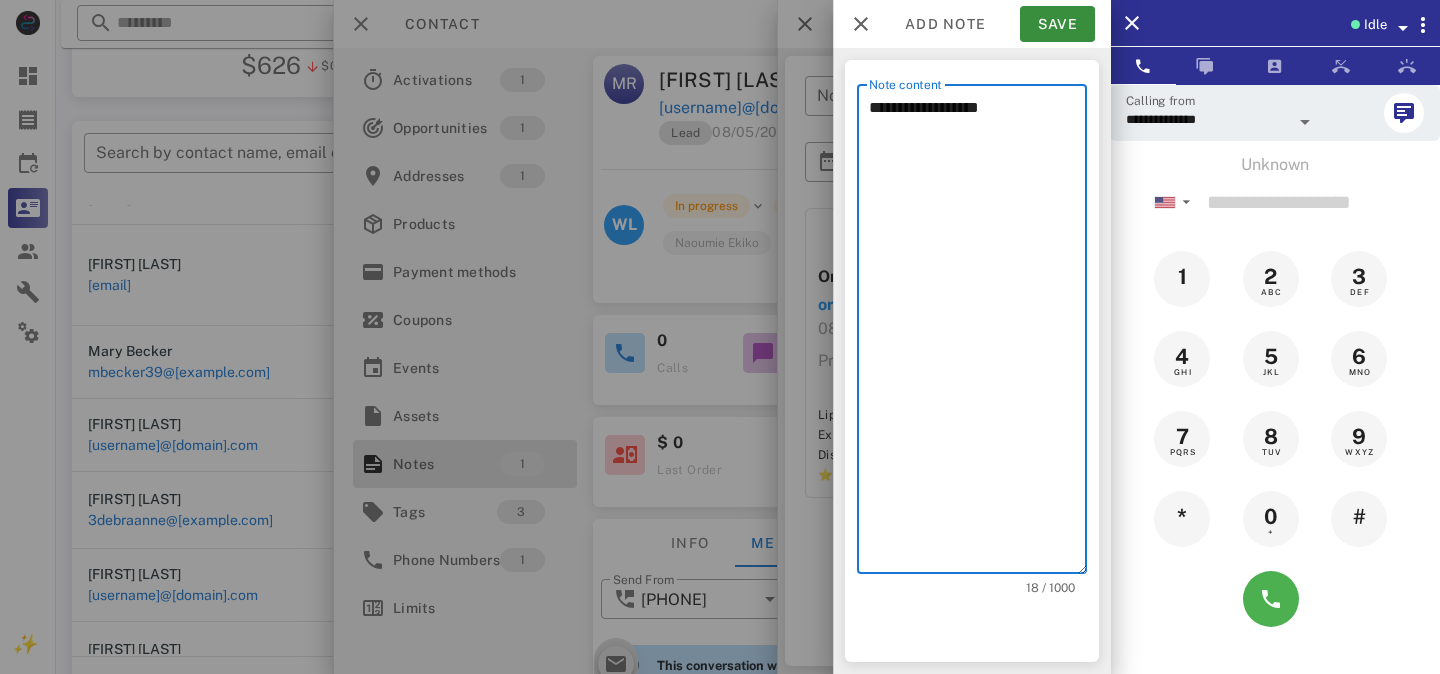 type on "**********" 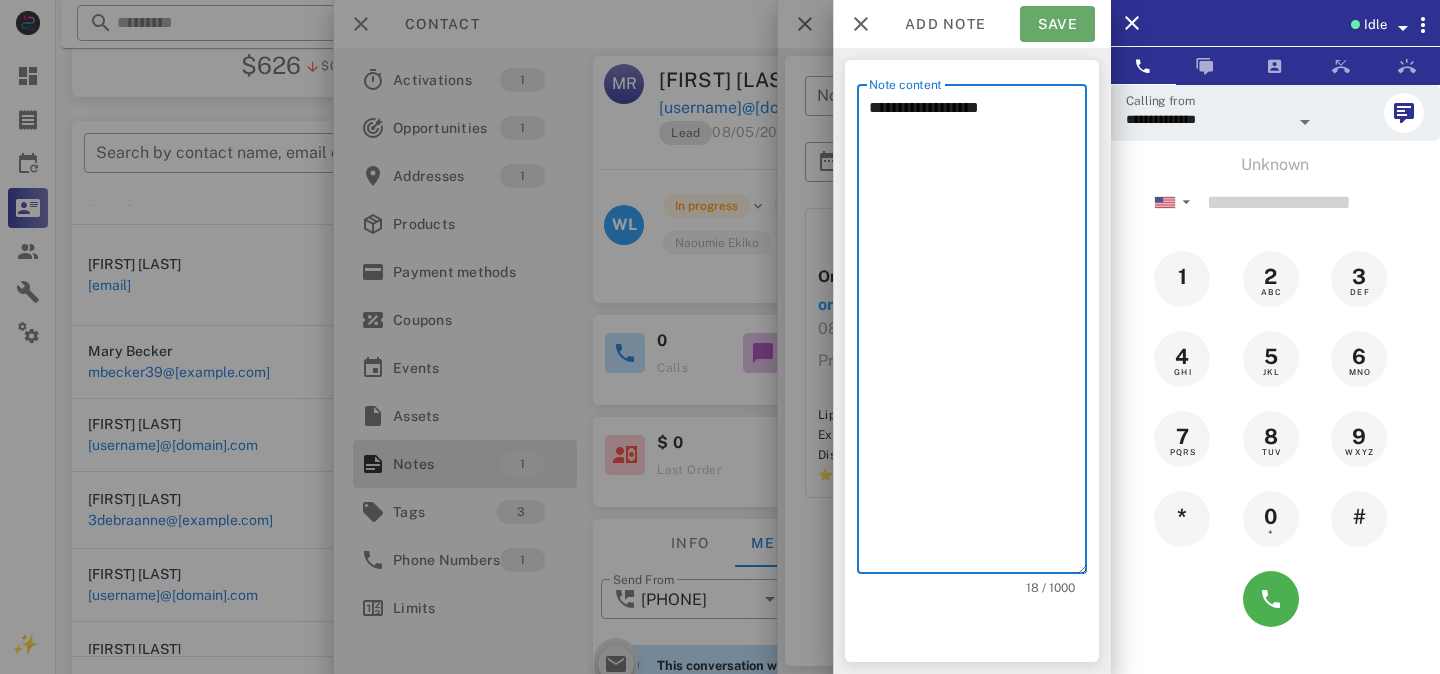 click on "Save" at bounding box center [1057, 24] 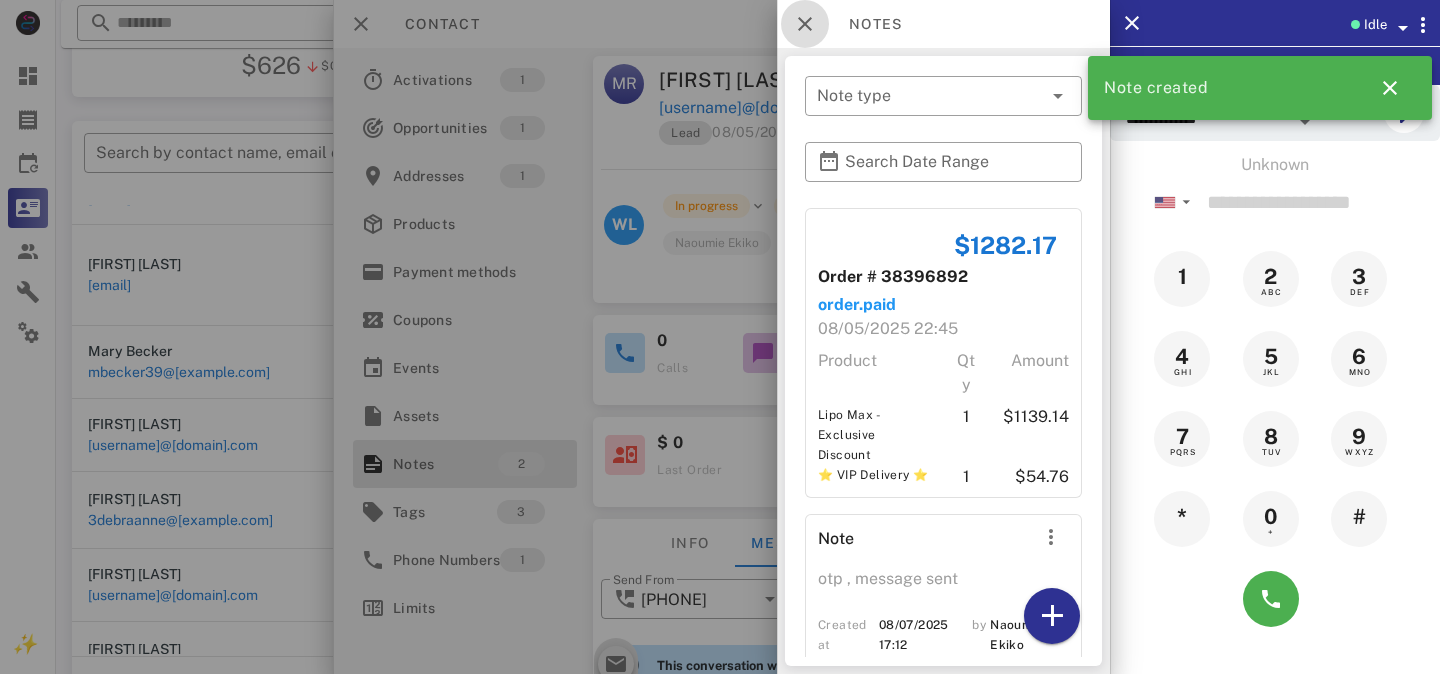 click at bounding box center (805, 24) 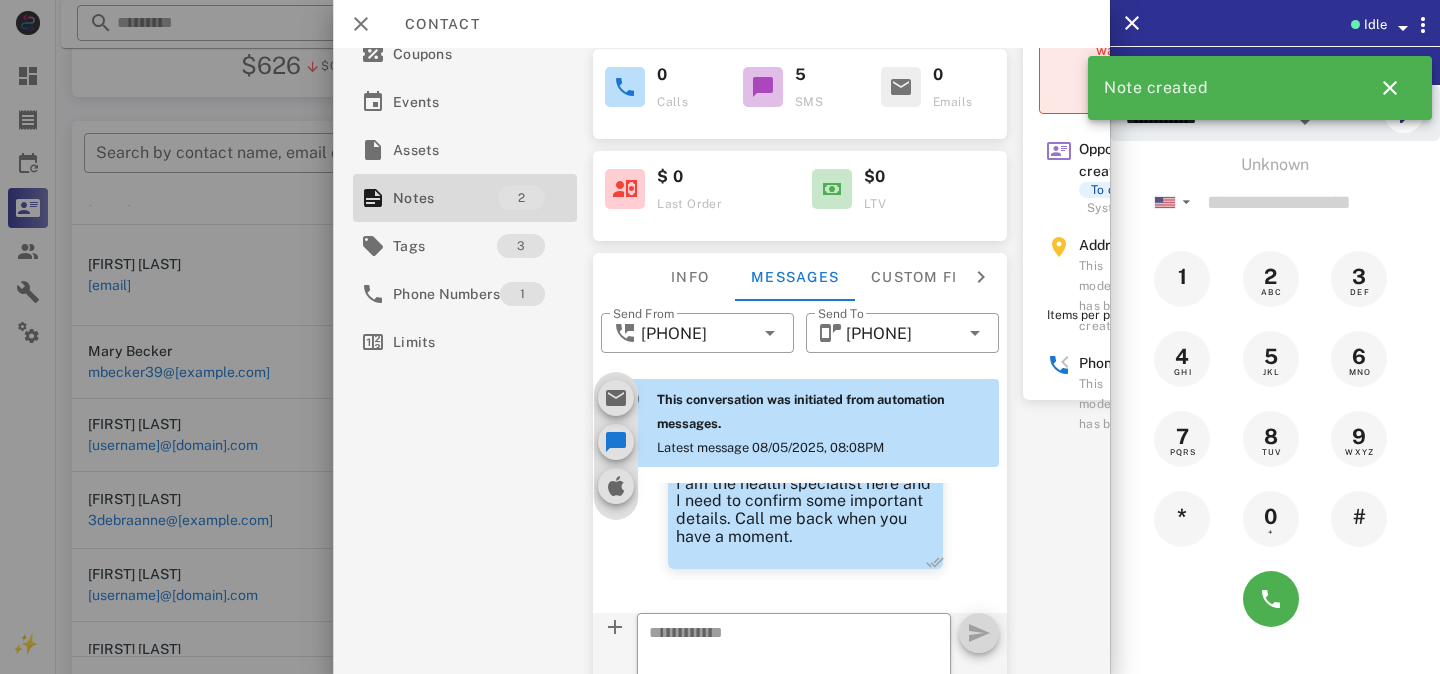 scroll, scrollTop: 332, scrollLeft: 0, axis: vertical 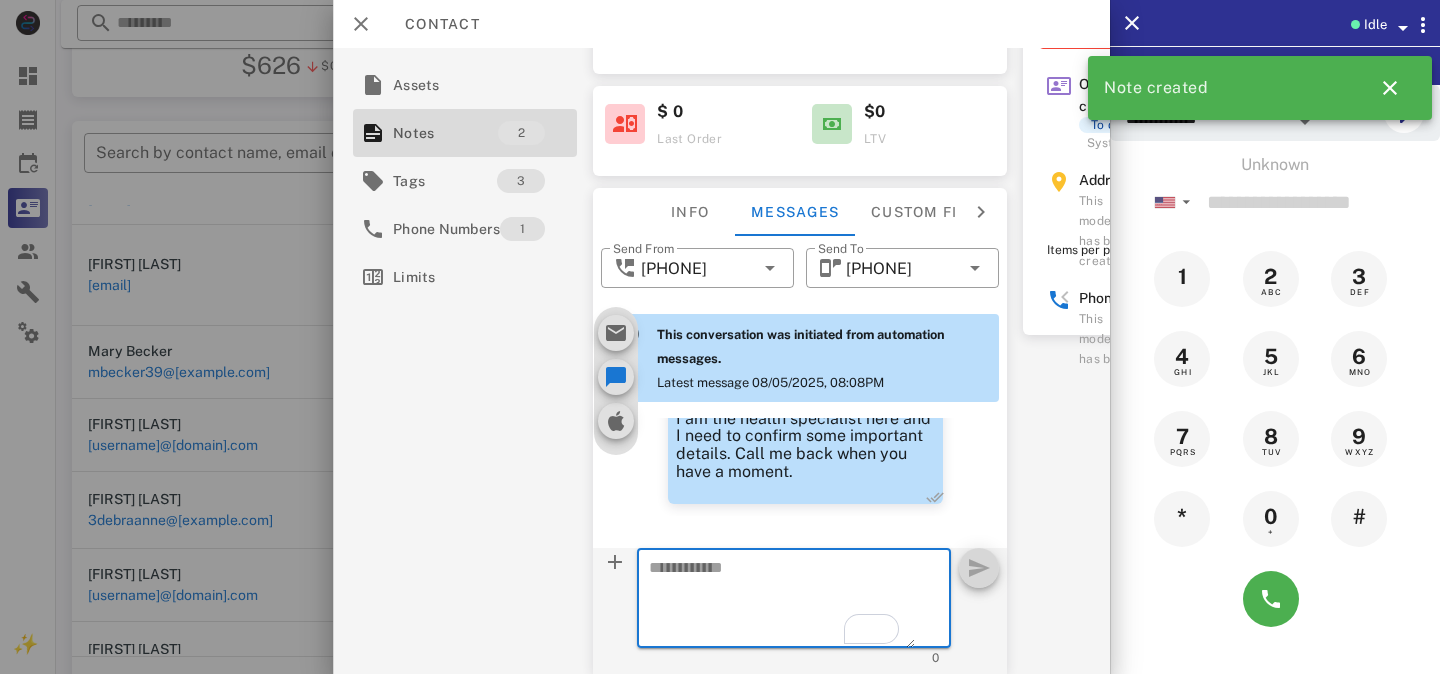 click at bounding box center [782, 601] 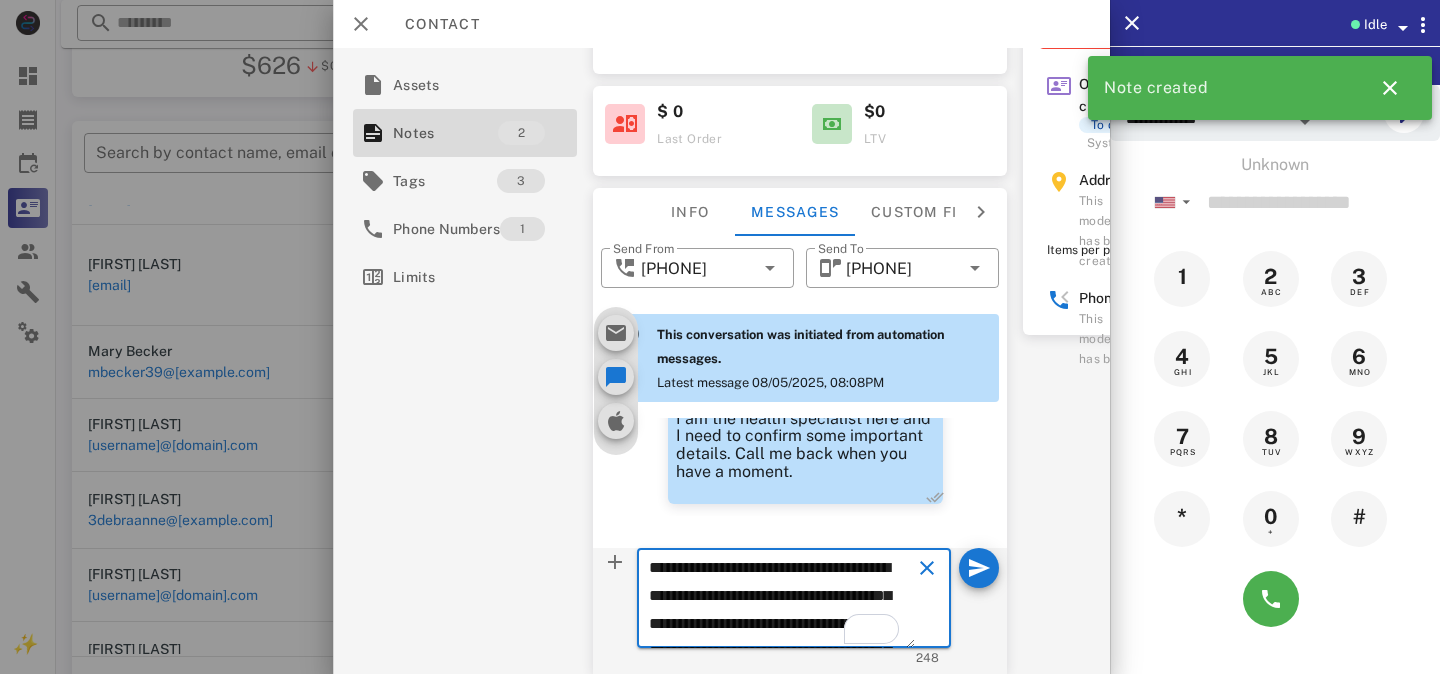 scroll, scrollTop: 153, scrollLeft: 0, axis: vertical 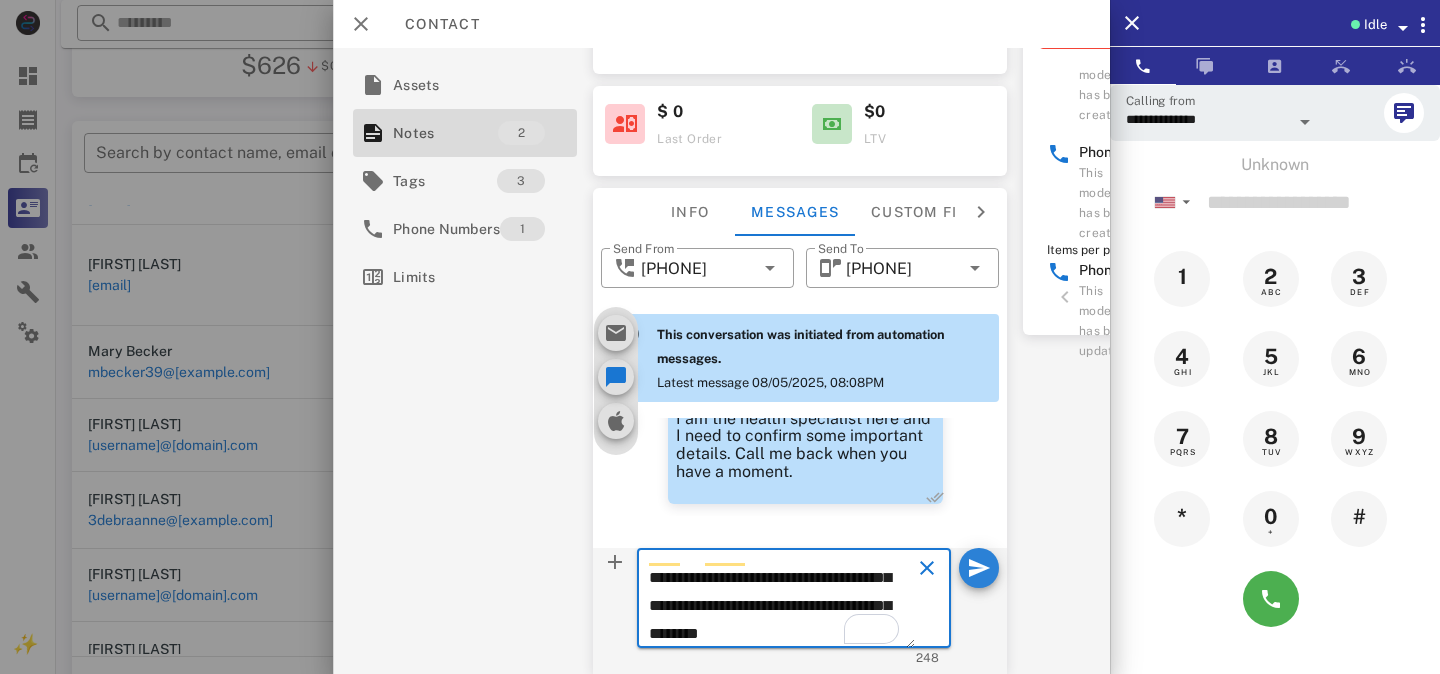 type on "**********" 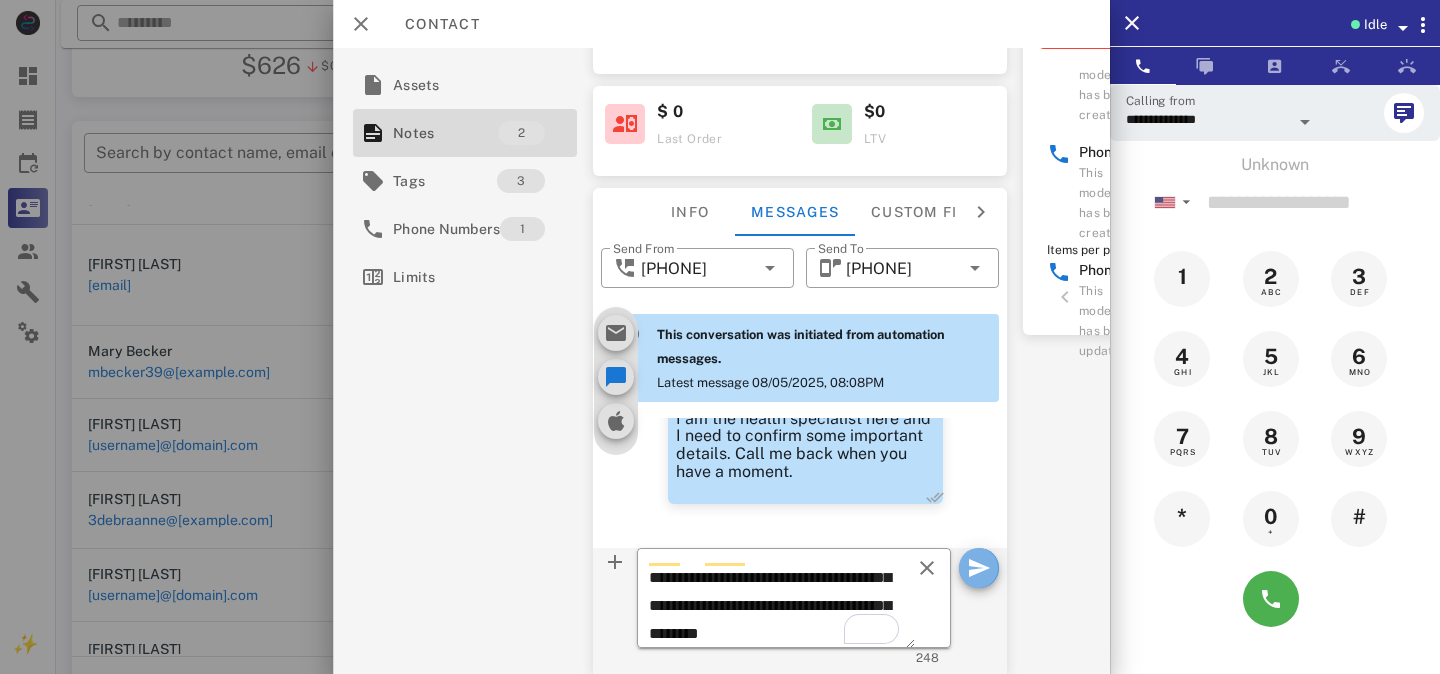 click at bounding box center [979, 568] 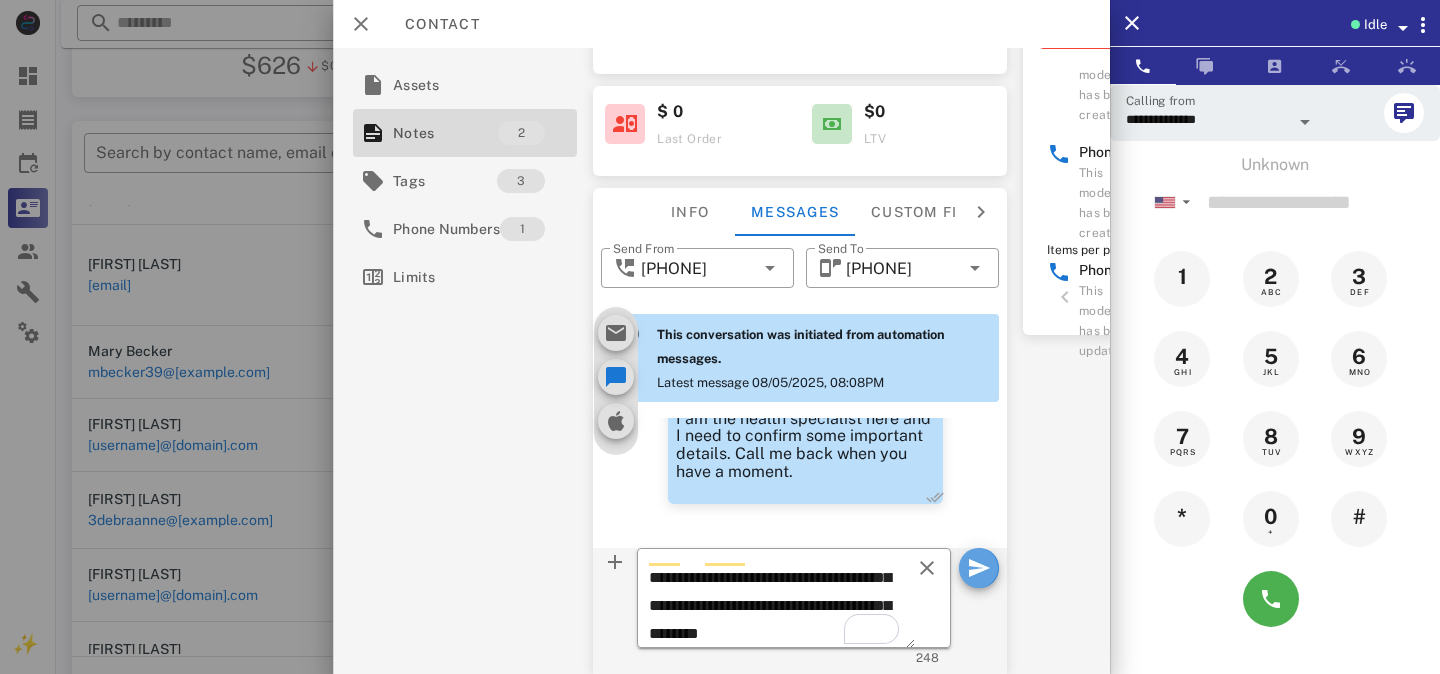 type 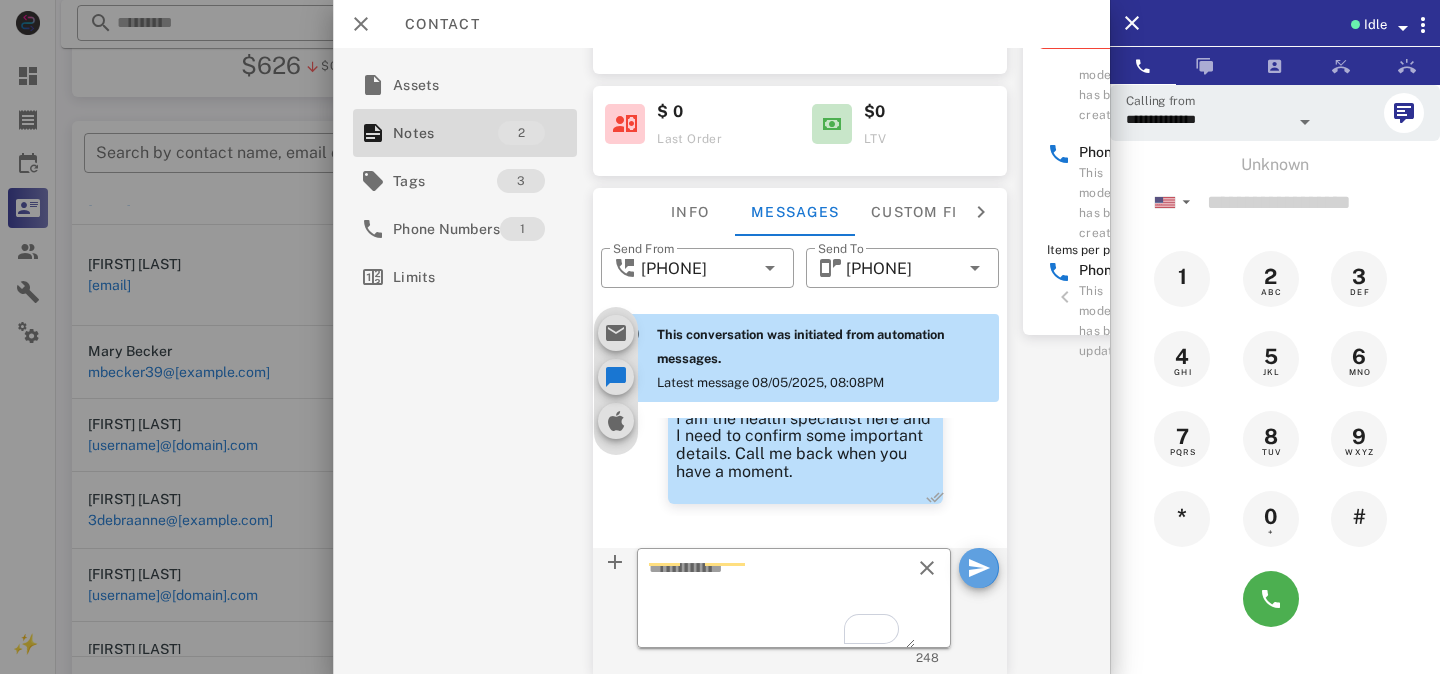 scroll, scrollTop: 0, scrollLeft: 0, axis: both 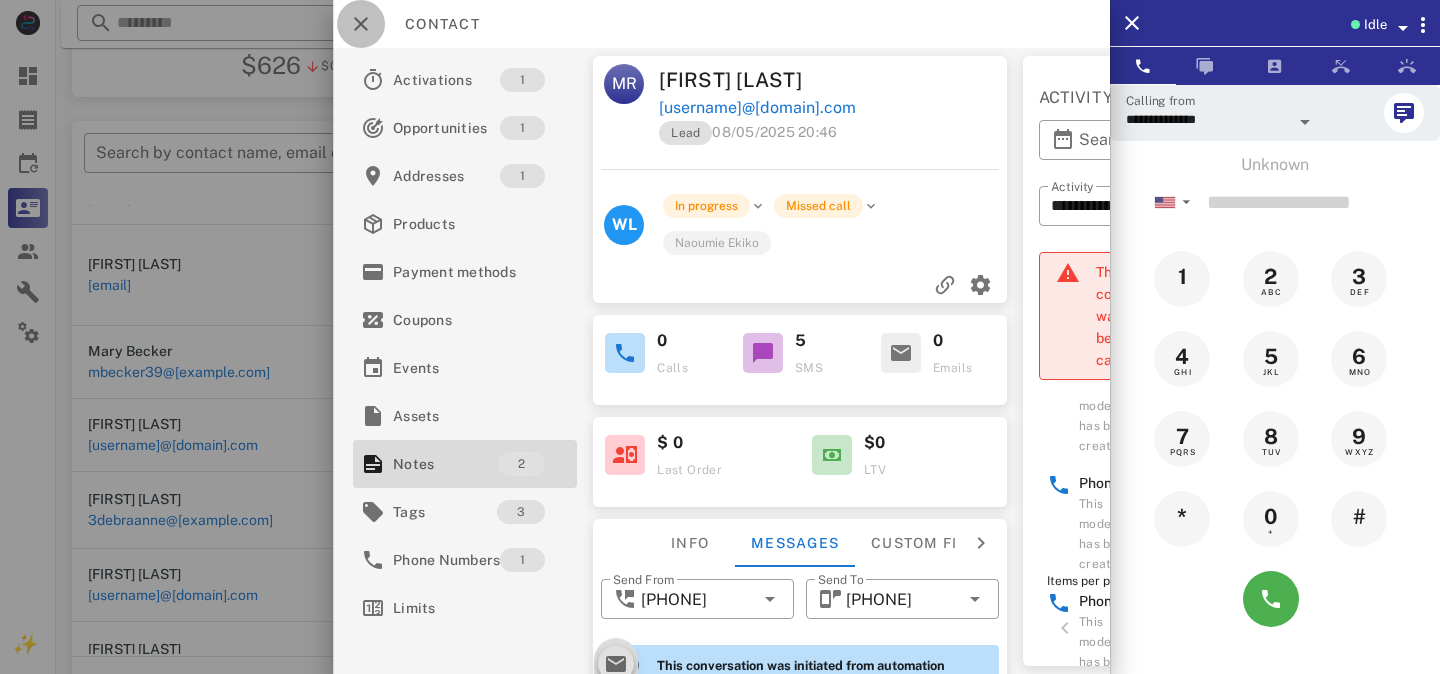 click at bounding box center [361, 24] 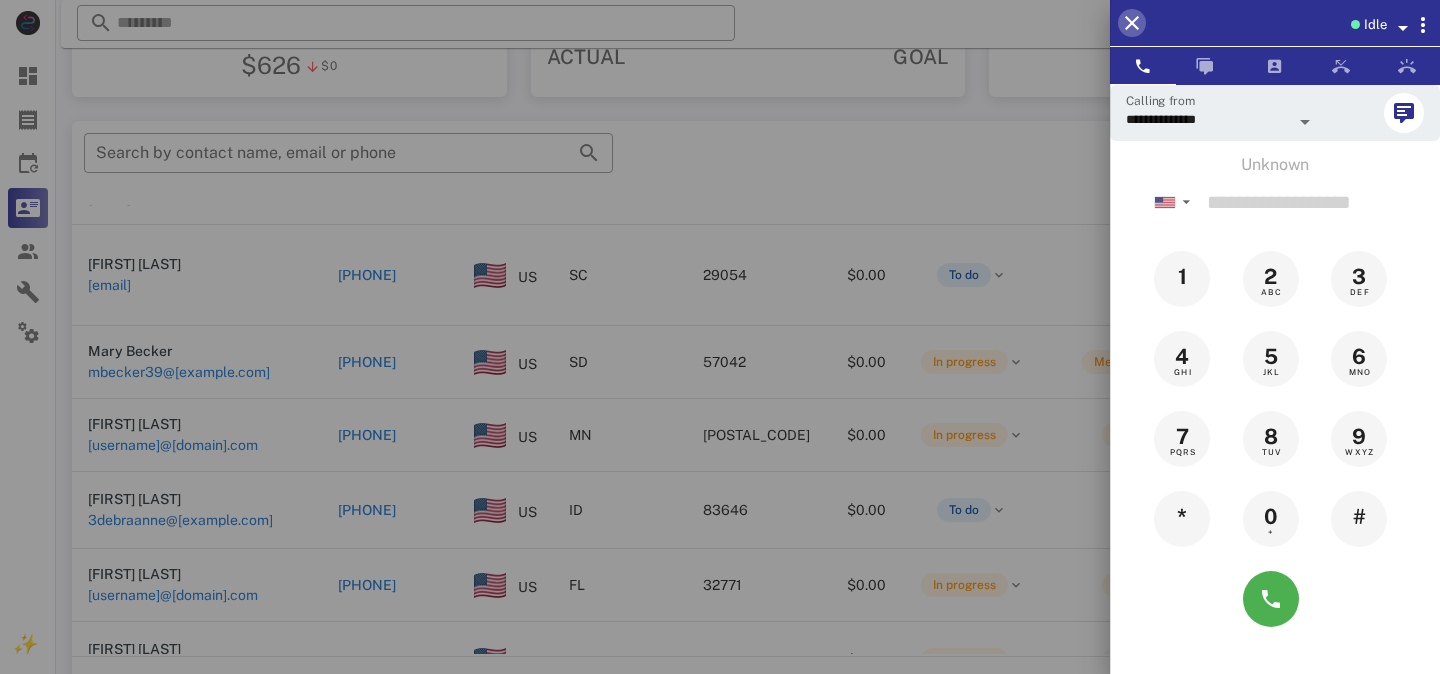 click at bounding box center (1132, 23) 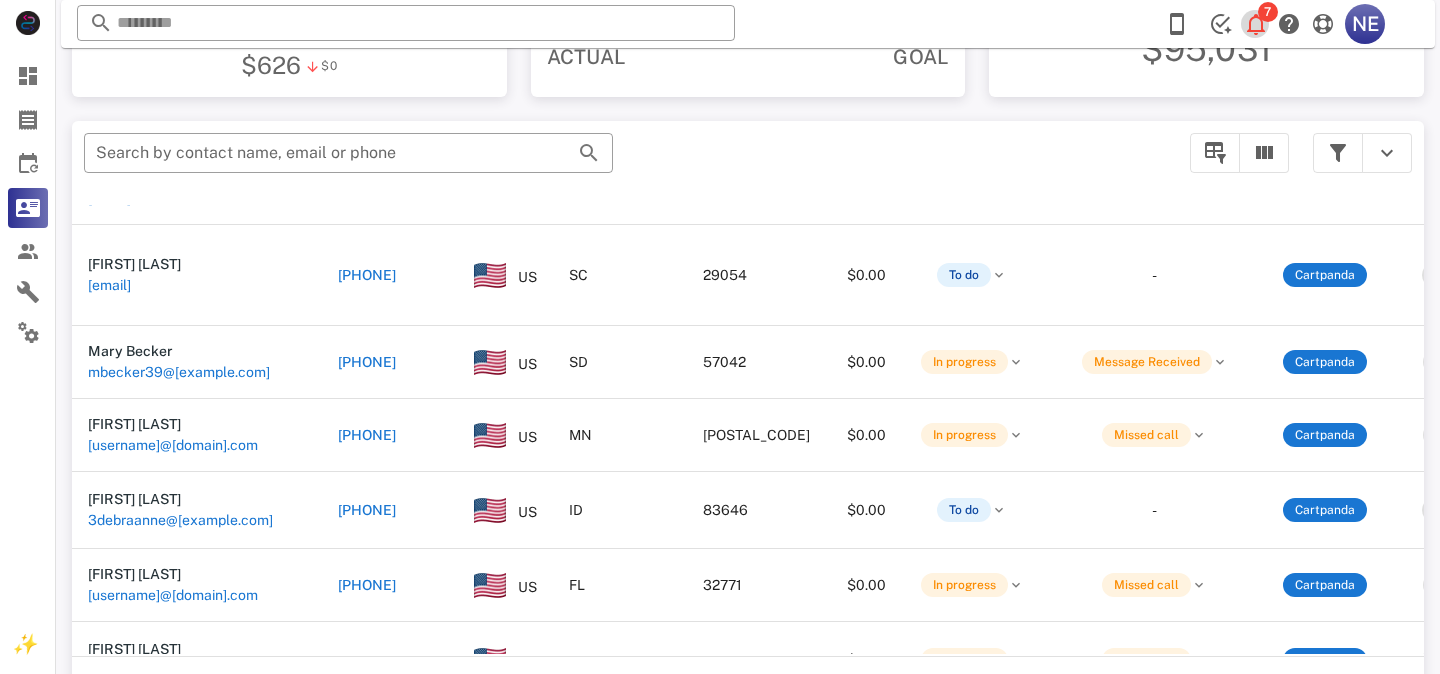 click at bounding box center (1256, 24) 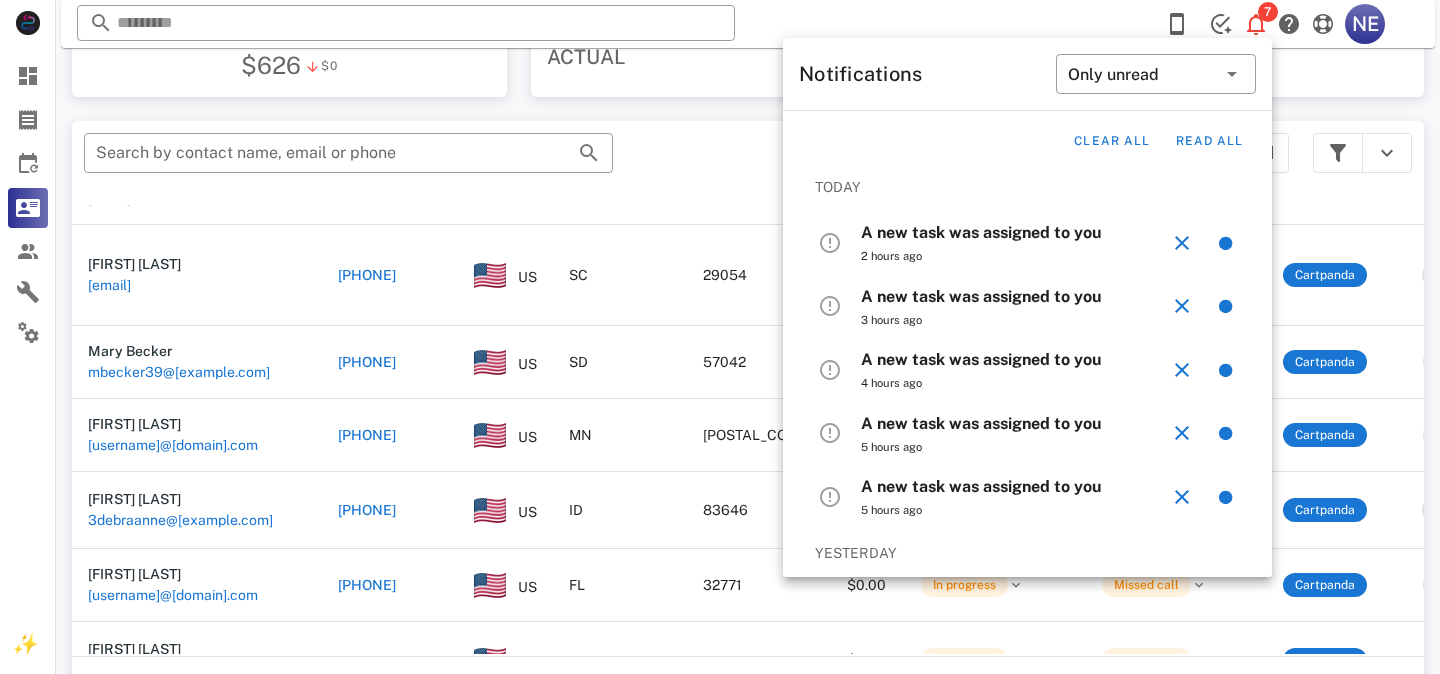 click on "A new task was assigned to you 2 hours ago" at bounding box center [1014, 243] 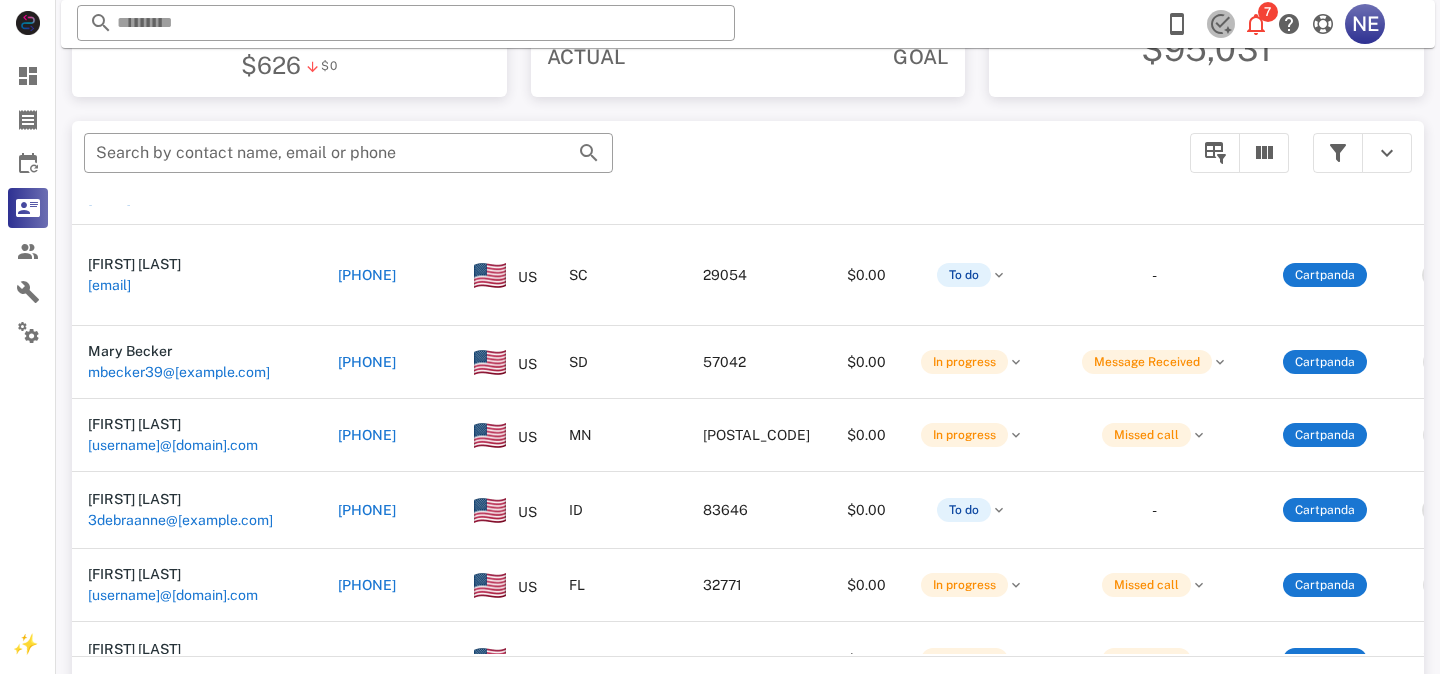 click at bounding box center [1221, 24] 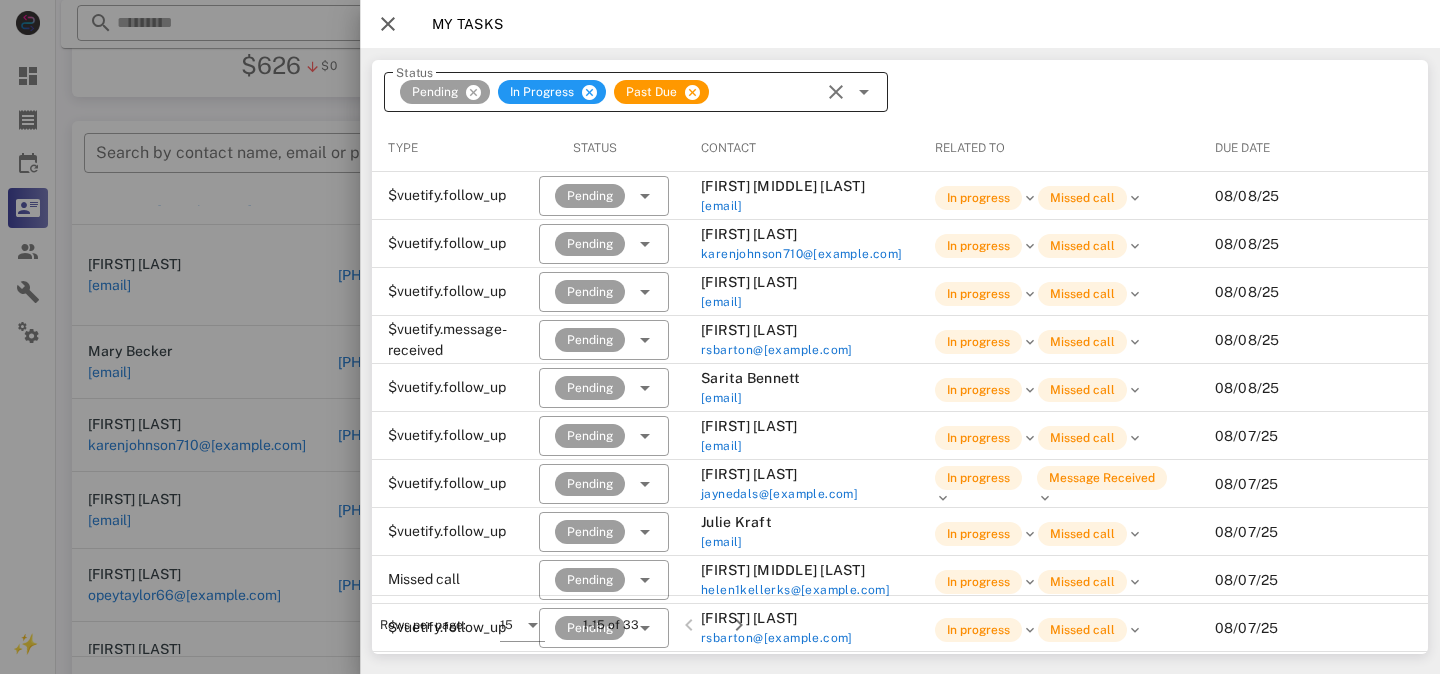 click at bounding box center [836, 92] 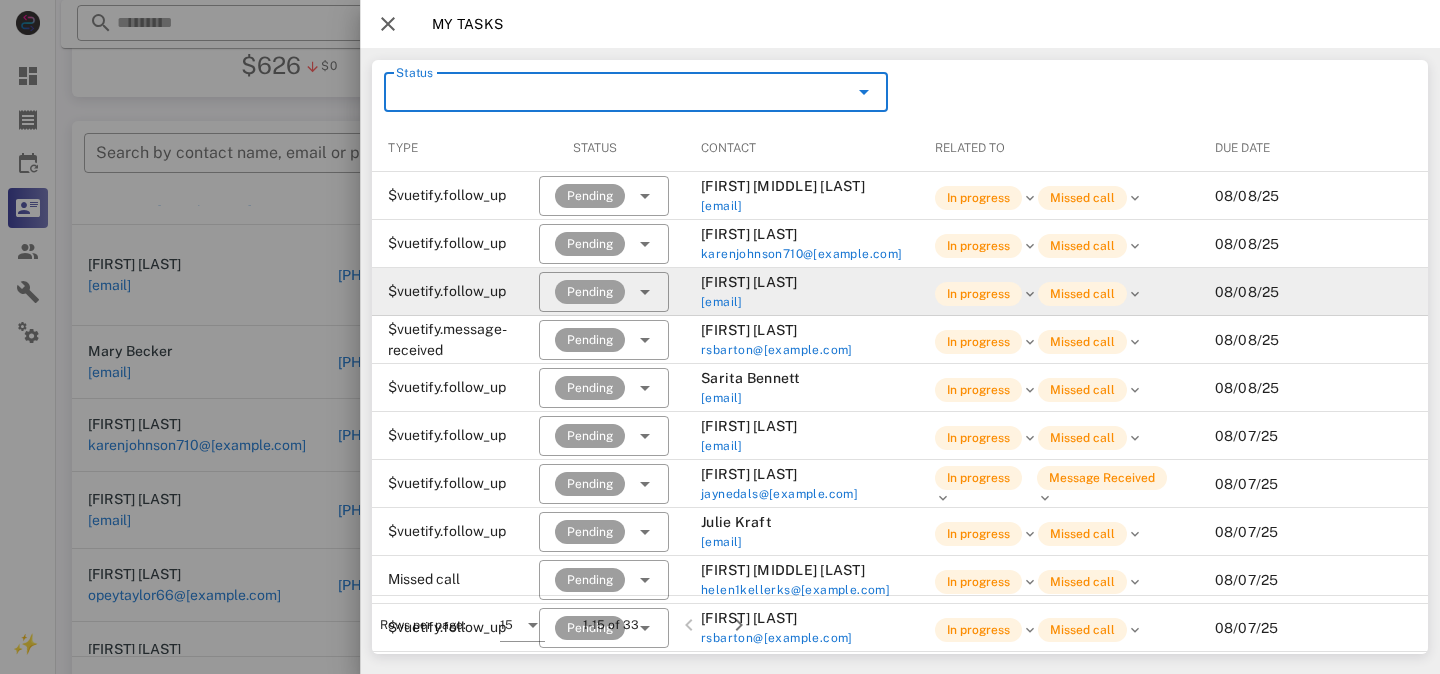 scroll, scrollTop: 195, scrollLeft: 0, axis: vertical 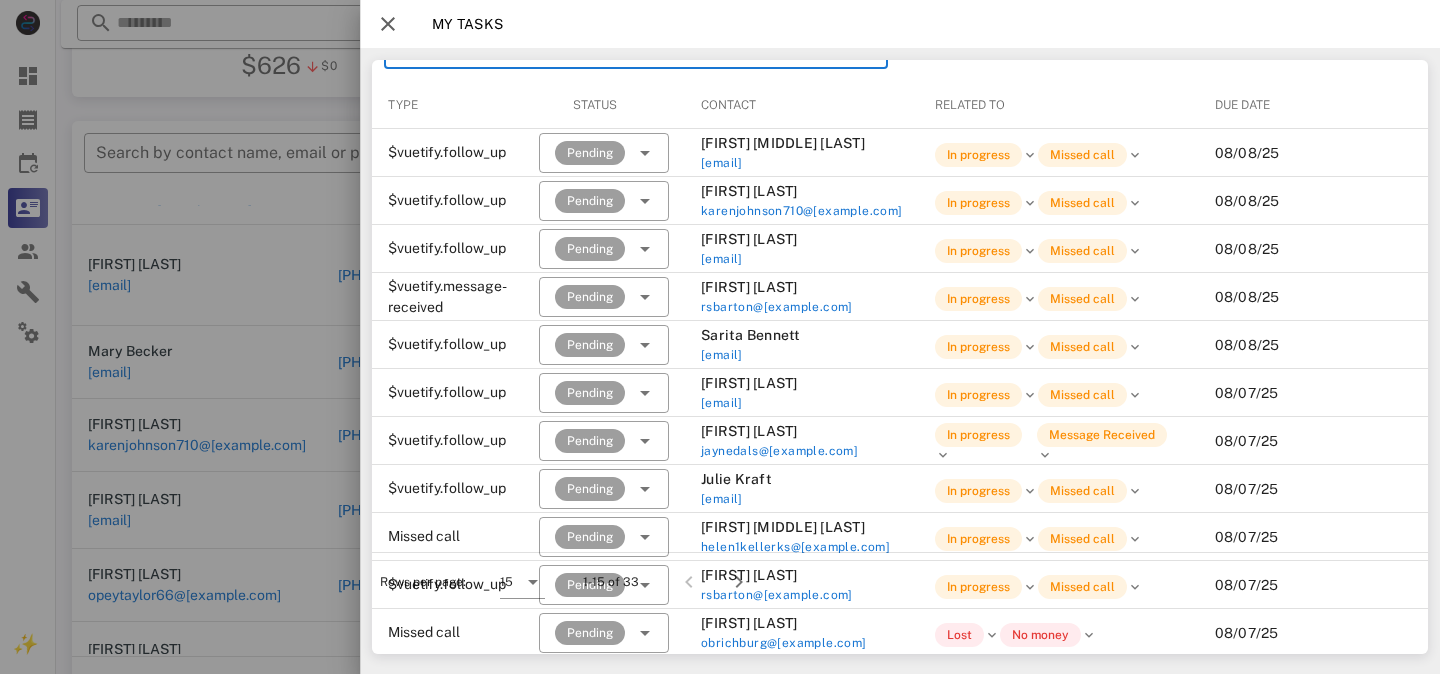 click at bounding box center [388, 24] 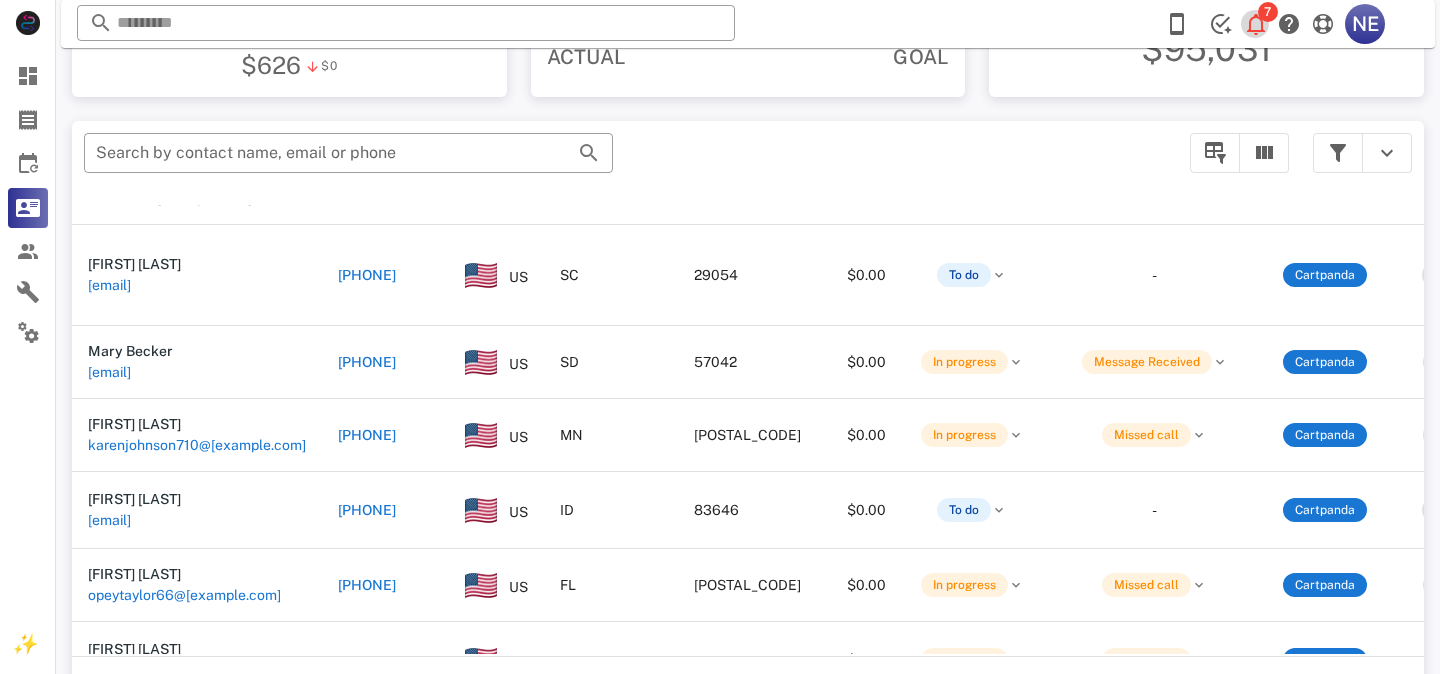 click at bounding box center (1256, 24) 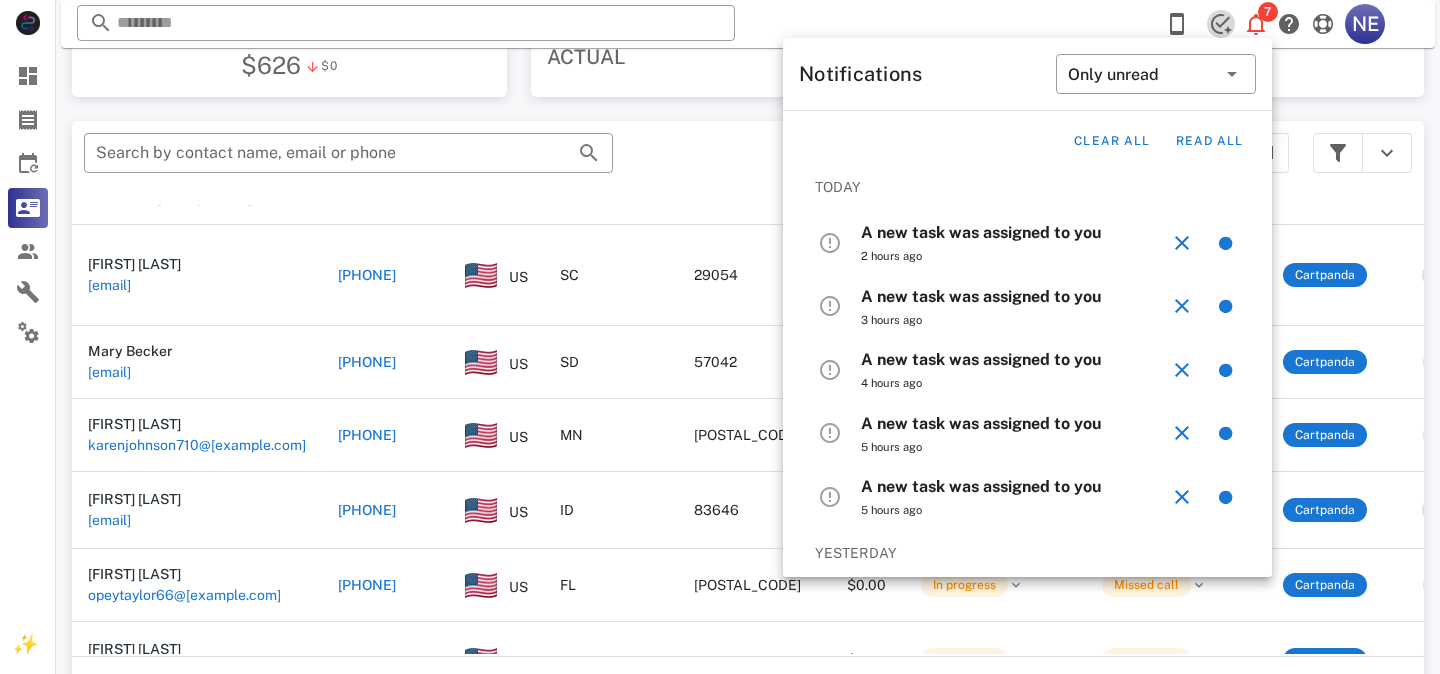 click at bounding box center (1221, 24) 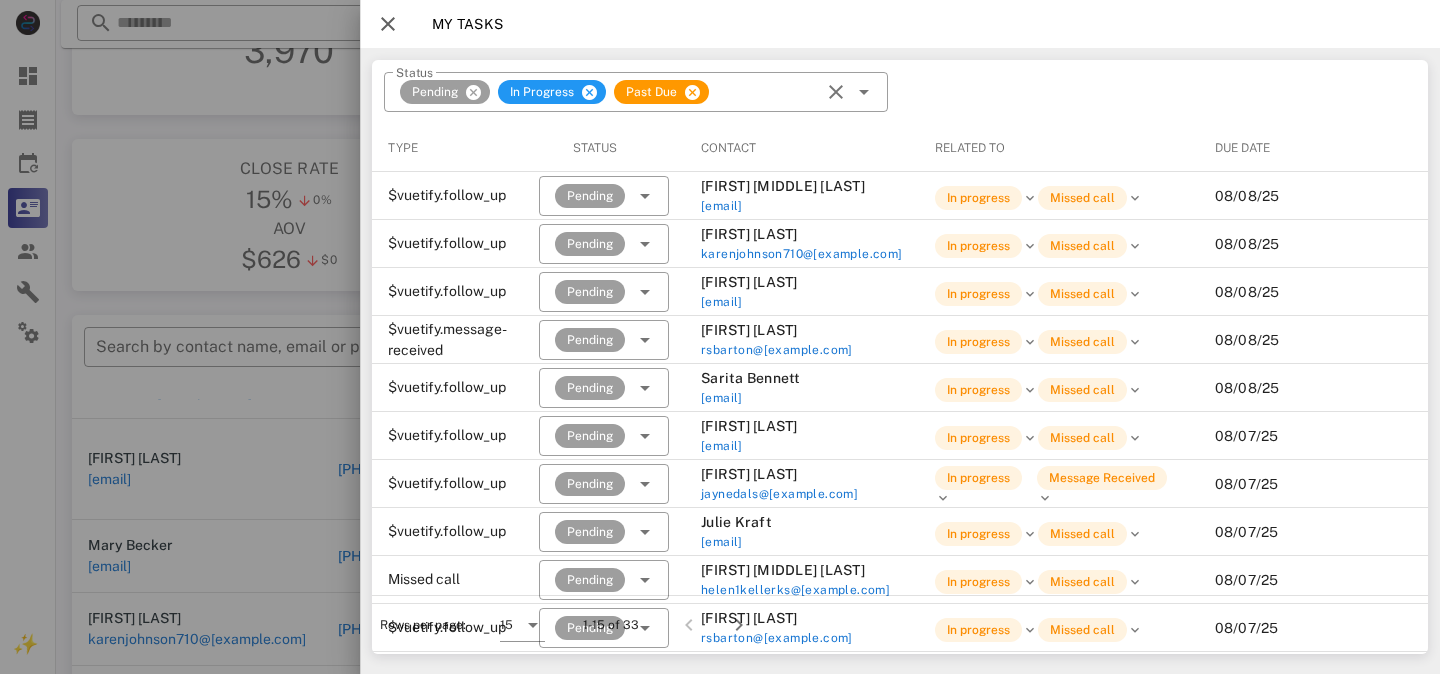 scroll, scrollTop: 0, scrollLeft: 0, axis: both 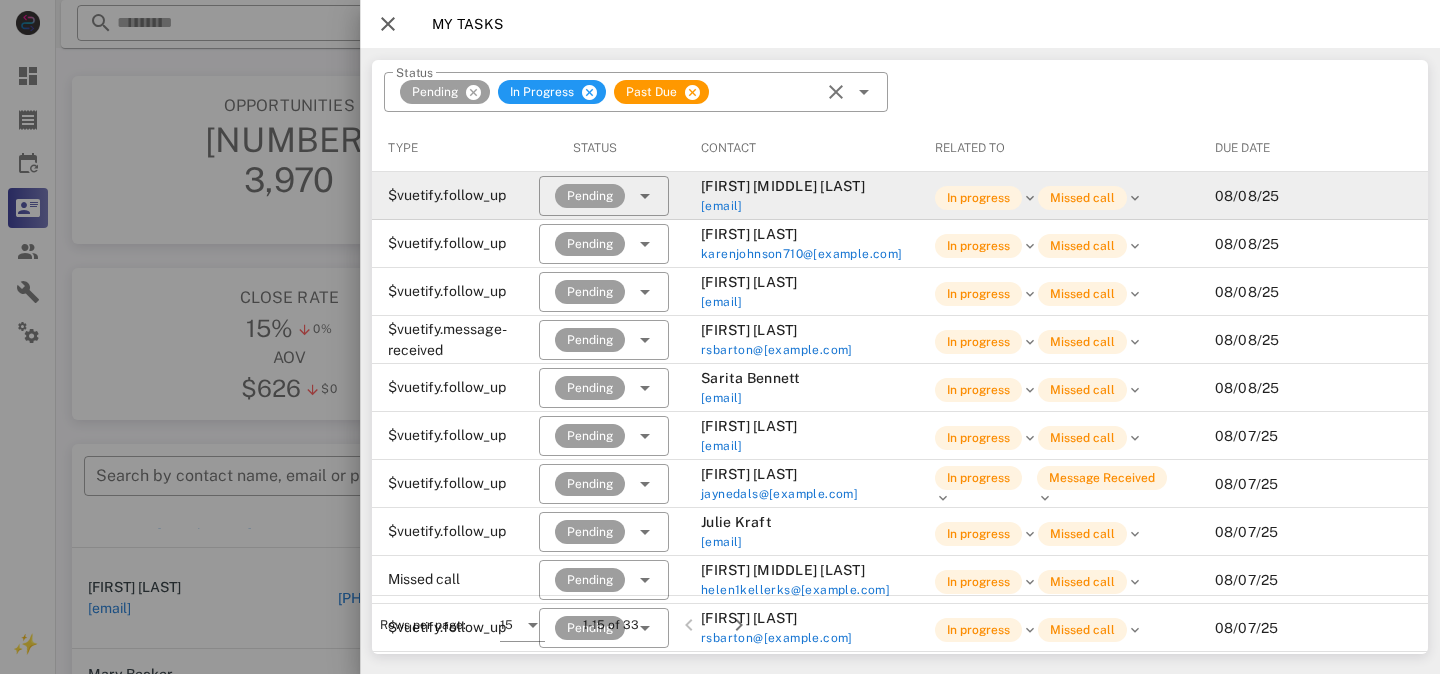 click on "$vuetify.follow_up" at bounding box center (447, 195) 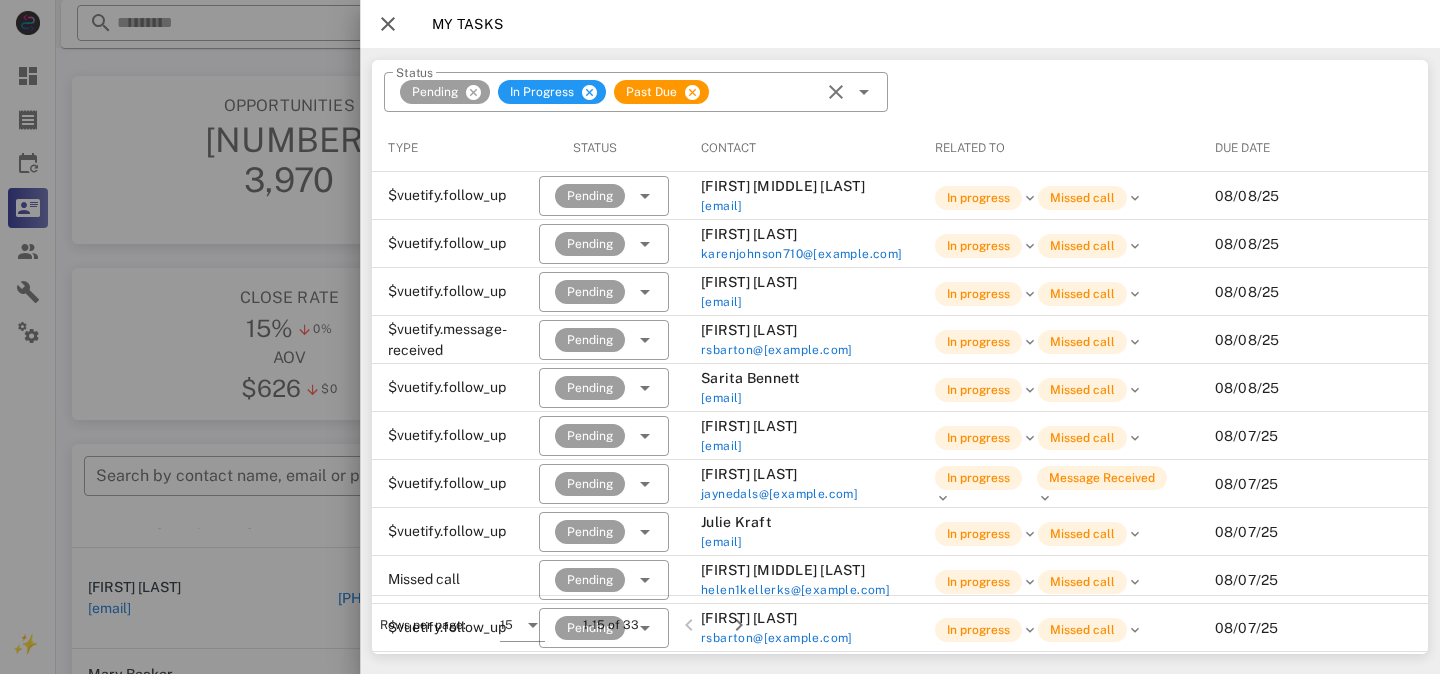 click at bounding box center [388, 24] 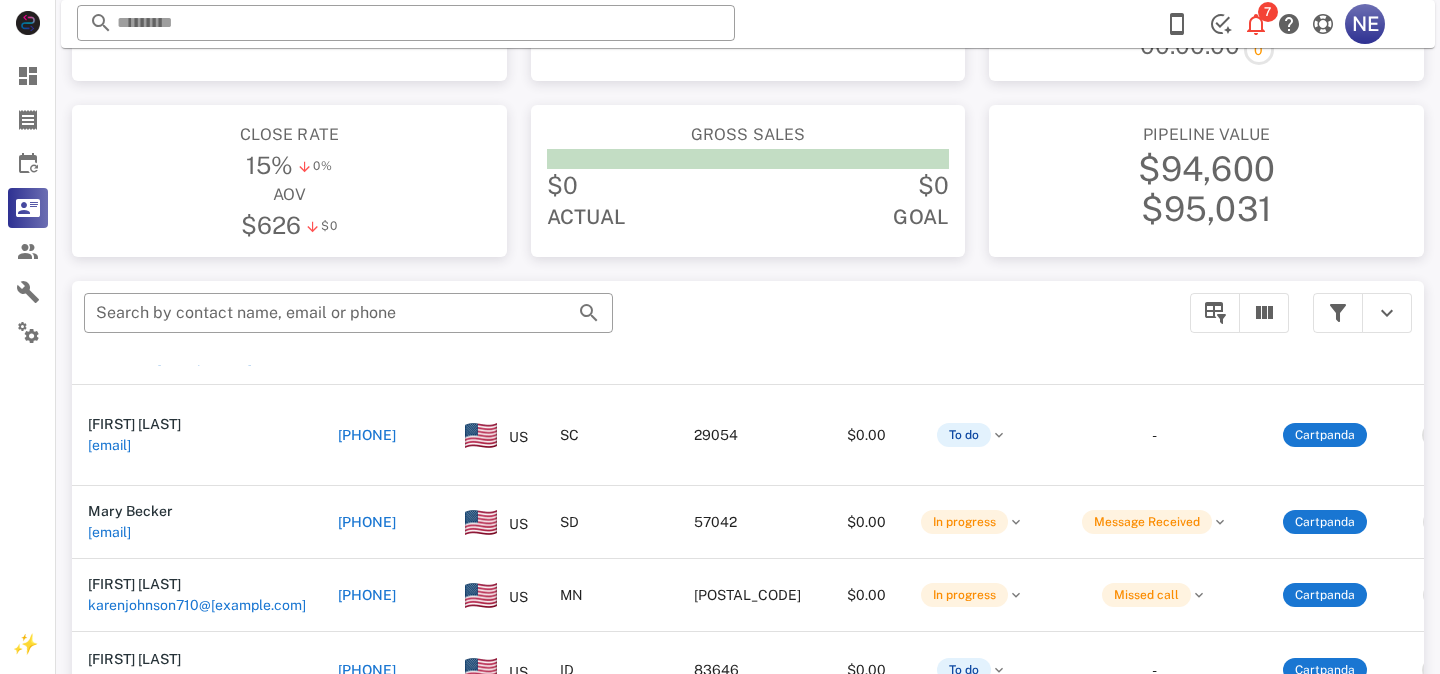 scroll, scrollTop: 380, scrollLeft: 0, axis: vertical 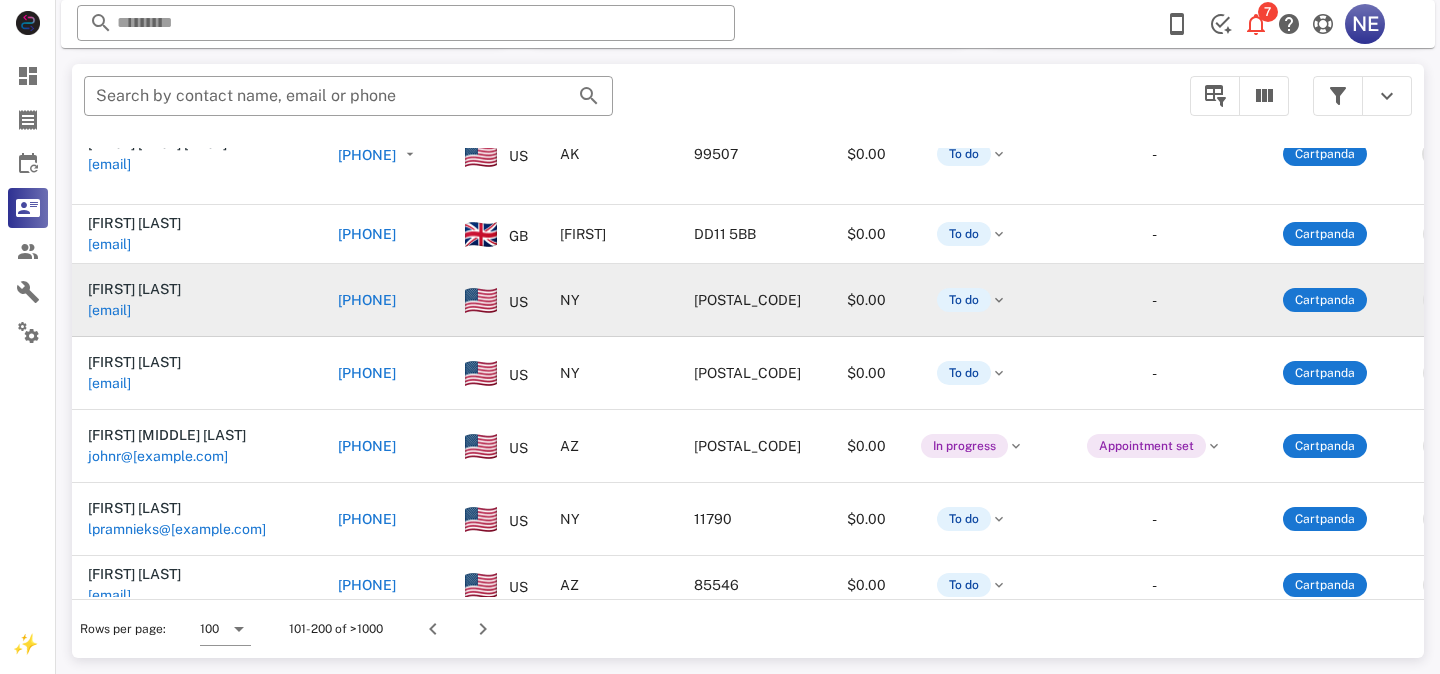 click on "[PHONE]" at bounding box center (367, 300) 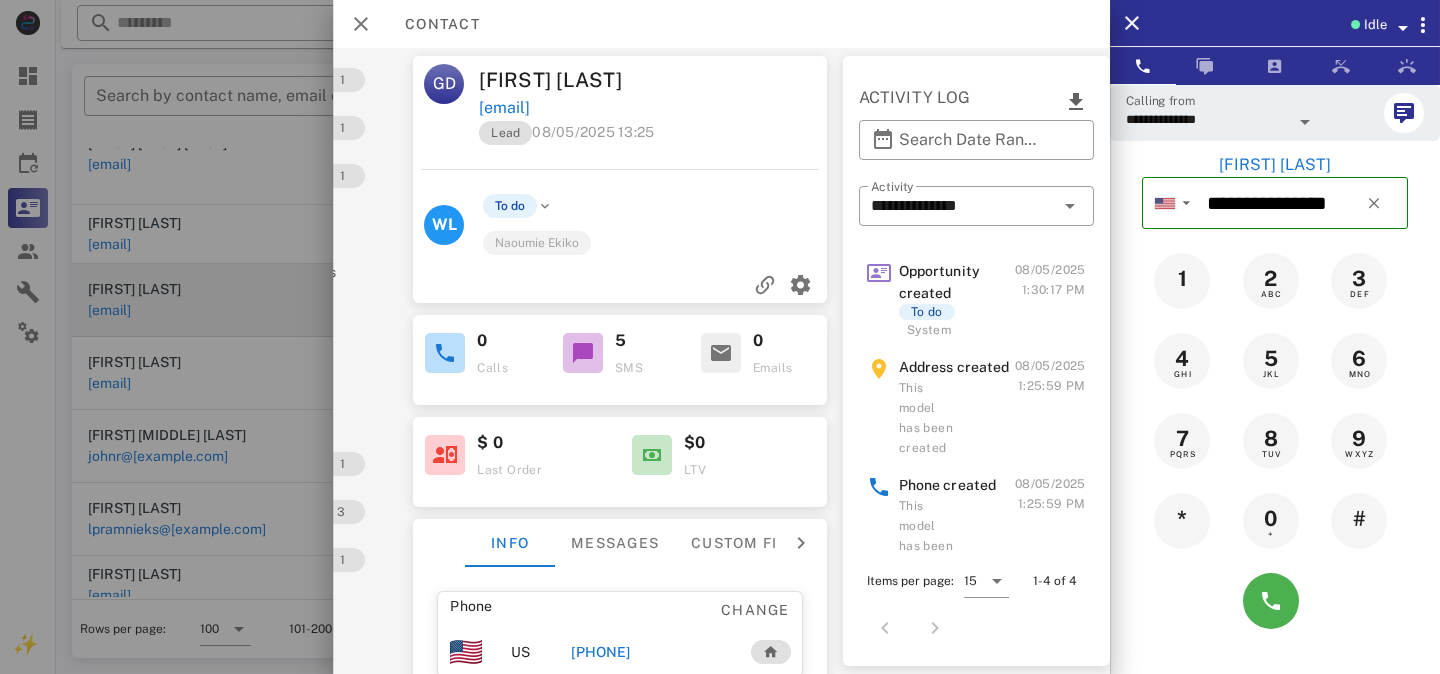 scroll, scrollTop: 0, scrollLeft: 0, axis: both 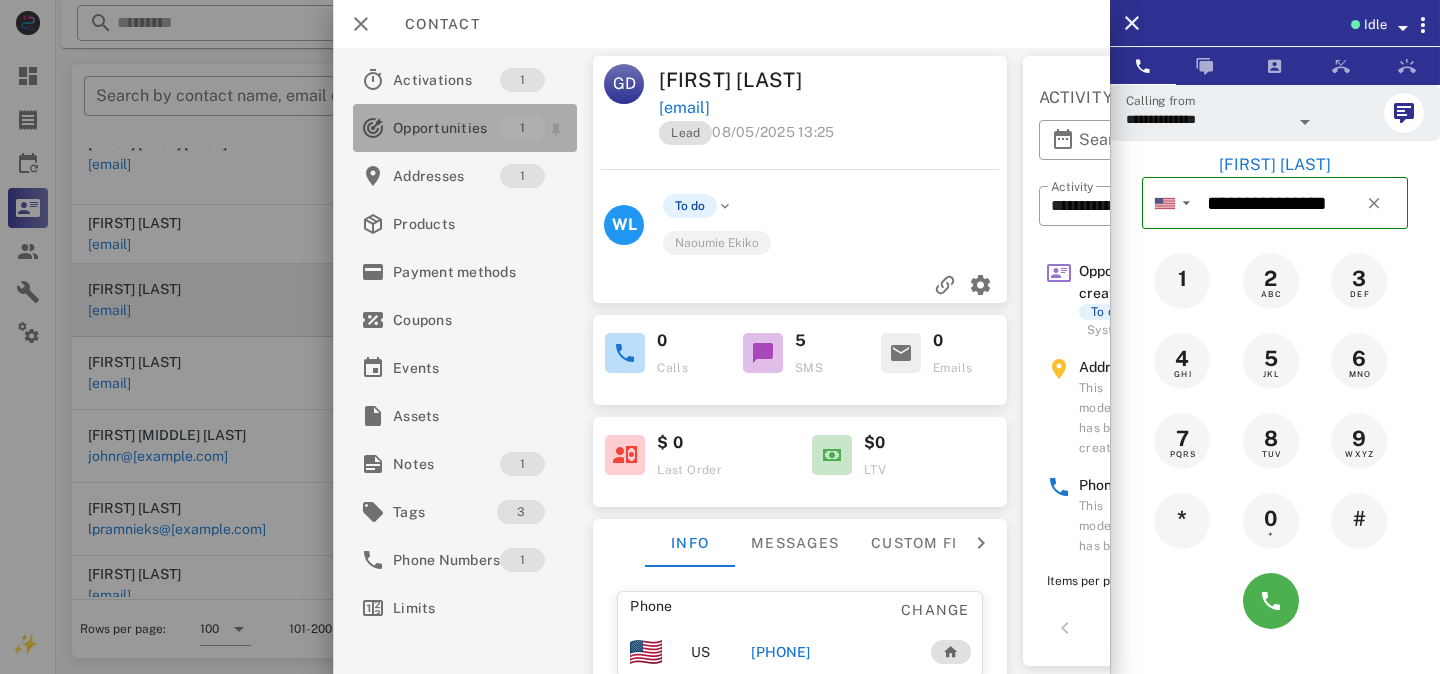 click on "Opportunities" at bounding box center [446, 128] 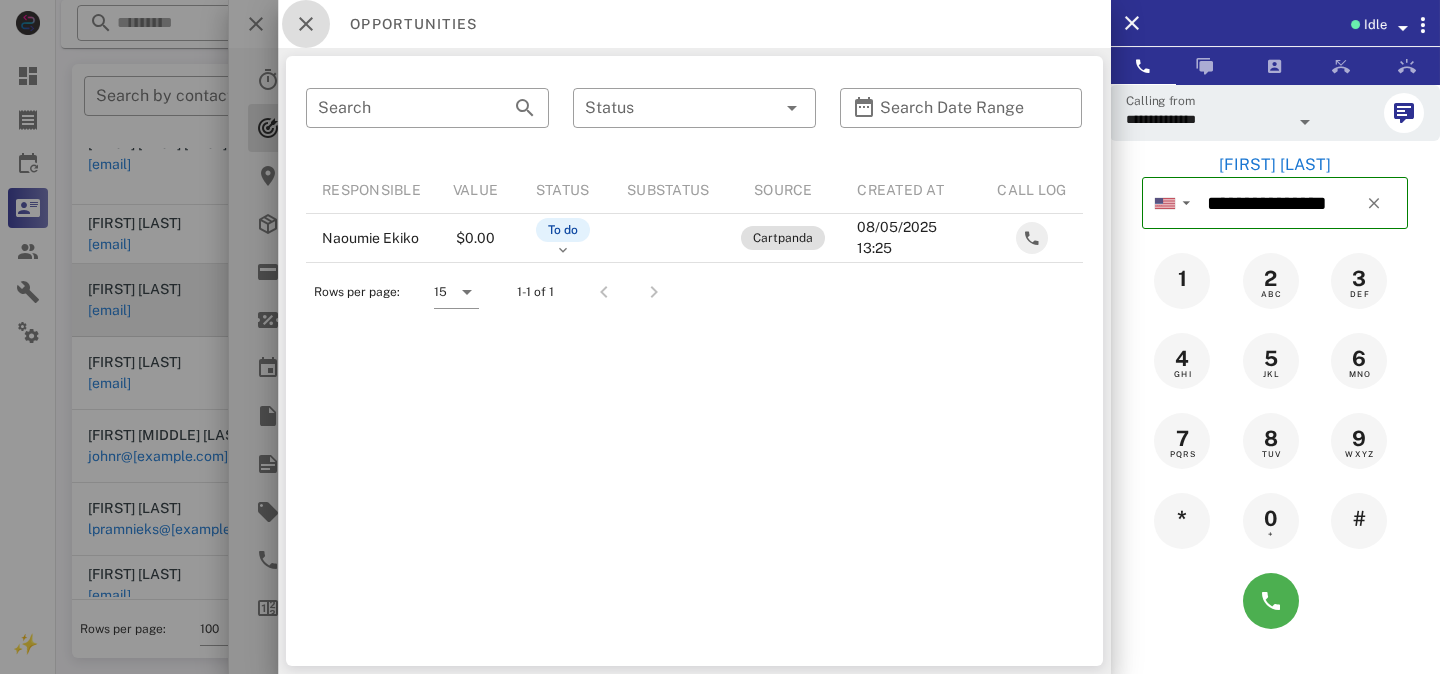 click at bounding box center (306, 24) 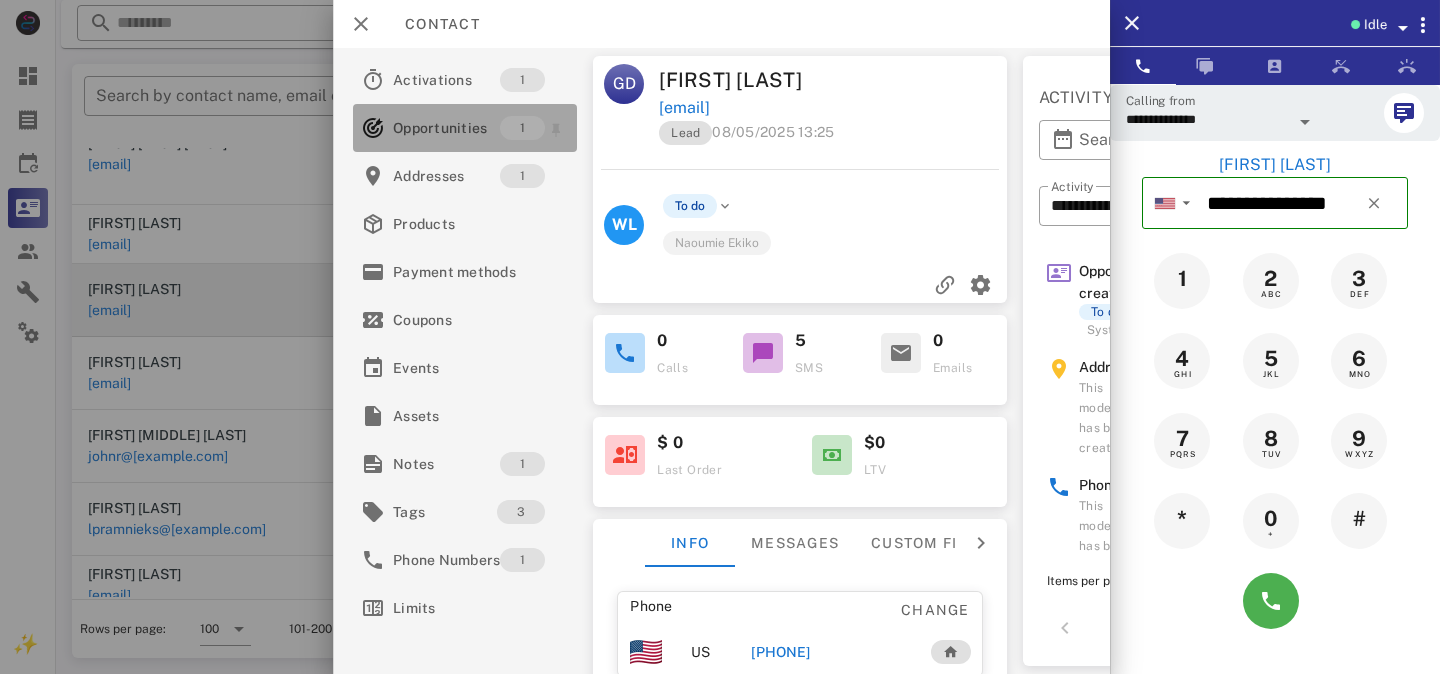 click on "Opportunities" at bounding box center [446, 128] 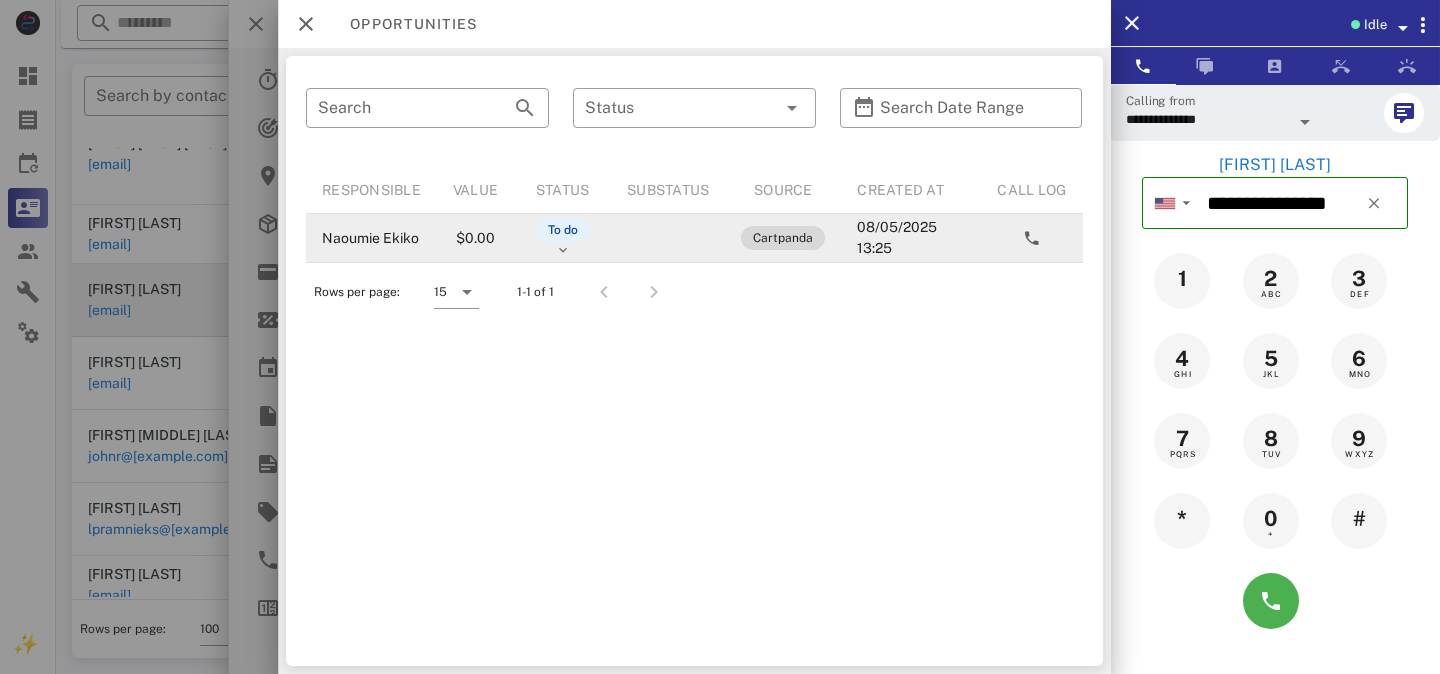 click on "Cartpanda" at bounding box center (783, 238) 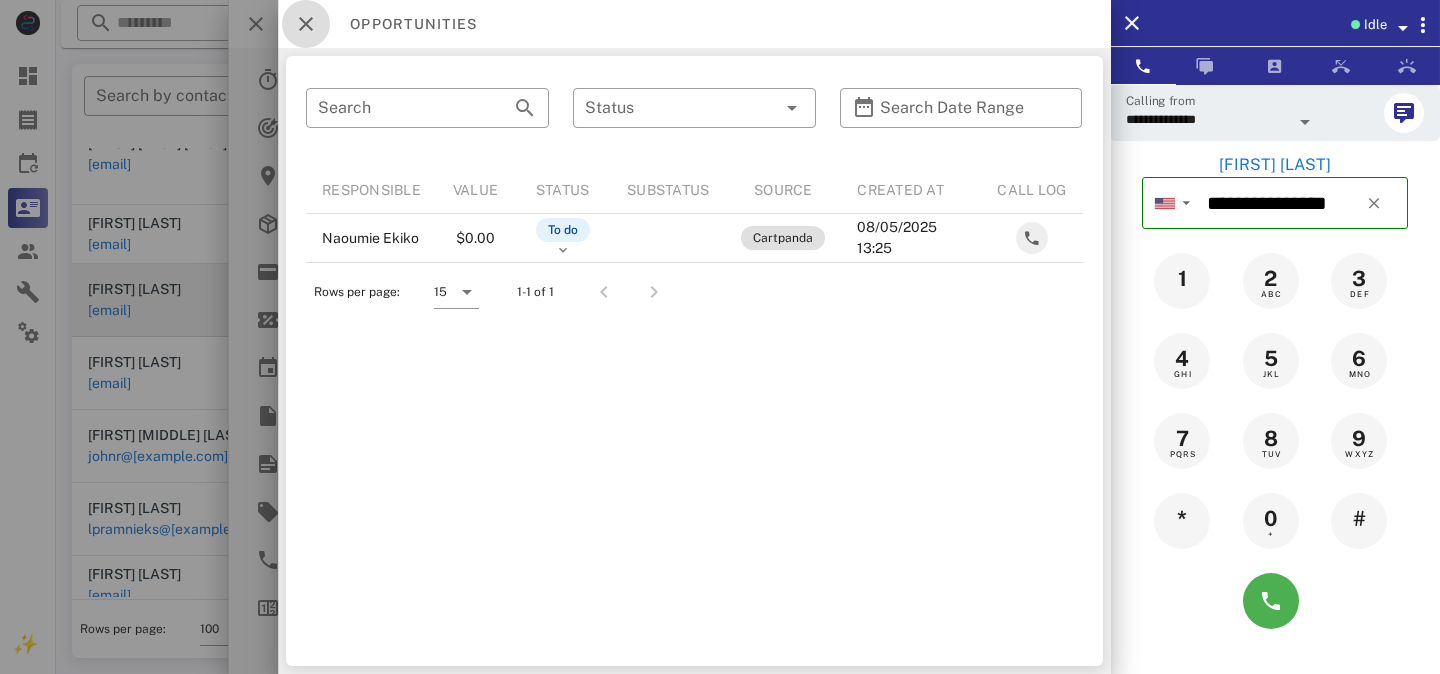 click at bounding box center (306, 24) 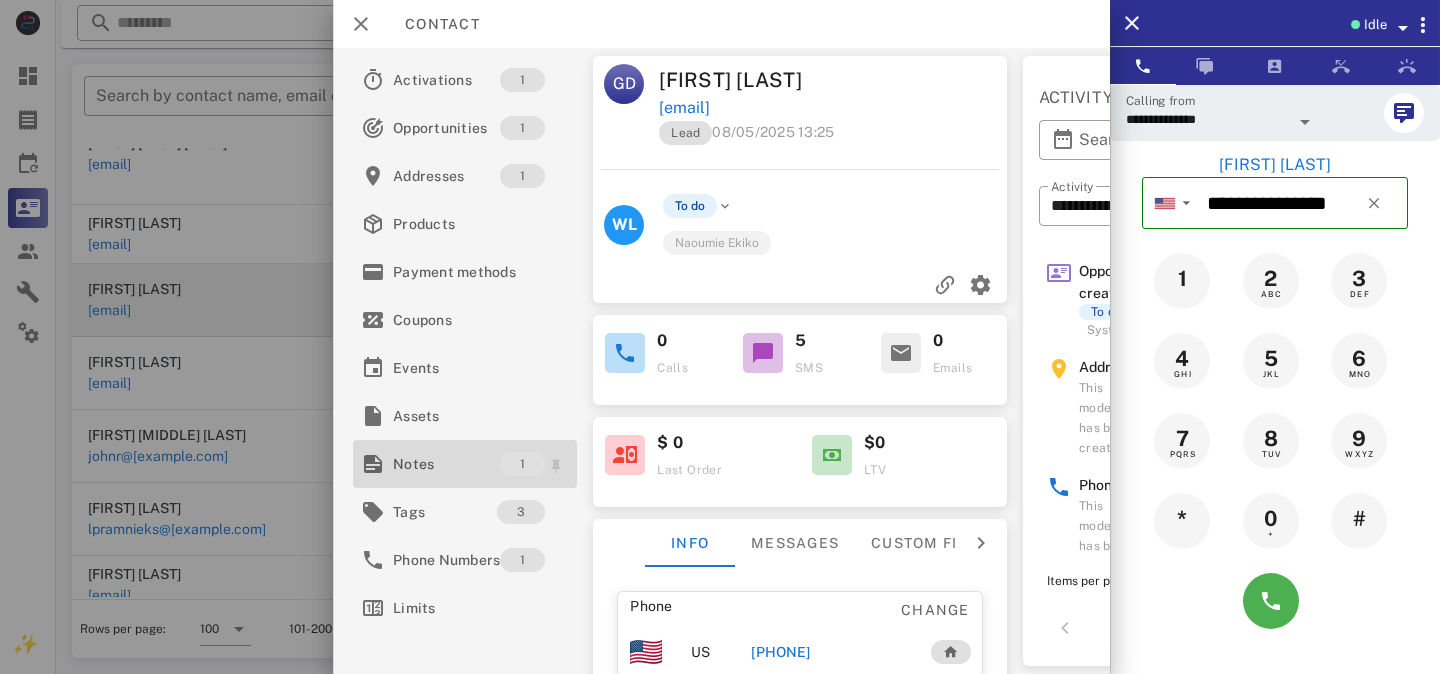 click on "Notes" at bounding box center [446, 464] 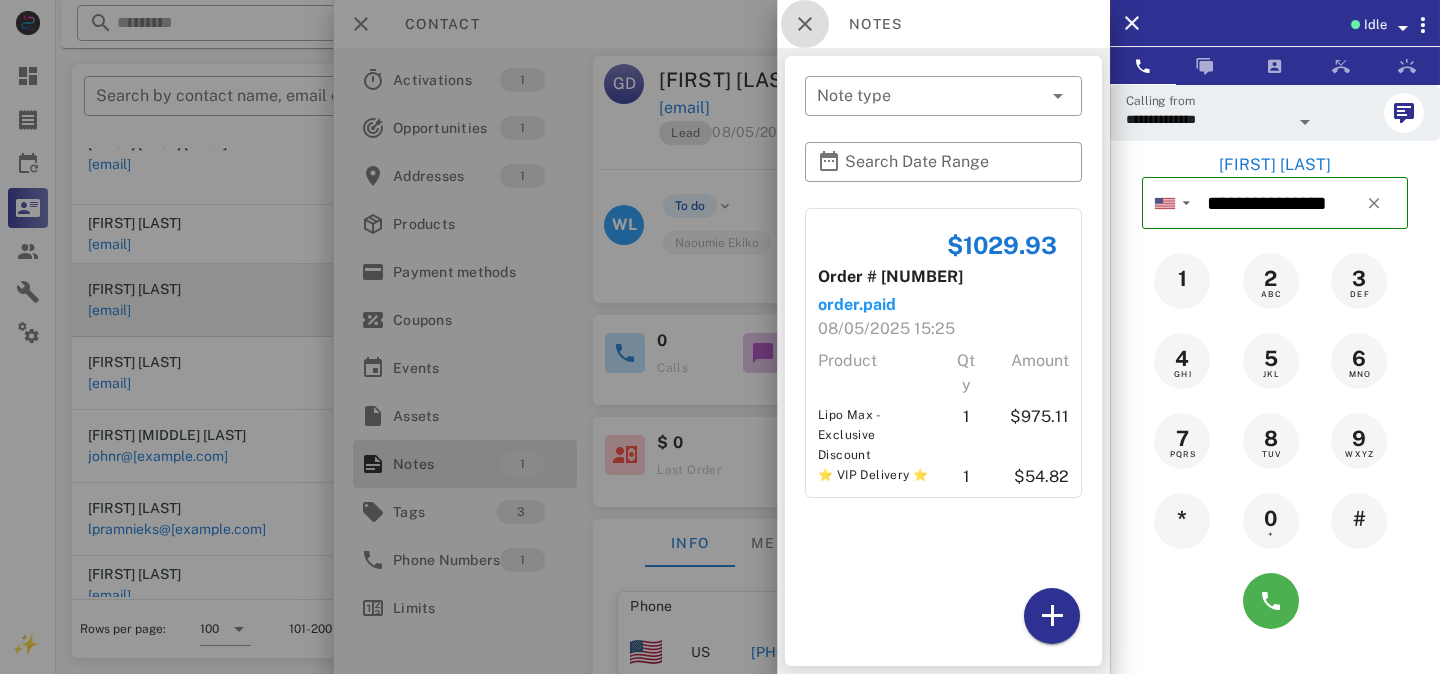 click at bounding box center (805, 24) 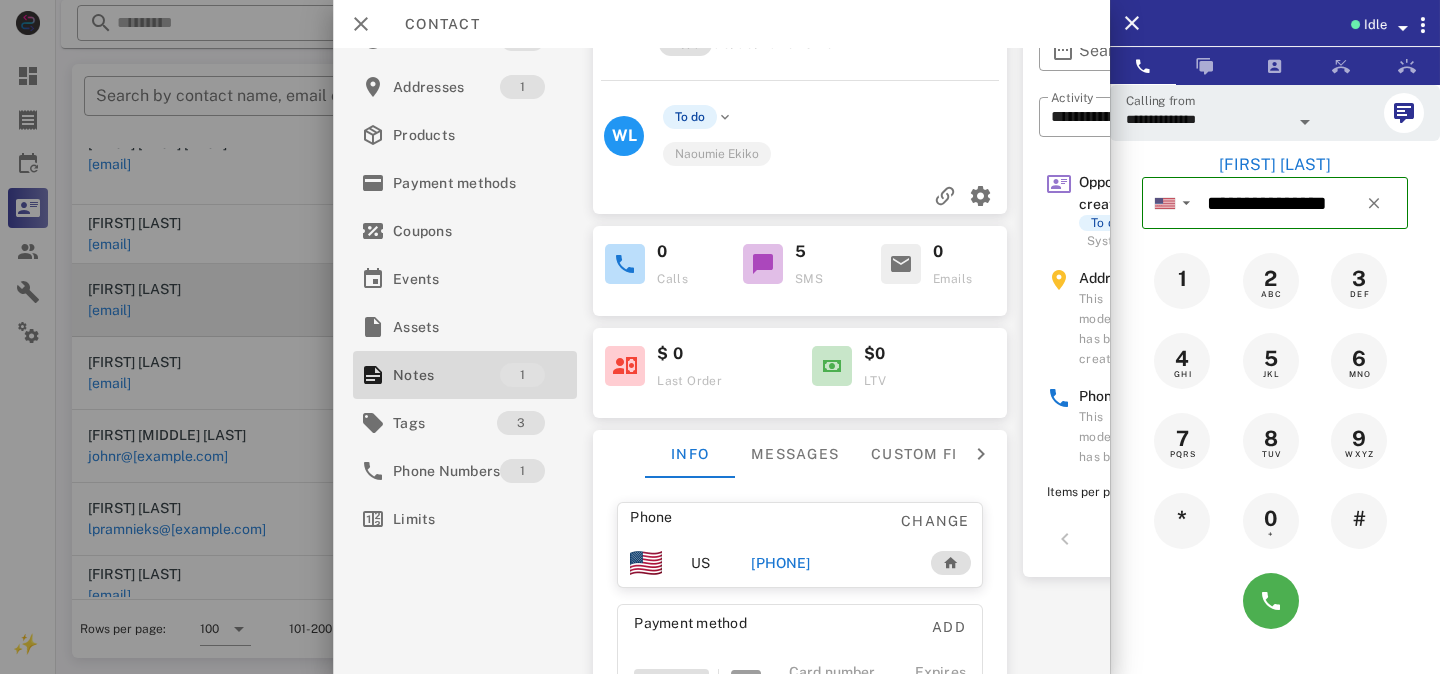scroll, scrollTop: 306, scrollLeft: 0, axis: vertical 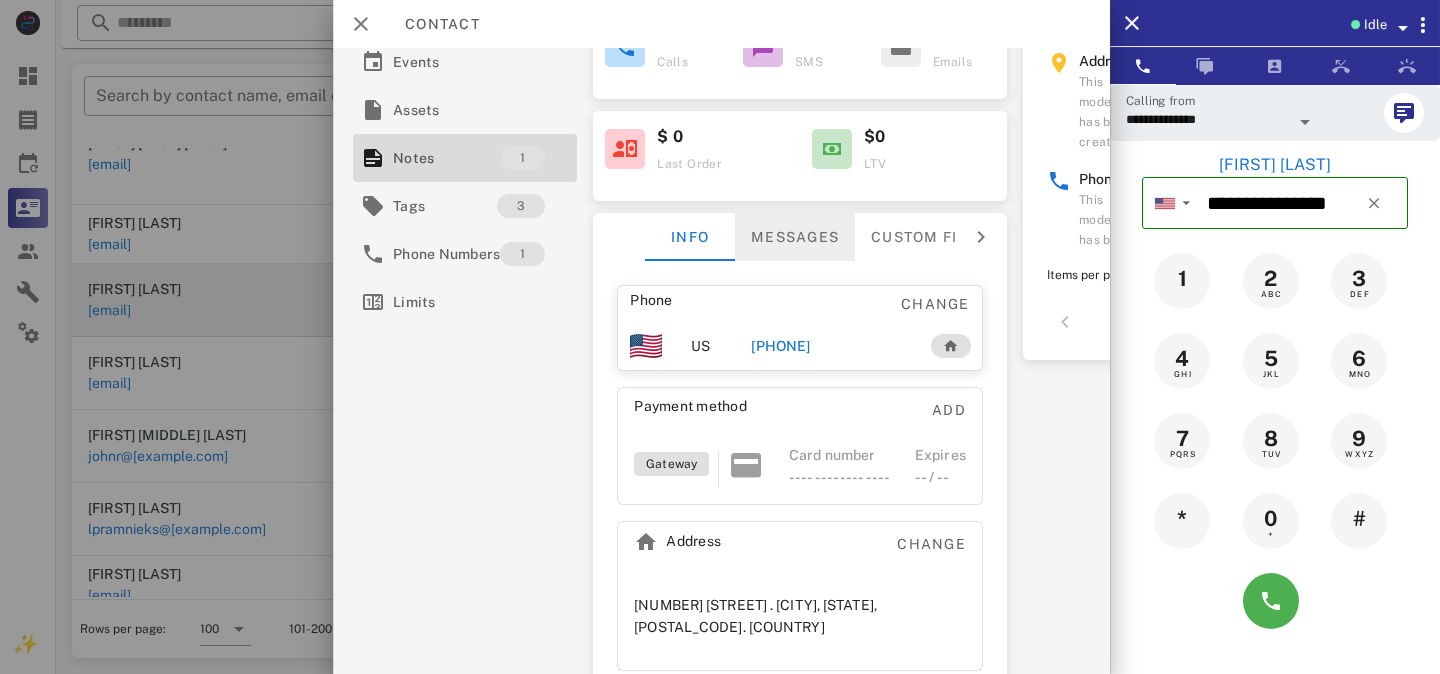 click on "Messages" at bounding box center [795, 237] 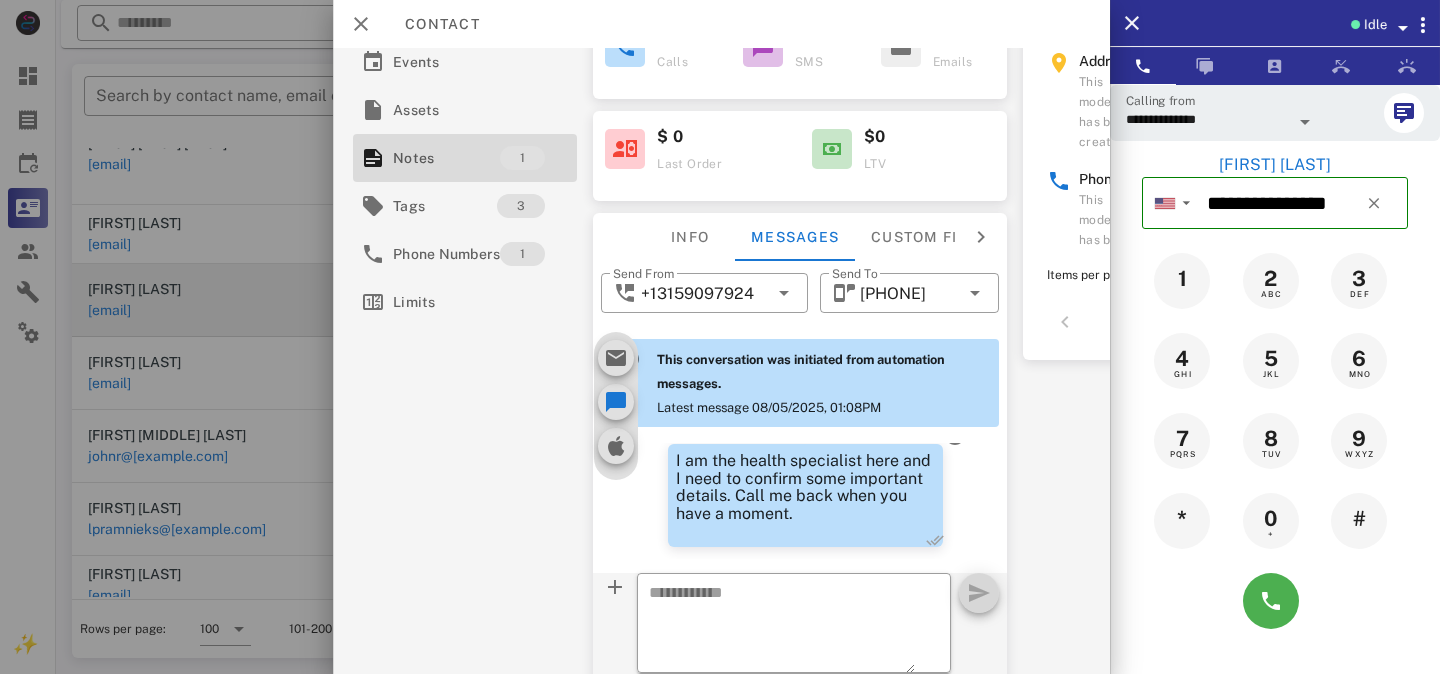 scroll, scrollTop: 646, scrollLeft: 0, axis: vertical 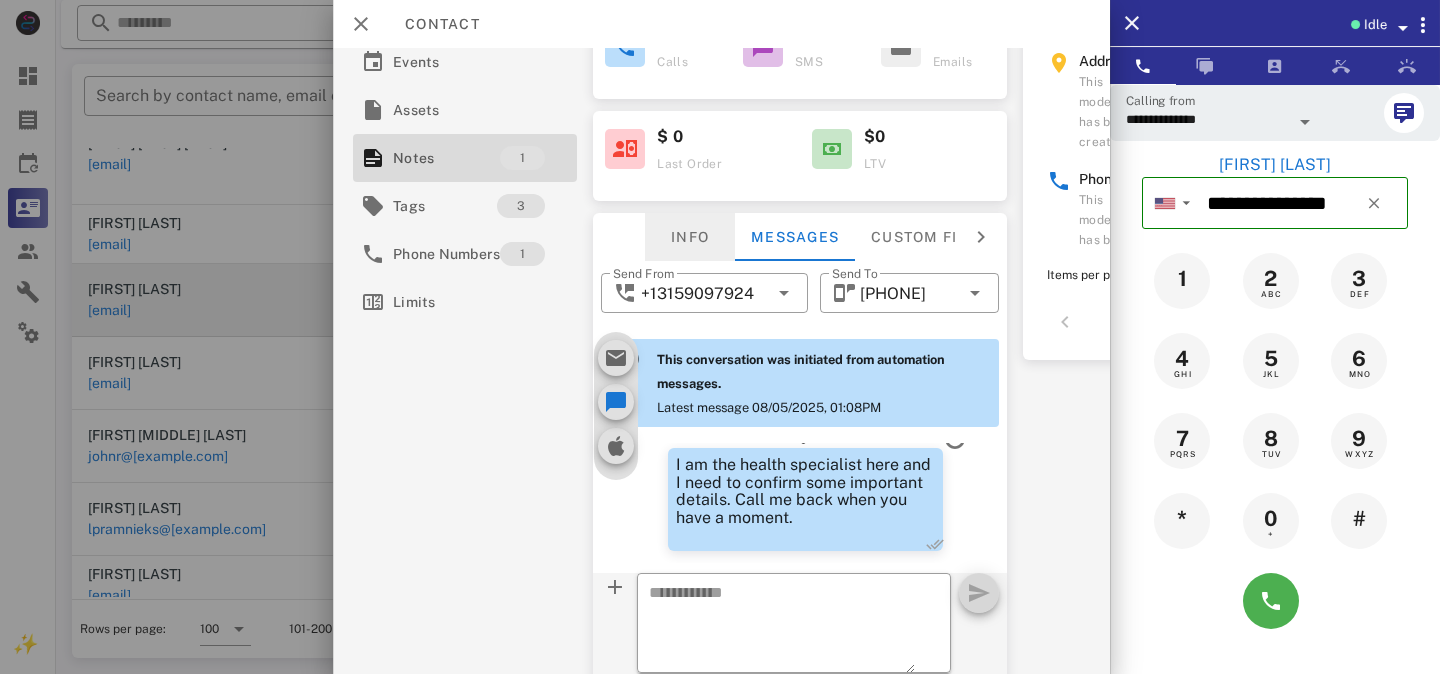 click on "Info" at bounding box center [690, 237] 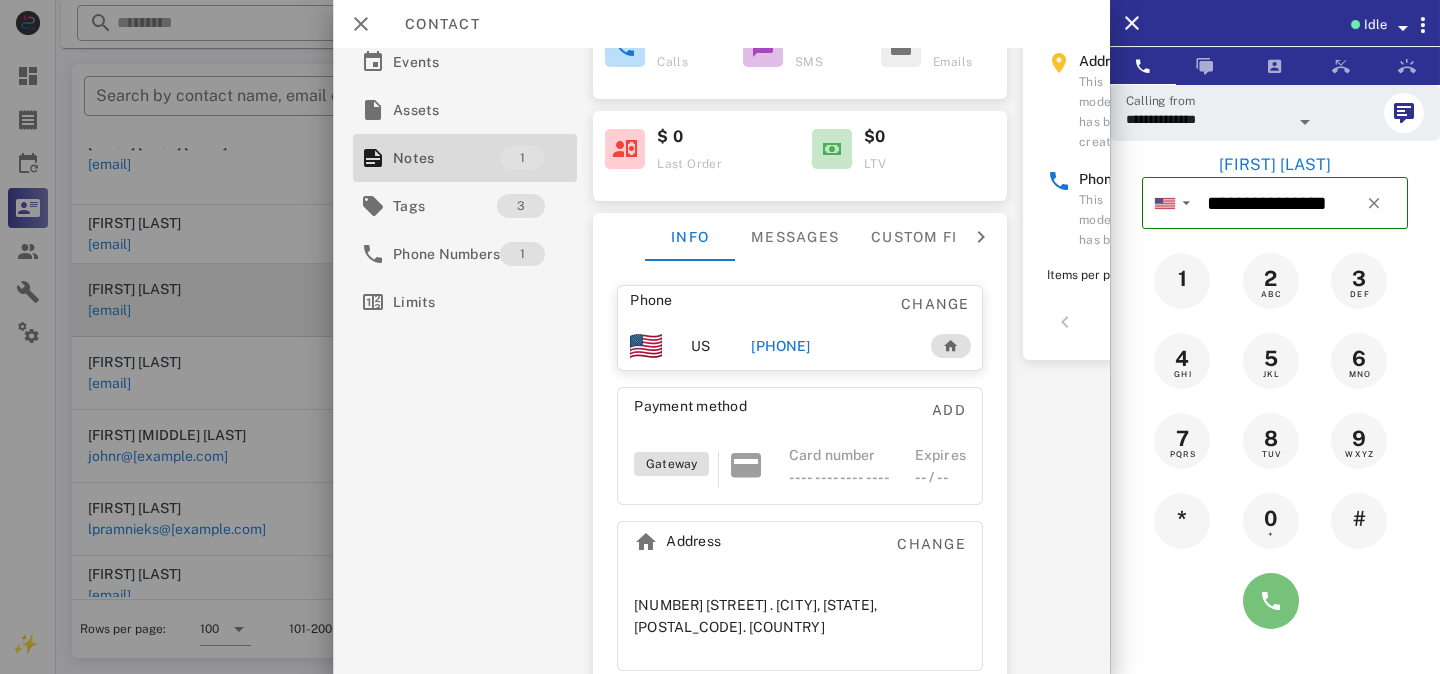 click at bounding box center (1271, 601) 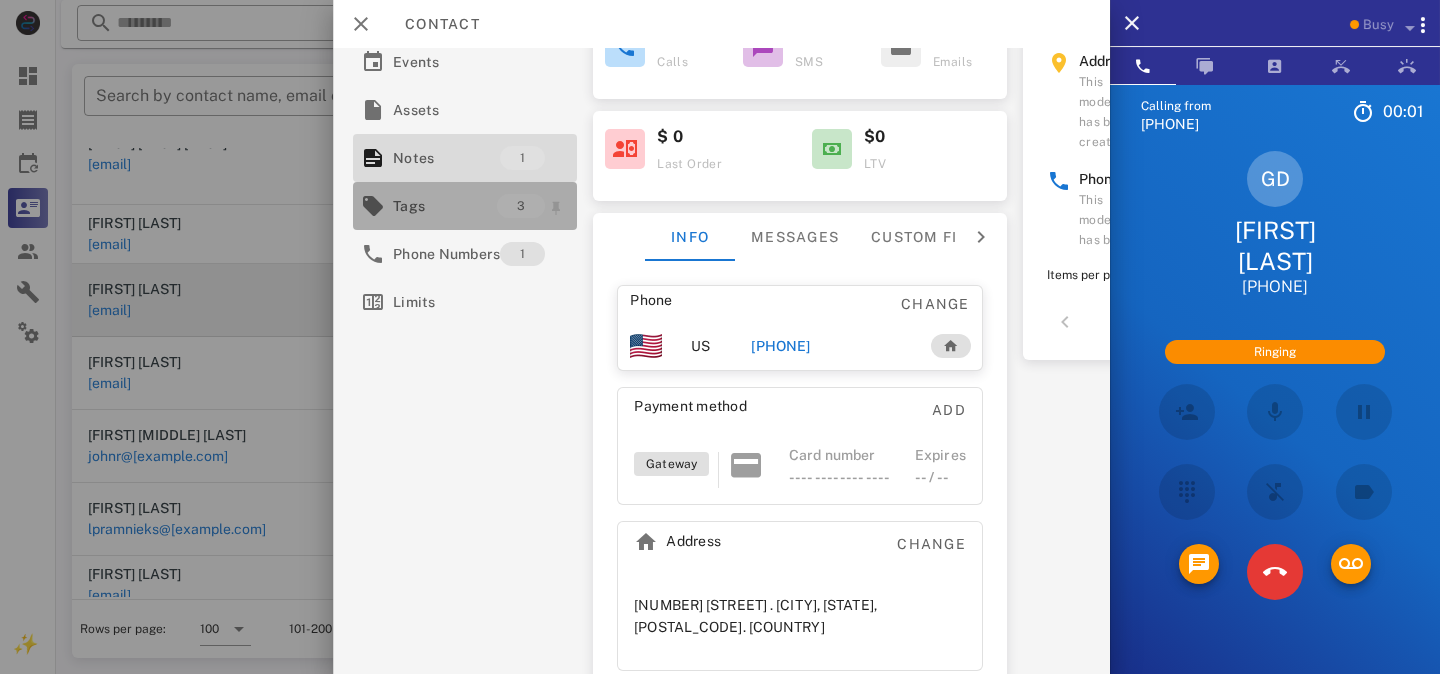 click on "Tags" at bounding box center (445, 206) 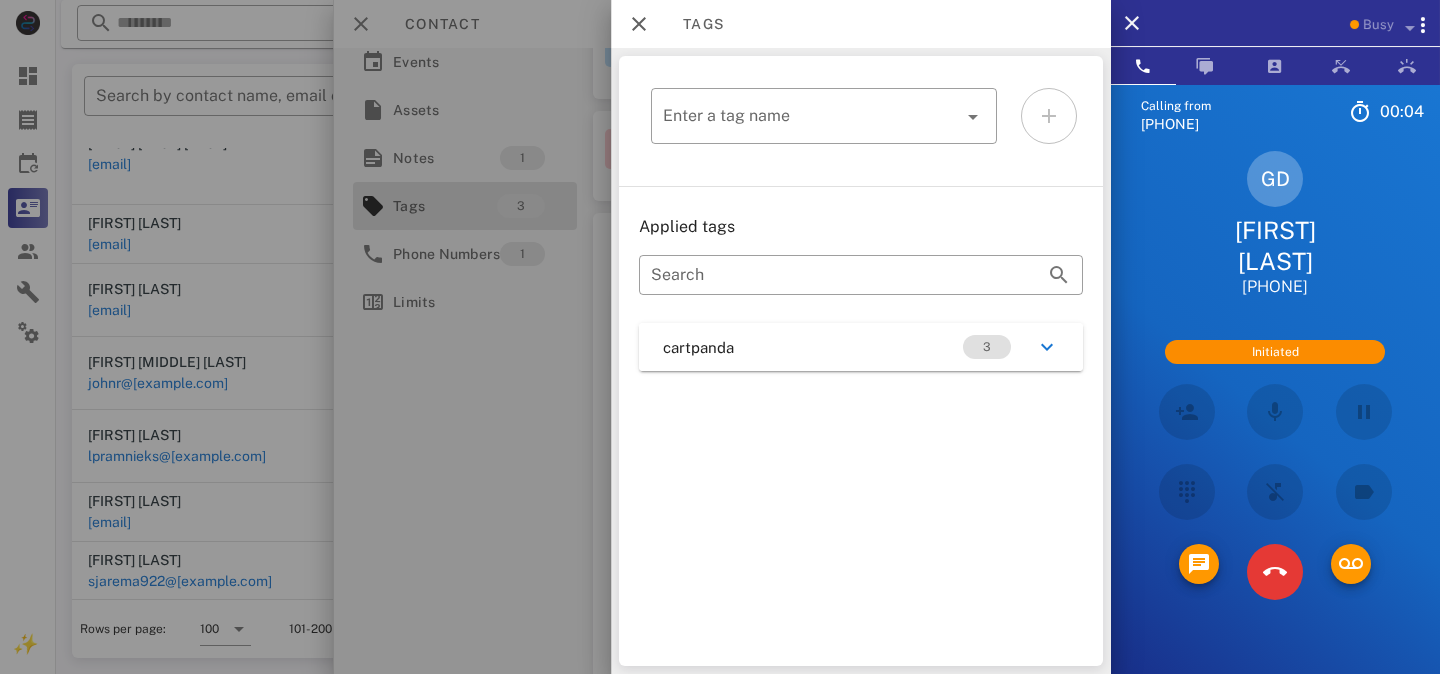 click on "cartpanda  3" at bounding box center [861, 347] 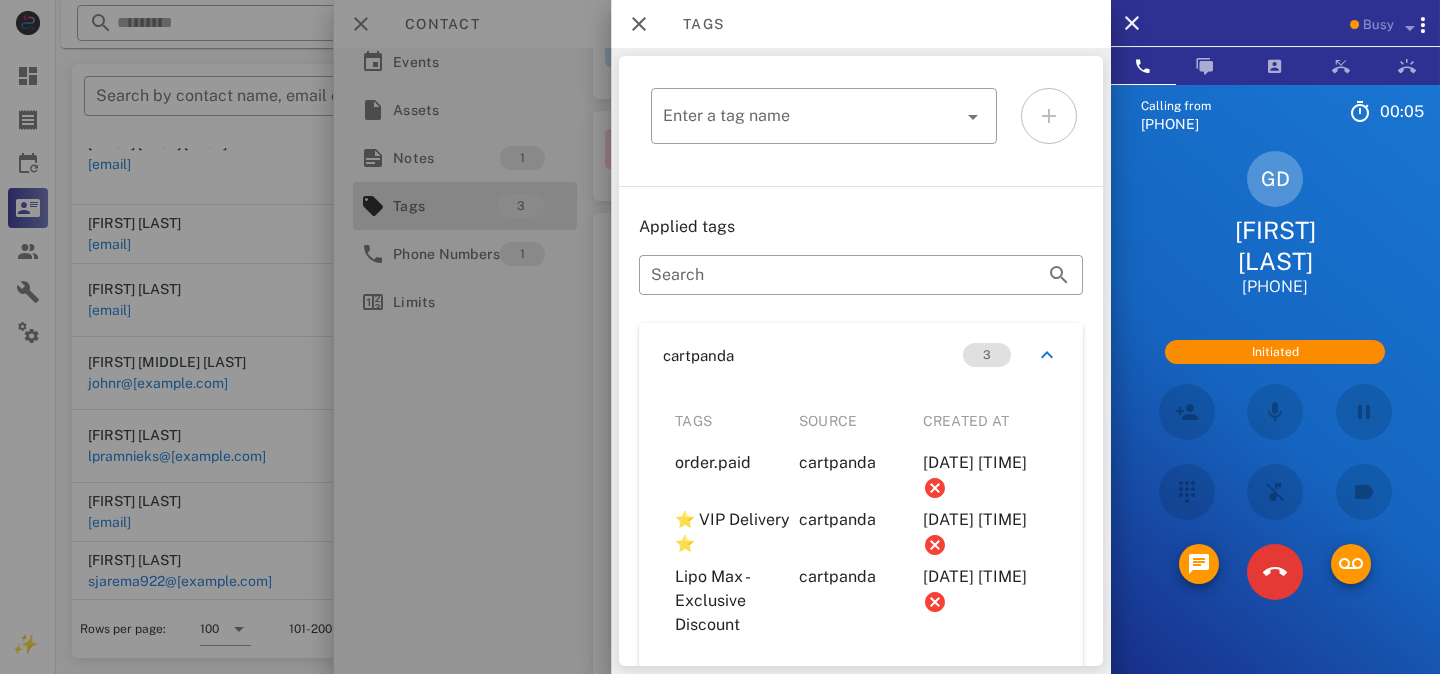 scroll, scrollTop: 7, scrollLeft: 0, axis: vertical 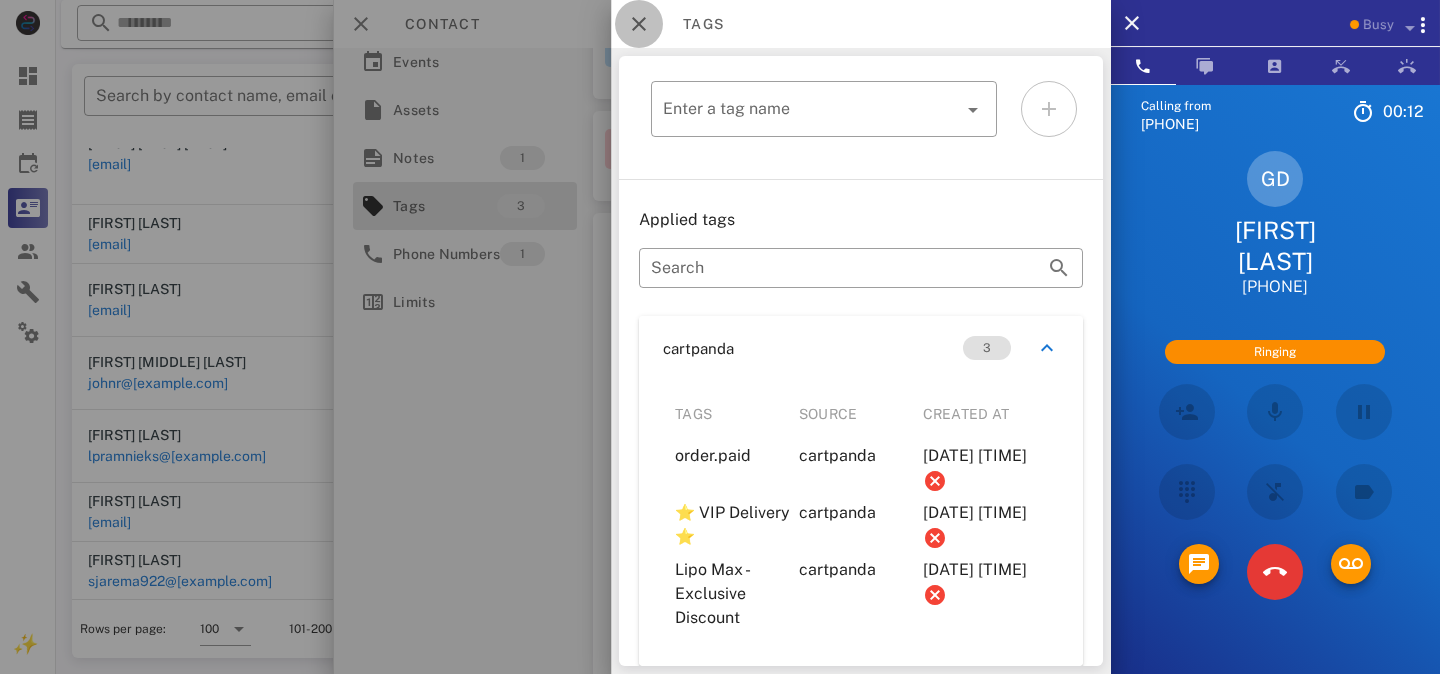 click at bounding box center [639, 24] 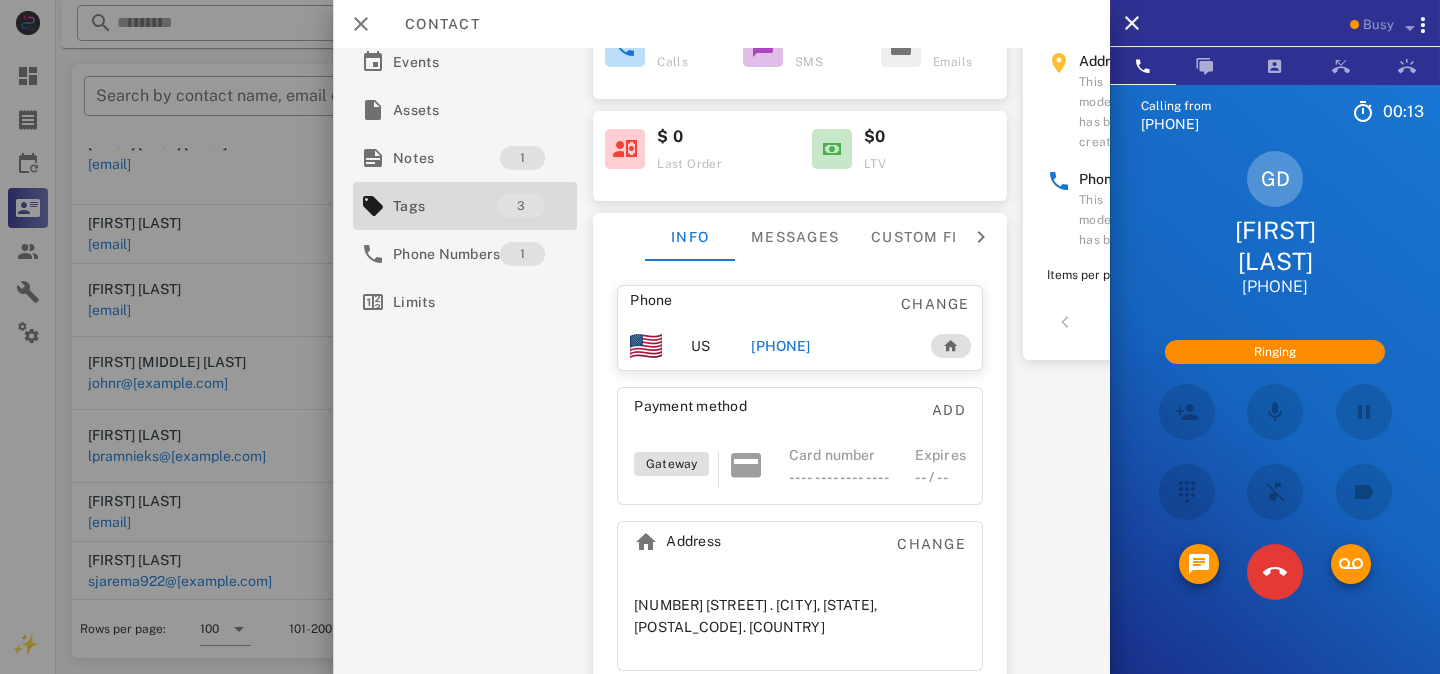 click on "Info   Messages   Custom fields" at bounding box center [800, 237] 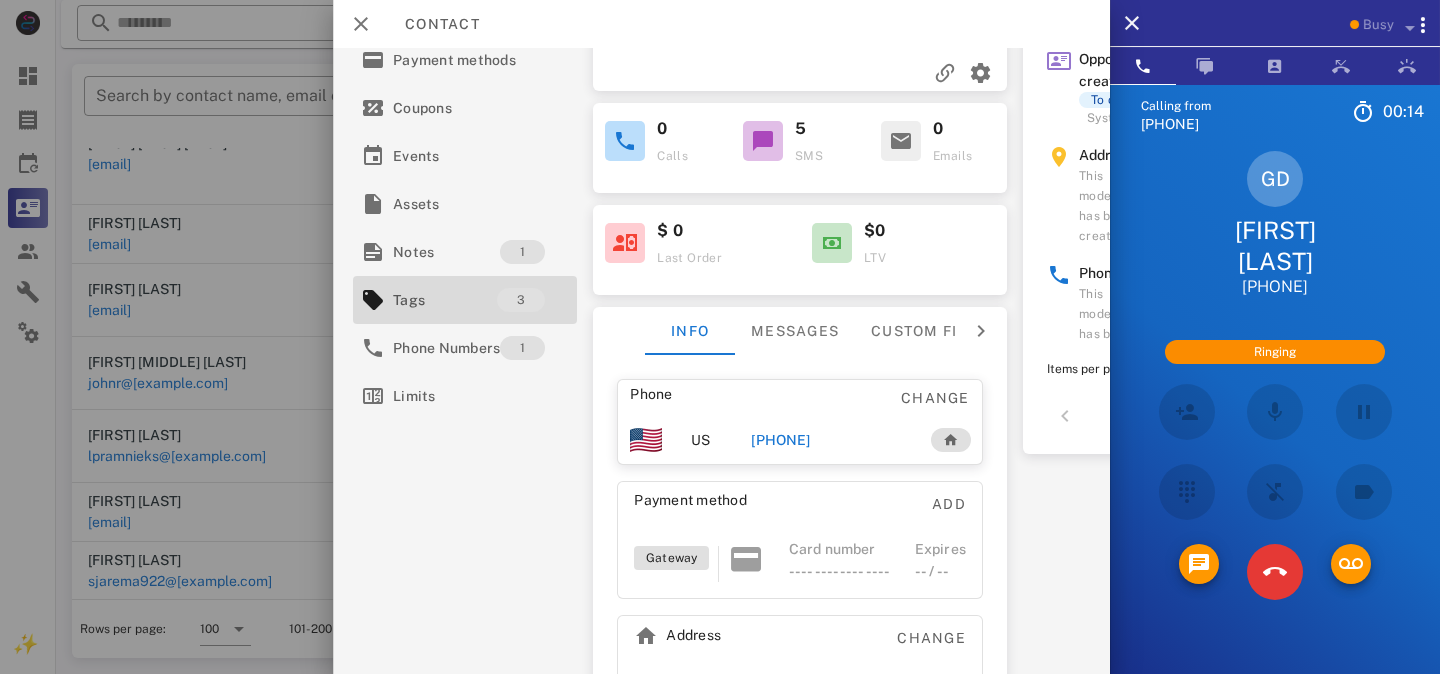 scroll, scrollTop: 0, scrollLeft: 0, axis: both 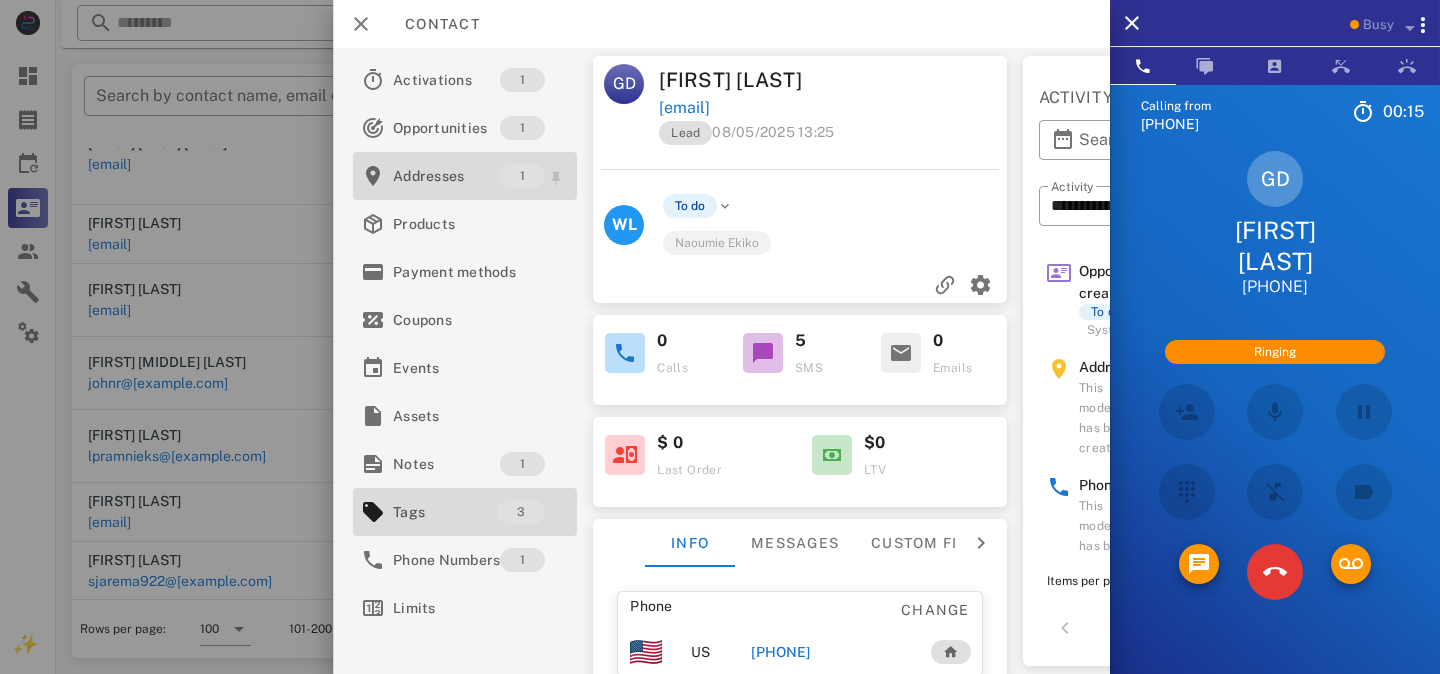 click on "Addresses" at bounding box center [446, 176] 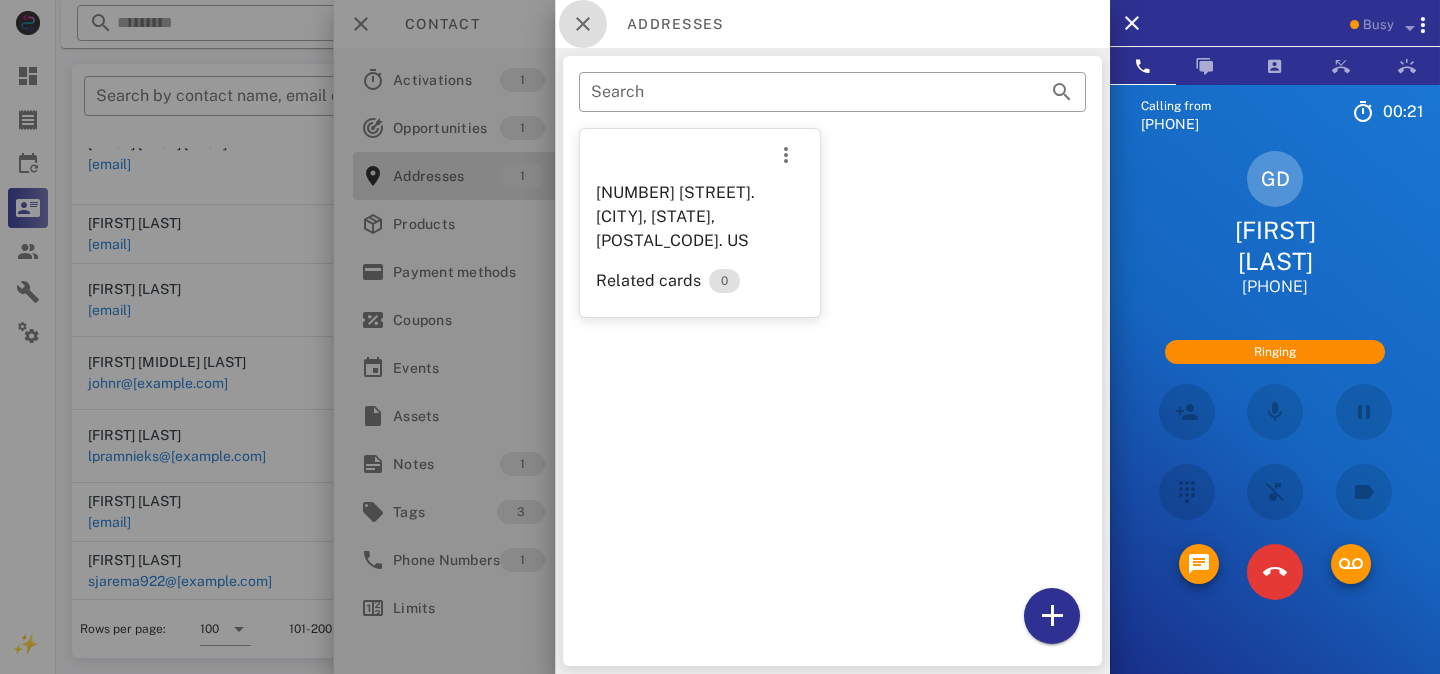click at bounding box center (583, 24) 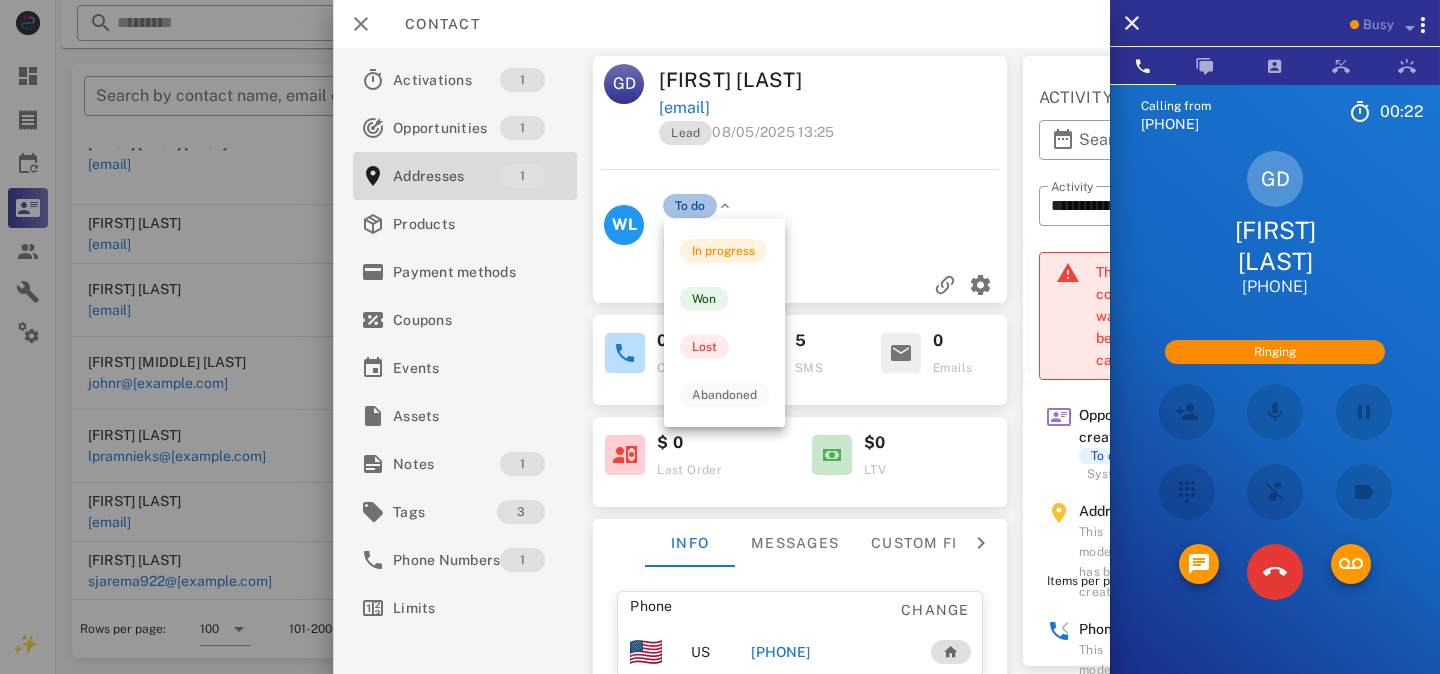 click on "To do" at bounding box center (690, 206) 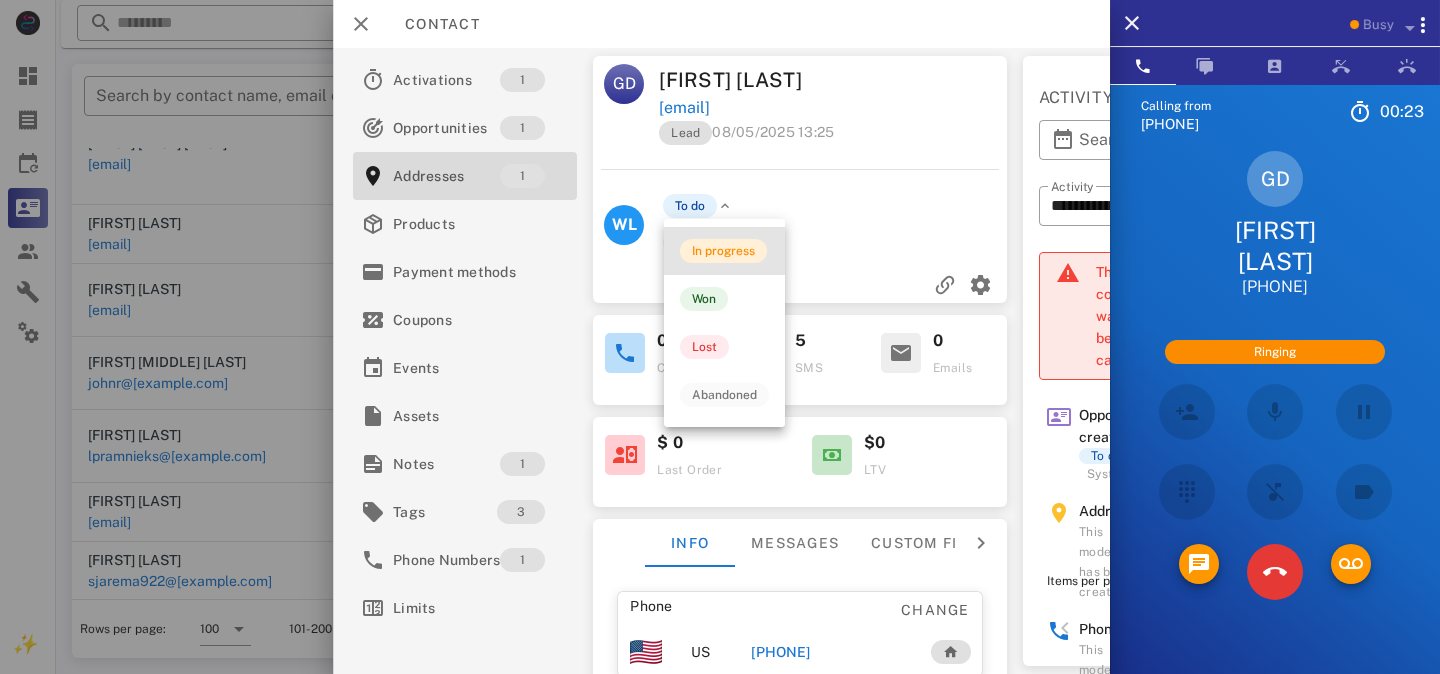 click on "In progress" at bounding box center [723, 251] 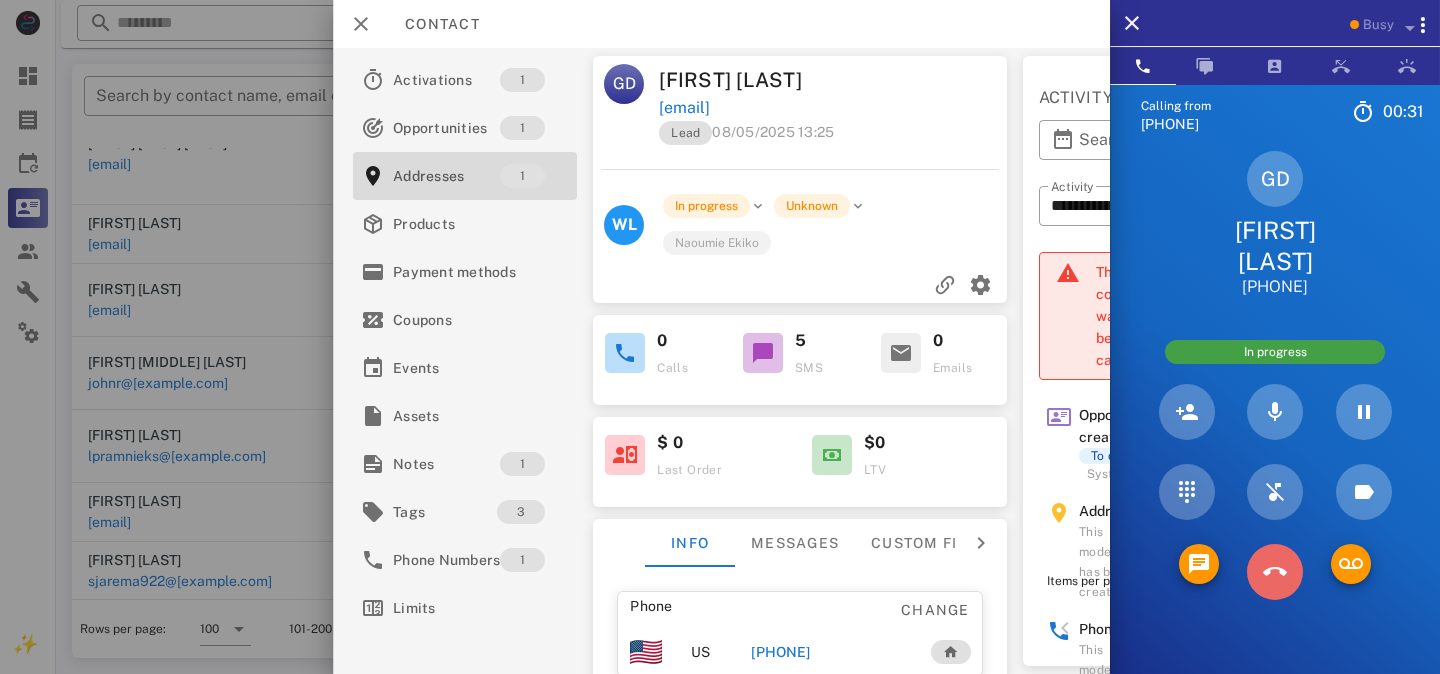 click at bounding box center (1275, 572) 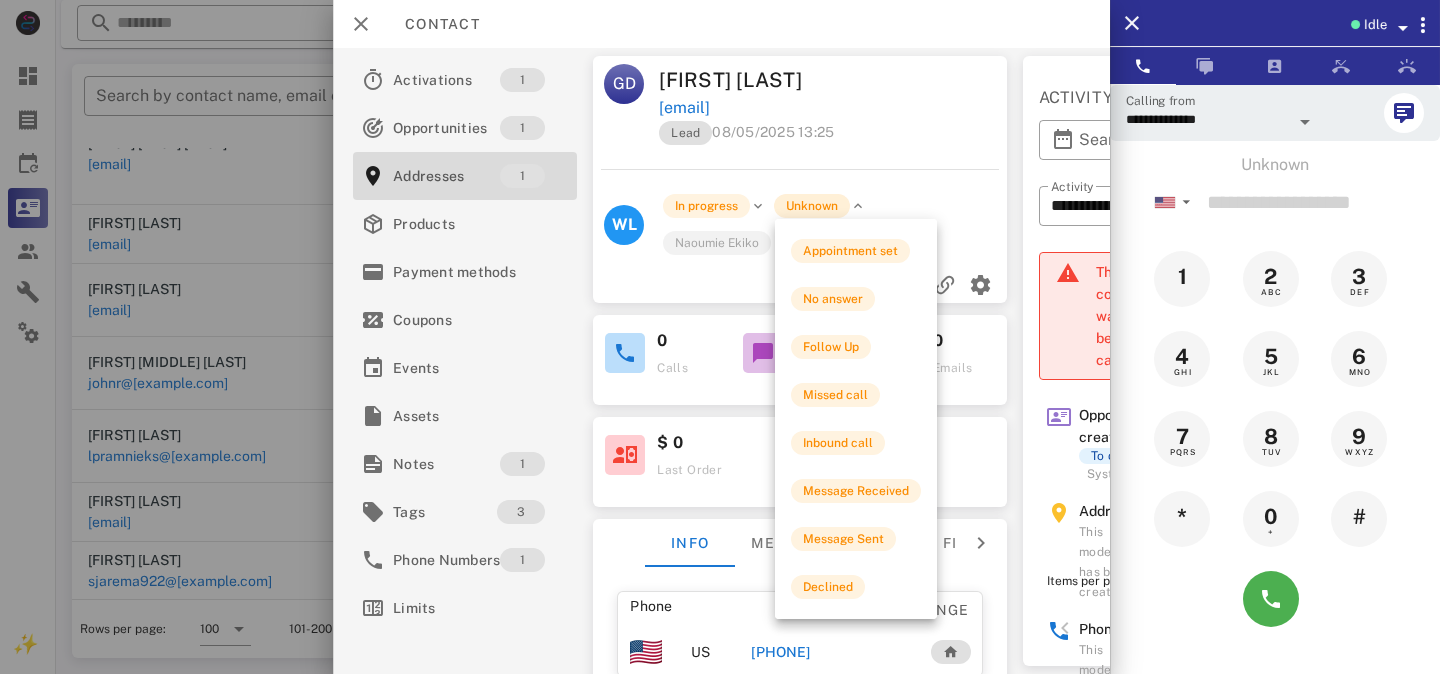 click on "Unknown" at bounding box center (812, 206) 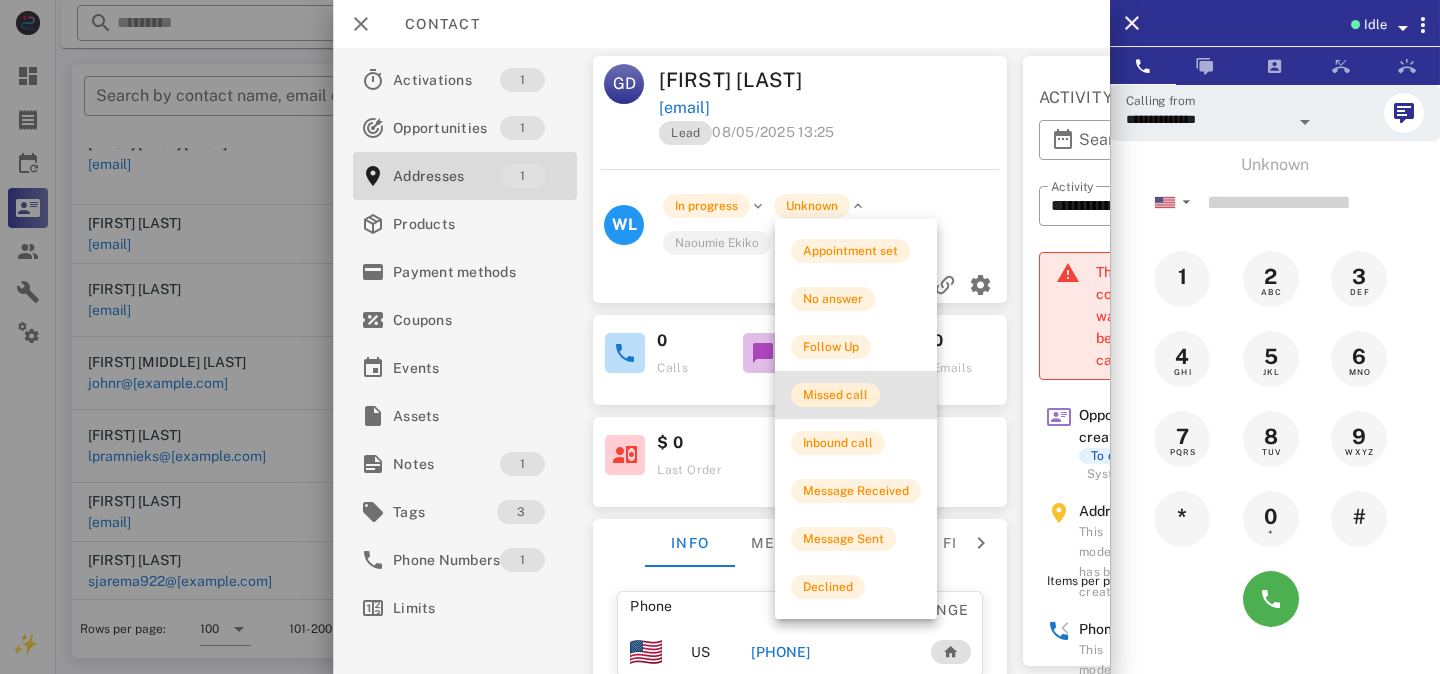 click on "Missed call" at bounding box center (835, 395) 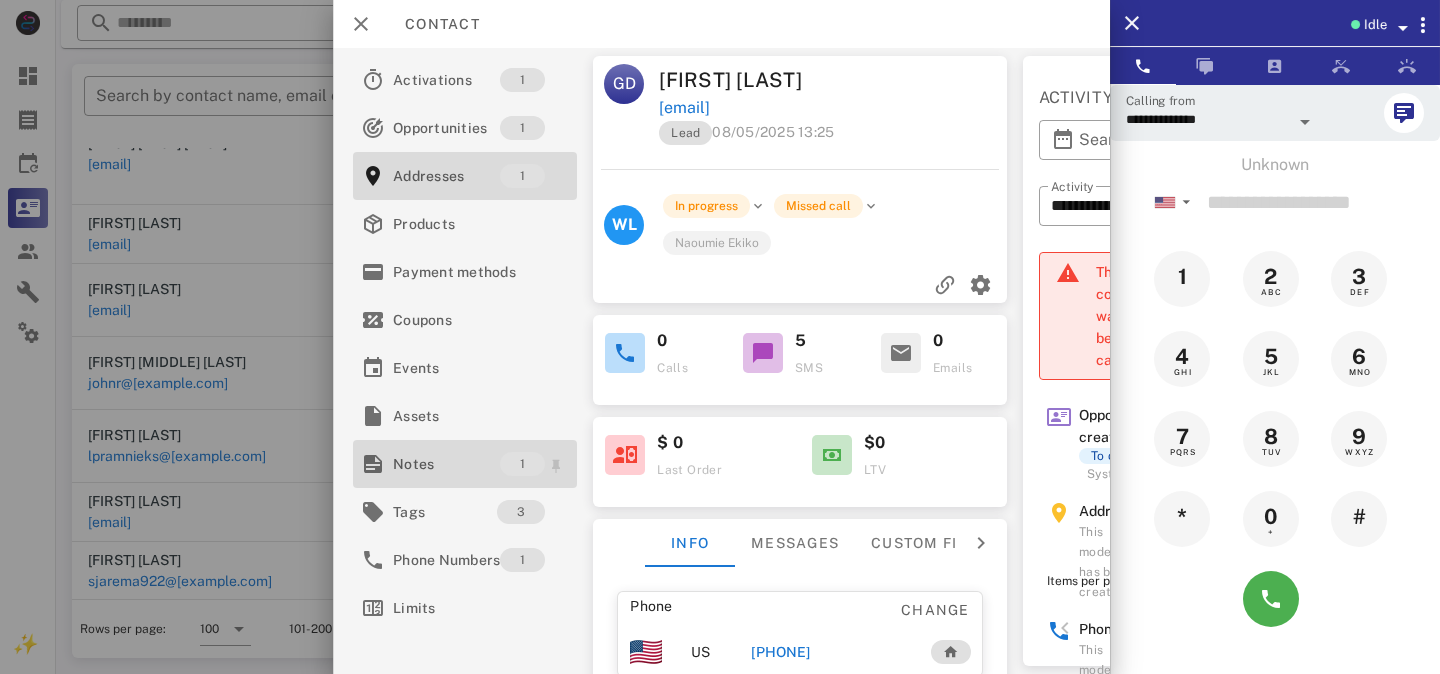 click on "Notes" at bounding box center (446, 464) 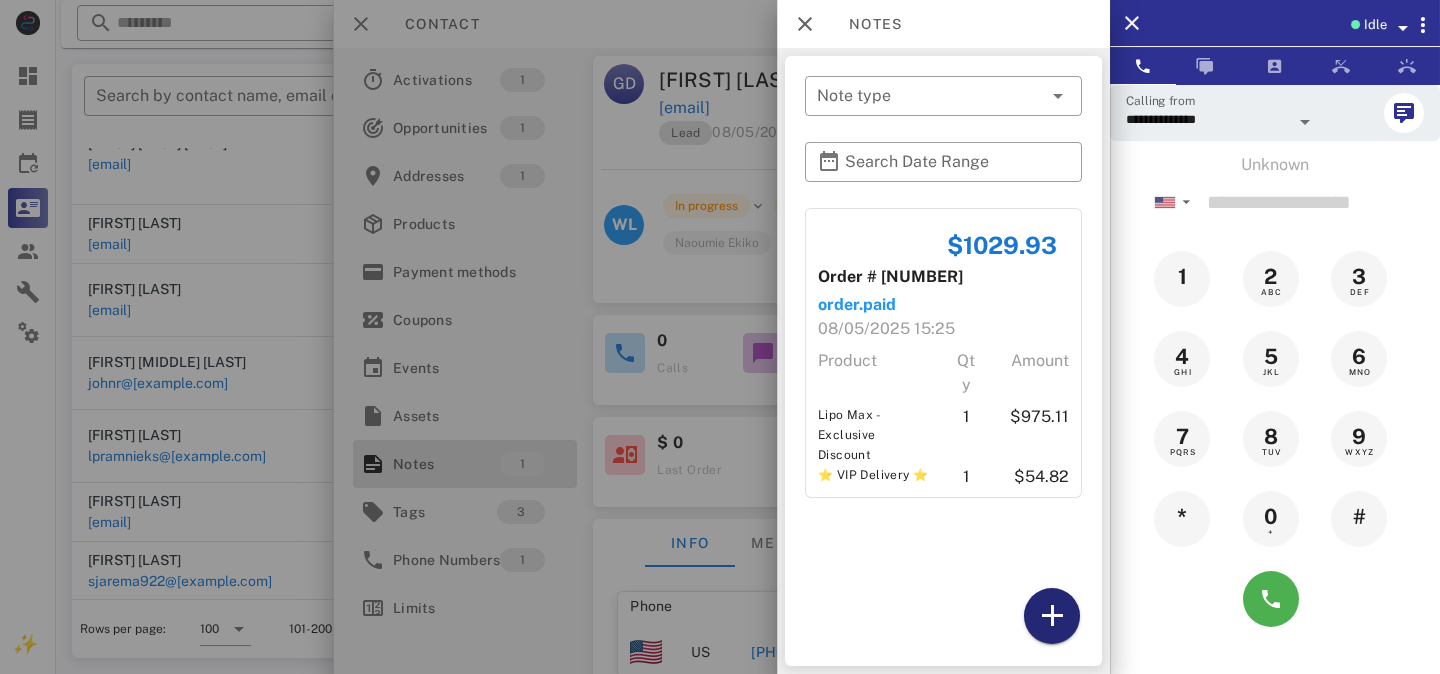 click at bounding box center (1052, 616) 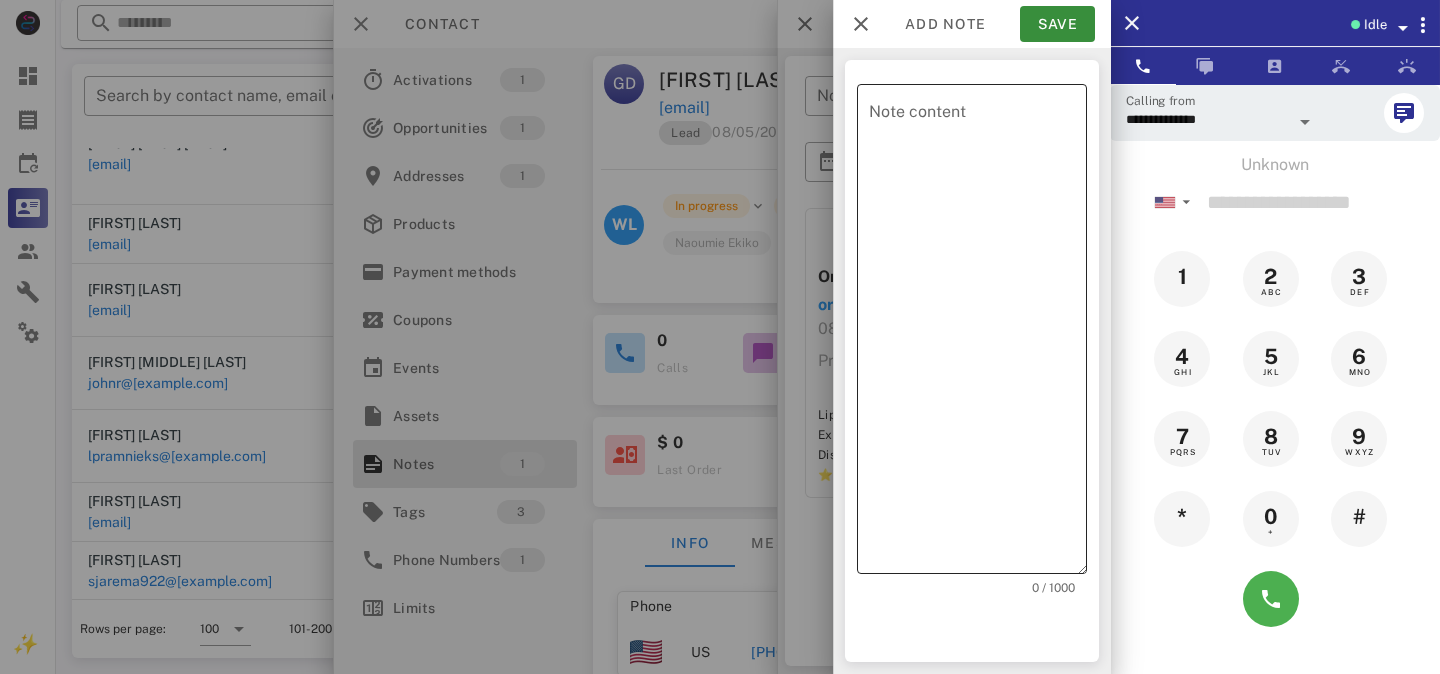 click on "Note content" at bounding box center (978, 334) 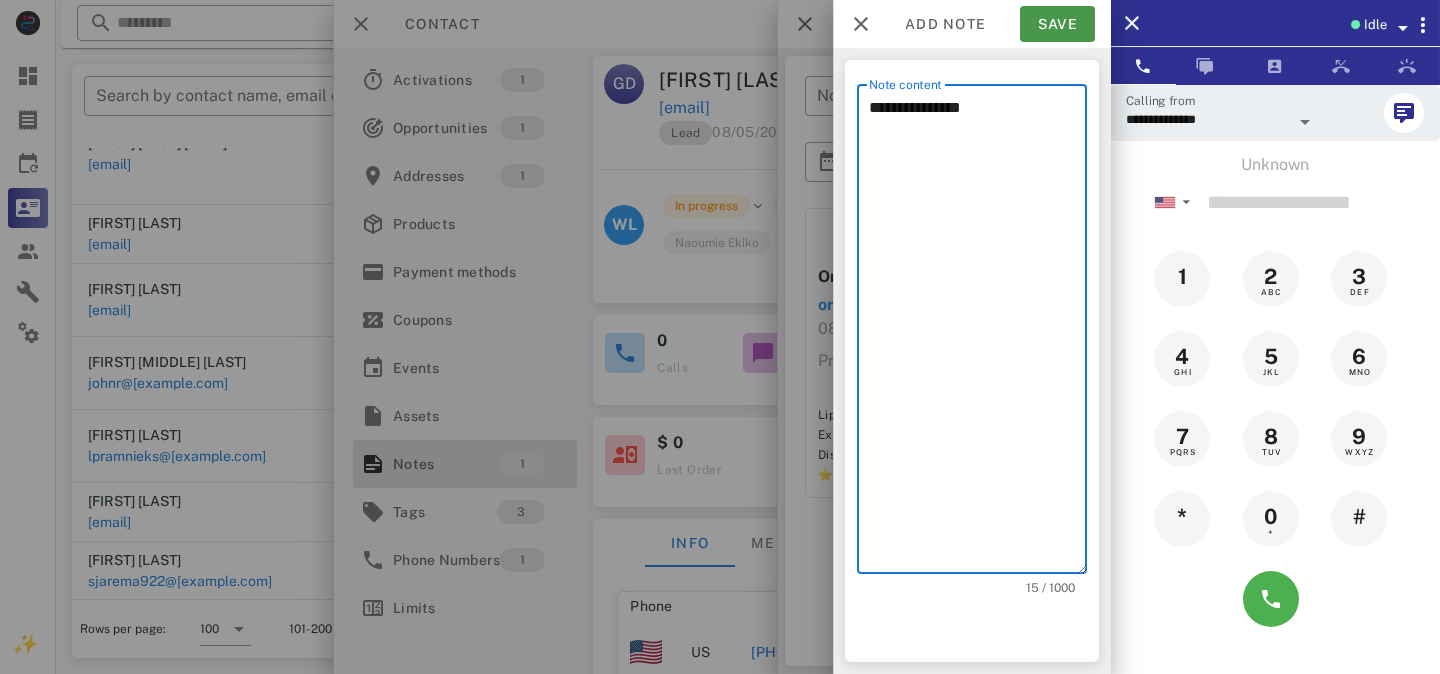 type on "**********" 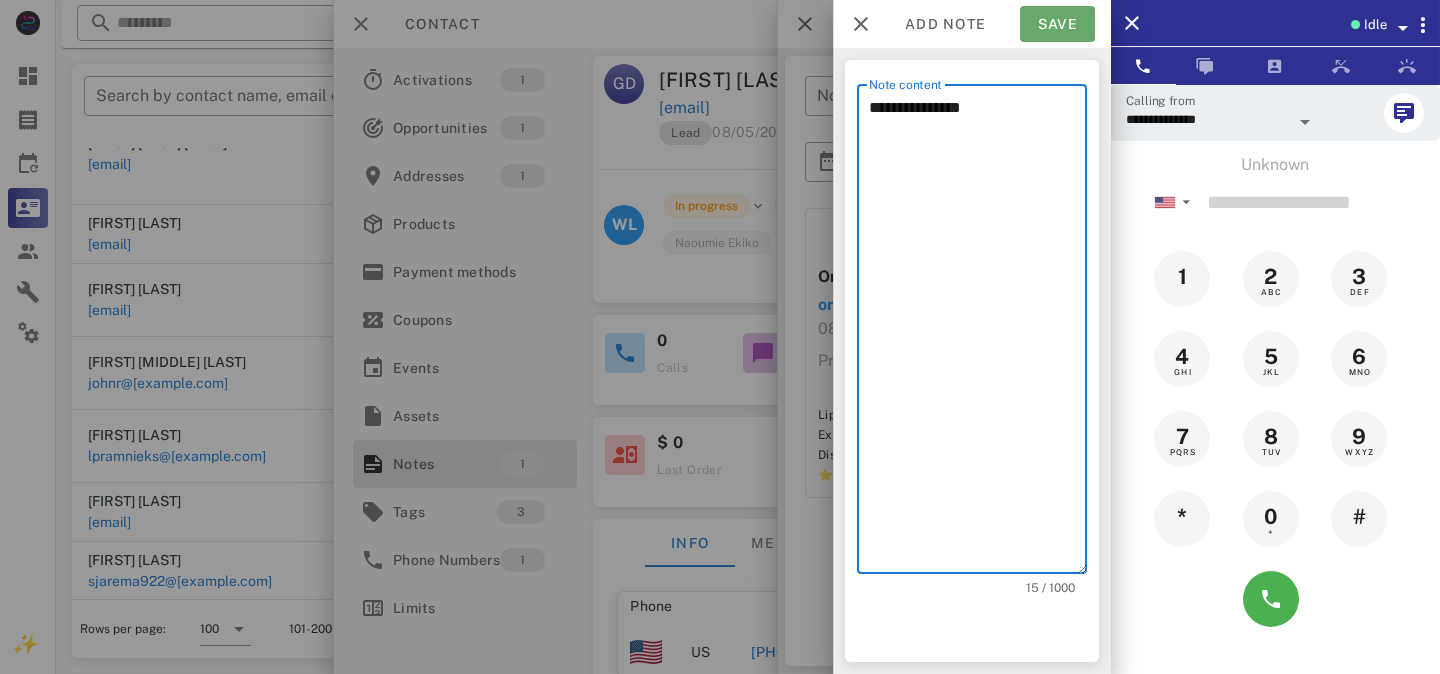 click on "Save" at bounding box center (1057, 24) 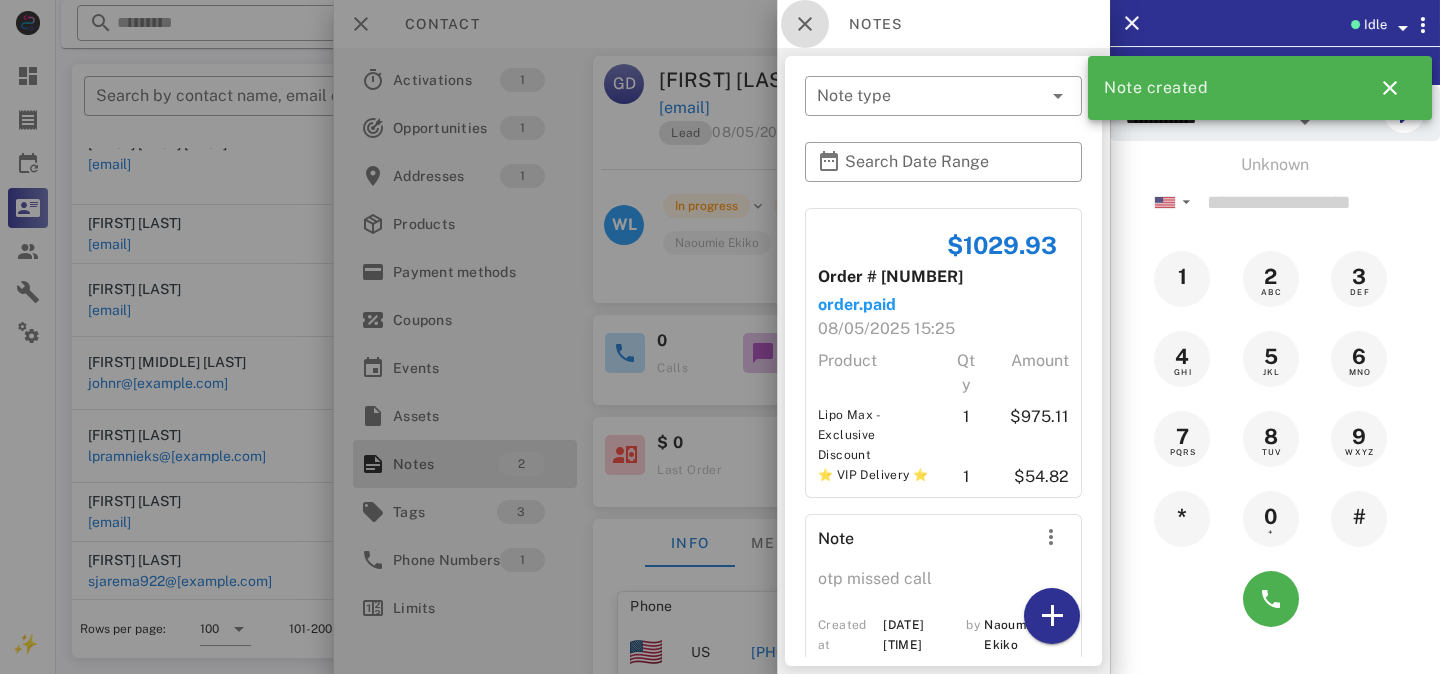 click at bounding box center (805, 24) 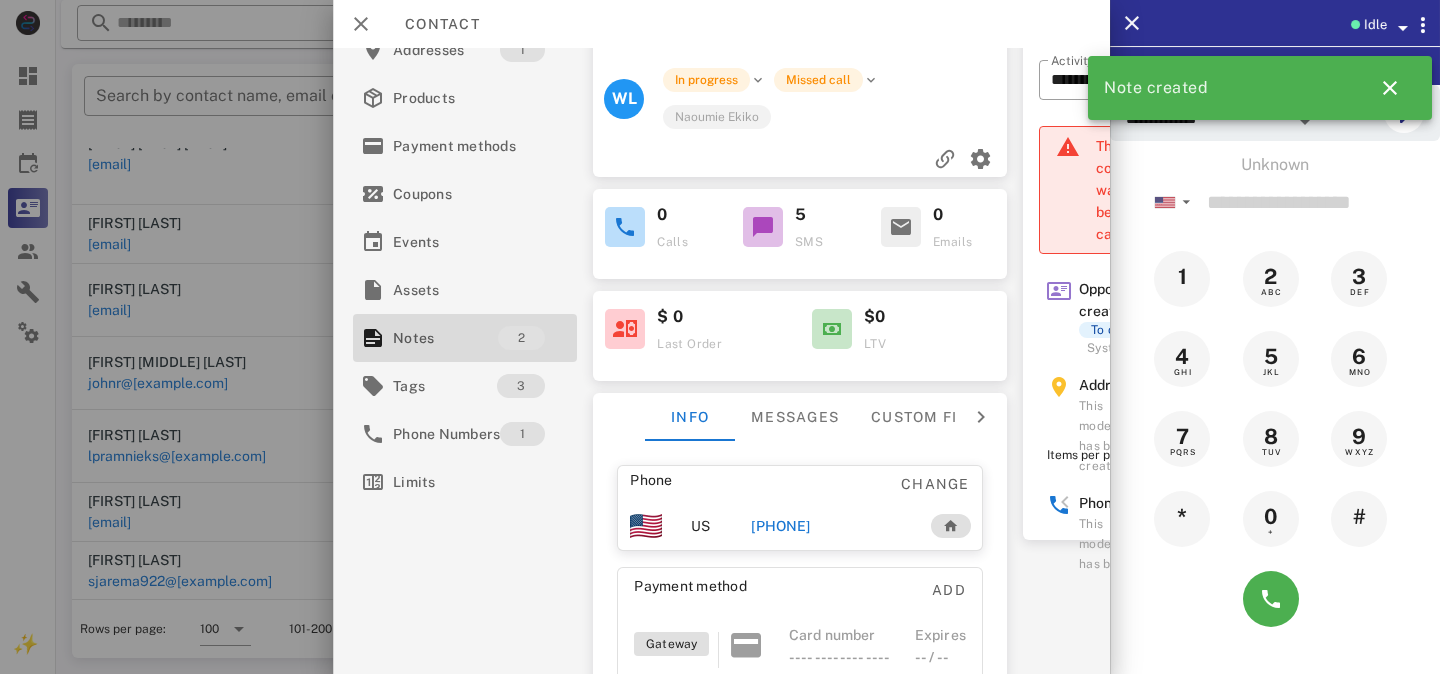 scroll, scrollTop: 136, scrollLeft: 0, axis: vertical 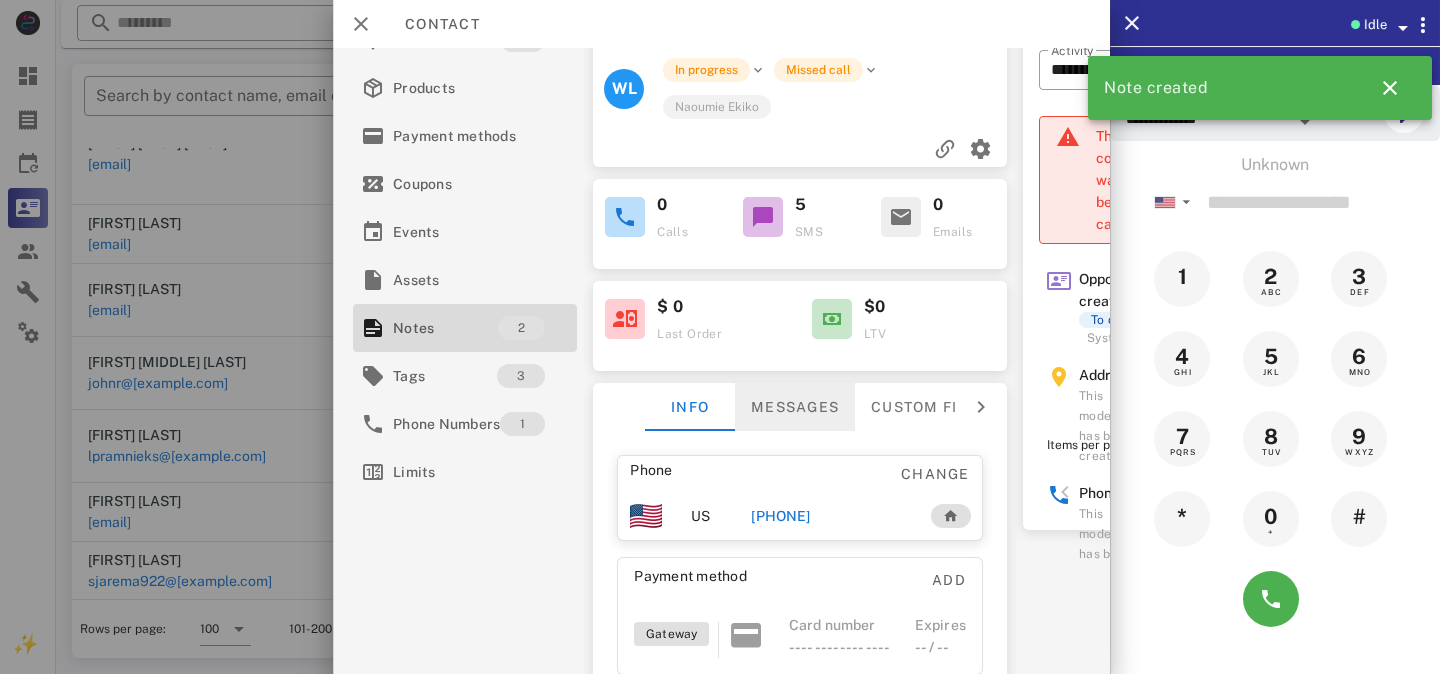 click on "Messages" at bounding box center (795, 407) 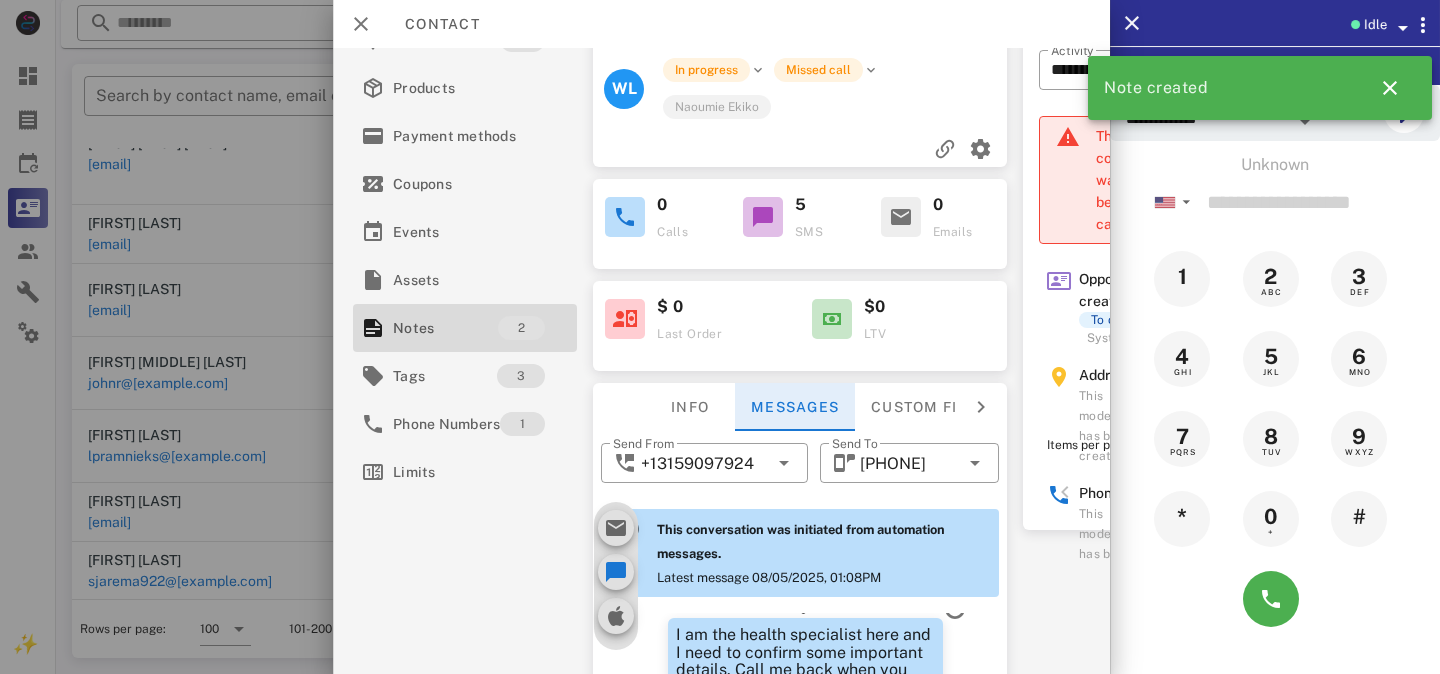 scroll, scrollTop: 332, scrollLeft: 0, axis: vertical 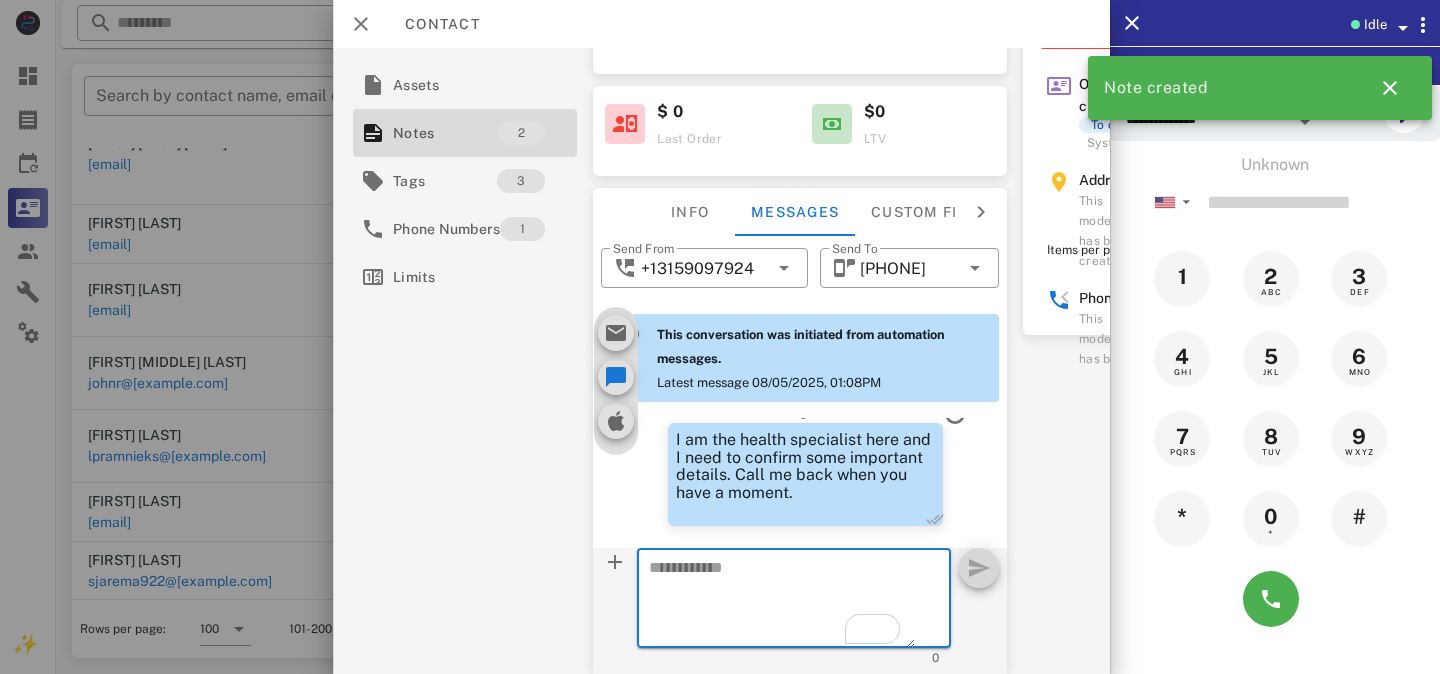 click at bounding box center [782, 601] 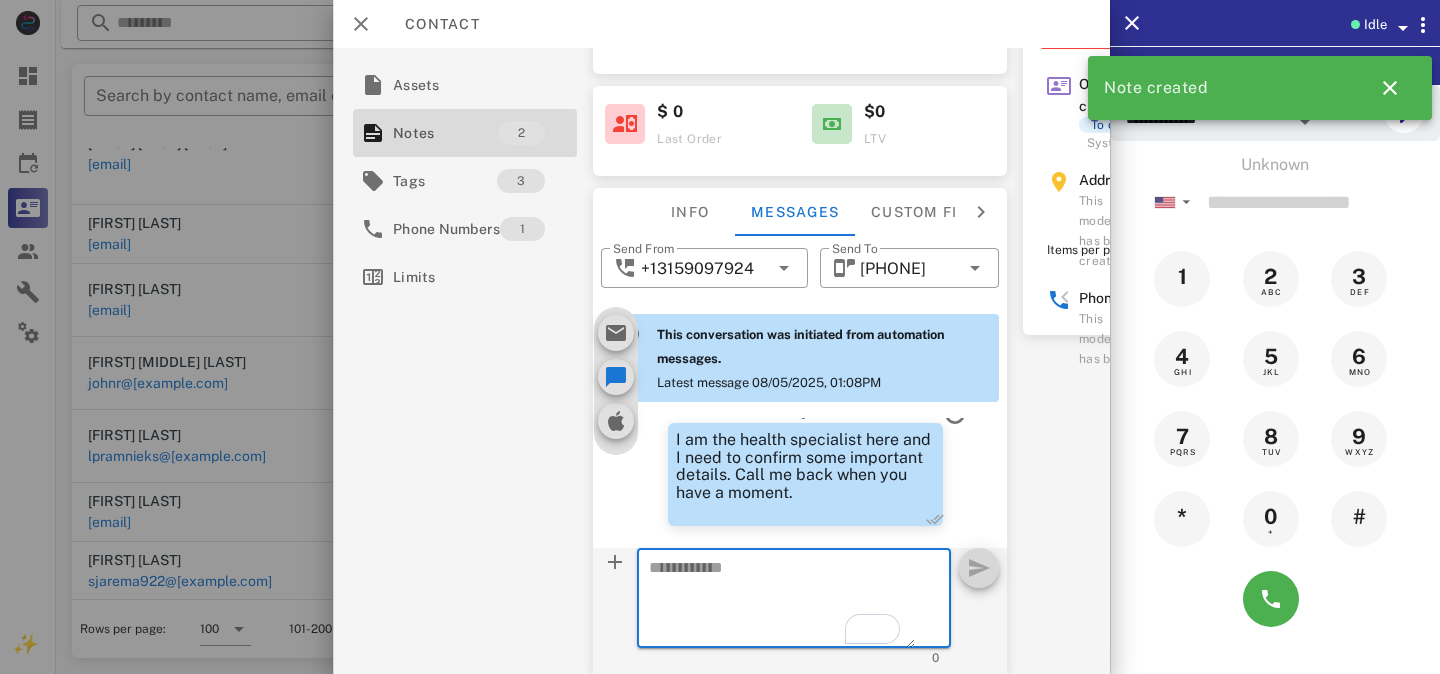 paste on "**********" 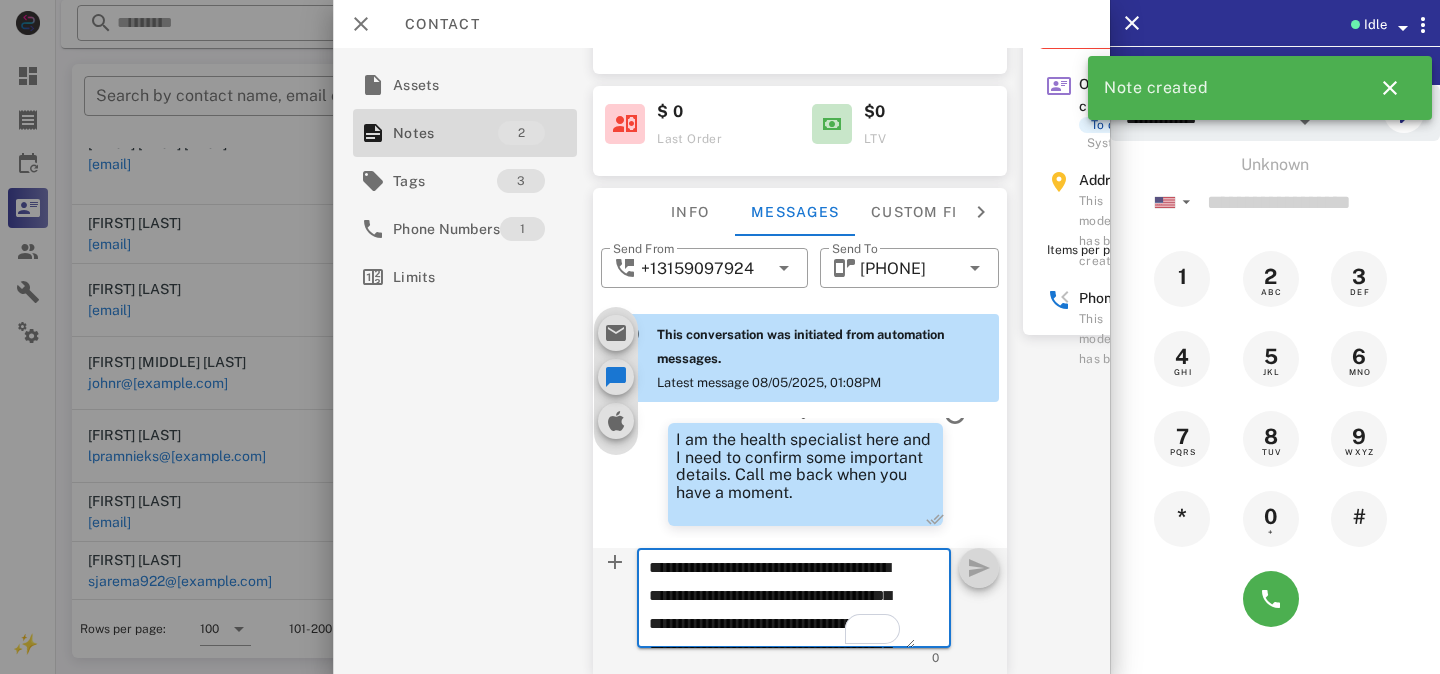 scroll, scrollTop: 153, scrollLeft: 0, axis: vertical 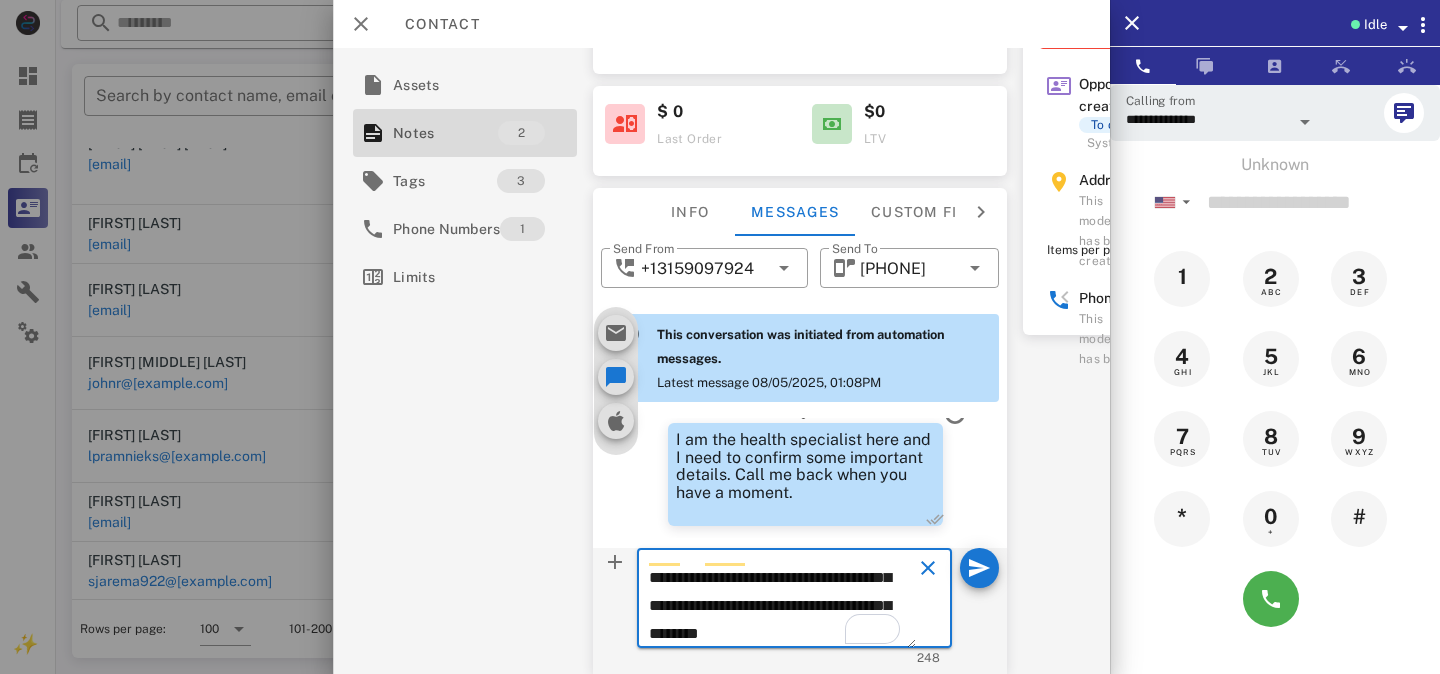 type on "**********" 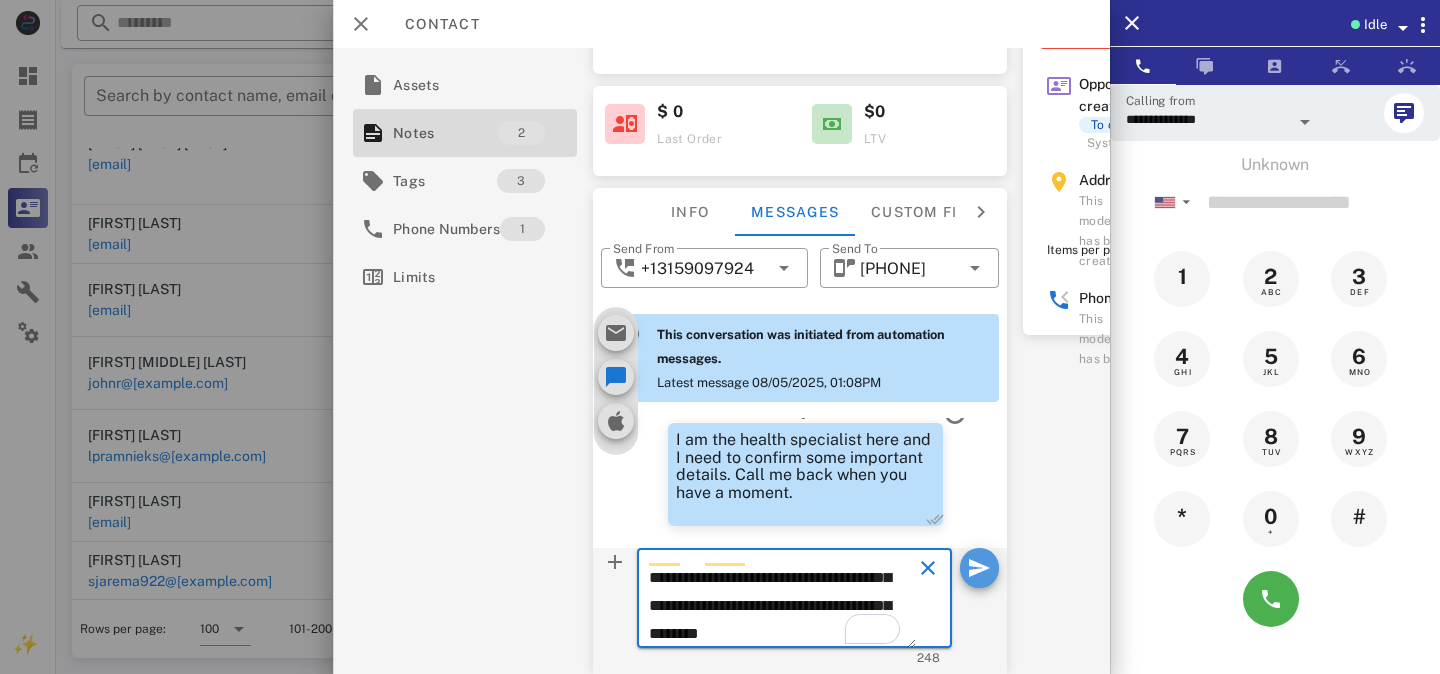 click at bounding box center (979, 568) 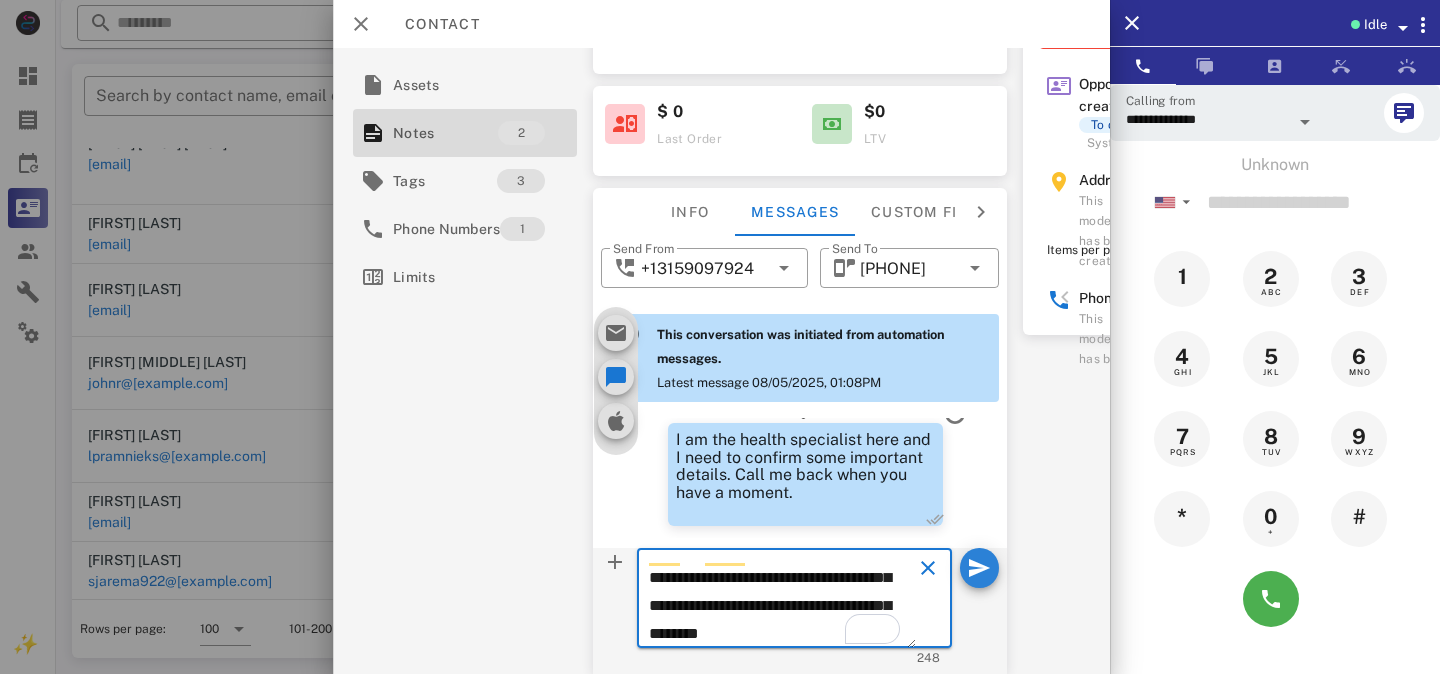 type 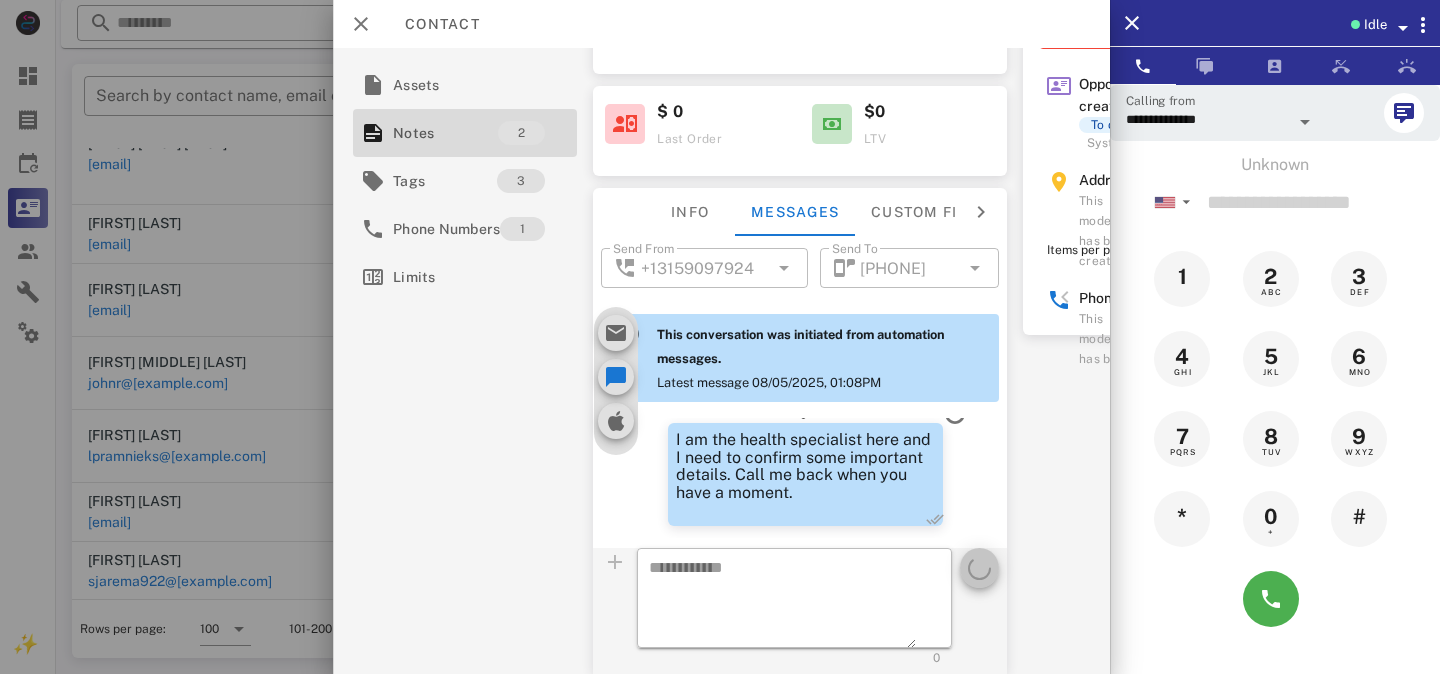 scroll, scrollTop: 0, scrollLeft: 0, axis: both 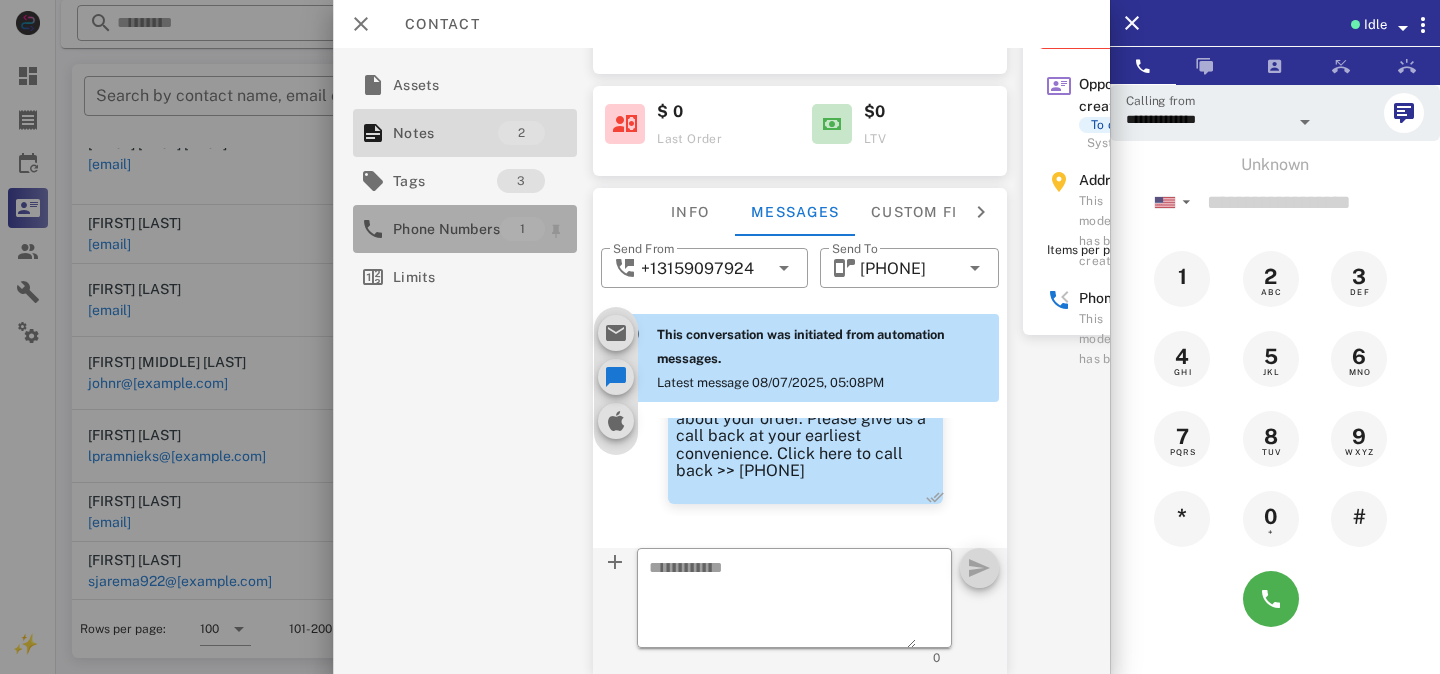 click on "Phone Numbers" at bounding box center [446, 229] 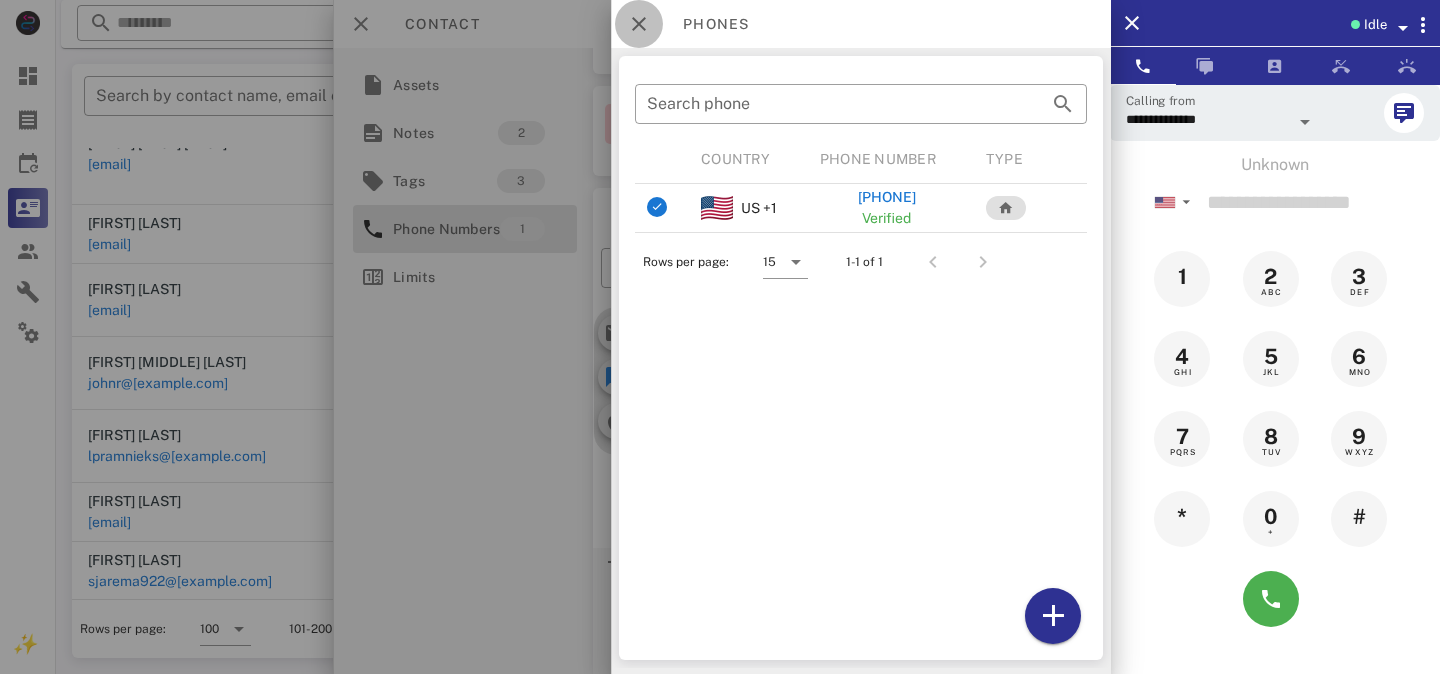 click at bounding box center (639, 24) 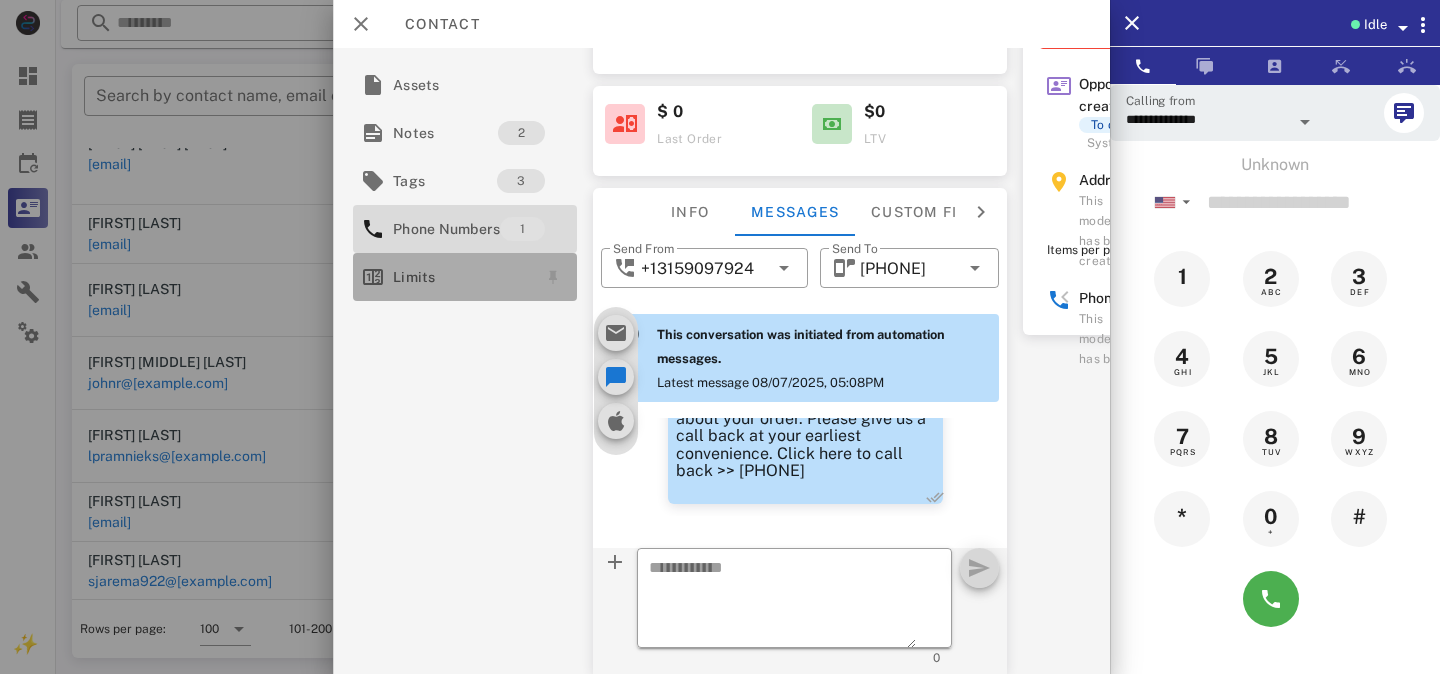 click on "Limits" at bounding box center [461, 277] 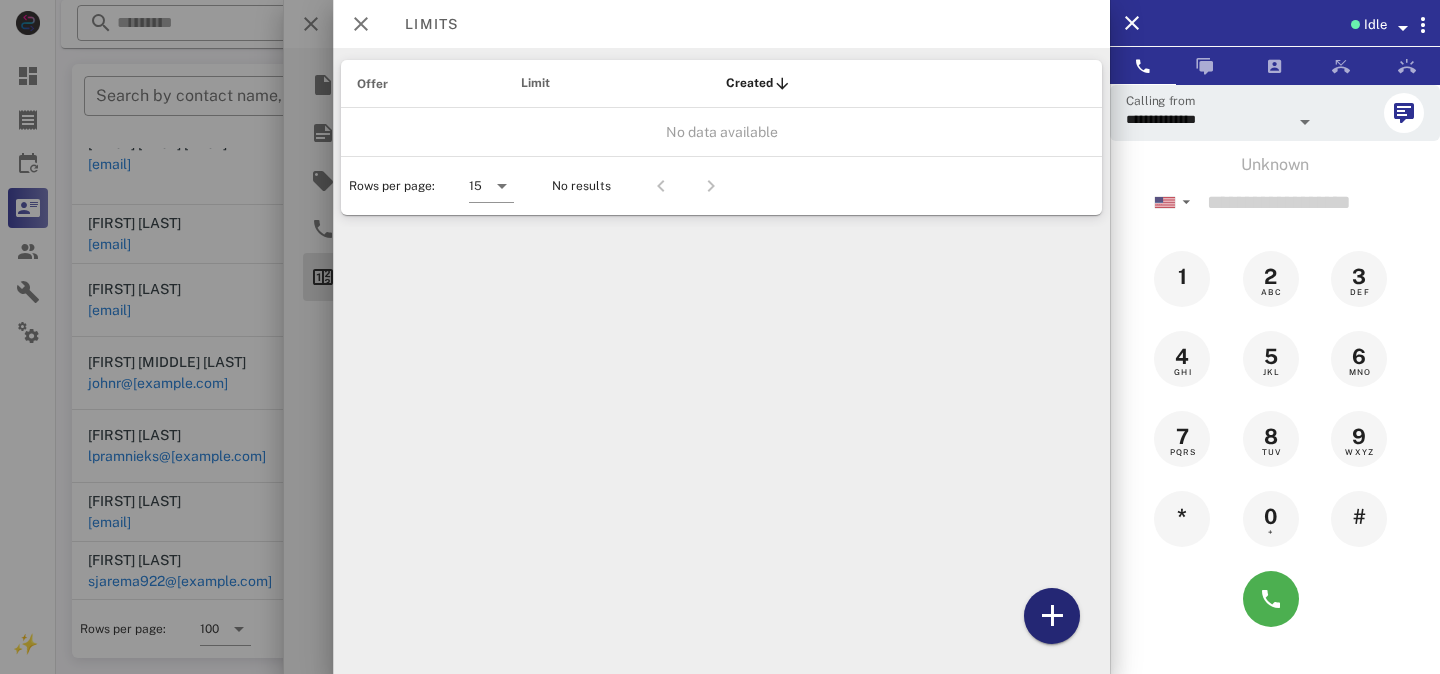 click at bounding box center (1052, 616) 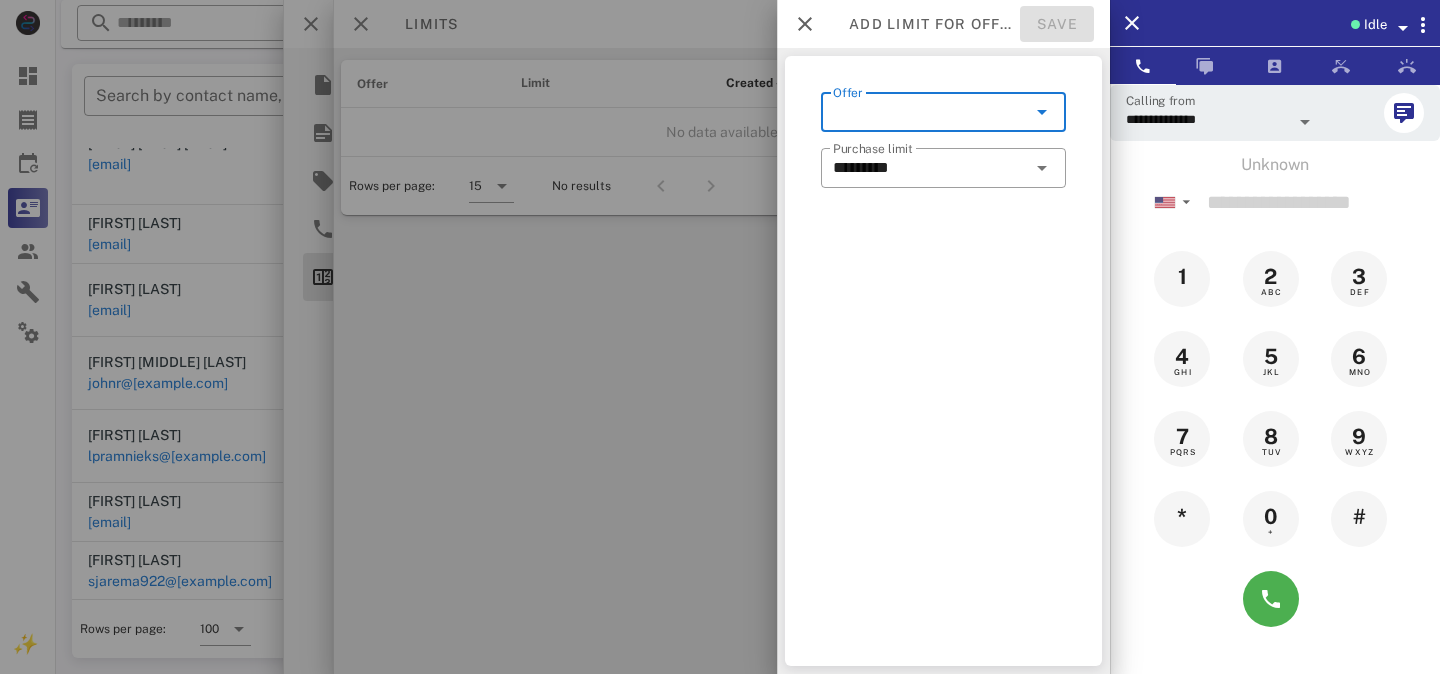 click on "Offer" at bounding box center [929, 112] 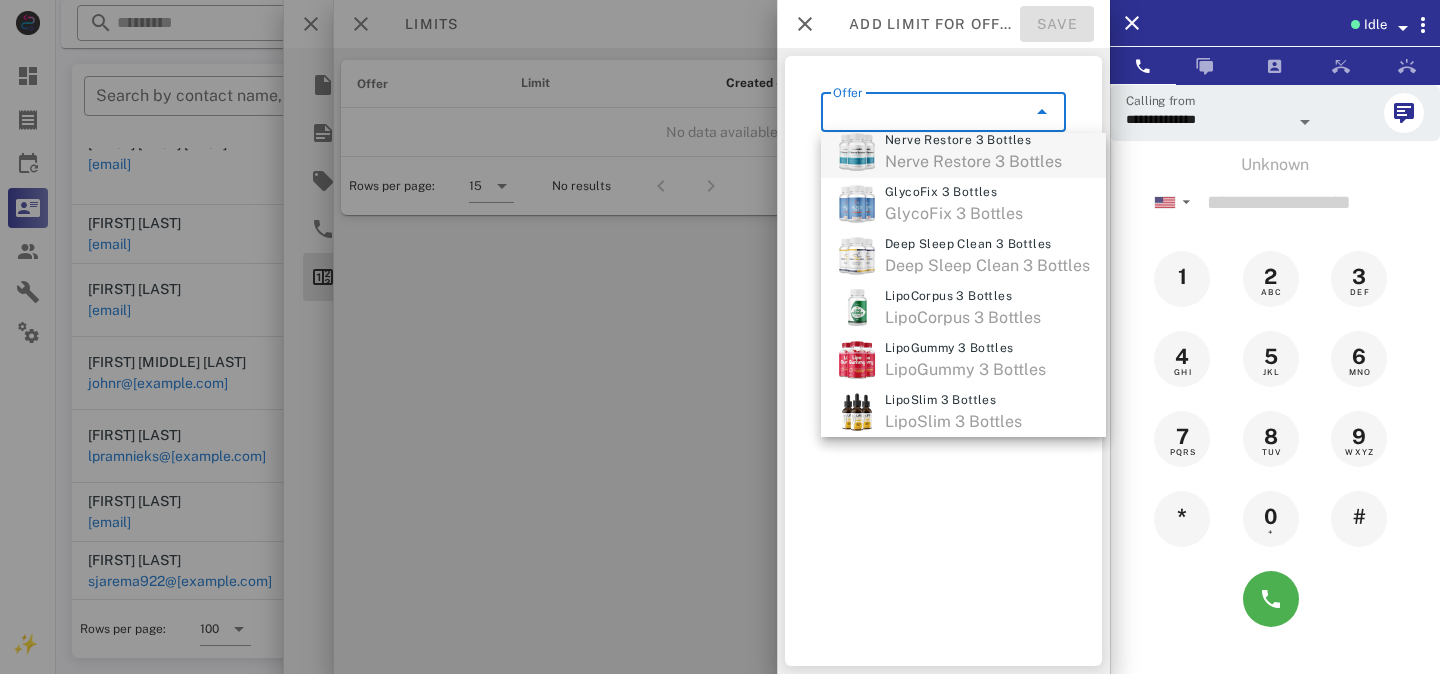 scroll, scrollTop: 76, scrollLeft: 0, axis: vertical 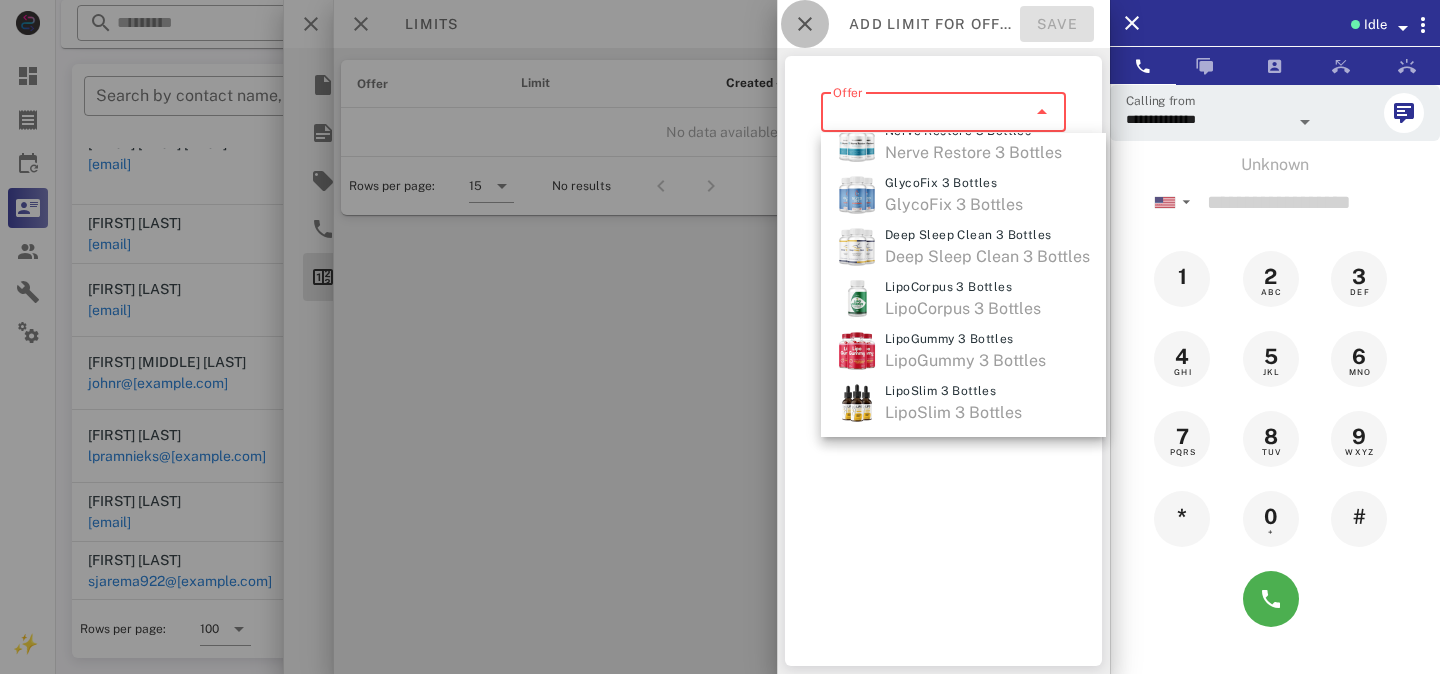 click at bounding box center (805, 24) 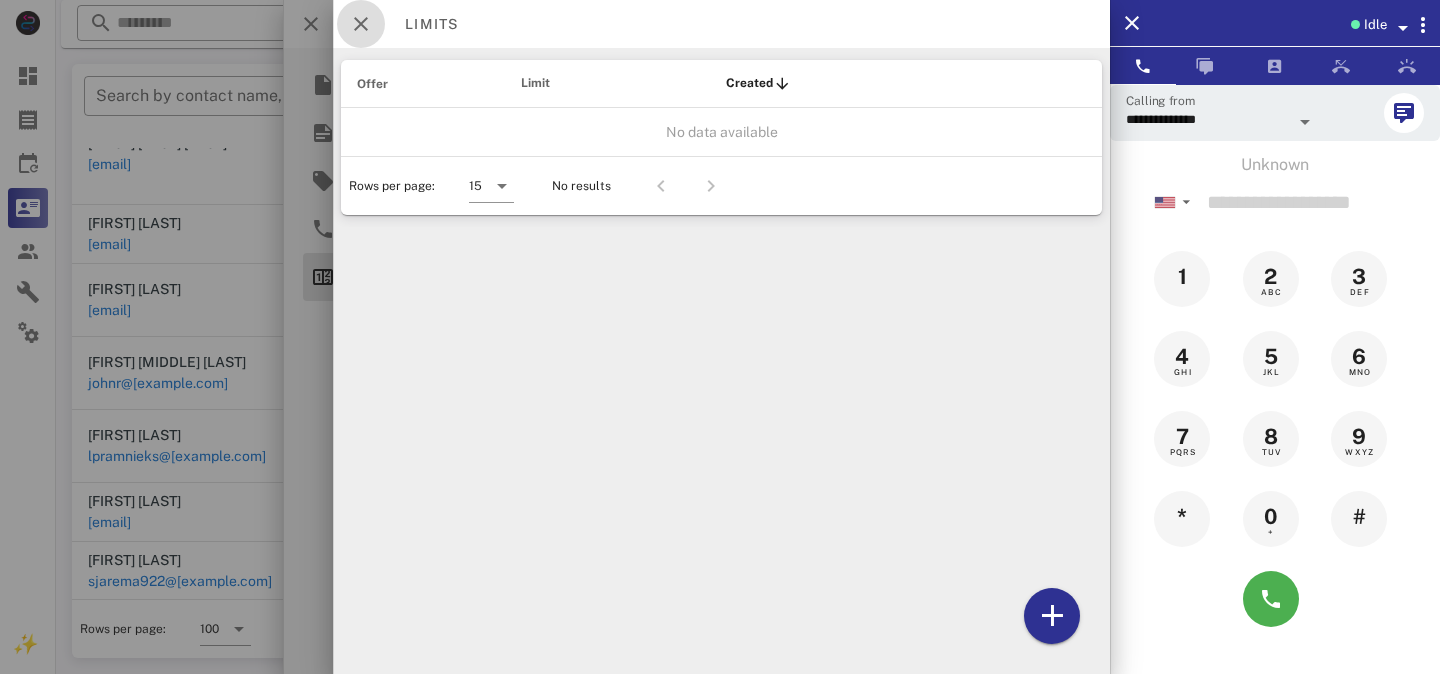 click at bounding box center [361, 24] 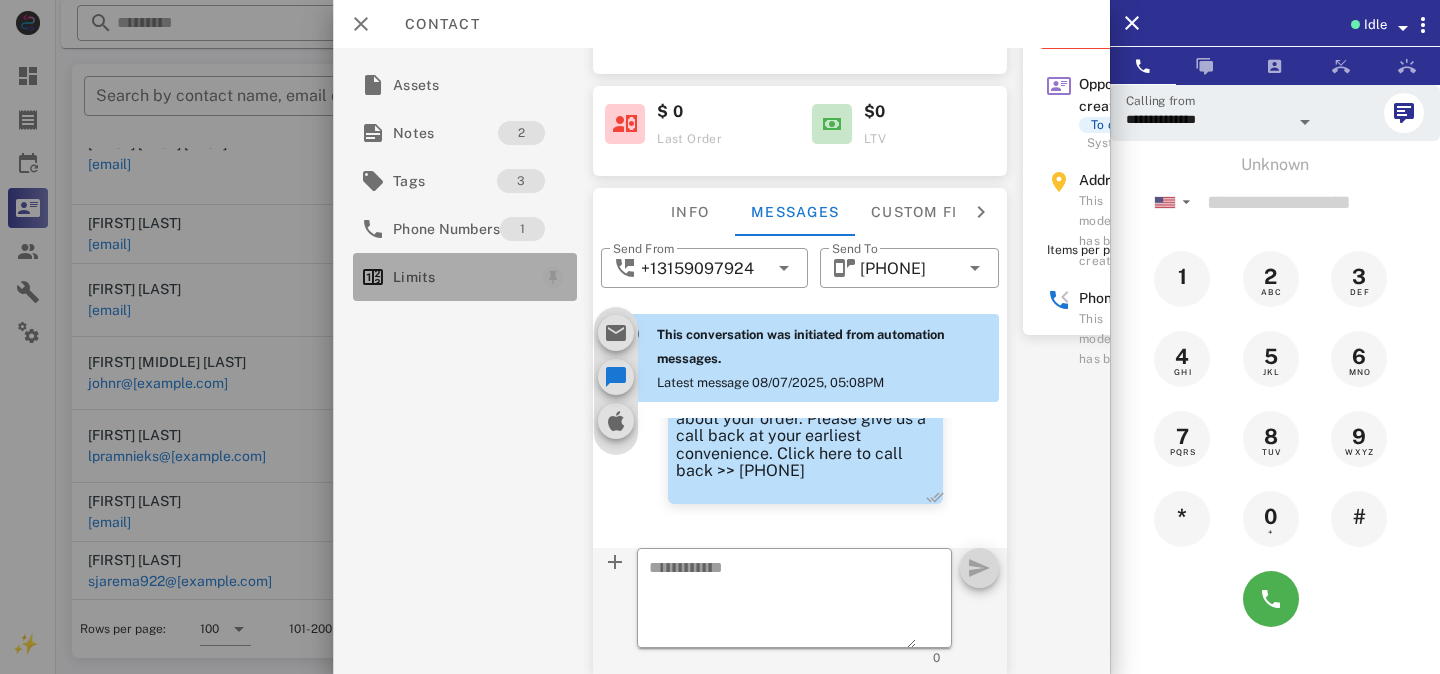 click at bounding box center [553, 277] 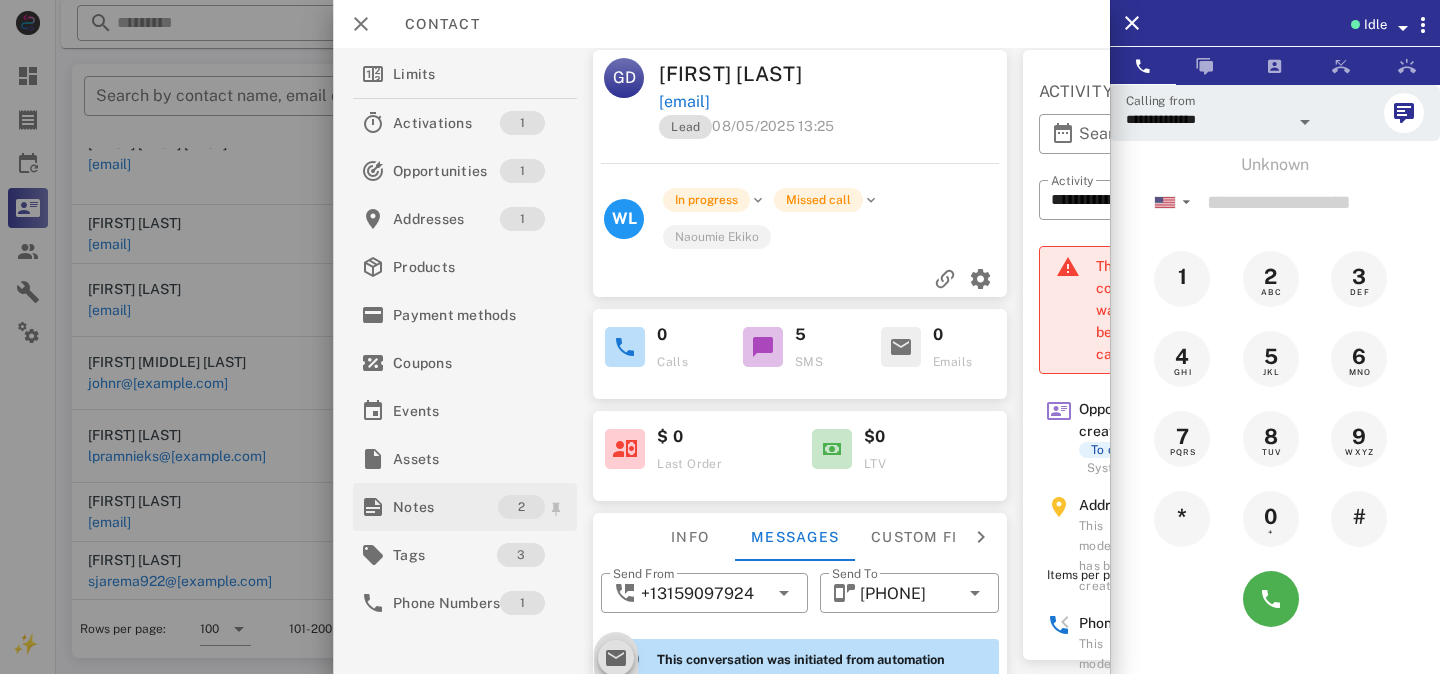 scroll, scrollTop: 0, scrollLeft: 0, axis: both 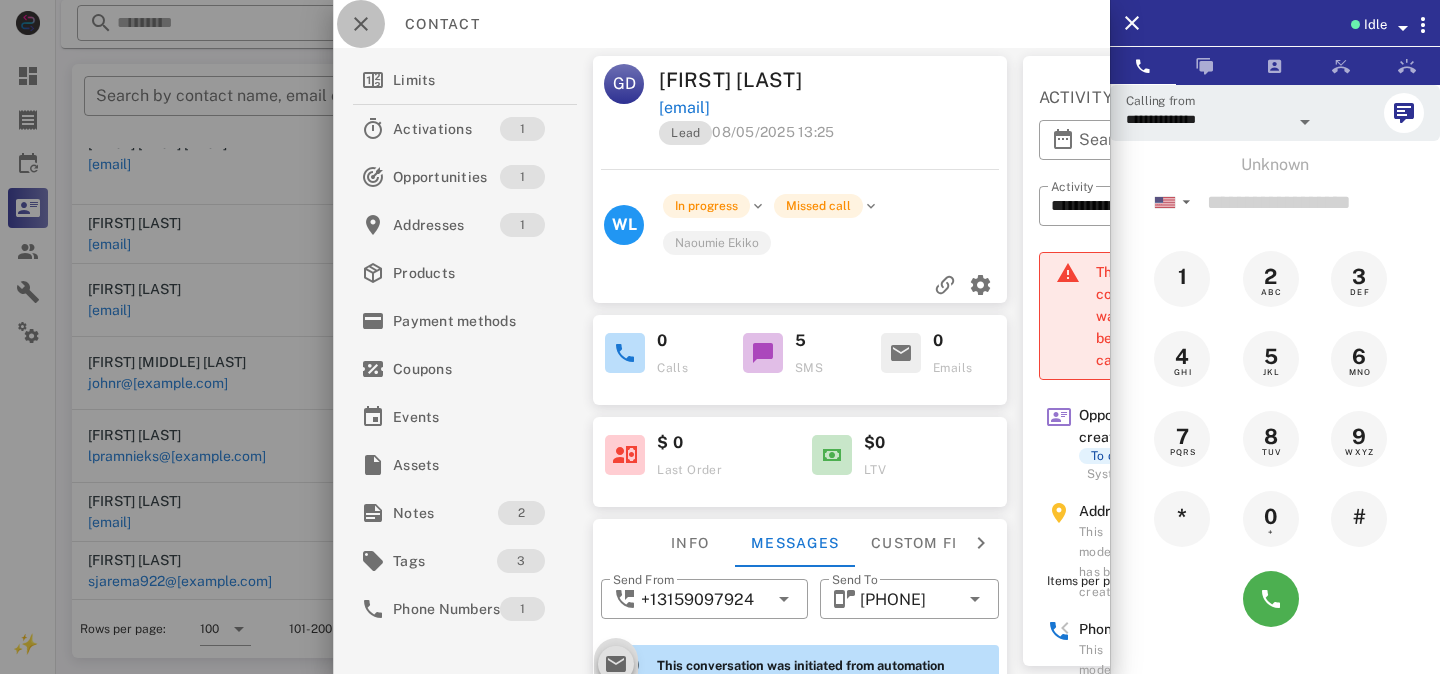 click at bounding box center [361, 24] 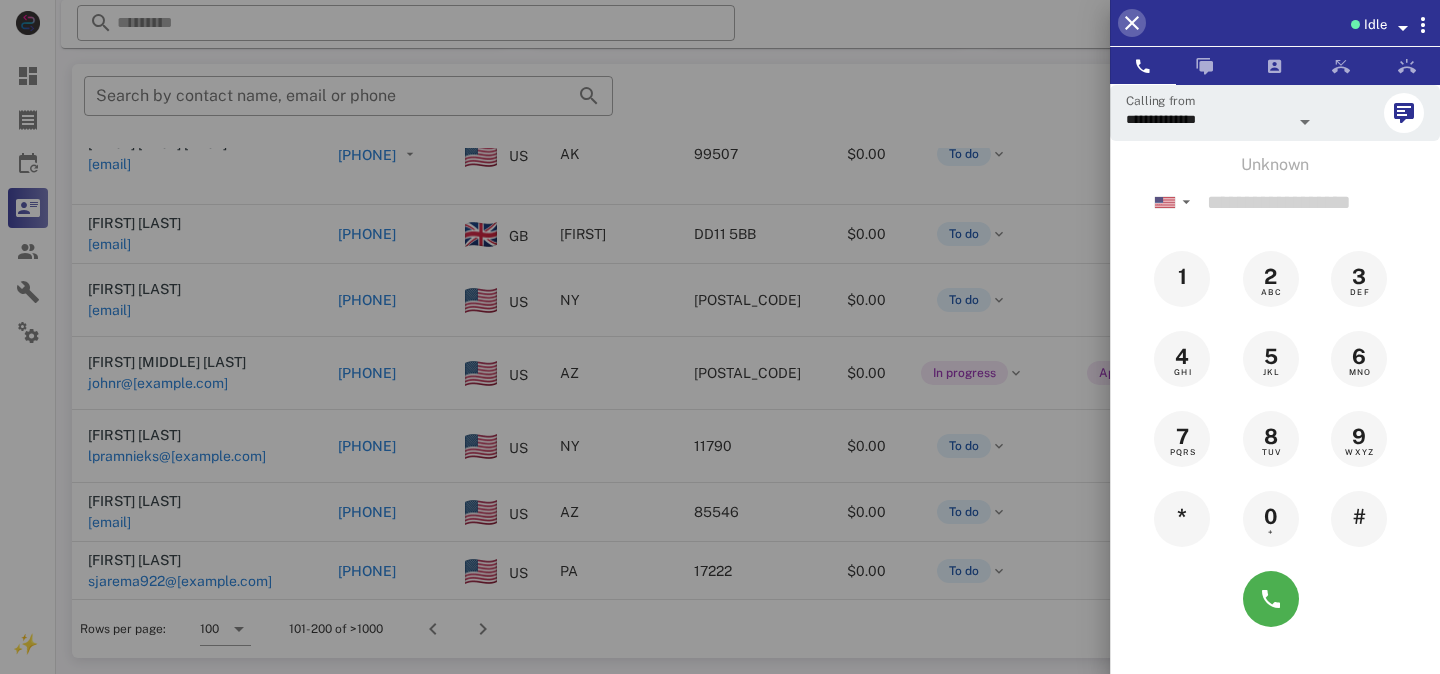 click at bounding box center [1132, 23] 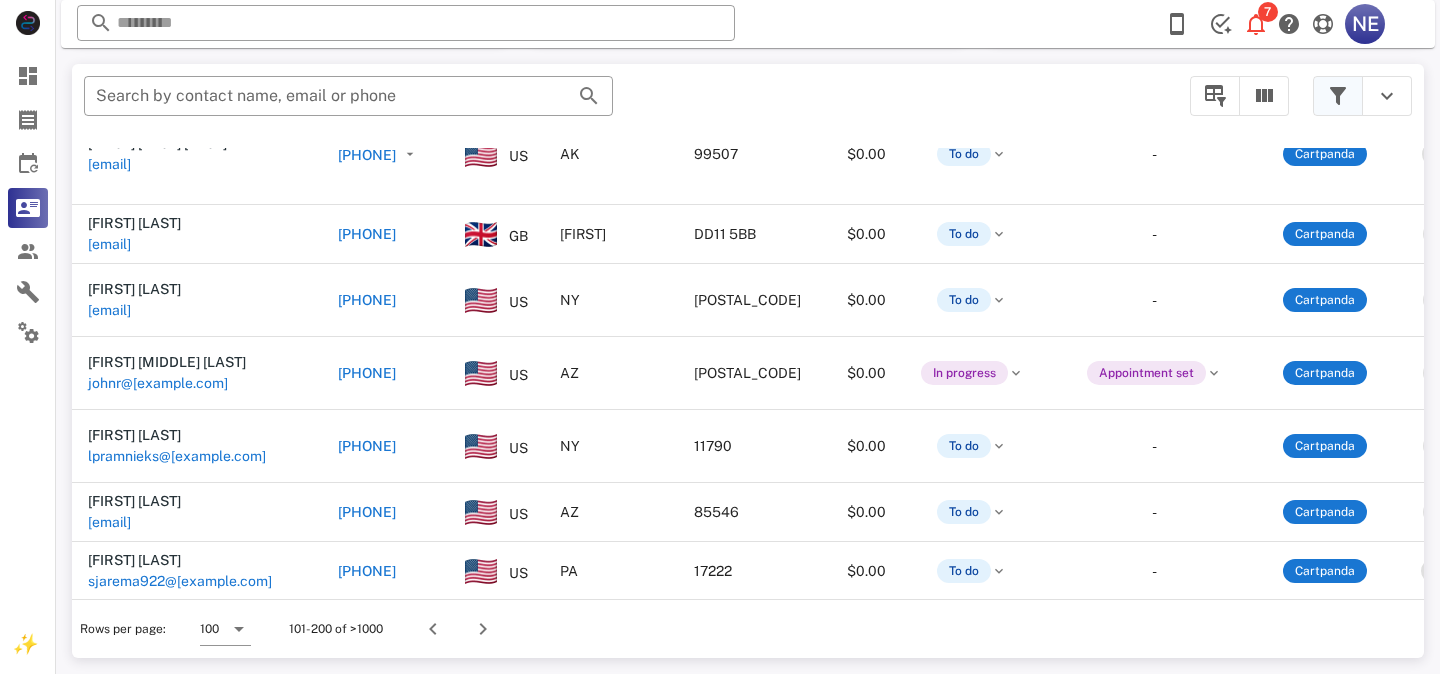 click at bounding box center (1338, 96) 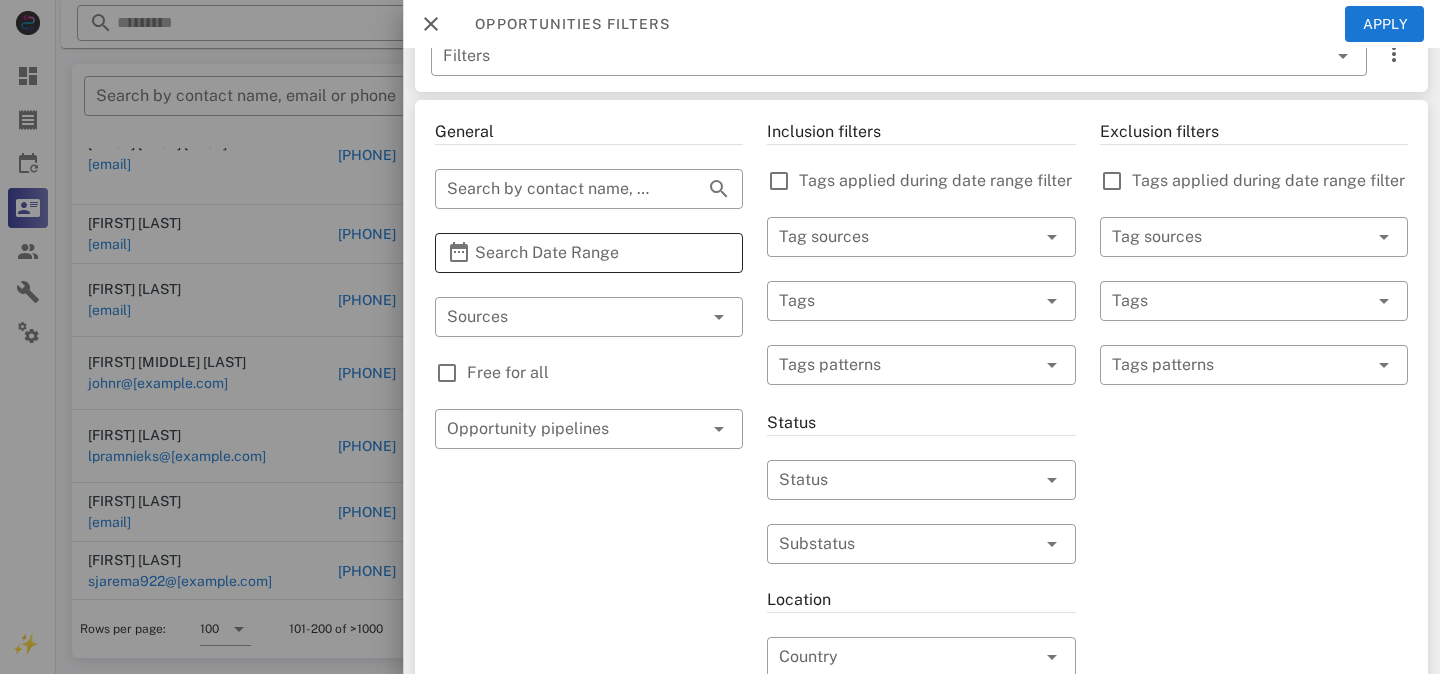 click on "Search Date Range" at bounding box center (589, 253) 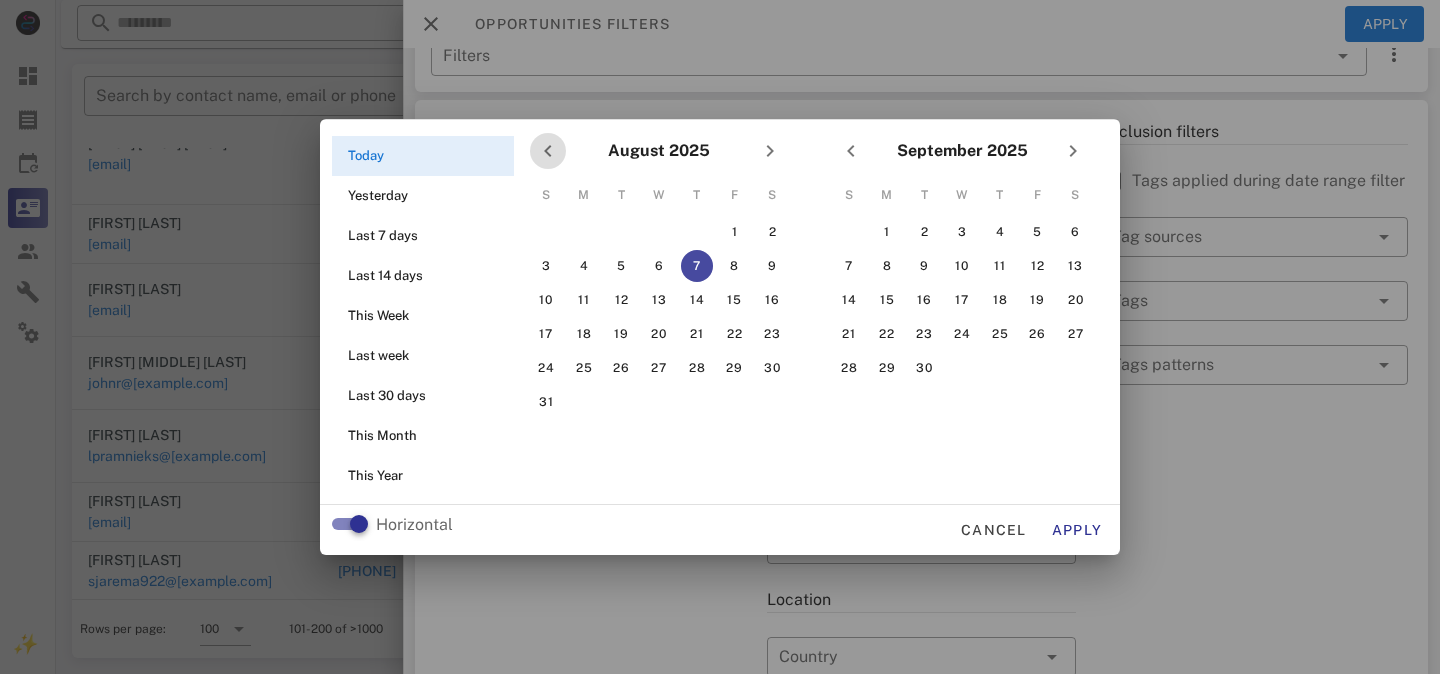 click at bounding box center [548, 151] 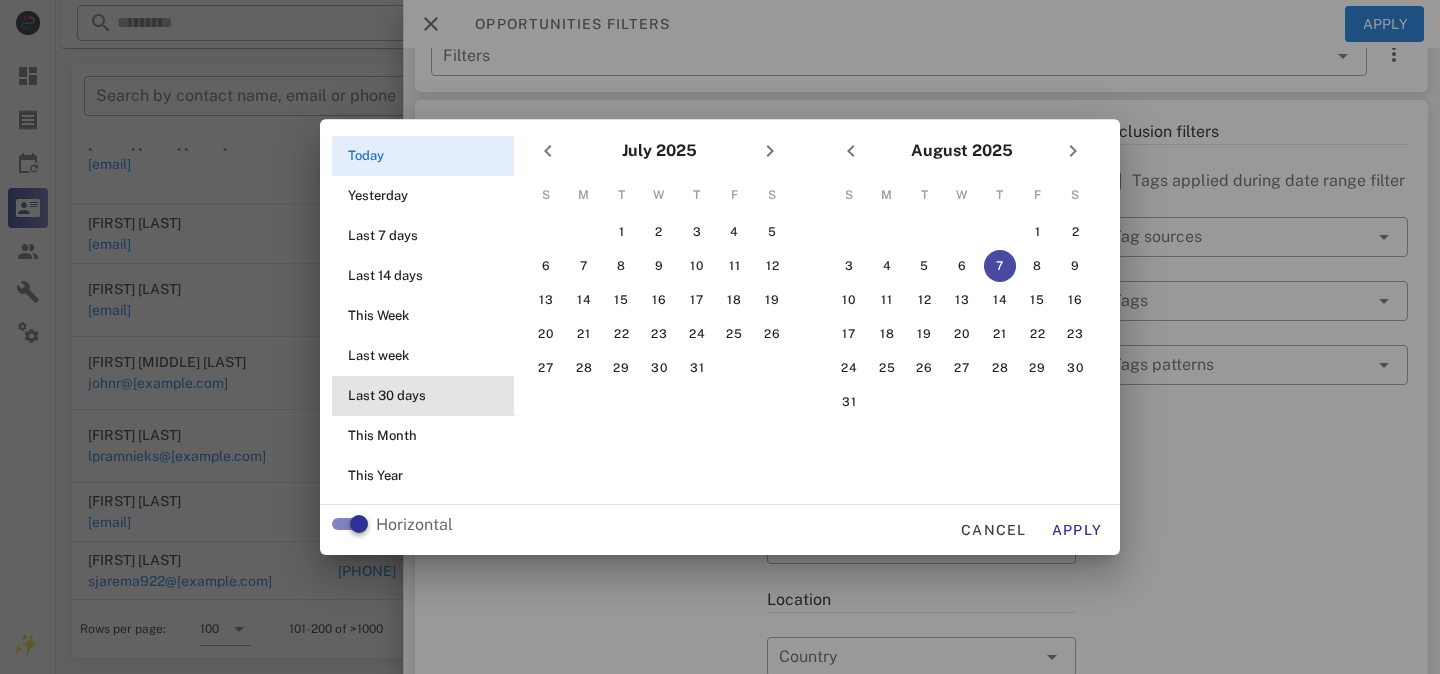 click on "Last 30 days" at bounding box center (429, 396) 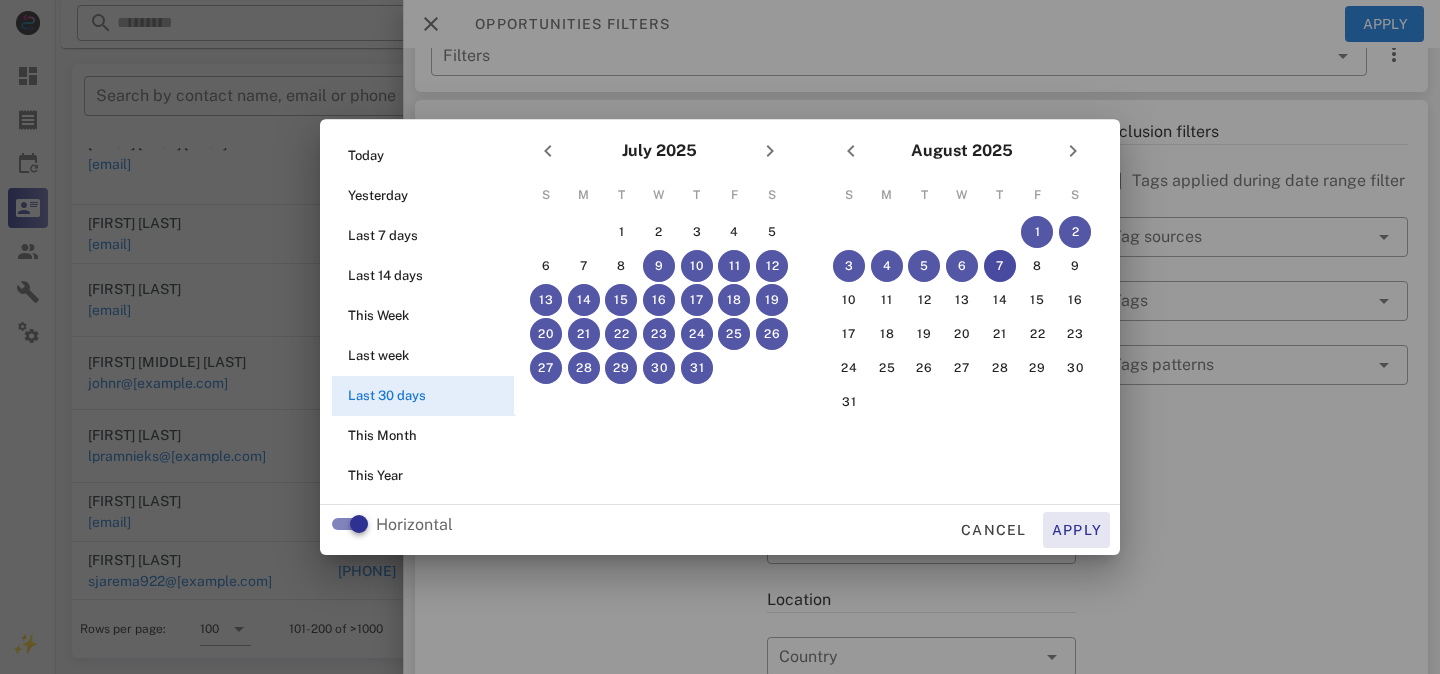 click on "Apply" at bounding box center (1077, 530) 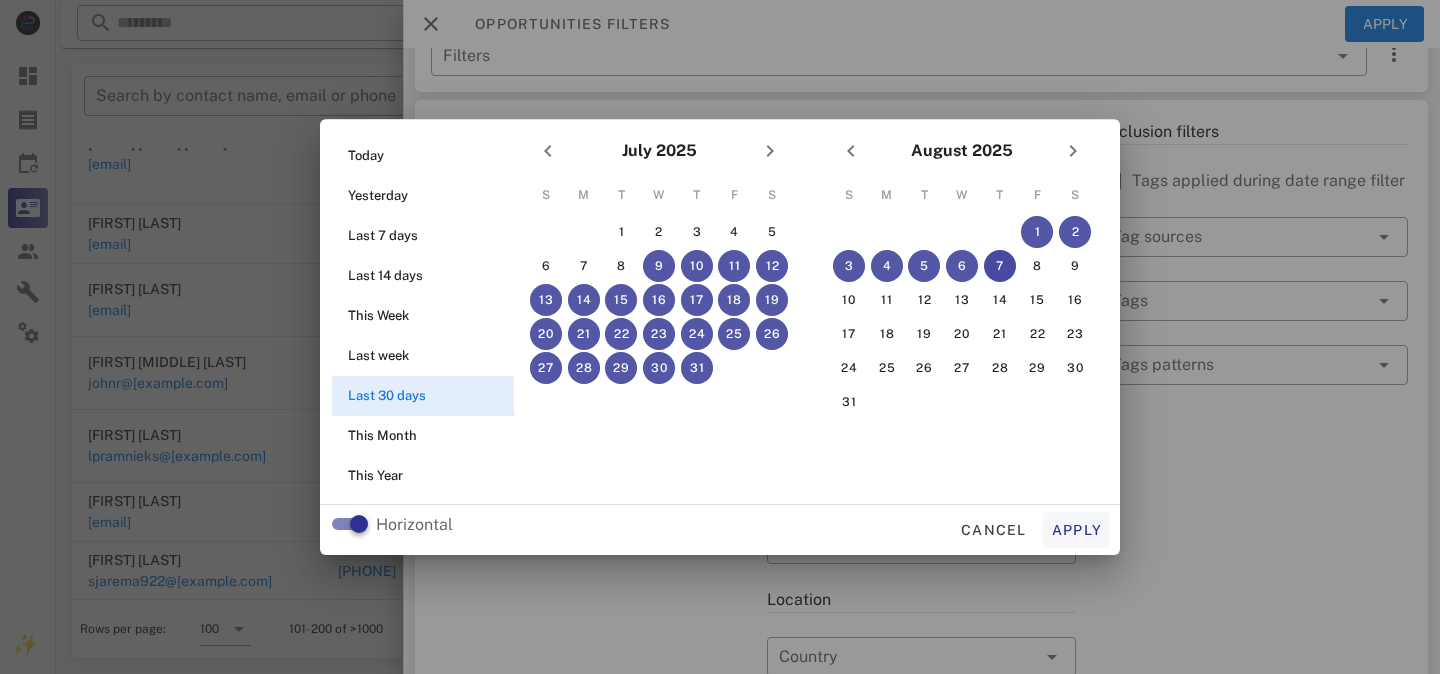 type on "**********" 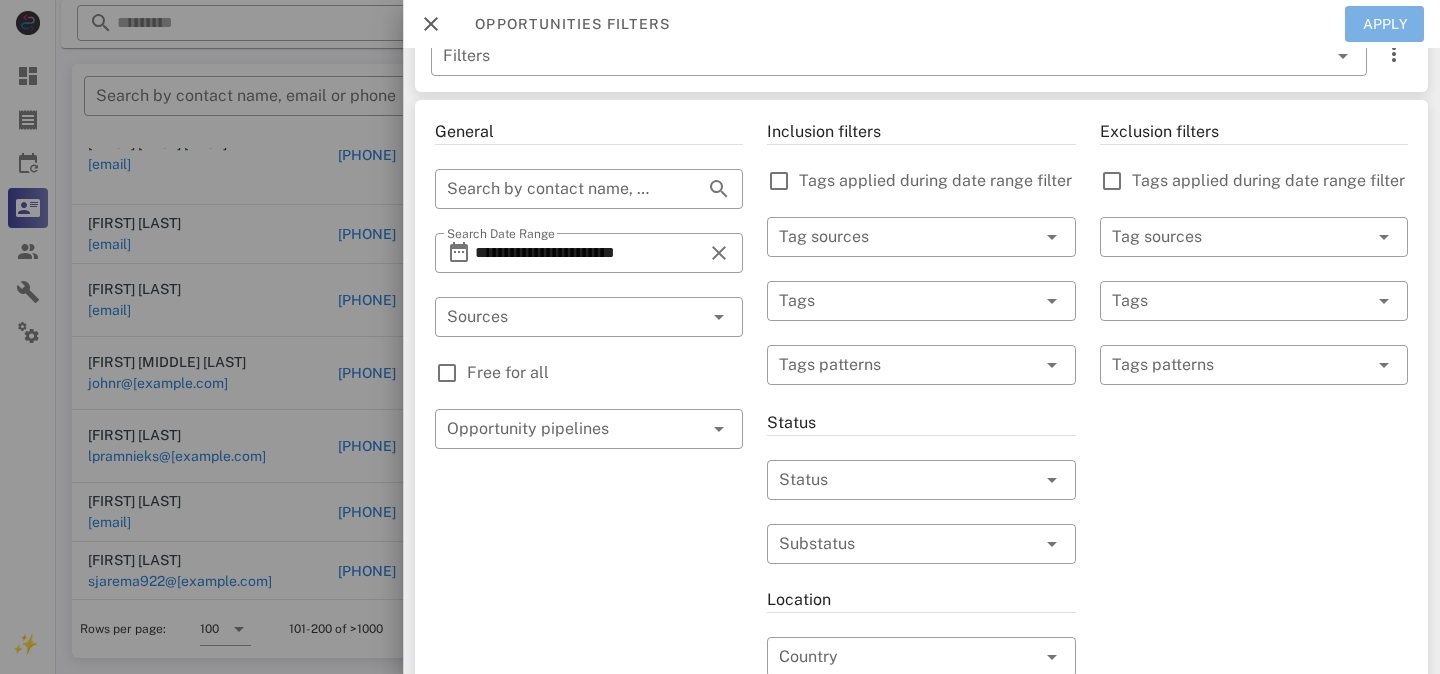 click on "Apply" at bounding box center [1385, 24] 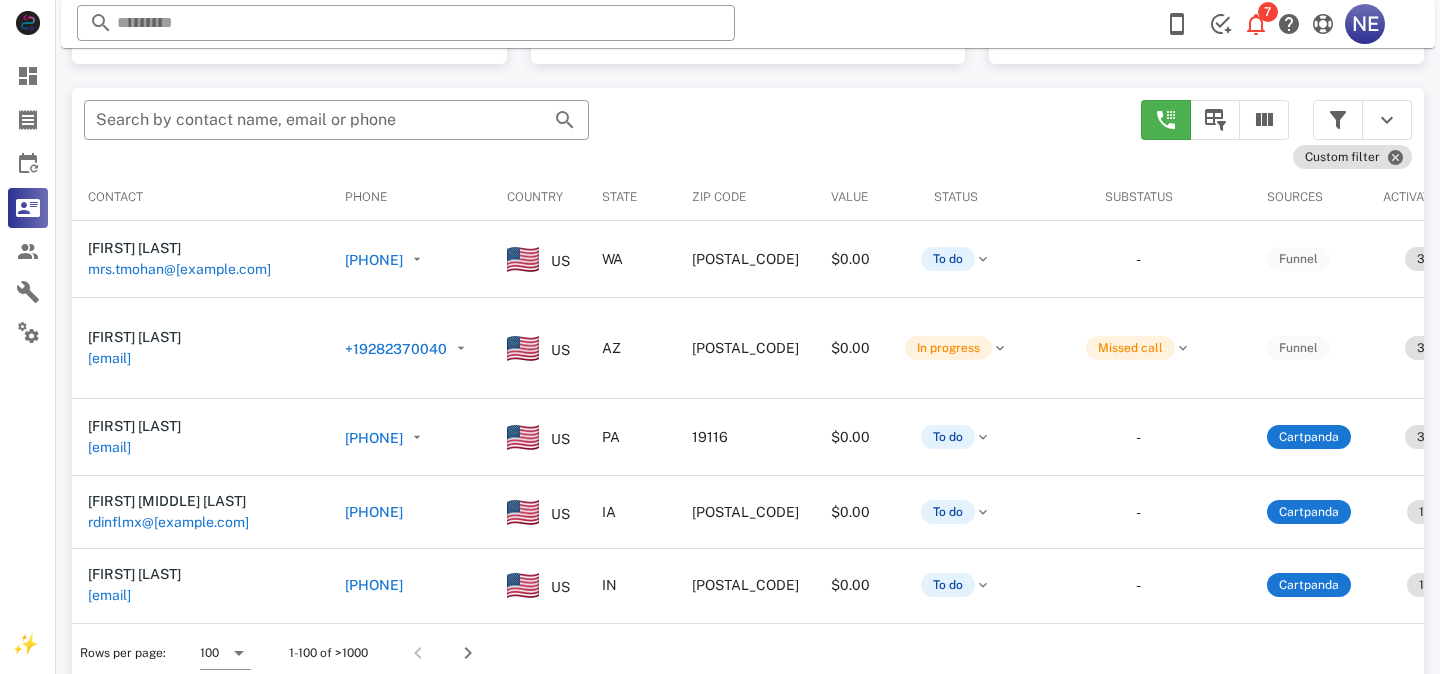 scroll, scrollTop: 380, scrollLeft: 0, axis: vertical 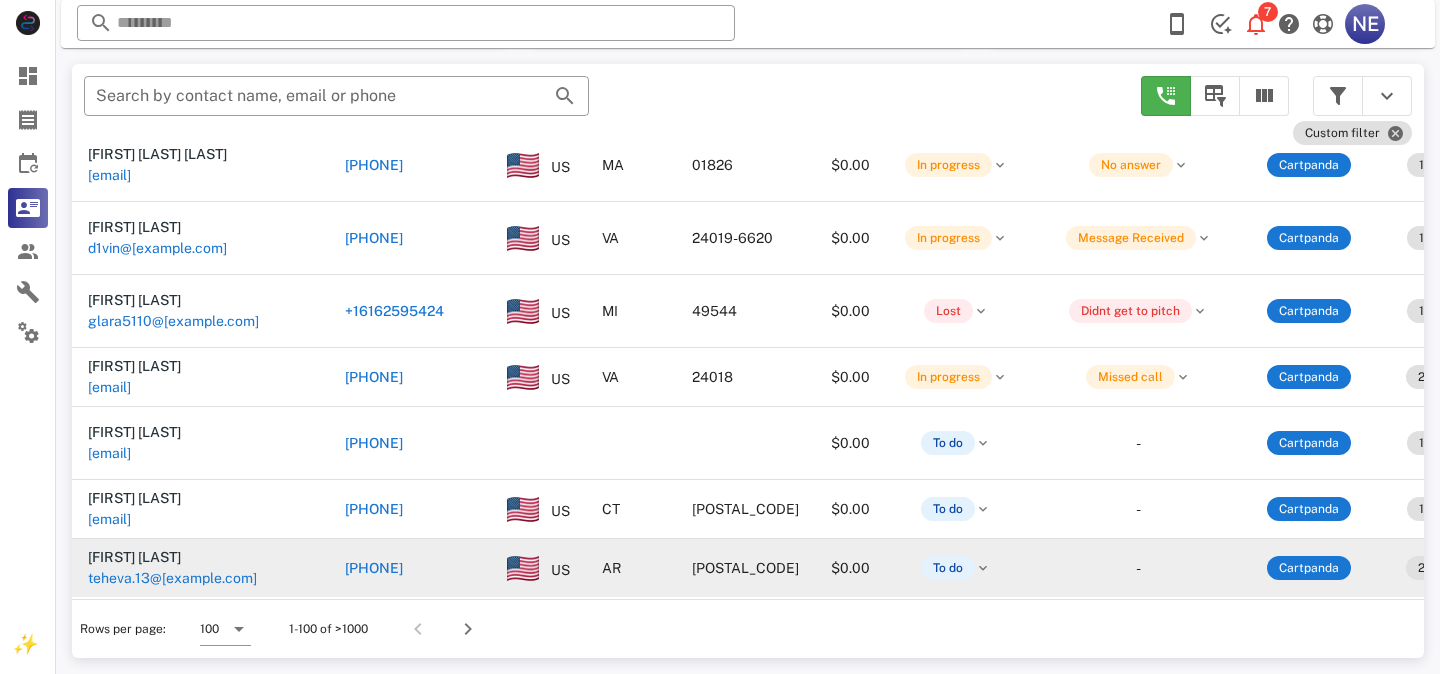 click on "[PHONE]" at bounding box center (374, 568) 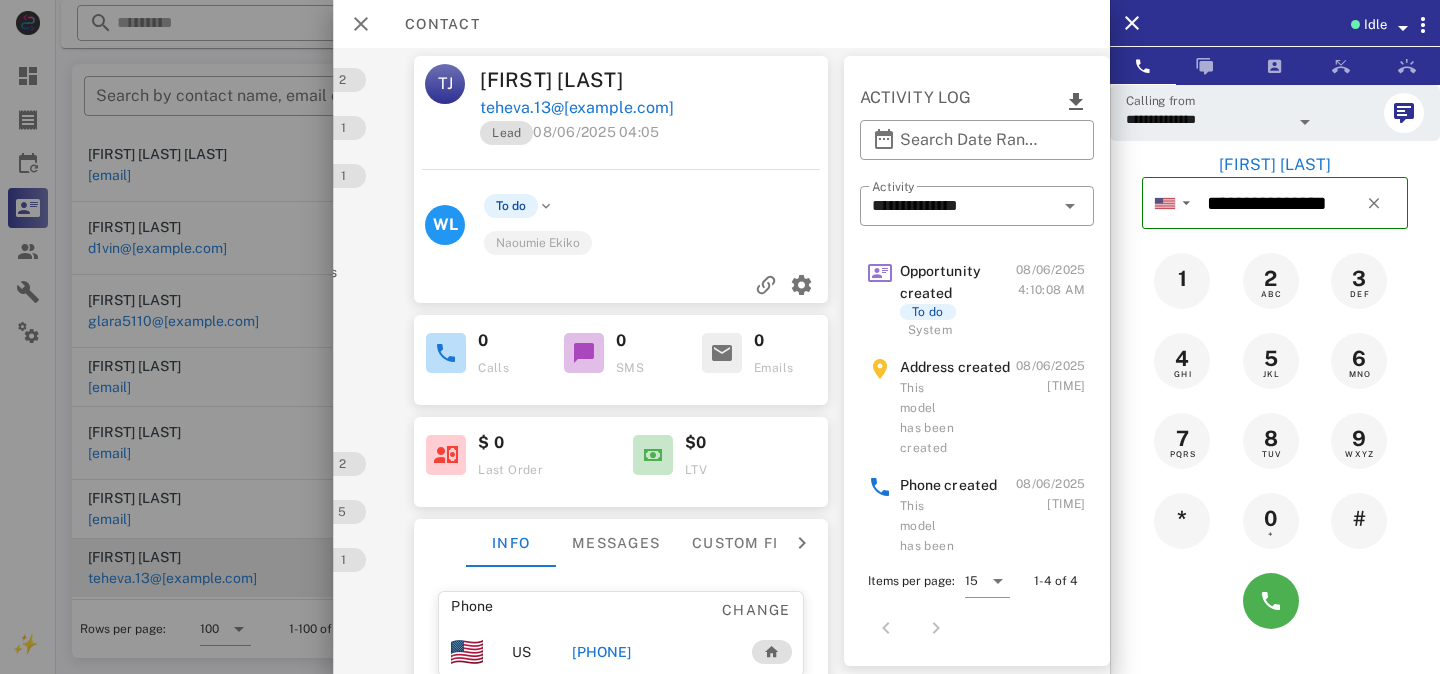 scroll, scrollTop: 0, scrollLeft: 0, axis: both 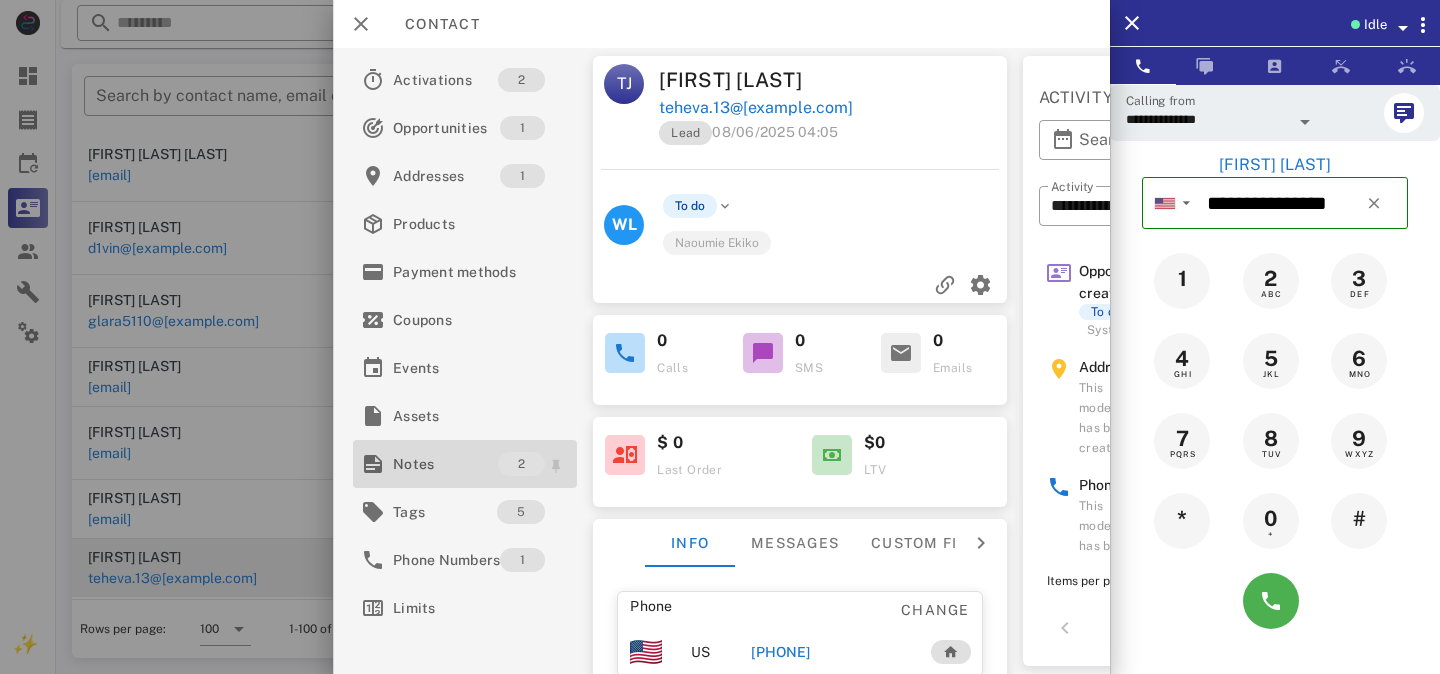 click on "Notes" at bounding box center (445, 464) 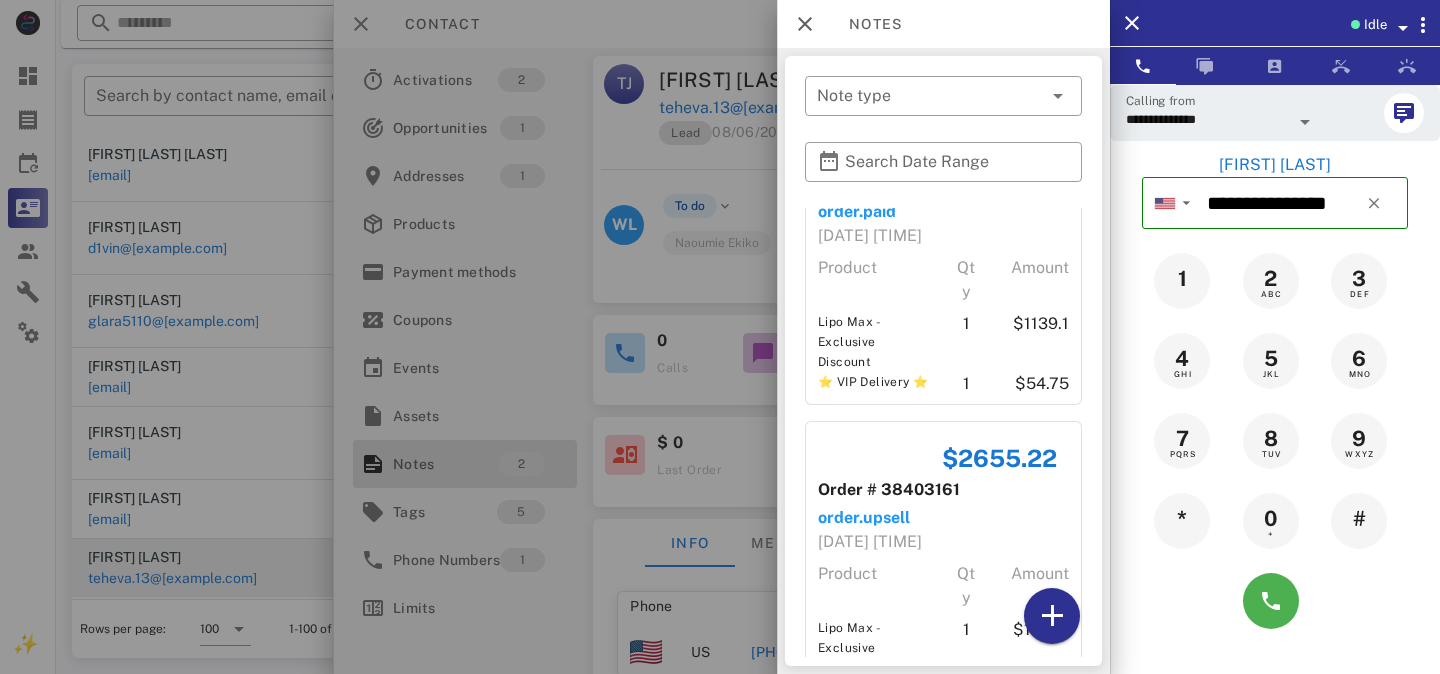 scroll, scrollTop: 195, scrollLeft: 0, axis: vertical 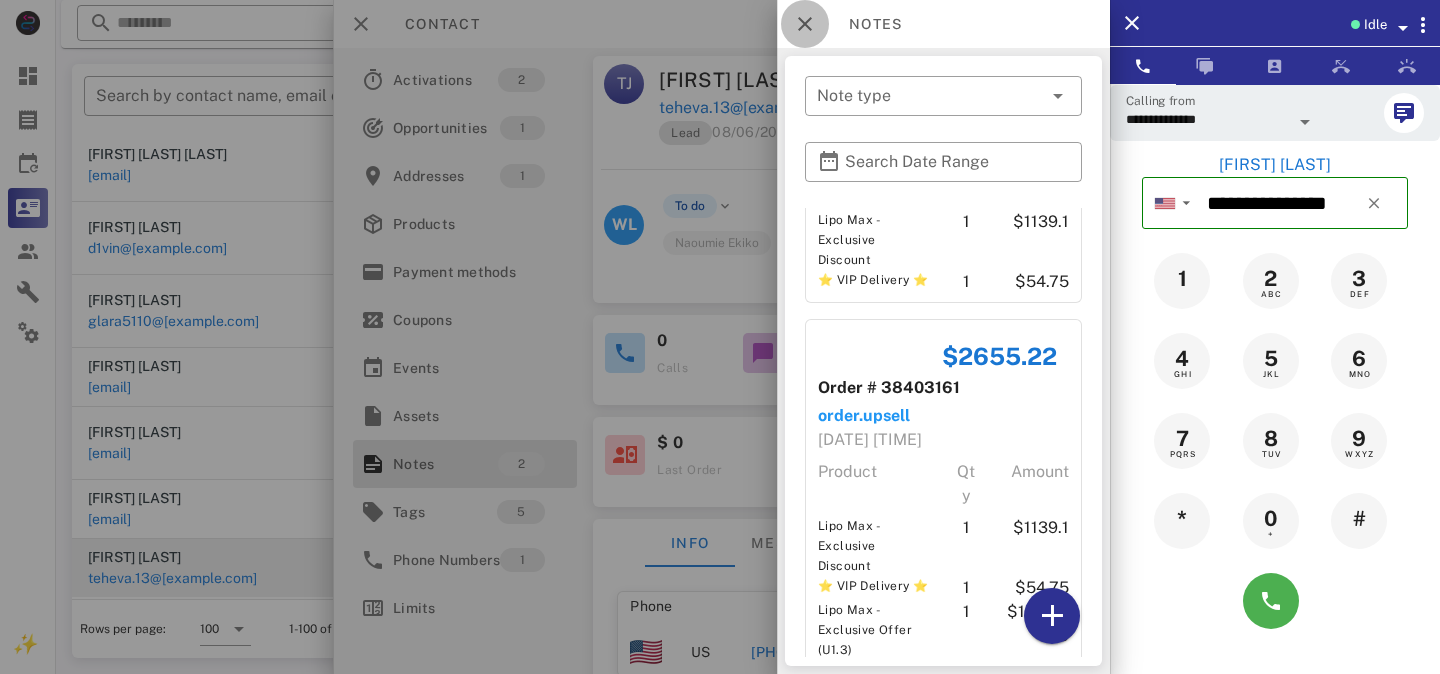 click at bounding box center (805, 24) 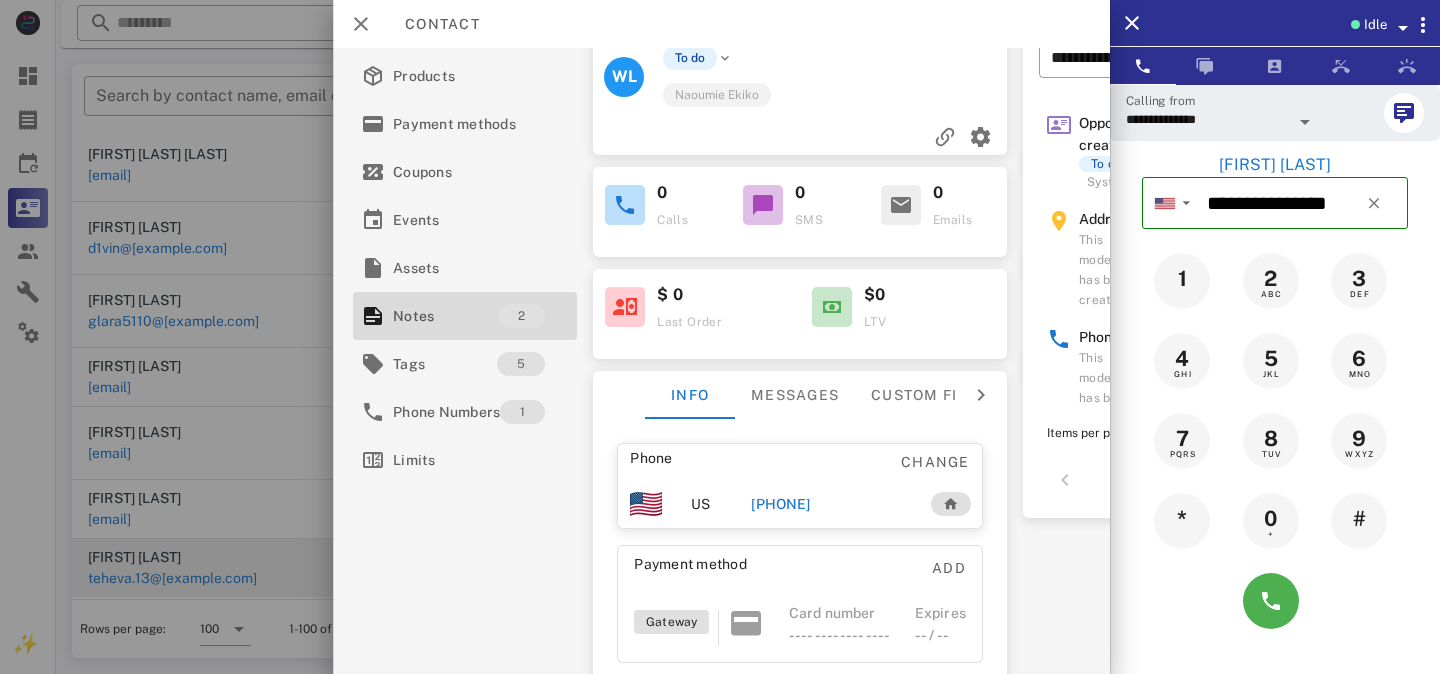 scroll, scrollTop: 306, scrollLeft: 0, axis: vertical 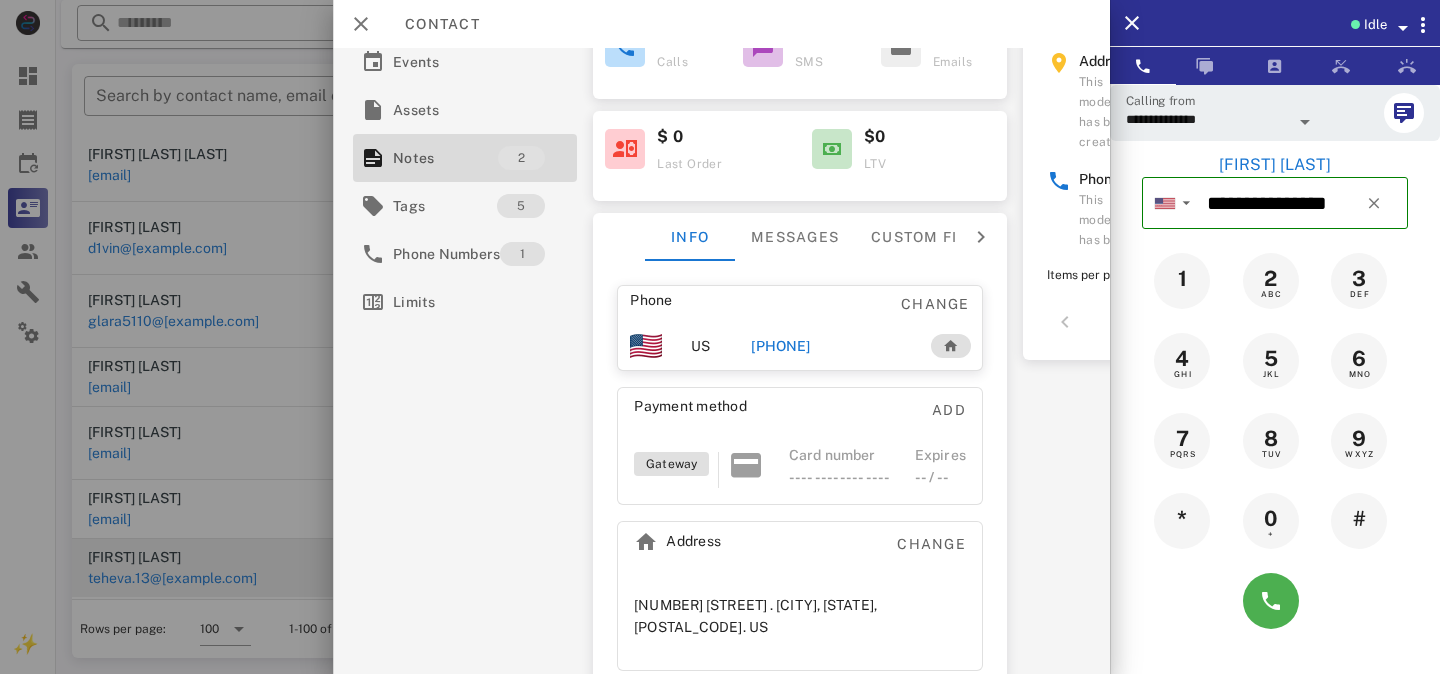 click on "[PHONE]" at bounding box center [780, 346] 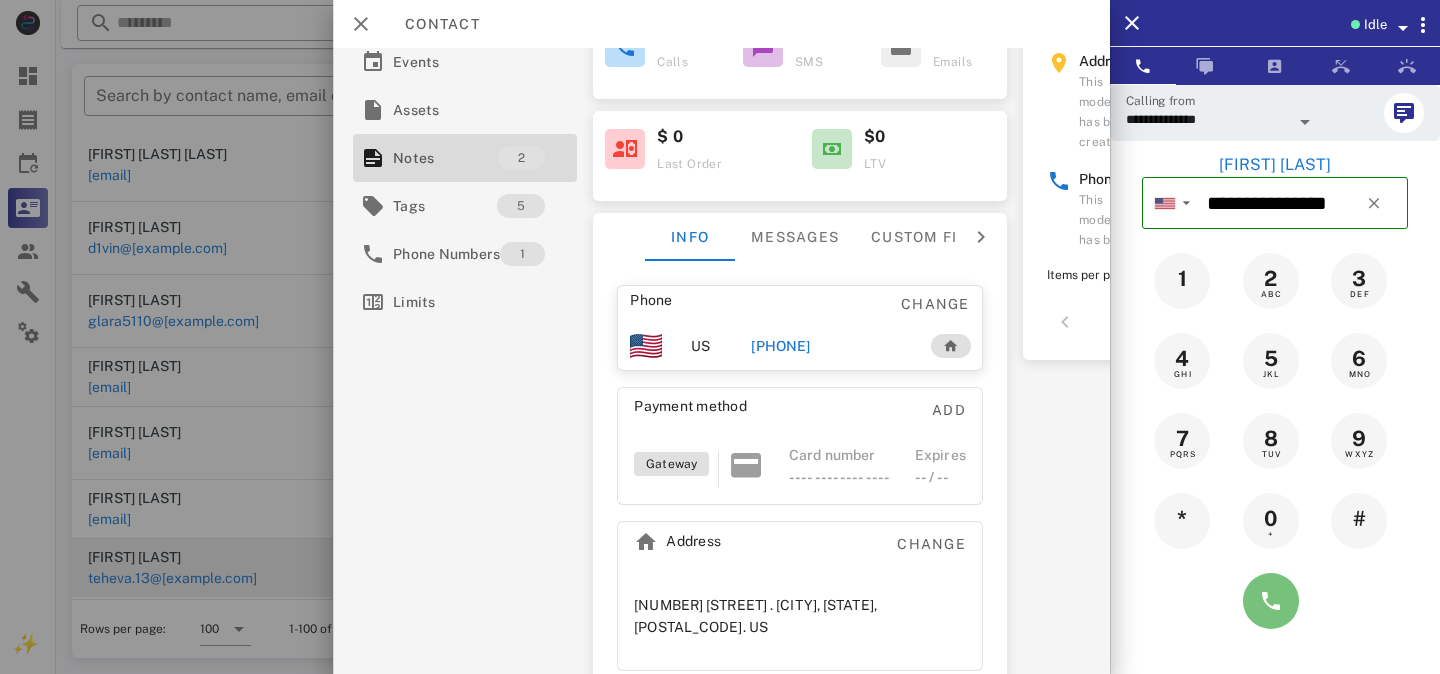 click at bounding box center (1271, 601) 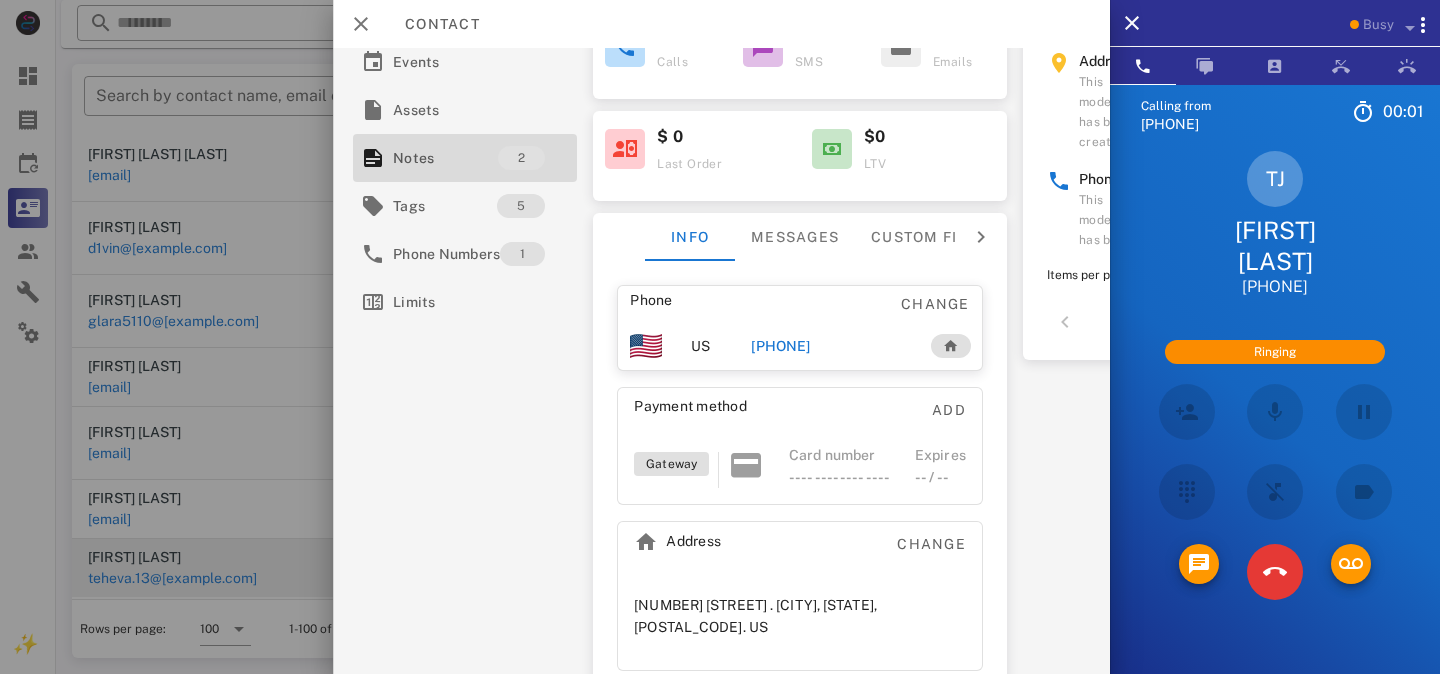 scroll, scrollTop: 0, scrollLeft: 0, axis: both 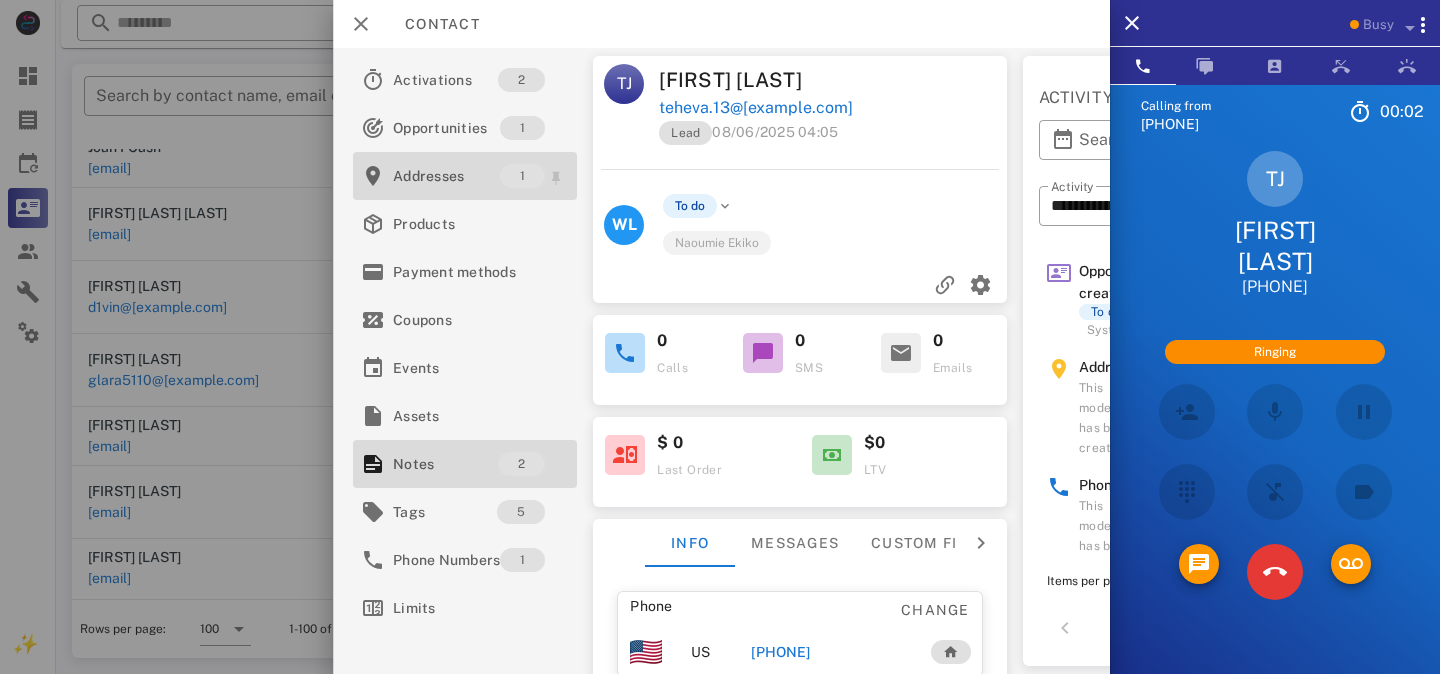 click on "Addresses" at bounding box center [446, 176] 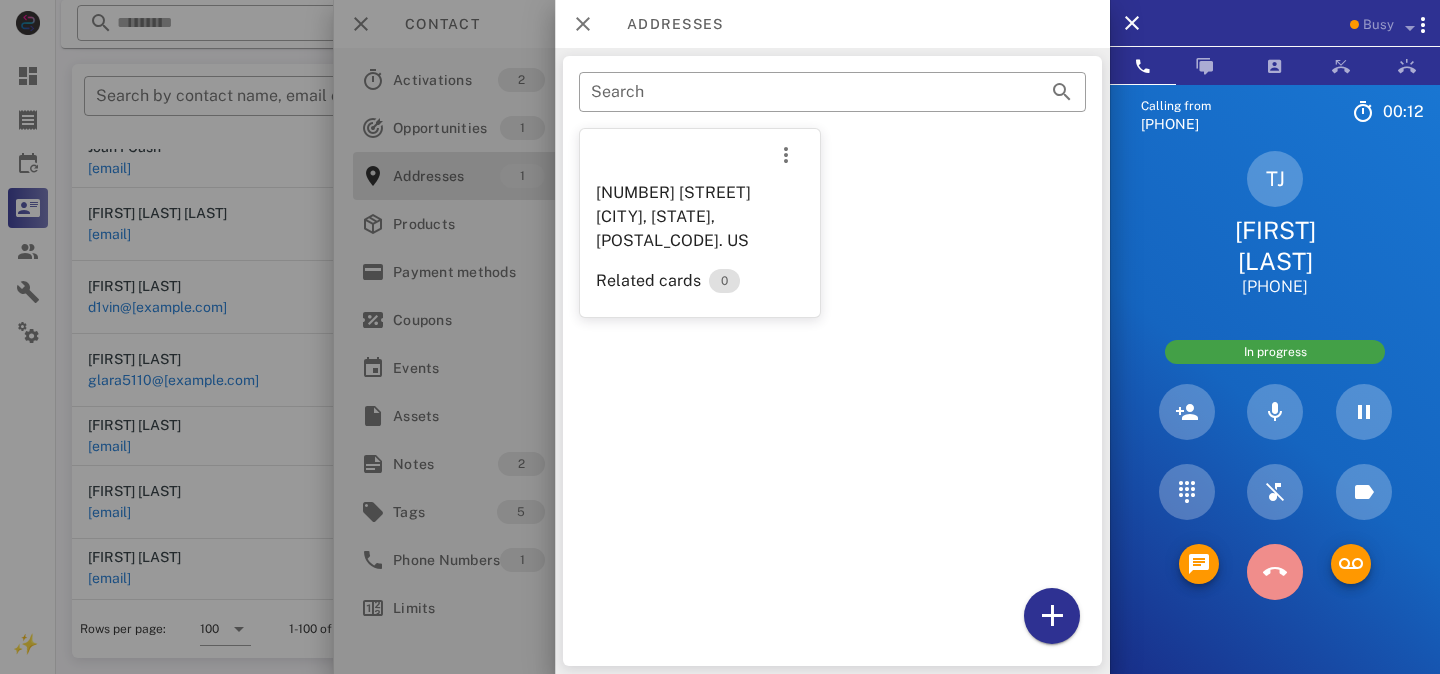 click at bounding box center (1275, 572) 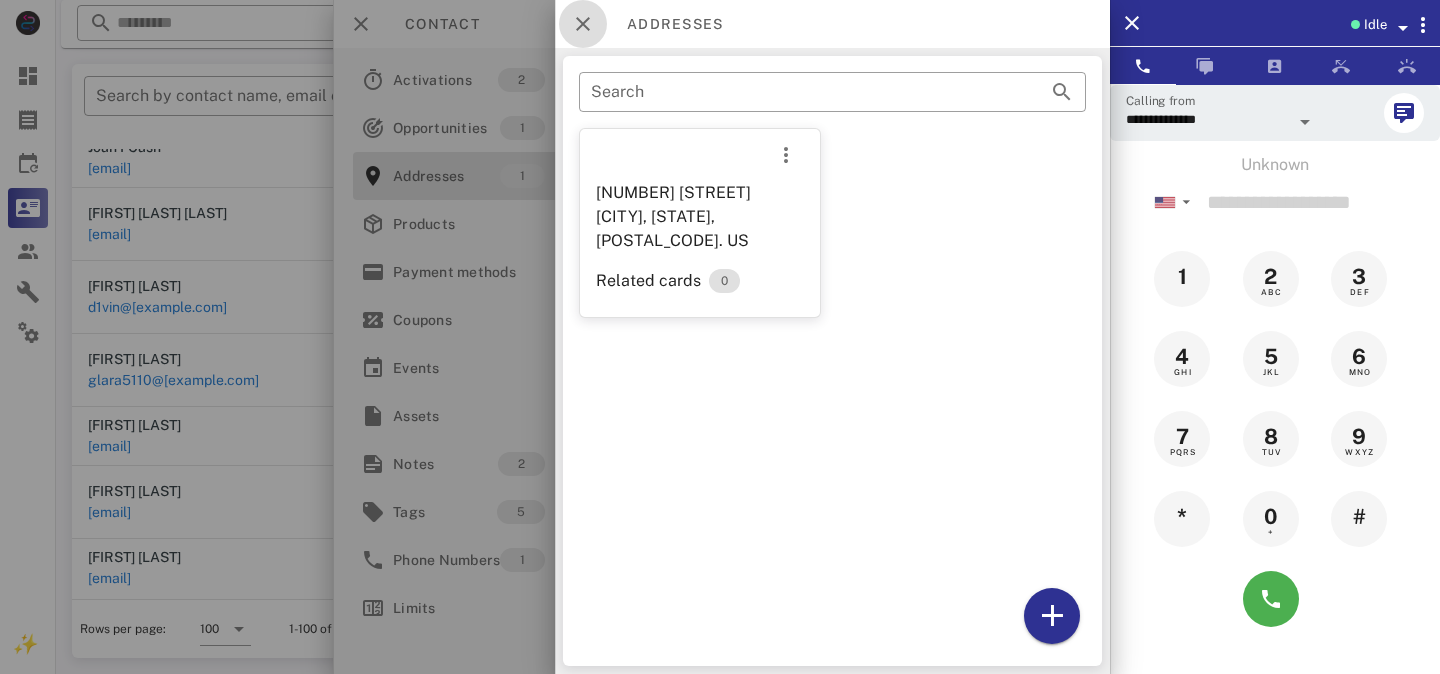 click at bounding box center [583, 24] 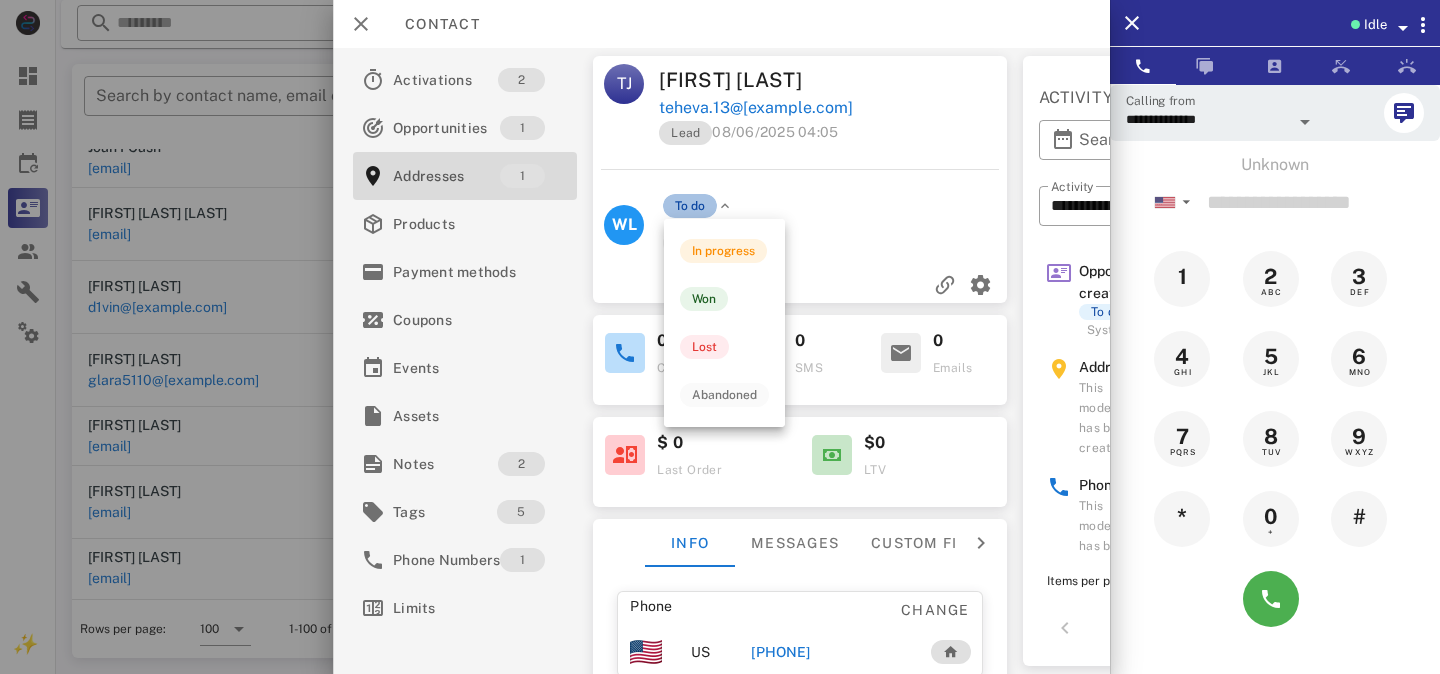 click on "To do" at bounding box center [690, 206] 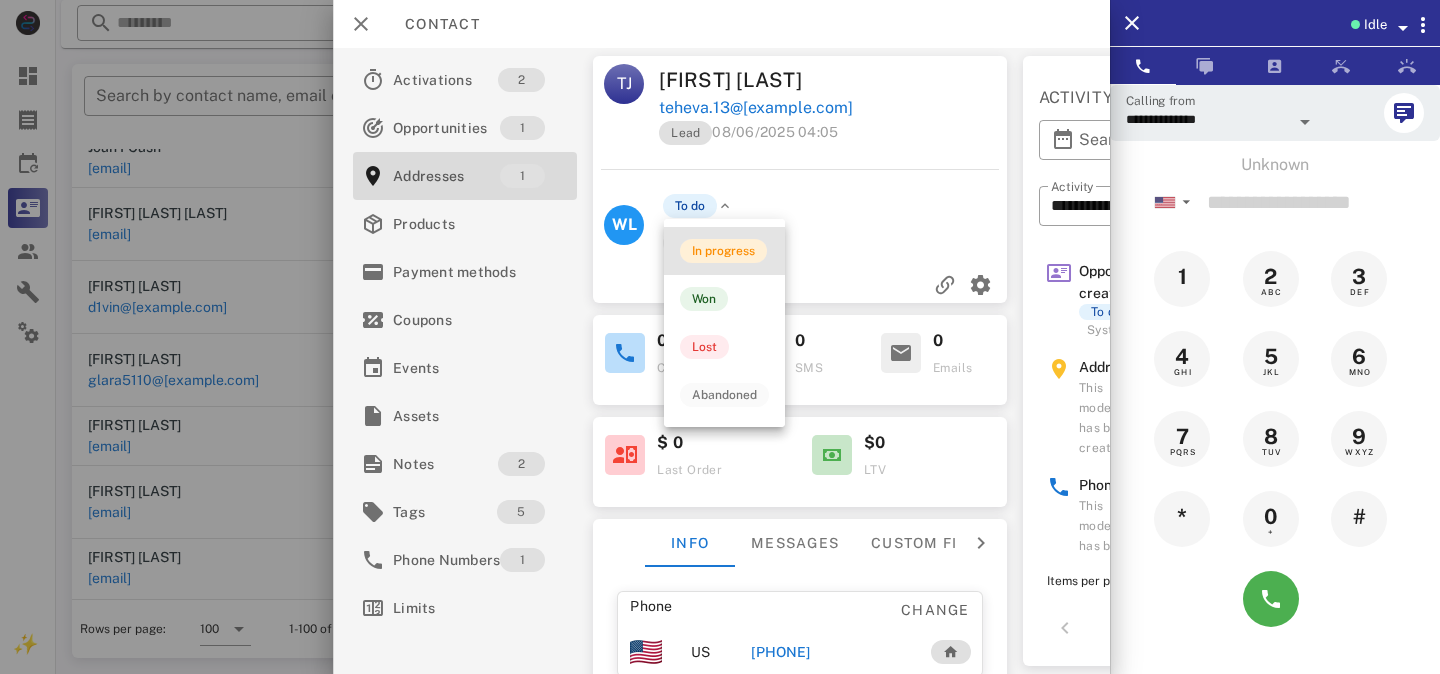 click on "In progress" at bounding box center [723, 251] 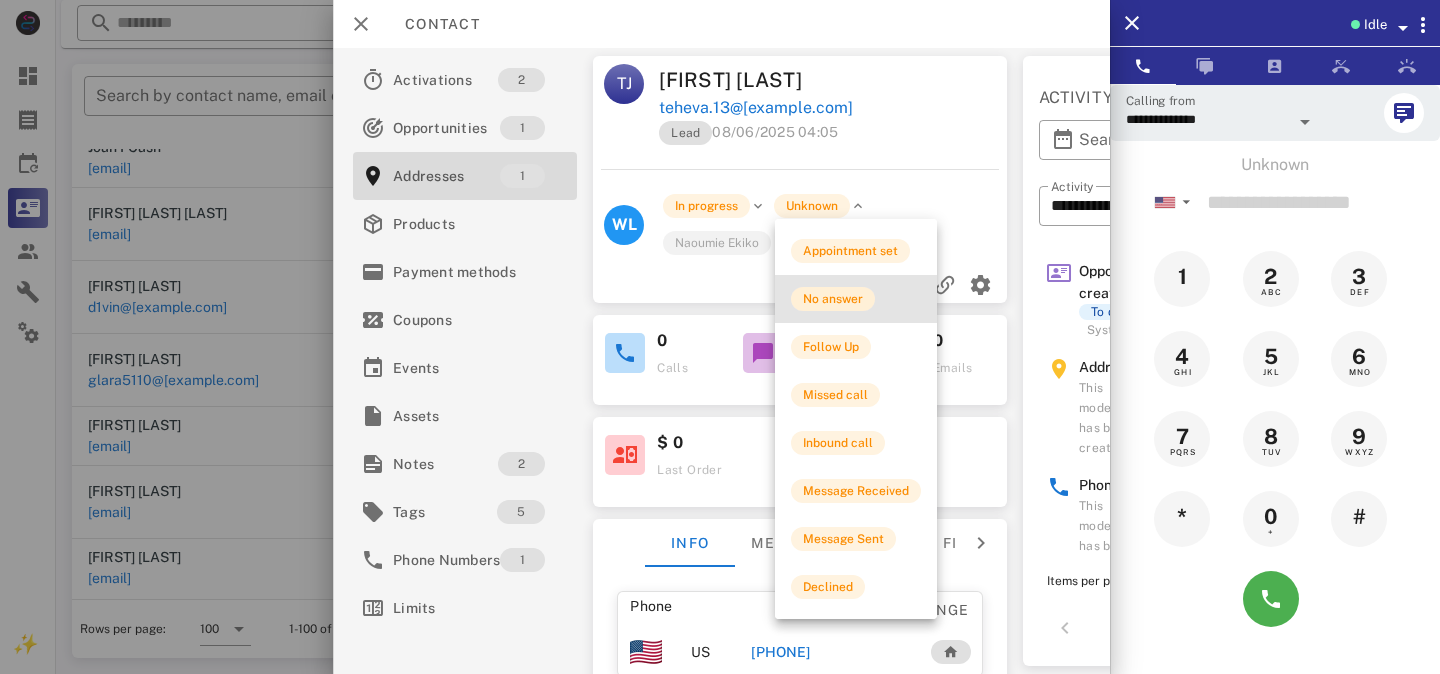click on "No answer" at bounding box center (833, 299) 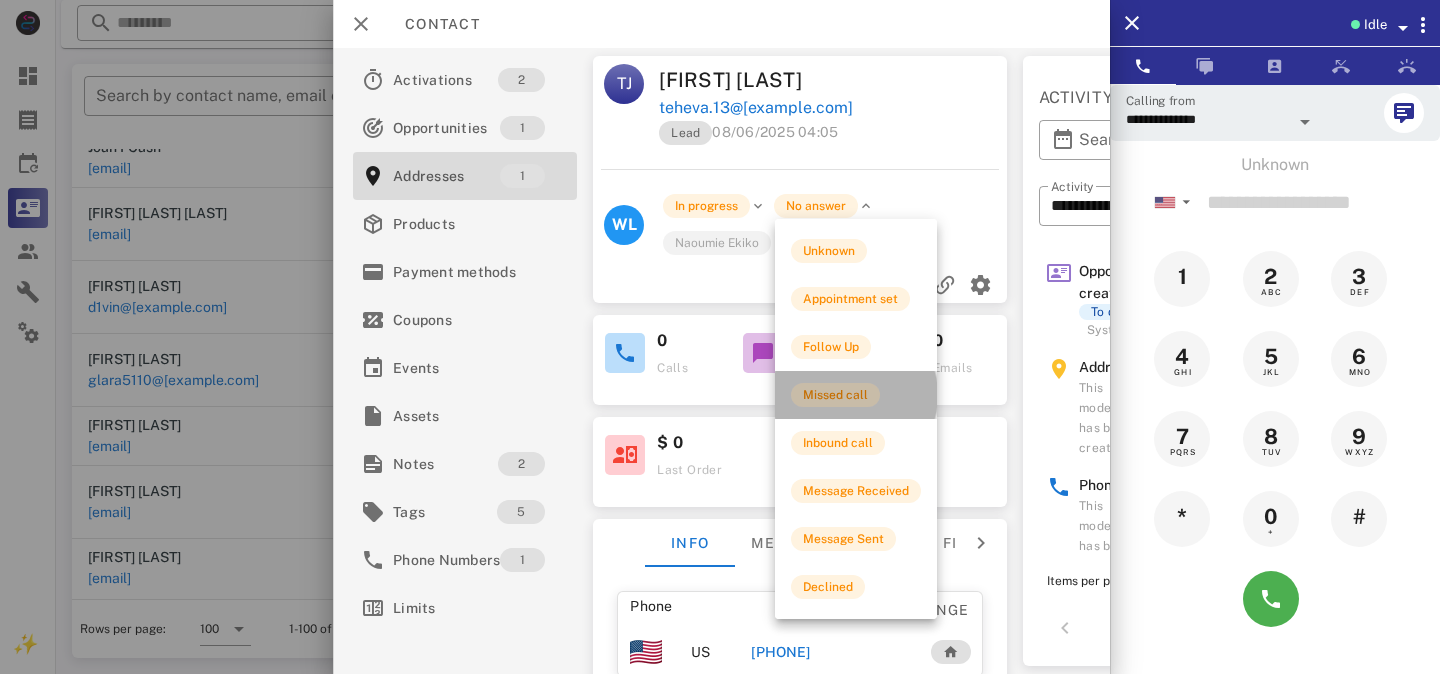 click on "Missed call" at bounding box center (835, 395) 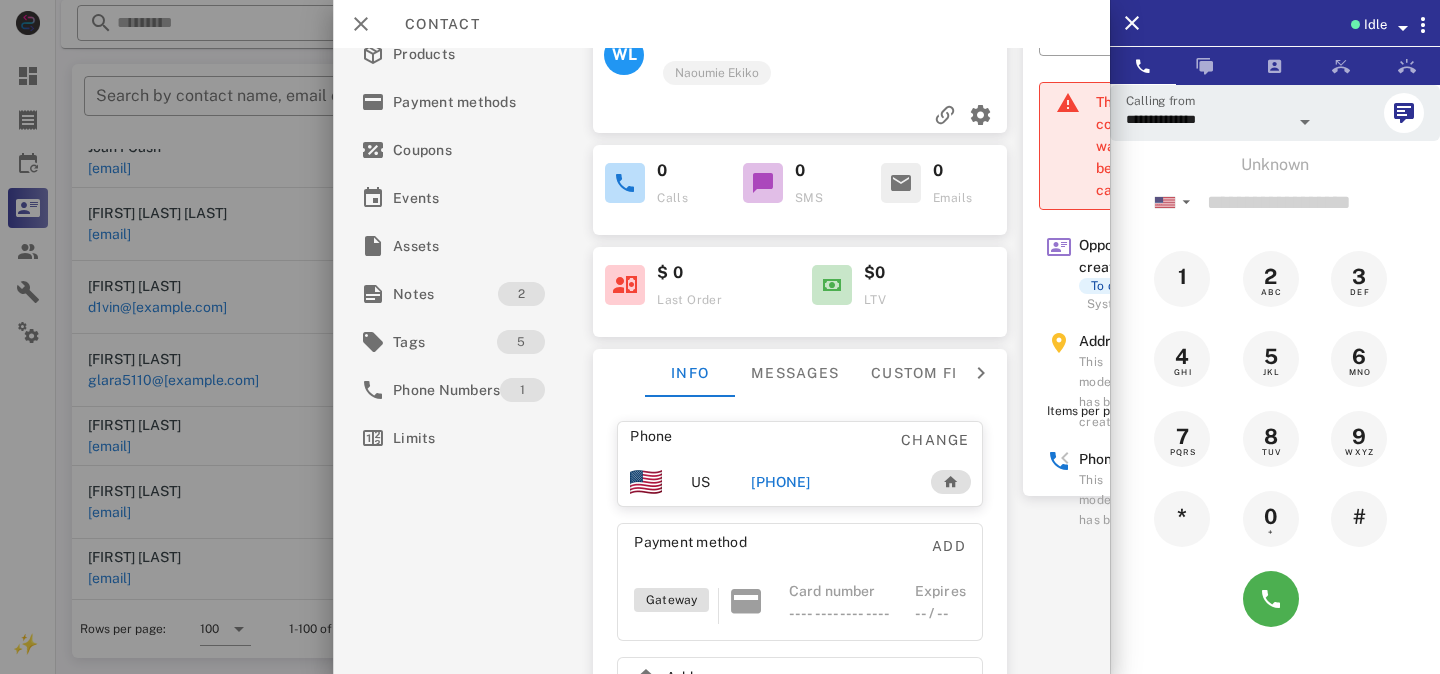 scroll, scrollTop: 281, scrollLeft: 0, axis: vertical 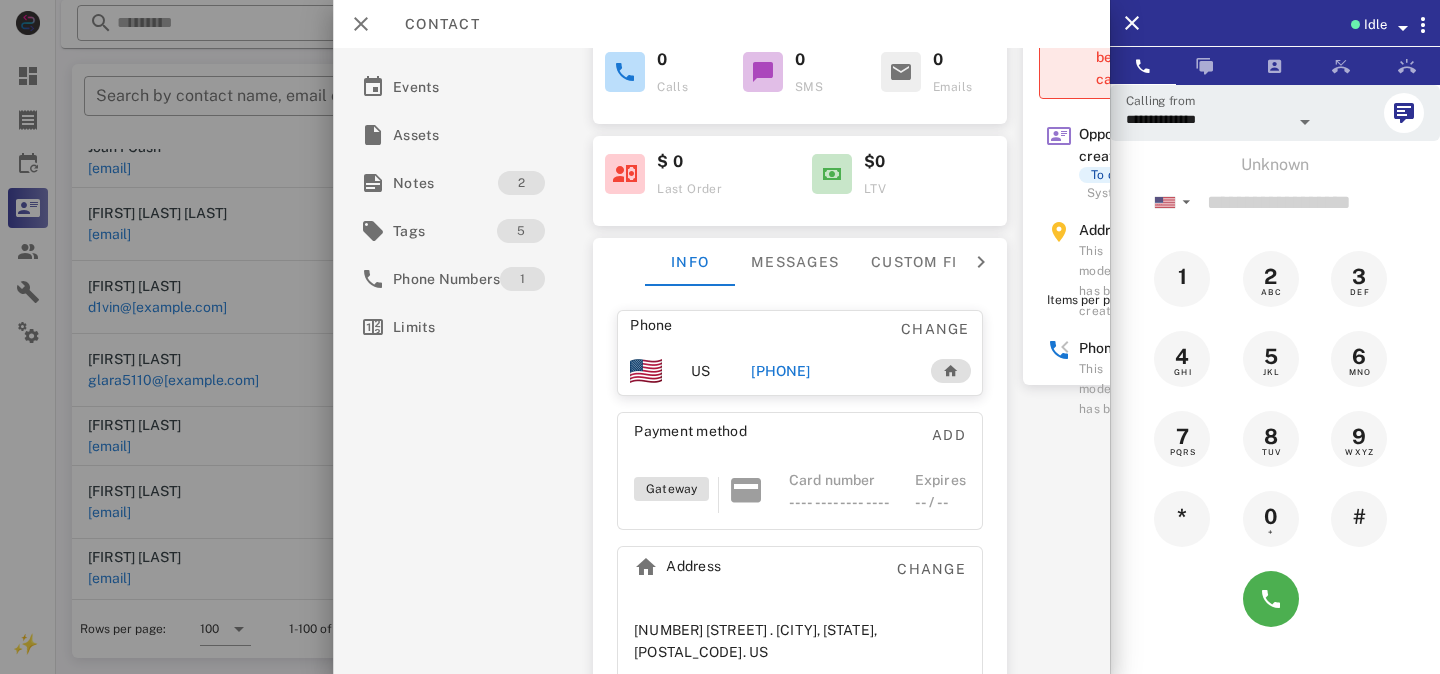 click on "[PHONE]" at bounding box center [780, 371] 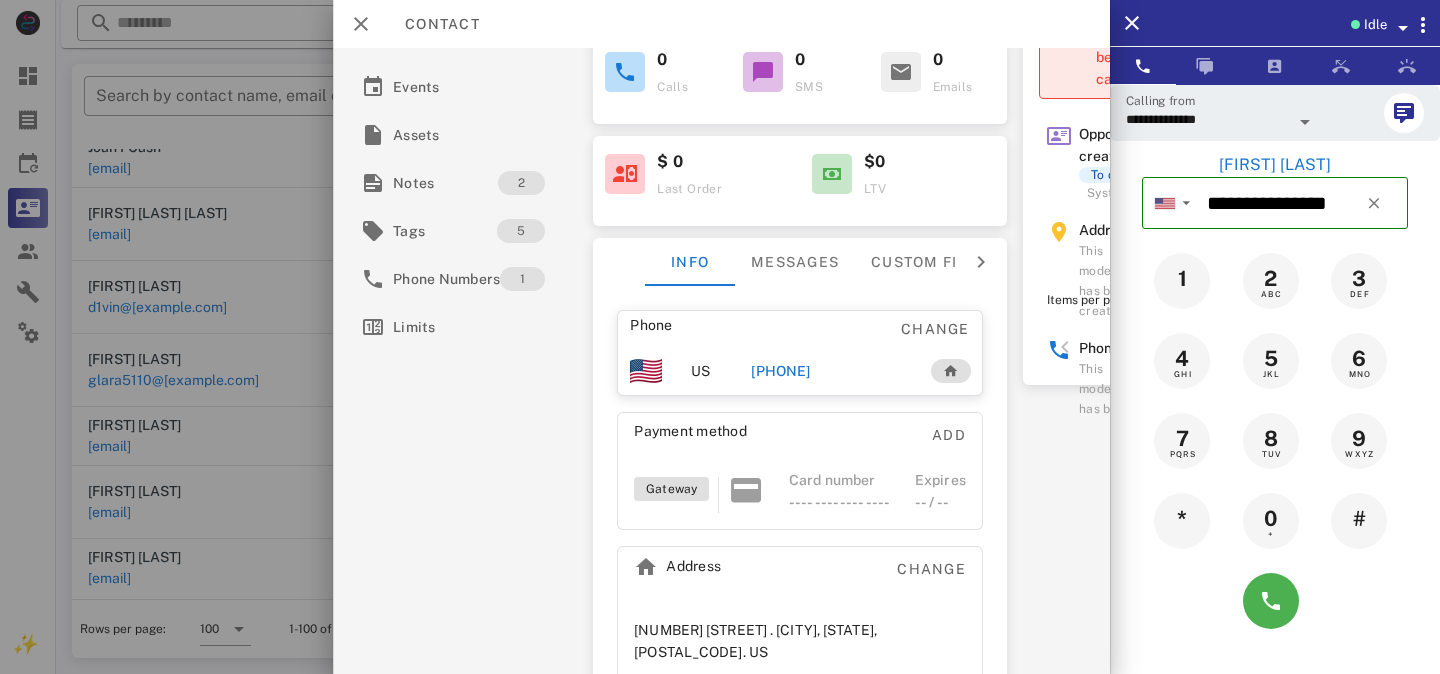 scroll, scrollTop: 306, scrollLeft: 0, axis: vertical 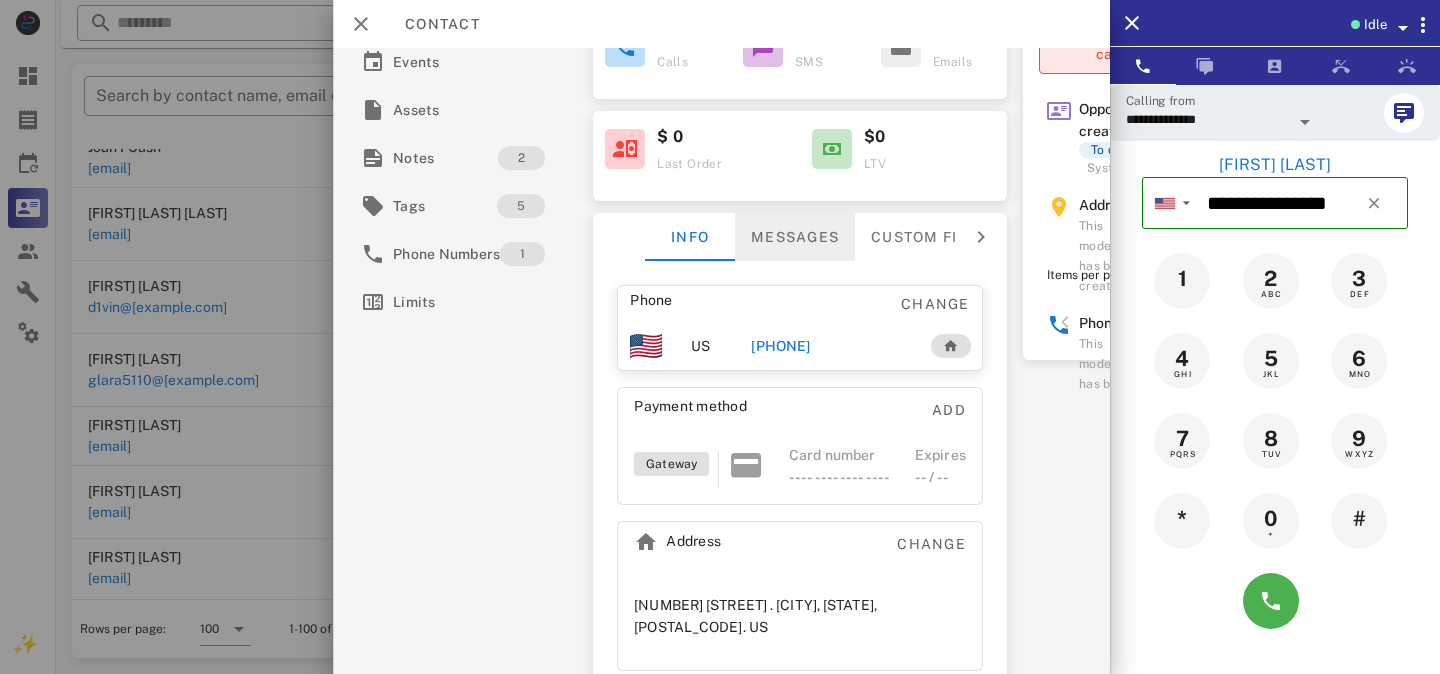 click on "Messages" at bounding box center [795, 237] 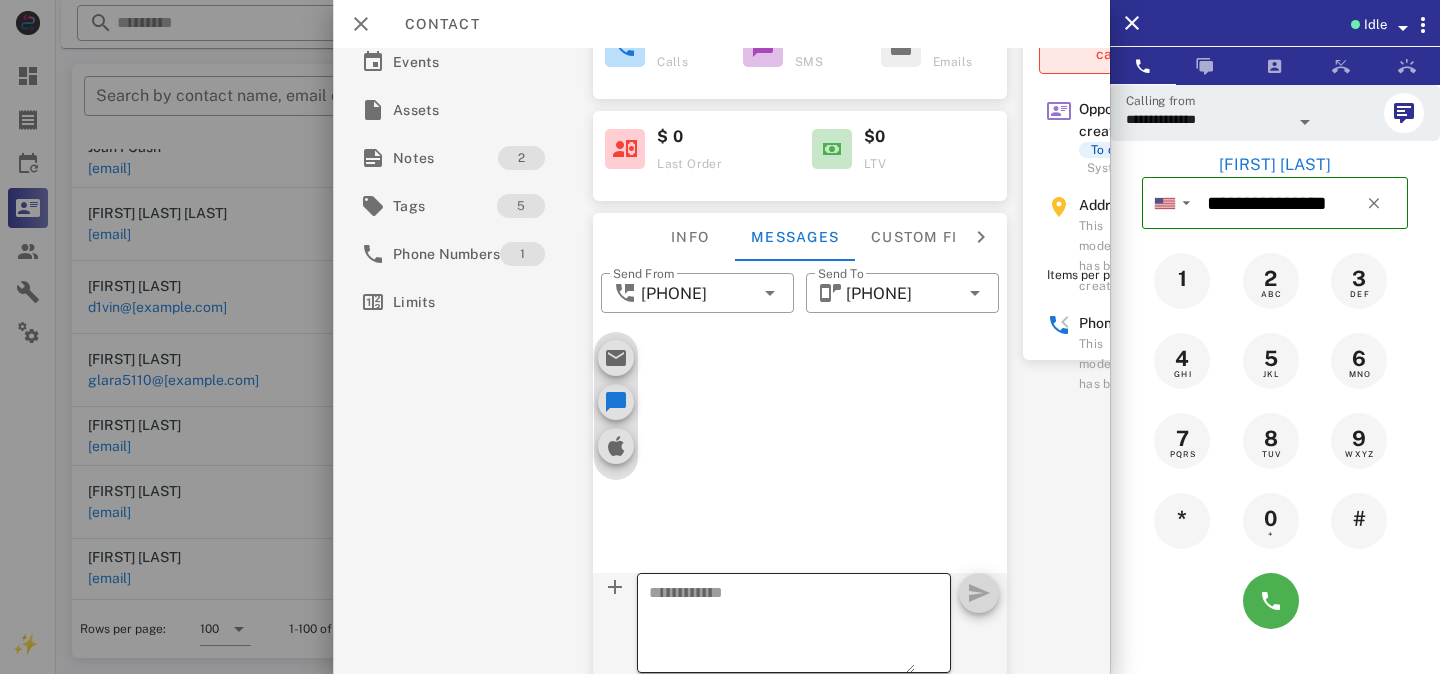 click at bounding box center (782, 626) 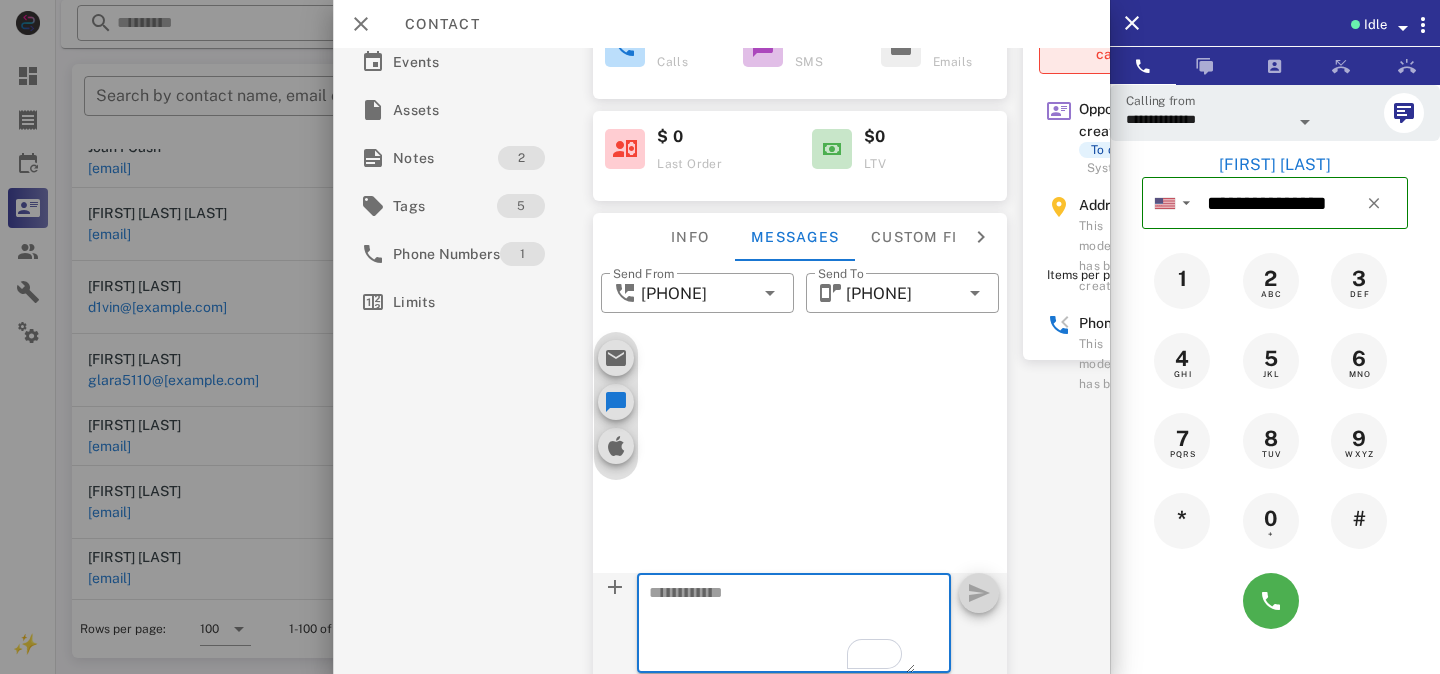 paste on "**********" 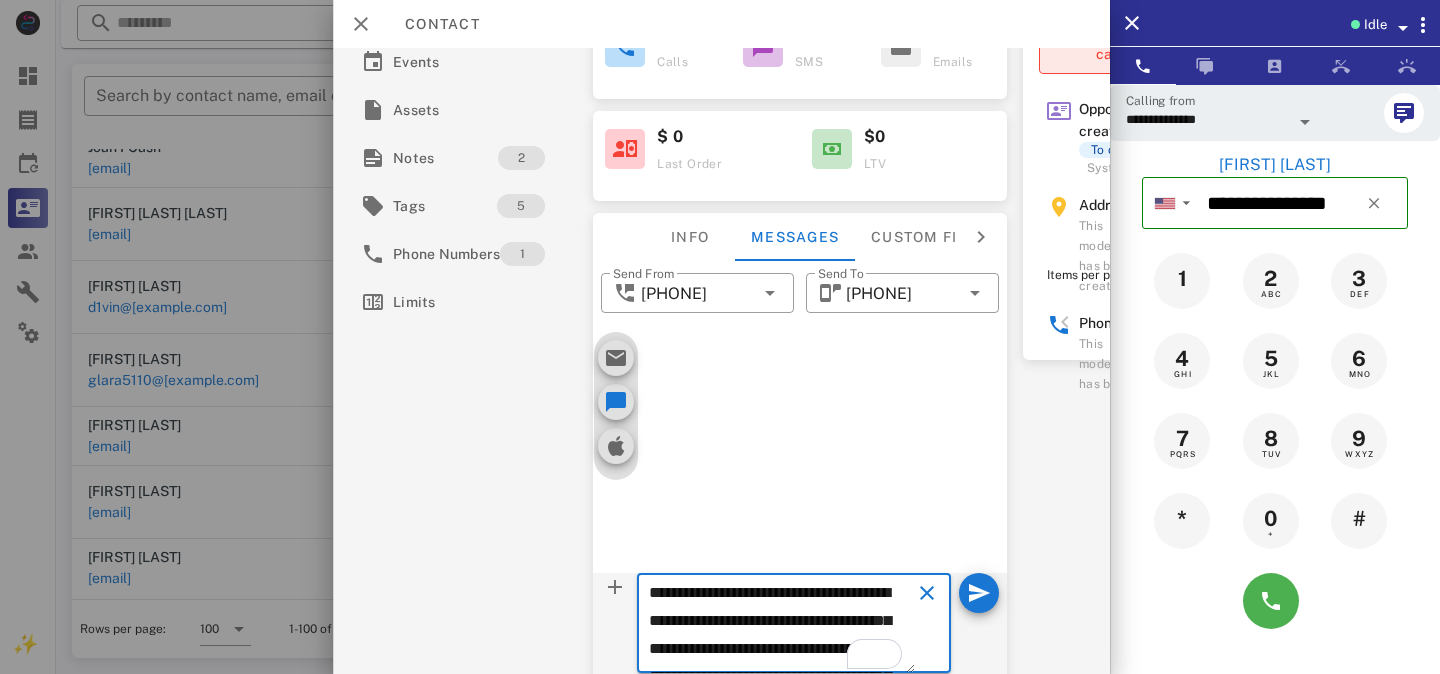 scroll, scrollTop: 153, scrollLeft: 0, axis: vertical 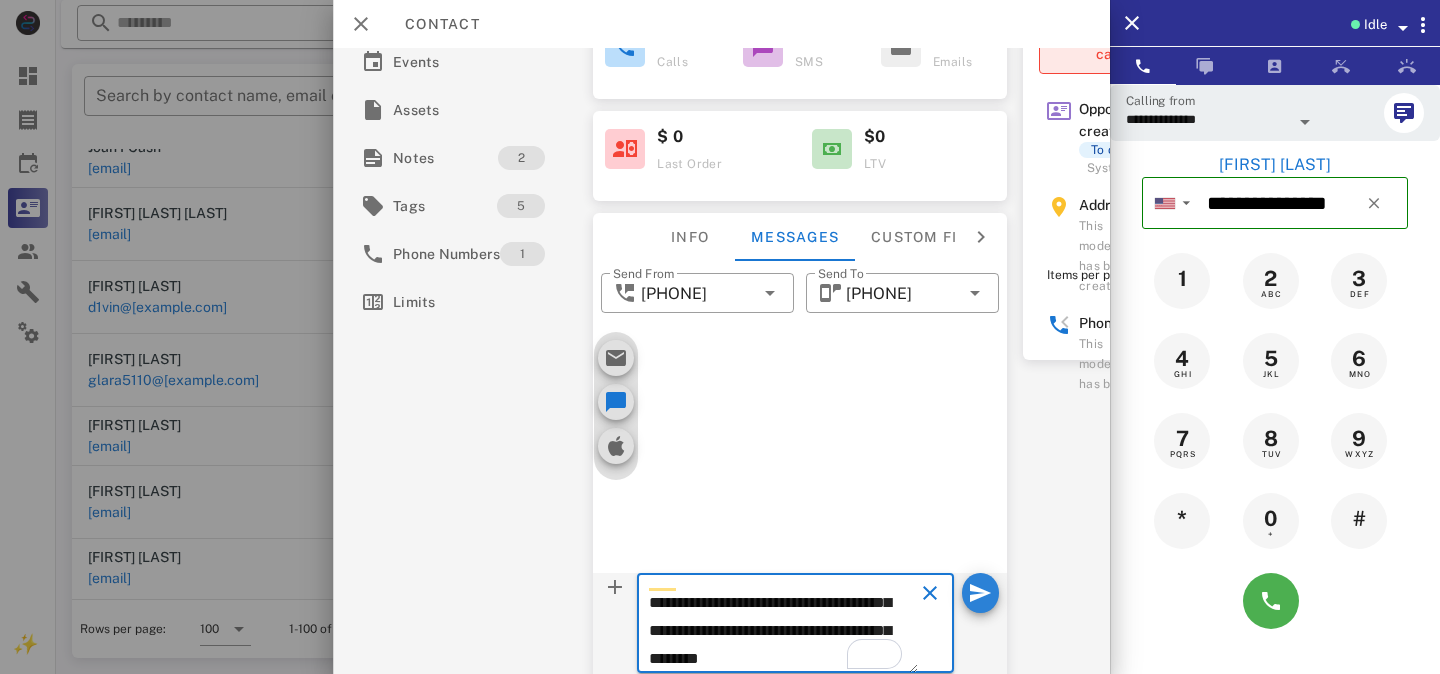 type on "**********" 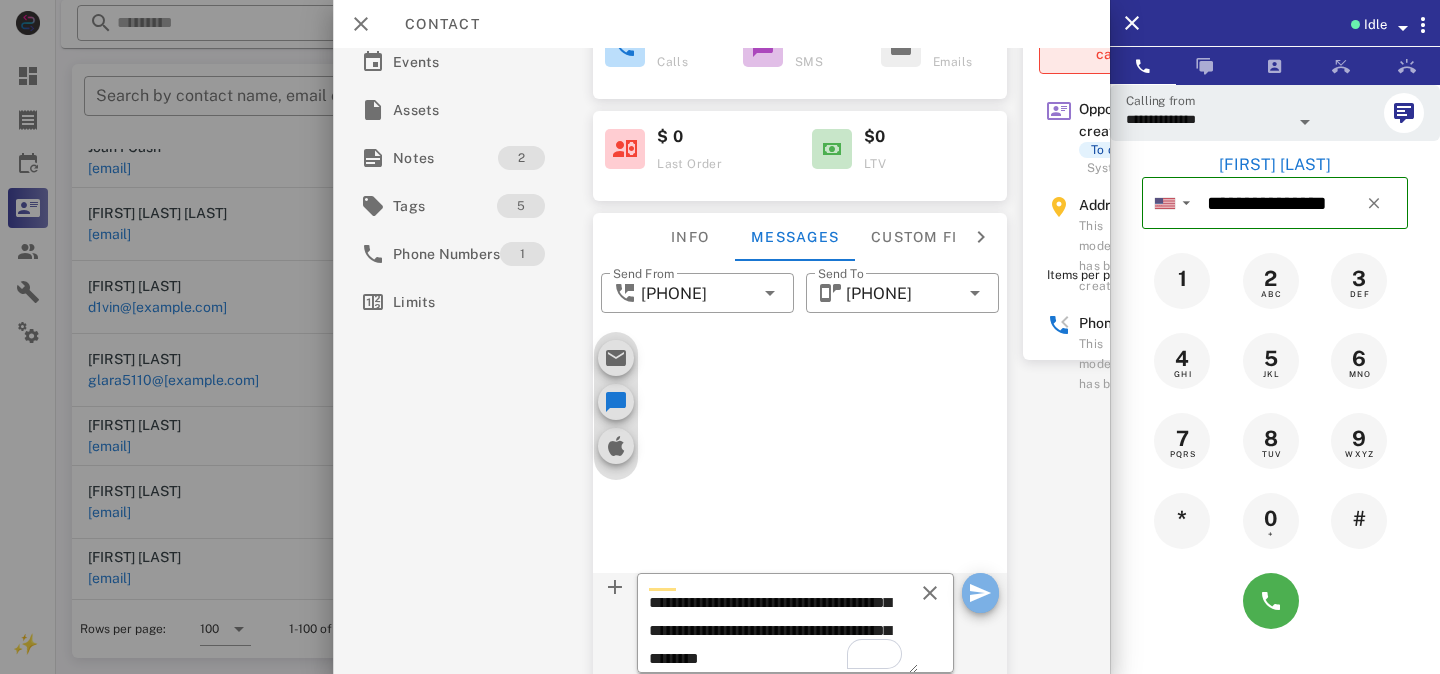 click at bounding box center (980, 593) 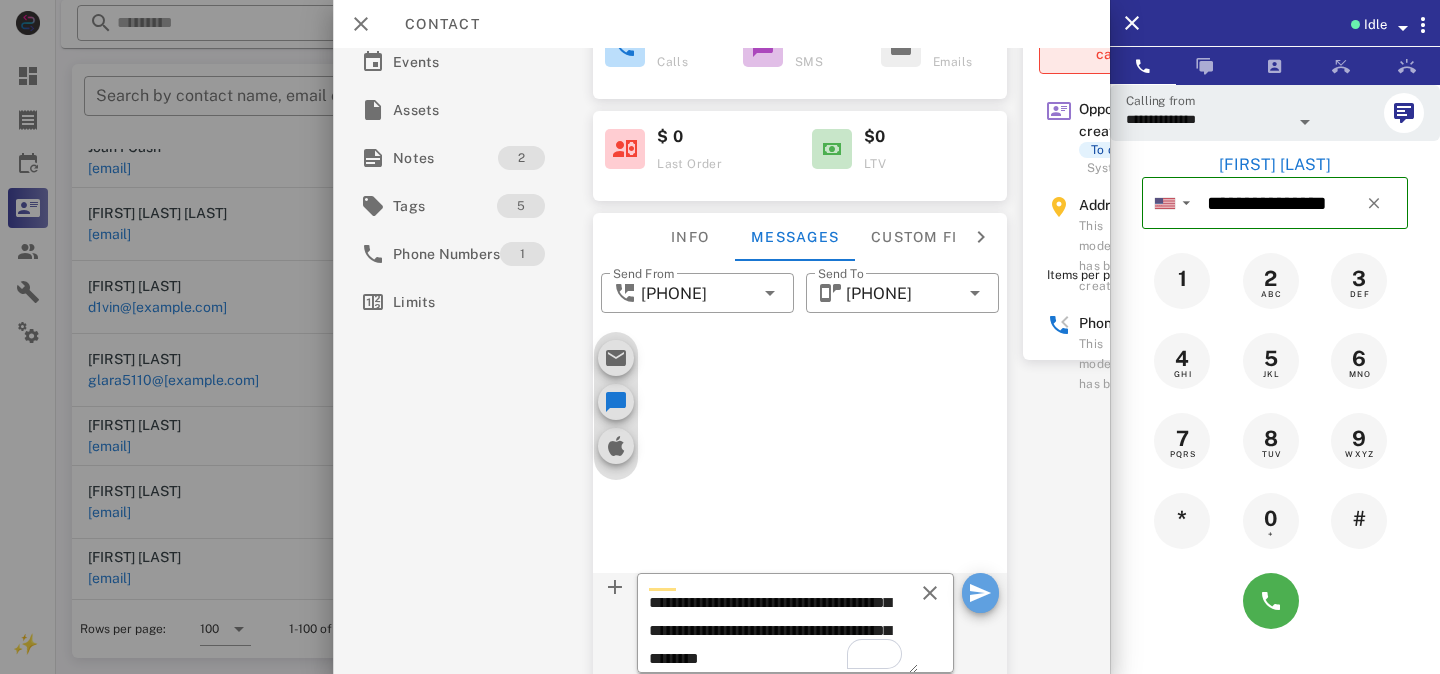 type 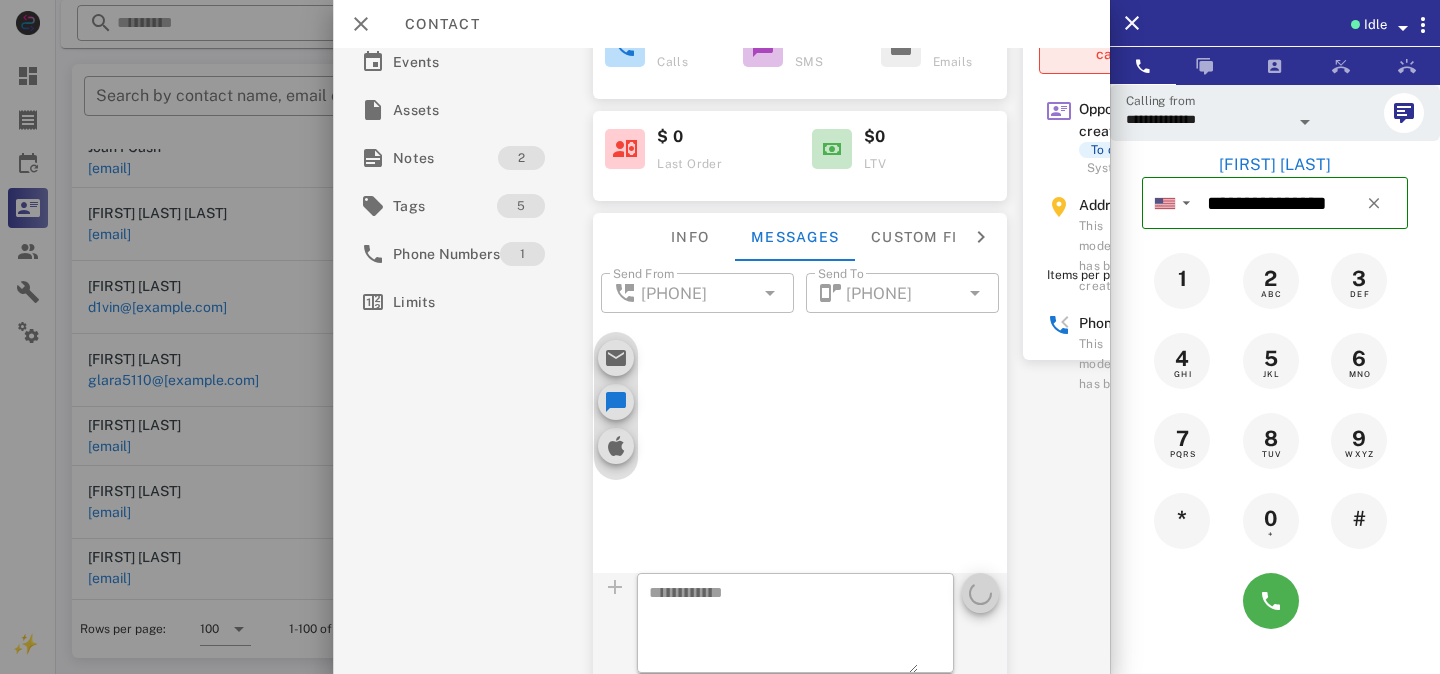 scroll, scrollTop: 0, scrollLeft: 0, axis: both 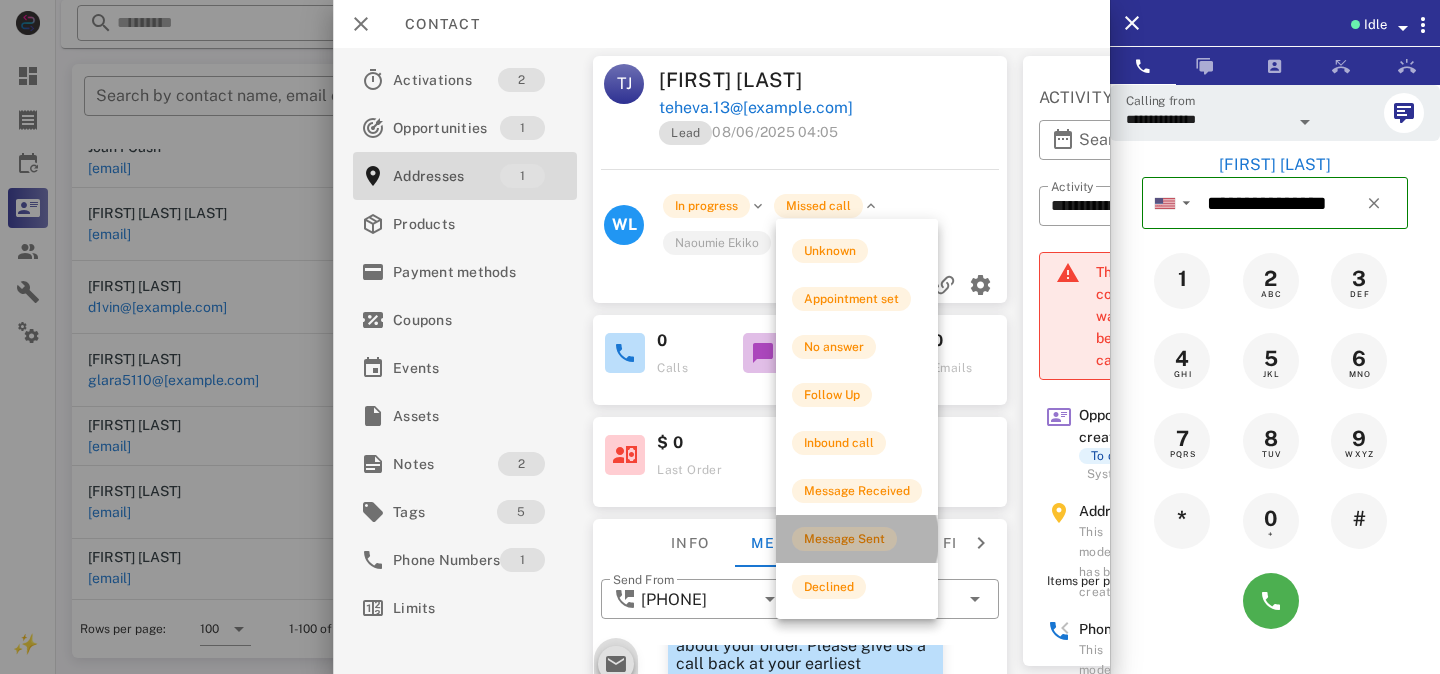 click on "Message Sent" at bounding box center (844, 539) 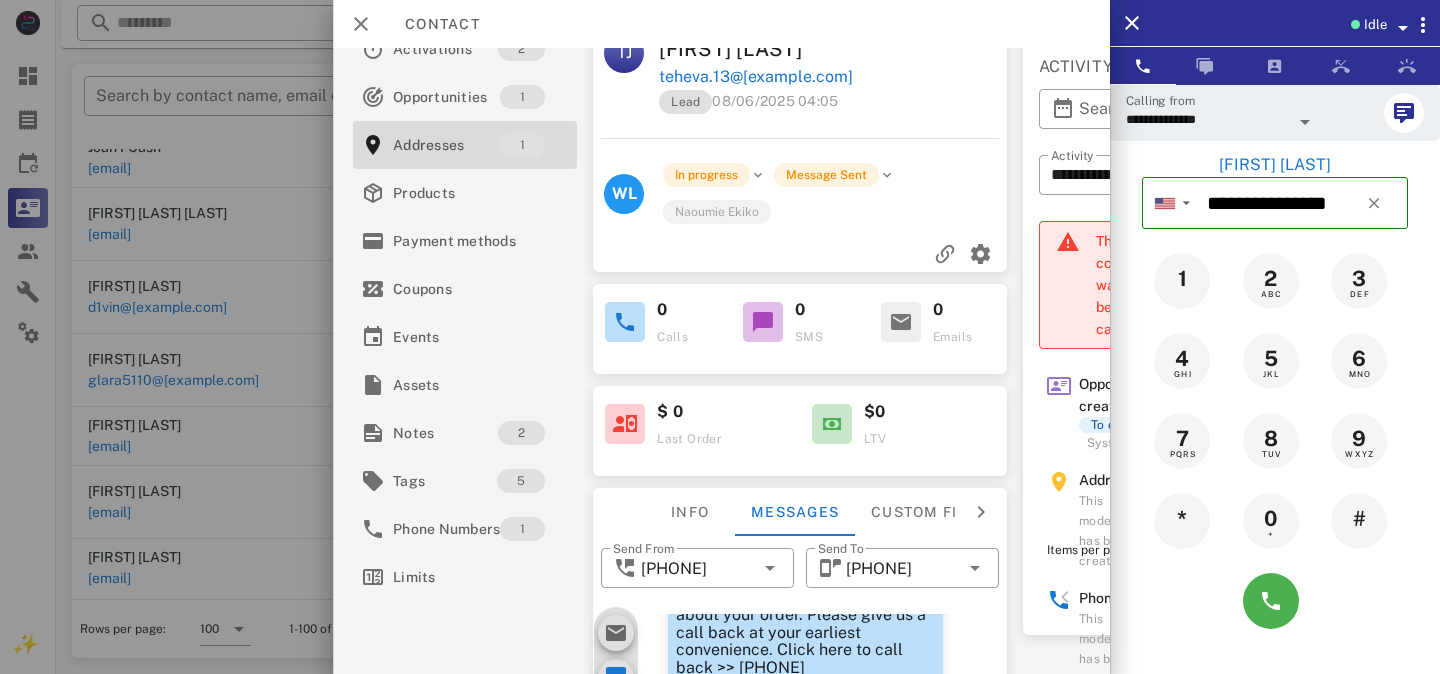 scroll, scrollTop: 332, scrollLeft: 0, axis: vertical 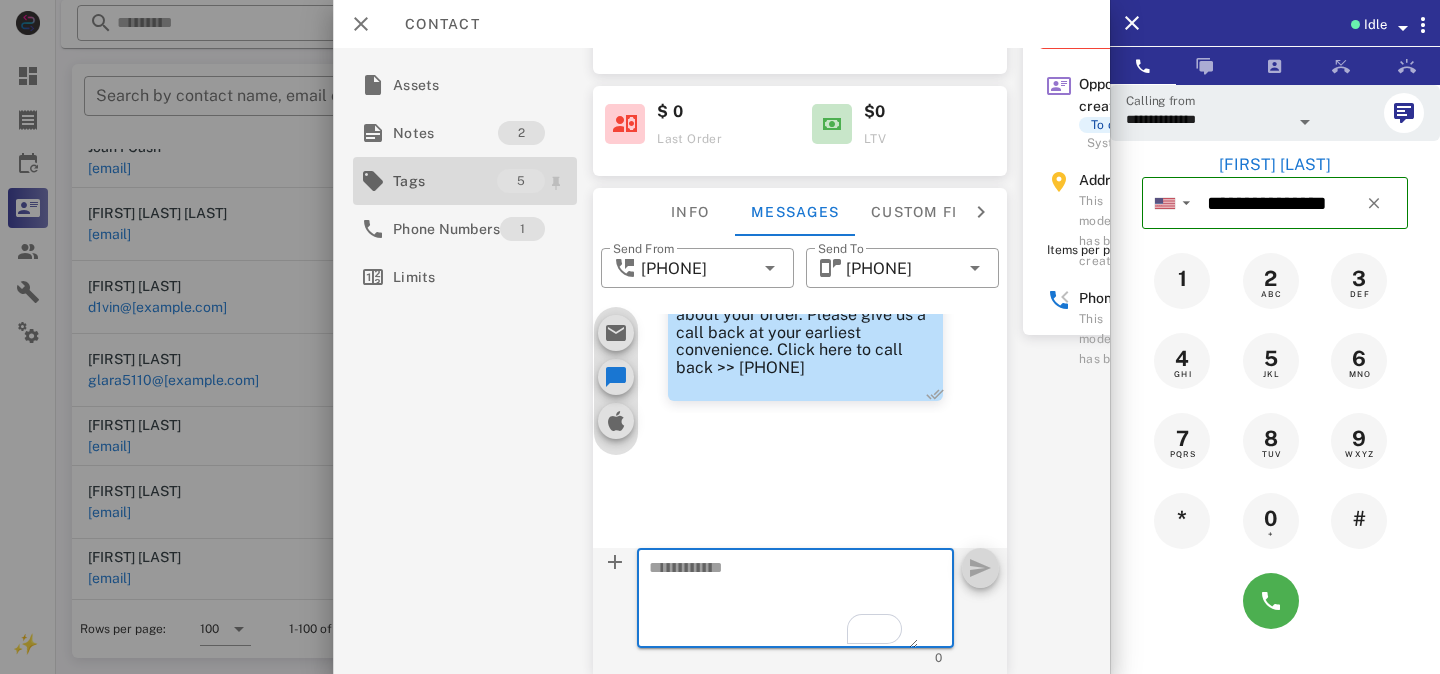 click on "Tags" at bounding box center (445, 181) 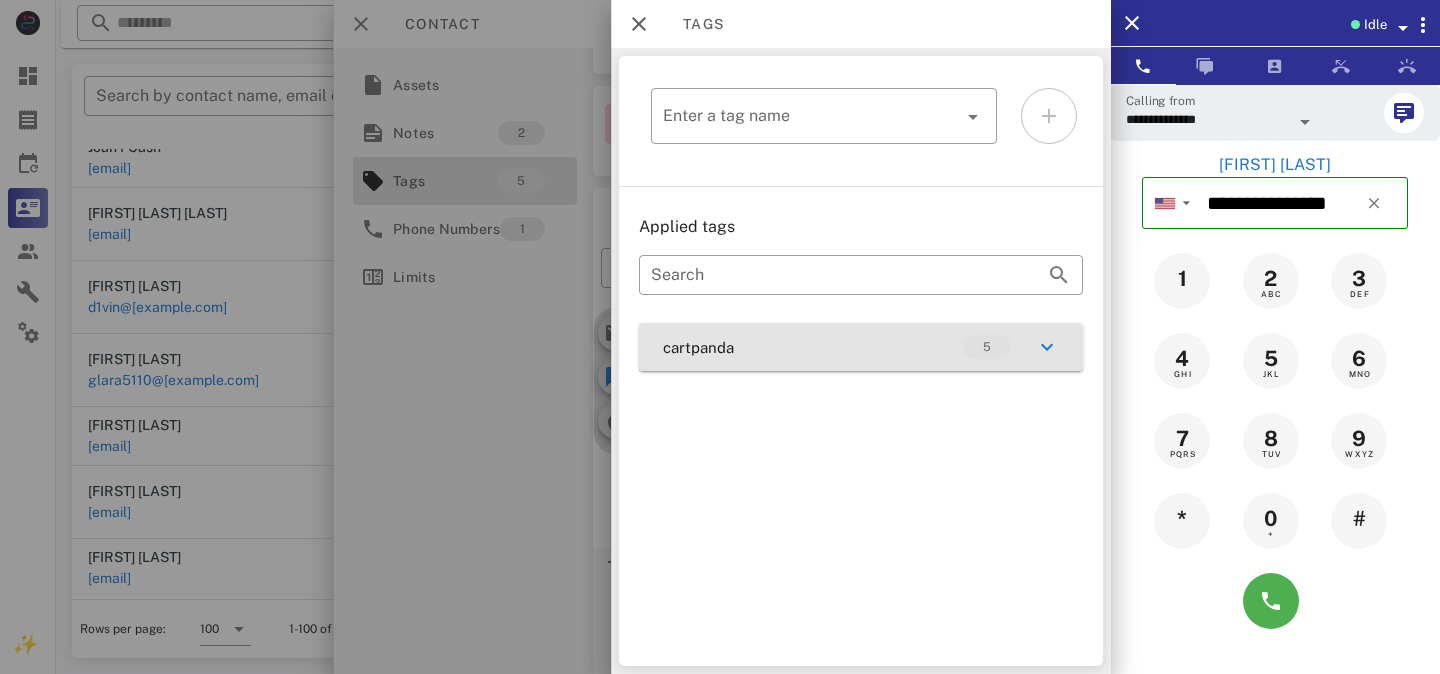 click on "cartpanda  5" at bounding box center [861, 347] 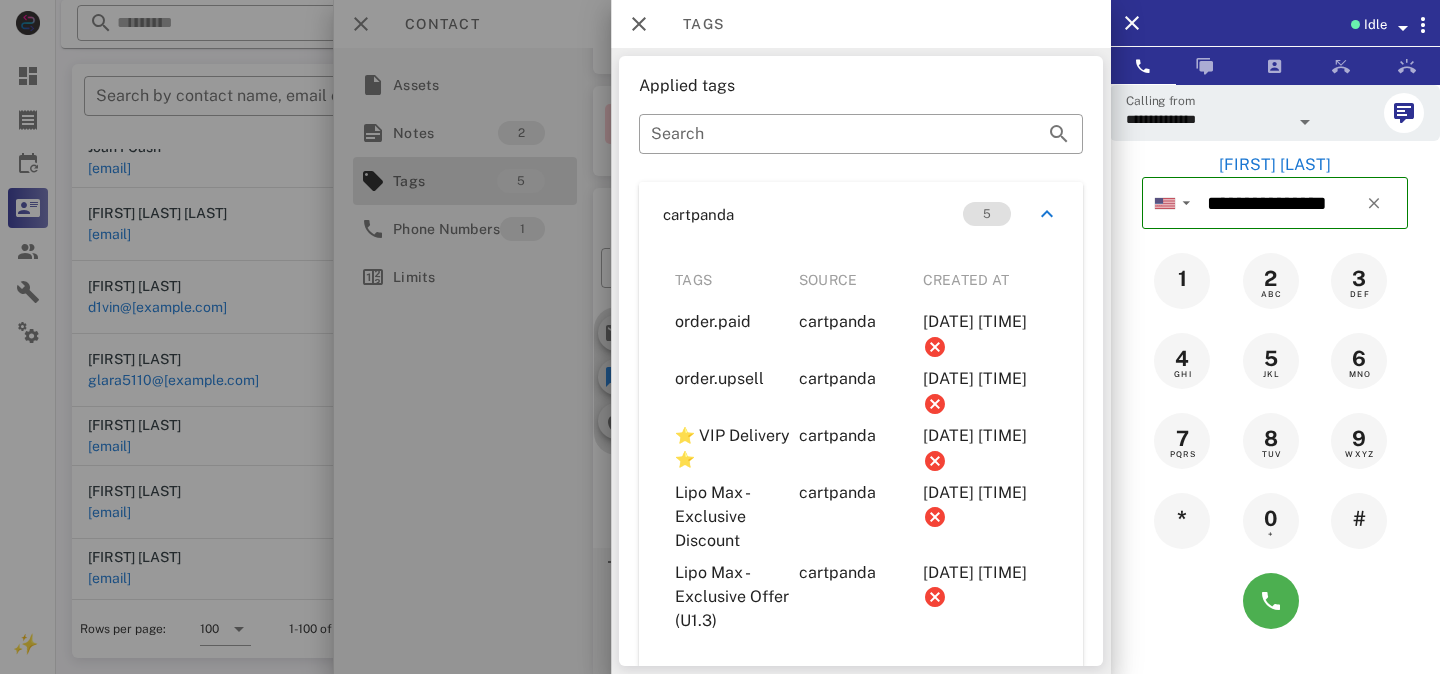 scroll, scrollTop: 145, scrollLeft: 0, axis: vertical 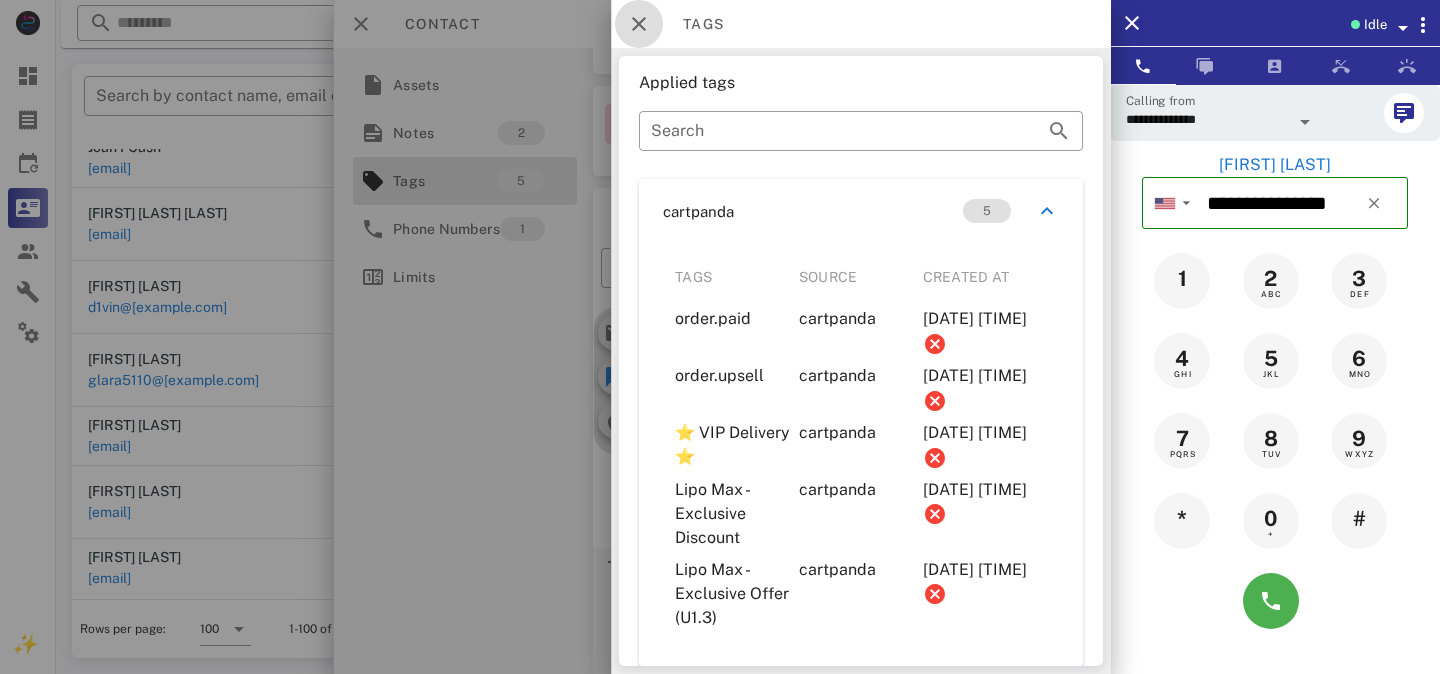 click at bounding box center (639, 24) 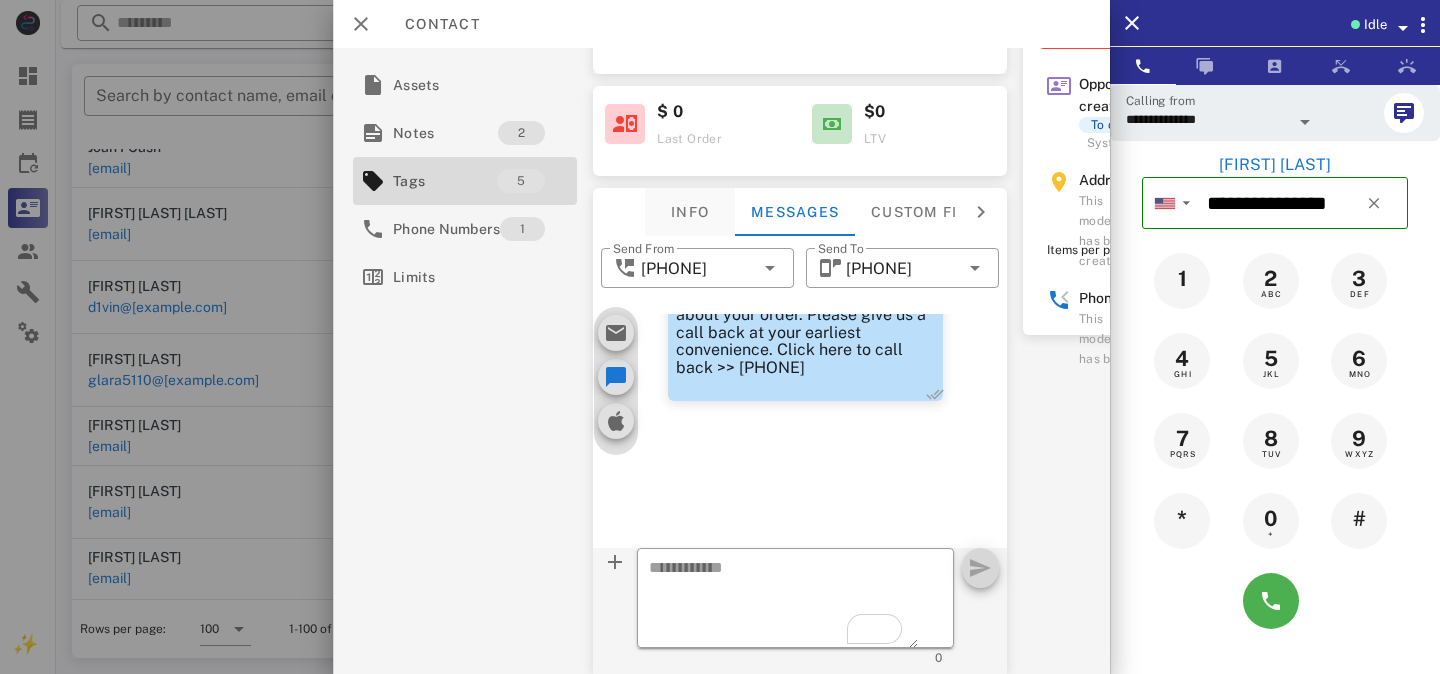 scroll, scrollTop: 0, scrollLeft: 0, axis: both 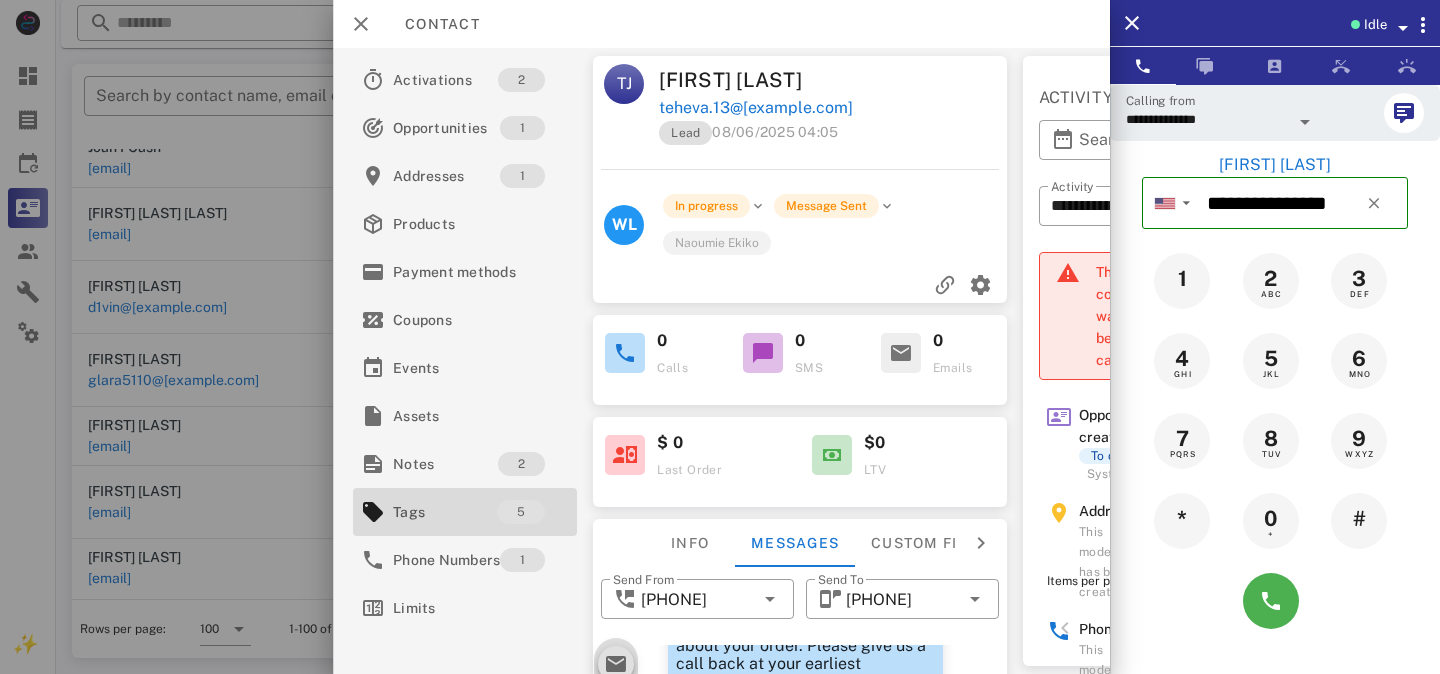 click on "Naoumie Ekiko" at bounding box center (717, 242) 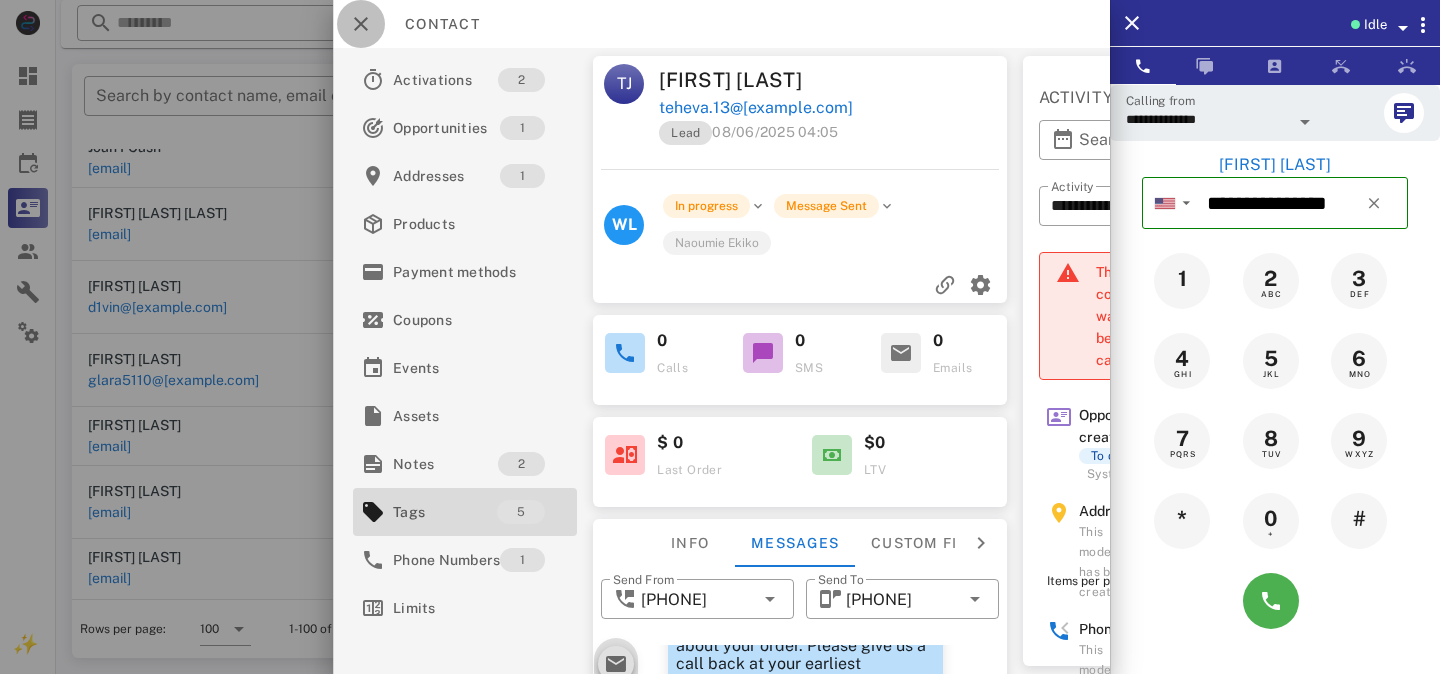click at bounding box center [361, 24] 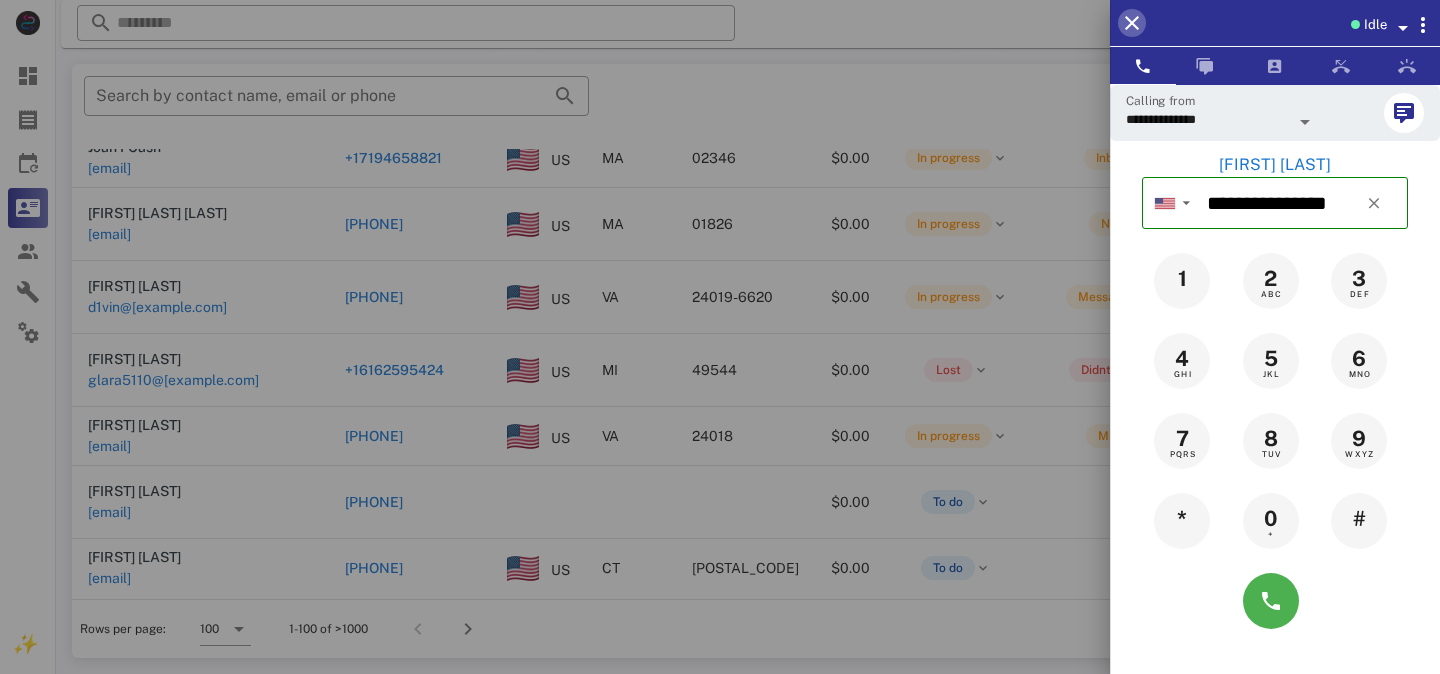 click at bounding box center (1132, 23) 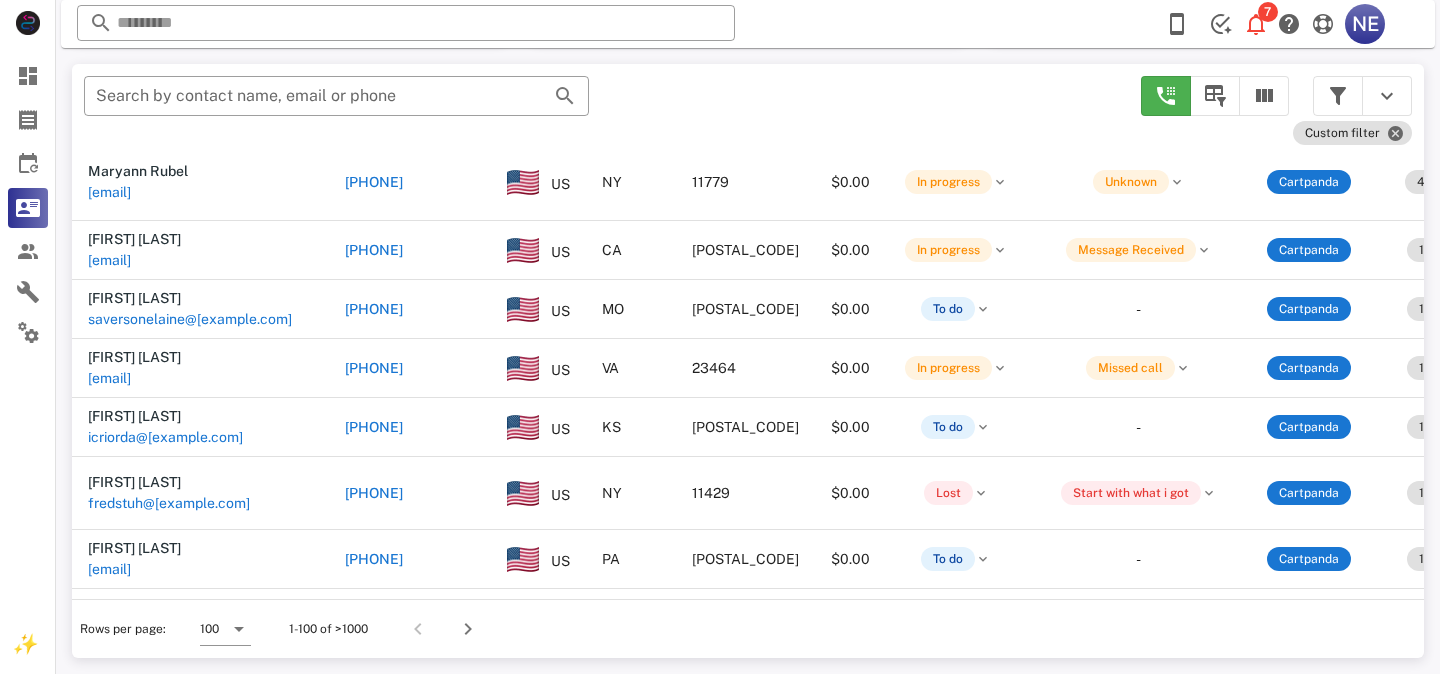 scroll, scrollTop: 6109, scrollLeft: 0, axis: vertical 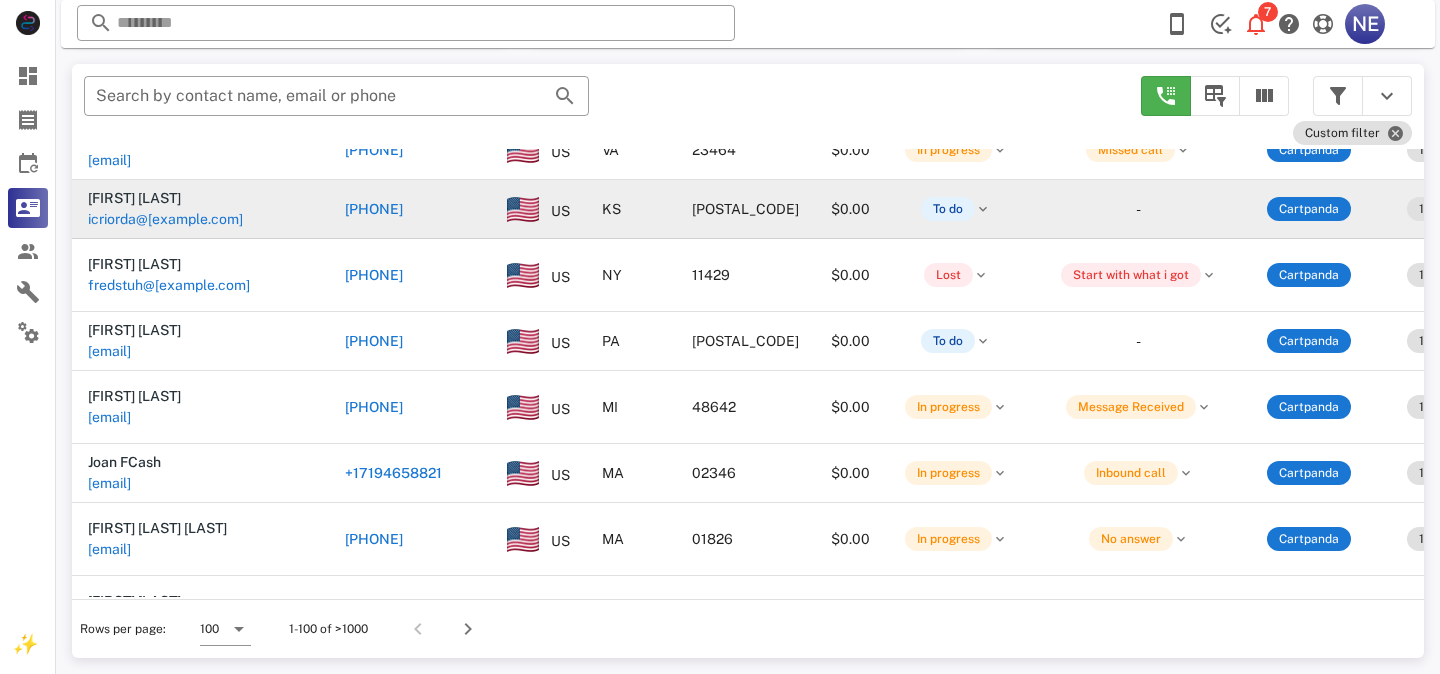 click on "[PHONE]" at bounding box center (374, 209) 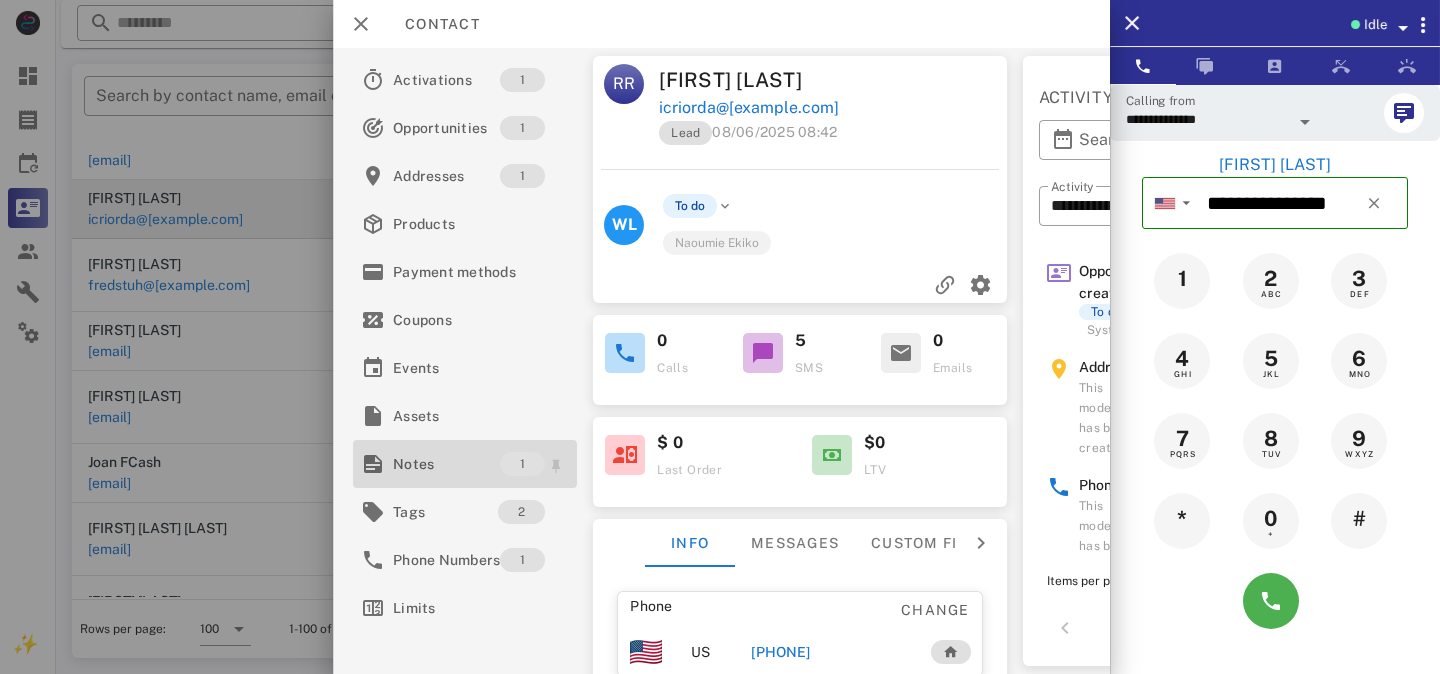 click on "Notes" at bounding box center [446, 464] 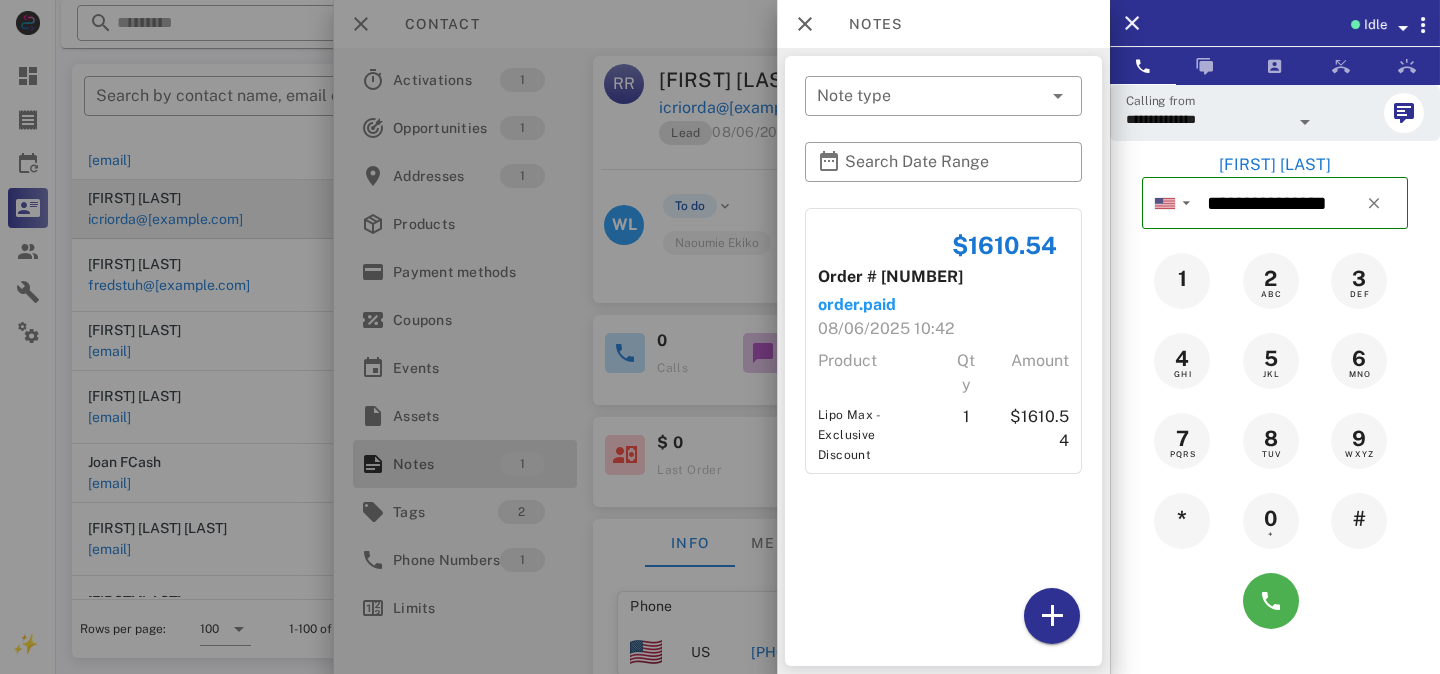 click at bounding box center [720, 337] 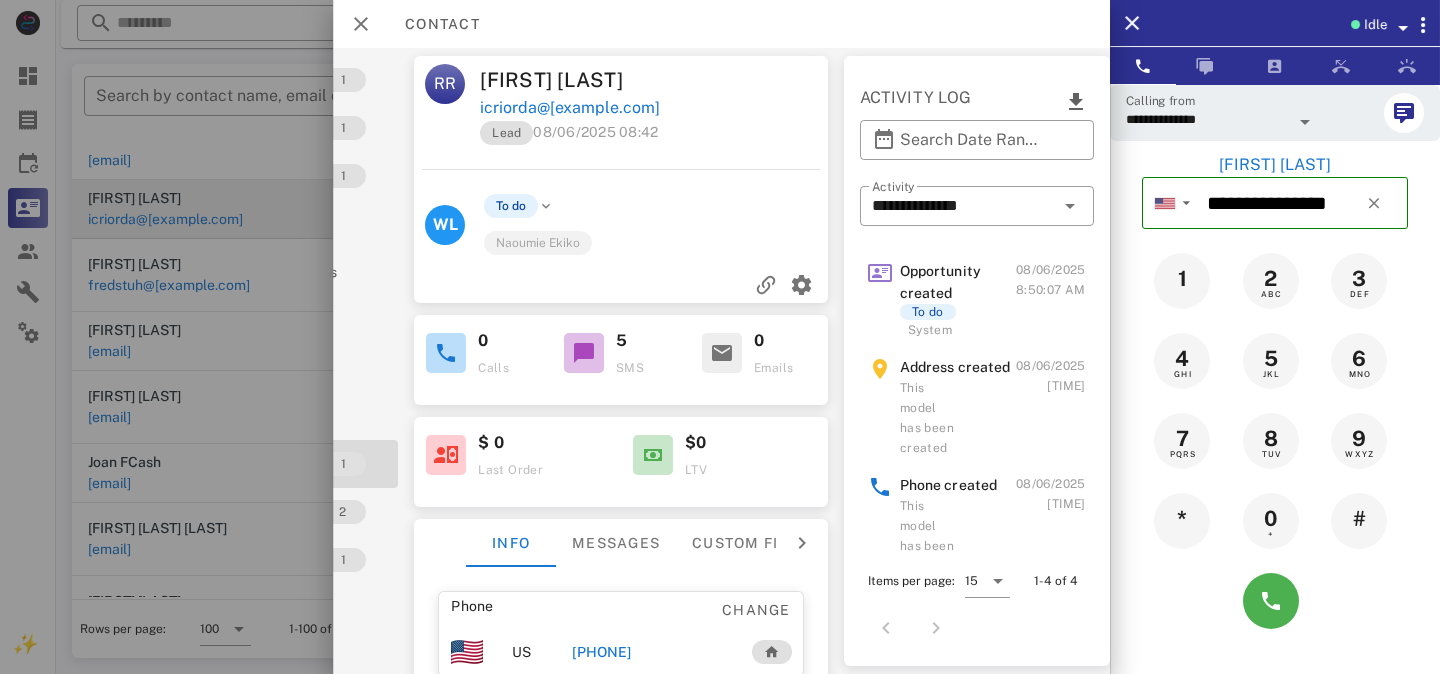 scroll, scrollTop: 0, scrollLeft: 0, axis: both 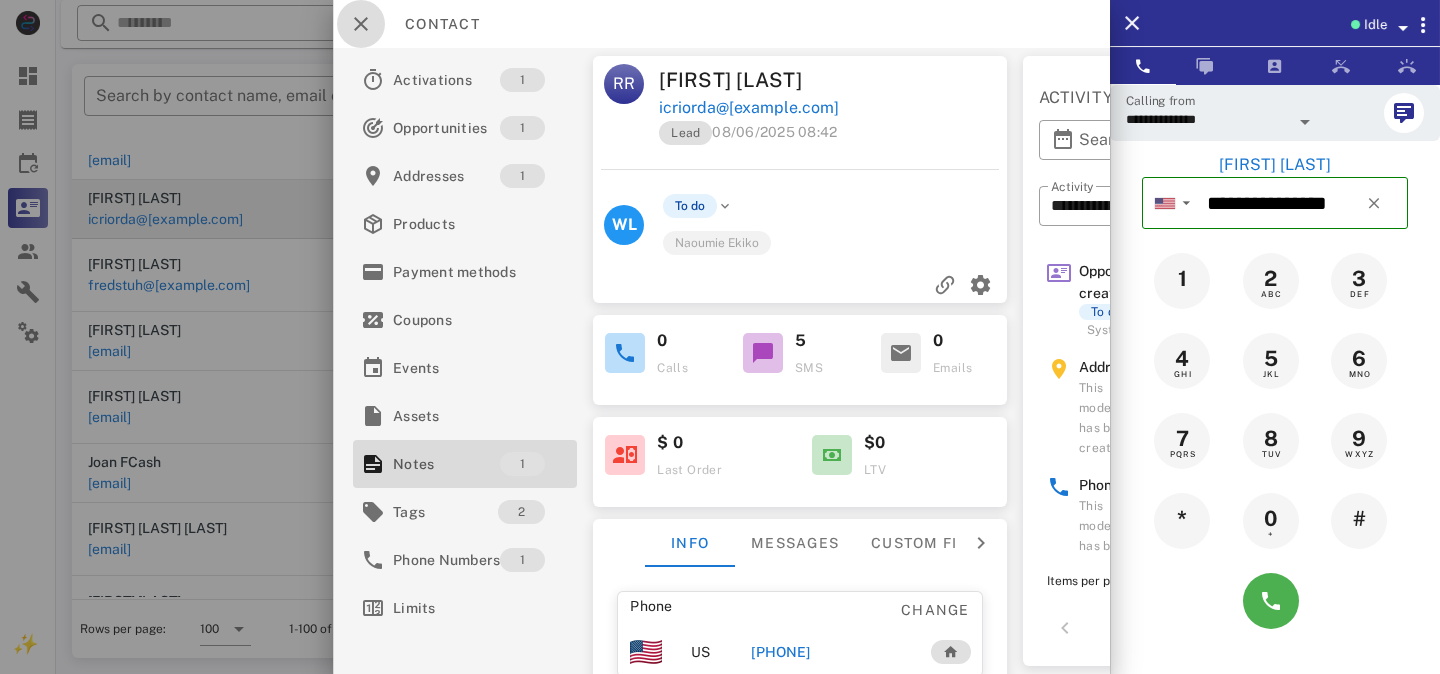 click at bounding box center [361, 24] 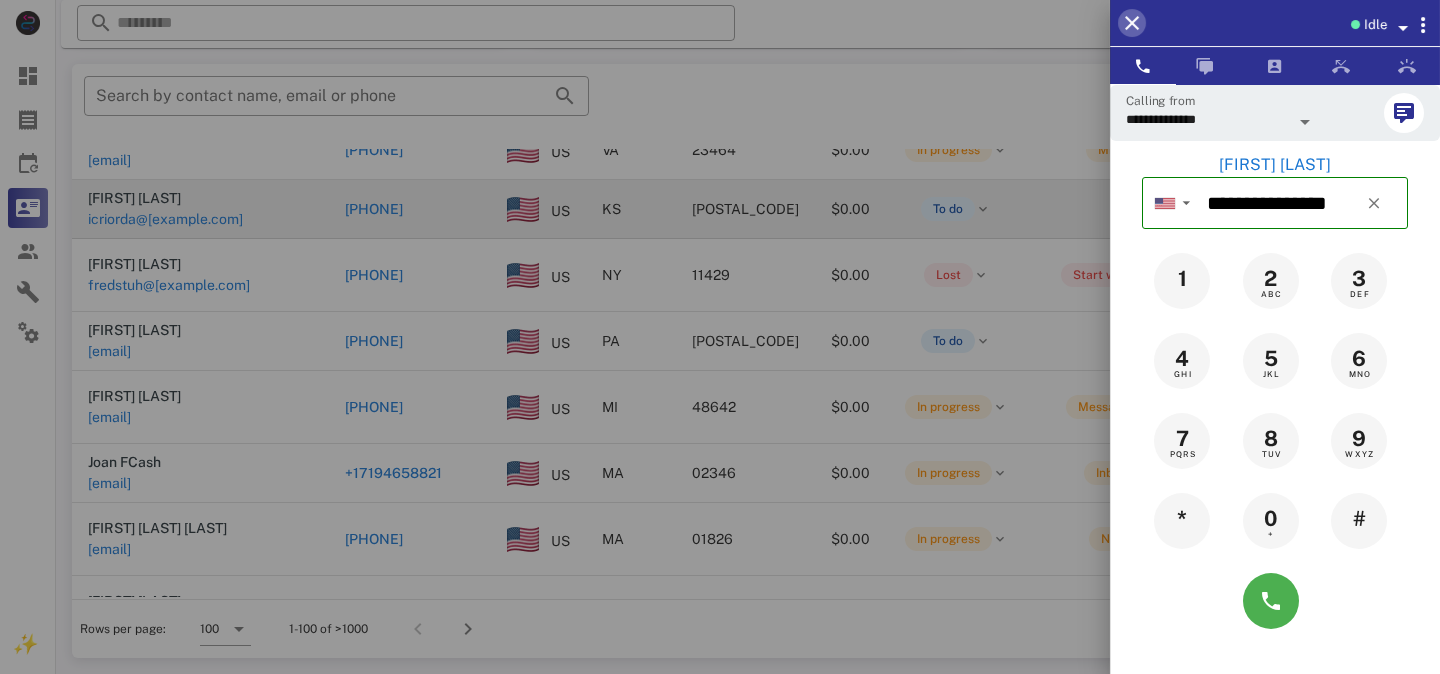 click at bounding box center (1132, 23) 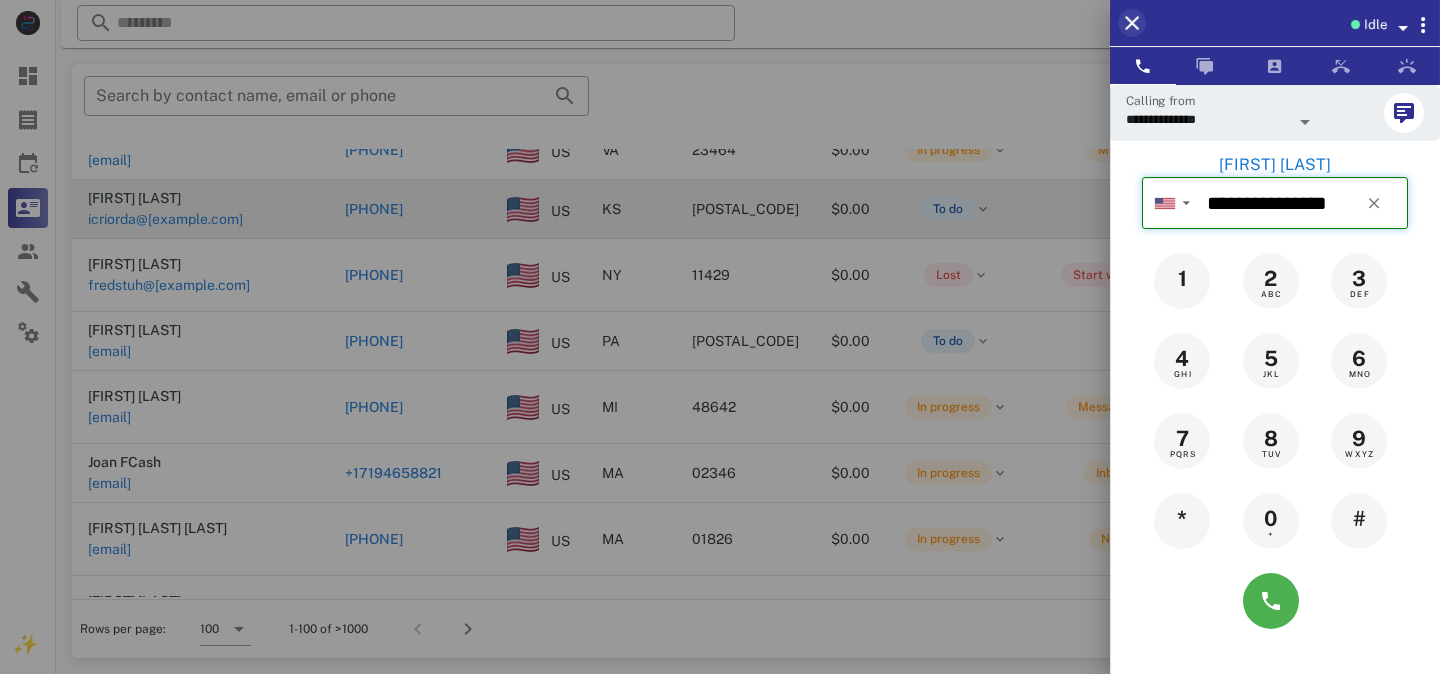 type 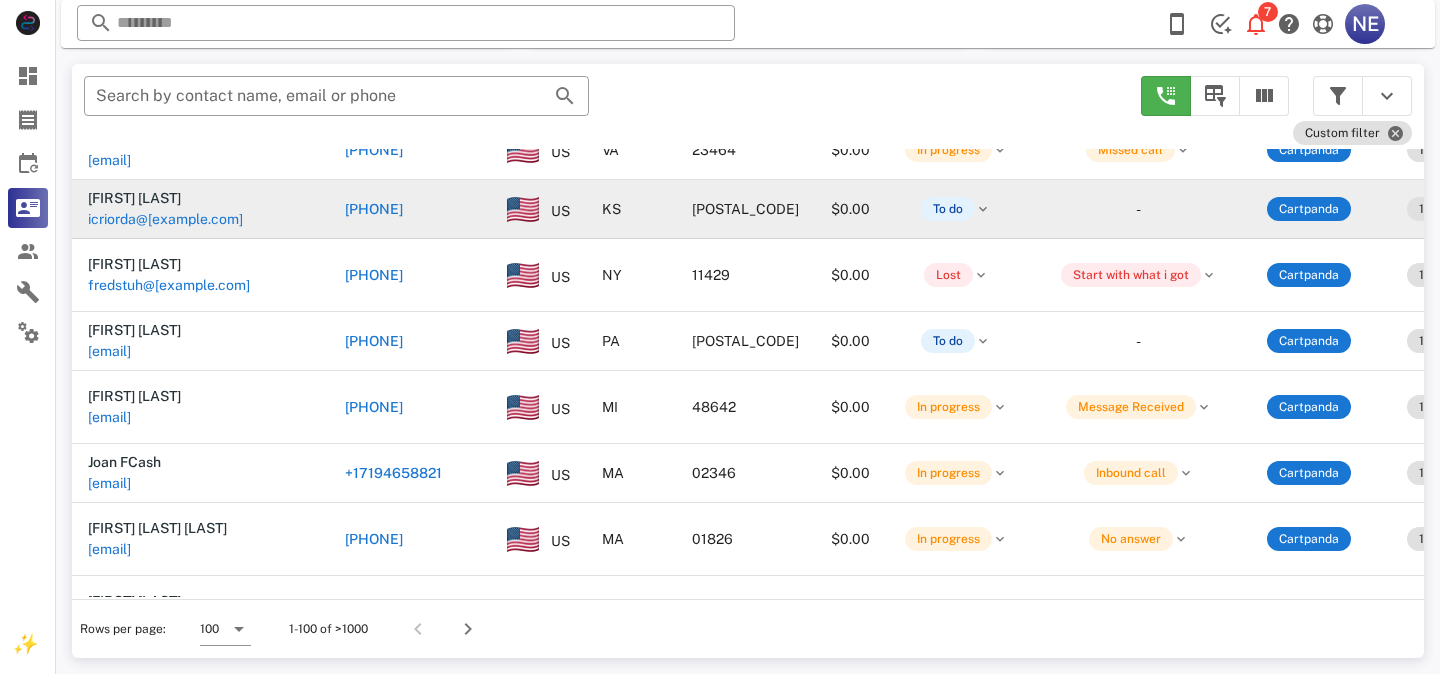 click on "​ Search by contact name, email or phone" at bounding box center (600, 106) 